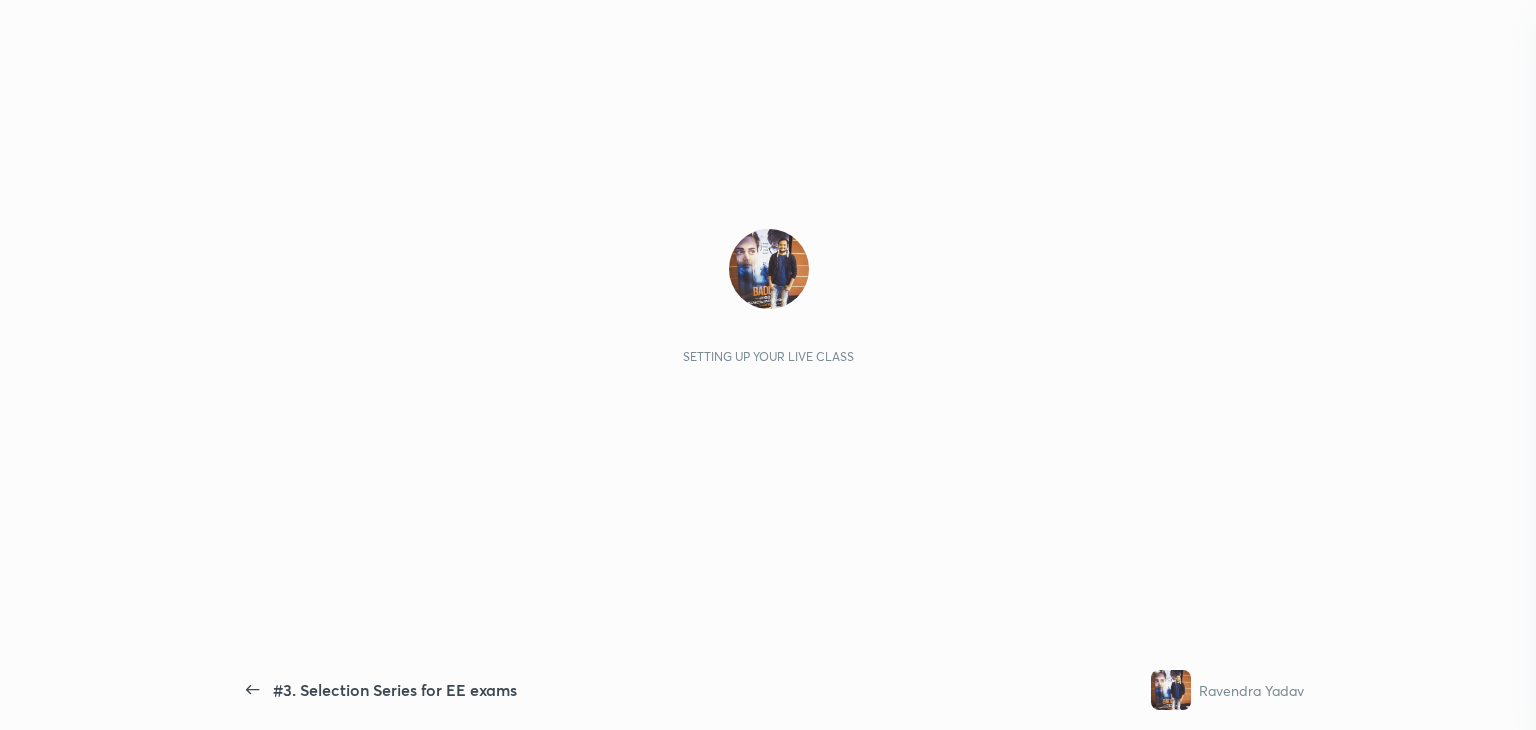 scroll, scrollTop: 0, scrollLeft: 0, axis: both 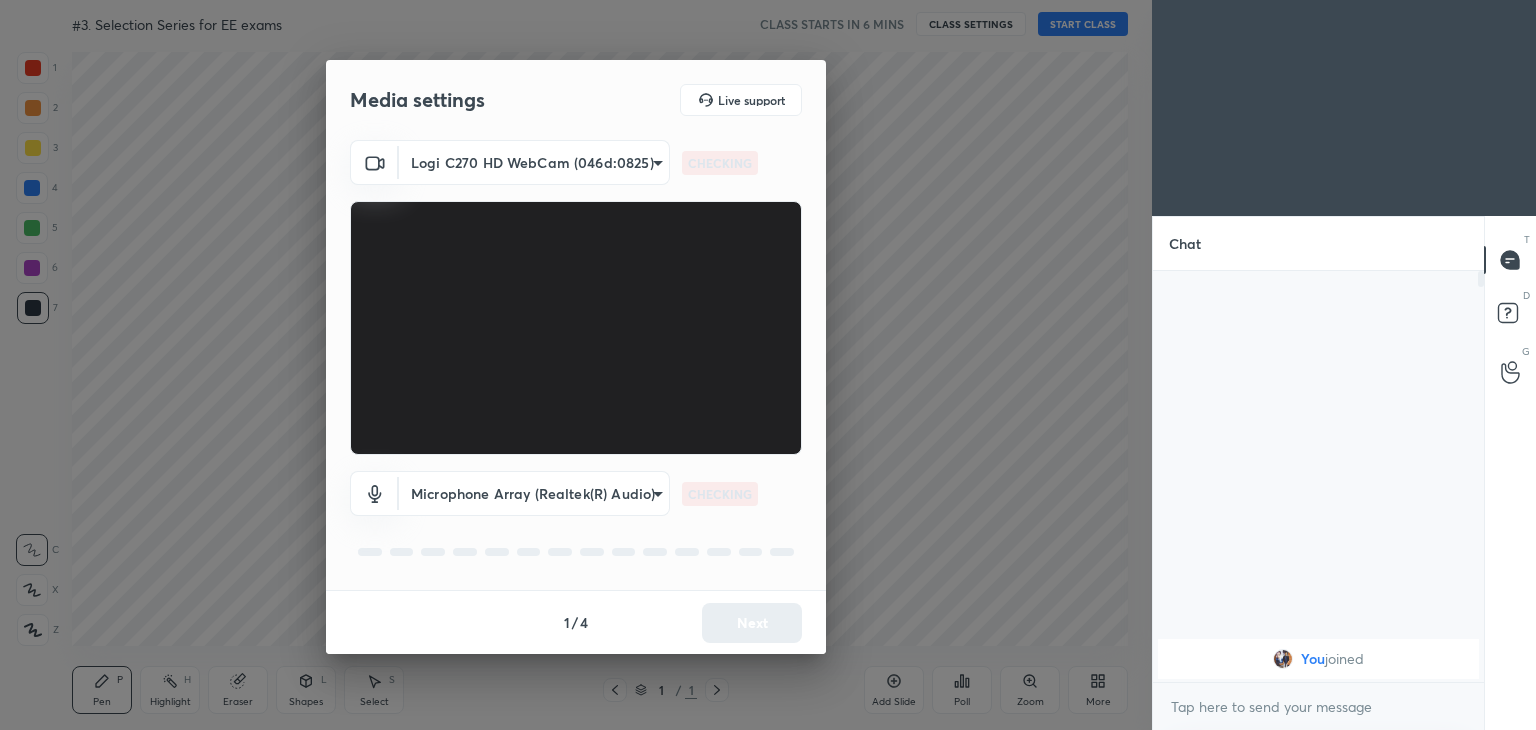 click on "1 2 3 4 5 6 7 C X Z C X Z E E Erase all   H H #3. Selection Series for EE exams CLASS STARTS IN 6 MINS CLASS SETTINGS START CLASS Setting up your live class Back #3. Selection Series for EE exams Ravendra Yadav Pen P Highlight H Eraser Shapes L Select S 1 / 1 Add Slide Poll Zoom More Chat You  joined 1 NEW MESSAGE Enable hand raising Enable raise hand to speak to learners. Once enabled, chat will be turned off temporarily. Enable x   introducing Raise a hand with a doubt Now learners can raise their hand along with a doubt  How it works? Doubts asked by learners will show up here Raise hand disabled You have disabled Raise hand currently. Enable it to invite learners to speak Enable Can't raise hand Looks like educator just invited you to speak. Please wait before you can raise your hand again. Got it T Messages (T) D Doubts (D) G Raise Hand (G) Report an issue Reason for reporting Buffering Chat not working Audio - Video sync issue Educator video quality low ​ Attach an image Report Media settings CHECKING" at bounding box center [768, 365] 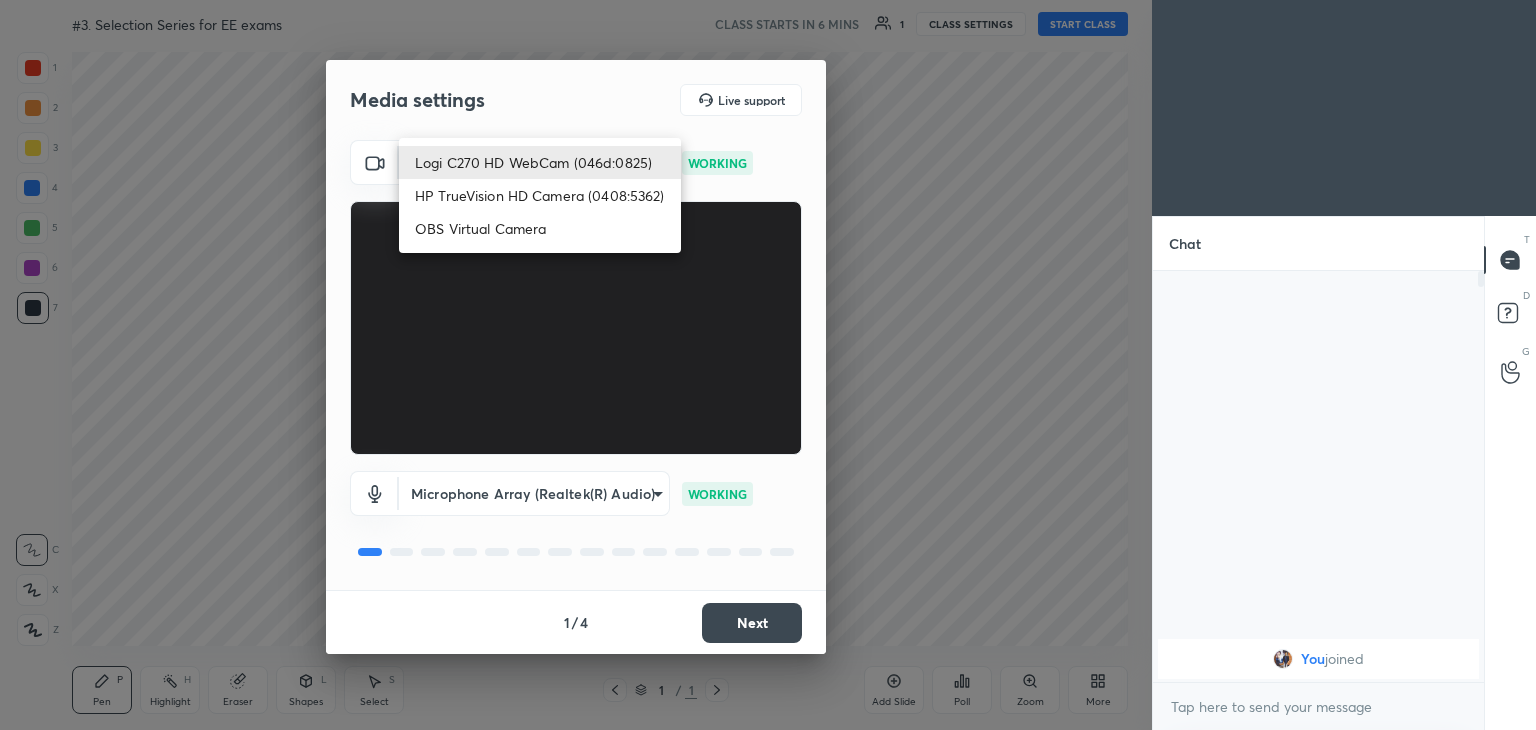 drag, startPoint x: 558, startPoint y: 221, endPoint x: 565, endPoint y: 203, distance: 19.313208 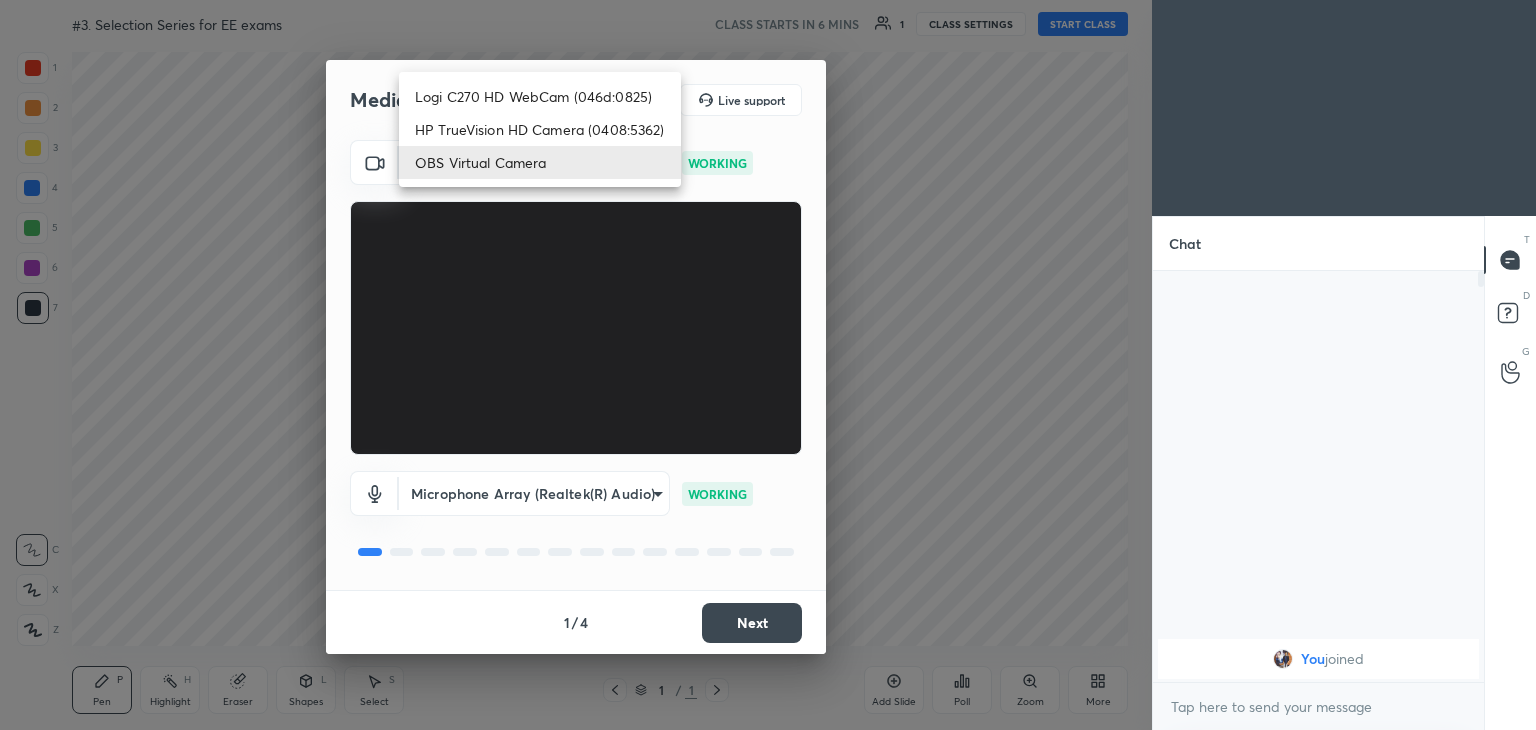 drag, startPoint x: 564, startPoint y: 149, endPoint x: 558, endPoint y: 169, distance: 20.880613 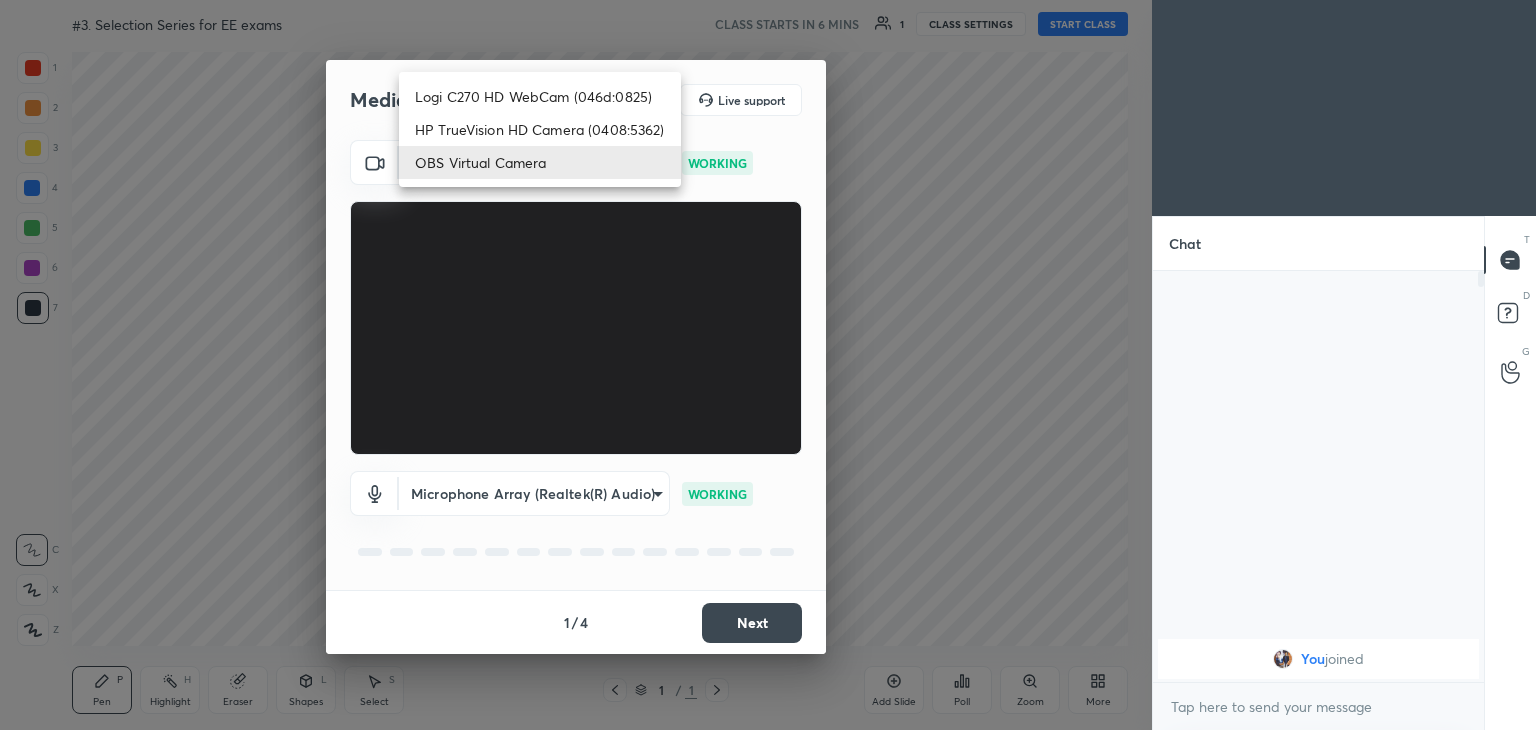 click on "HP TrueVision HD Camera (0408:5362)" at bounding box center [540, 129] 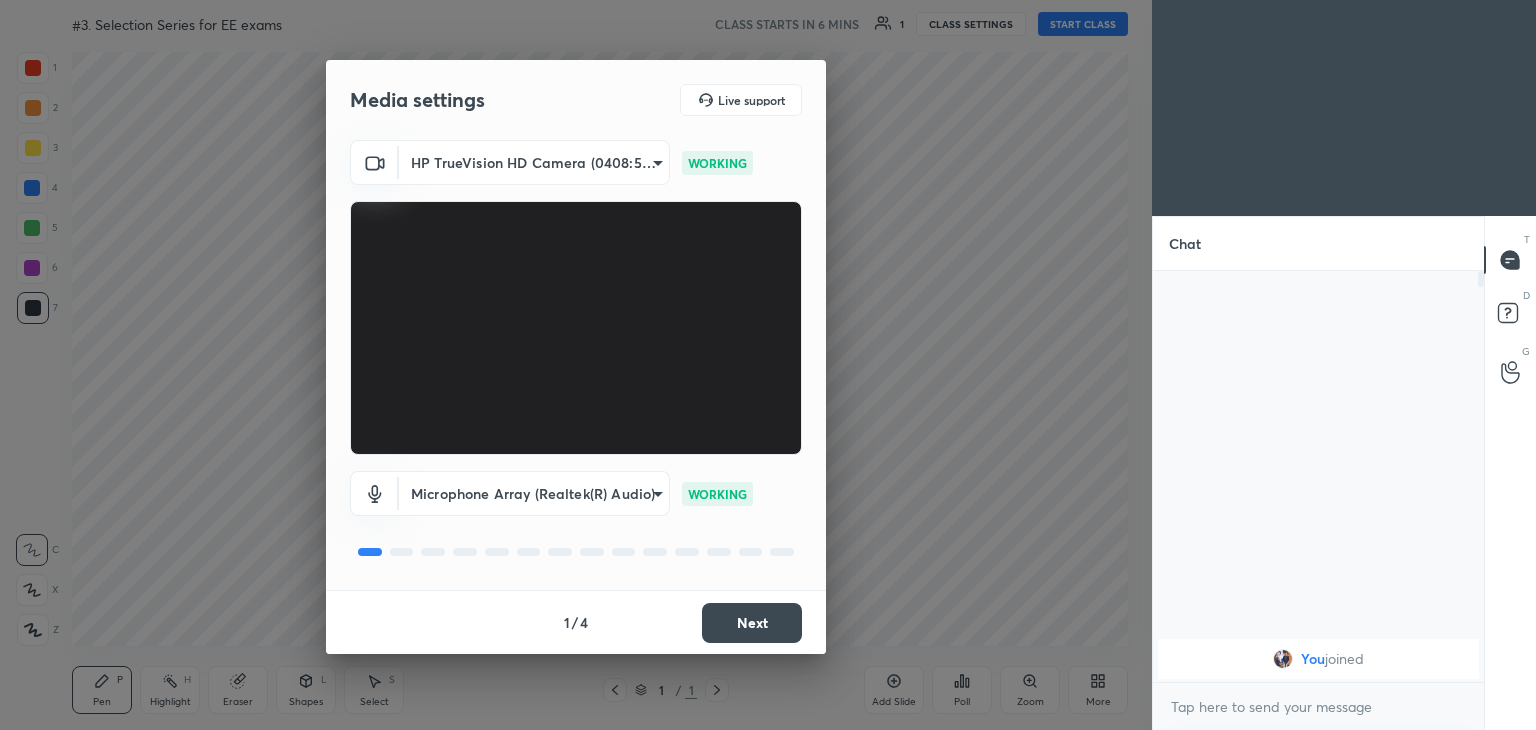 click on "1 2 3 4 5 6 7 C X Z C X Z E E Erase all   H H #3. Selection Series for EE exams CLASS STARTS IN 6 MINS 1 CLASS SETTINGS START CLASS Setting up your live class Back #3. Selection Series for EE exams Ravendra Yadav Pen P Highlight H Eraser Shapes L Select S 1 / 1 Add Slide Poll Zoom More Chat You  joined 1 NEW MESSAGE Enable hand raising Enable raise hand to speak to learners. Once enabled, chat will be turned off temporarily. Enable x   introducing Raise a hand with a doubt Now learners can raise their hand along with a doubt  How it works? Doubts asked by learners will show up here Raise hand disabled You have disabled Raise hand currently. Enable it to invite learners to speak Enable Can't raise hand Looks like educator just invited you to speak. Please wait before you can raise your hand again. Got it T Messages (T) D Doubts (D) G Raise Hand (G) Report an issue Reason for reporting Buffering Chat not working Audio - Video sync issue Educator video quality low ​ Attach an image Report Media settings 1 / 4" at bounding box center [768, 365] 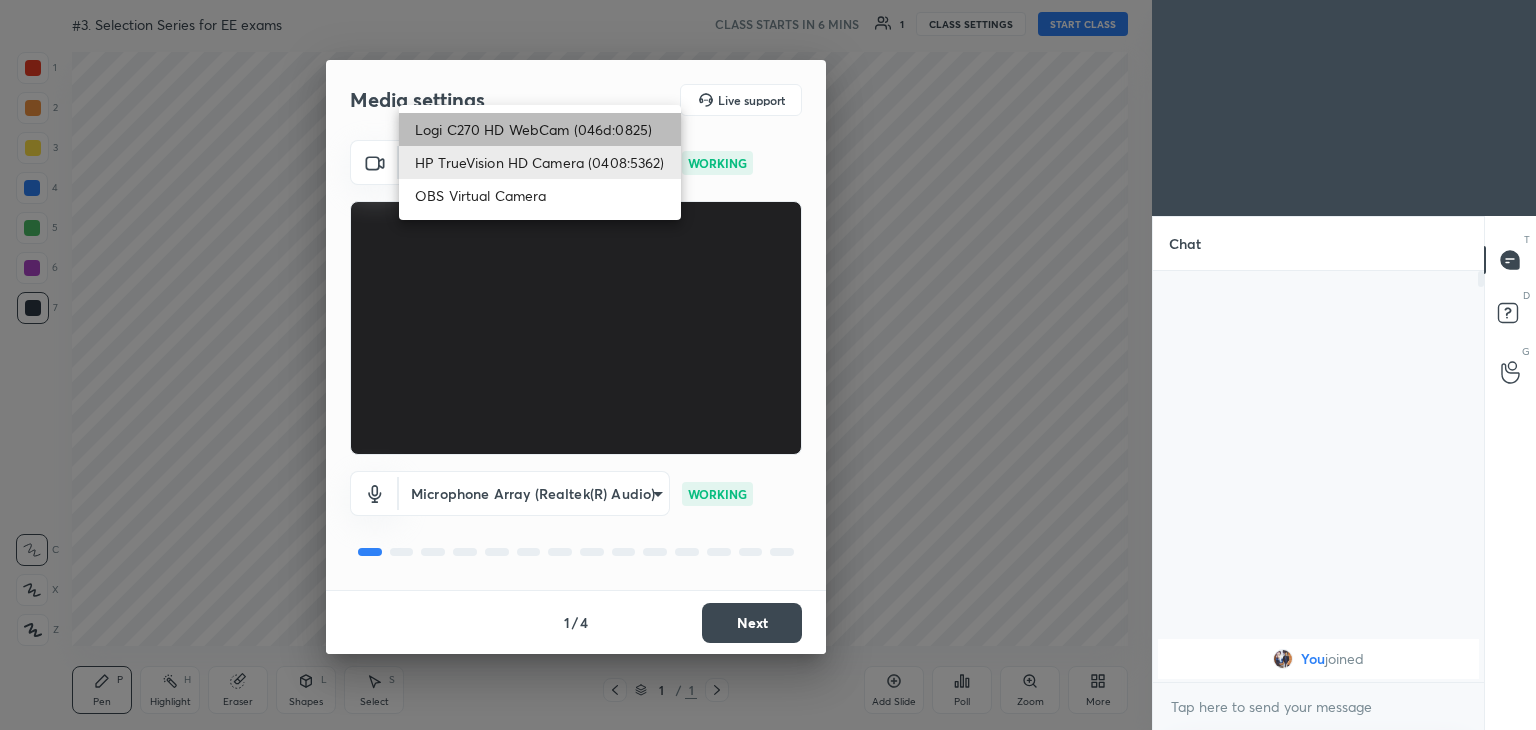 click on "Logi C270 HD WebCam (046d:0825)" at bounding box center (540, 129) 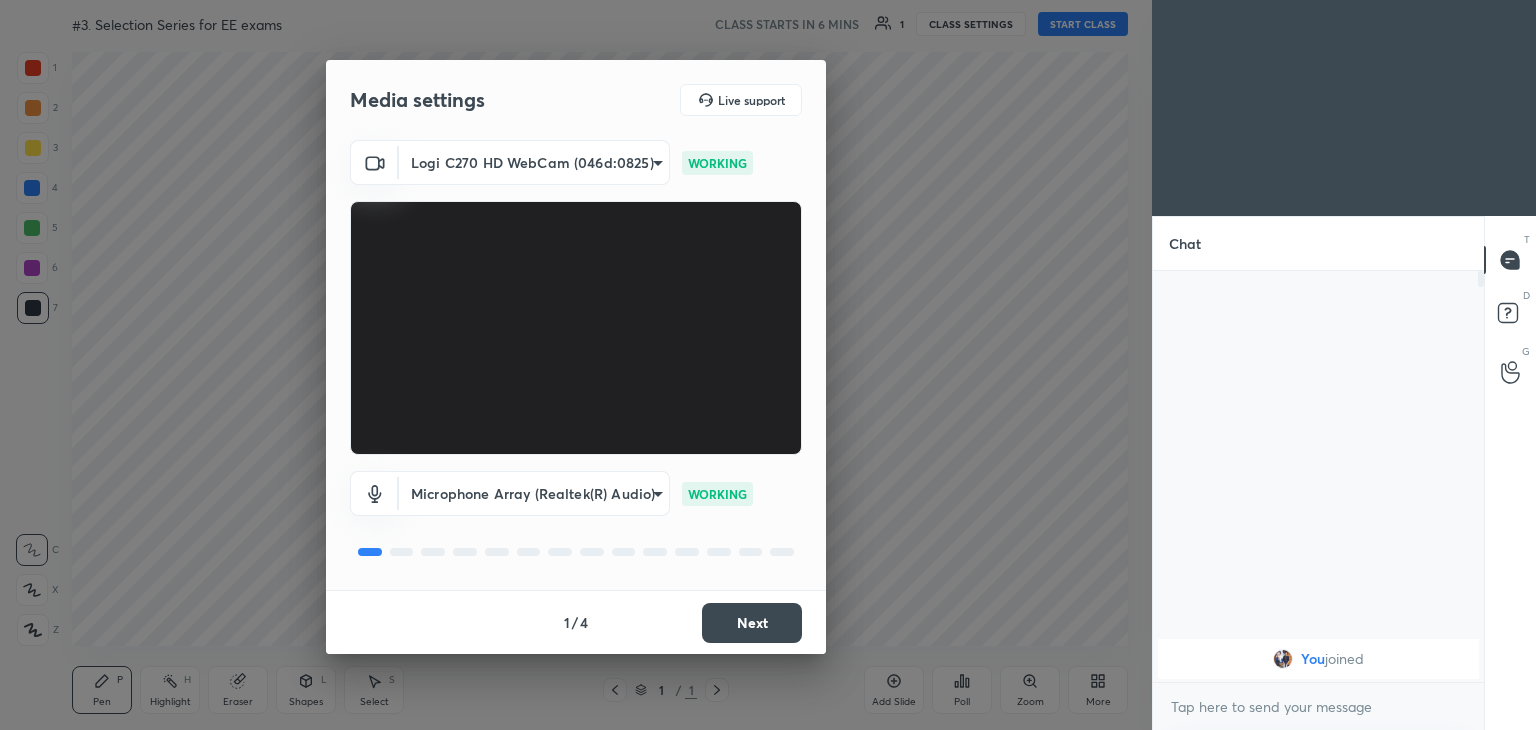 click on "Next" at bounding box center [752, 623] 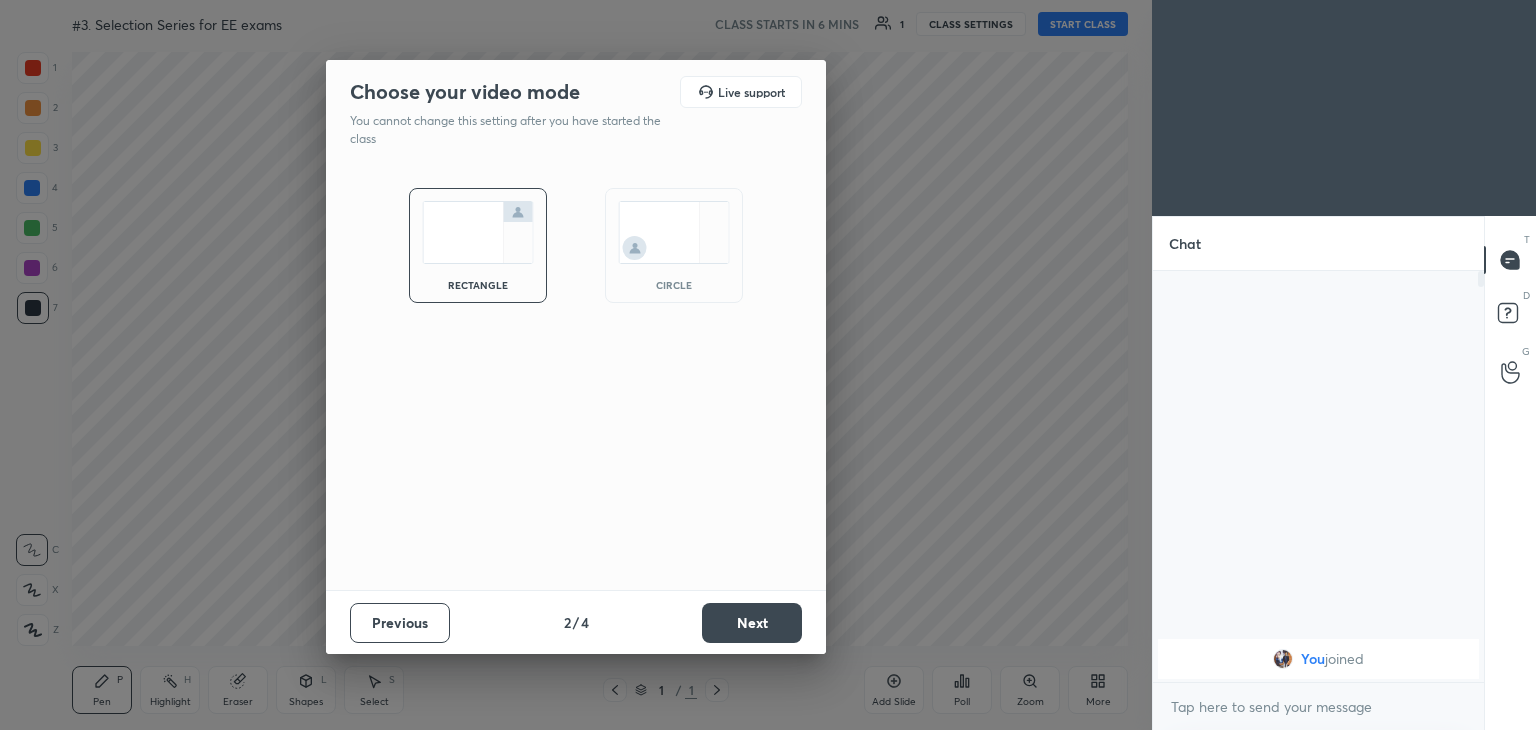 click on "Next" at bounding box center (752, 623) 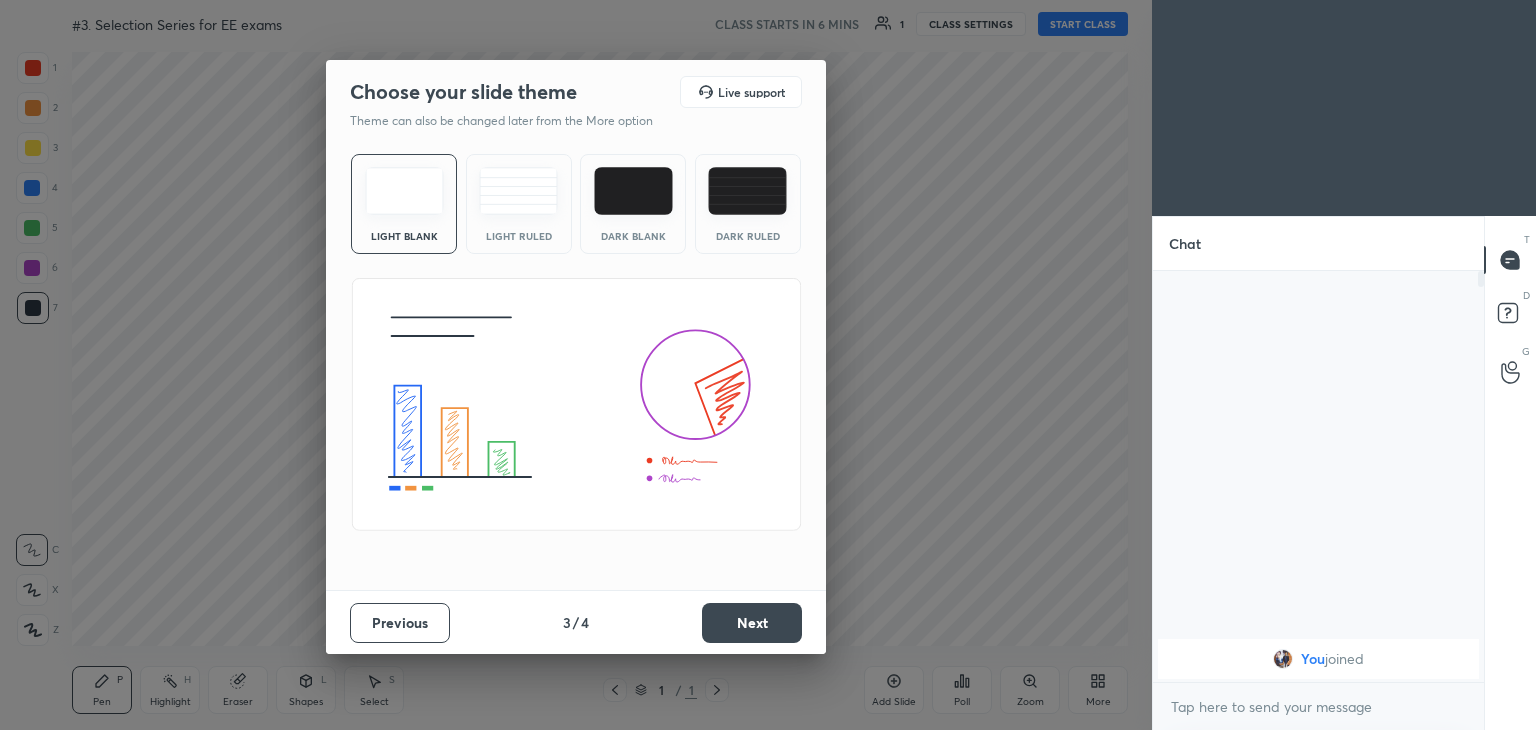 click on "Previous 3 / 4 Next" at bounding box center [576, 622] 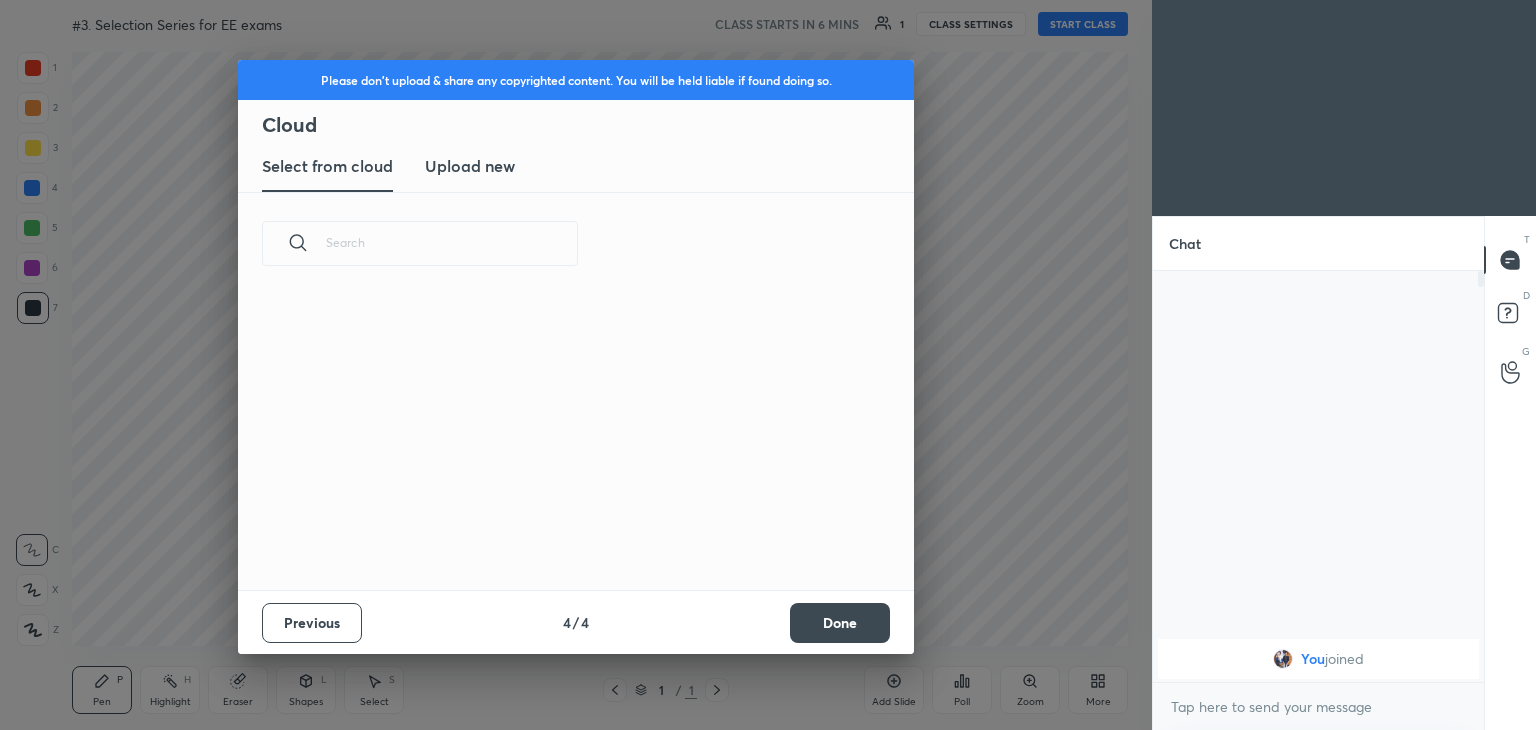 click on "Done" at bounding box center (840, 623) 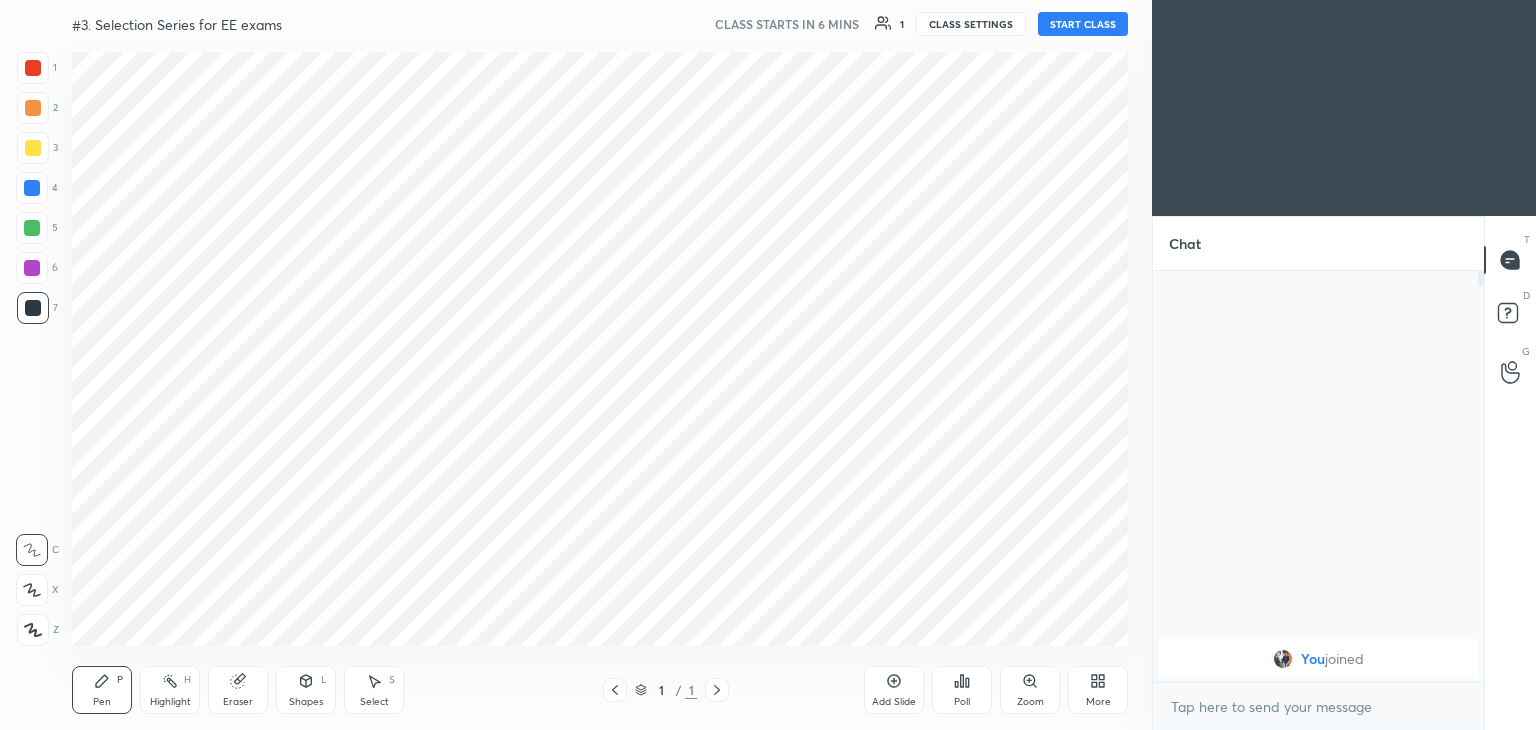 scroll, scrollTop: 0, scrollLeft: 0, axis: both 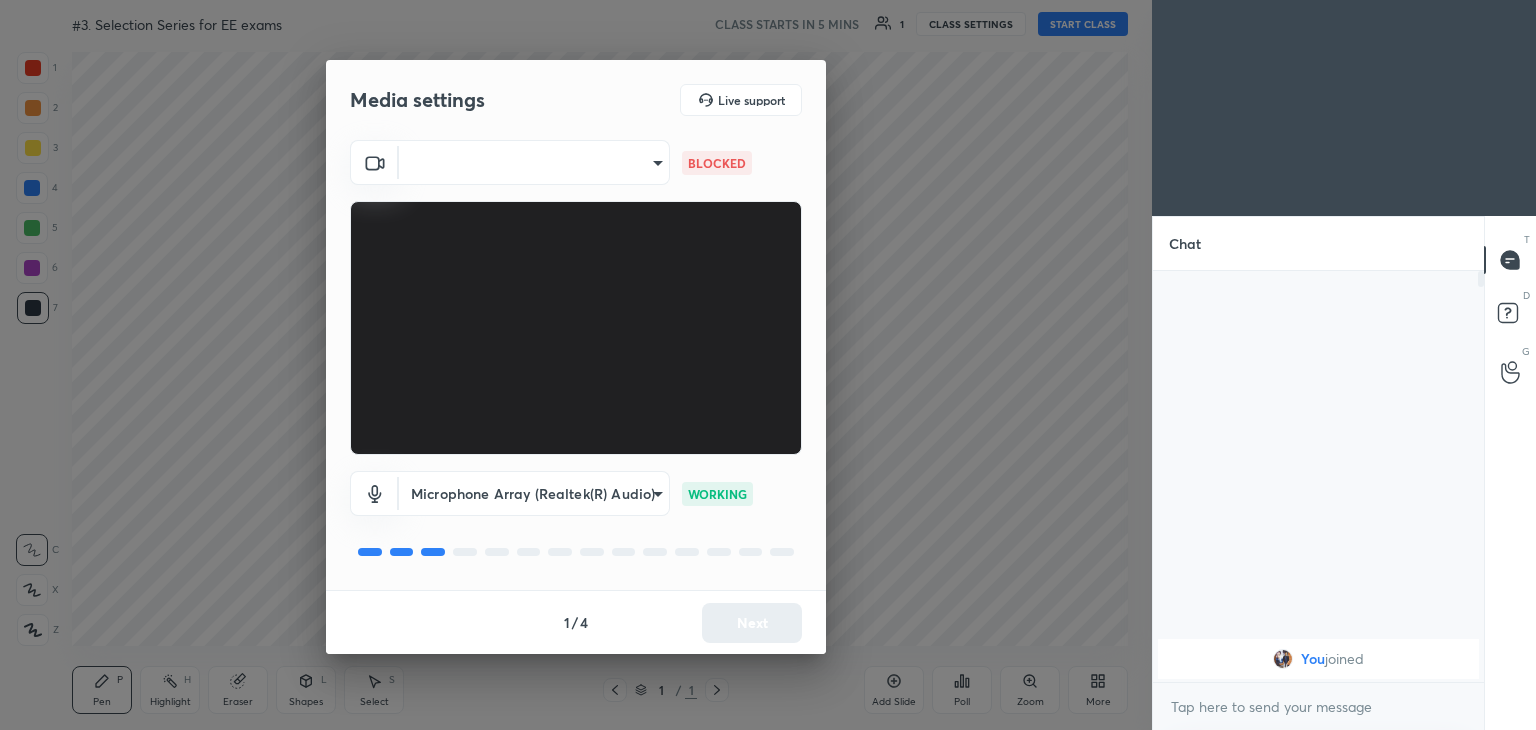 click on "1 2 3 4 5 6 7 C X Z C X Z E E Erase all   H H #3. Selection Series for EE exams CLASS STARTS IN 5 MINS 1 CLASS SETTINGS START CLASS Setting up your live class Back #3. Selection Series for EE exams [NAME] Pen P Highlight H Eraser Shapes L Select S 1 / 1 Add Slide Poll Zoom More Chat You  joined JUMP TO LATEST Enable hand raising Enable raise hand to speak to learners. Once enabled, chat will be turned off temporarily. Enable x   introducing Raise a hand with a doubt Now learners can raise their hand along with a doubt  How it works? Doubts asked by learners will show up here Raise hand disabled You have disabled Raise hand currently. Enable it to invite learners to speak Enable Can't raise hand Looks like educator just invited you to speak. Please wait before you can raise your hand again. Got it T Messages (T) D Doubts (D) G Raise Hand (G) Report an issue Reason for reporting Buffering Chat not working Audio - Video sync issue Educator video quality low ​ Attach an image Report Media settings 1 / 4" at bounding box center (768, 365) 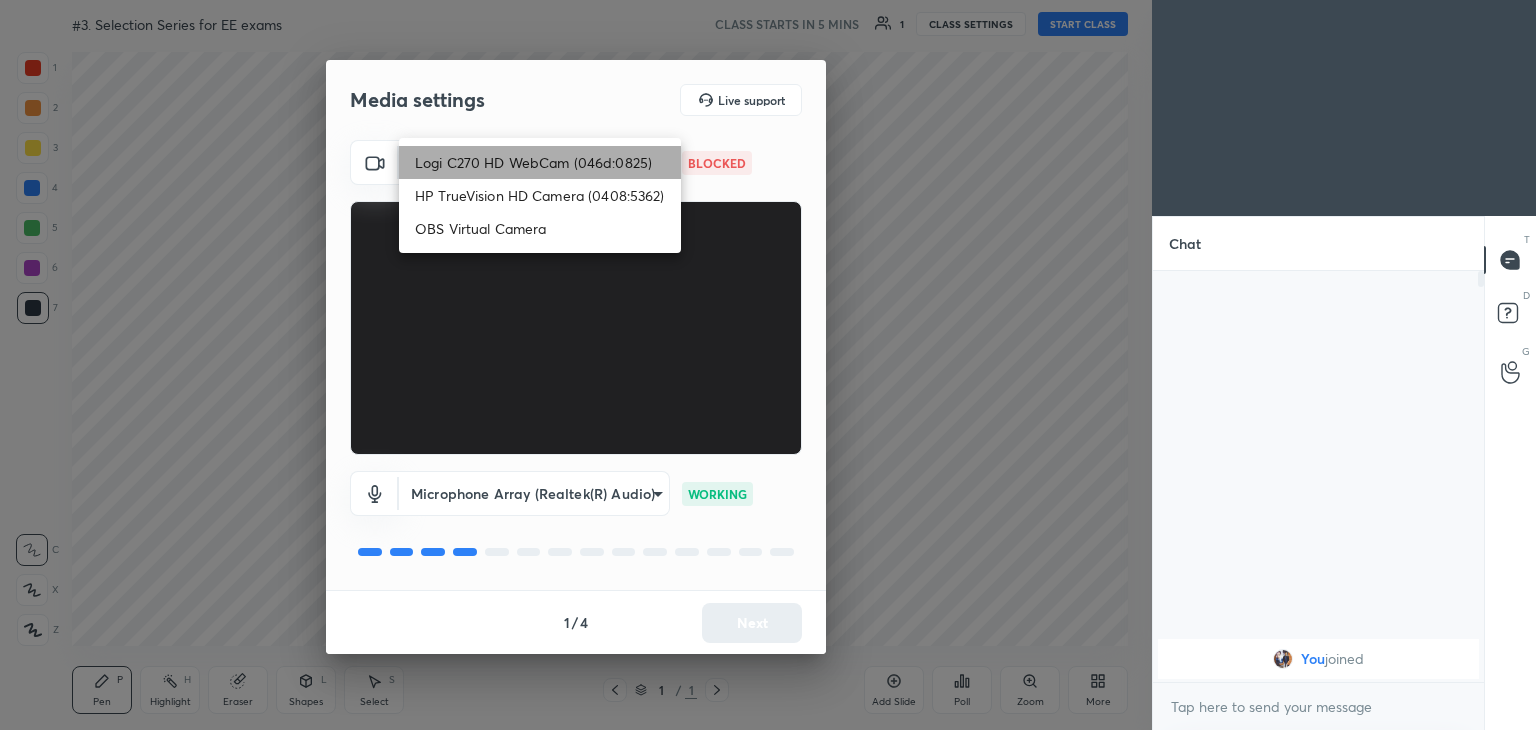 click on "Logi C270 HD WebCam (046d:0825)" at bounding box center [540, 162] 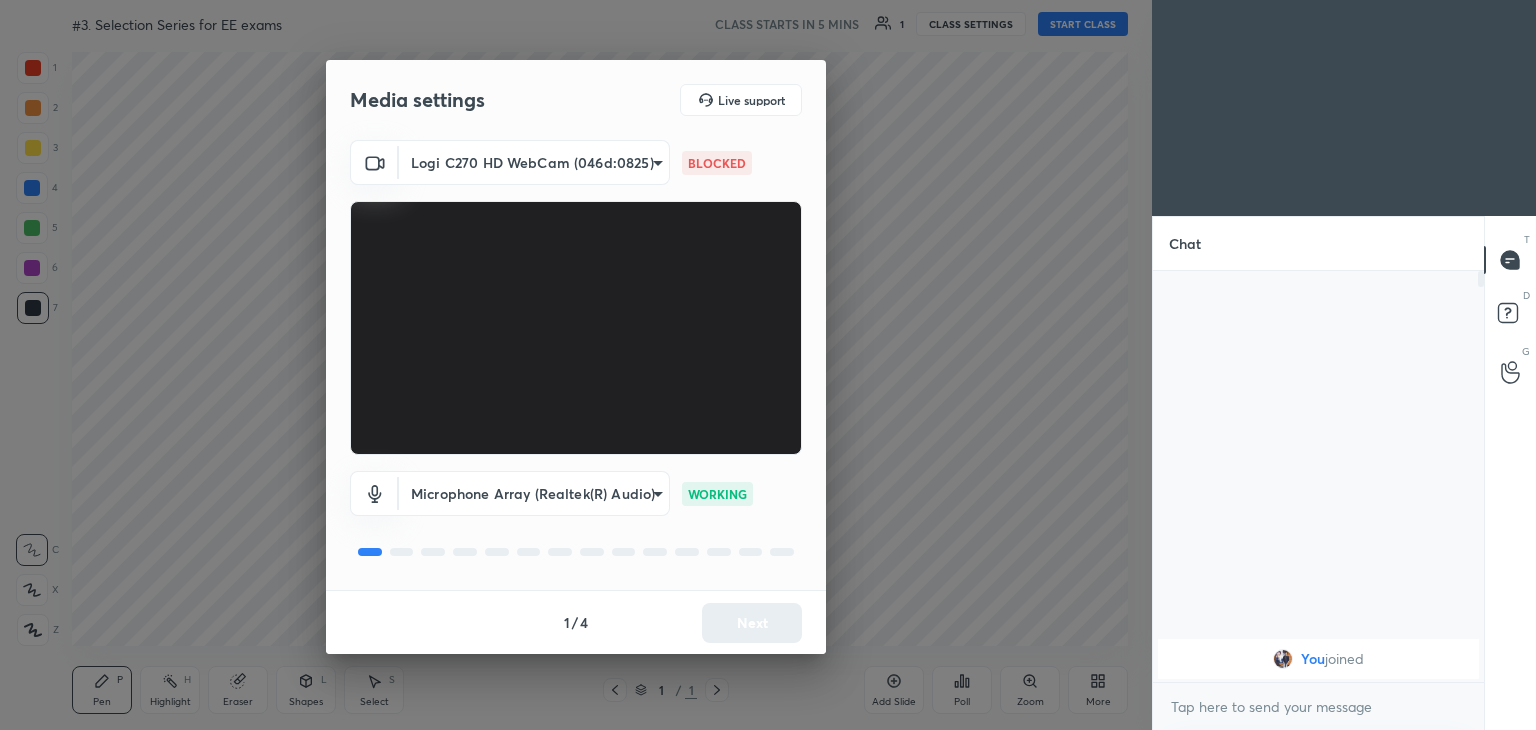 click on "1 2 3 4 5 6 7 C X Z C X Z E E Erase all   H H #3. Selection Series for EE exams CLASS STARTS IN 5 MINS 1 CLASS SETTINGS START CLASS Setting up your live class Back #3. Selection Series for EE exams [NAME] Pen P Highlight H Eraser Shapes L Select S 1 / 1 Add Slide Poll Zoom More Chat You  joined JUMP TO LATEST Enable hand raising Enable raise hand to speak to learners. Once enabled, chat will be turned off temporarily. Enable x   introducing Raise a hand with a doubt Now learners can raise their hand along with a doubt  How it works? Doubts asked by learners will show up here Raise hand disabled You have disabled Raise hand currently. Enable it to invite learners to speak Enable Can't raise hand Looks like educator just invited you to speak. Please wait before you can raise your hand again. Got it T Messages (T) D Doubts (D) G Raise Hand (G) Report an issue Reason for reporting Buffering Chat not working Audio - Video sync issue Educator video quality low ​ Attach an image Report Media settings 1 / 4" at bounding box center [768, 365] 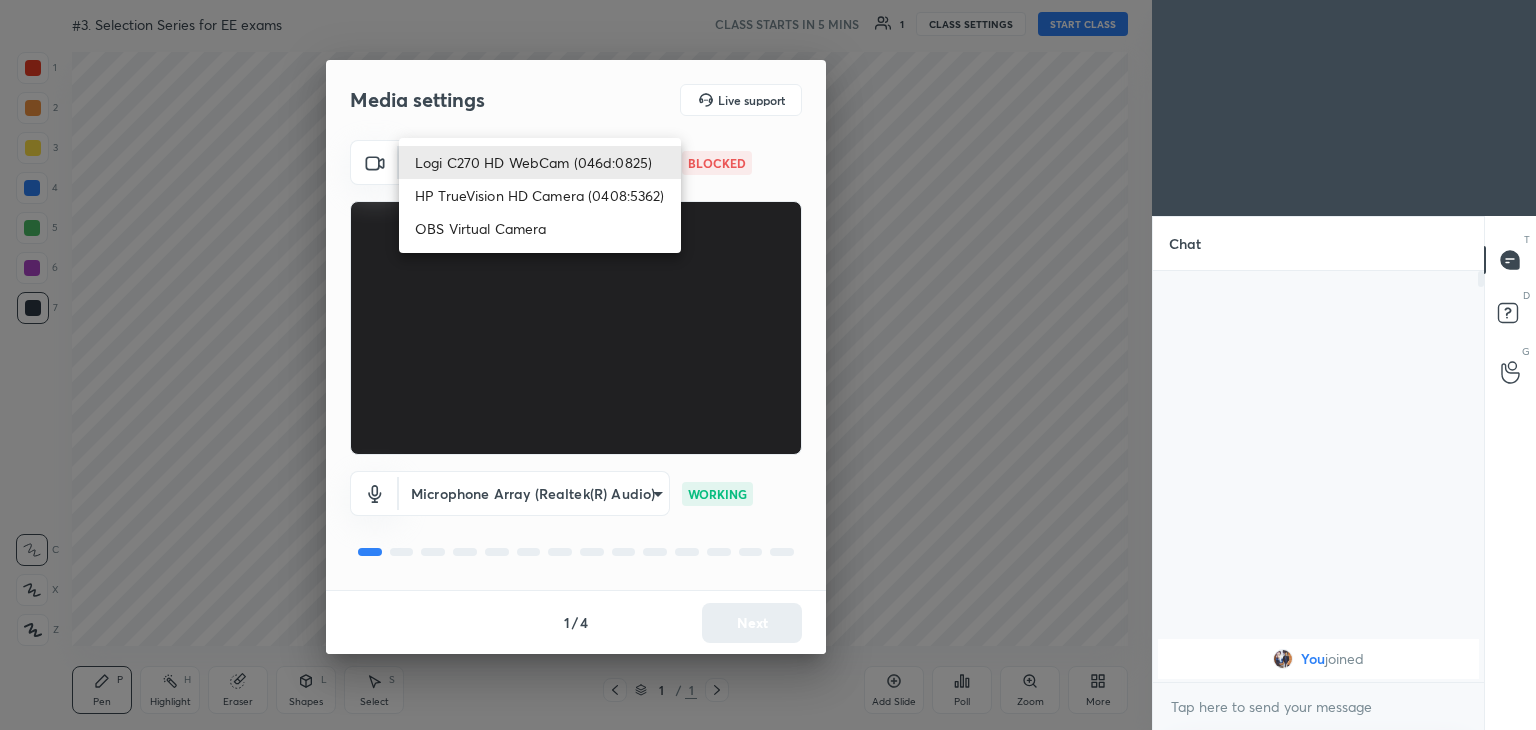 click on "HP TrueVision HD Camera (0408:5362)" at bounding box center (540, 195) 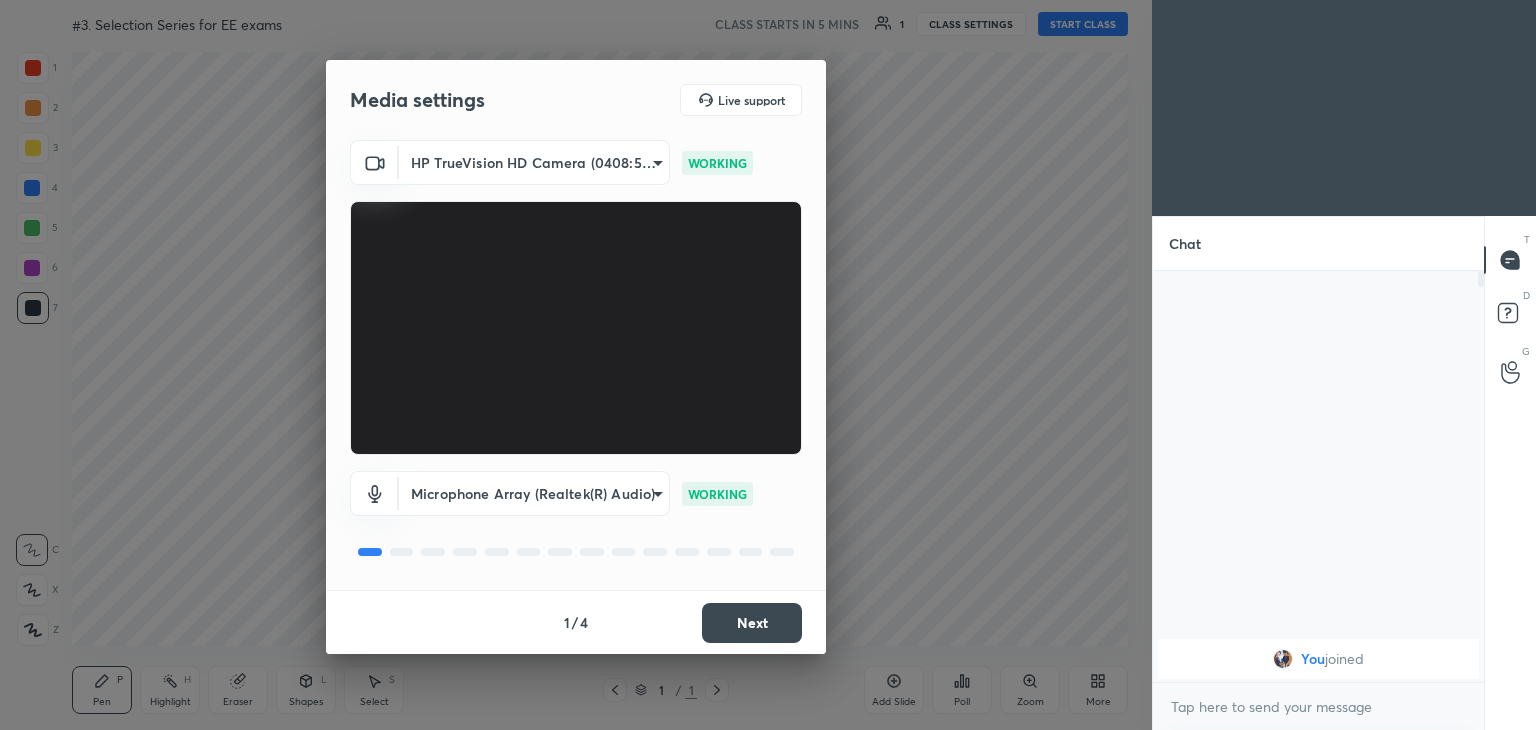 click on "1 2 3 4 5 6 7 C X Z C X Z E E Erase all   H H #3. Selection Series for EE exams CLASS STARTS IN 5 MINS 1 CLASS SETTINGS START CLASS Setting up your live class Back #3. Selection Series for EE exams [NAME] Pen P Highlight H Eraser Shapes L Select S 1 / 1 Add Slide Poll Zoom More Chat You  joined JUMP TO LATEST Enable hand raising Enable raise hand to speak to learners. Once enabled, chat will be turned off temporarily. Enable x   introducing Raise a hand with a doubt Now learners can raise their hand along with a doubt  How it works? Doubts asked by learners will show up here Raise hand disabled You have disabled Raise hand currently. Enable it to invite learners to speak Enable Can't raise hand Looks like educator just invited you to speak. Please wait before you can raise your hand again. Got it T Messages (T) D Doubts (D) G Raise Hand (G) Report an issue Reason for reporting Buffering Chat not working Audio - Video sync issue Educator video quality low ​ Attach an image Report Media settings 1 / 4" at bounding box center [768, 365] 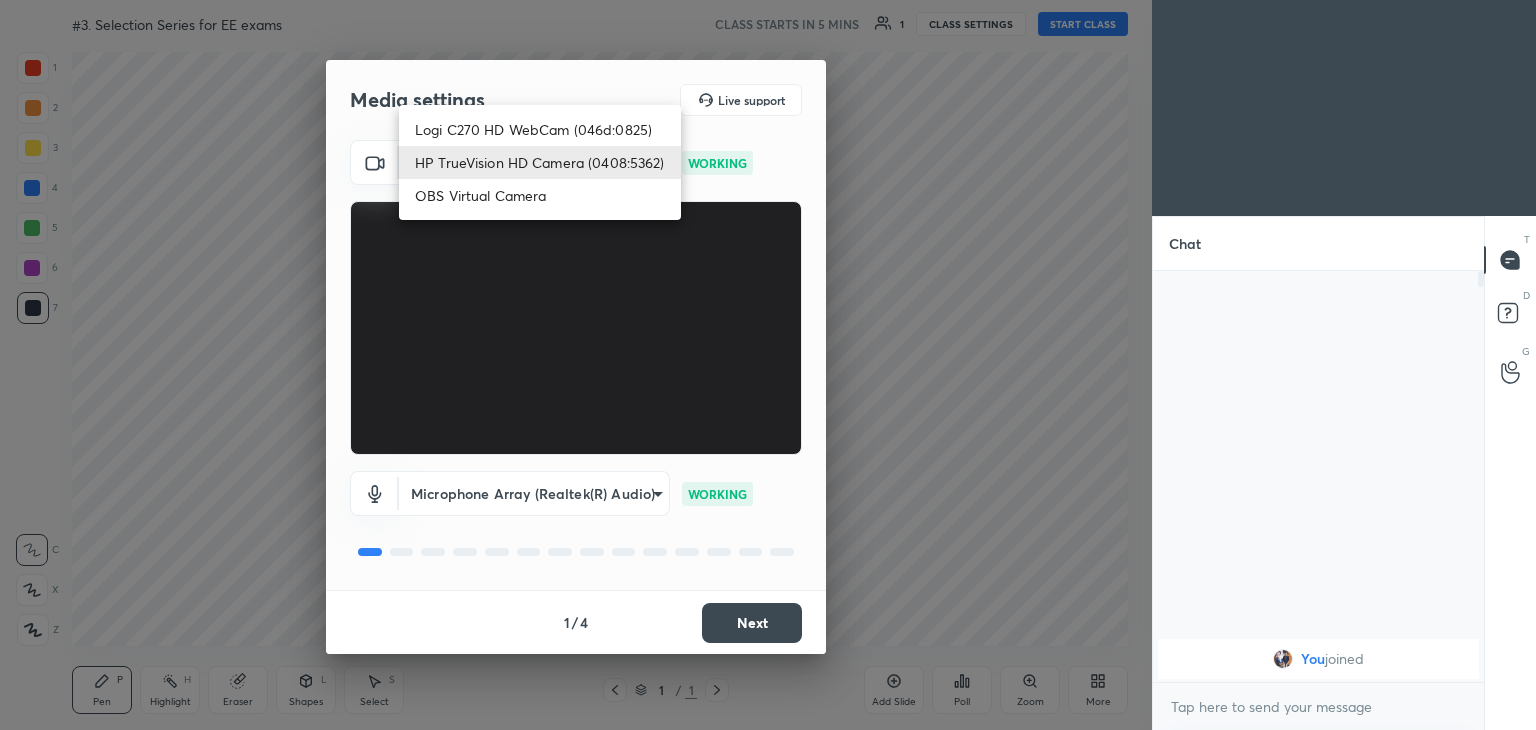 click on "Logi C270 HD WebCam (046d:0825)" at bounding box center [540, 129] 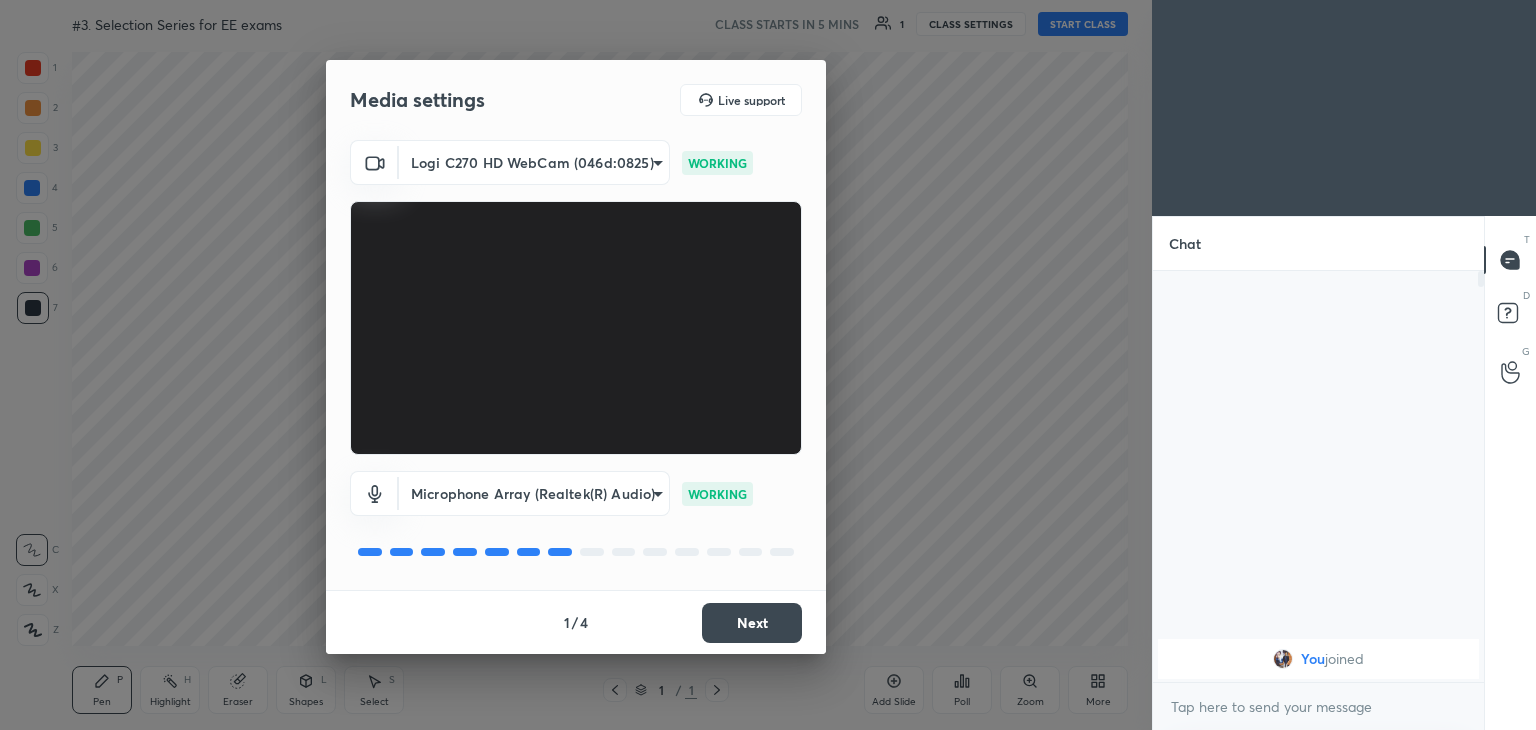 click on "Next" at bounding box center (752, 623) 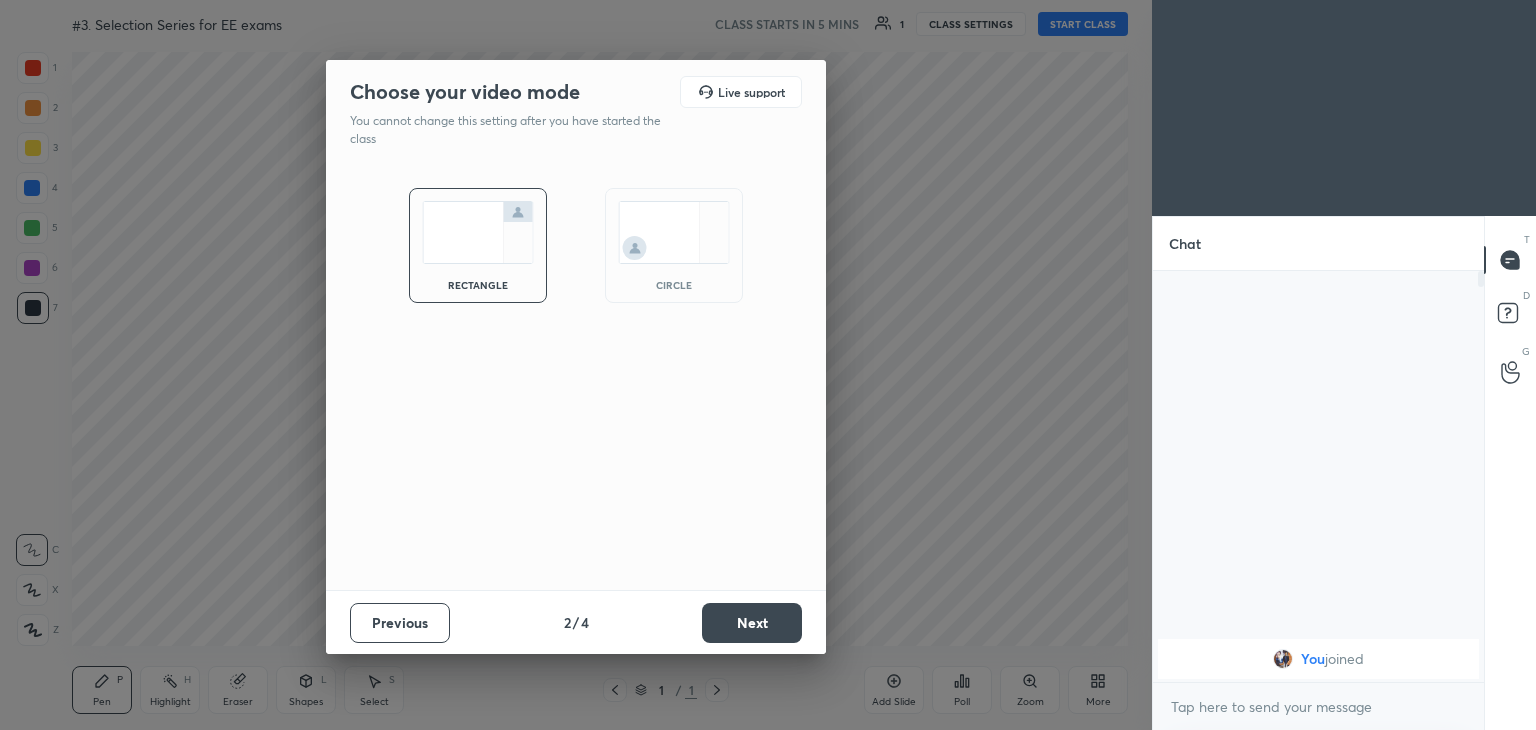 click on "Next" at bounding box center (752, 623) 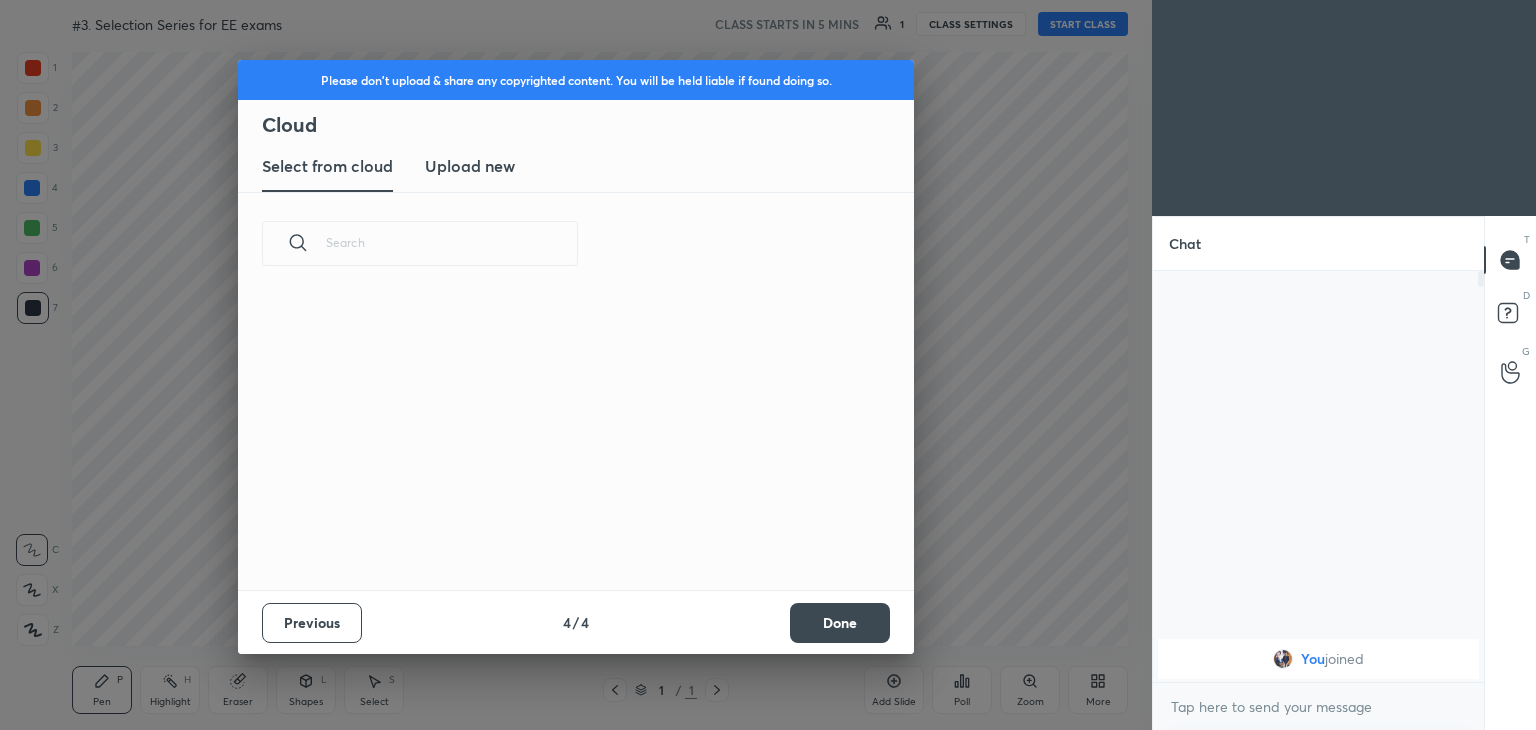 click on "Previous 4 / 4 Done" at bounding box center (576, 622) 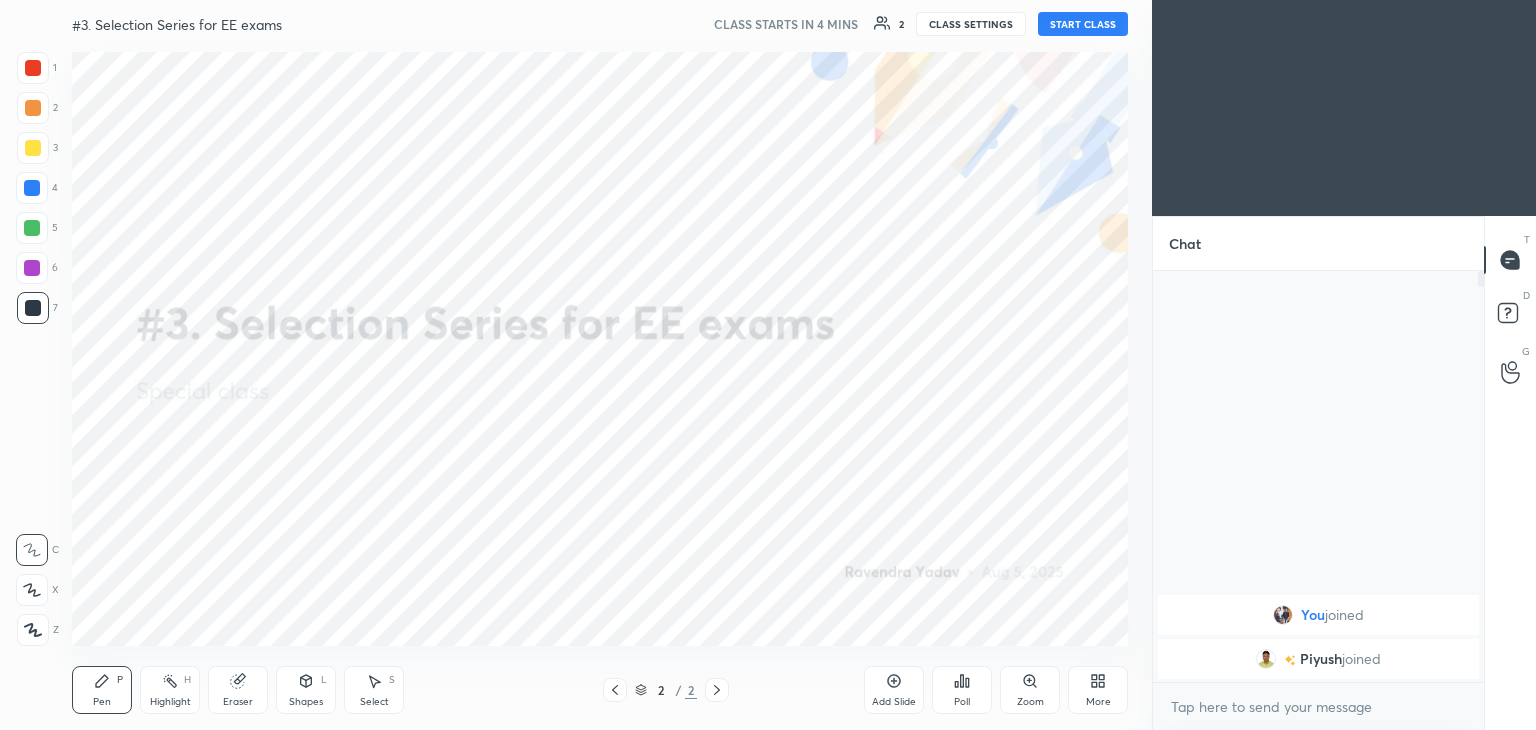 click on "More" at bounding box center (1098, 690) 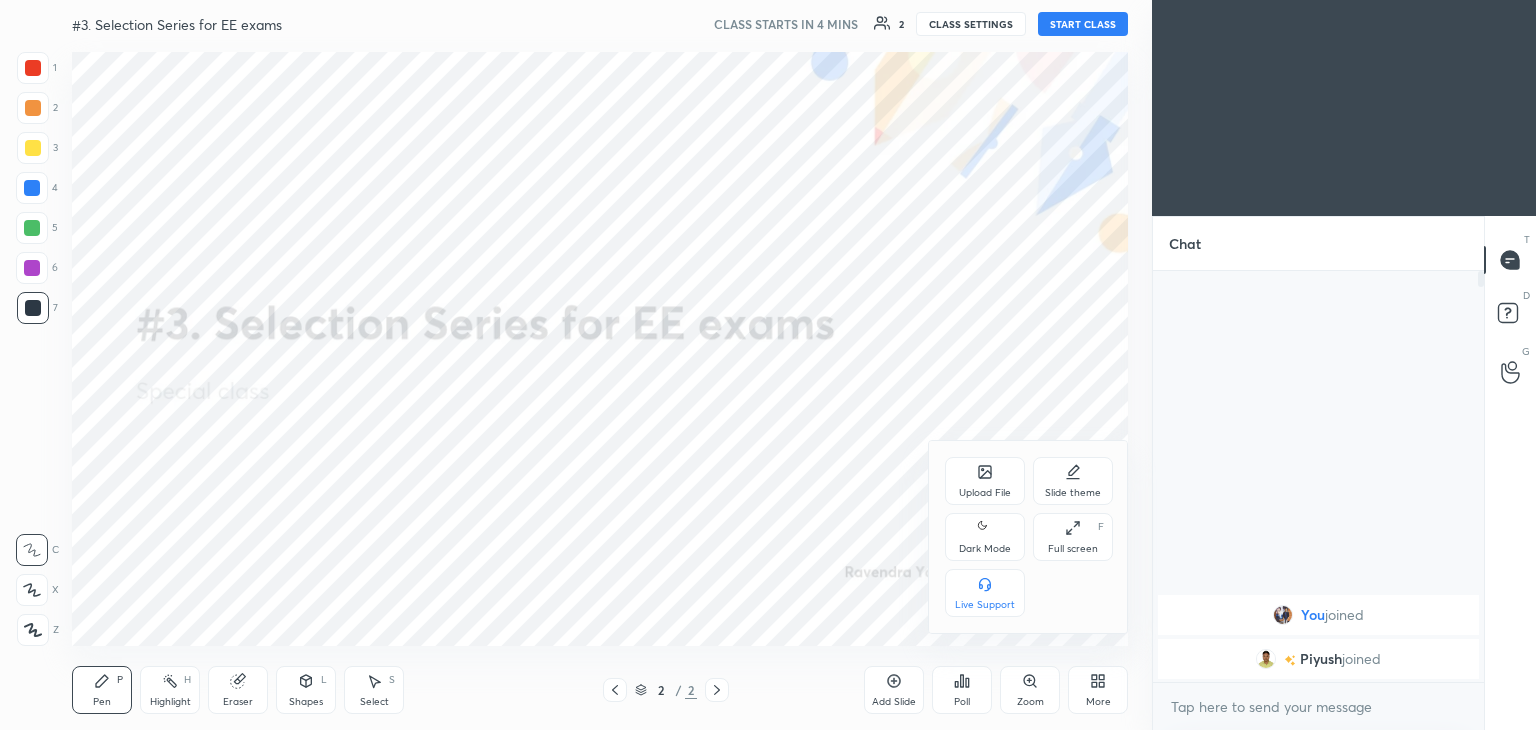 click on "Upload File" at bounding box center [985, 493] 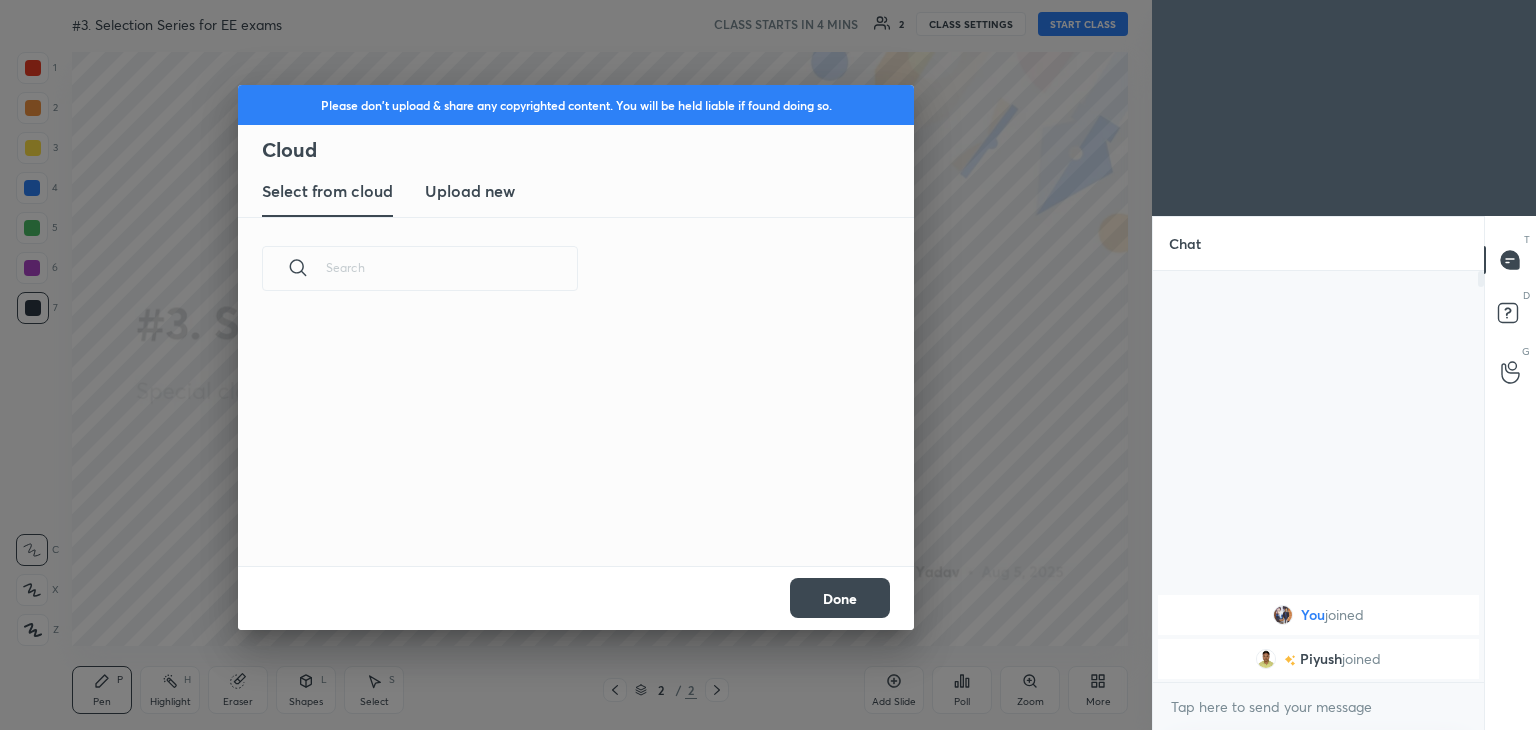 scroll, scrollTop: 5, scrollLeft: 10, axis: both 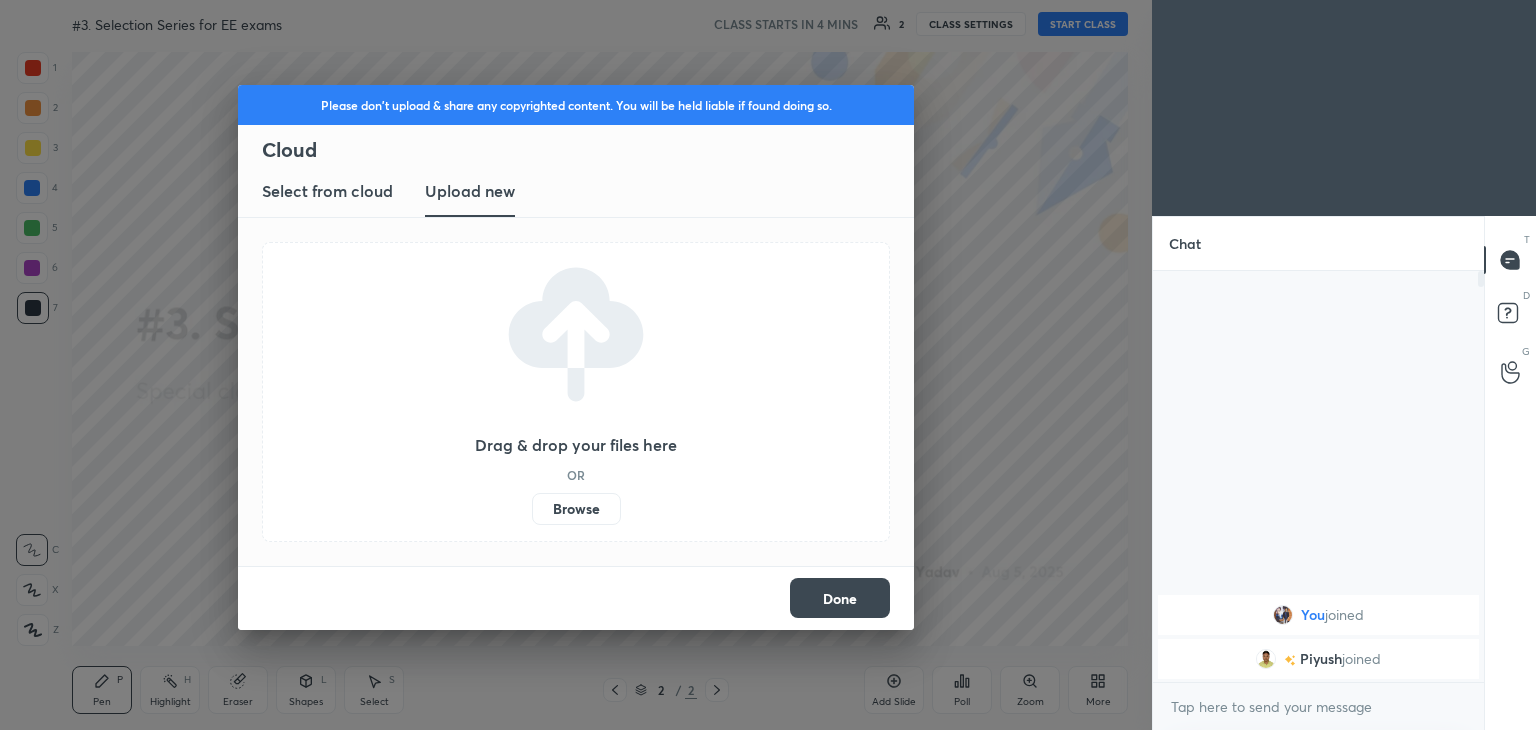 click on "Browse" at bounding box center [576, 509] 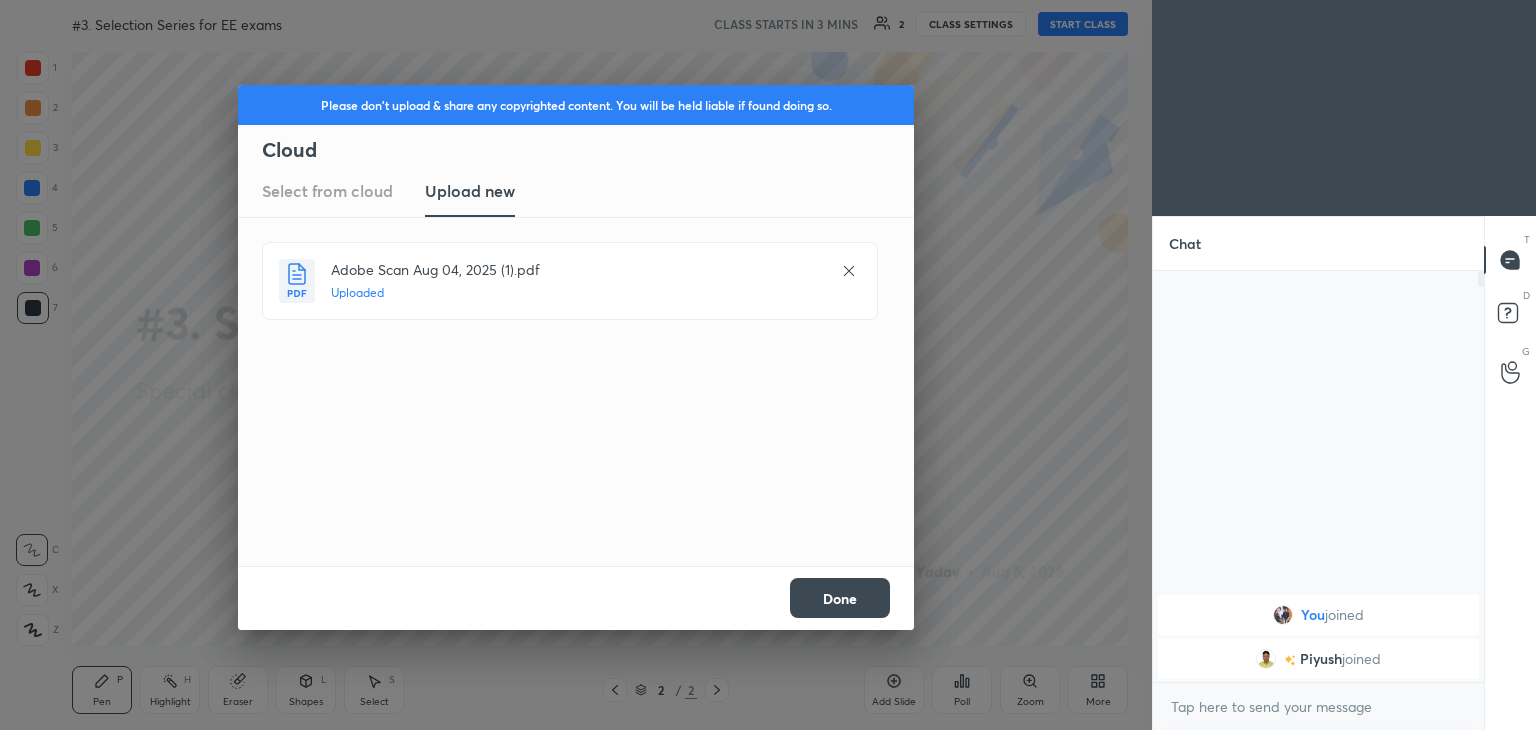click on "Done" at bounding box center (840, 598) 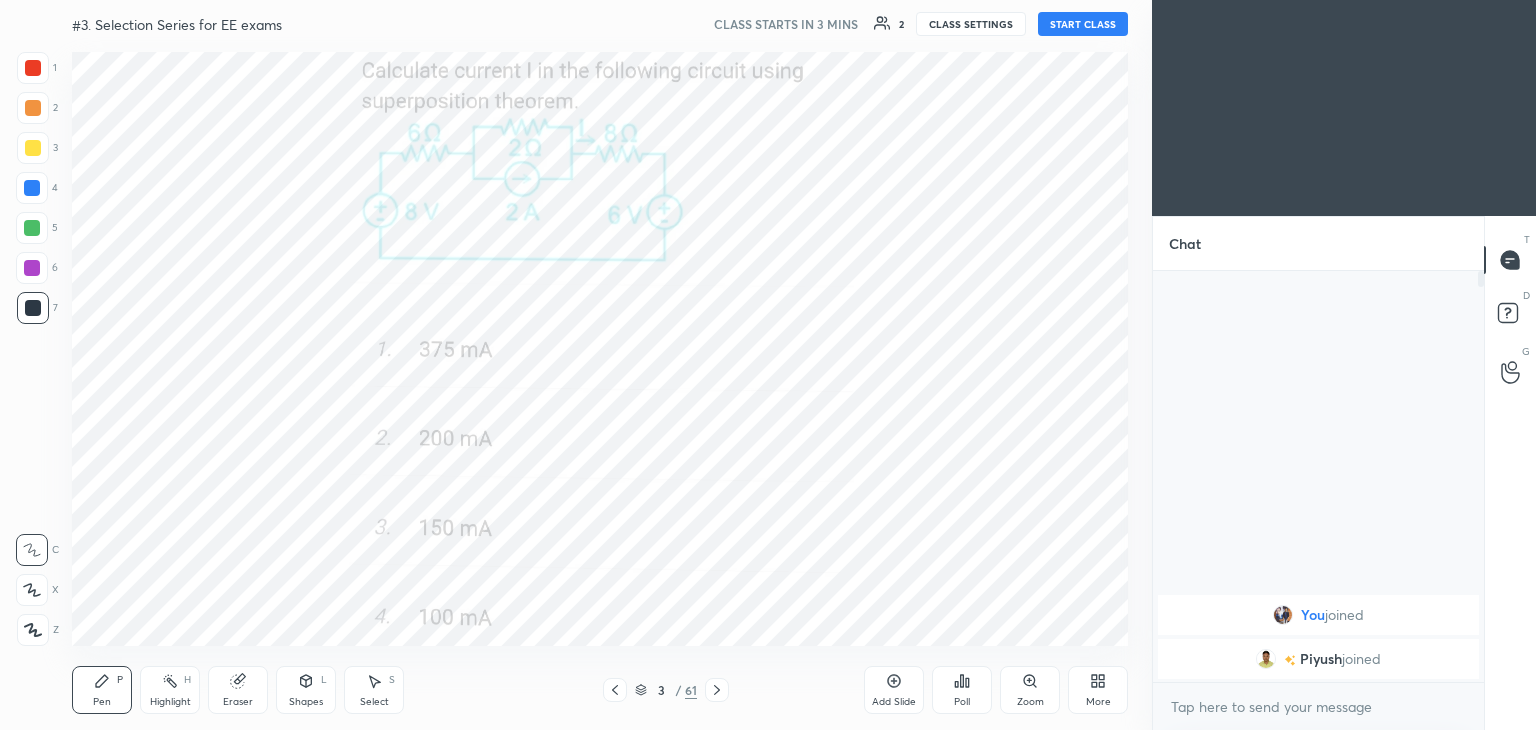 click 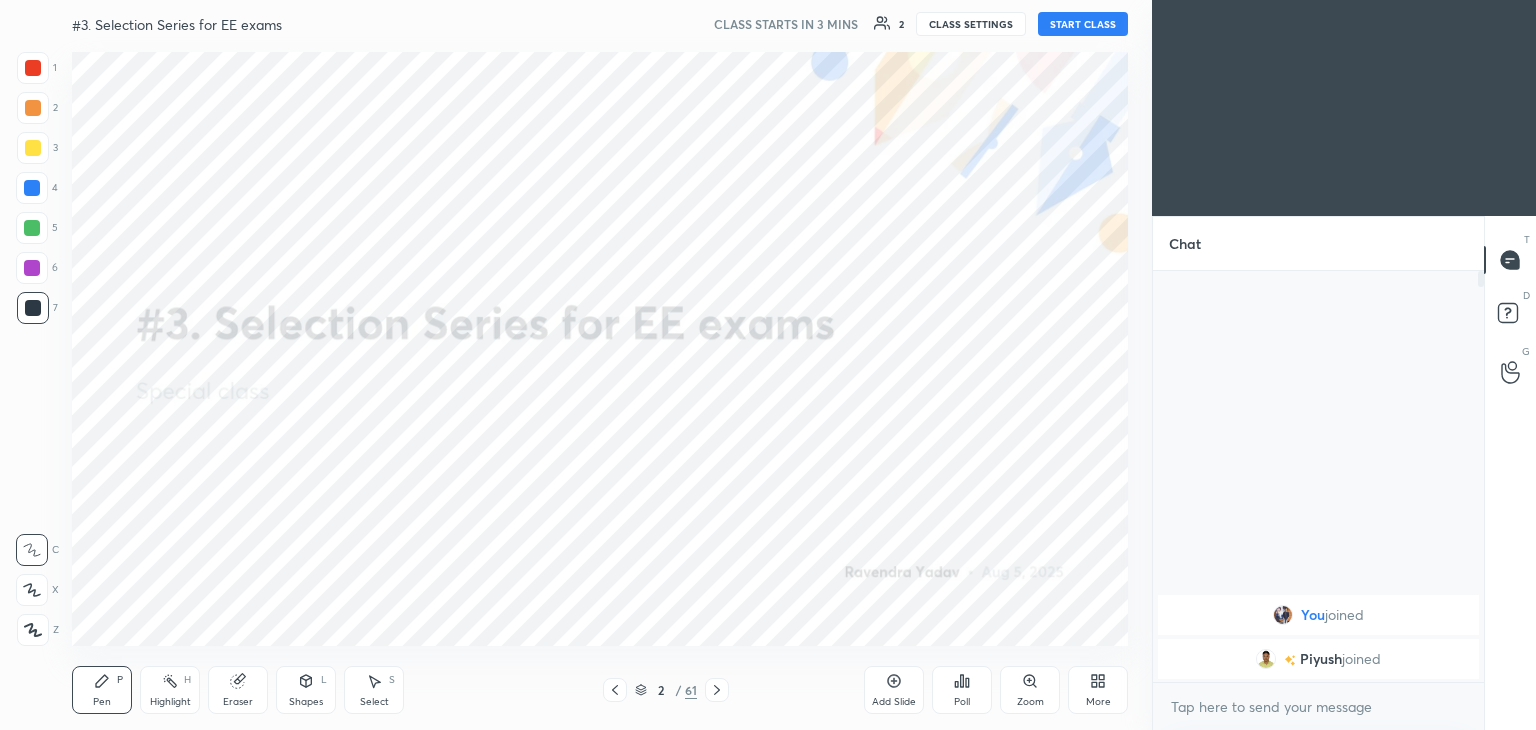 click 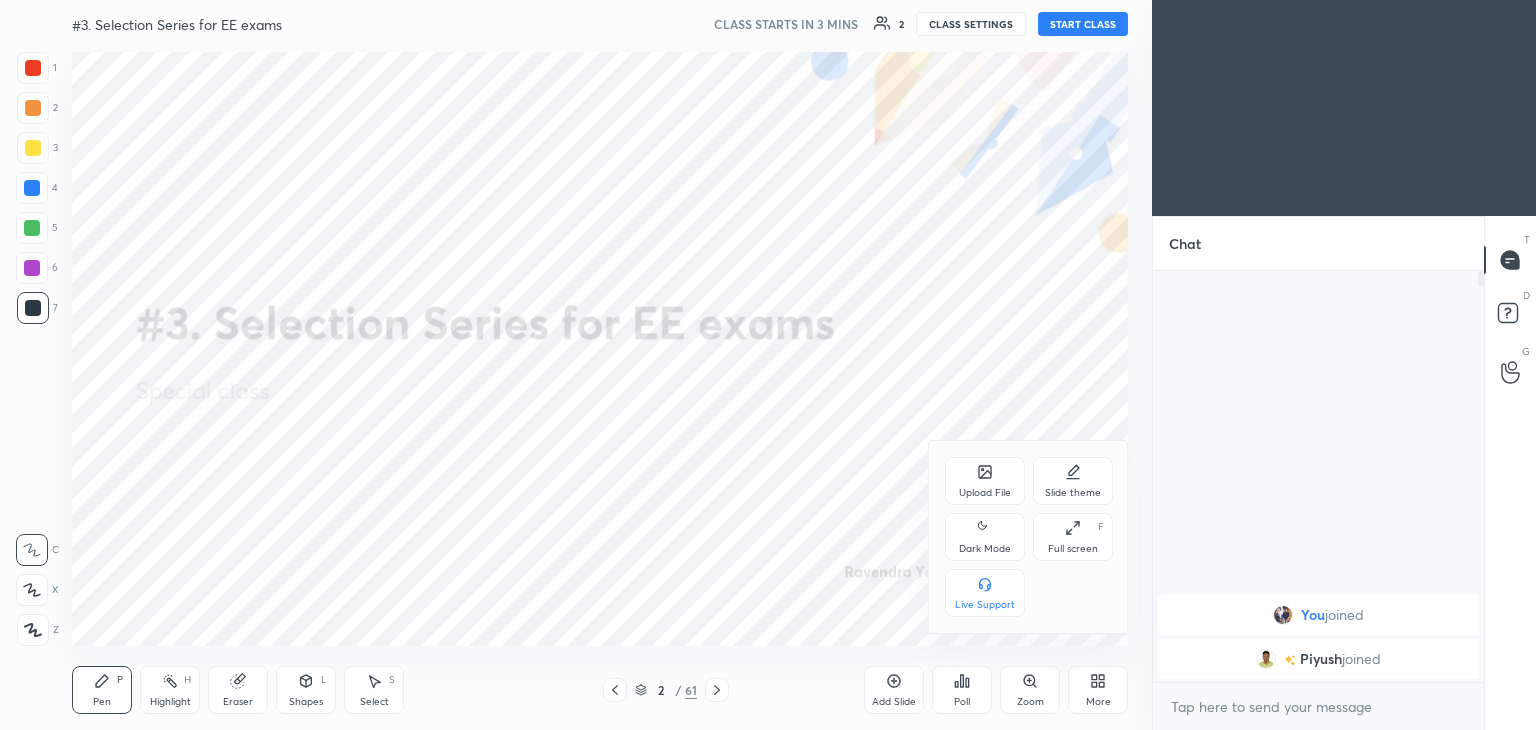 click 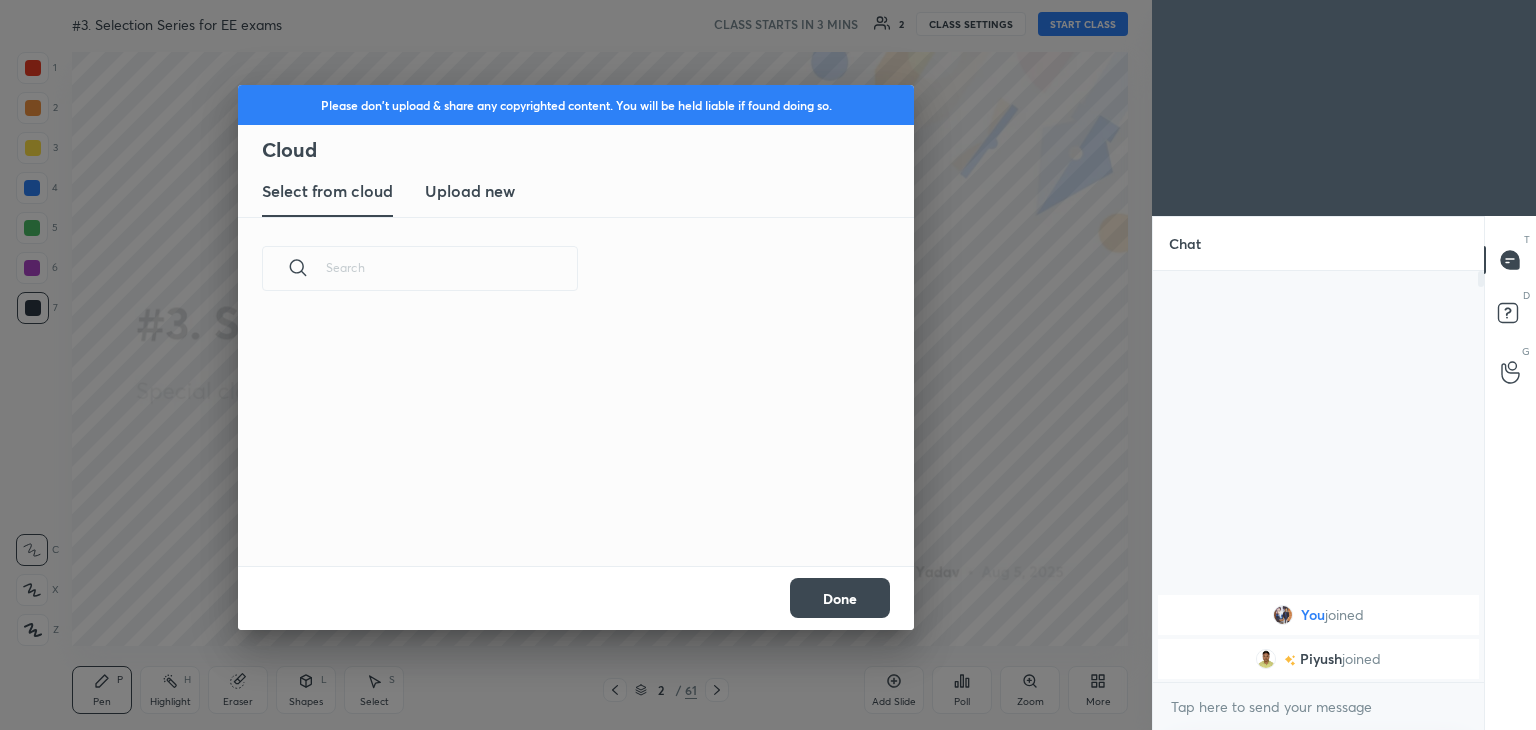 scroll, scrollTop: 5, scrollLeft: 10, axis: both 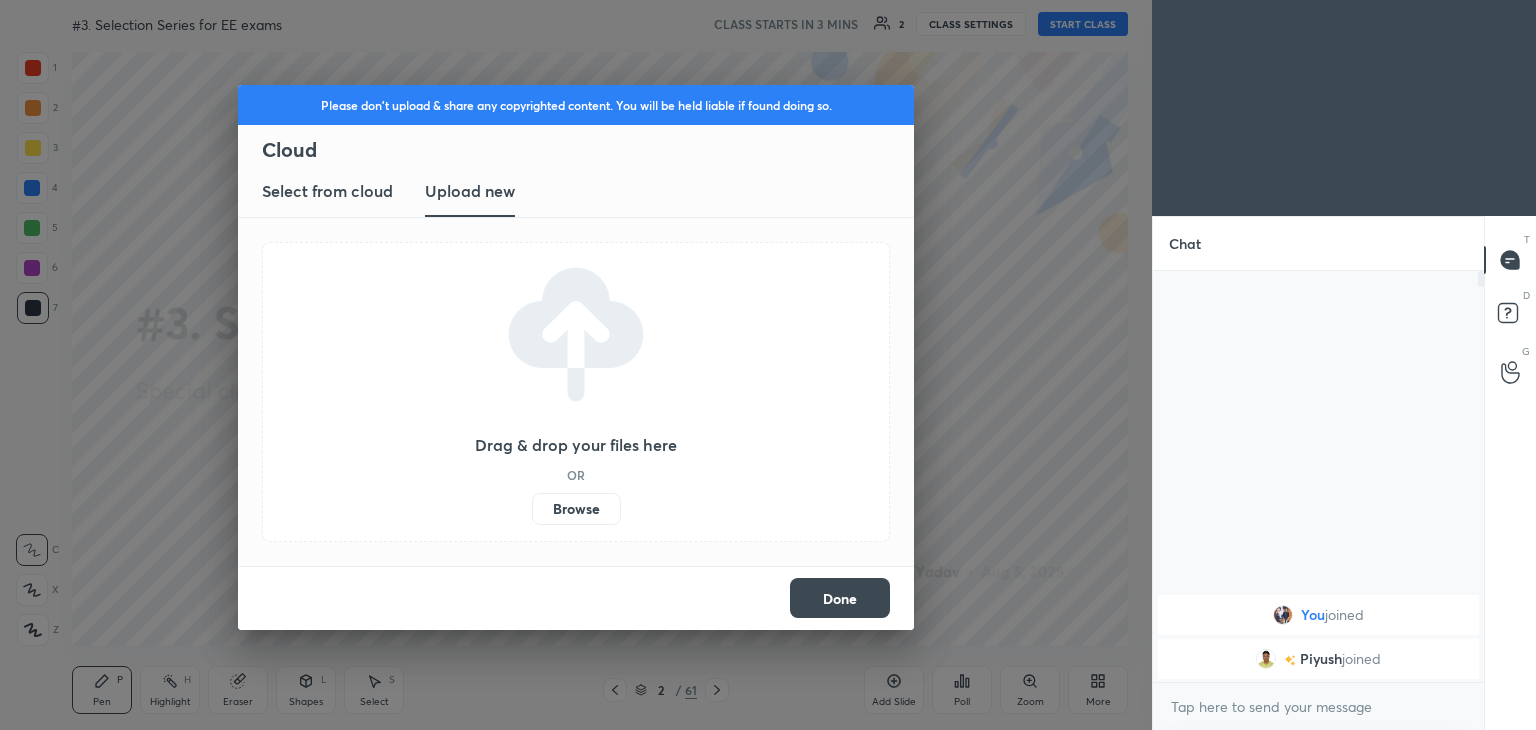 click on "Browse" at bounding box center [576, 509] 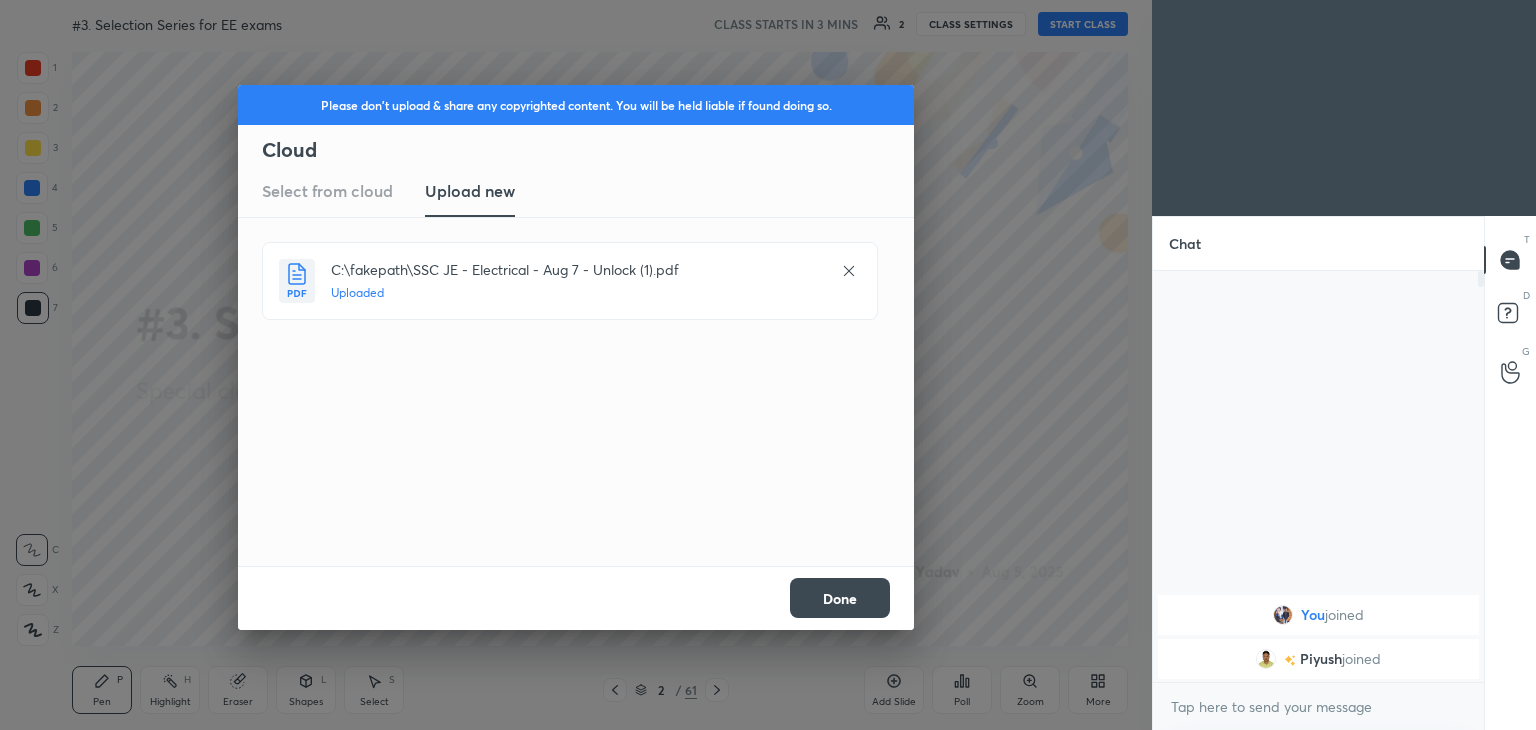 click on "Done" at bounding box center [840, 598] 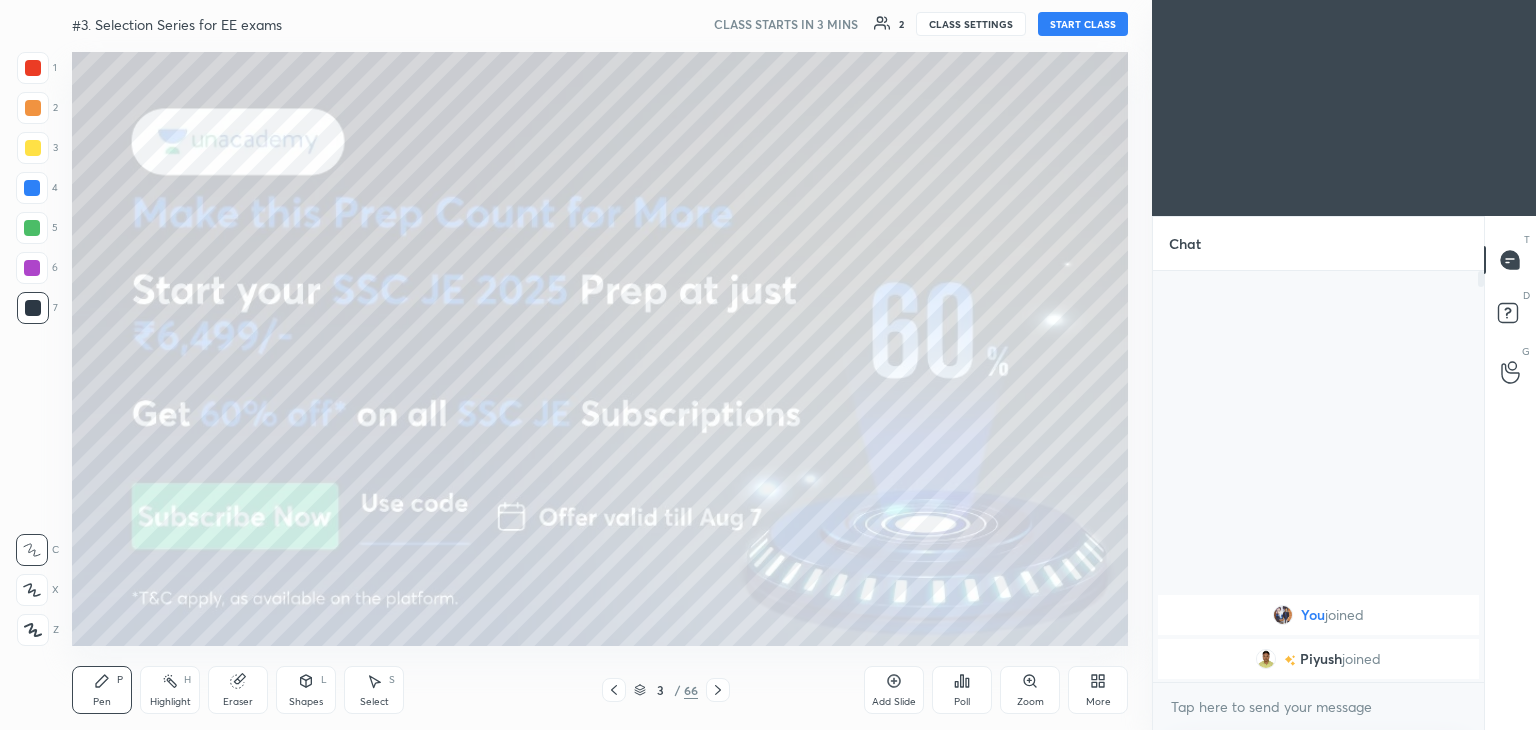 click on "START CLASS" at bounding box center (1083, 24) 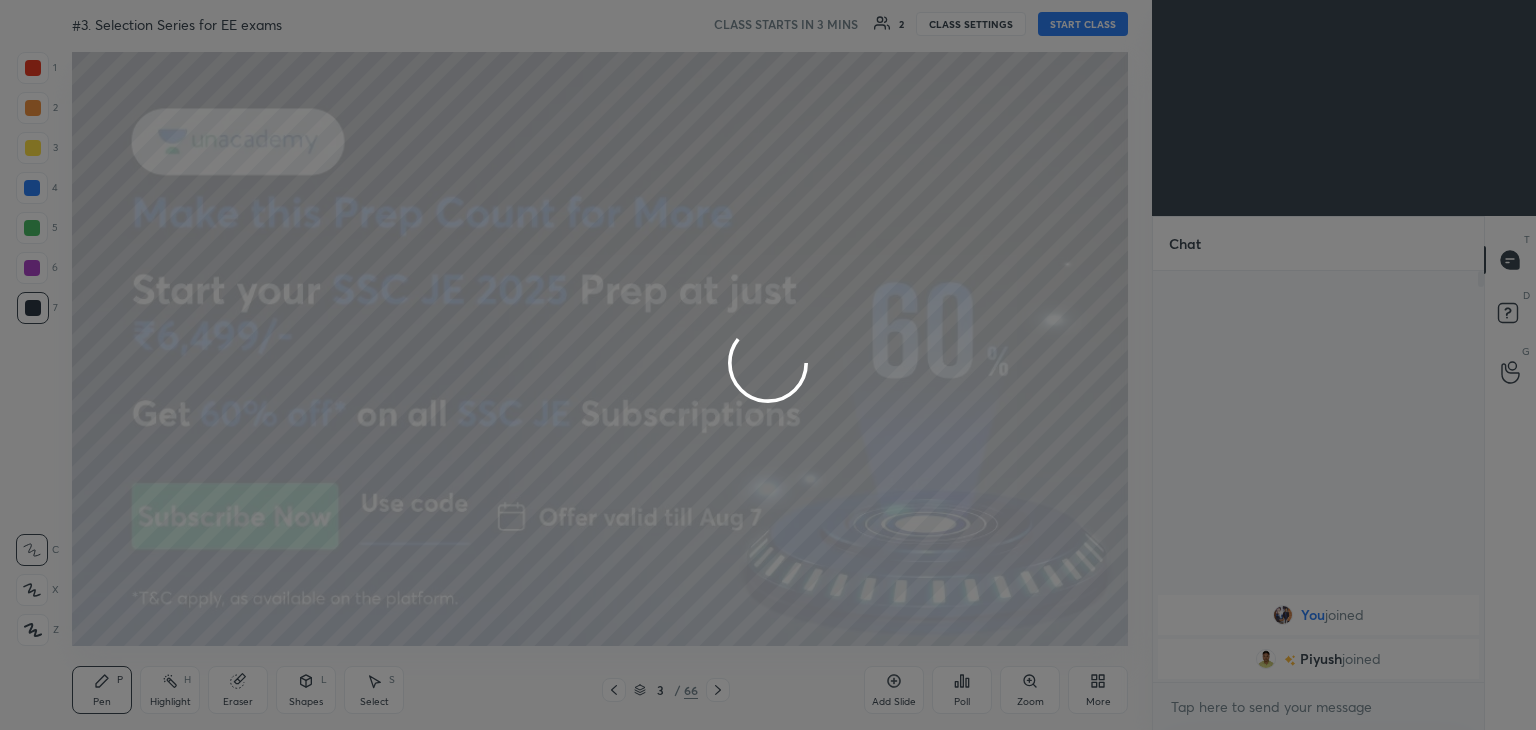 type on "x" 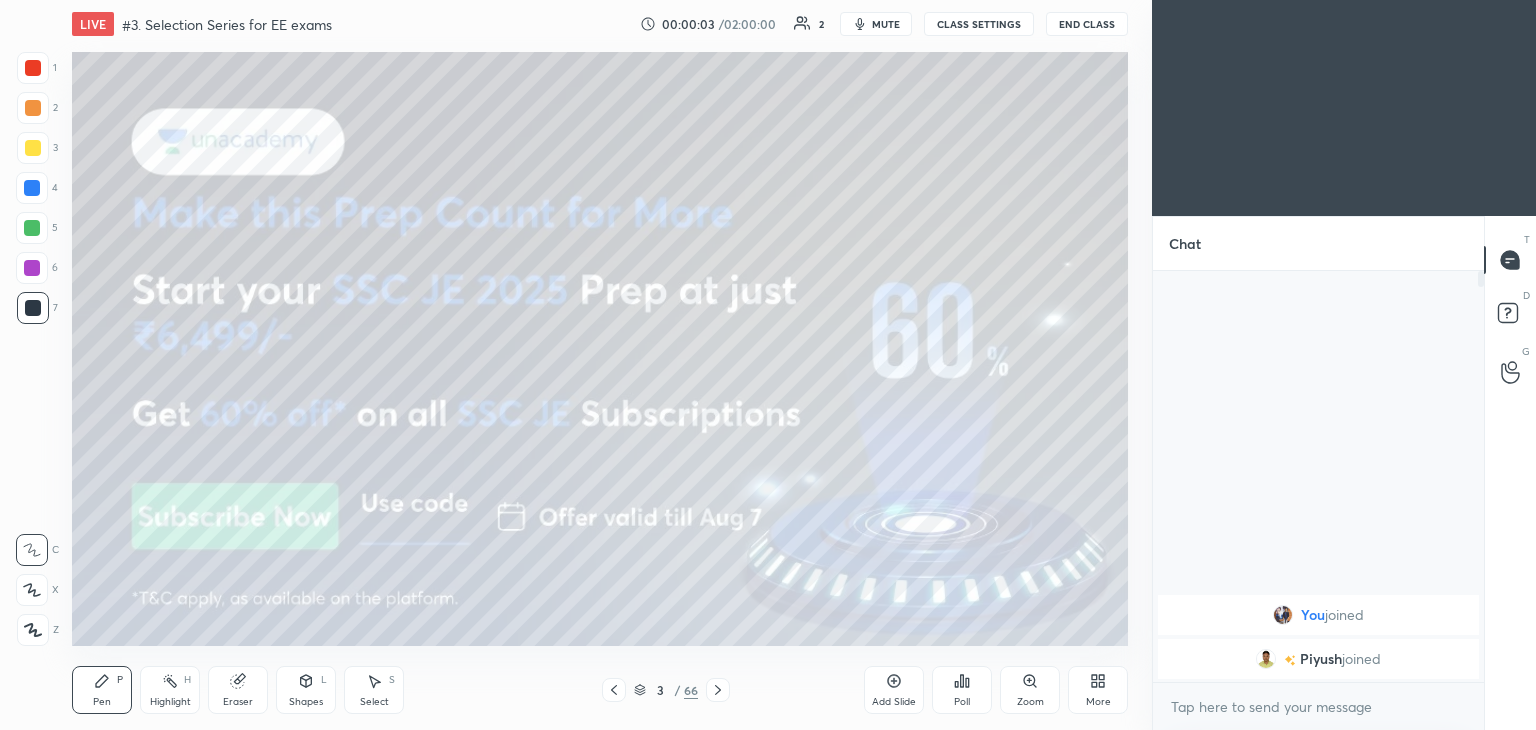 click on "mute" at bounding box center (886, 24) 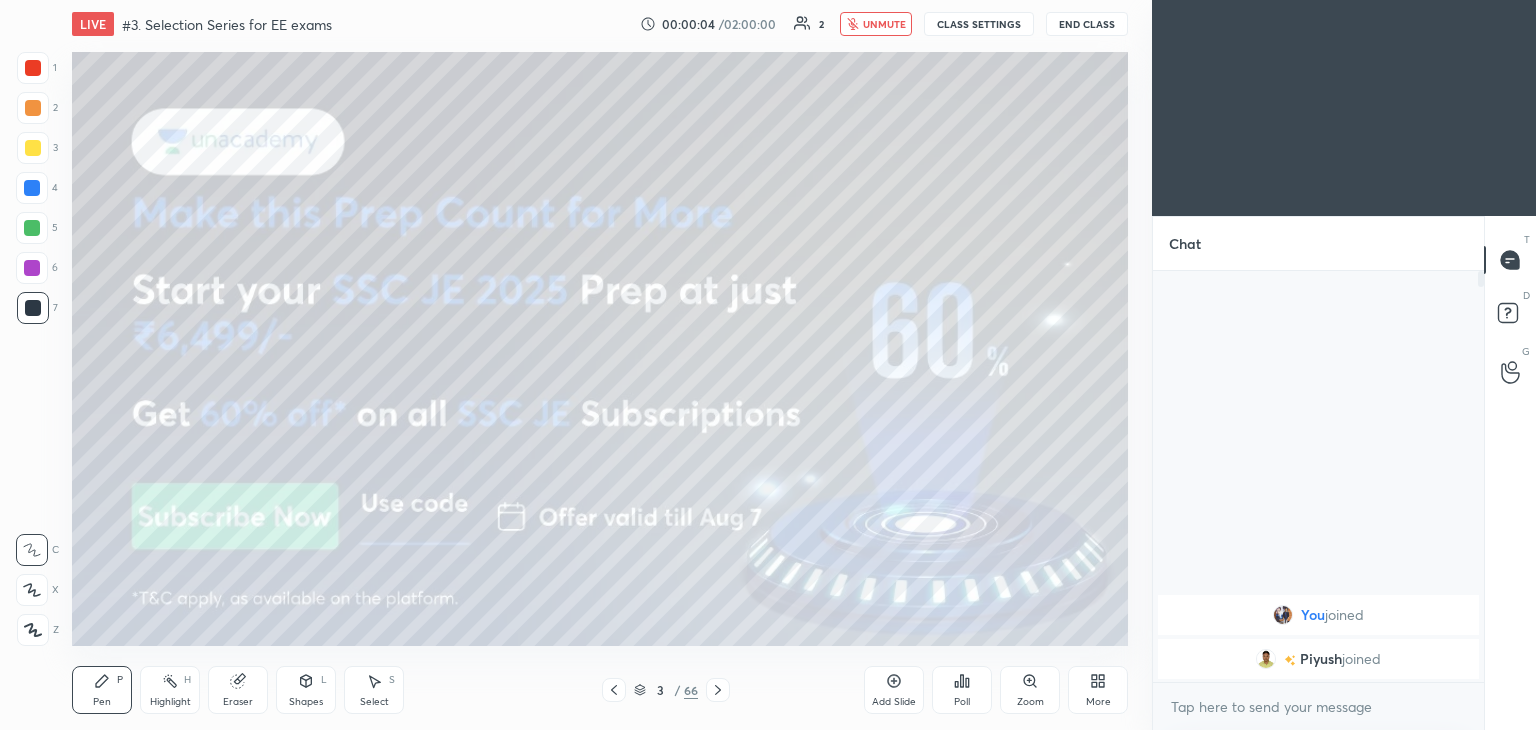 click on "CLASS SETTINGS" at bounding box center [979, 24] 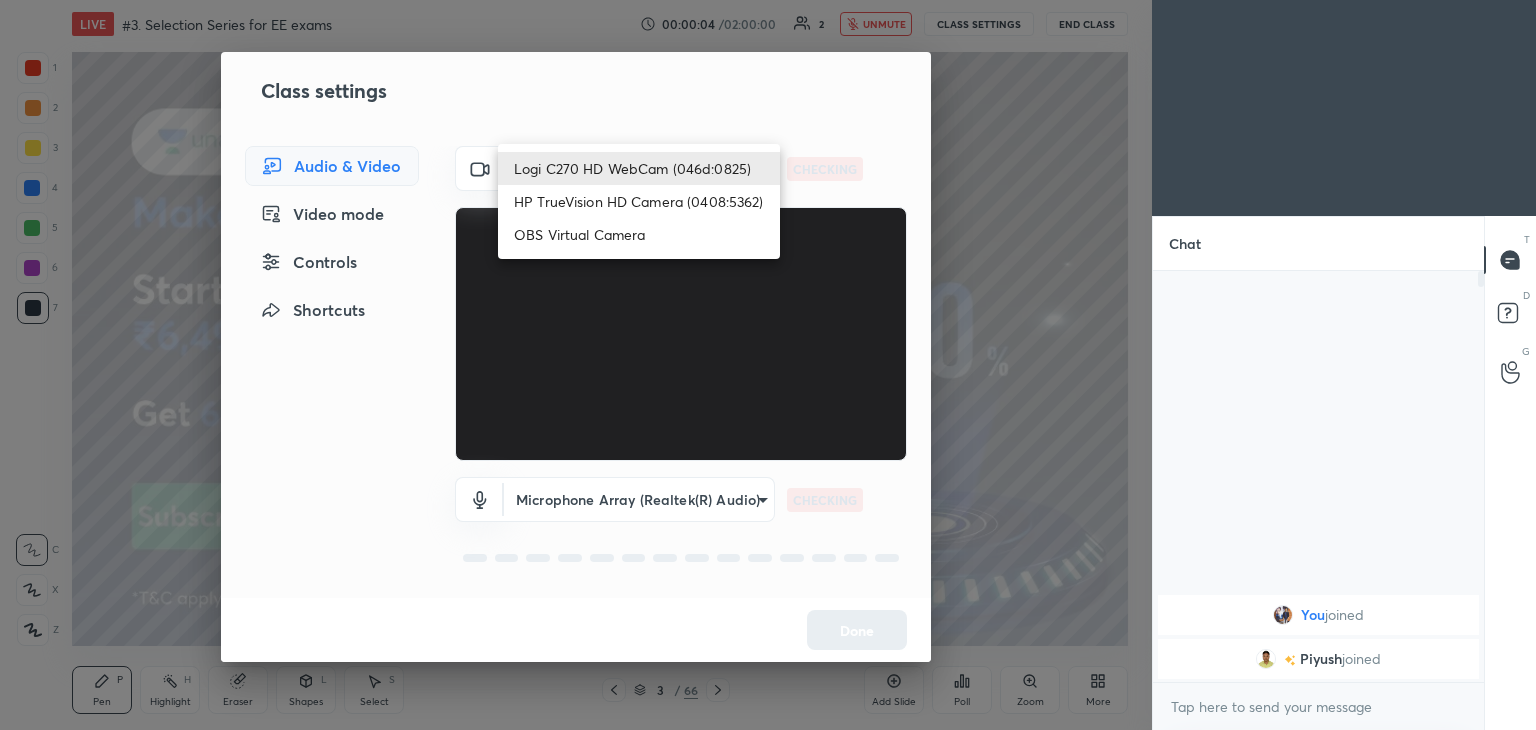 click on "1 2 3 4 5 6 7 C X Z C X Z E E Erase all   H H LIVE #3. Selection Series for EE exams 00:00:04 /  02:00:00 2 unmute CLASS SETTINGS End Class Setting up your live class Poll for   secs No correct answer Start poll Back #3. Selection Series for EE exams Ravendra Yadav Pen P Highlight H Eraser Shapes L Select S 3 / 66 Add Slide Poll Zoom More Chat You  joined Piyush  joined 1 NEW MESSAGE Enable hand raising Enable raise hand to speak to learners. Once enabled, chat will be turned off temporarily. Enable x   introducing Raise a hand with a doubt Now learners can raise their hand along with a doubt  How it works? Doubts asked by learners will show up here NEW DOUBTS ASKED No one has raised a hand yet Can't raise hand Looks like educator just invited you to speak. Please wait before you can raise your hand again. Got it T Messages (T) D Doubts (D) G Raise Hand (G) Report an issue Reason for reporting Buffering Chat not working Audio - Video sync issue Educator video quality low ​ Attach an image Report Video mode" at bounding box center [768, 365] 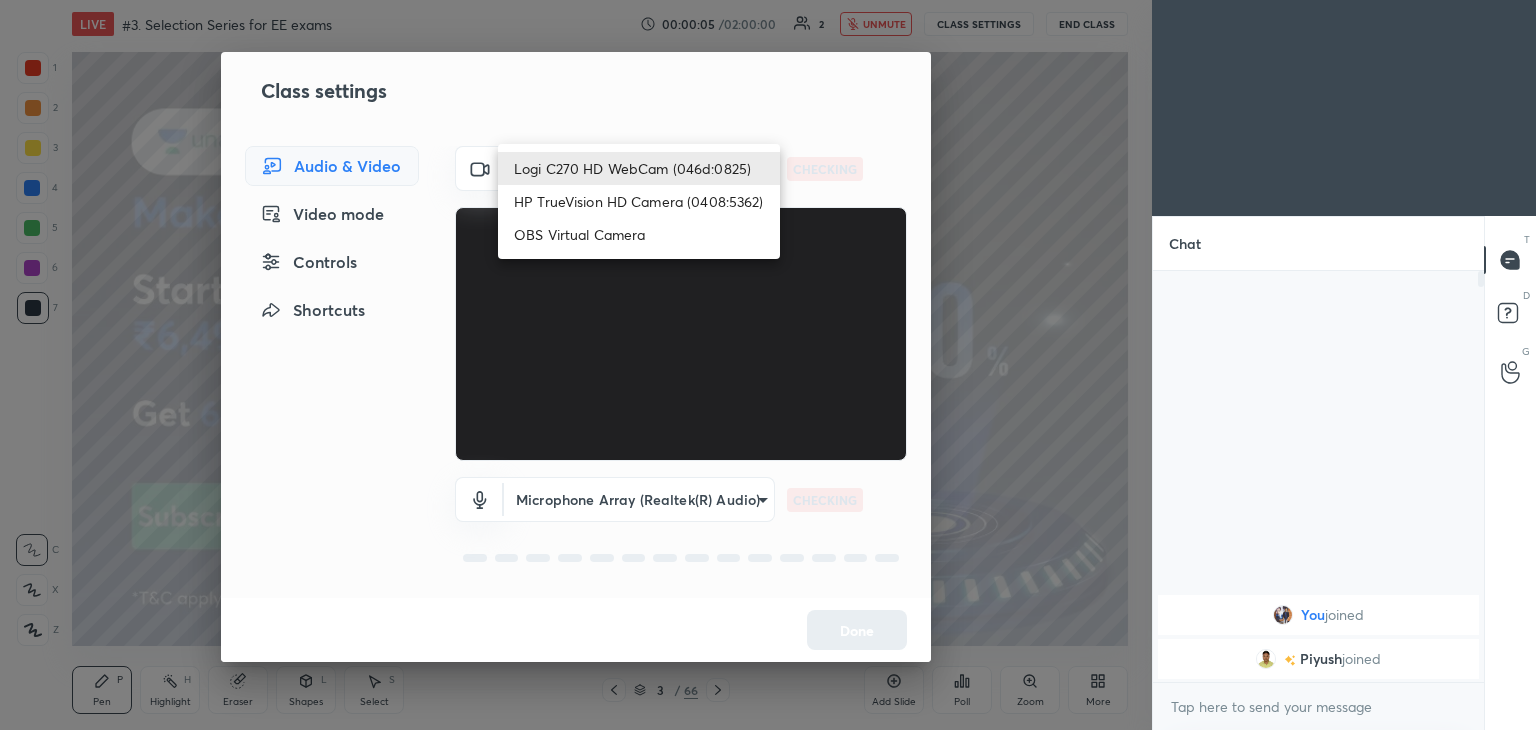 click on "HP TrueVision HD Camera (0408:5362)" at bounding box center [639, 201] 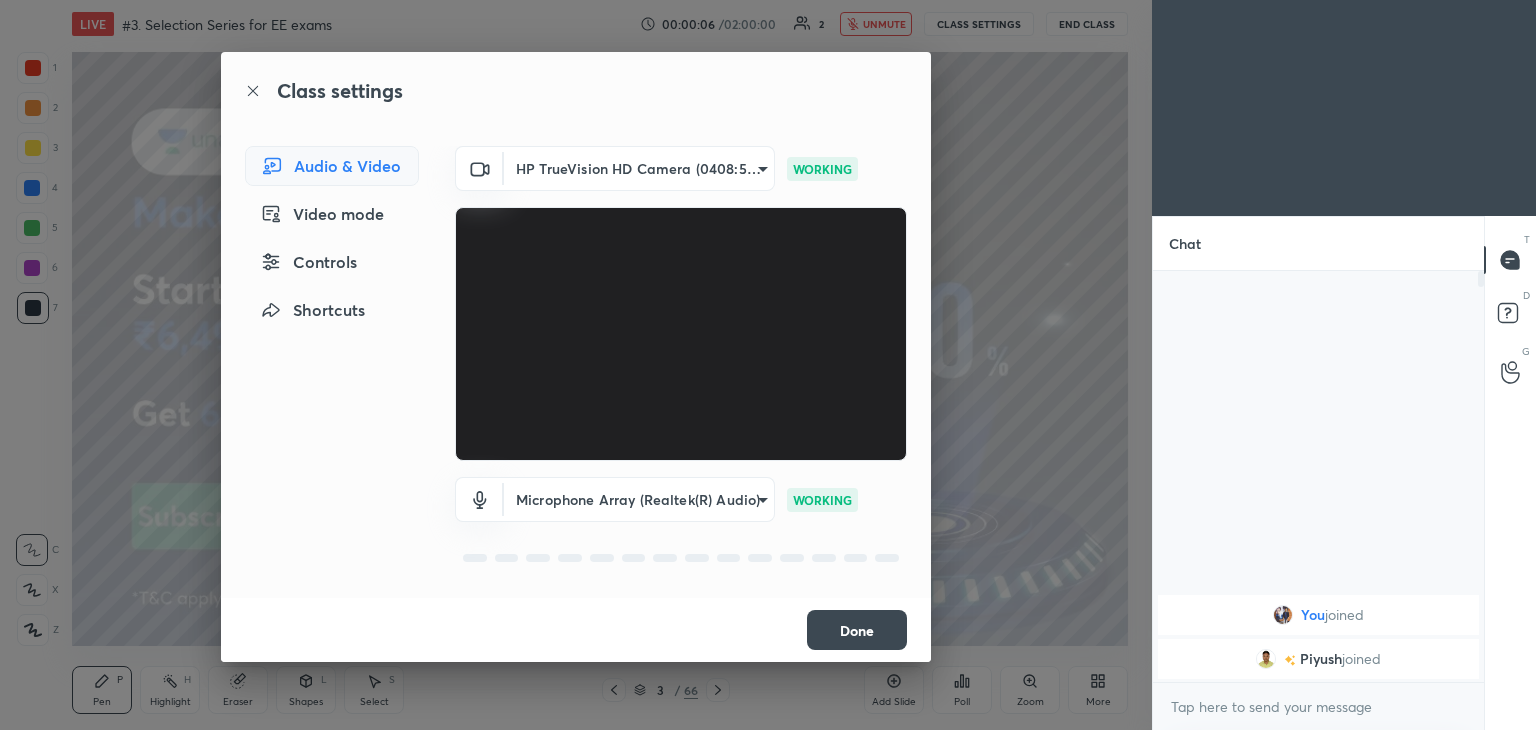 click on "Done" at bounding box center [857, 630] 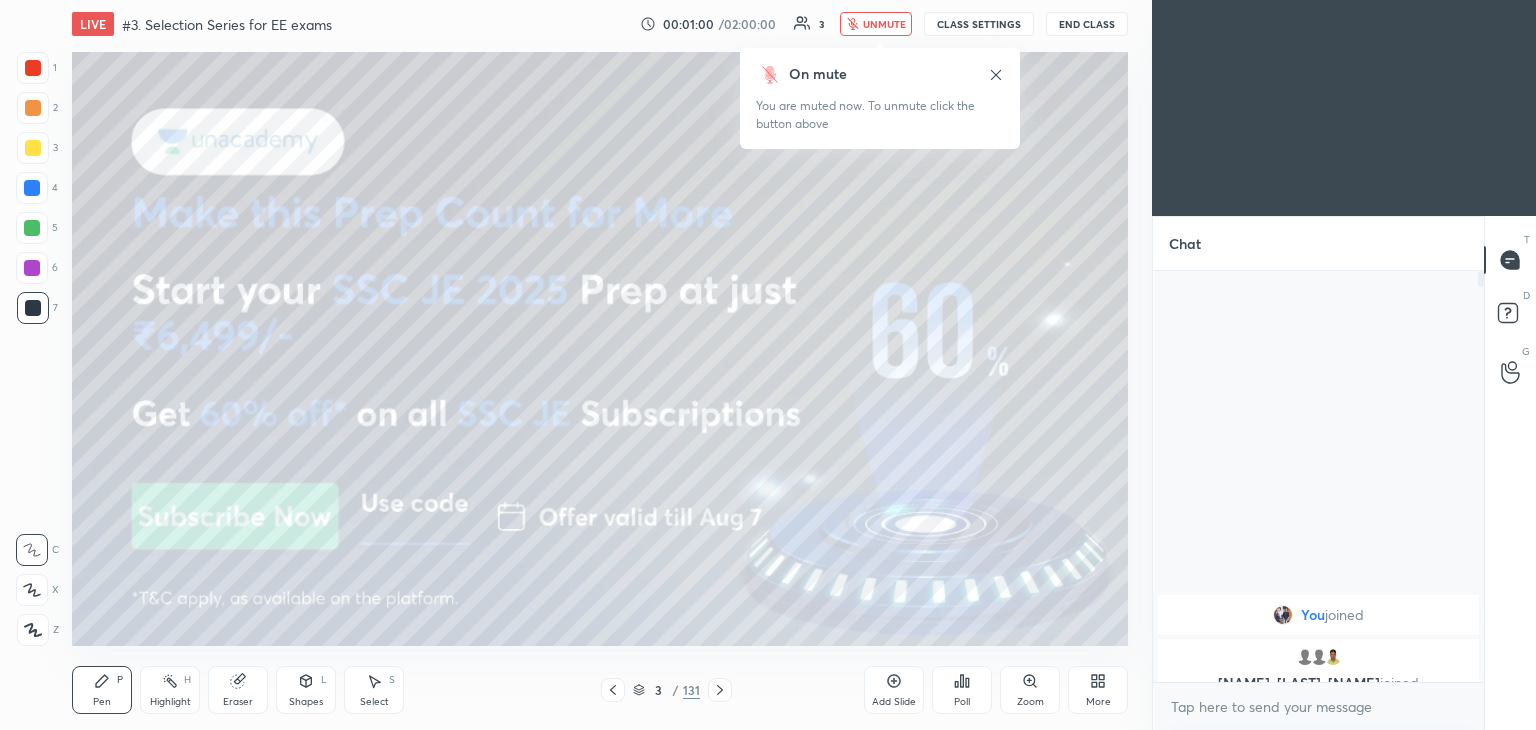 click on "unmute" at bounding box center [884, 24] 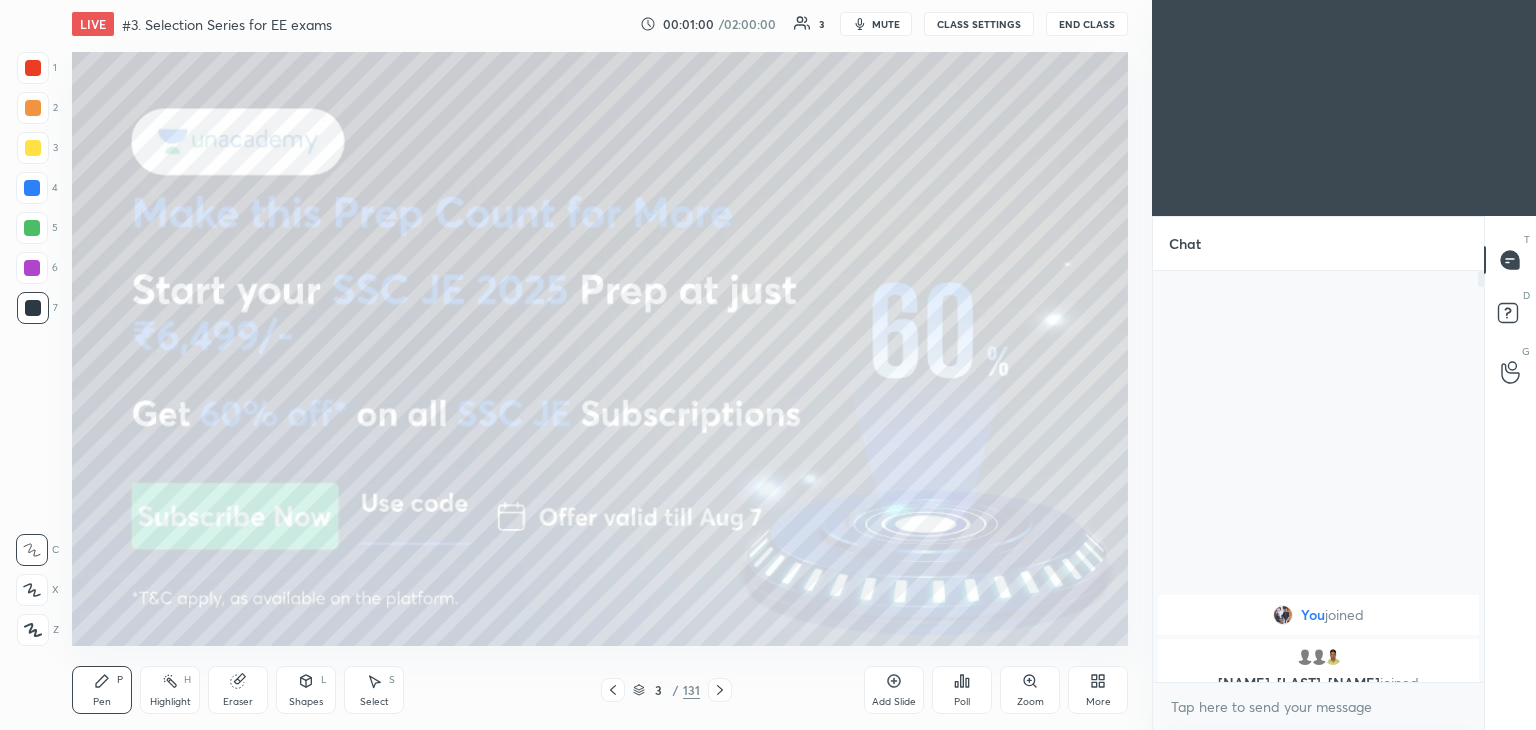 click on "CLASS SETTINGS" at bounding box center (979, 24) 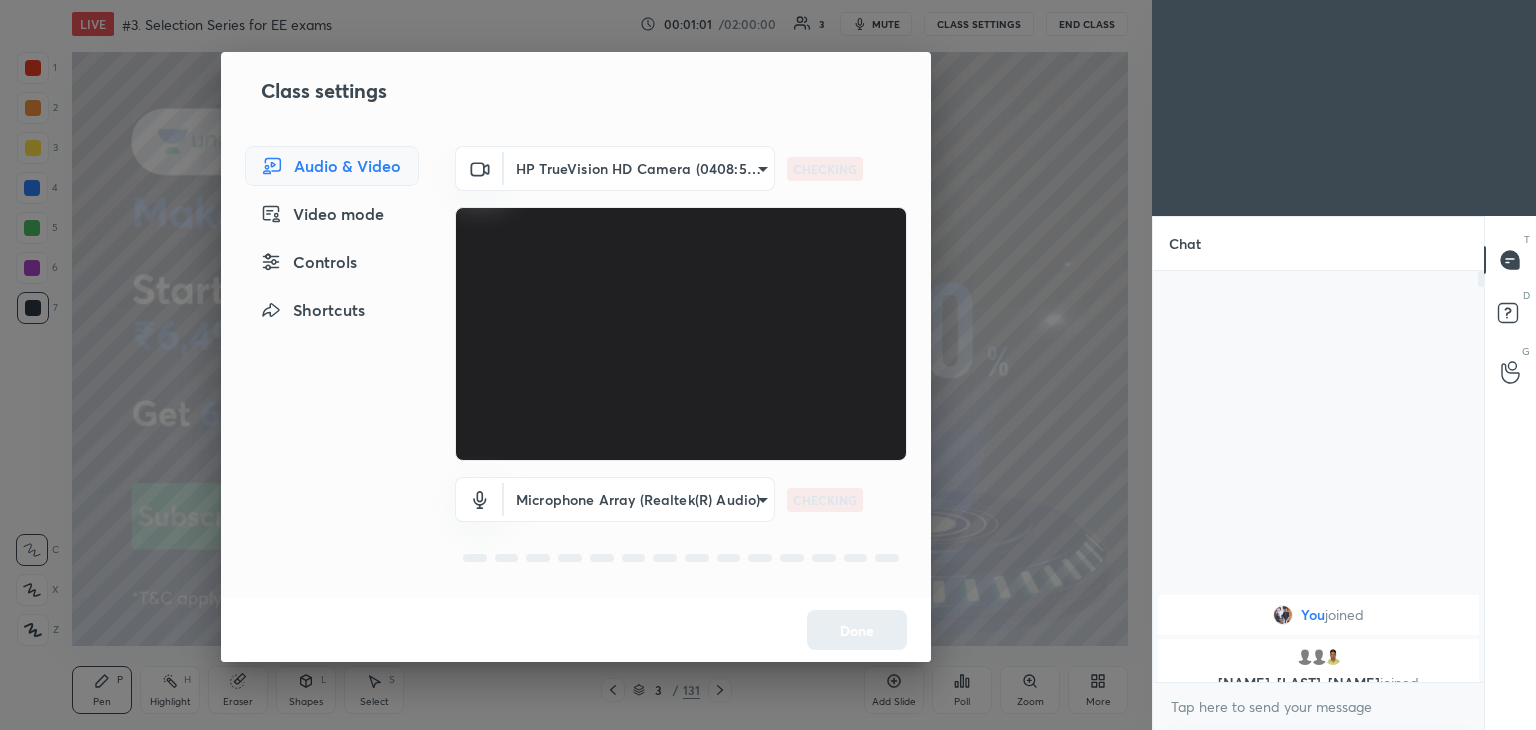 click on "1 2 3 4 5 6 7 C X Z C X Z E E Erase all   H H LIVE #3. Selection Series for EE exams 00:01:01 /  02:00:00 3 mute CLASS SETTINGS End Class Setting up your live class Poll for   secs No correct answer Start poll Back #3. Selection Series for EE exams Ravendra Yadav Pen P Highlight H Eraser Shapes L Select S 3 / 131 Add Slide Poll Zoom More Chat You  joined shivam, LK, Piyush  joined 3 NEW MESSAGES Enable hand raising Enable raise hand to speak to learners. Once enabled, chat will be turned off temporarily. Enable x   introducing Raise a hand with a doubt Now learners can raise their hand along with a doubt  How it works? Doubts asked by learners will show up here NEW DOUBTS ASKED No one has raised a hand yet Can't raise hand Looks like educator just invited you to speak. Please wait before you can raise your hand again. Got it T Messages (T) D Doubts (D) G Raise Hand (G) Report an issue Reason for reporting Buffering Chat not working Audio - Video sync issue Educator video quality low ​ Attach an image Report" at bounding box center (768, 365) 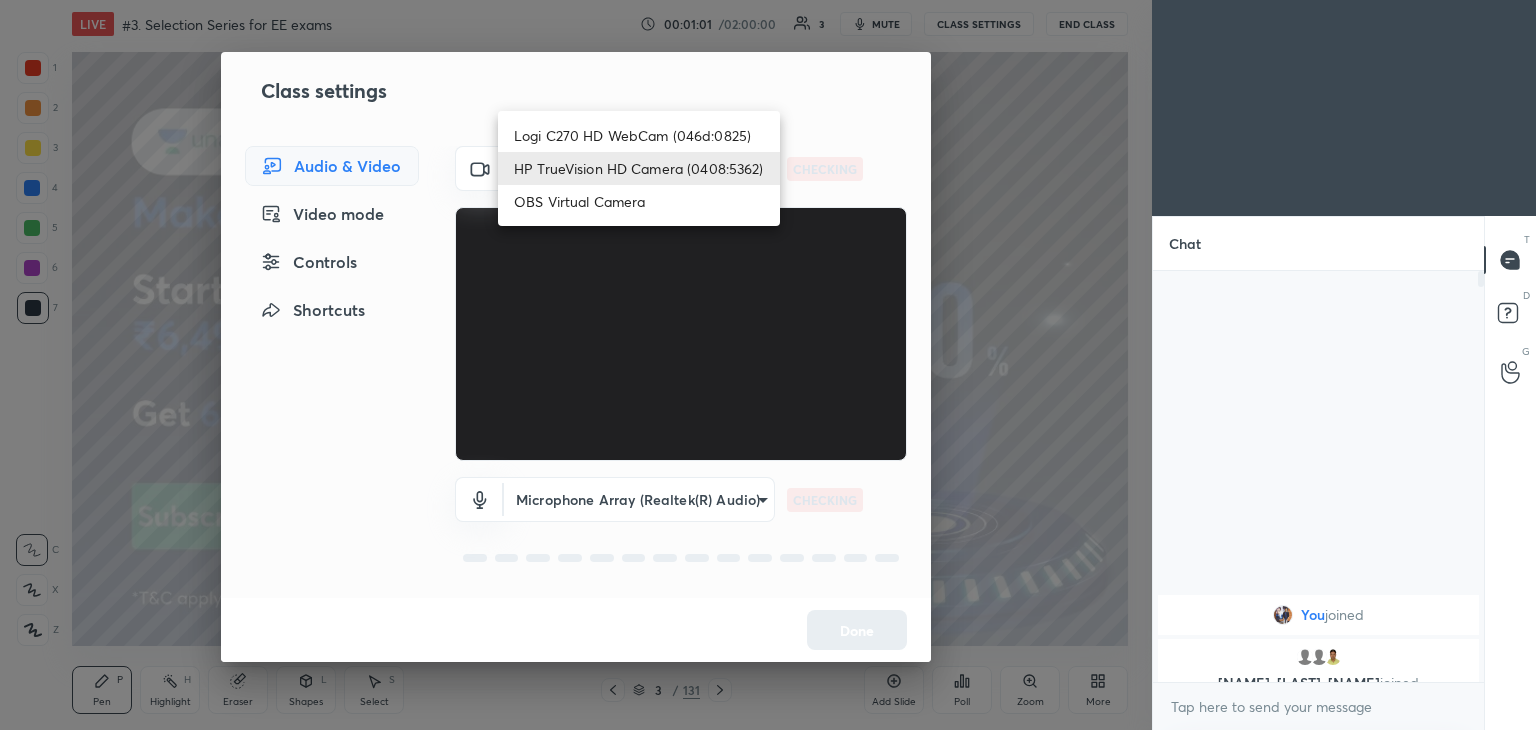 click on "Logi C270 HD WebCam (046d:0825)" at bounding box center [639, 135] 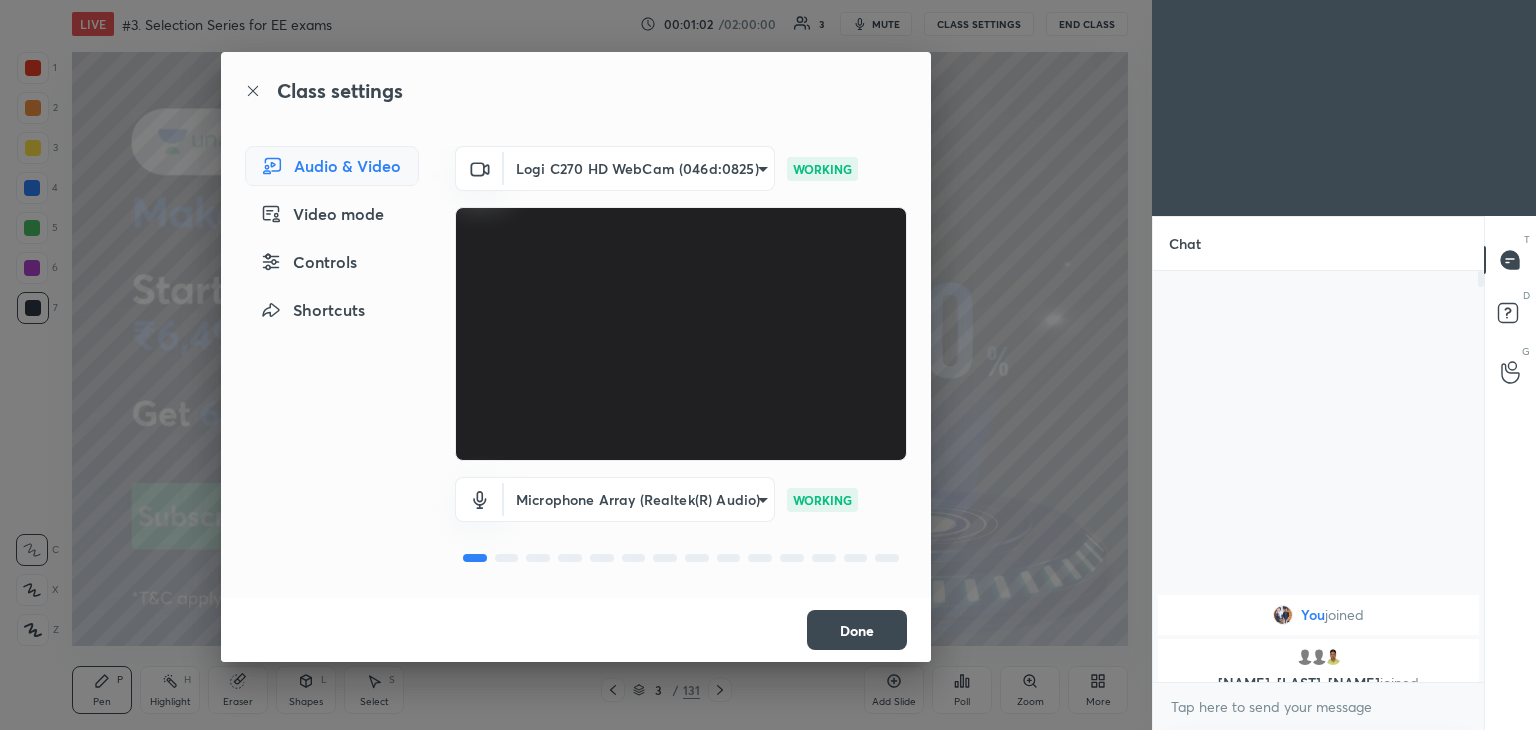 click on "Done" at bounding box center (857, 630) 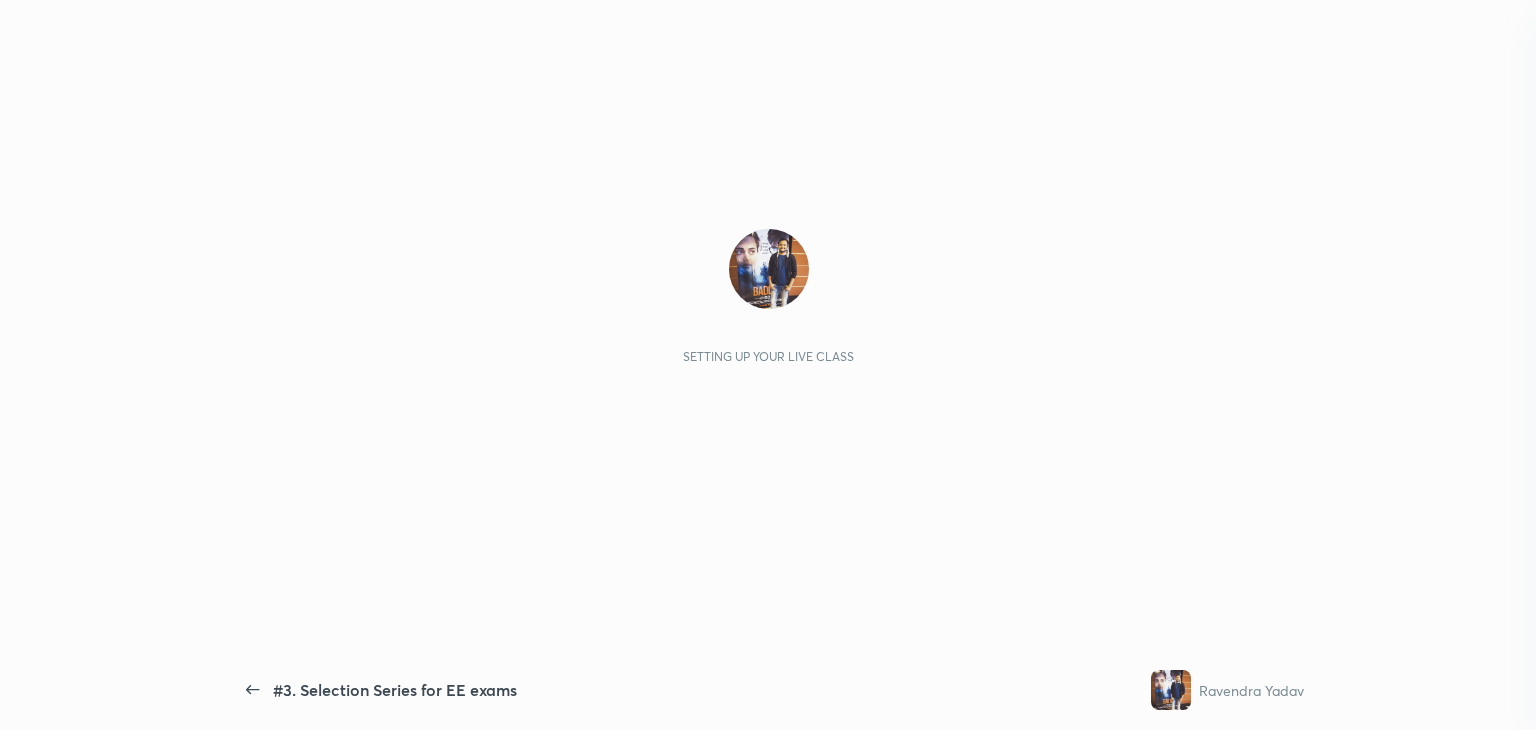 scroll, scrollTop: 0, scrollLeft: 0, axis: both 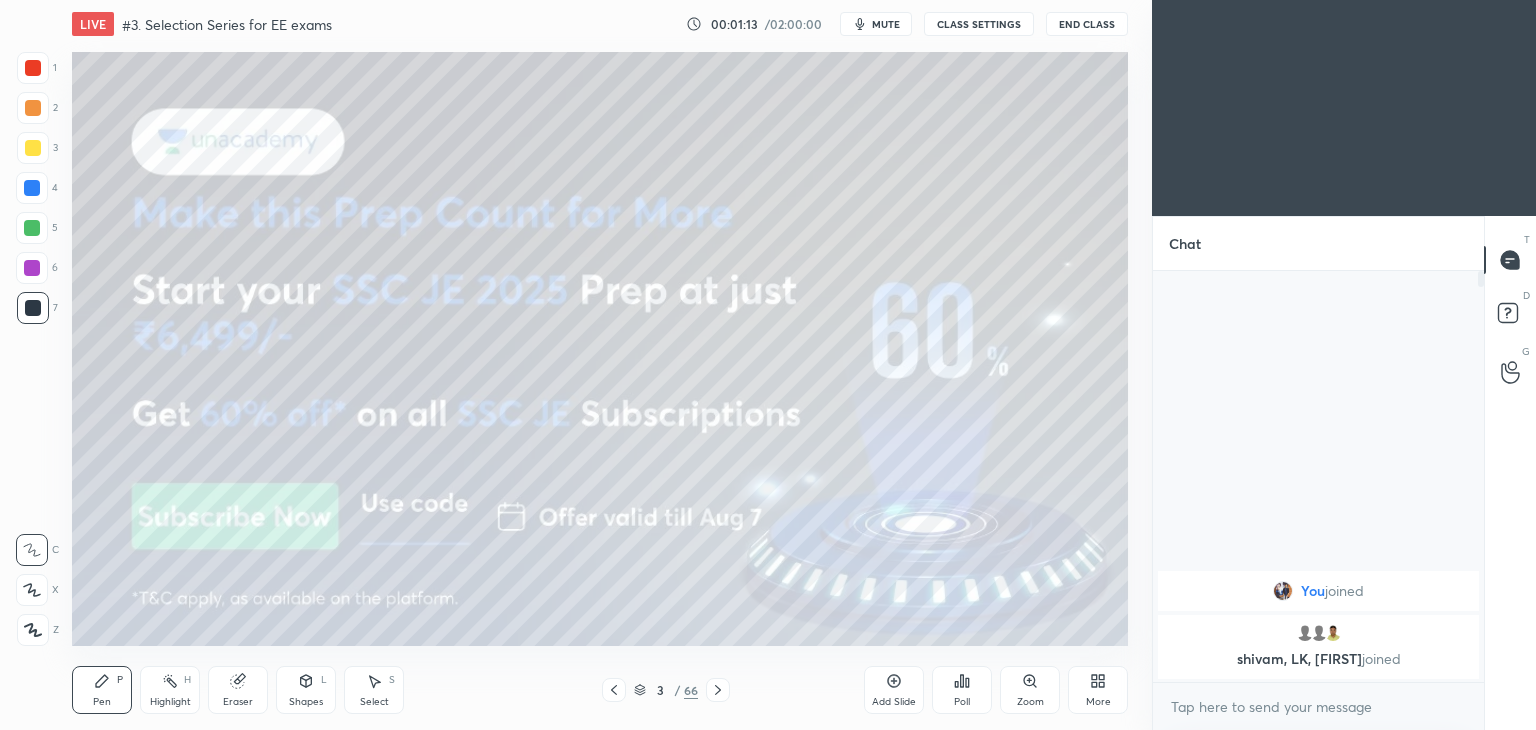 click at bounding box center [33, 148] 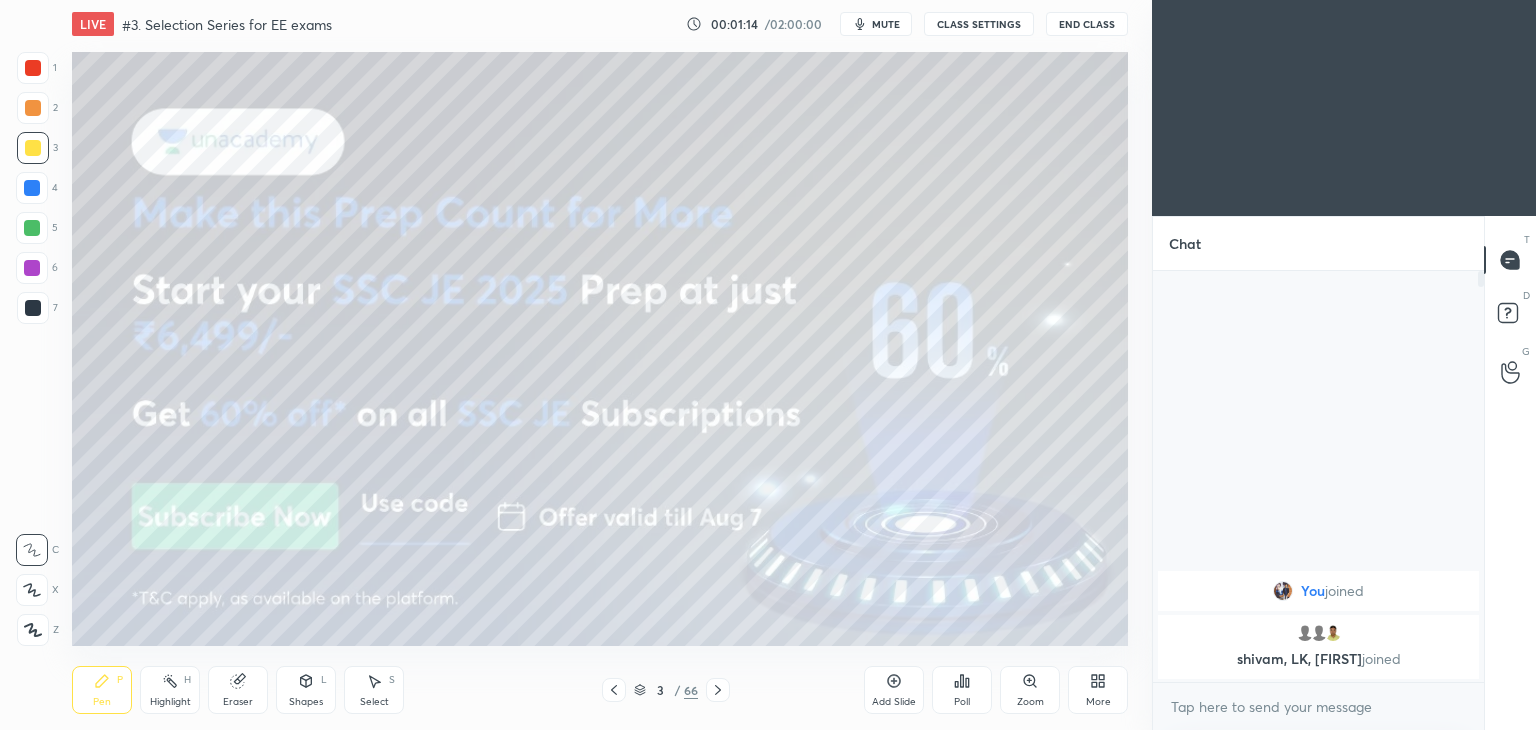 click 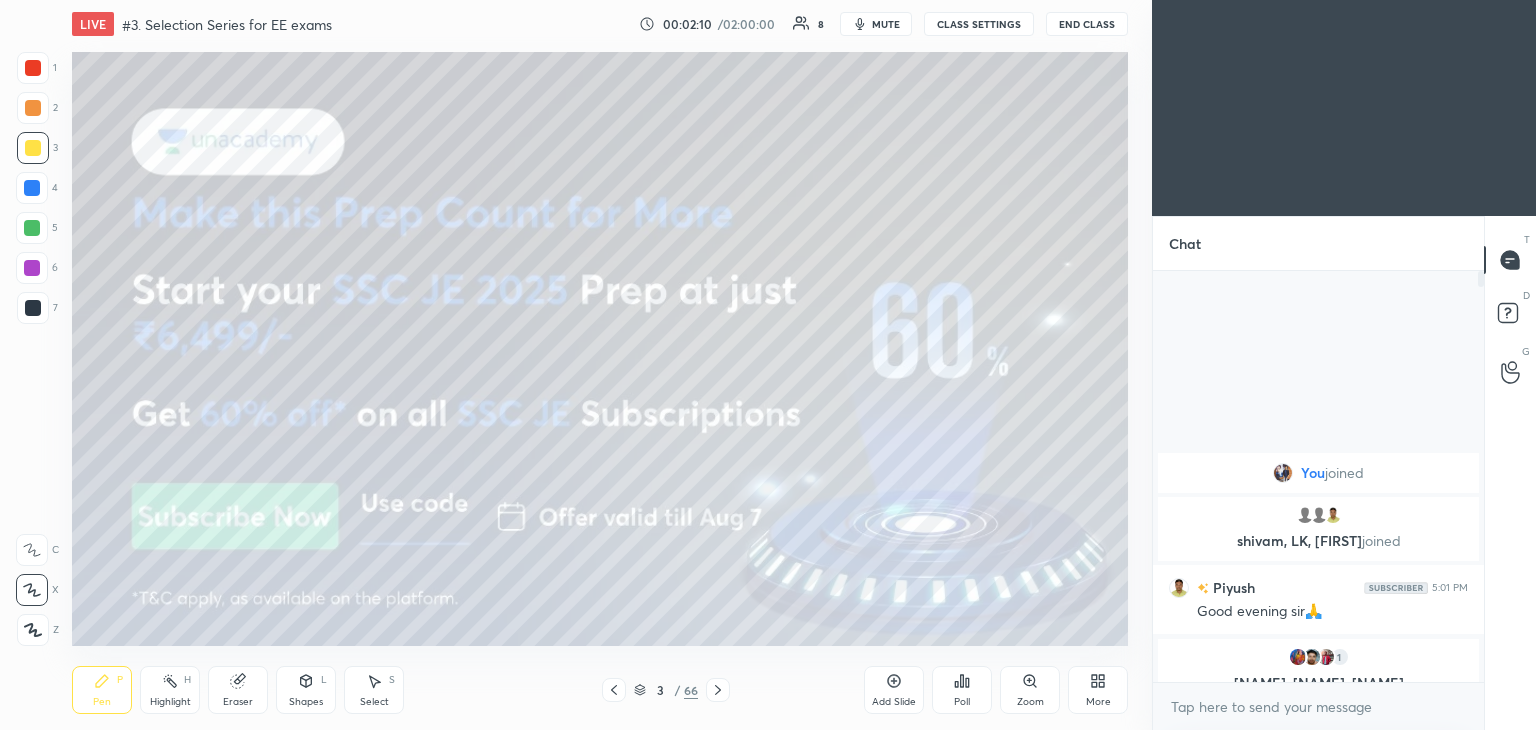 click 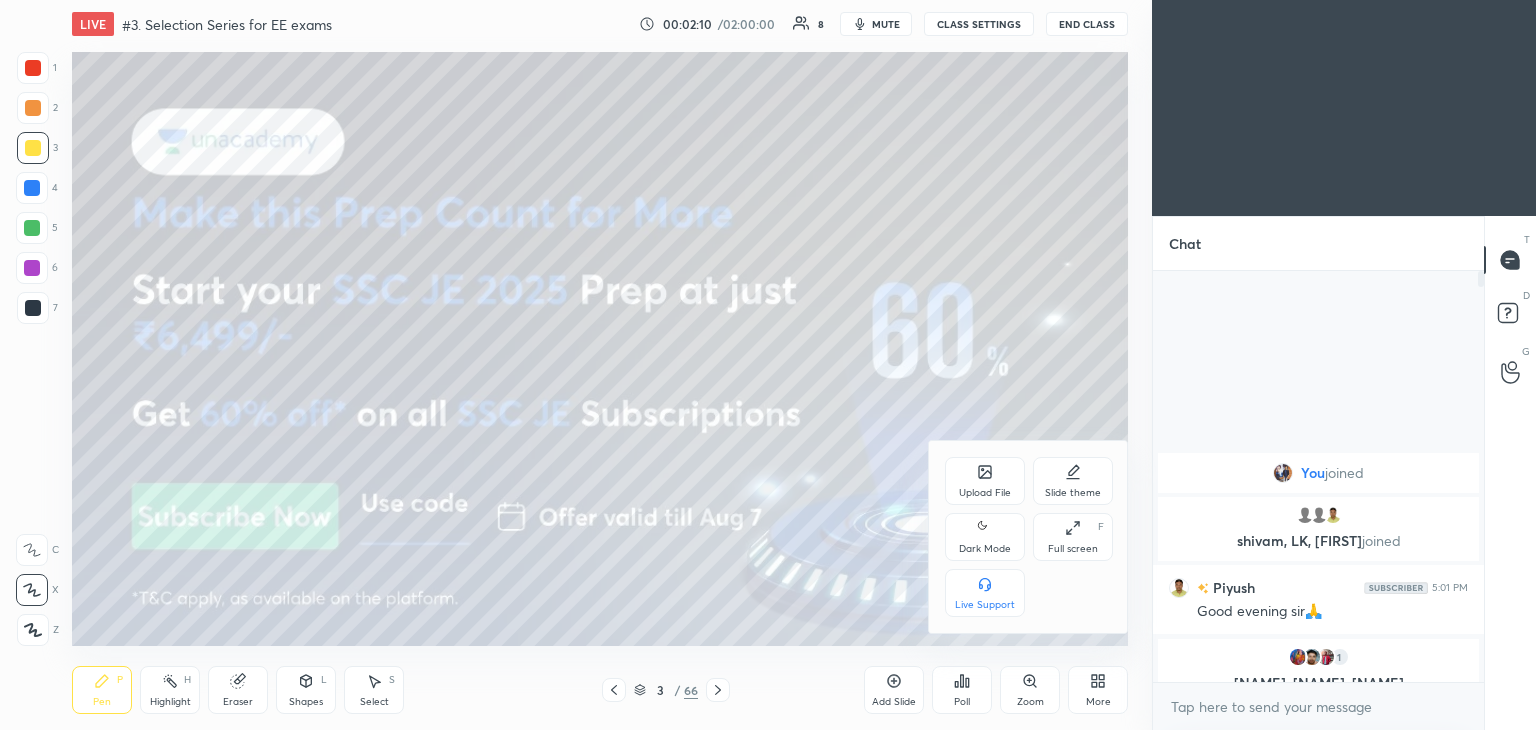 click on "Full screen F" at bounding box center (1073, 537) 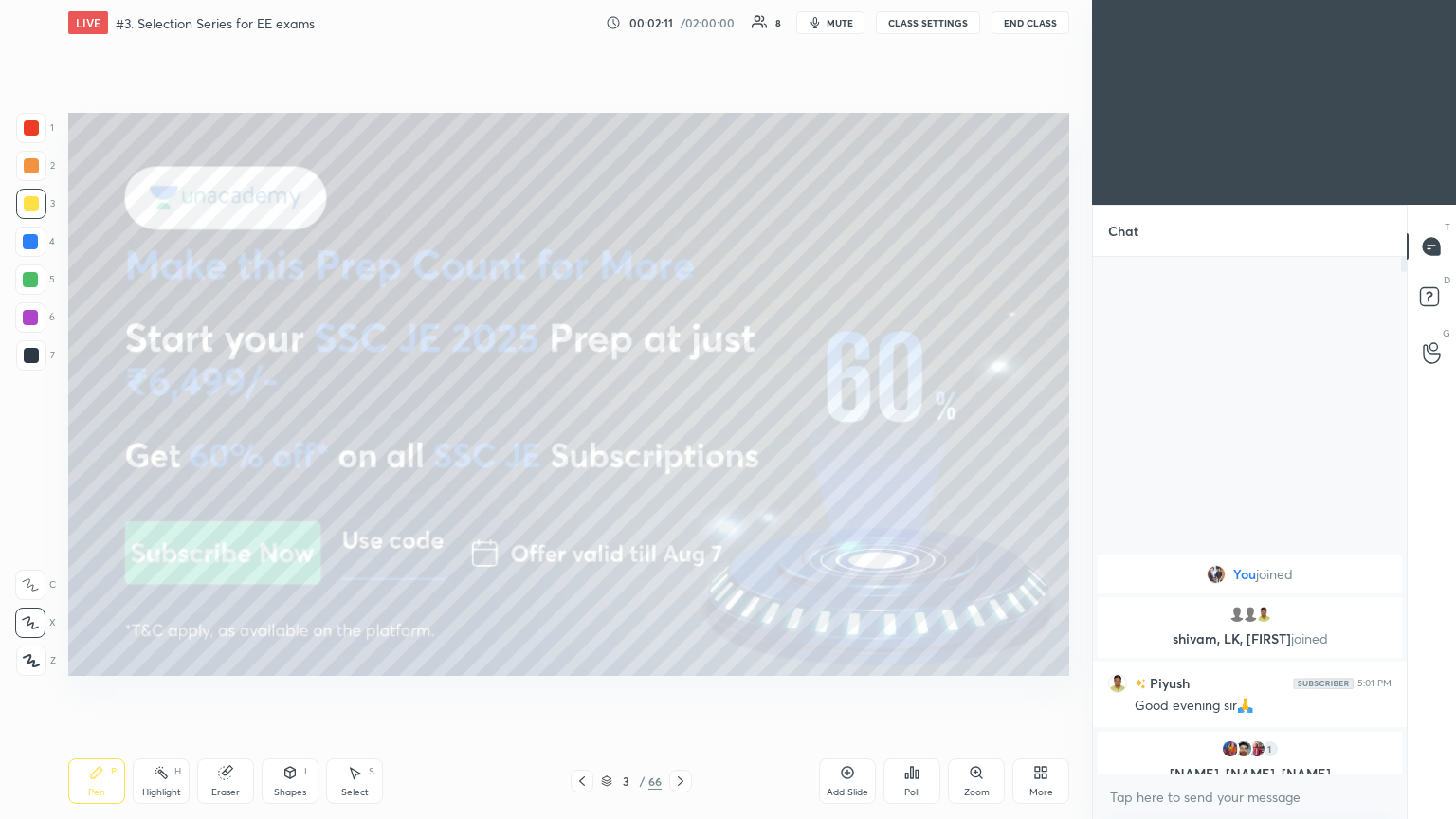 scroll, scrollTop: 94094, scrollLeft: 93776, axis: both 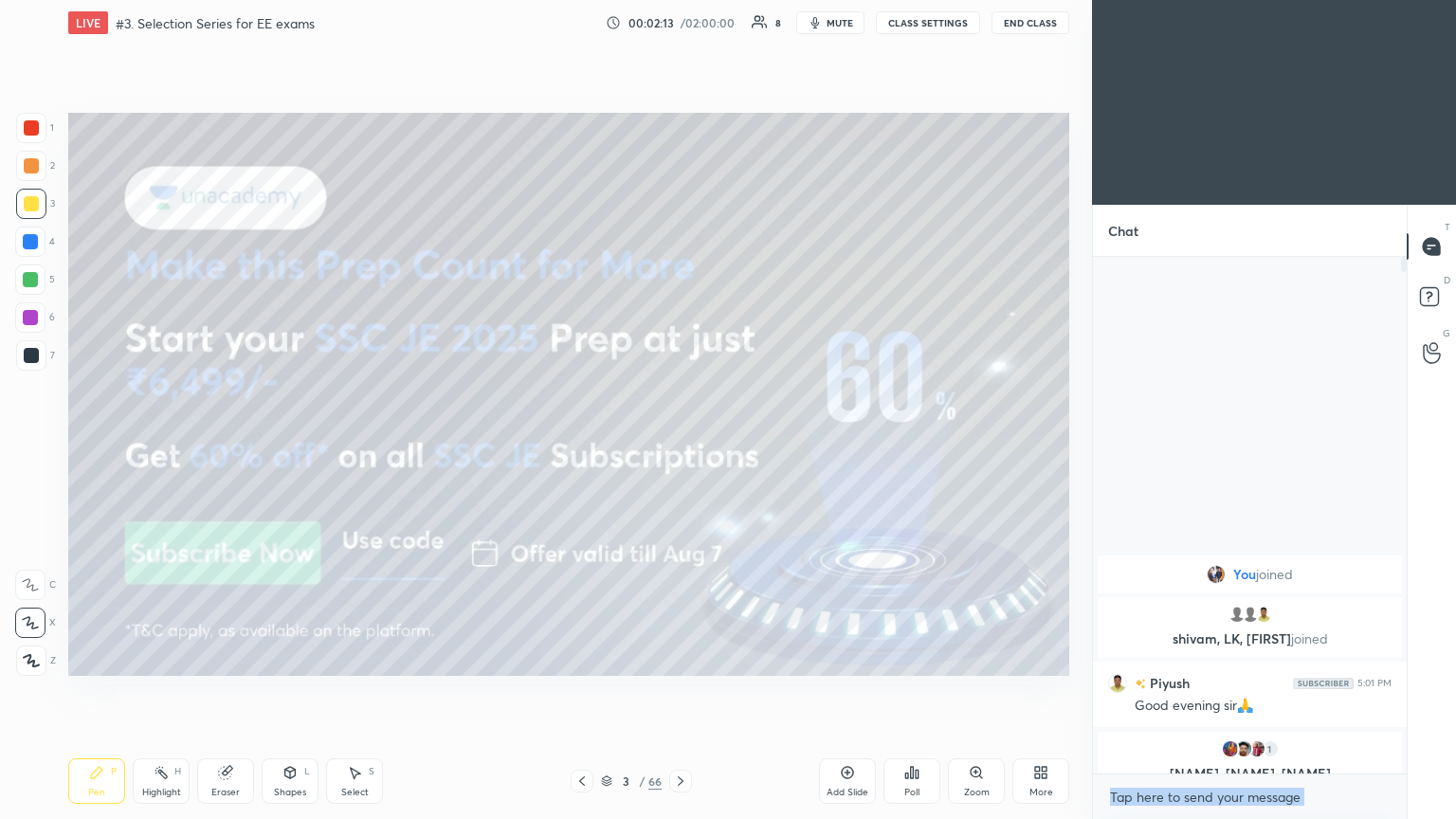 drag, startPoint x: 1404, startPoint y: 613, endPoint x: 1407, endPoint y: 691, distance: 78.05767 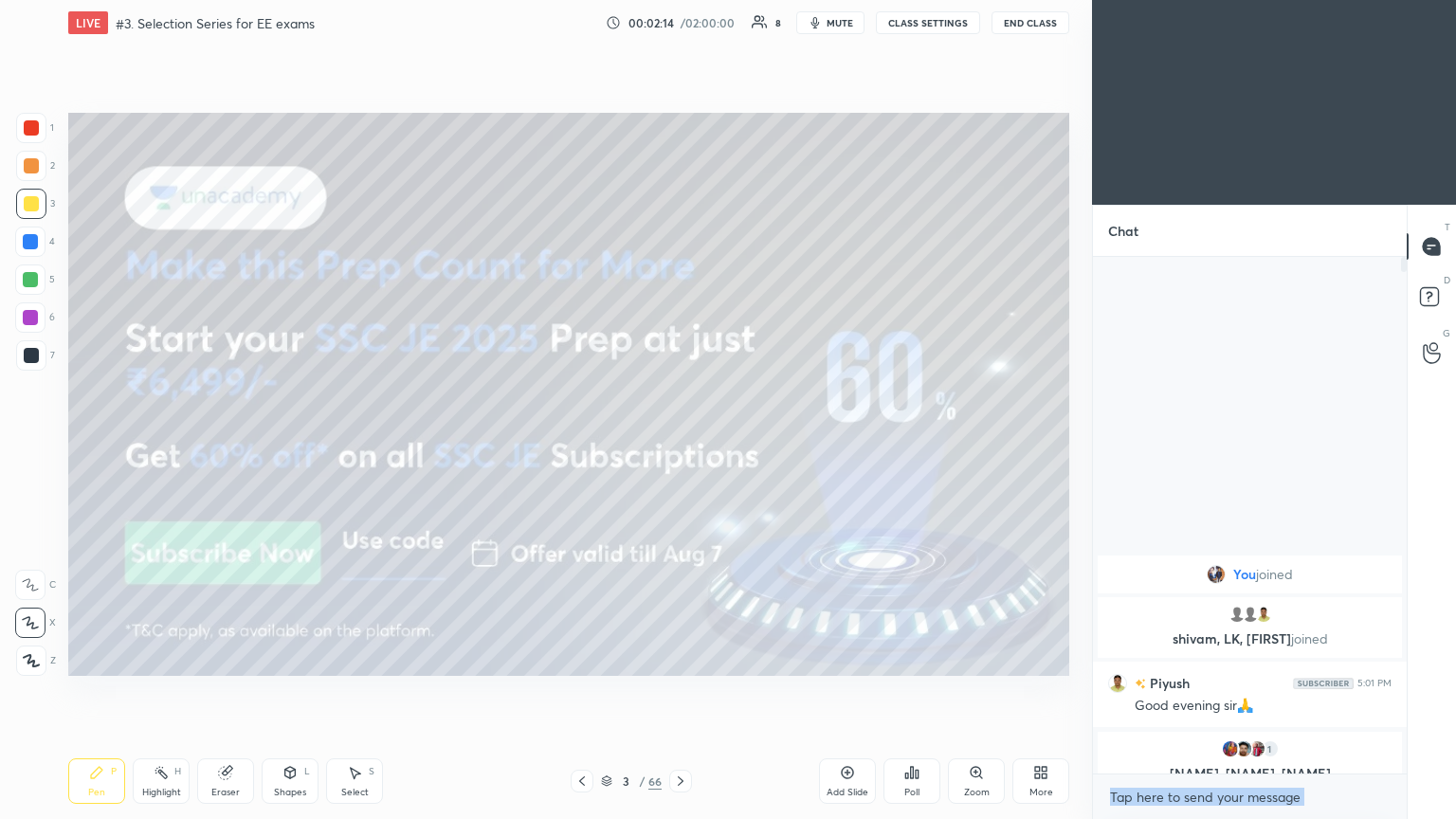 click at bounding box center [1249, 797] 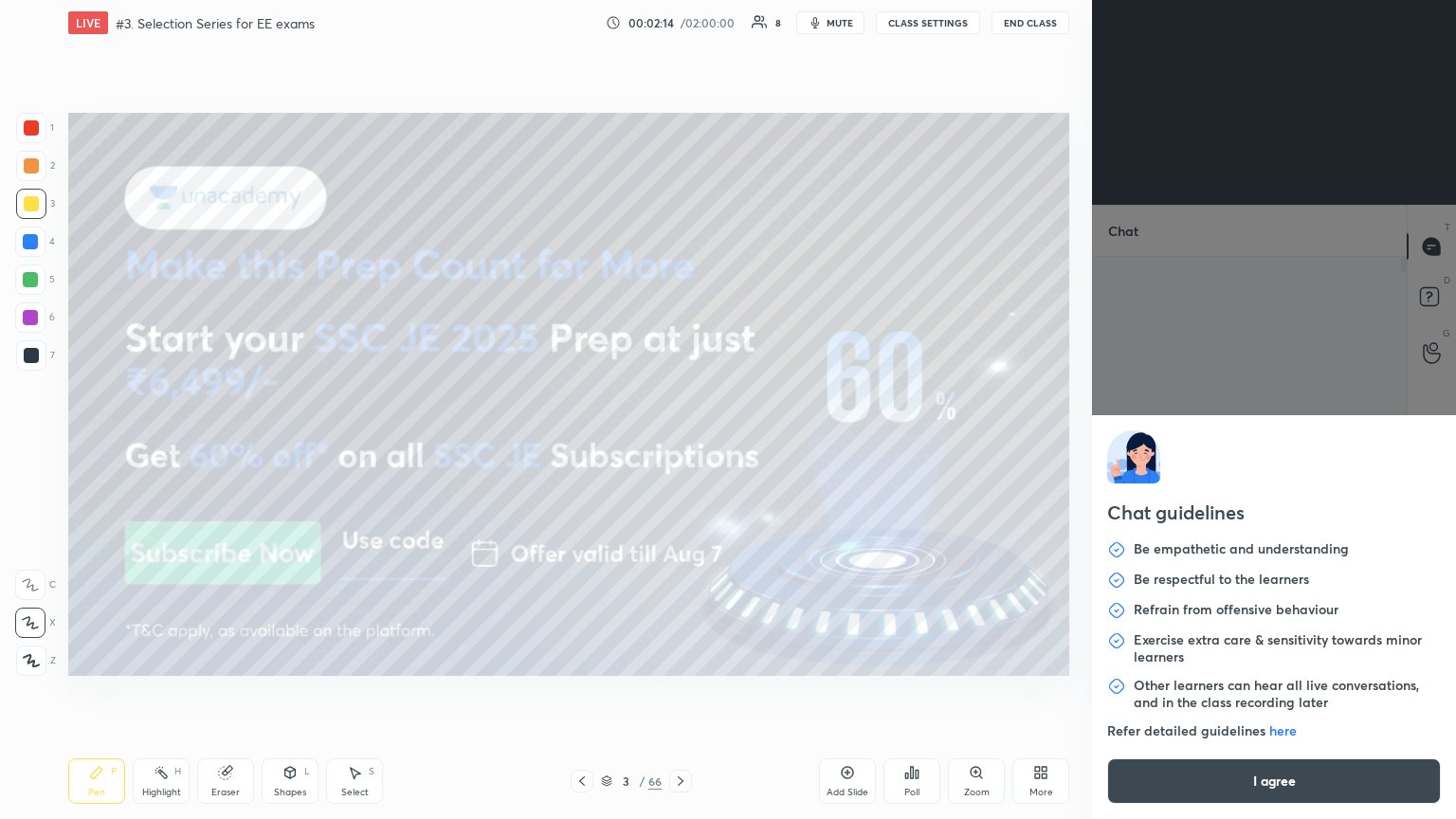 click on "I agree" at bounding box center (1274, 781) 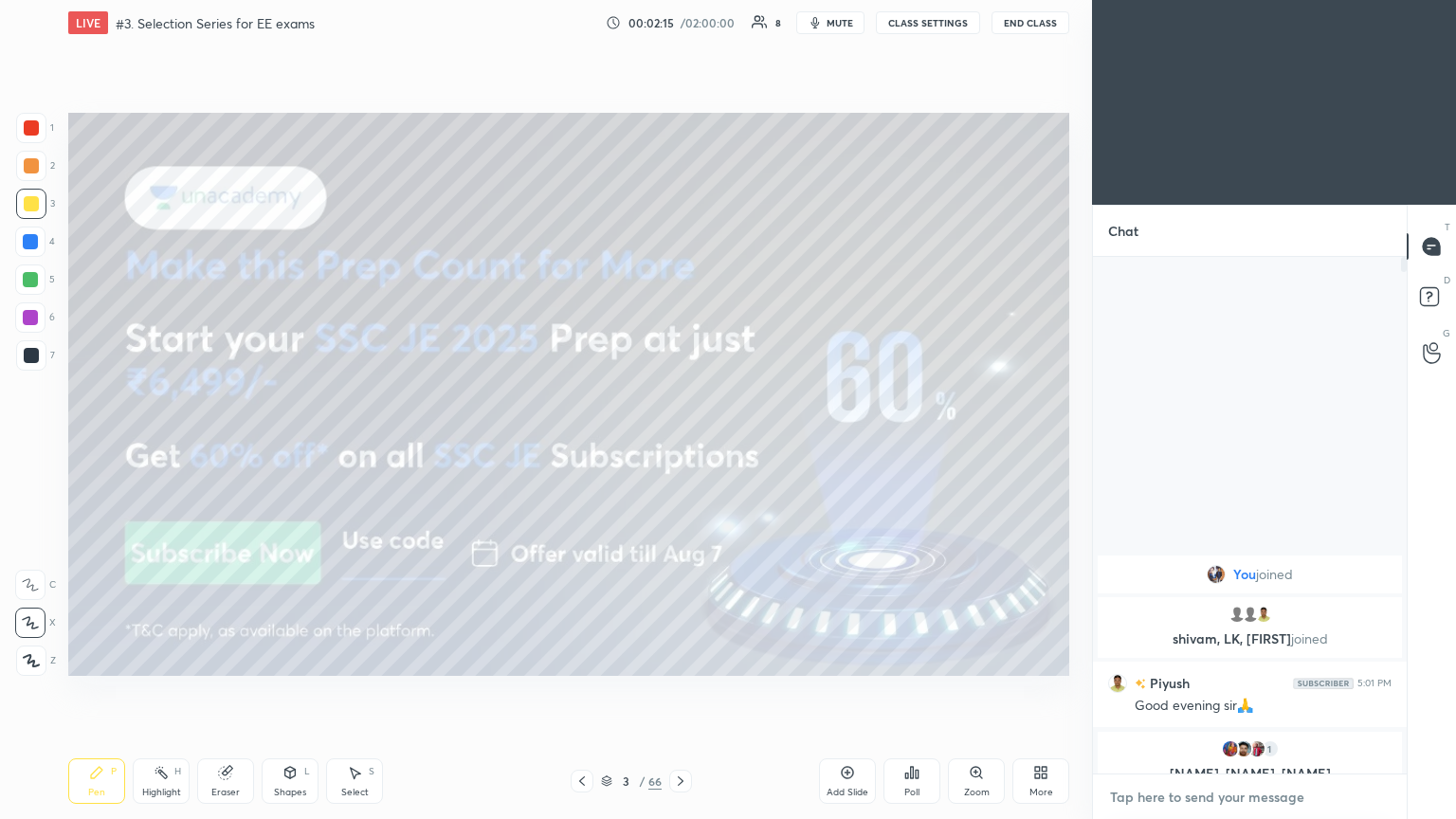 click at bounding box center [1249, 797] 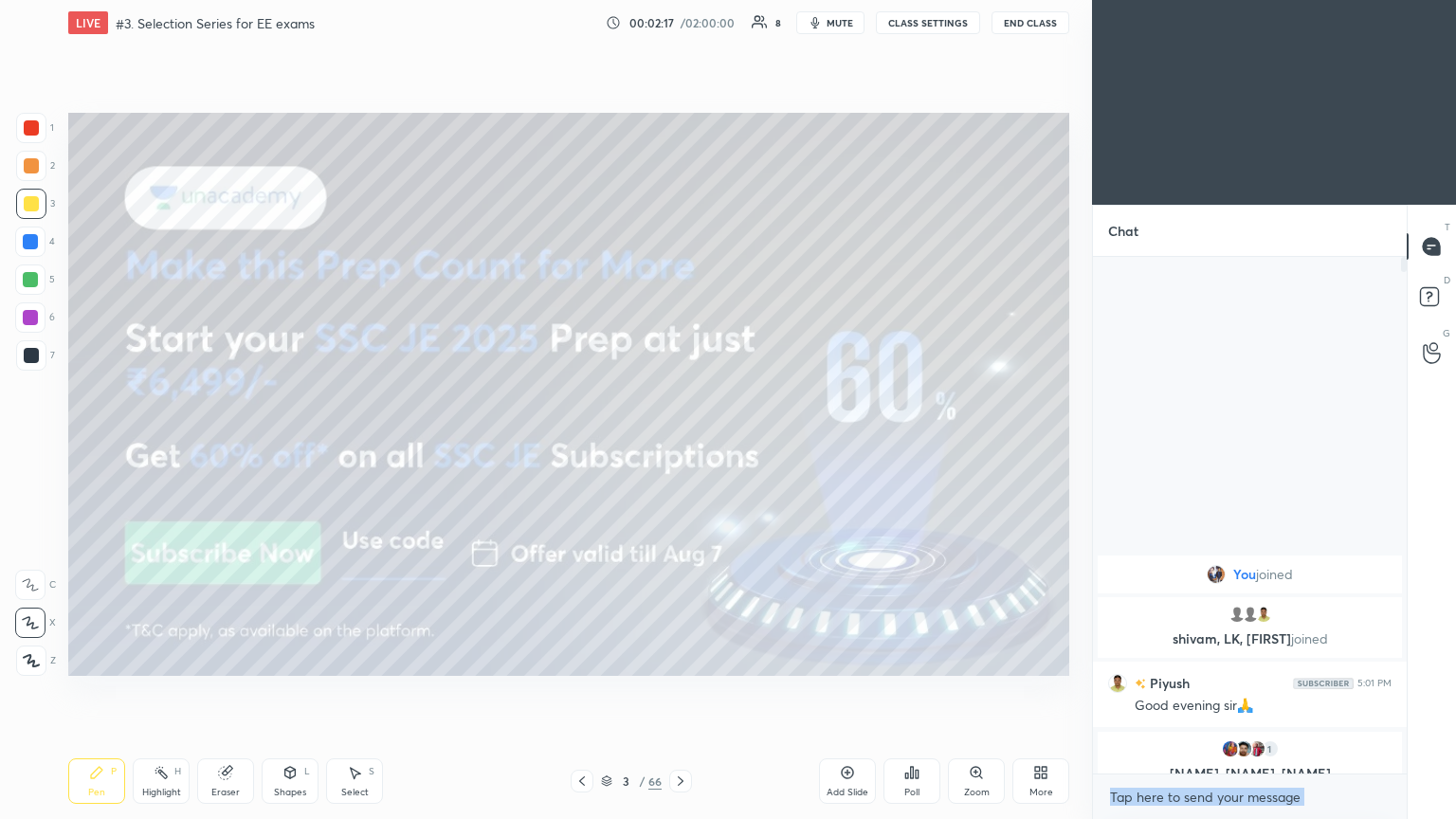 drag, startPoint x: 1401, startPoint y: 608, endPoint x: 1397, endPoint y: 759, distance: 151.05297 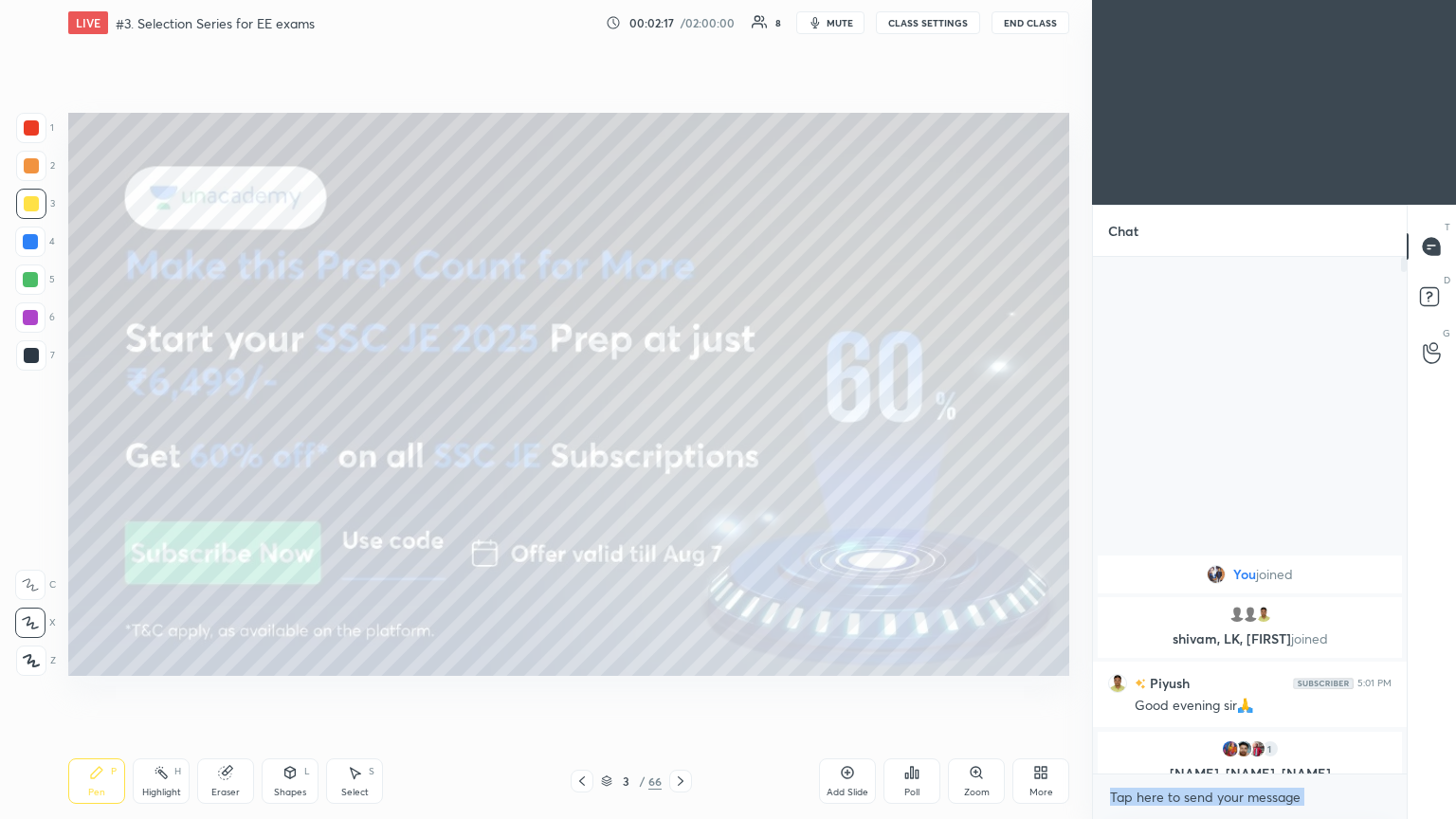 click on "Chat You  joined [PERSON], LK, [PERSON]  joined [PERSON] 5:01 PM Good evening sir🙏 1 [PERSON], [PERSON], [PERSON] &  1 other  joined 5 NEW MESSAGES Enable hand raising Enable raise hand to speak to learners. Once enabled, chat will be turned off temporarily. Enable x   introducing Raise a hand with a doubt Now learners can raise their hand along with a doubt  How it works? Doubts asked by learners will show up here NEW DOUBTS ASKED No one has raised a hand yet Can't raise hand Looks like educator just invited you to speak. Please wait before you can raise your hand again. Got it T Messages (T) D Doubts (D) G Raise Hand (G)" at bounding box center [1274, 512] 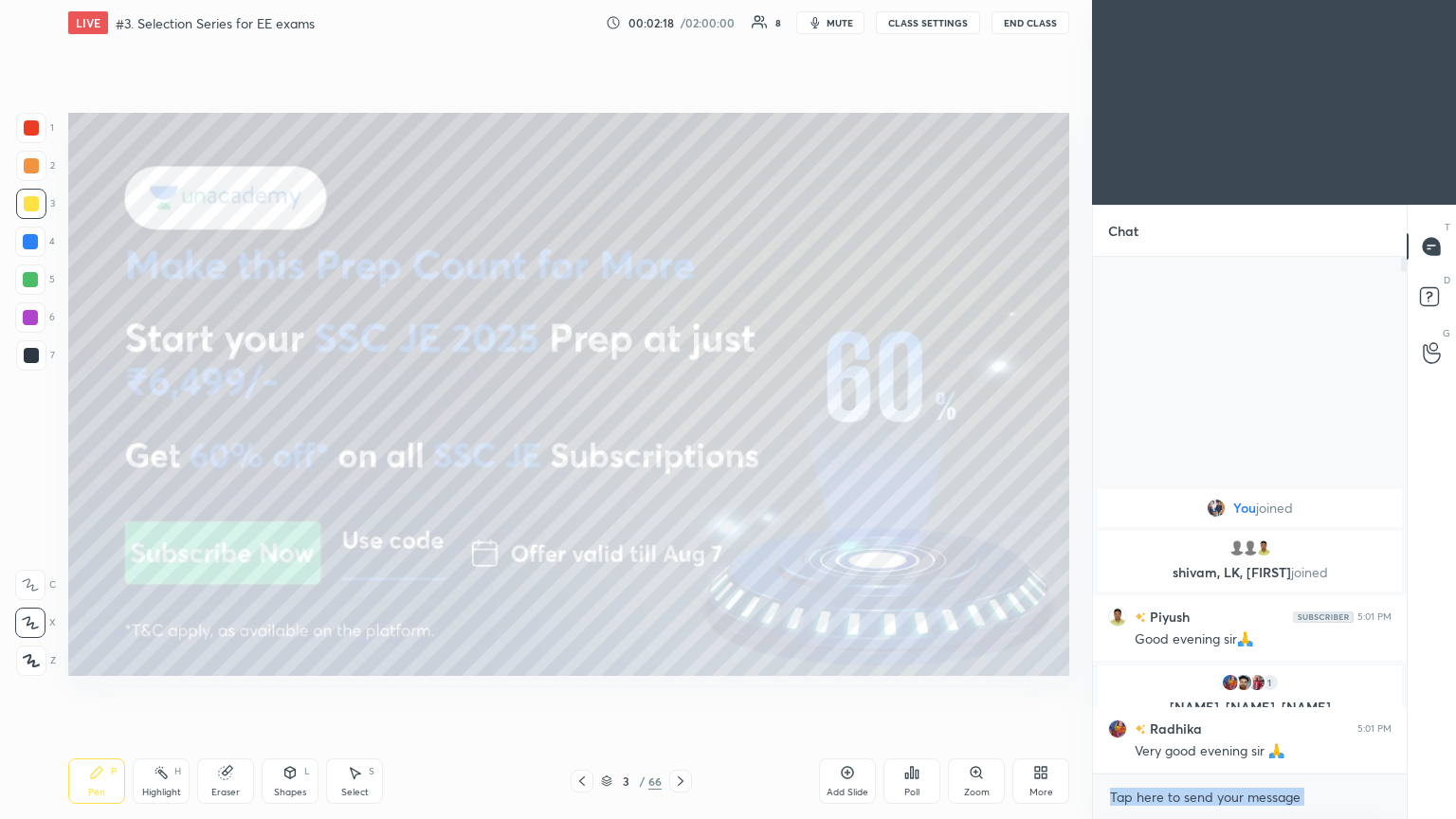click at bounding box center [1249, 797] 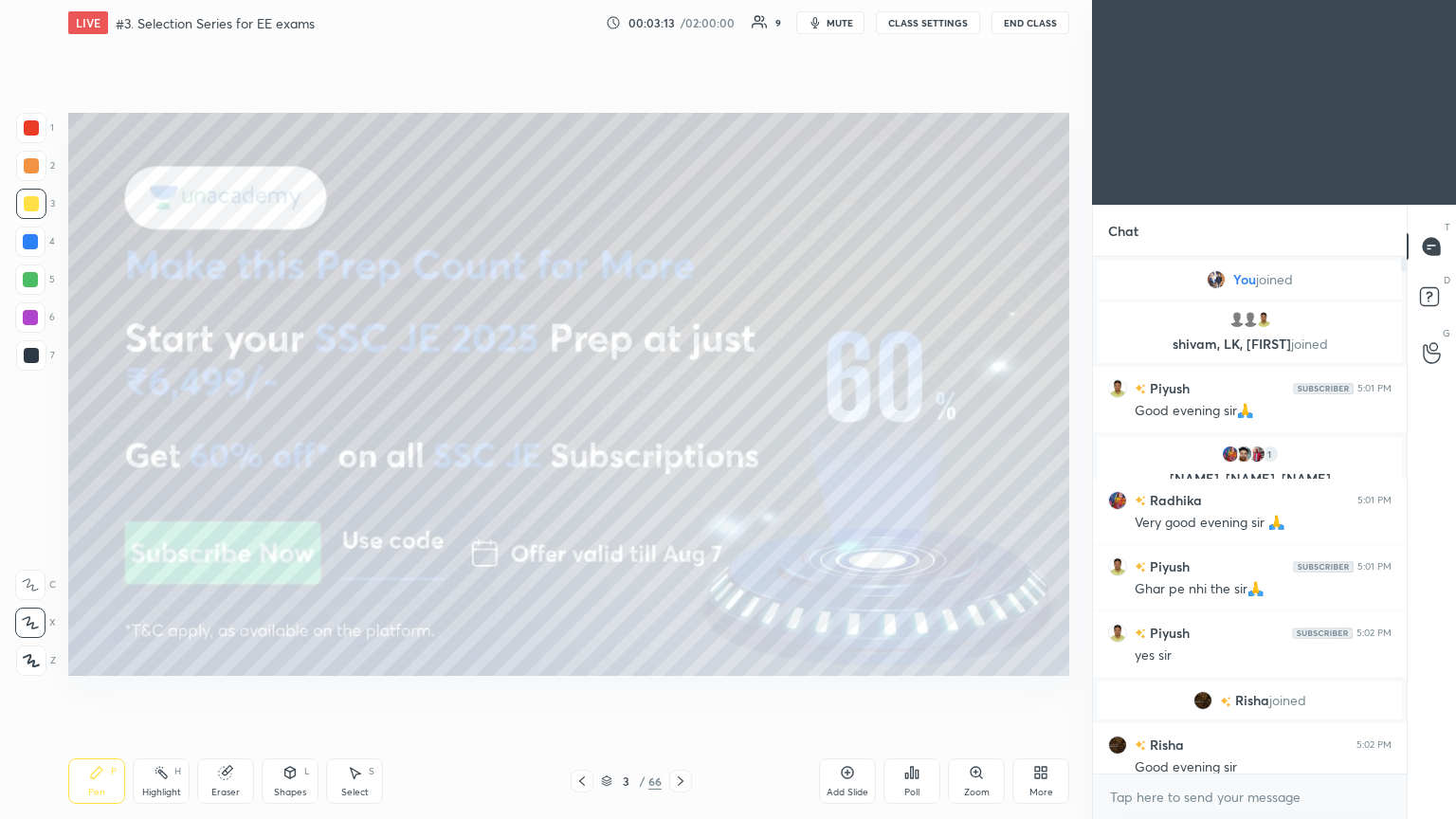 click 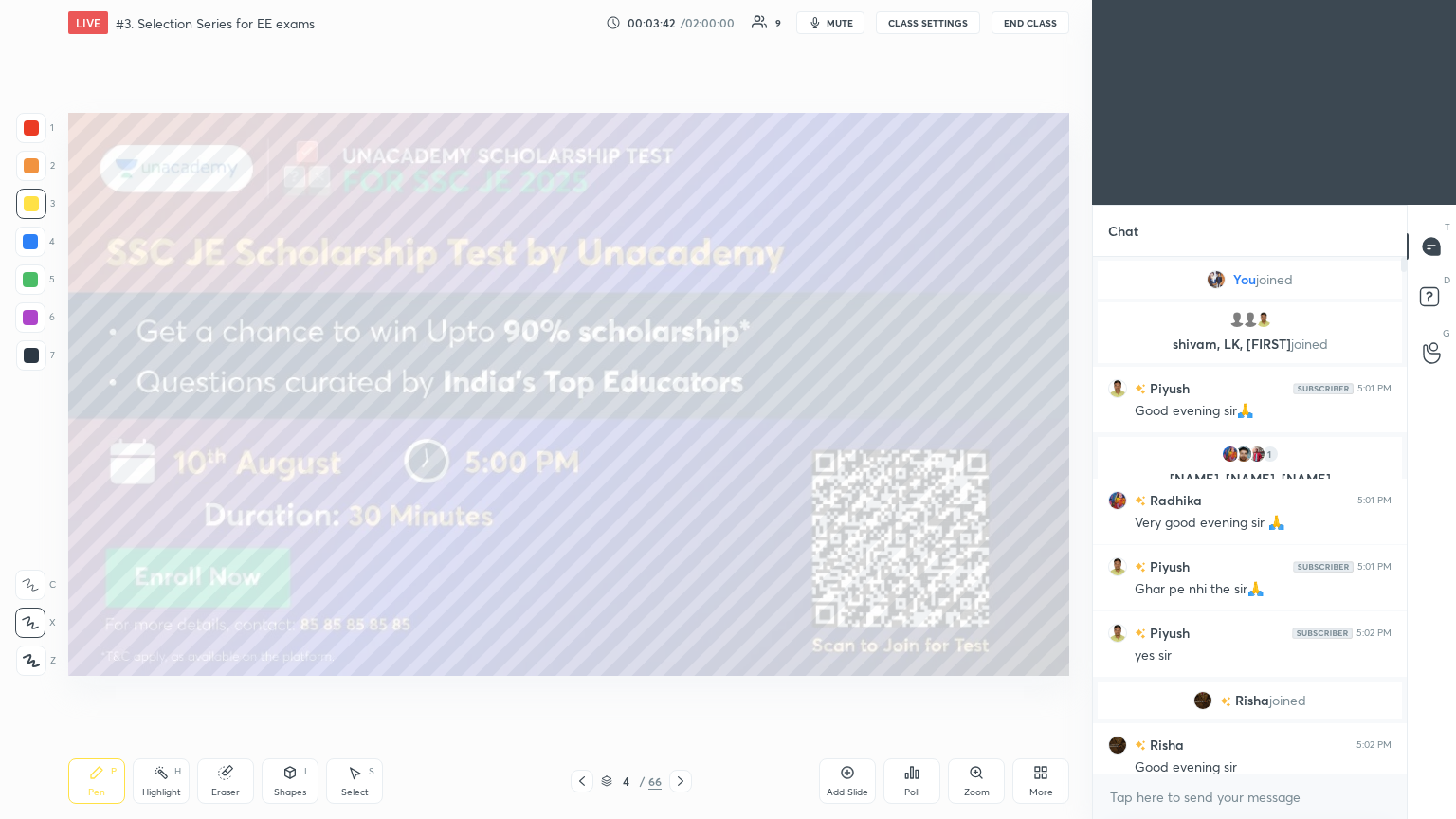 click 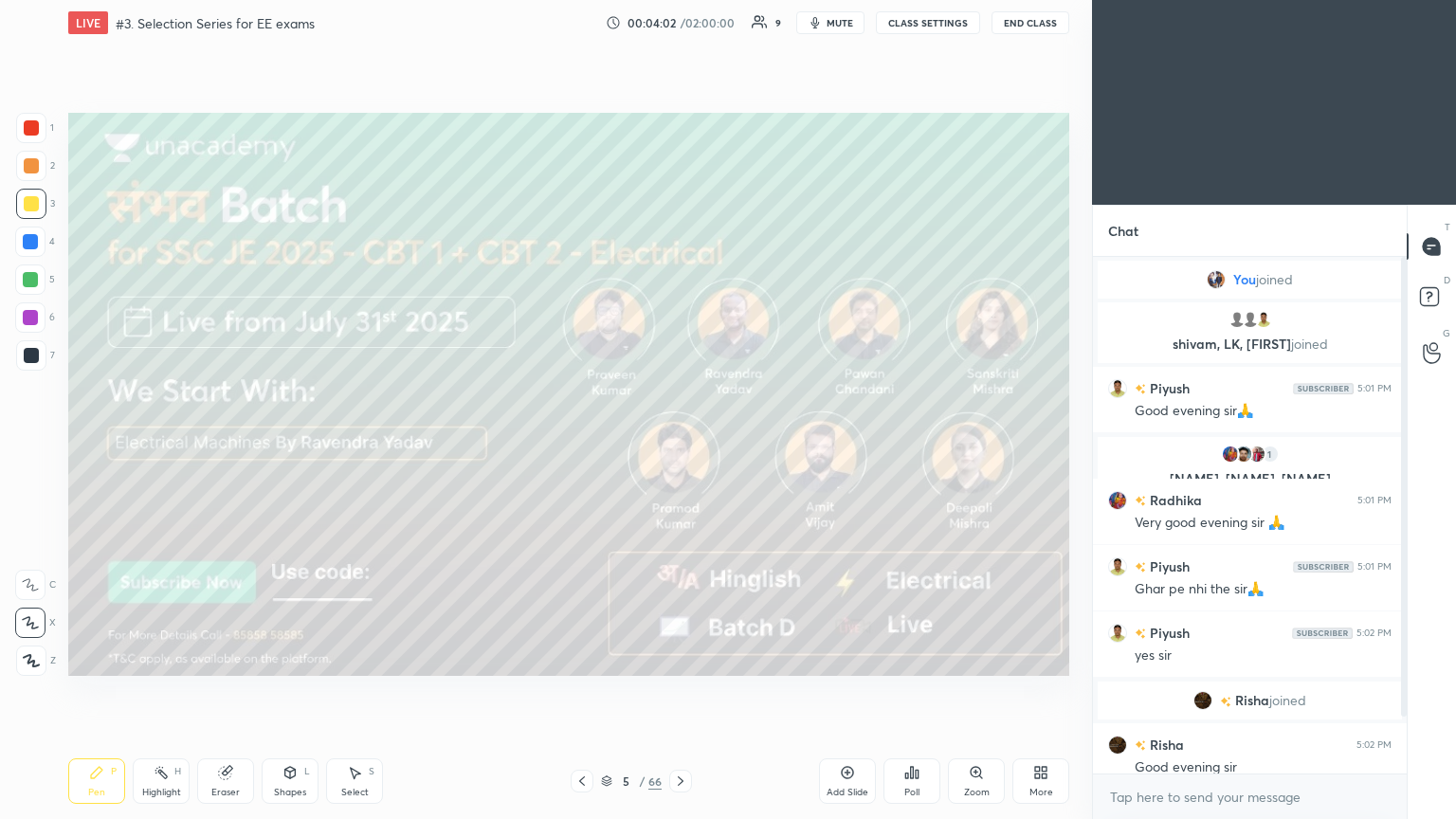 scroll, scrollTop: 62, scrollLeft: 0, axis: vertical 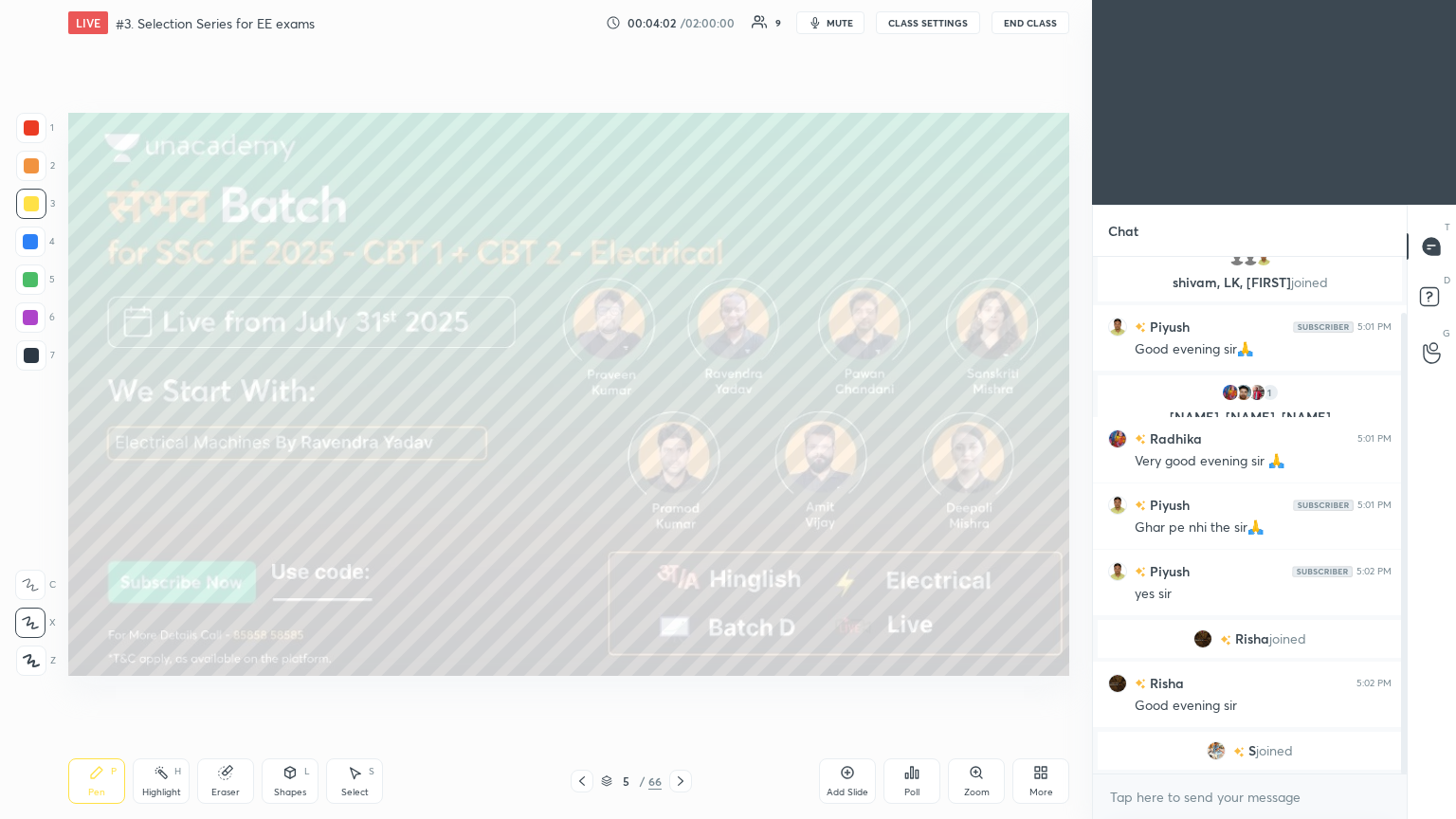 drag, startPoint x: 1403, startPoint y: 550, endPoint x: 1407, endPoint y: 633, distance: 83.09633 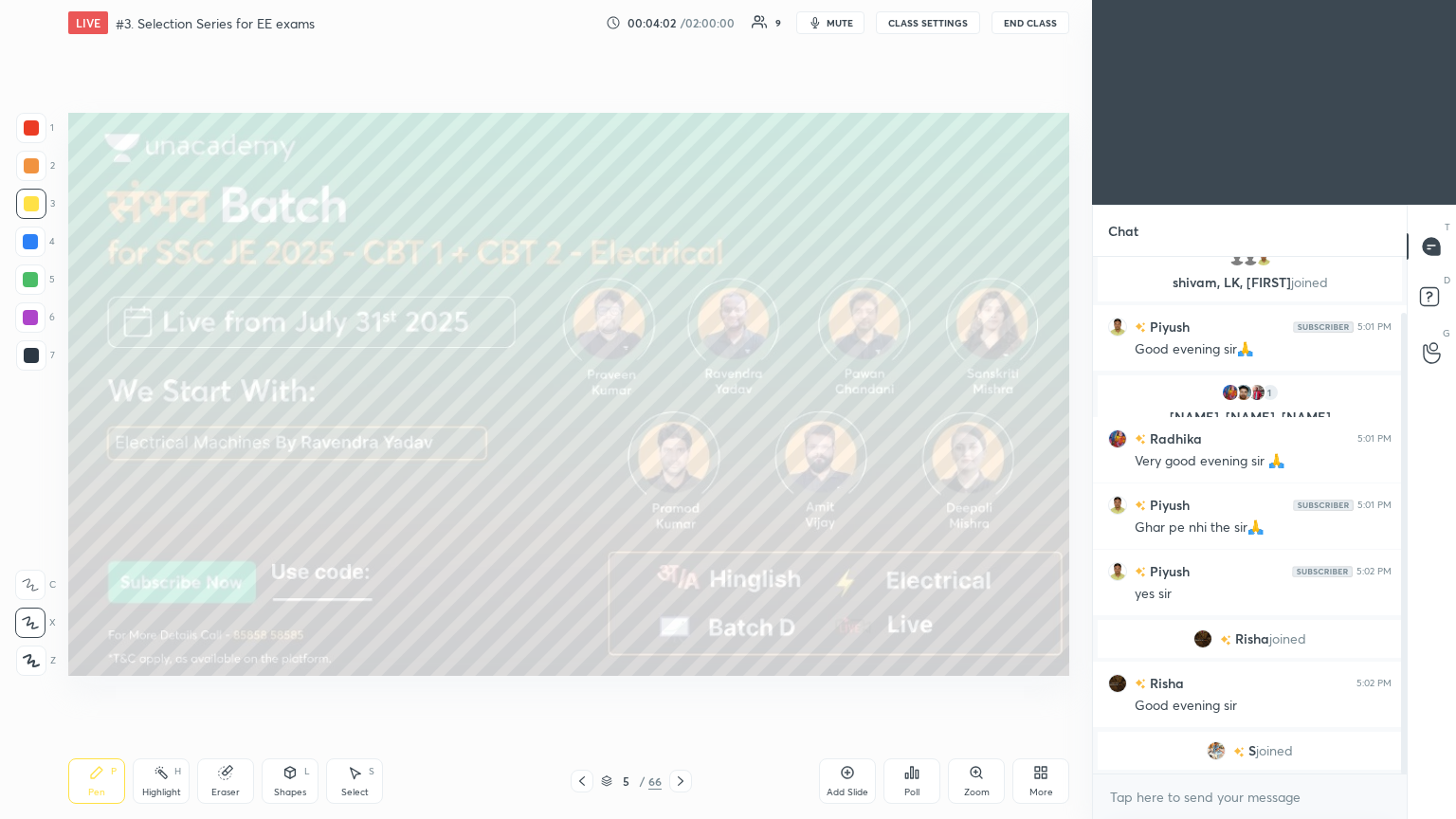 click on "Chat [NAME]  joined [NAME], [NAME], [NAME]  joined [NAME] 5:01 PM Good evening sir🙏 1 [NAME], [NAME], [NAME] &  1 other  joined [NAME] 5:01 PM Very good evening sir 🙏 [NAME] 5:01 PM Ghar pe nhi the sir🙏 [NAME] 5:02 PM yes sir [NAME]  joined [NAME] 5:02 PM Good evening sir [NAME]  joined JUMP TO LATEST Enable hand raising Enable raise hand to speak to learners. Once enabled, chat will be turned off temporarily. Enable x   introducing Raise a hand with a doubt Now learners can raise their hand along with a doubt  How it works? Doubts asked by learners will show up here NEW DOUBTS ASKED No one has raised a hand yet Can't raise hand Looks like educator just invited you to speak. Please wait before you can raise your hand again. Got it T Messages (T) D Doubts (D) G Raise Hand (G)" at bounding box center [1274, 512] 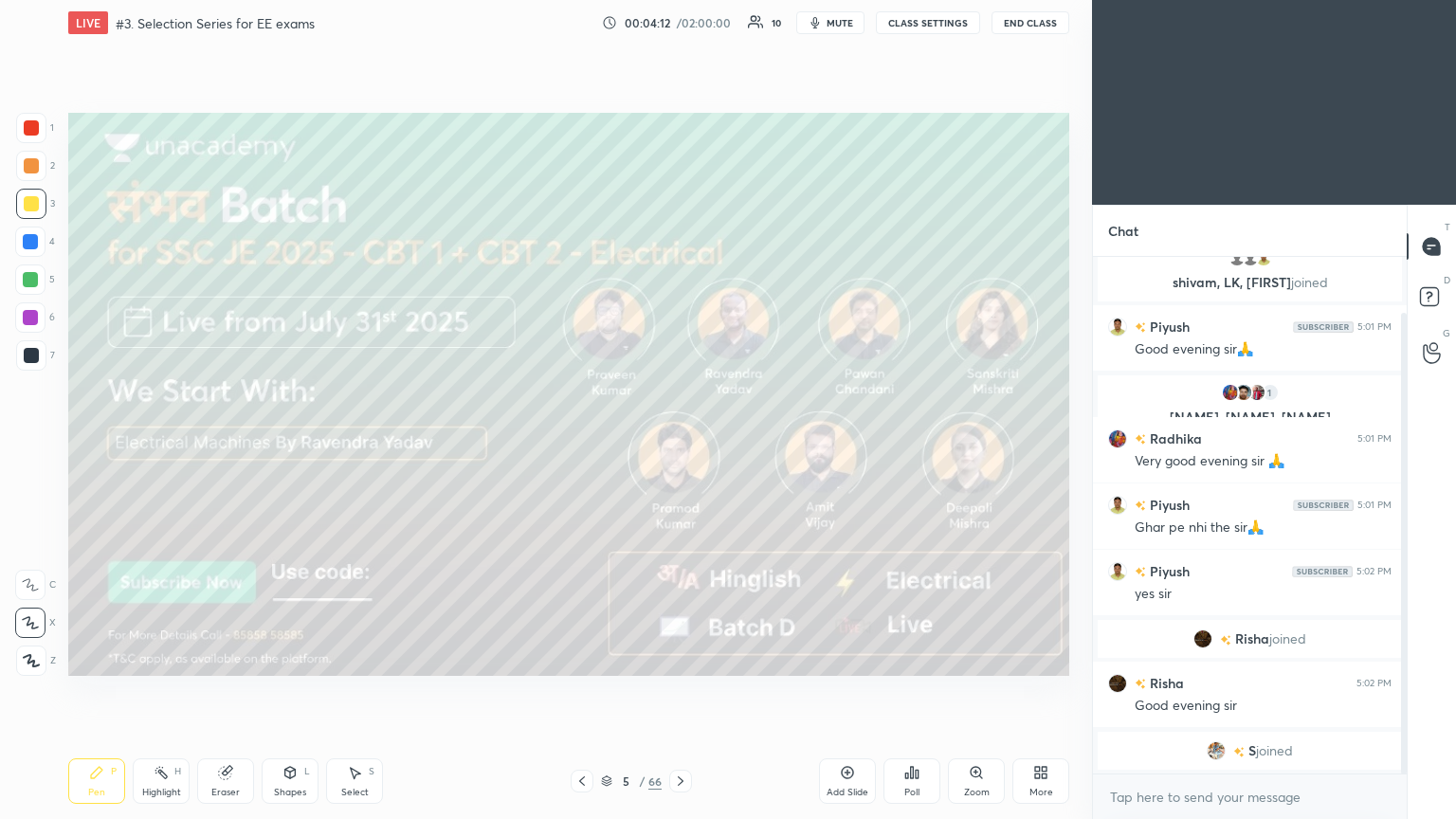 click at bounding box center [681, 781] 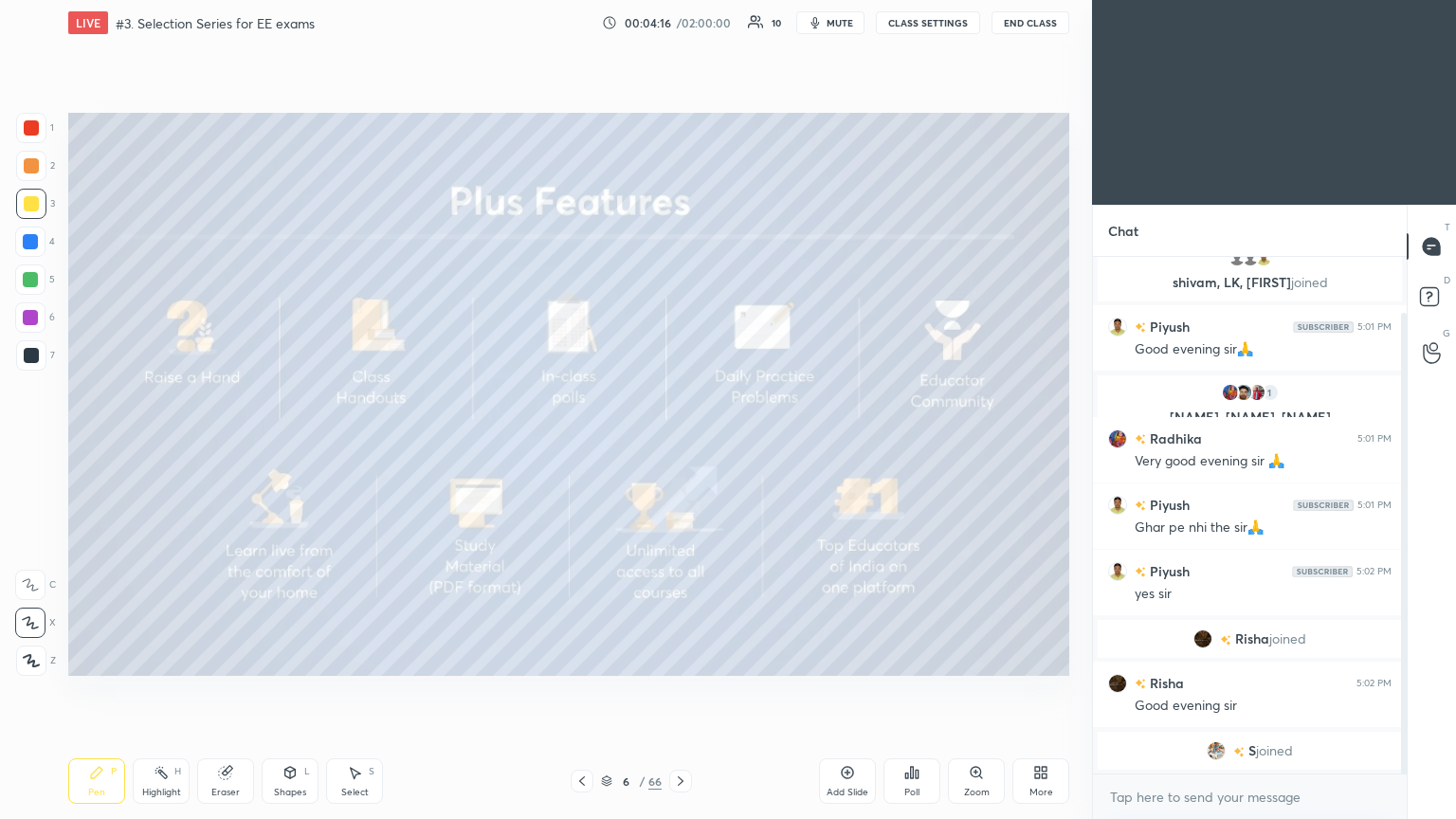 click at bounding box center (681, 781) 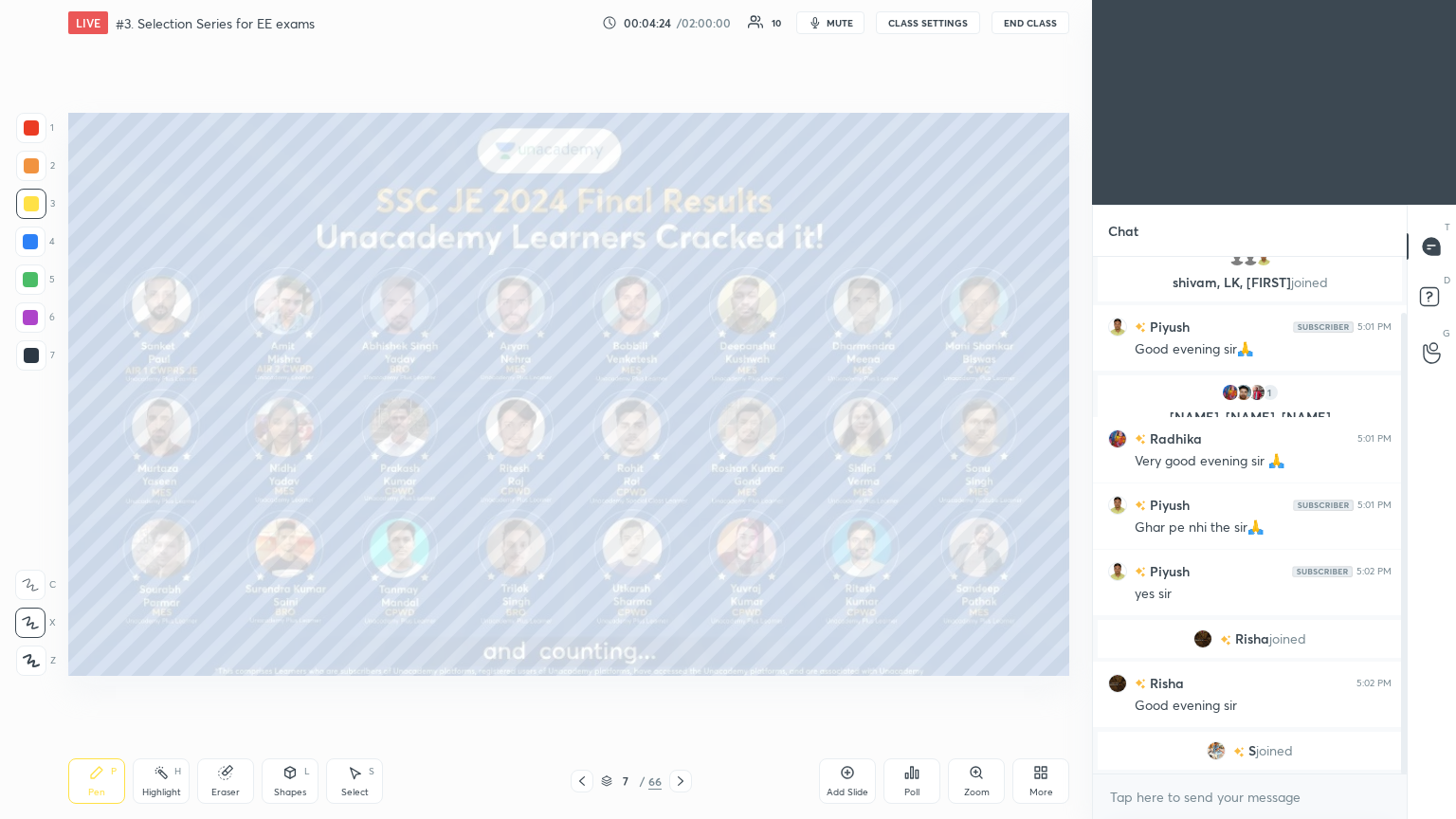 click 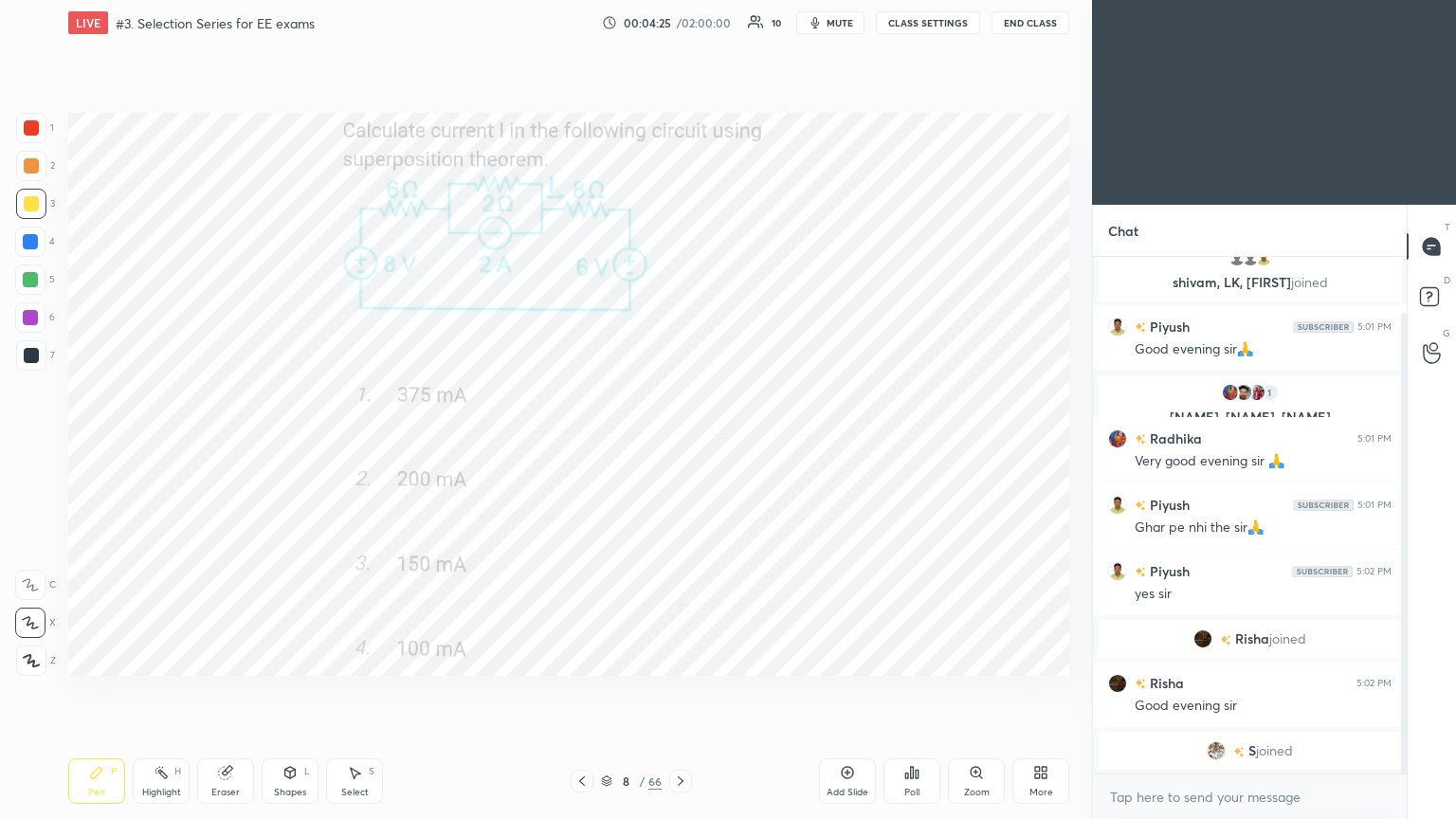 click on "Poll" at bounding box center (912, 792) 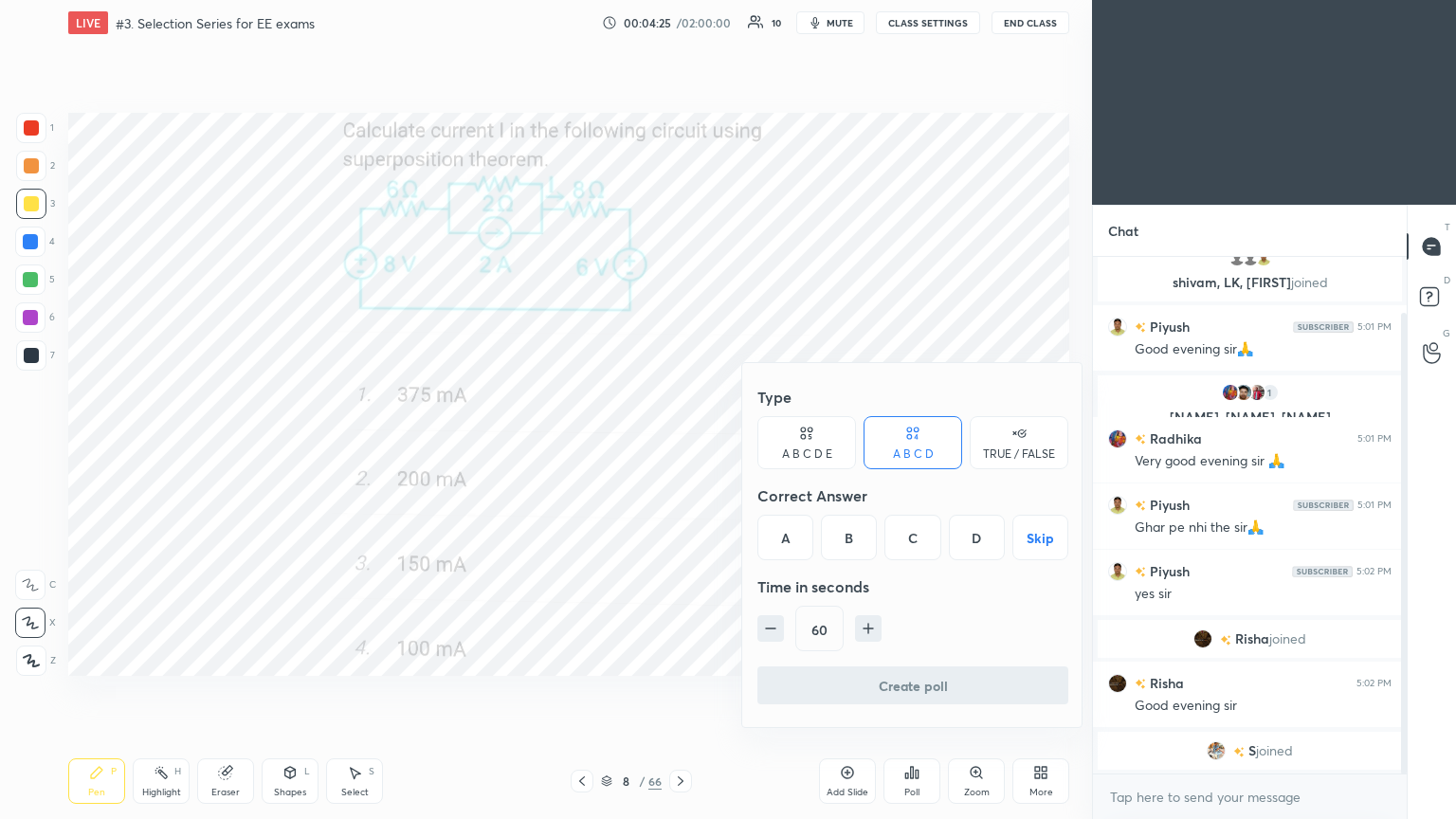 click on "A" at bounding box center [785, 537] 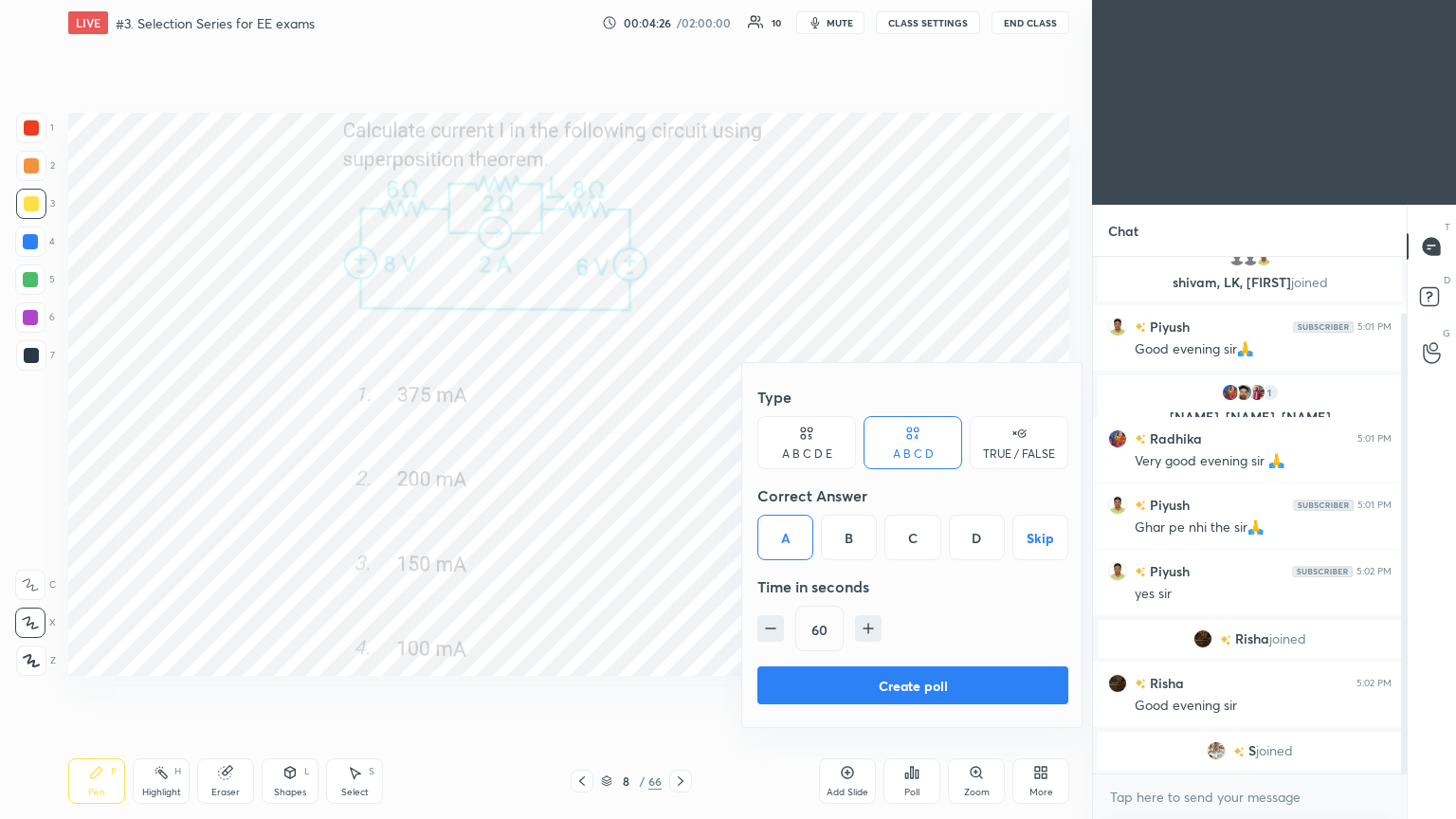 click on "Create poll" at bounding box center [913, 685] 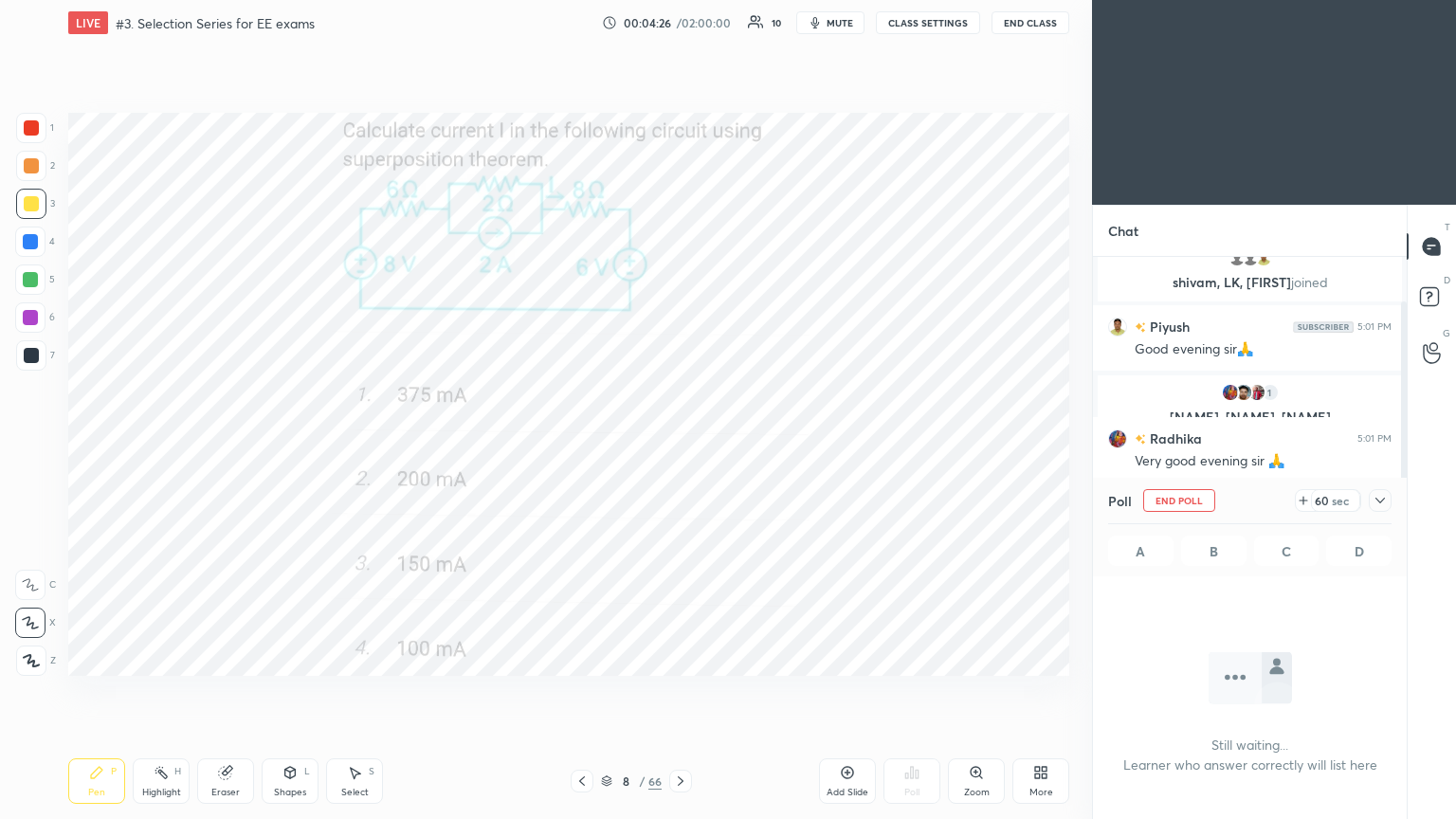 scroll, scrollTop: 470, scrollLeft: 308, axis: both 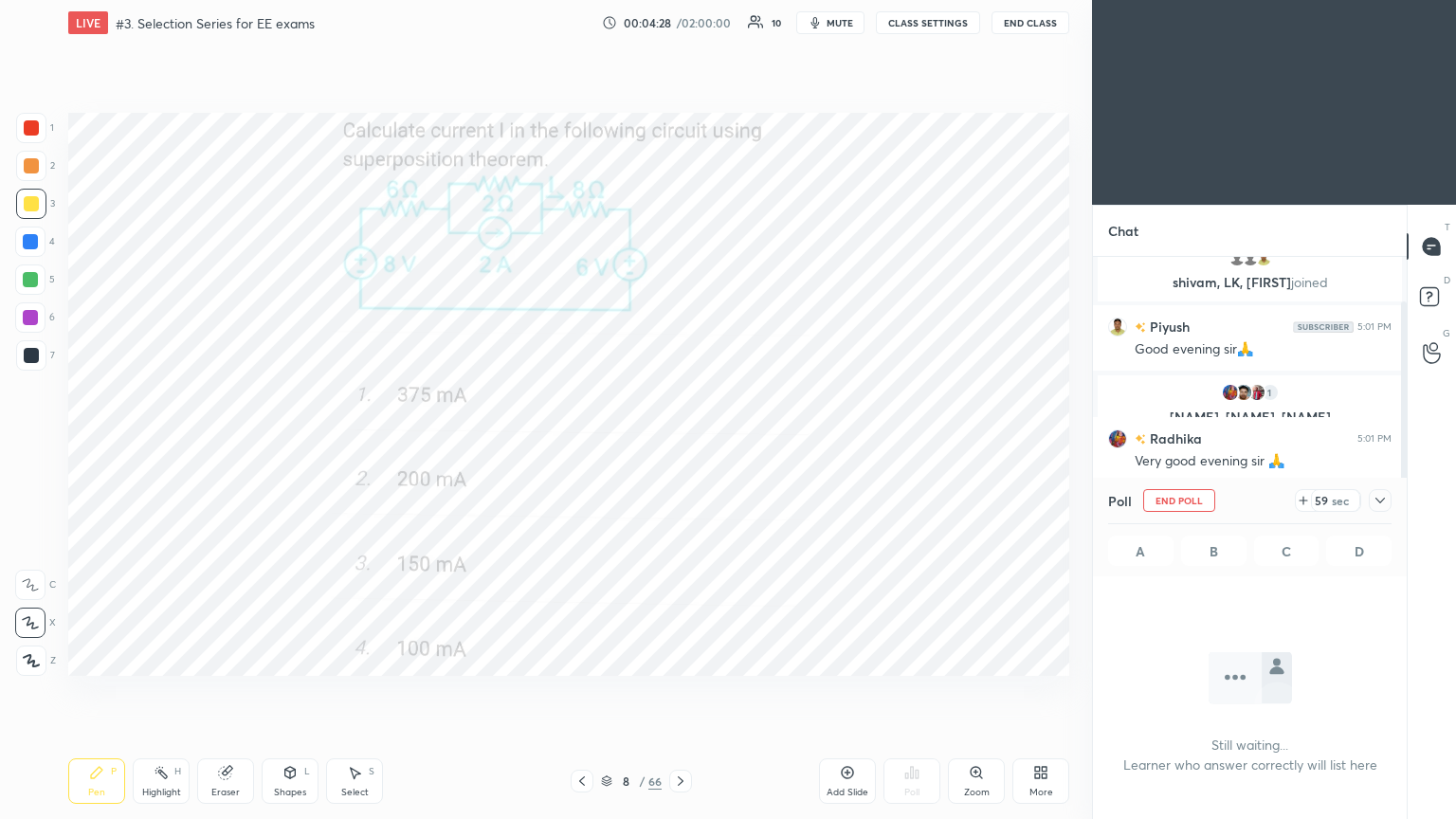 click at bounding box center [31, 128] 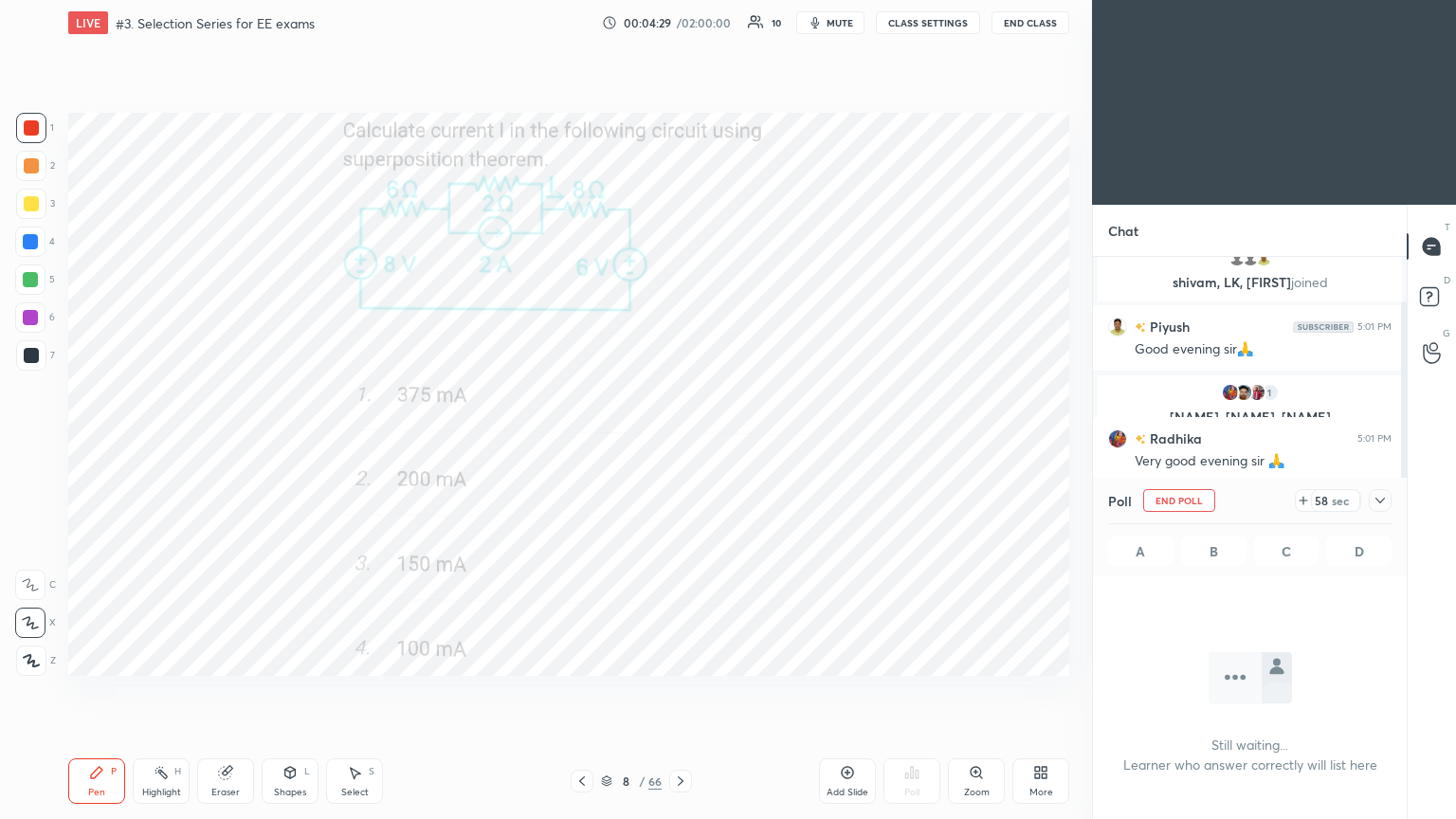 click on "Pen P" at bounding box center [97, 781] 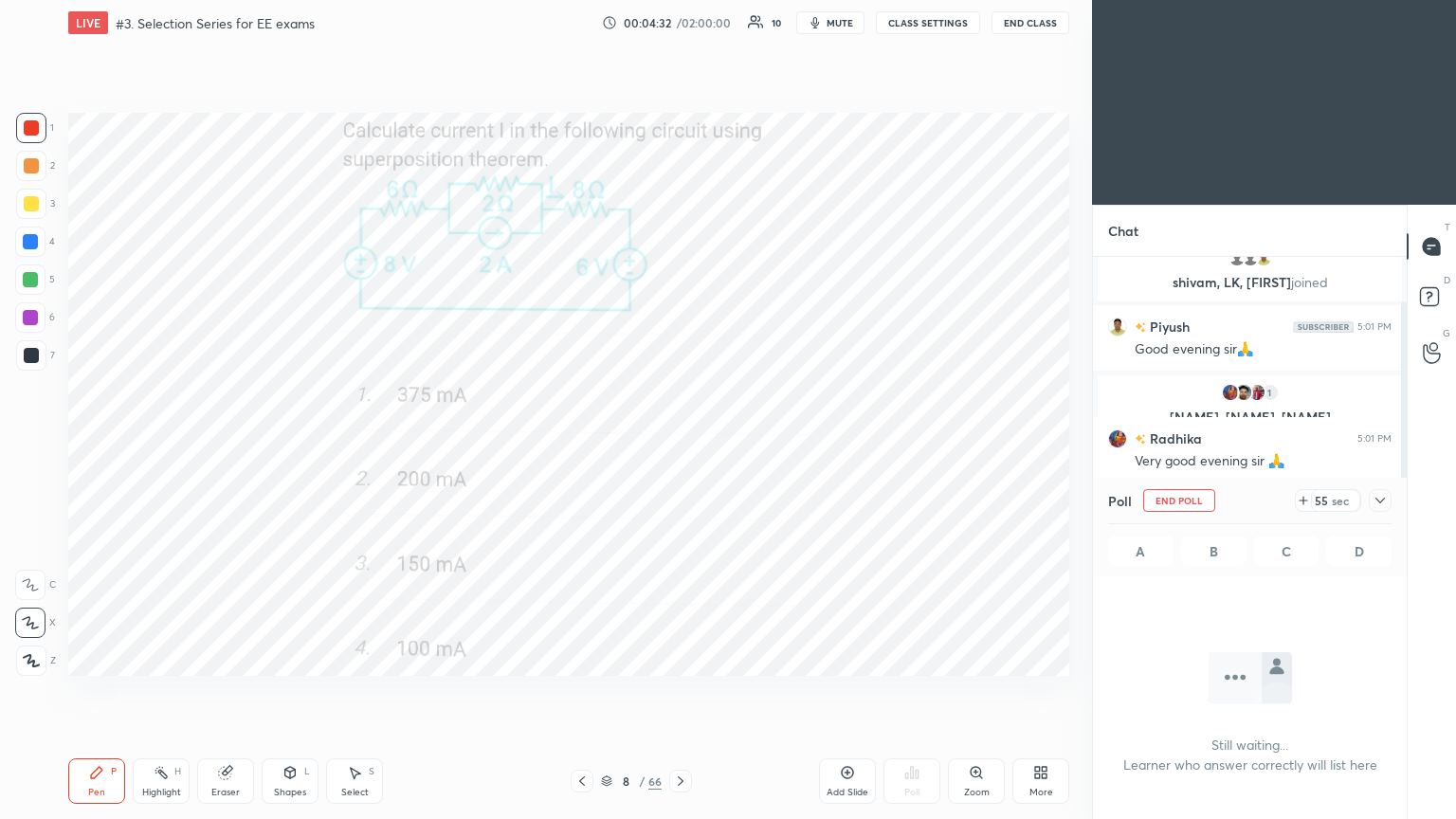 click 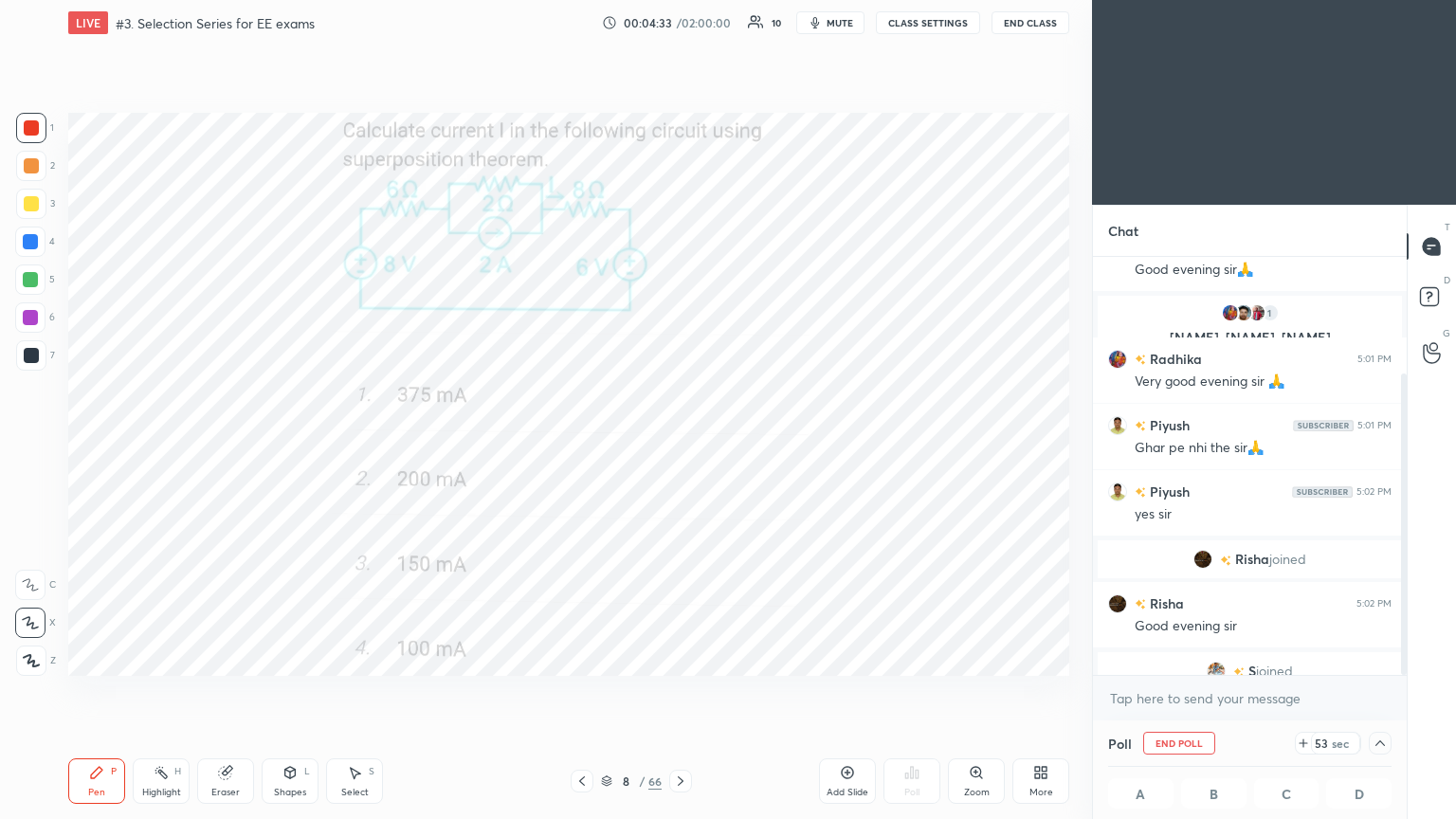 scroll, scrollTop: 160, scrollLeft: 0, axis: vertical 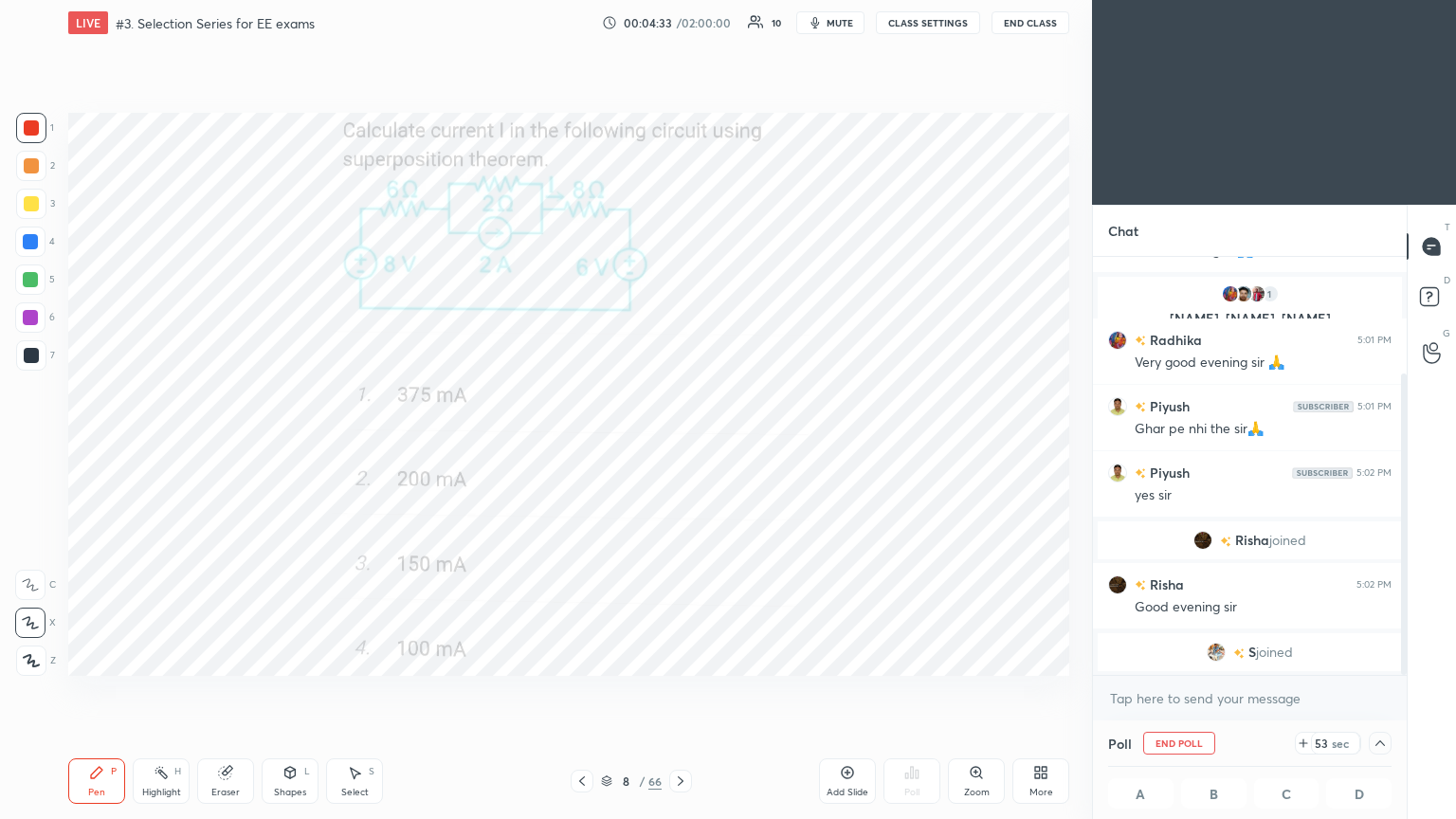 drag, startPoint x: 1403, startPoint y: 497, endPoint x: 1410, endPoint y: 587, distance: 90.271812 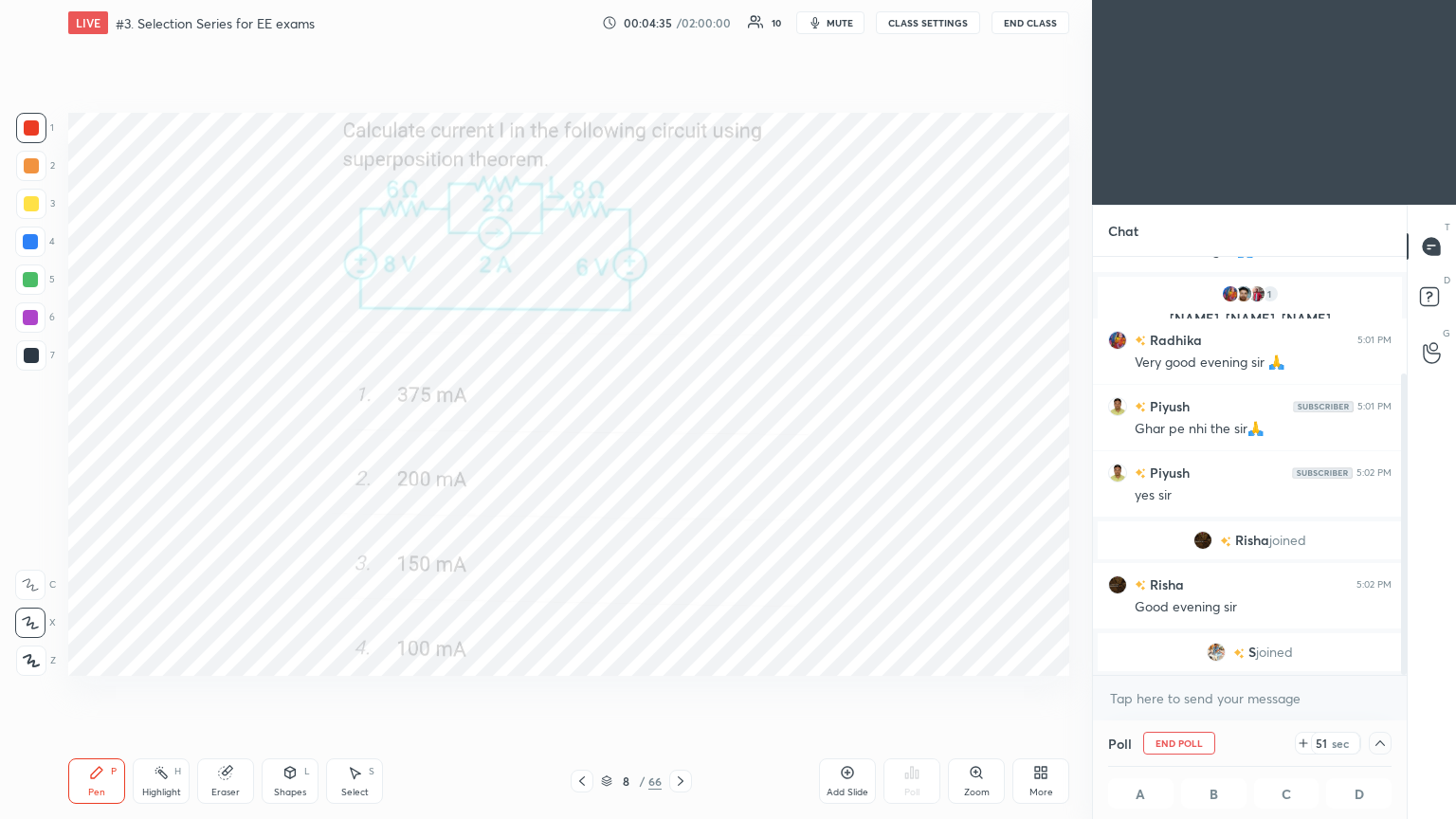 click 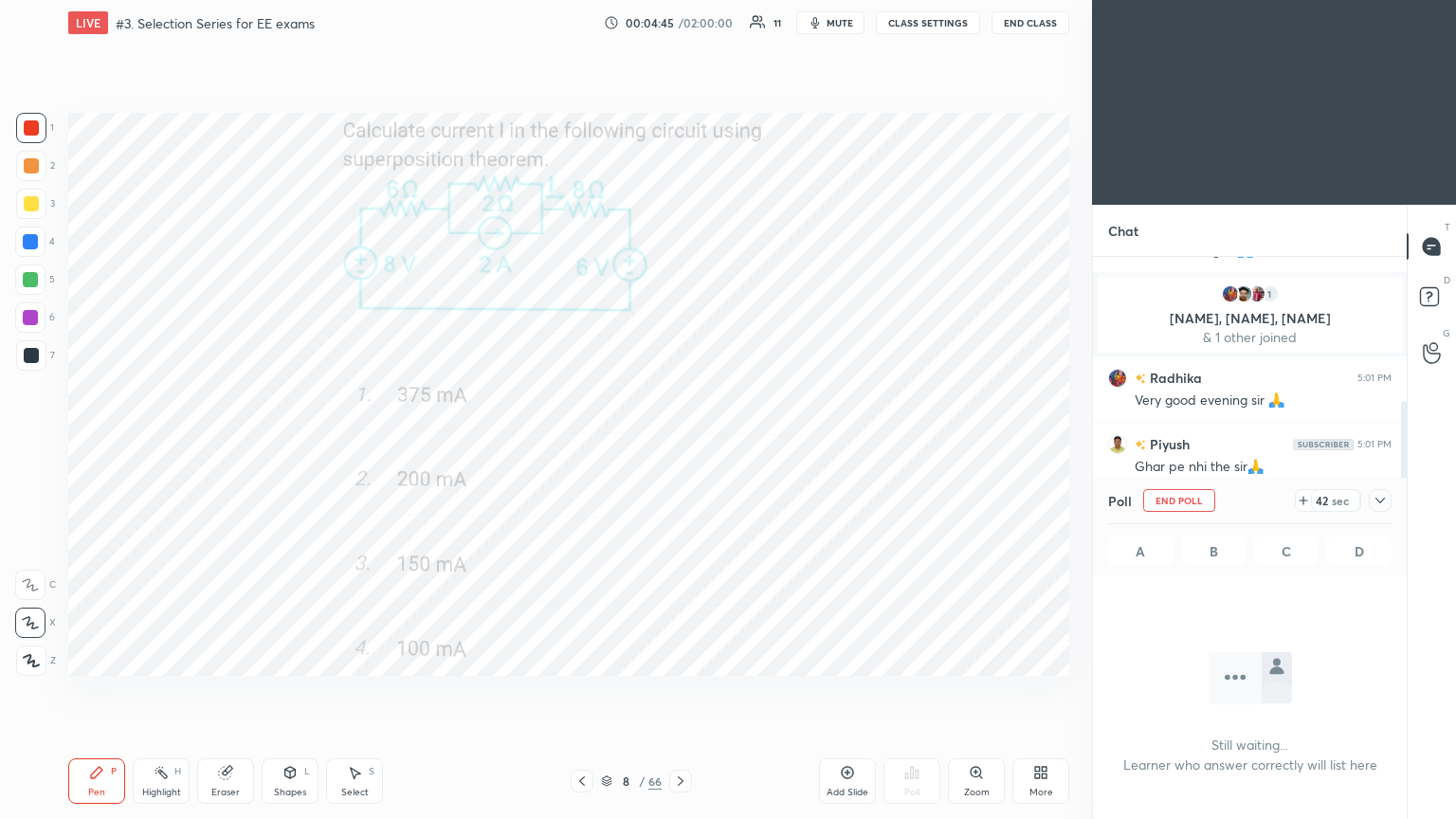 scroll, scrollTop: 220, scrollLeft: 0, axis: vertical 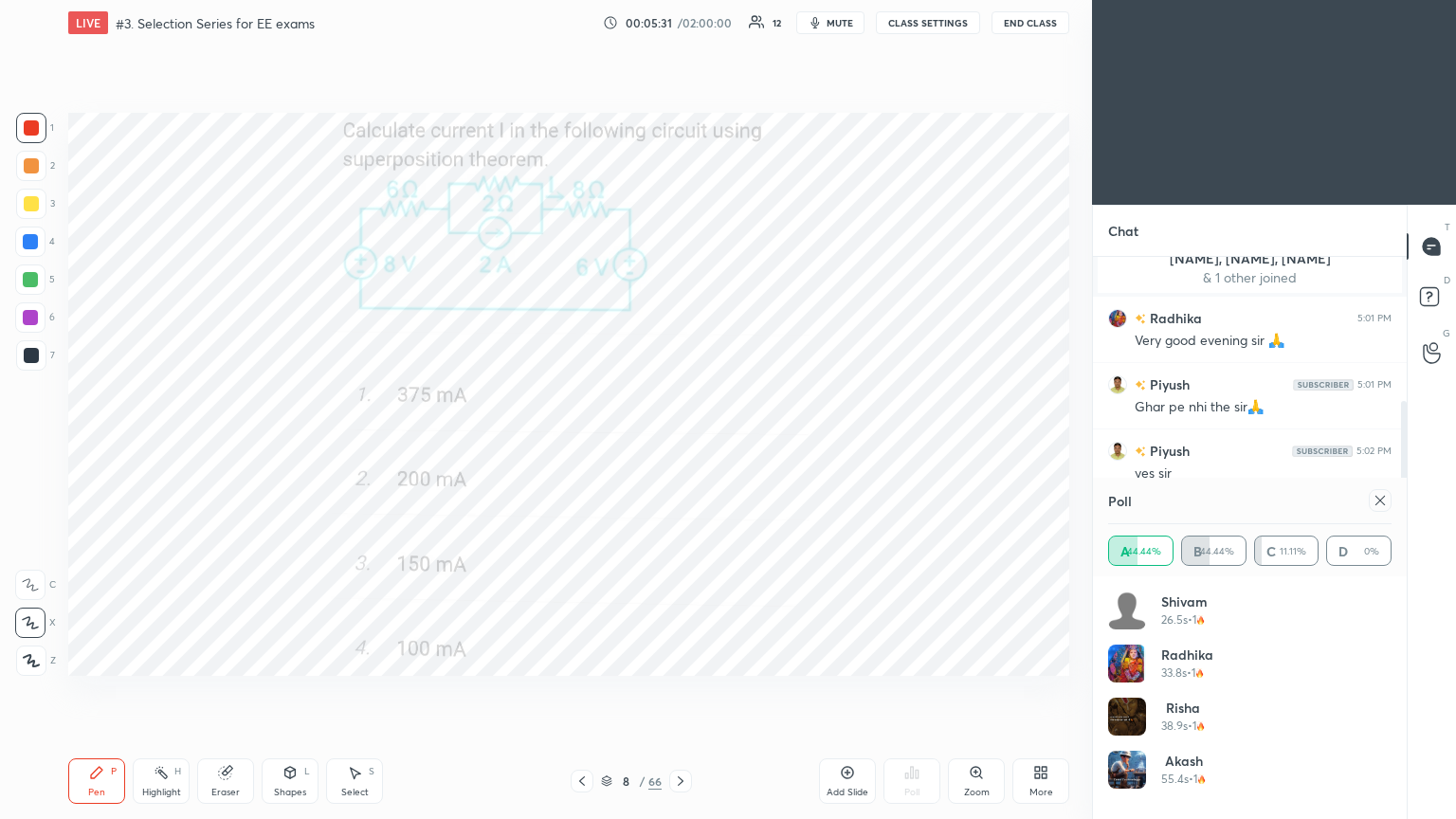 click 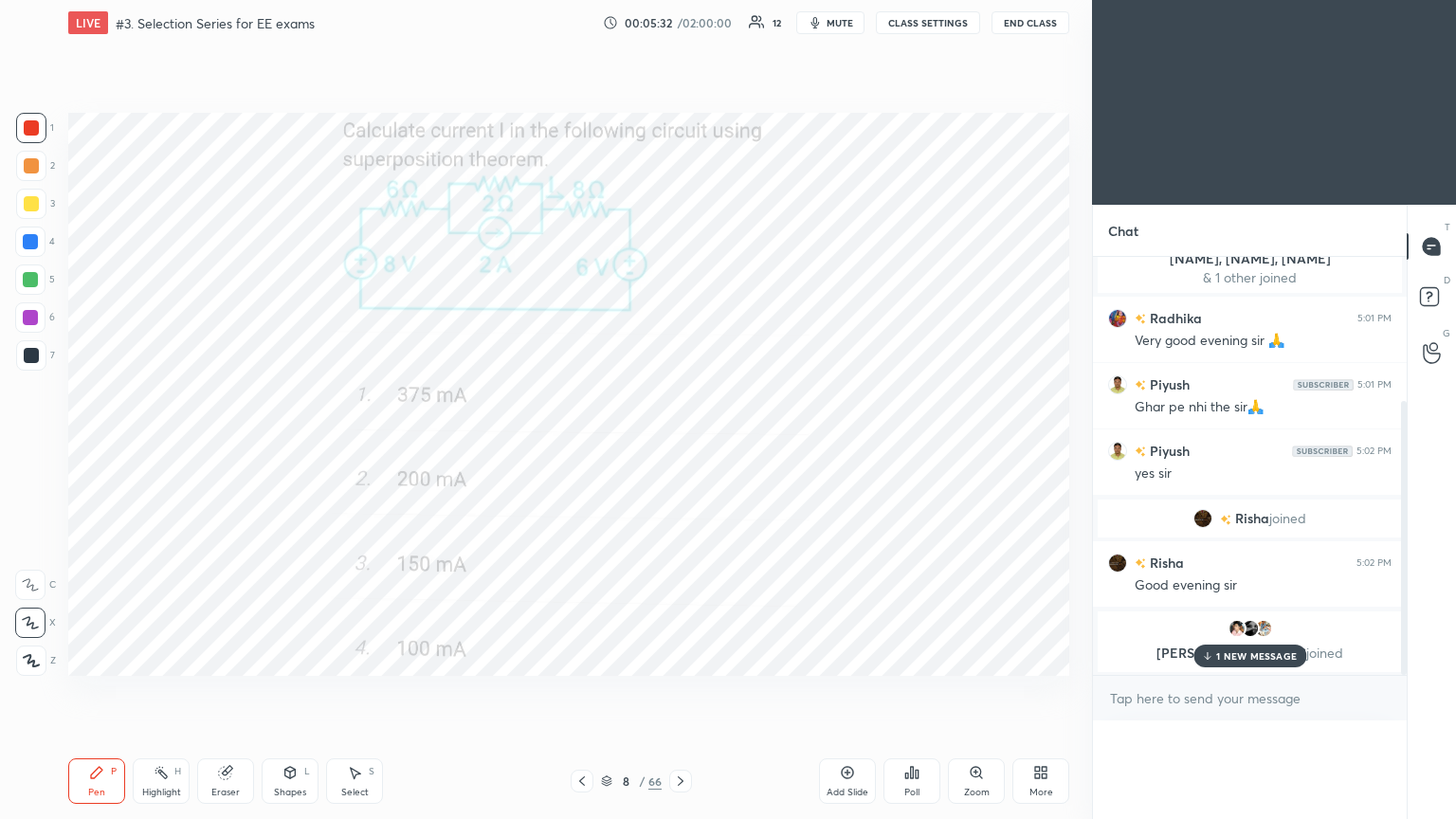 scroll, scrollTop: 115, scrollLeft: 278, axis: both 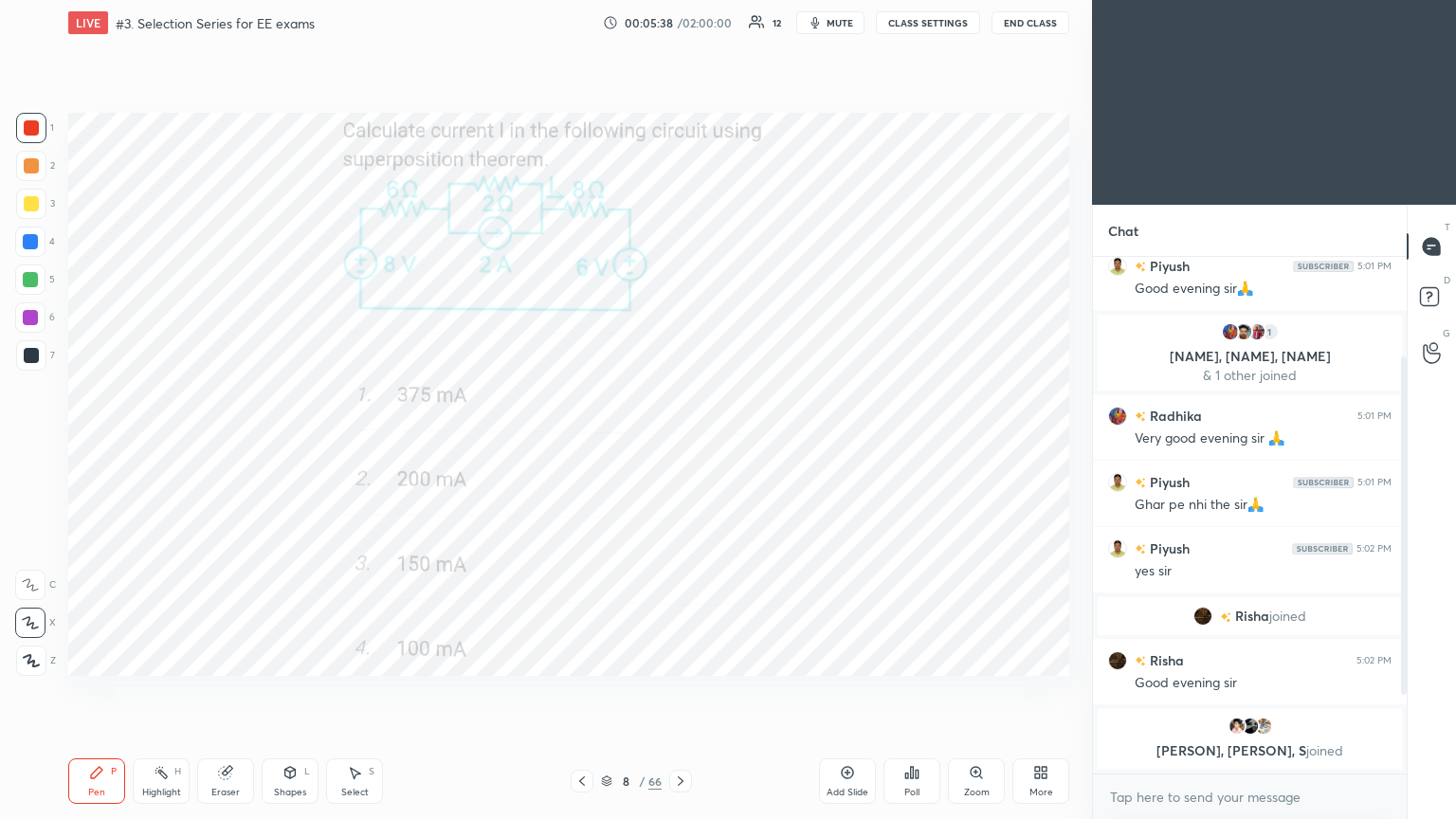click at bounding box center (31, 128) 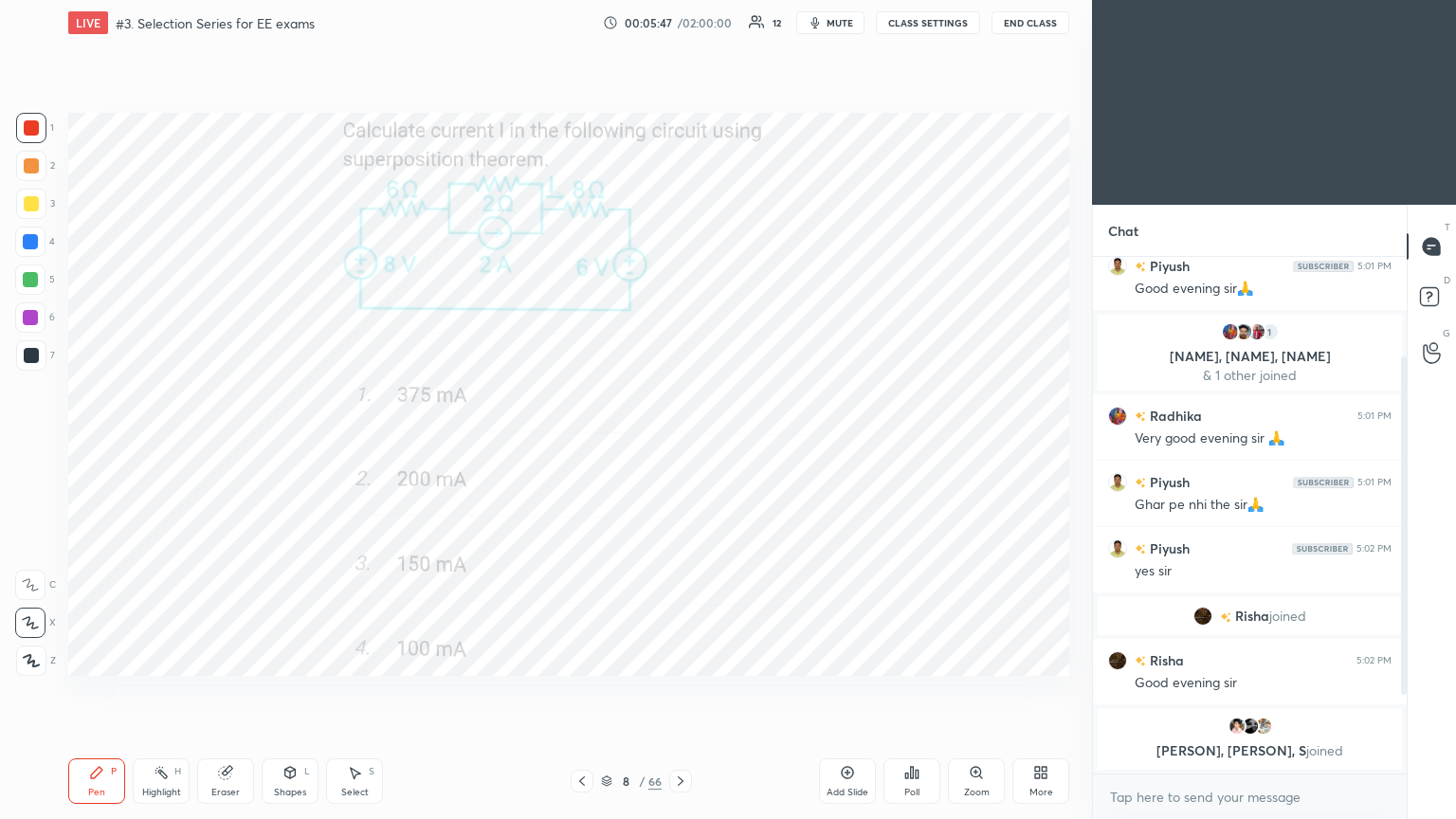 scroll, scrollTop: 136, scrollLeft: 0, axis: vertical 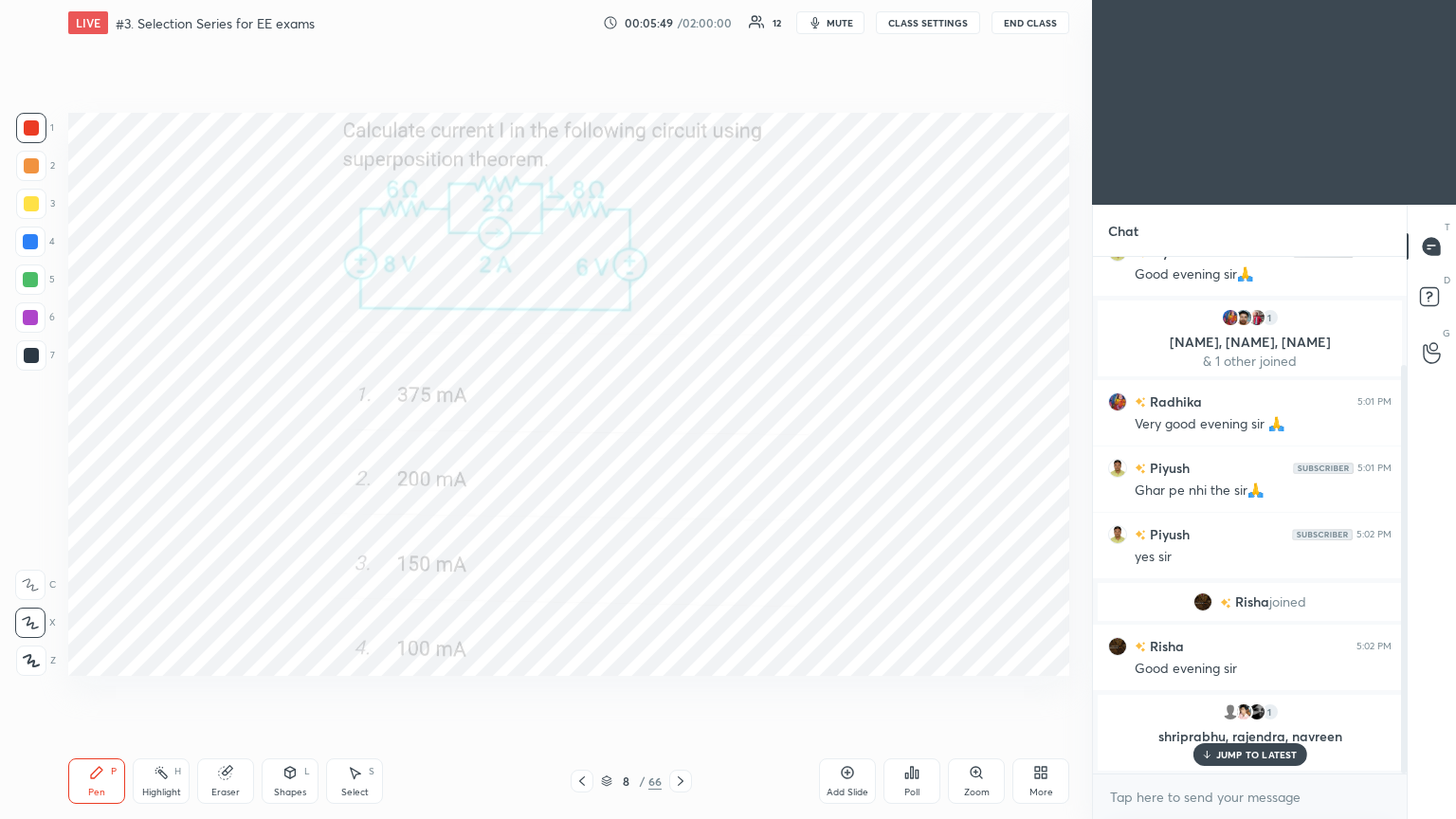 click on "JUMP TO LATEST" at bounding box center (1257, 755) 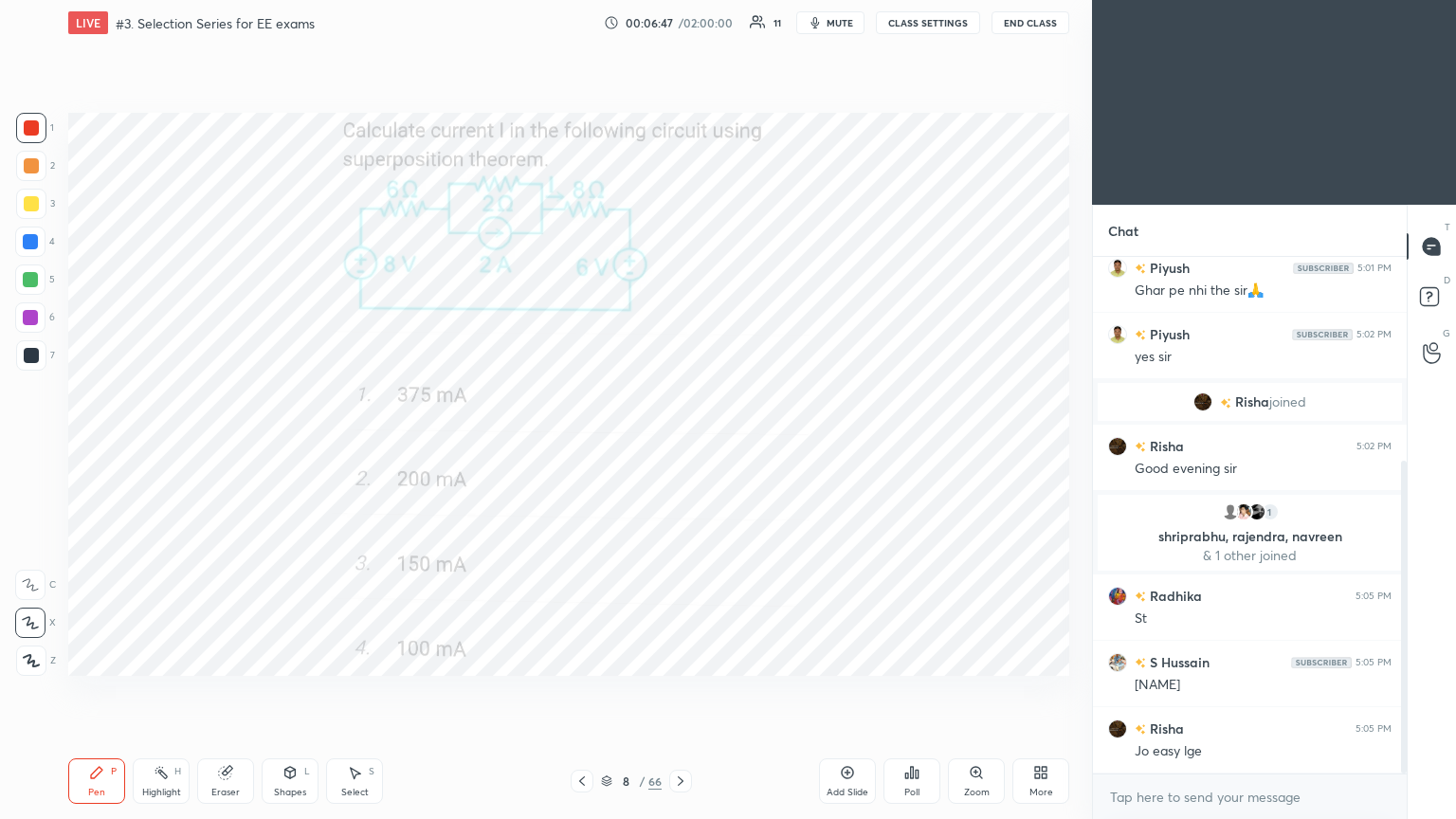 scroll, scrollTop: 402, scrollLeft: 0, axis: vertical 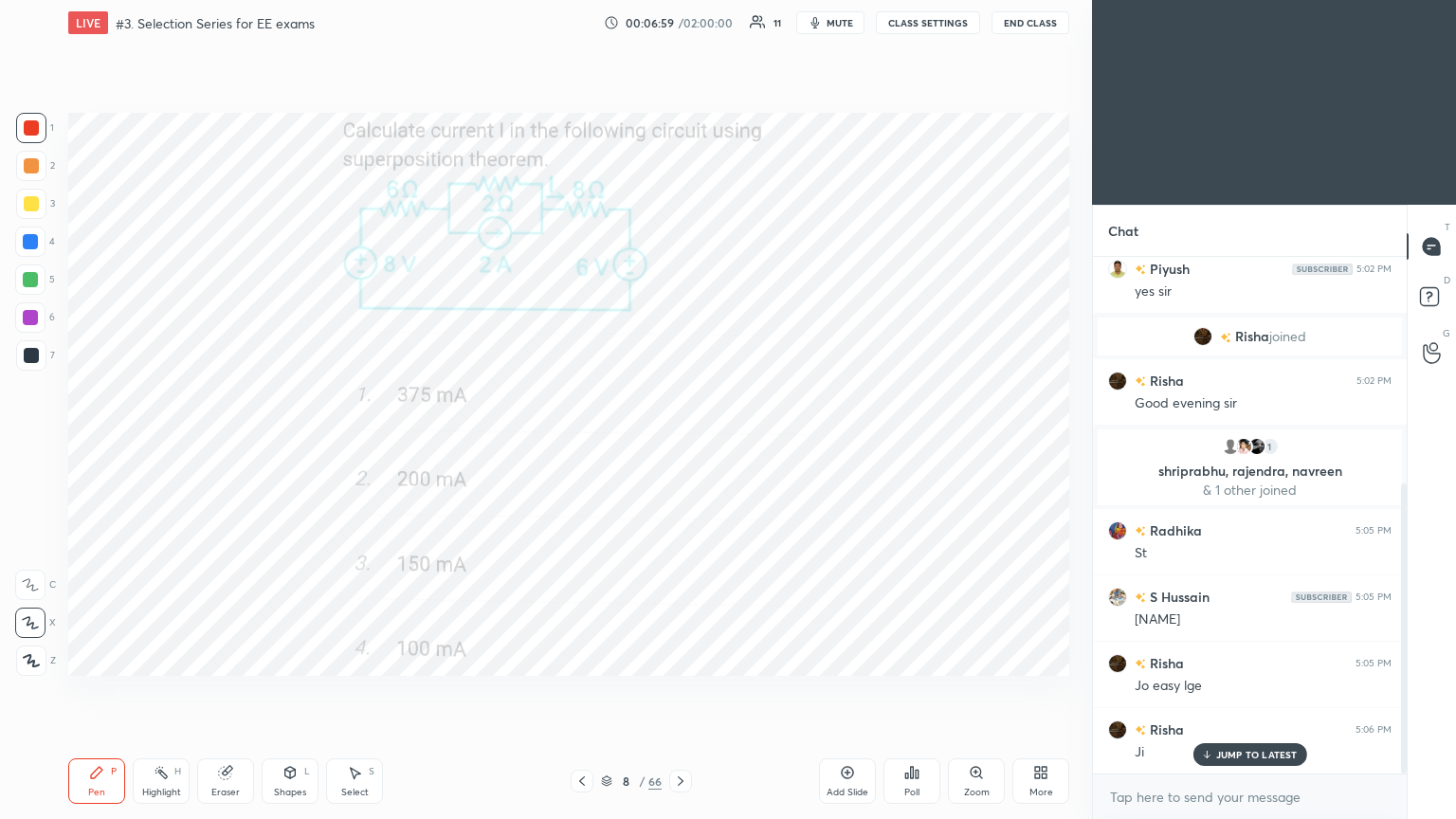click on "mute" at bounding box center [840, 23] 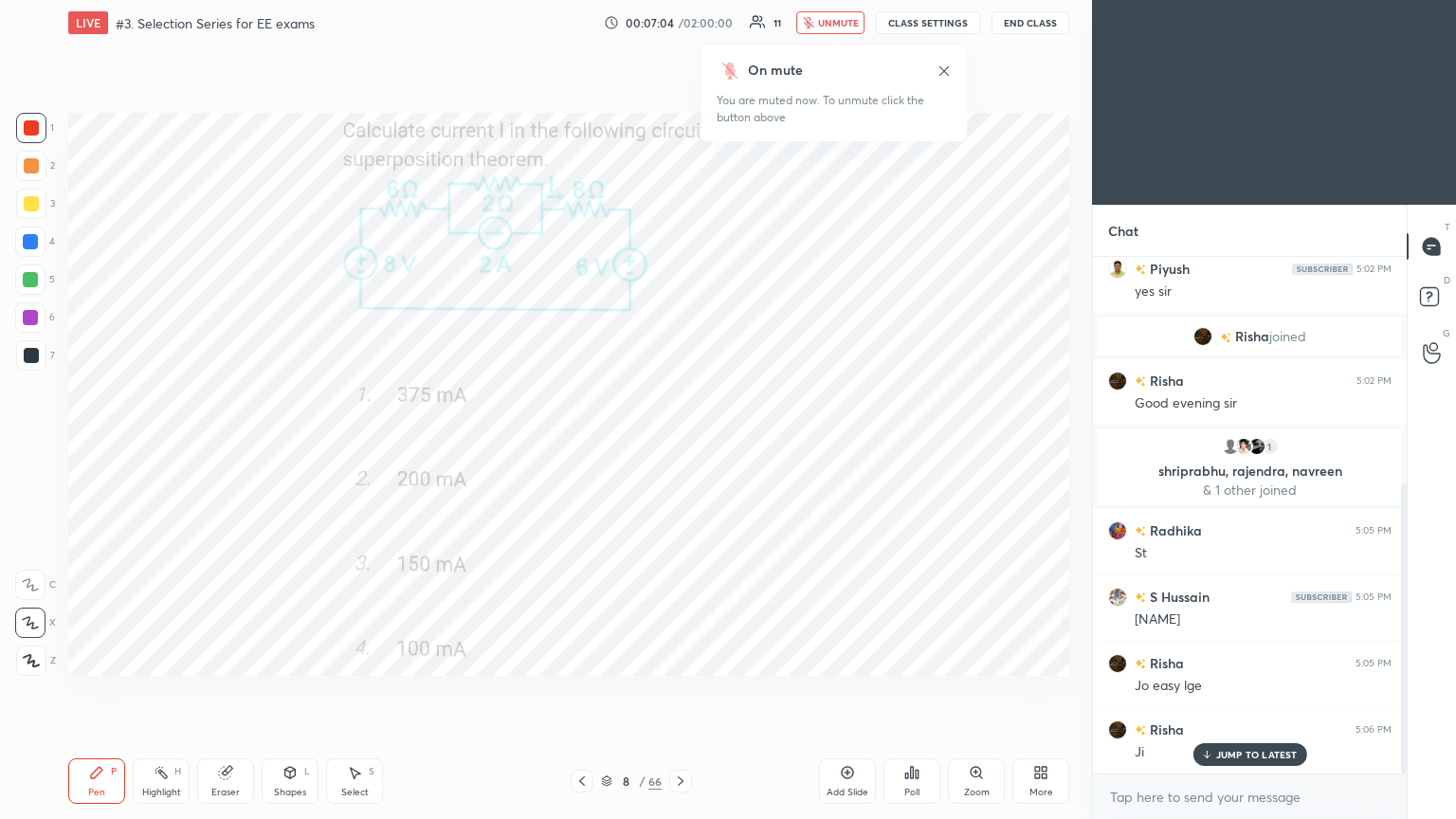 click on "unmute" at bounding box center [838, 23] 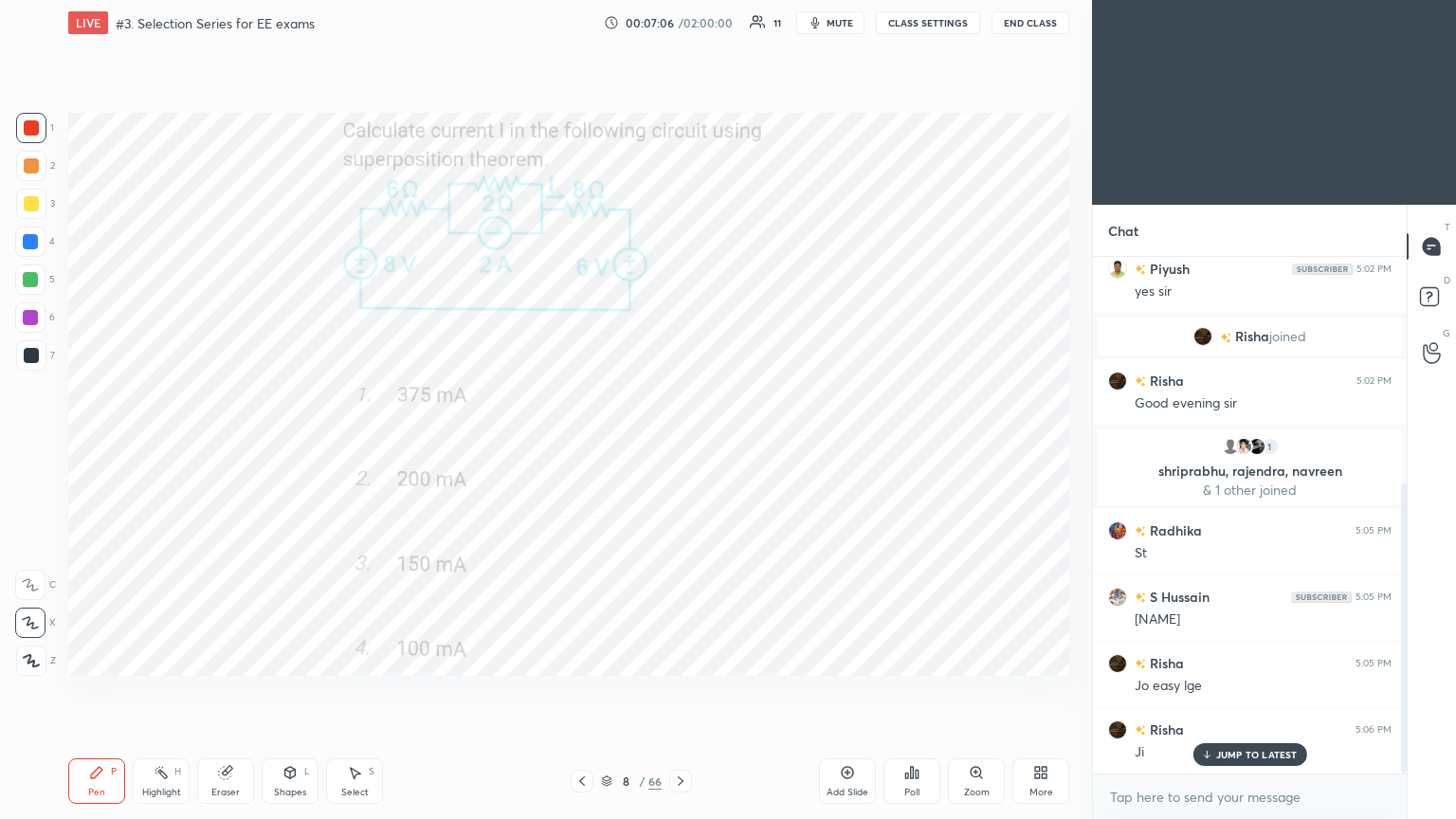 click 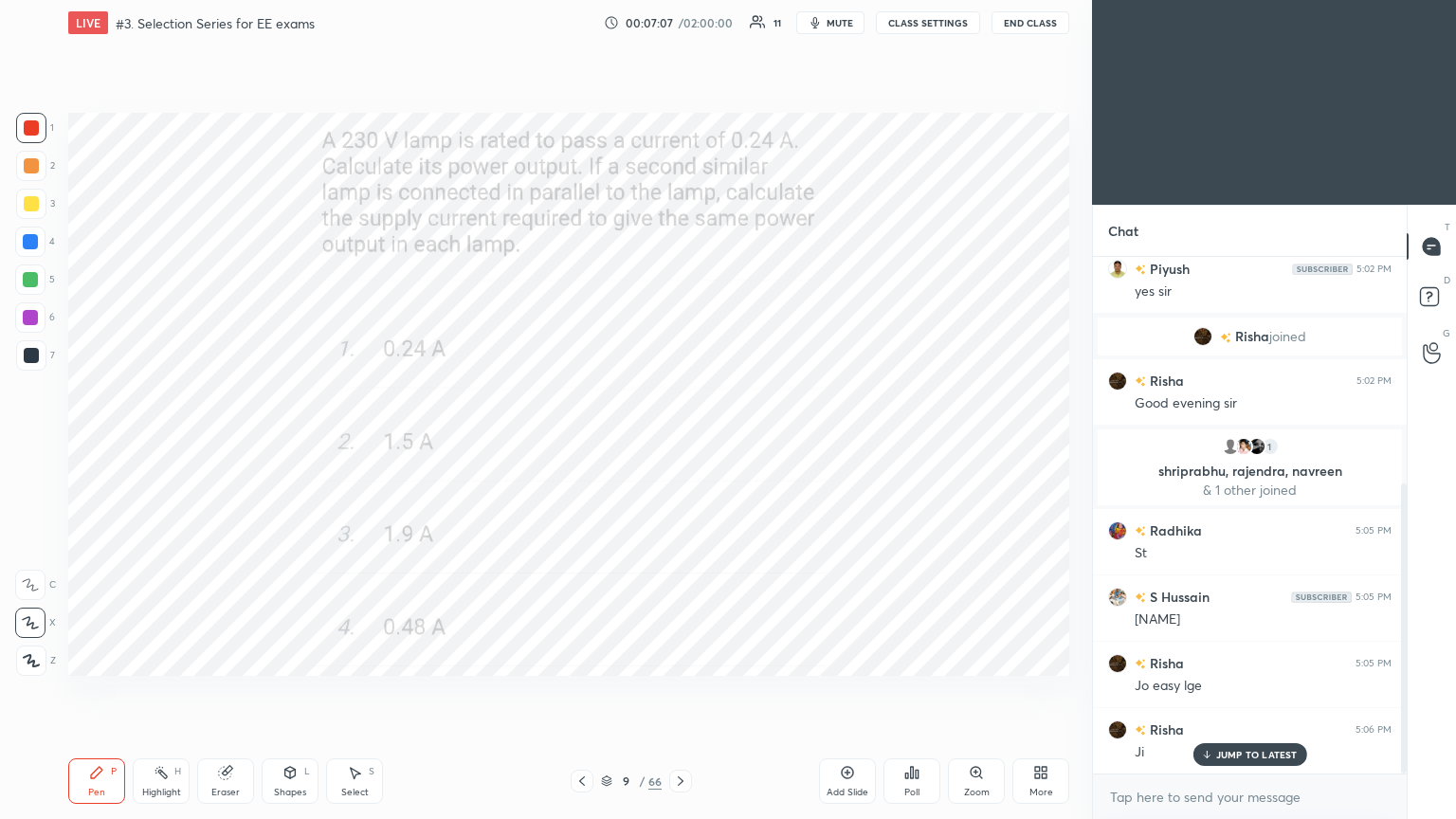 click on "Poll" at bounding box center [912, 792] 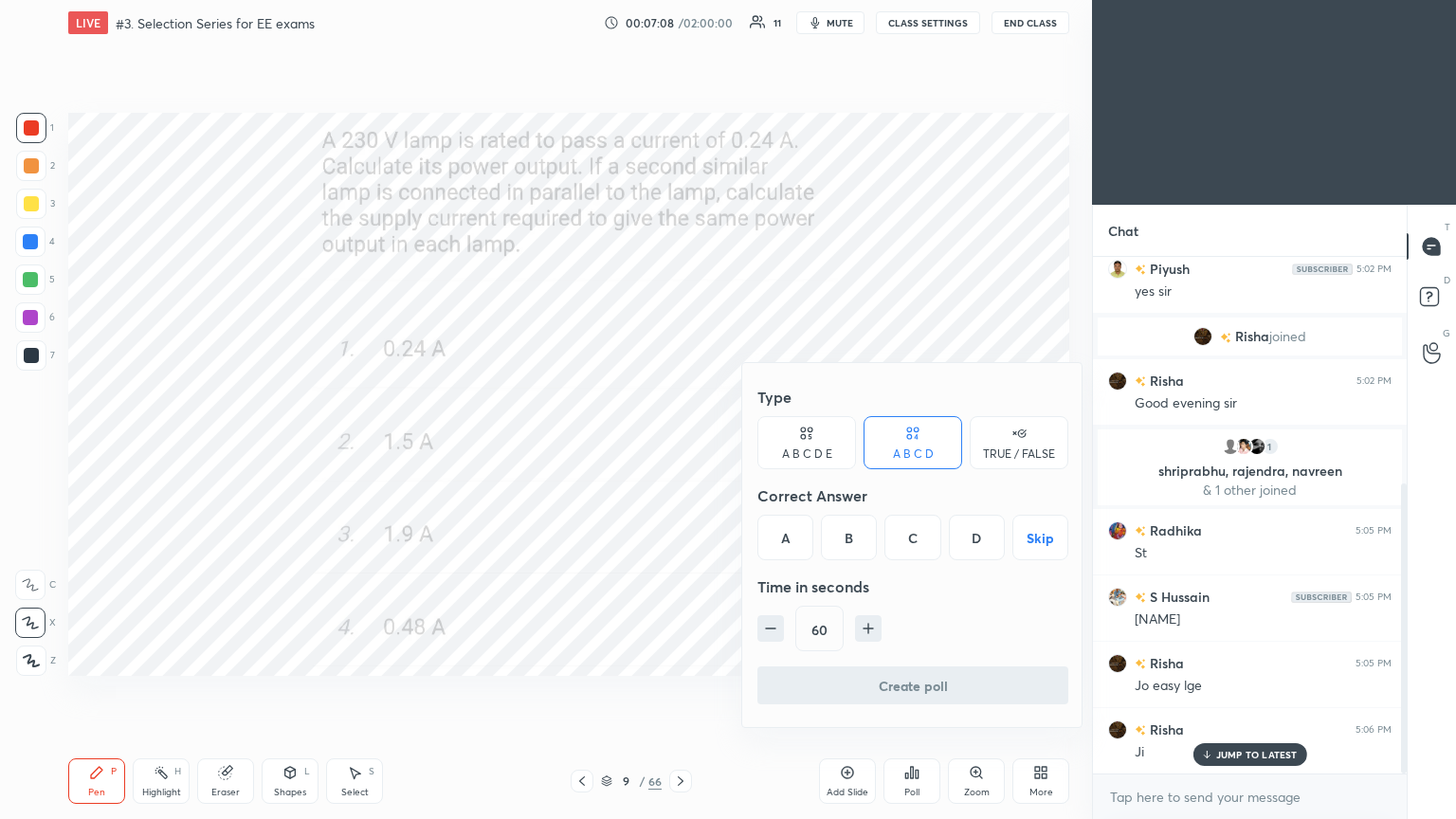 click on "D" at bounding box center [976, 537] 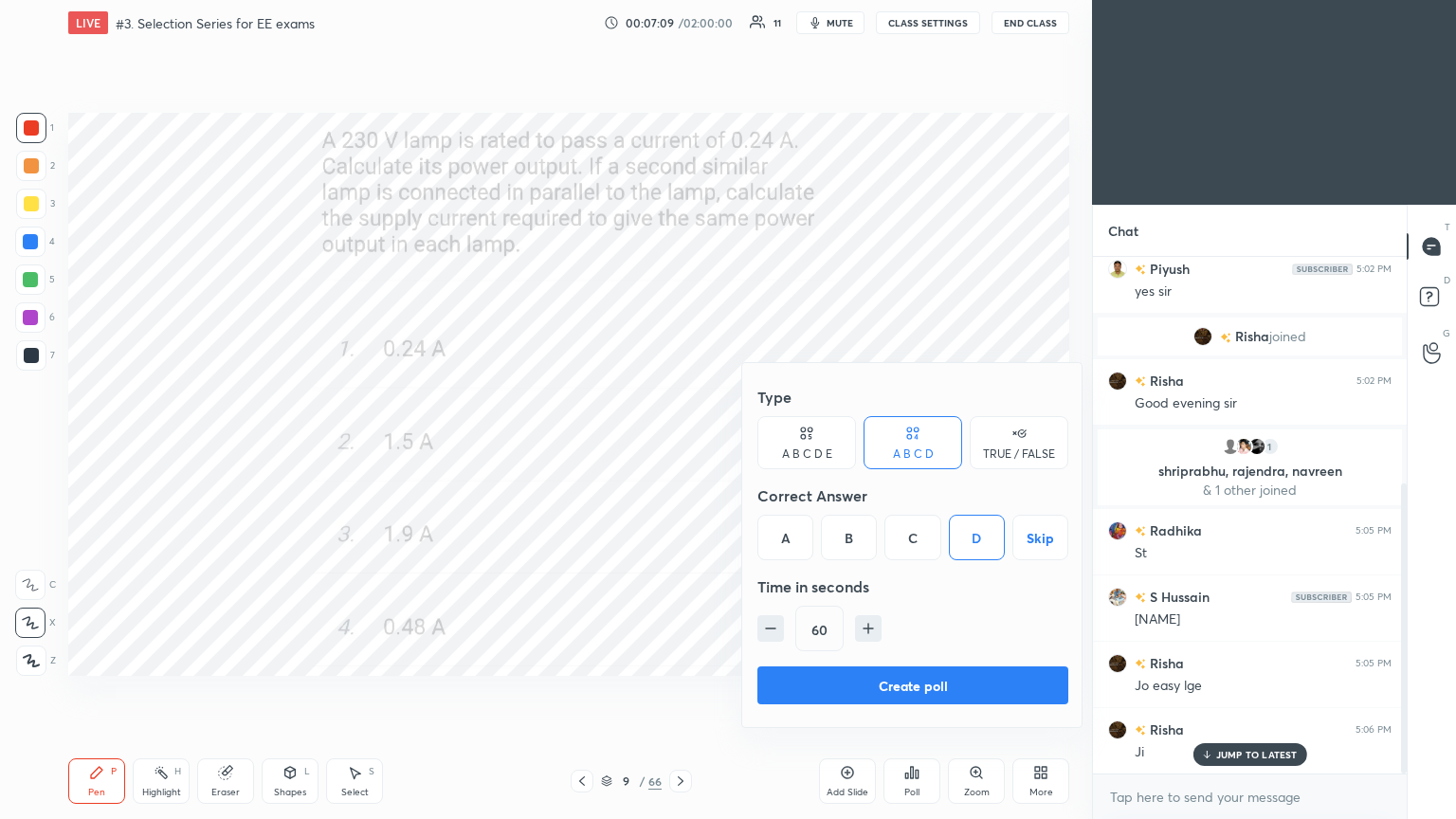 click on "Create poll" at bounding box center (913, 685) 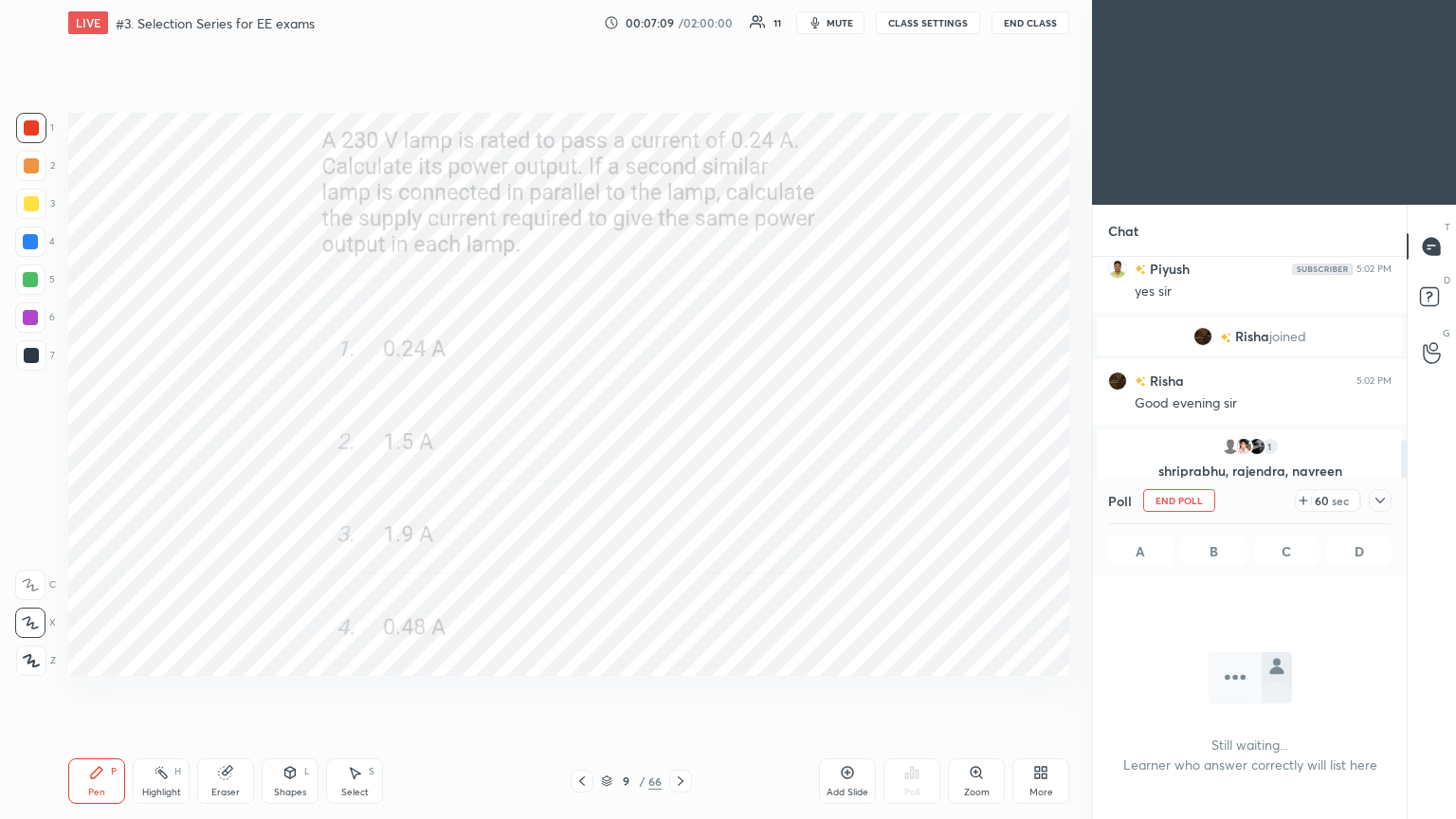 scroll, scrollTop: 462, scrollLeft: 308, axis: both 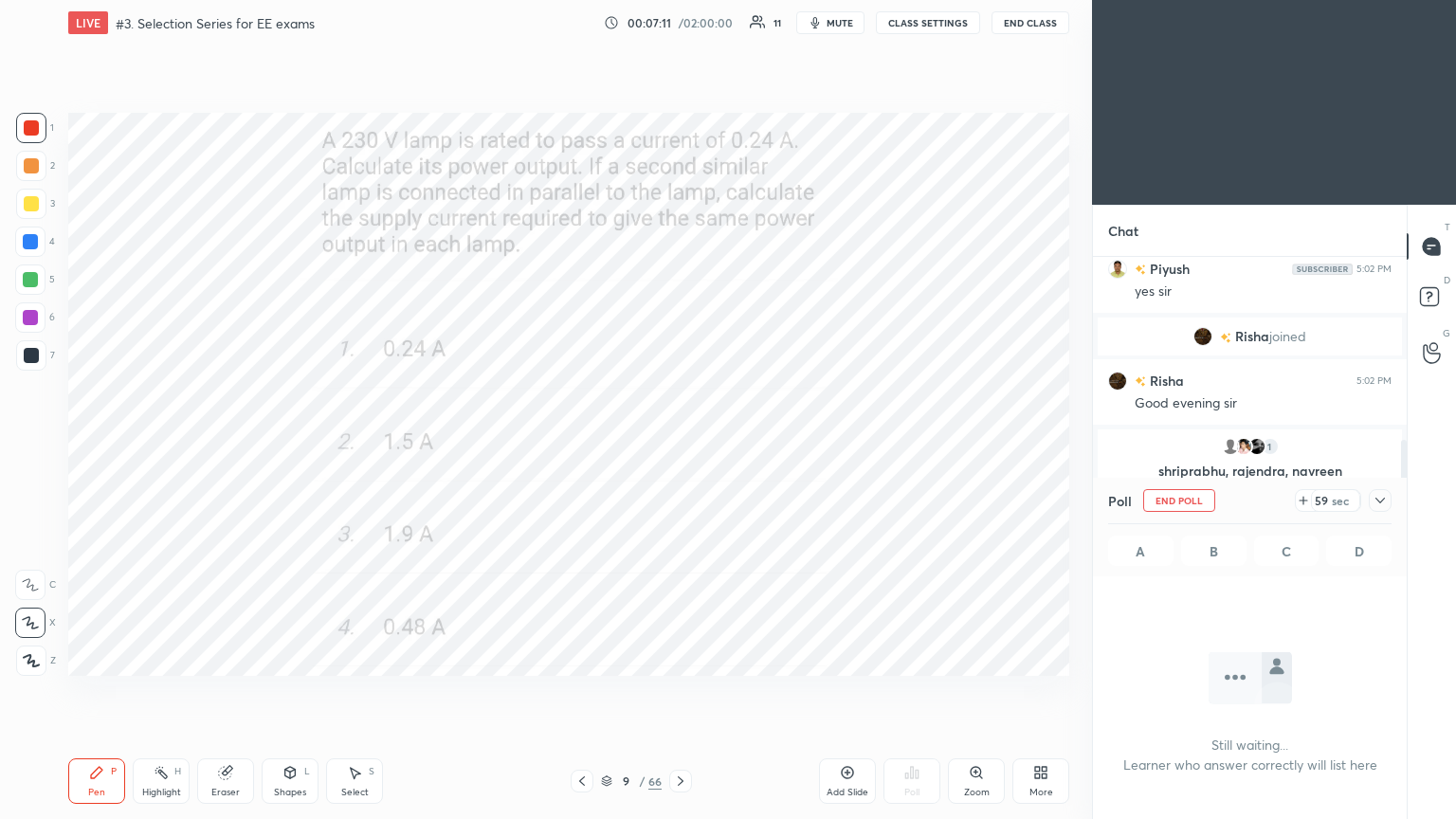 click 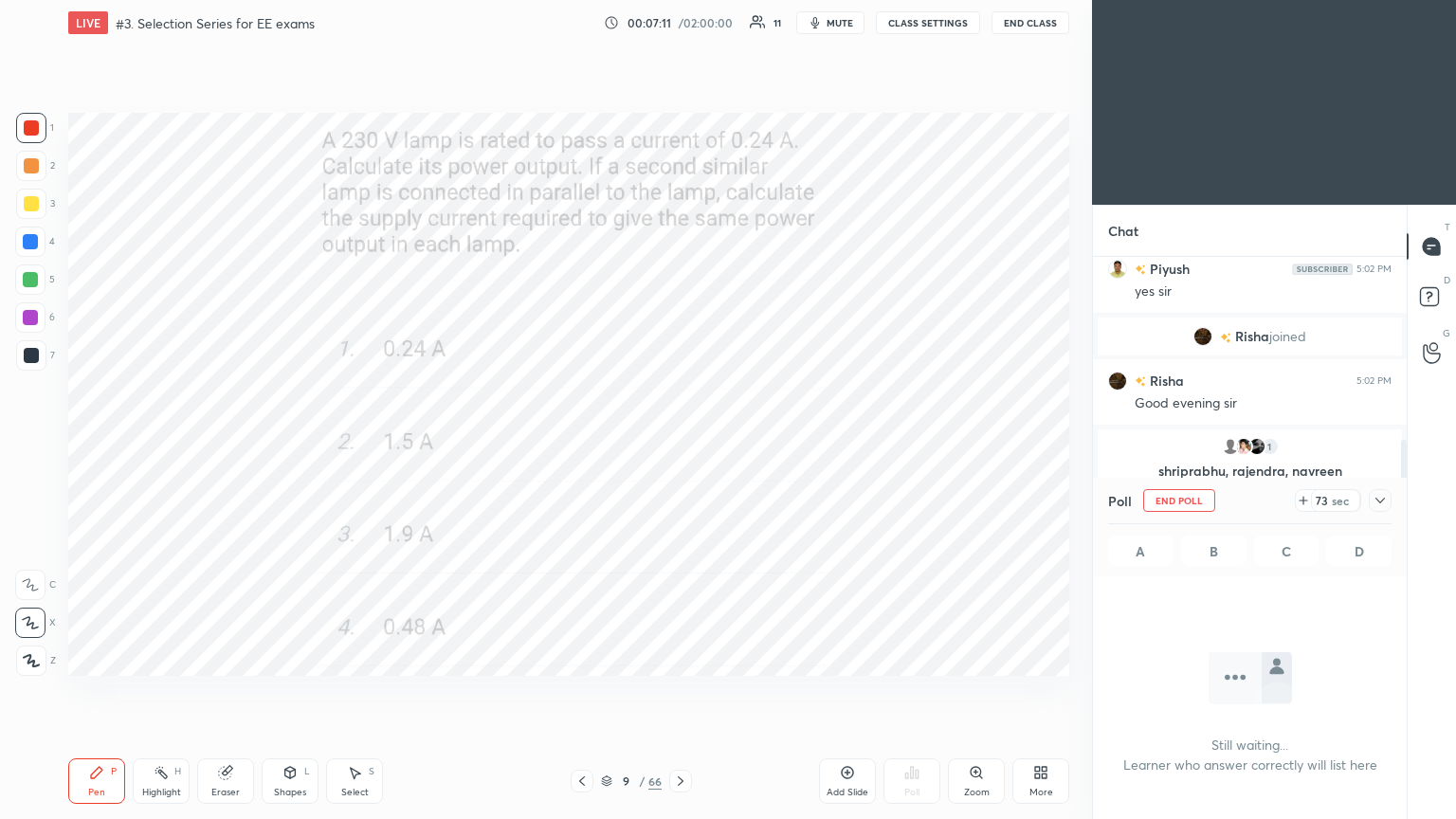 click 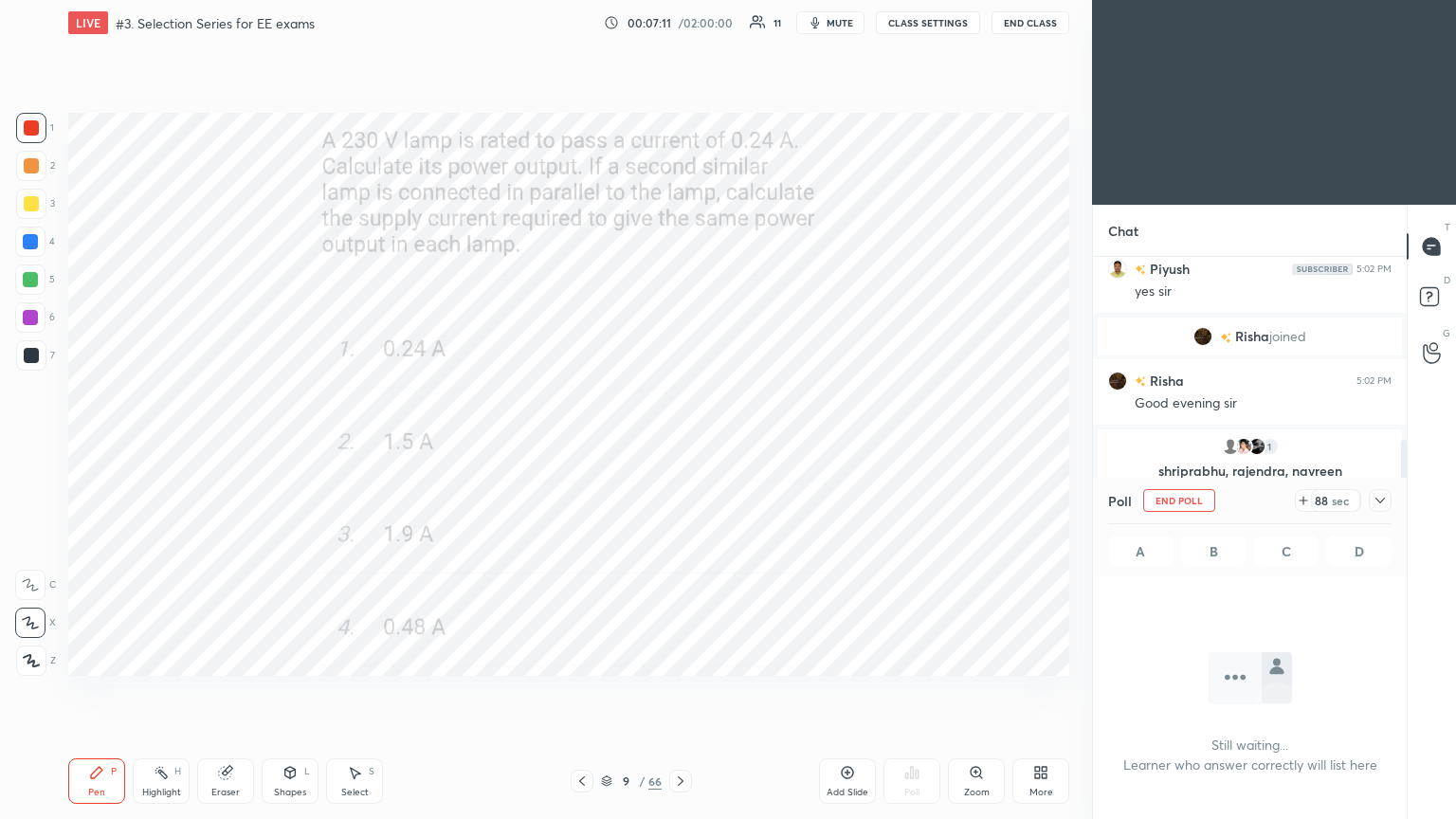 click 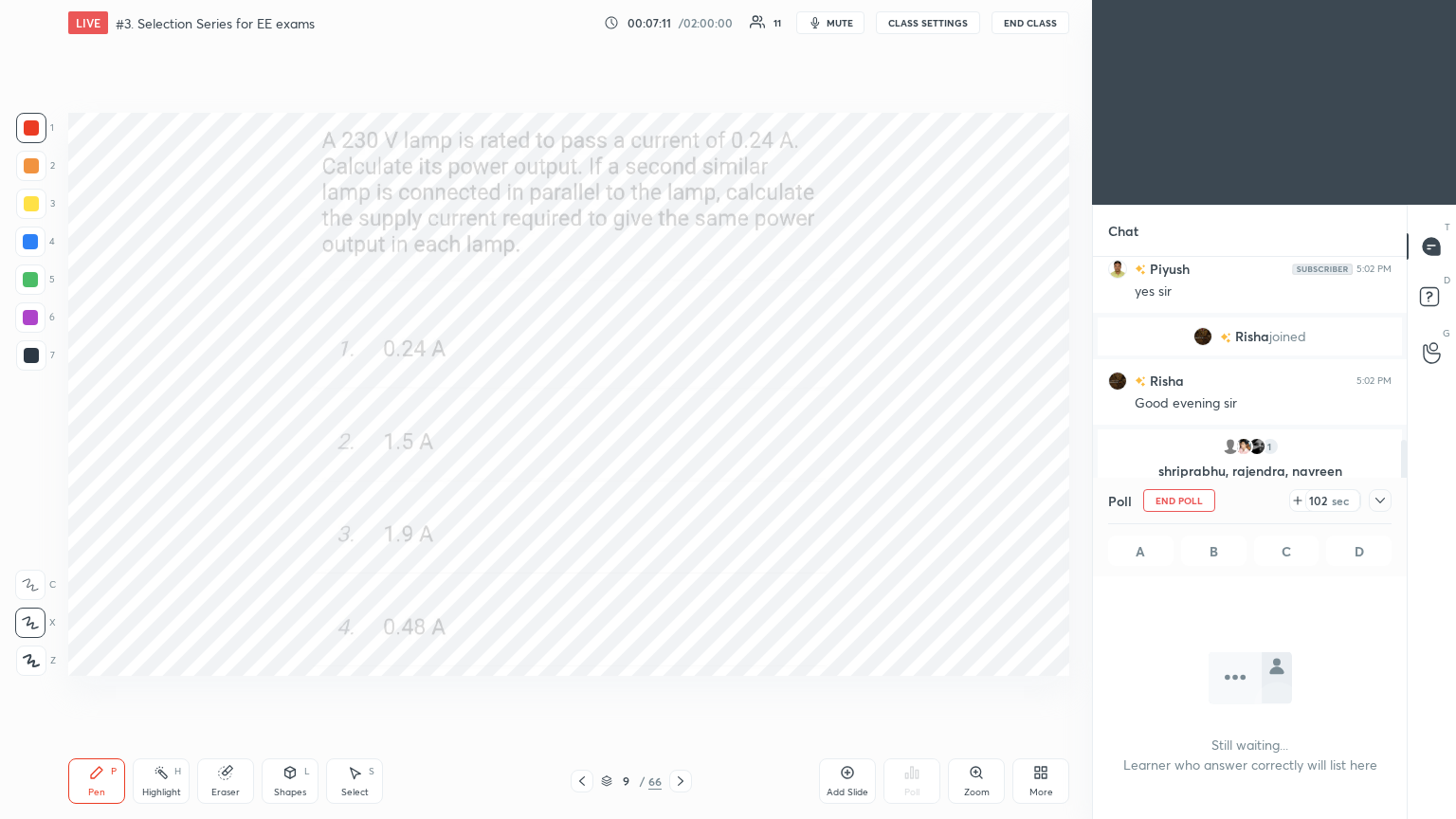click 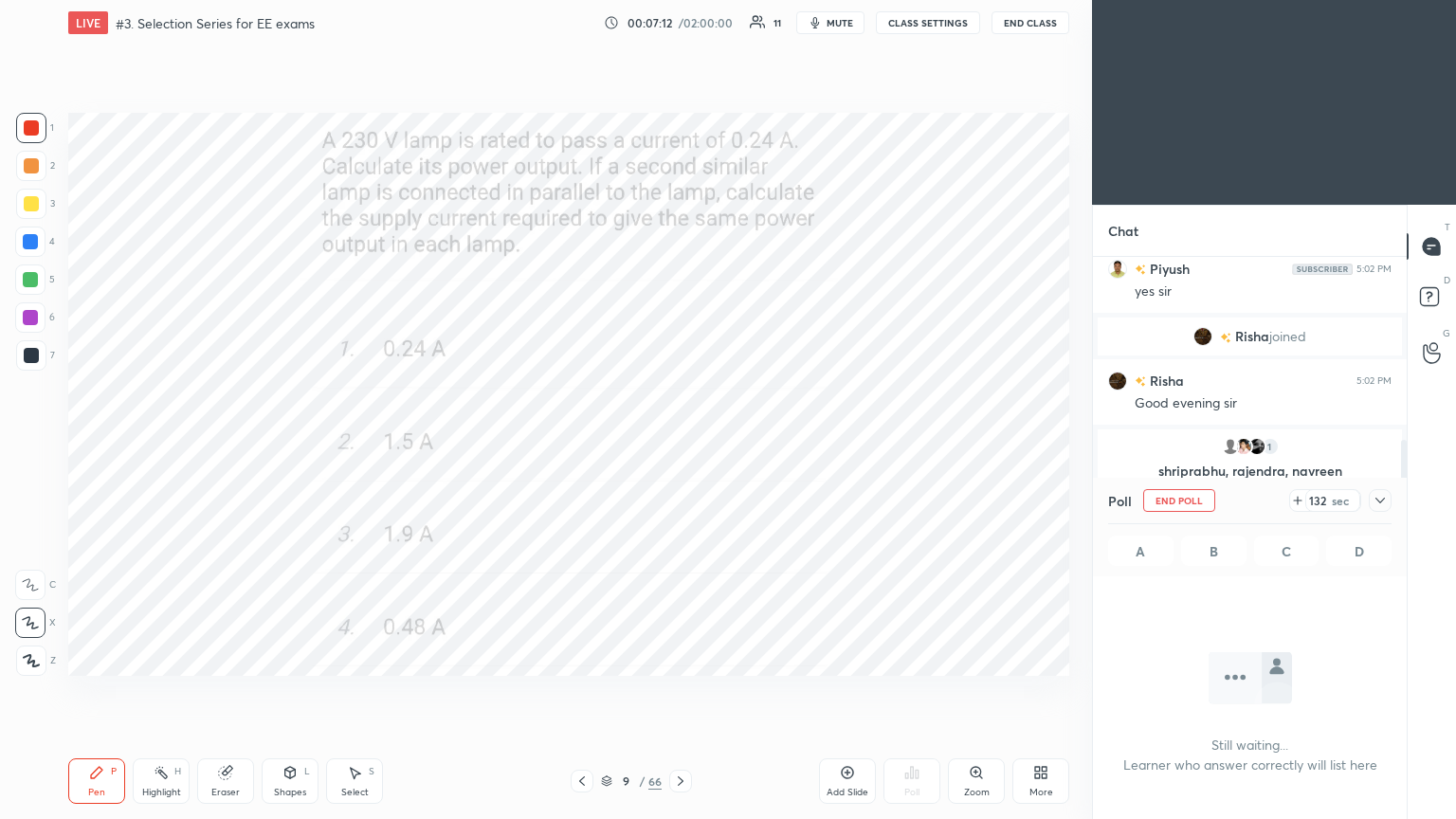 click 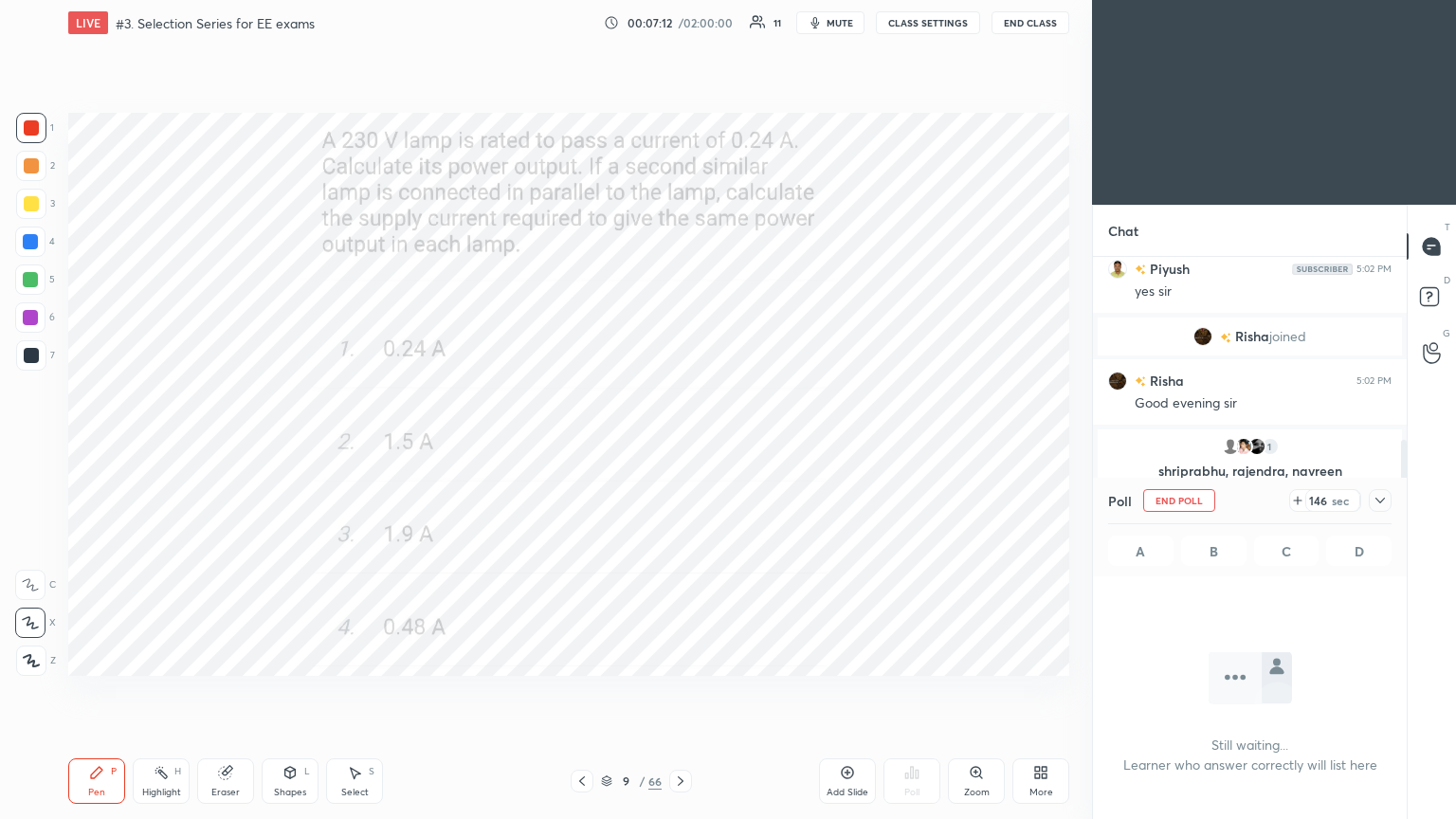 click 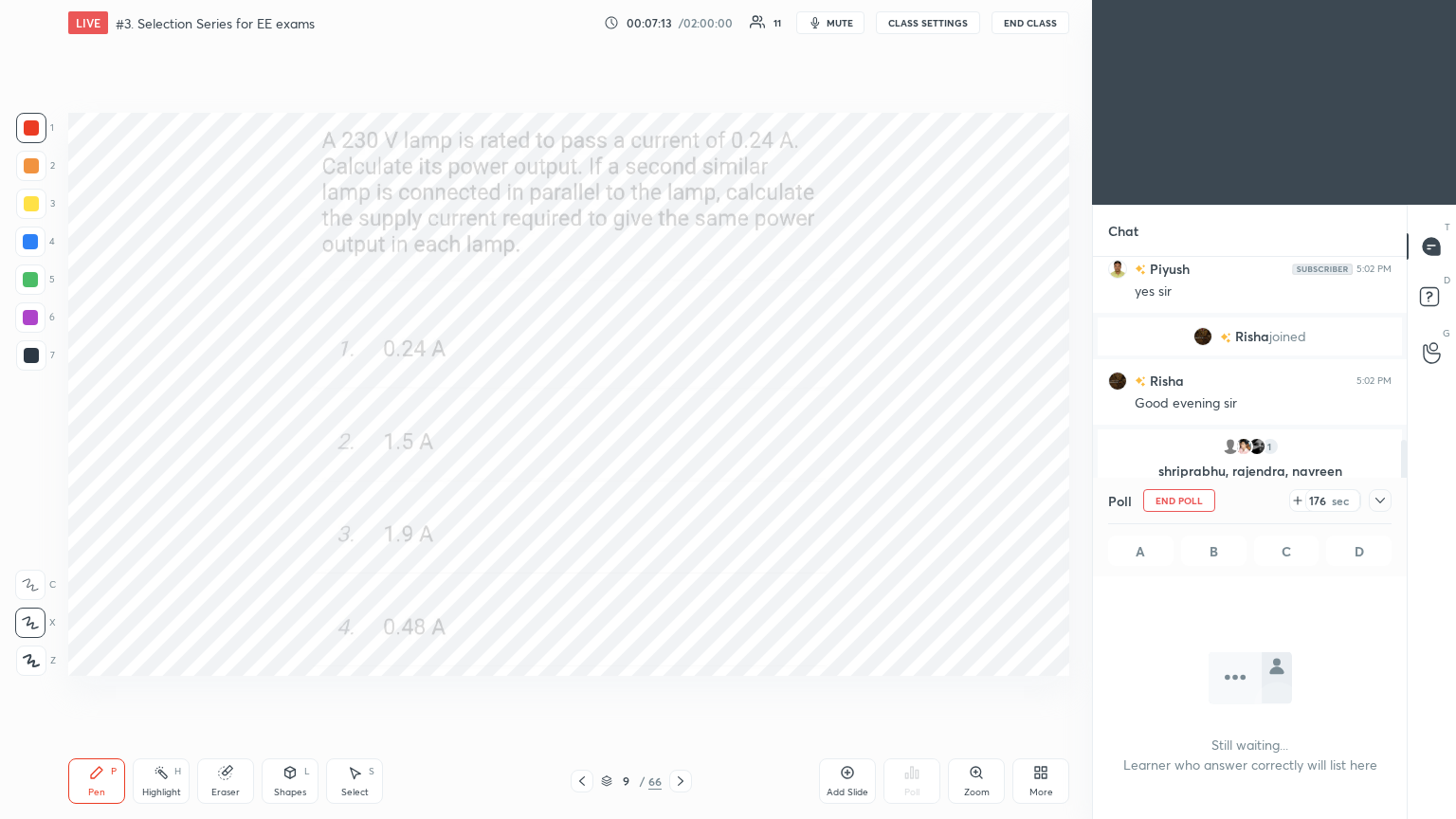 scroll, scrollTop: 568, scrollLeft: 0, axis: vertical 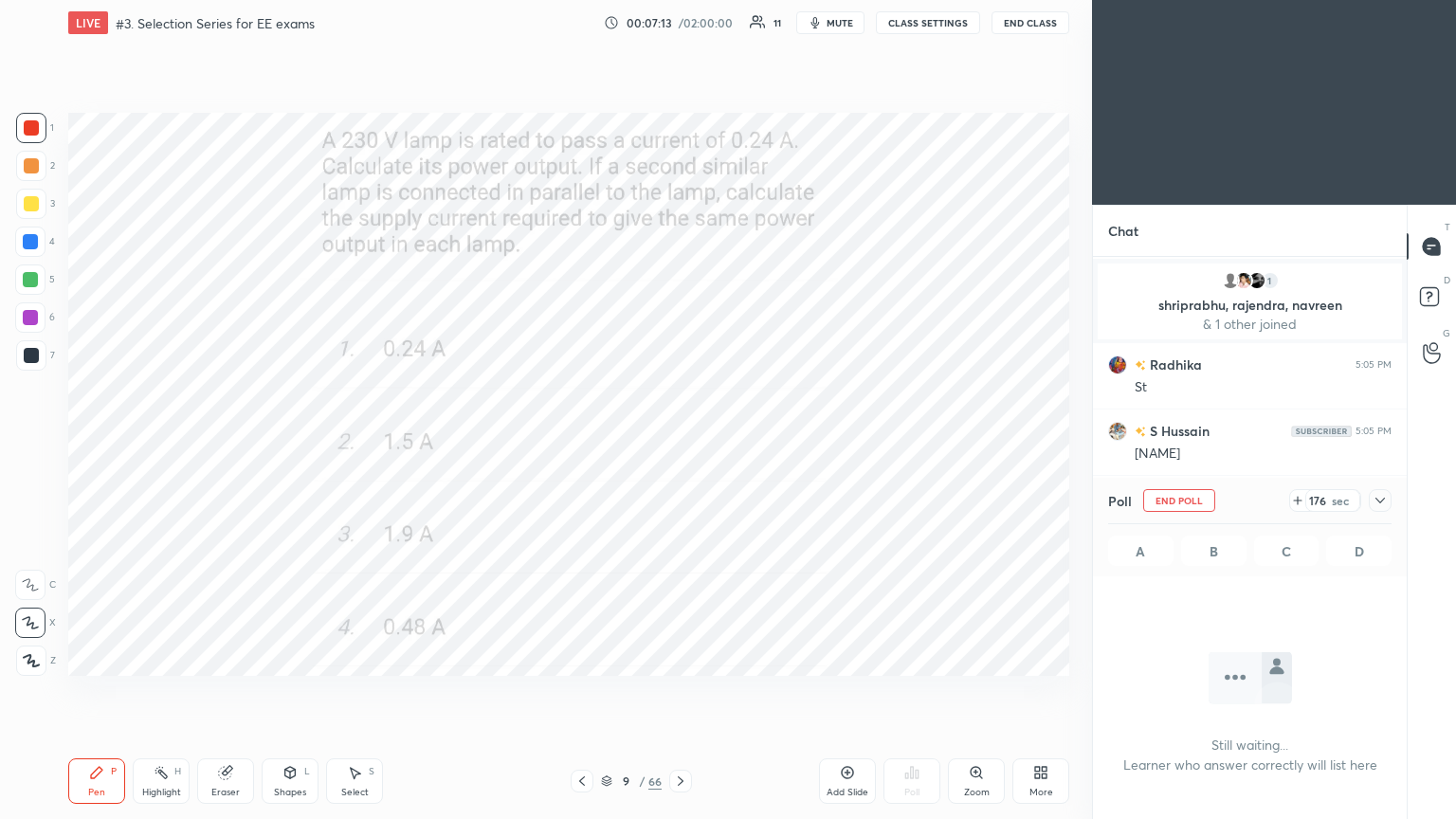 click 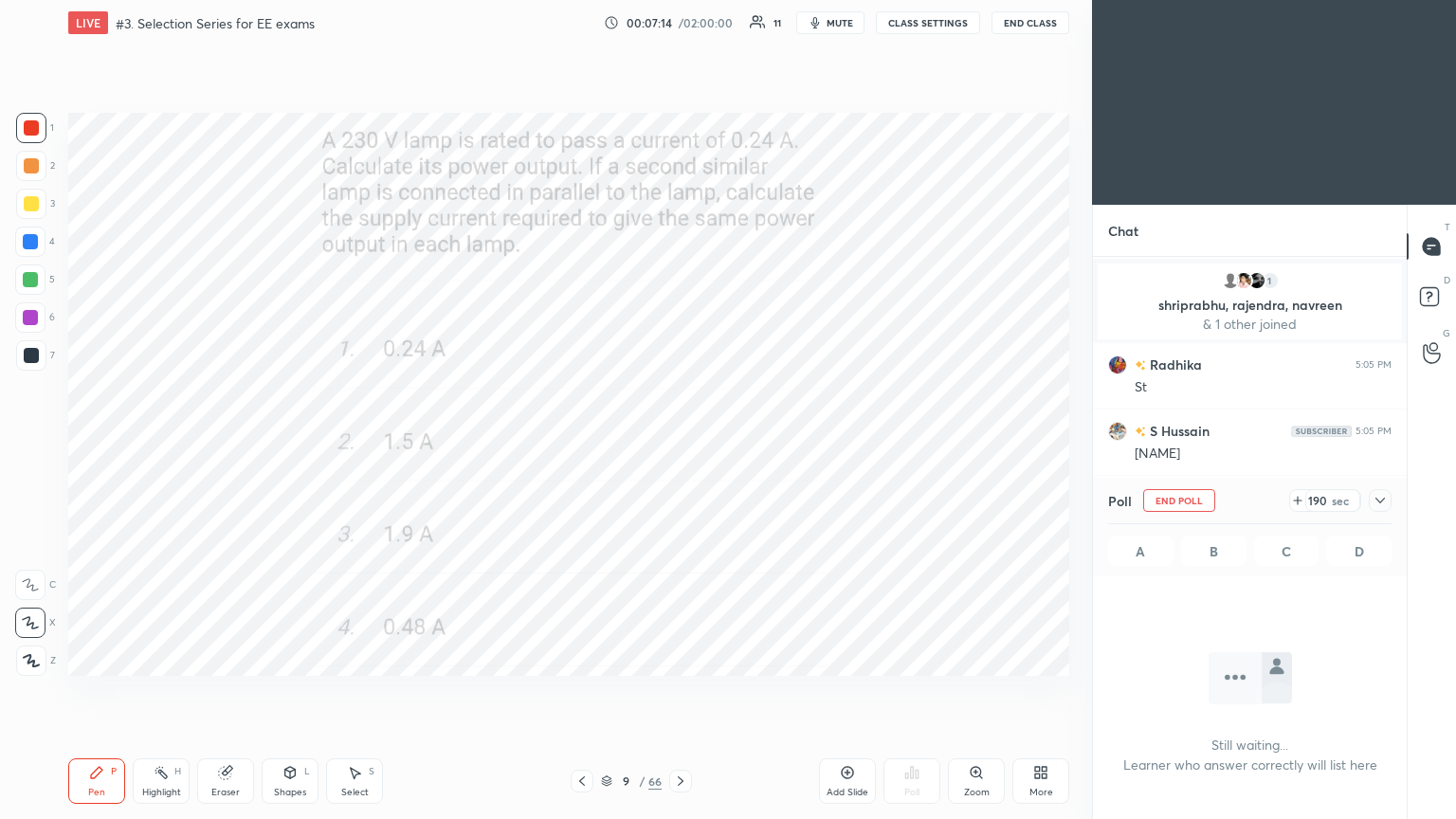 click 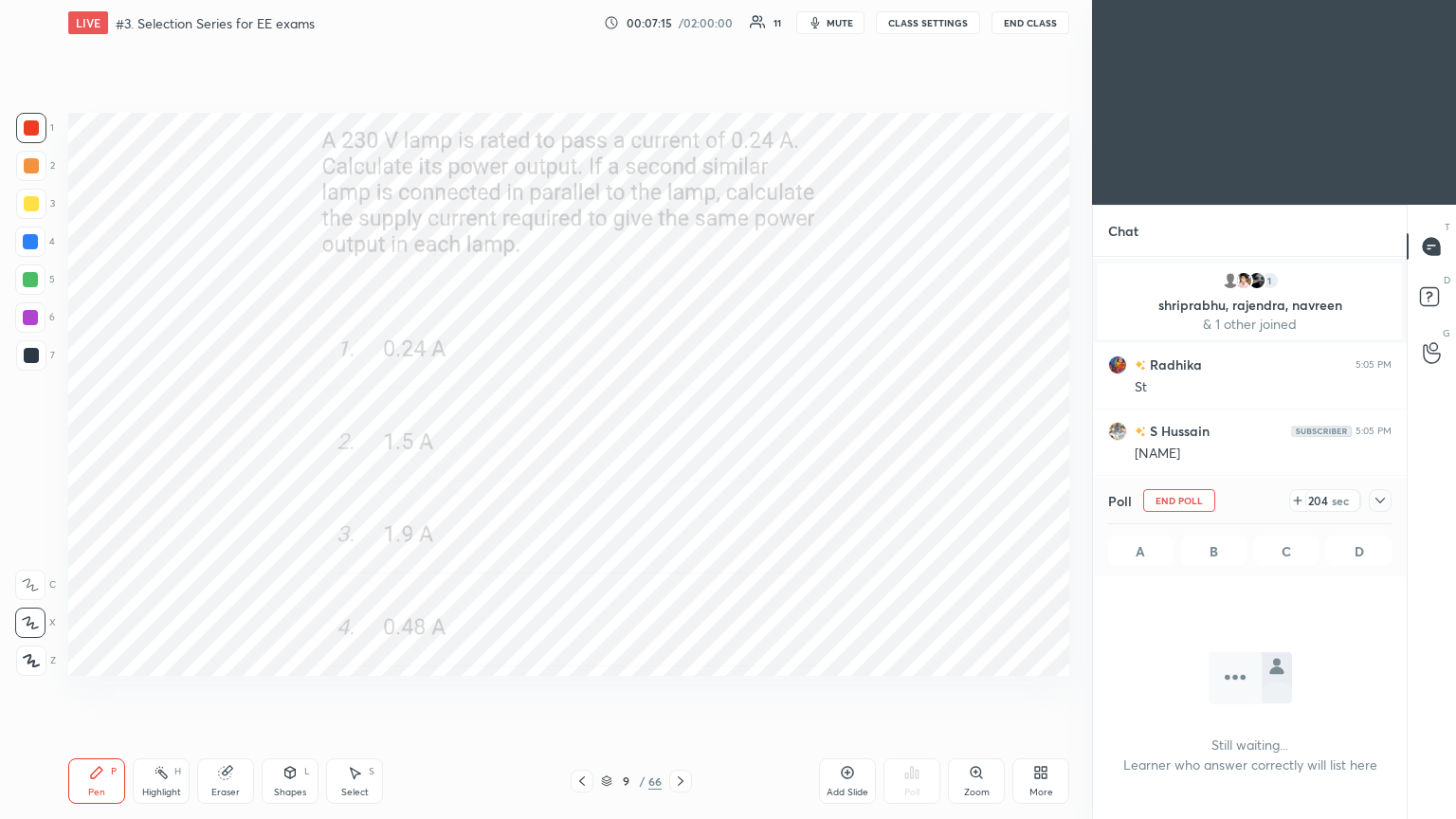 click 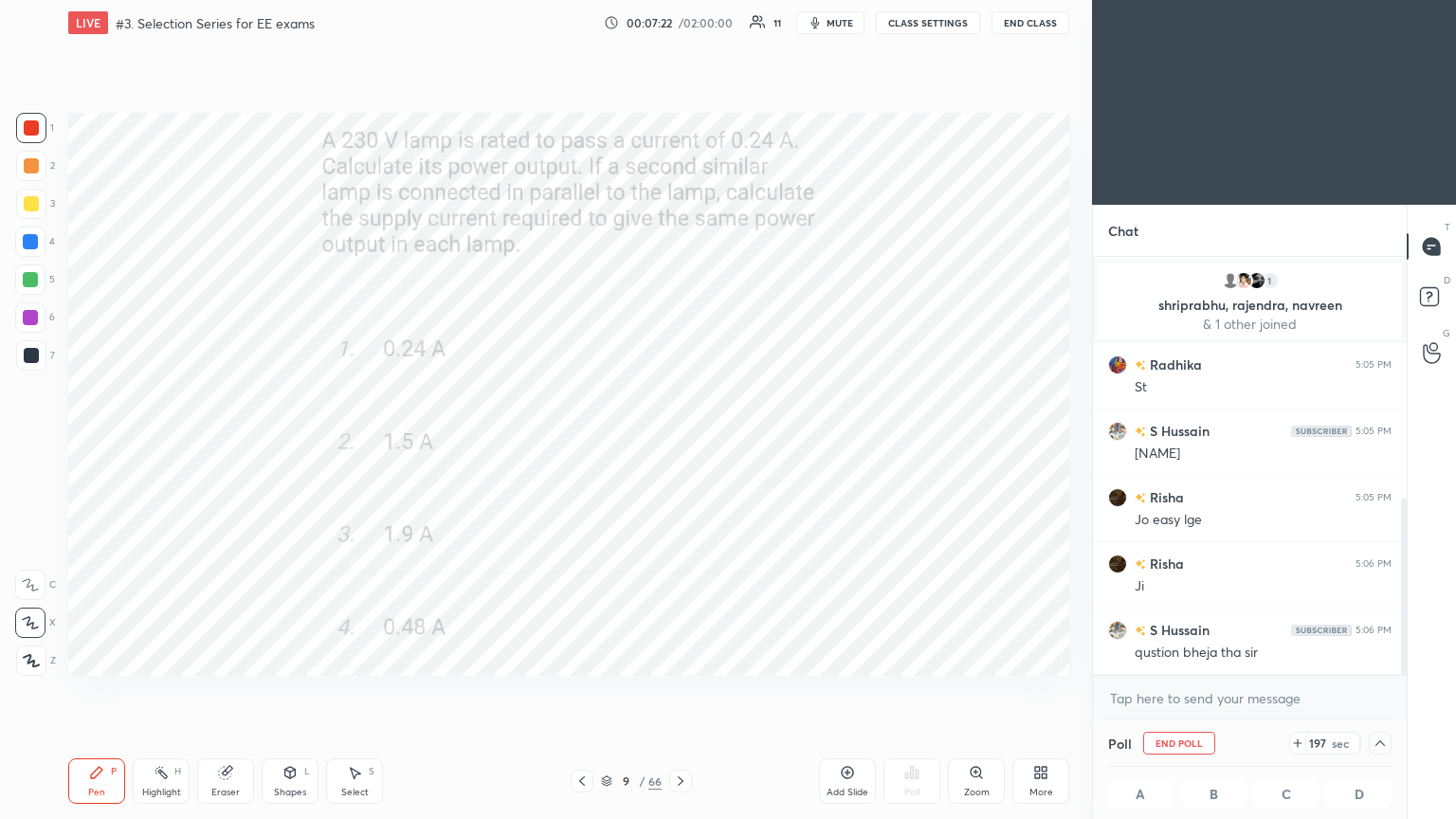 drag, startPoint x: 1402, startPoint y: 594, endPoint x: 1377, endPoint y: 615, distance: 32.649655 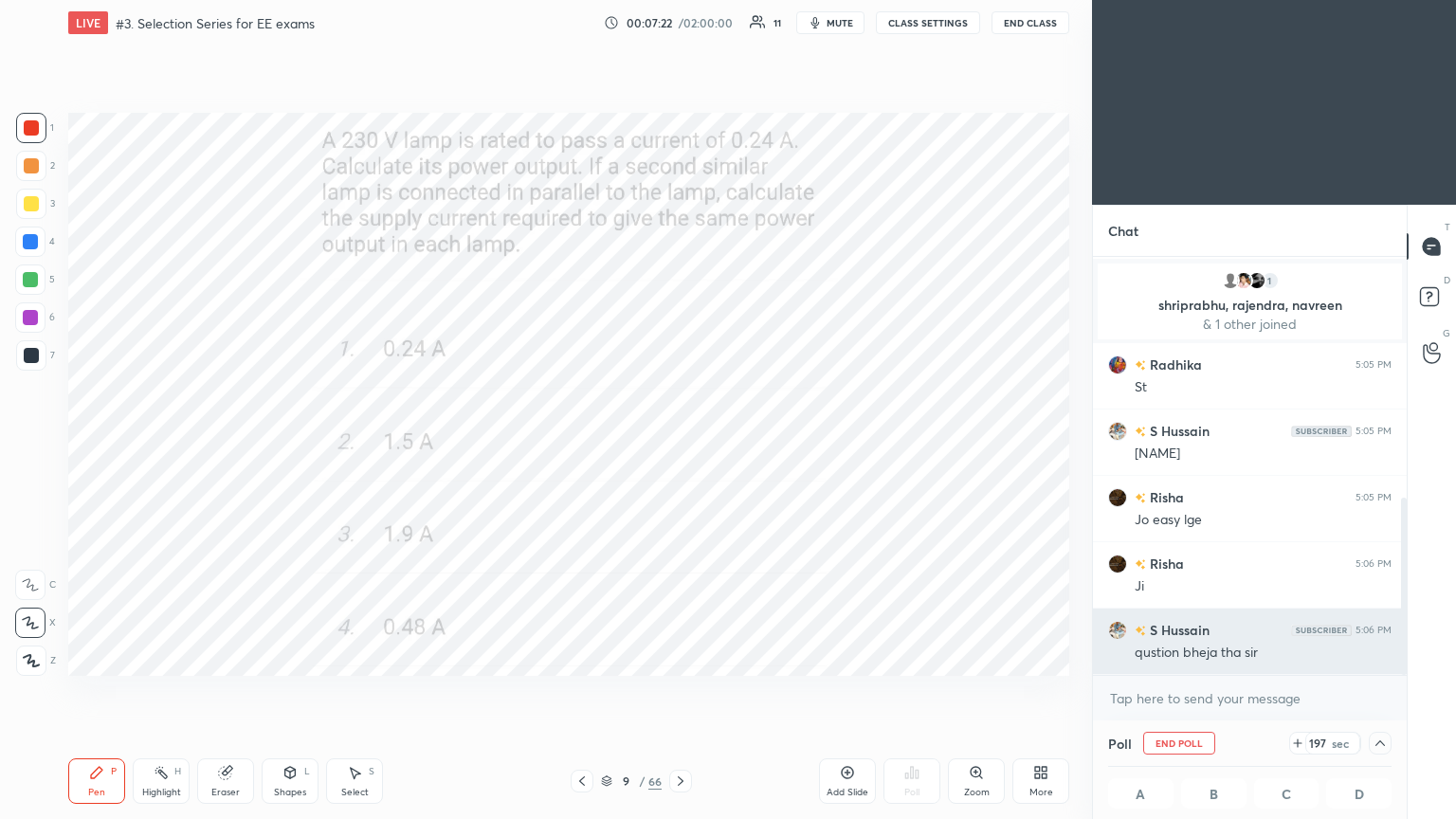 click on "Chat [NAME]  joined [NAME] 5:02 PM Good evening sir 1 [NAME], [NAME], [NAME] &  [NUMBER] other  joined [NAME] 5:05 PM St [NAME] 5:05 PM Ndl [NAME] 5:05 PM Jo easy lge [NAME] 5:06 PM Ji [NAME] 5:06 PM qustion bheja tha sir JUMP TO LATEST Enable hand raising Enable raise hand to speak to learners. Once enabled, chat will be turned off temporarily. Enable x   introducing Raise a hand with a doubt Now learners can raise their hand along with a doubt  How it works? Doubts asked by learners will show up here NEW DOUBTS ASKED No one has raised a hand yet Can't raise hand Looks like educator just invited you to speak. Please wait before you can raise your hand again. Got it Poll End Poll [NUMBER]  sec A B C D Still waiting...
Learner who answer correctly will list here T Messages (T) D Doubts (D) G Raise Hand (G)" at bounding box center [1274, 512] 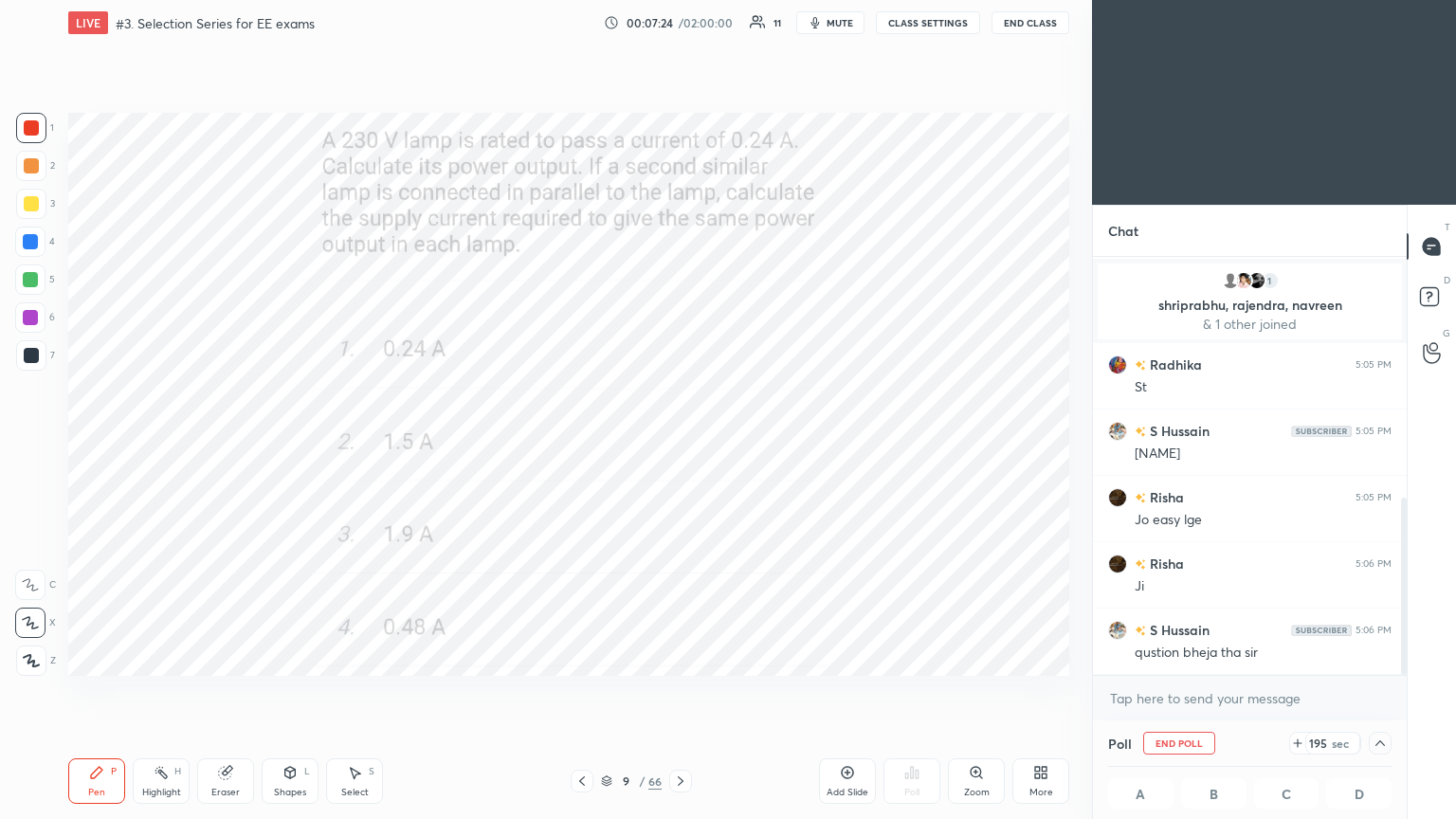 click 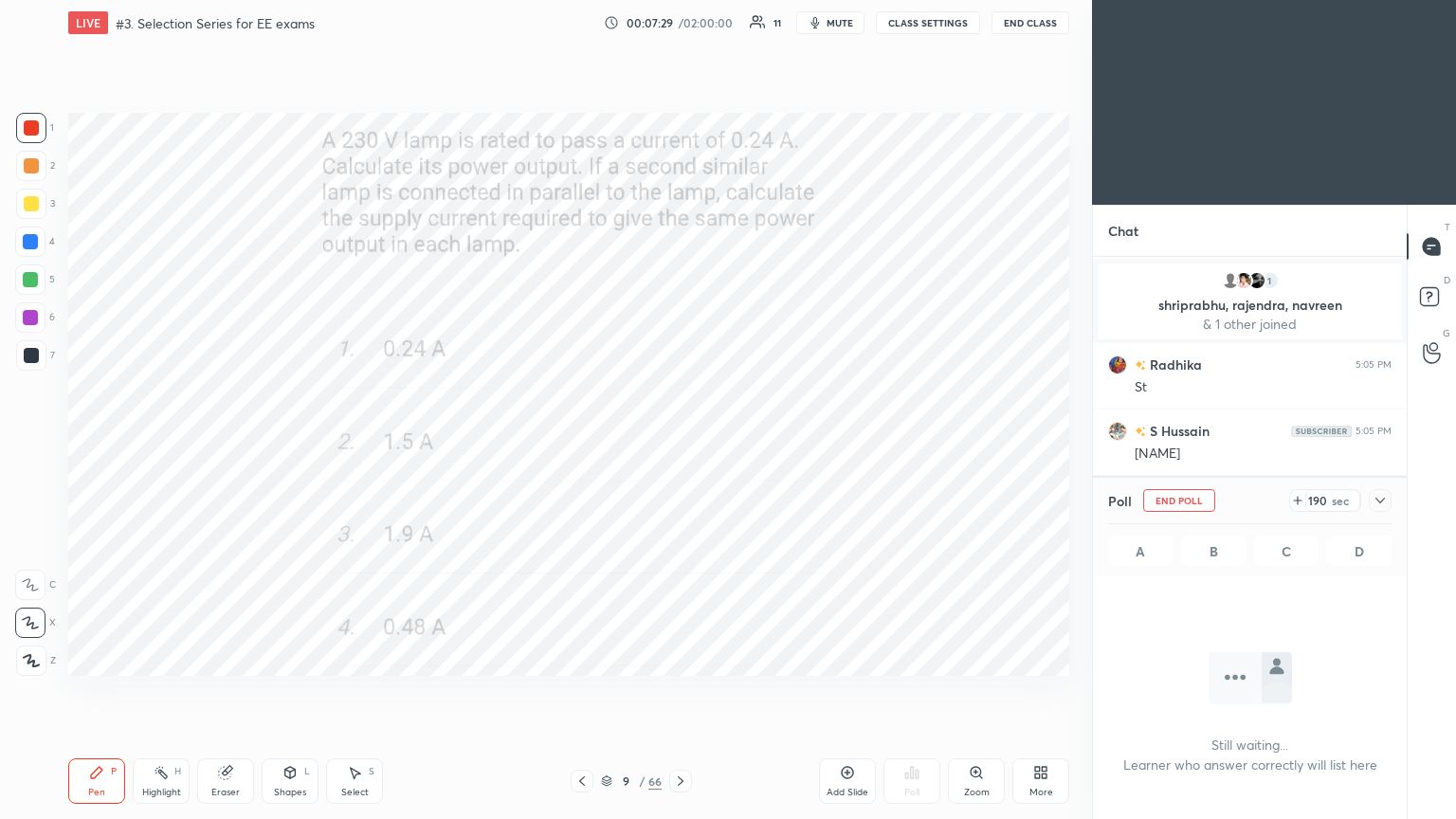 click 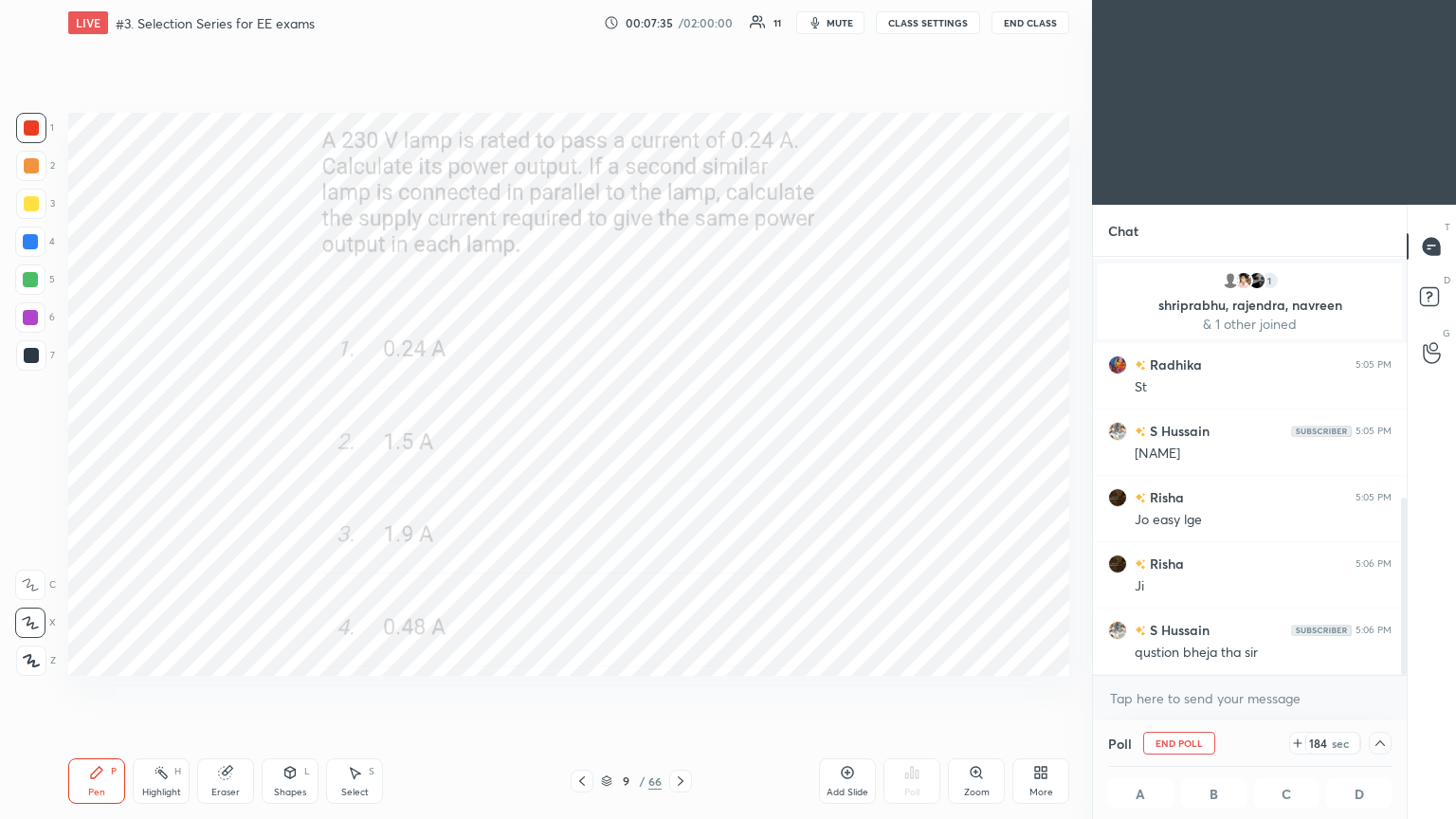 click at bounding box center [1380, 743] 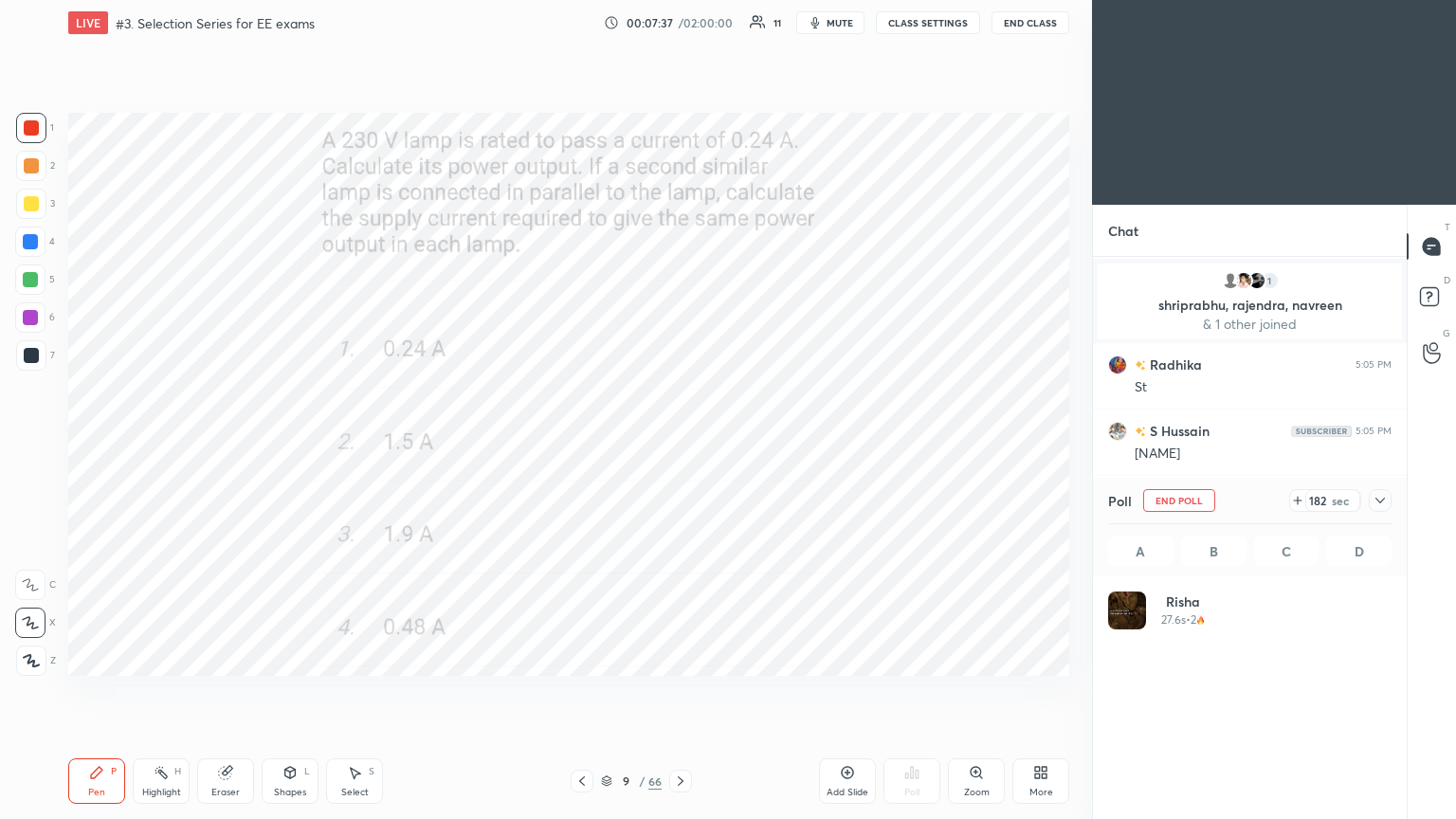 scroll, scrollTop: 6, scrollLeft: 6, axis: both 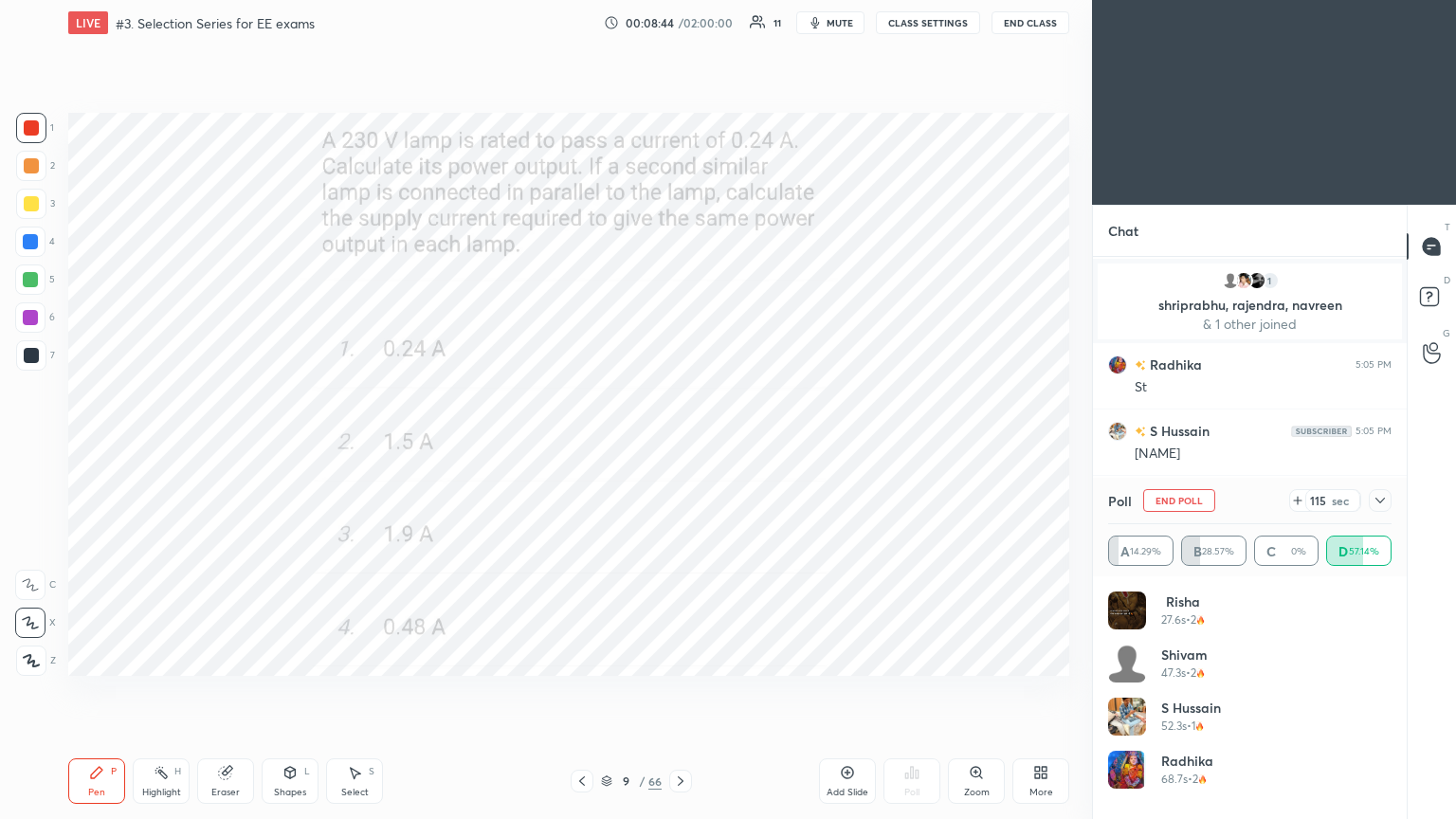 click at bounding box center [31, 128] 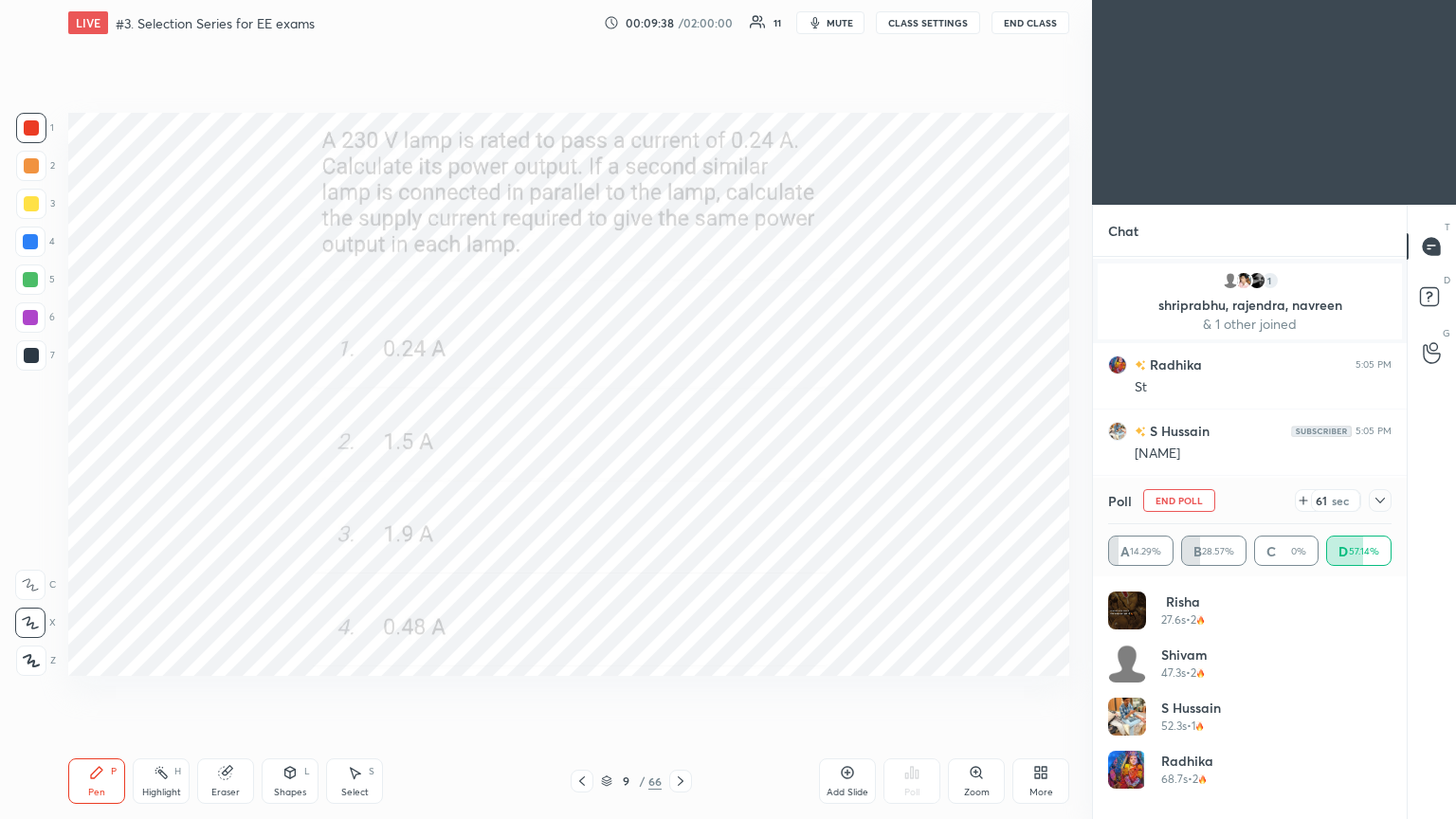 click on "End Poll" at bounding box center [1179, 500] 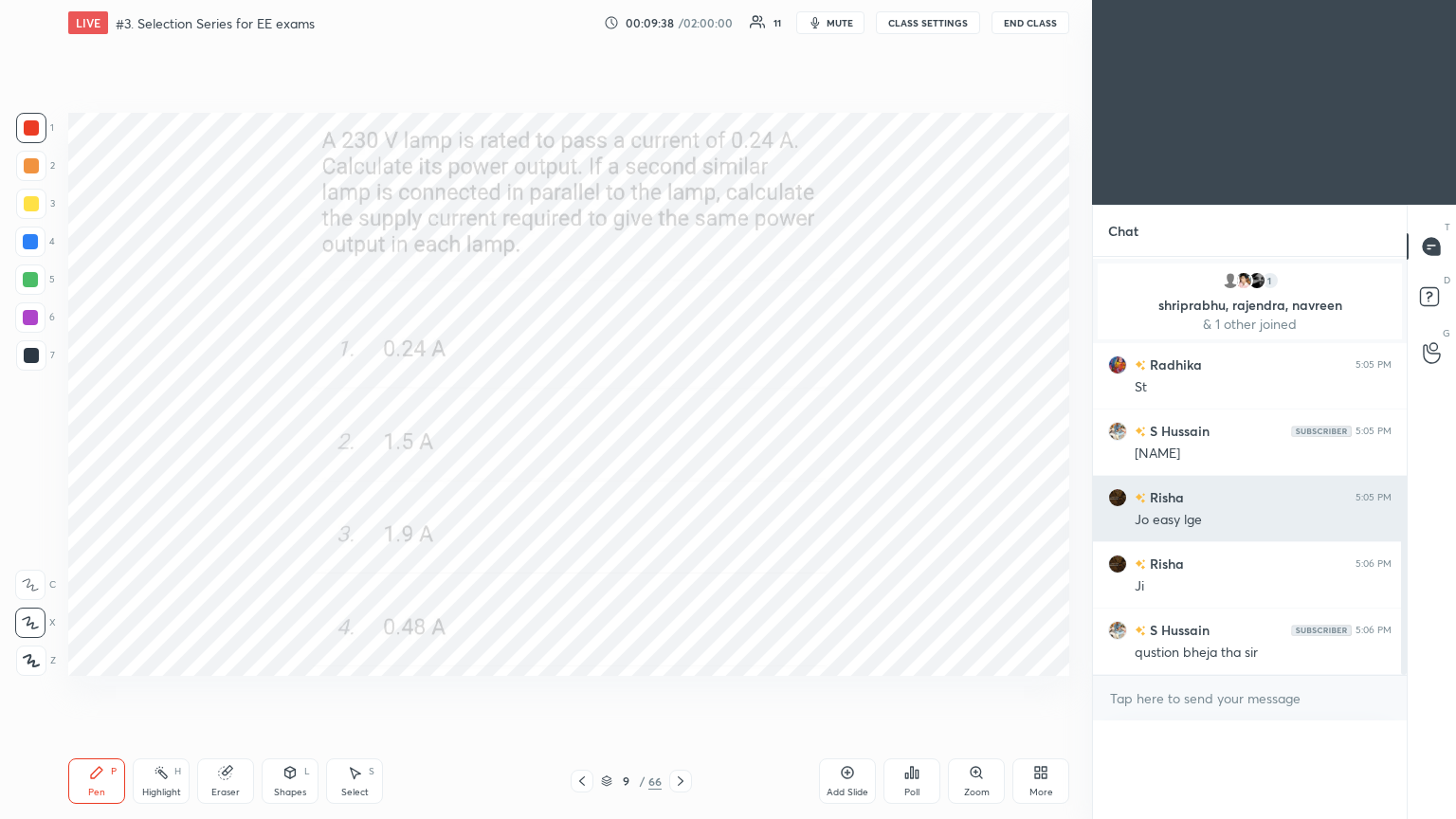 scroll, scrollTop: 115, scrollLeft: 278, axis: both 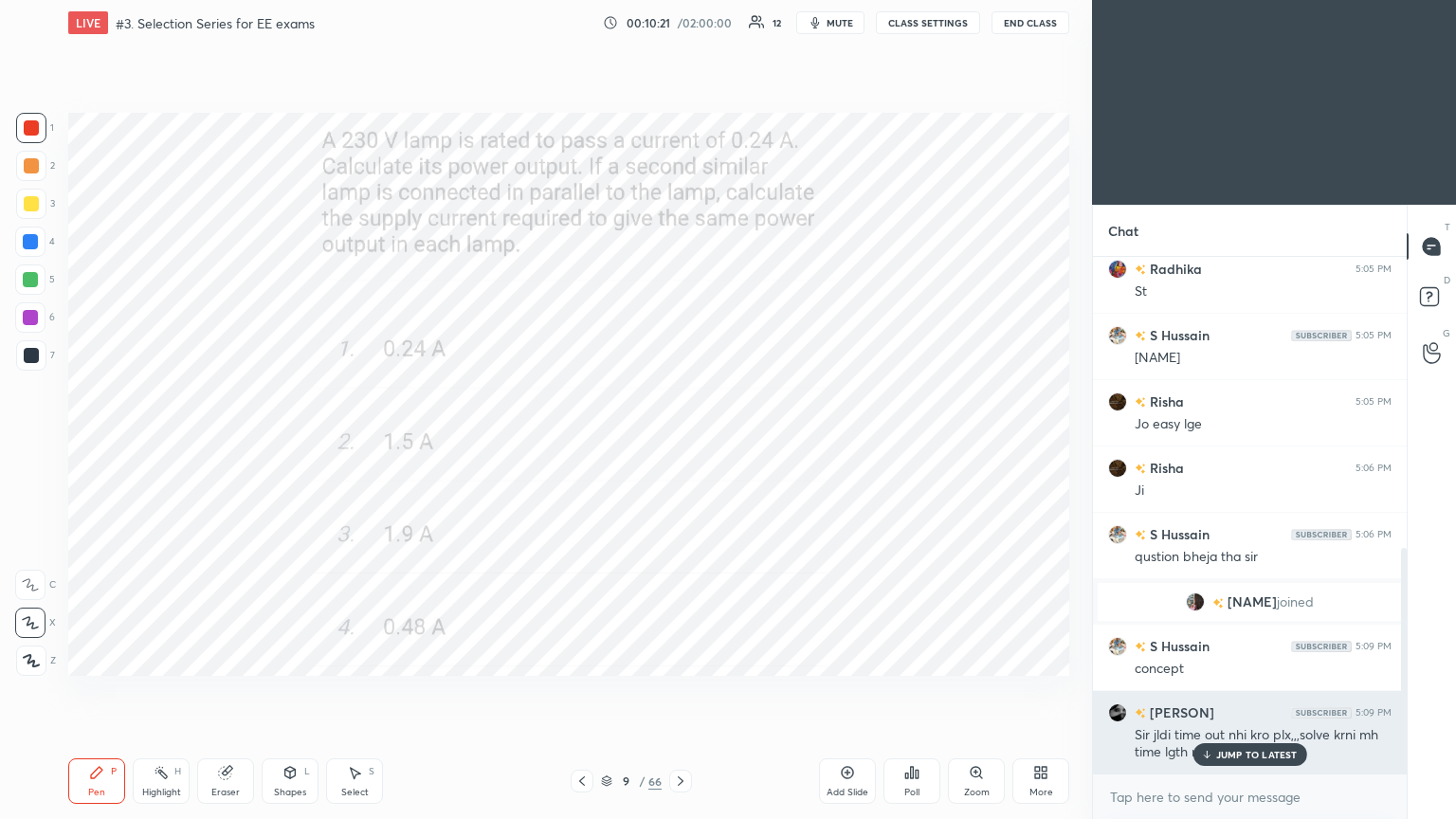 click on "JUMP TO LATEST" at bounding box center (1257, 755) 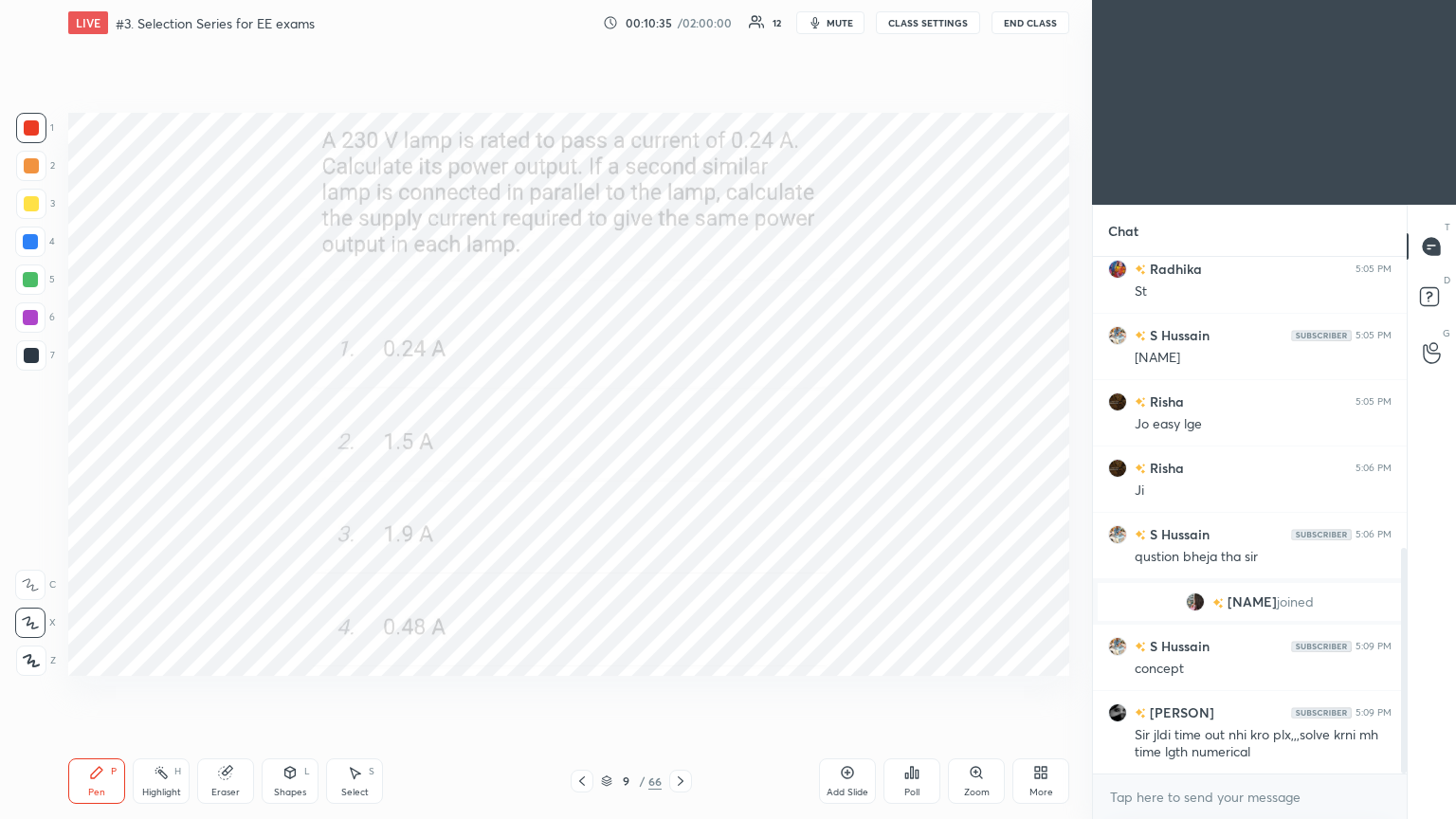 scroll, scrollTop: 6, scrollLeft: 6, axis: both 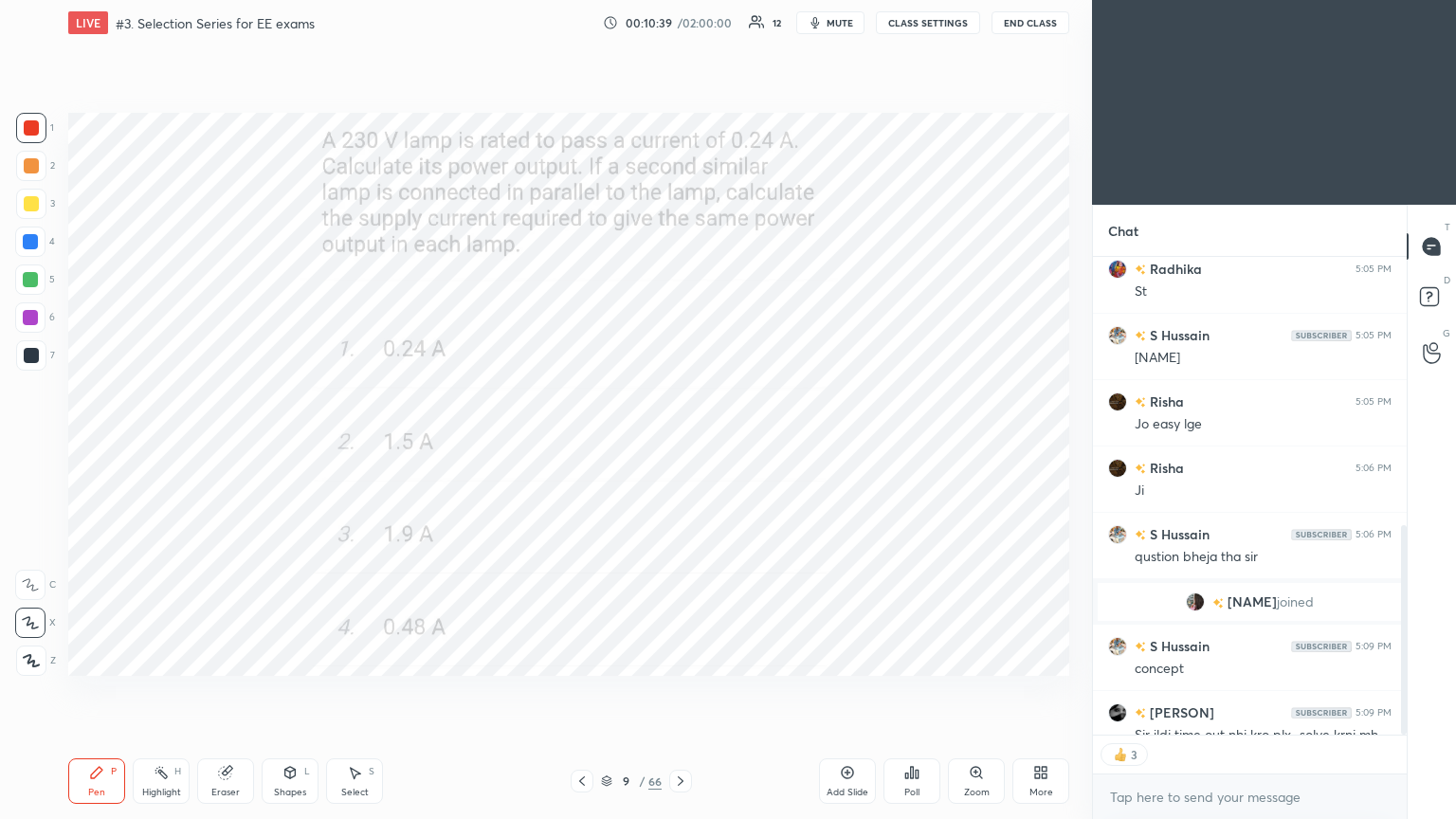 click 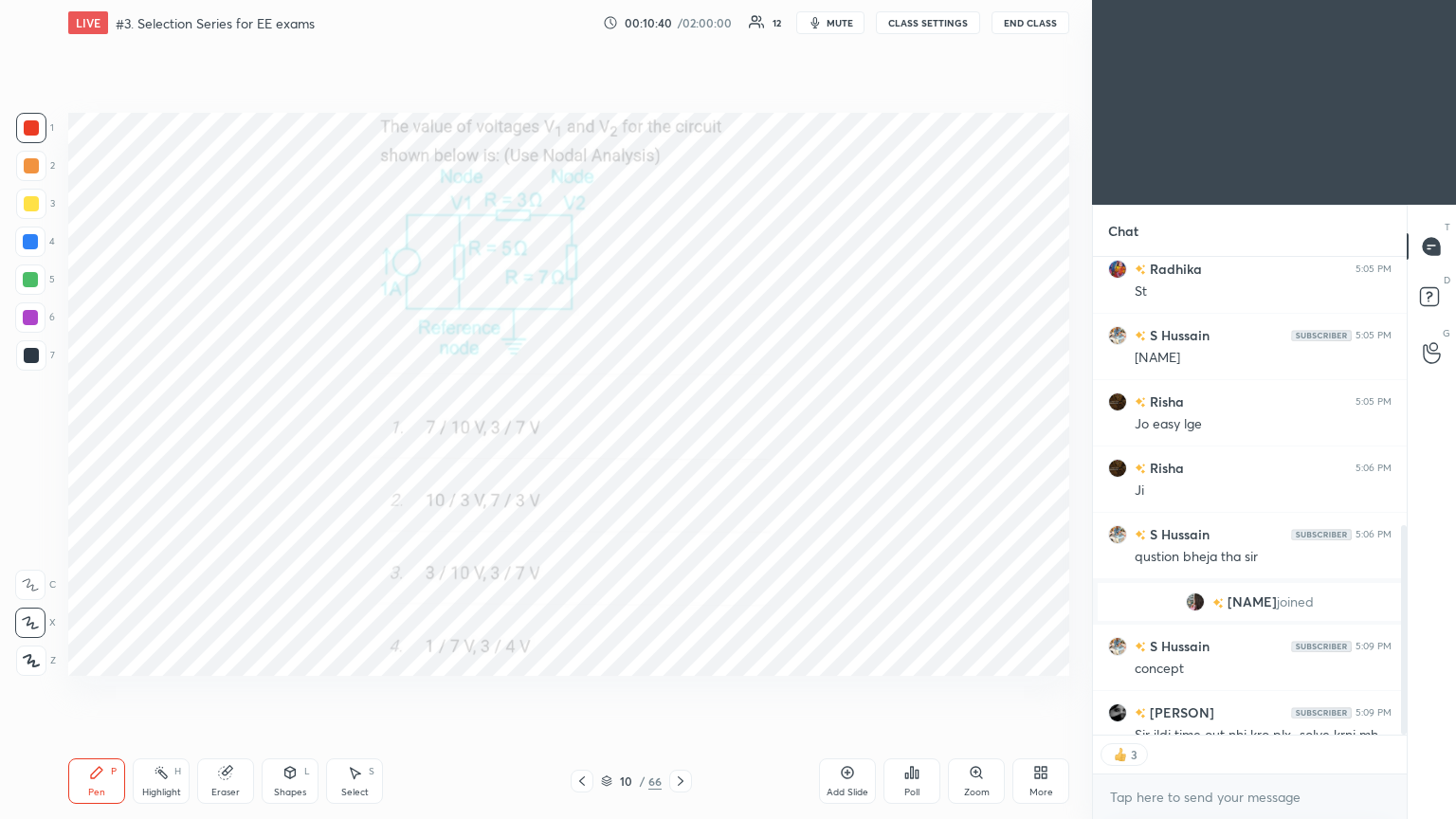 click on "Poll" at bounding box center (912, 792) 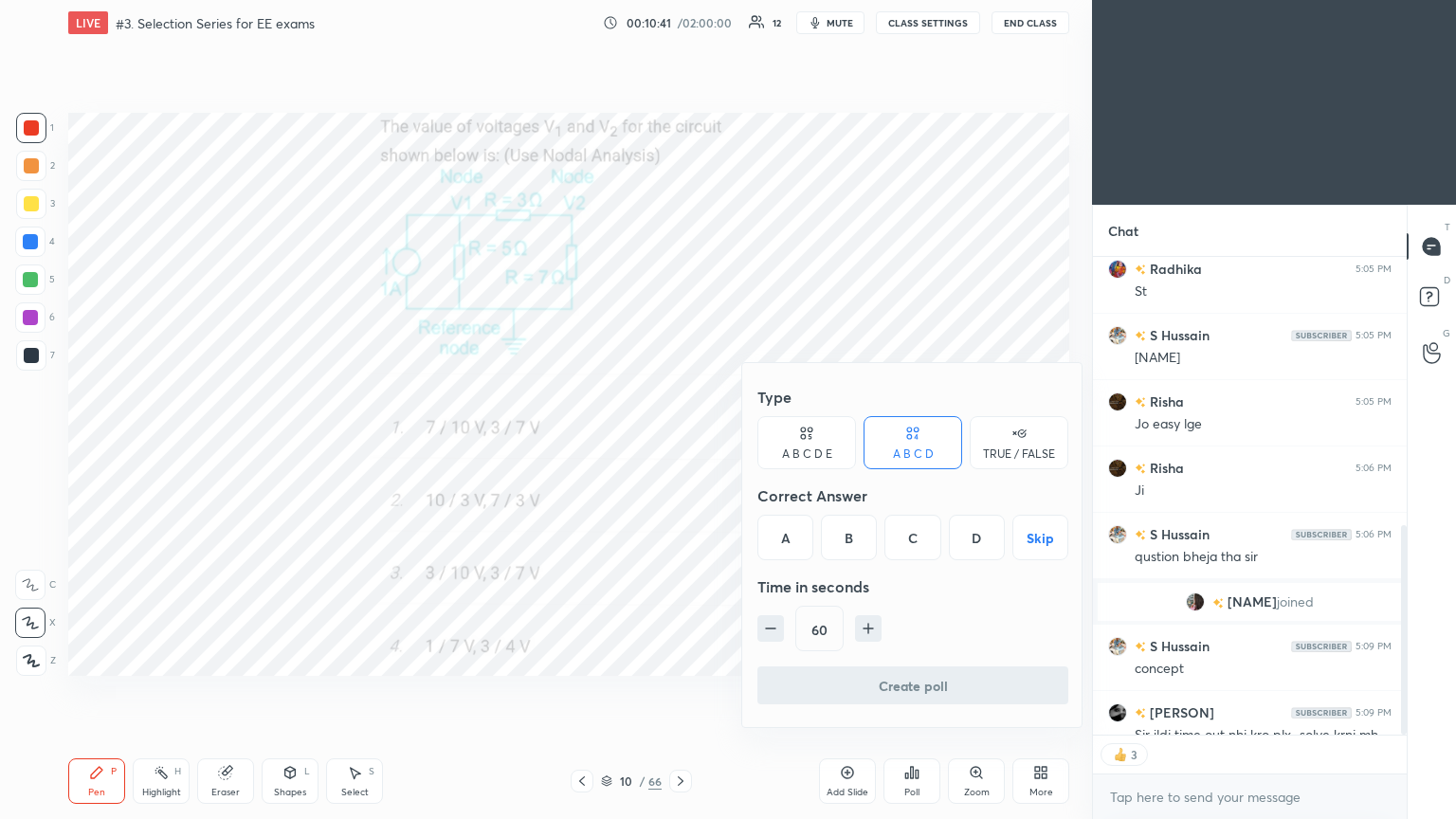 click on "B" at bounding box center (848, 537) 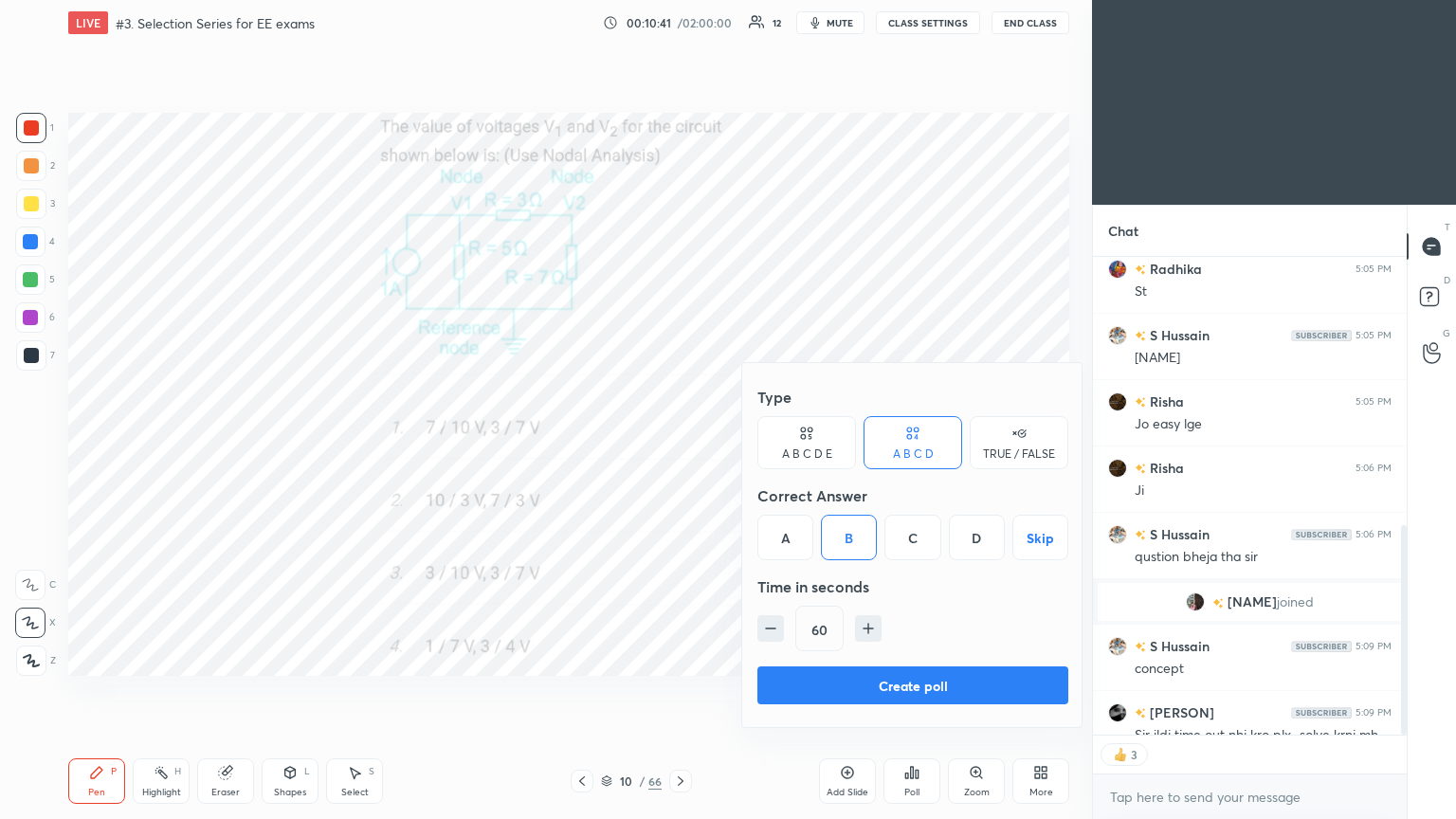 click on "Create poll" at bounding box center [913, 685] 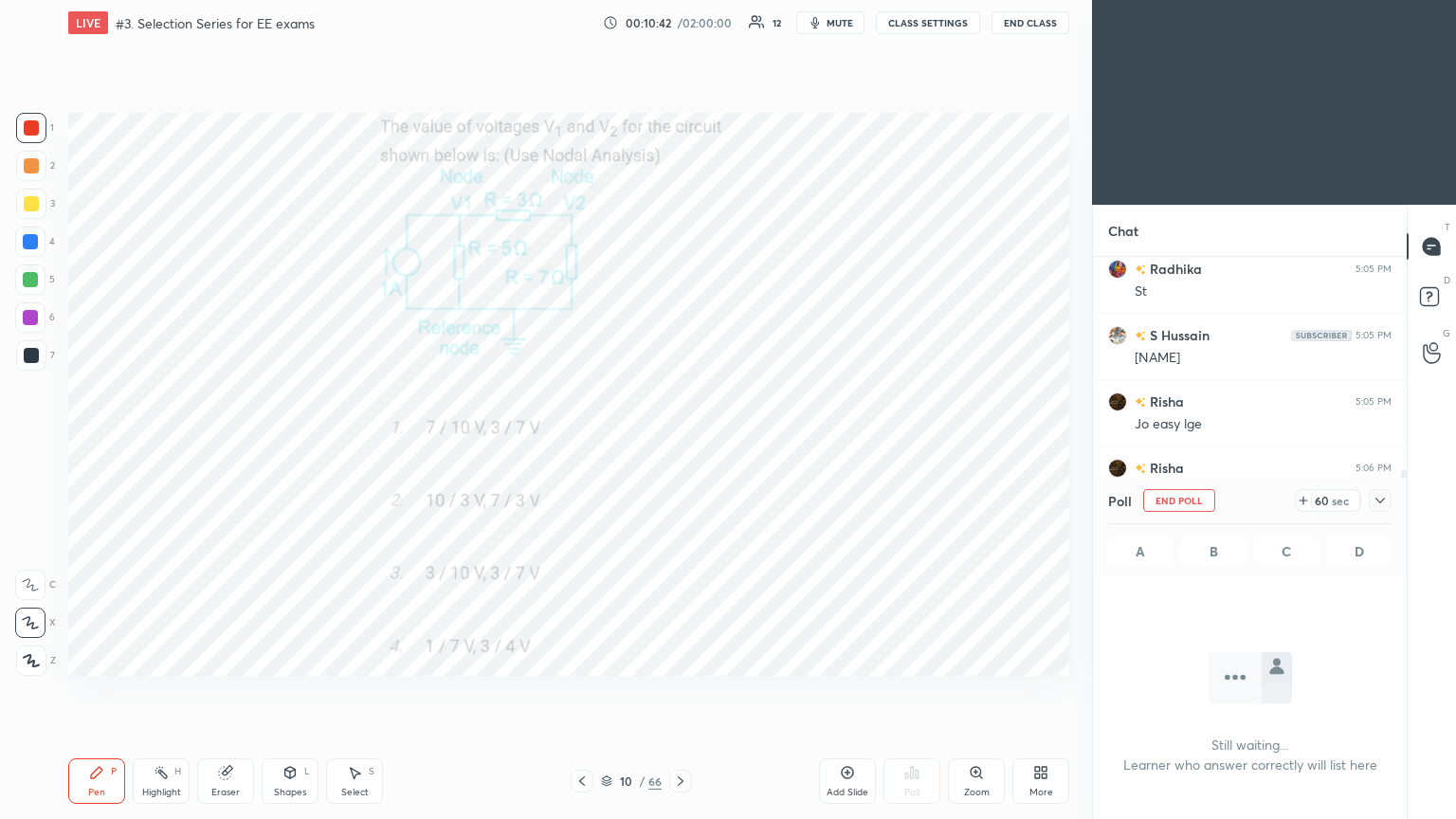 scroll, scrollTop: 376, scrollLeft: 308, axis: both 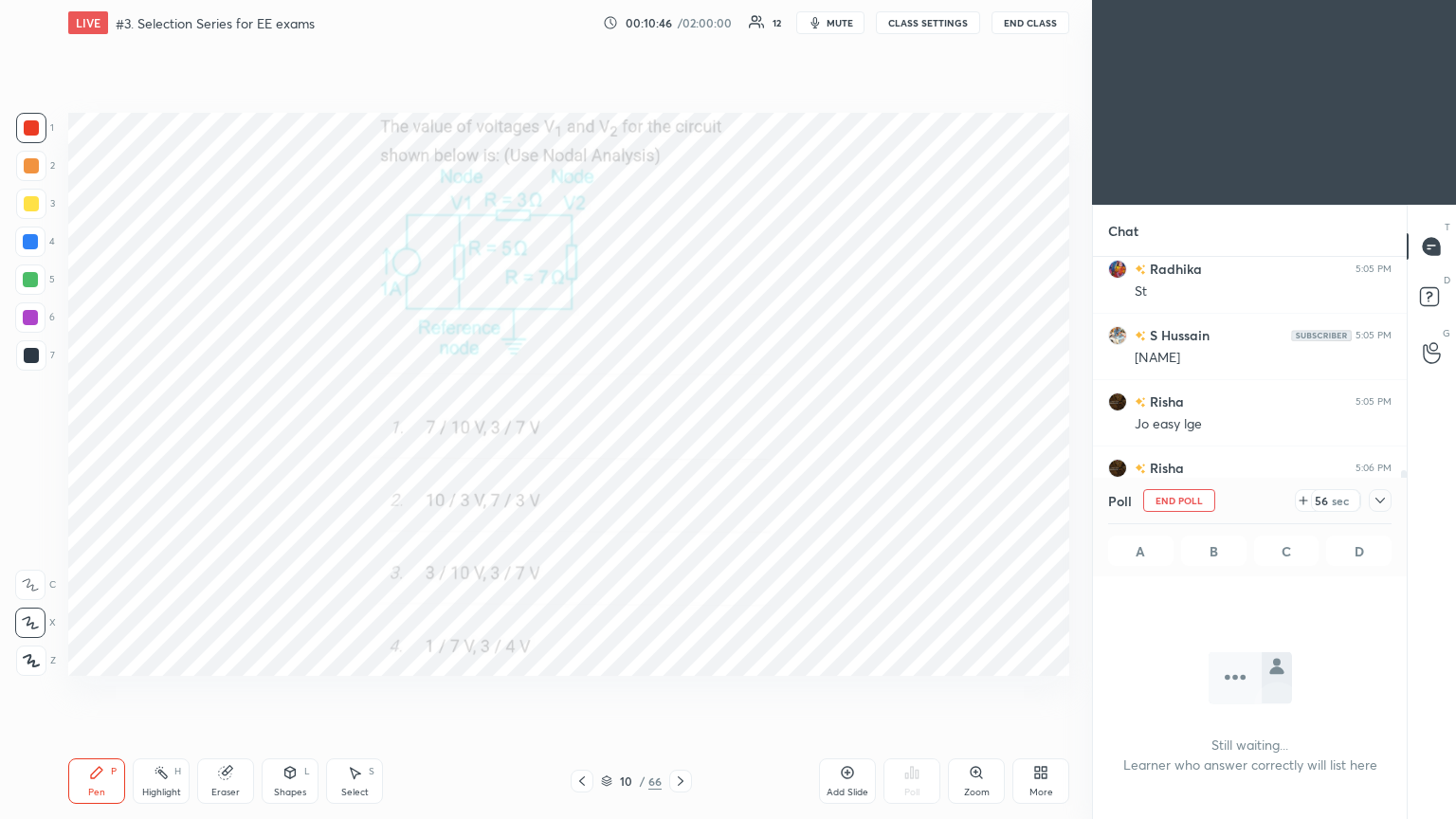 click 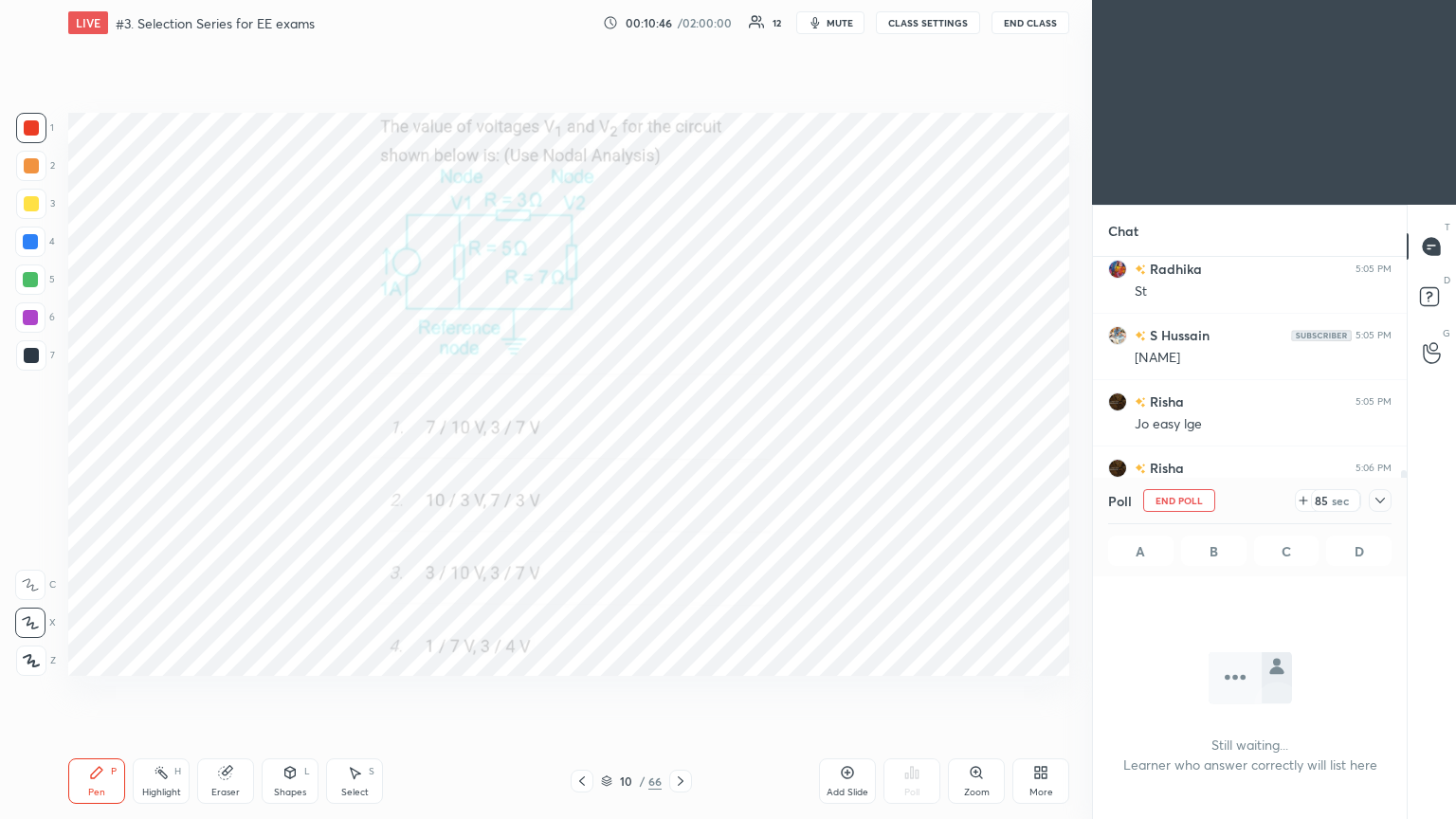 click 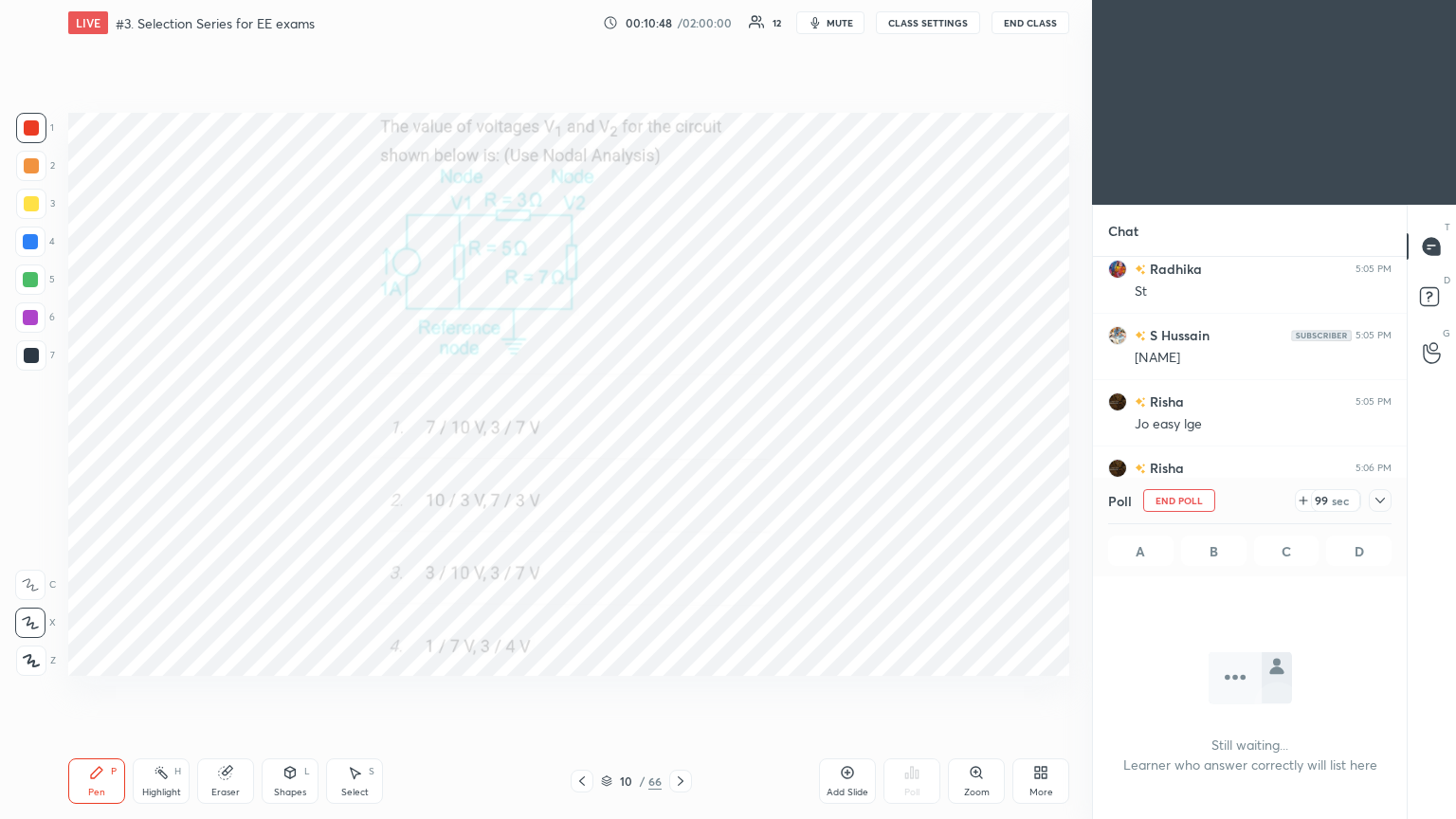 scroll, scrollTop: 6, scrollLeft: 6, axis: both 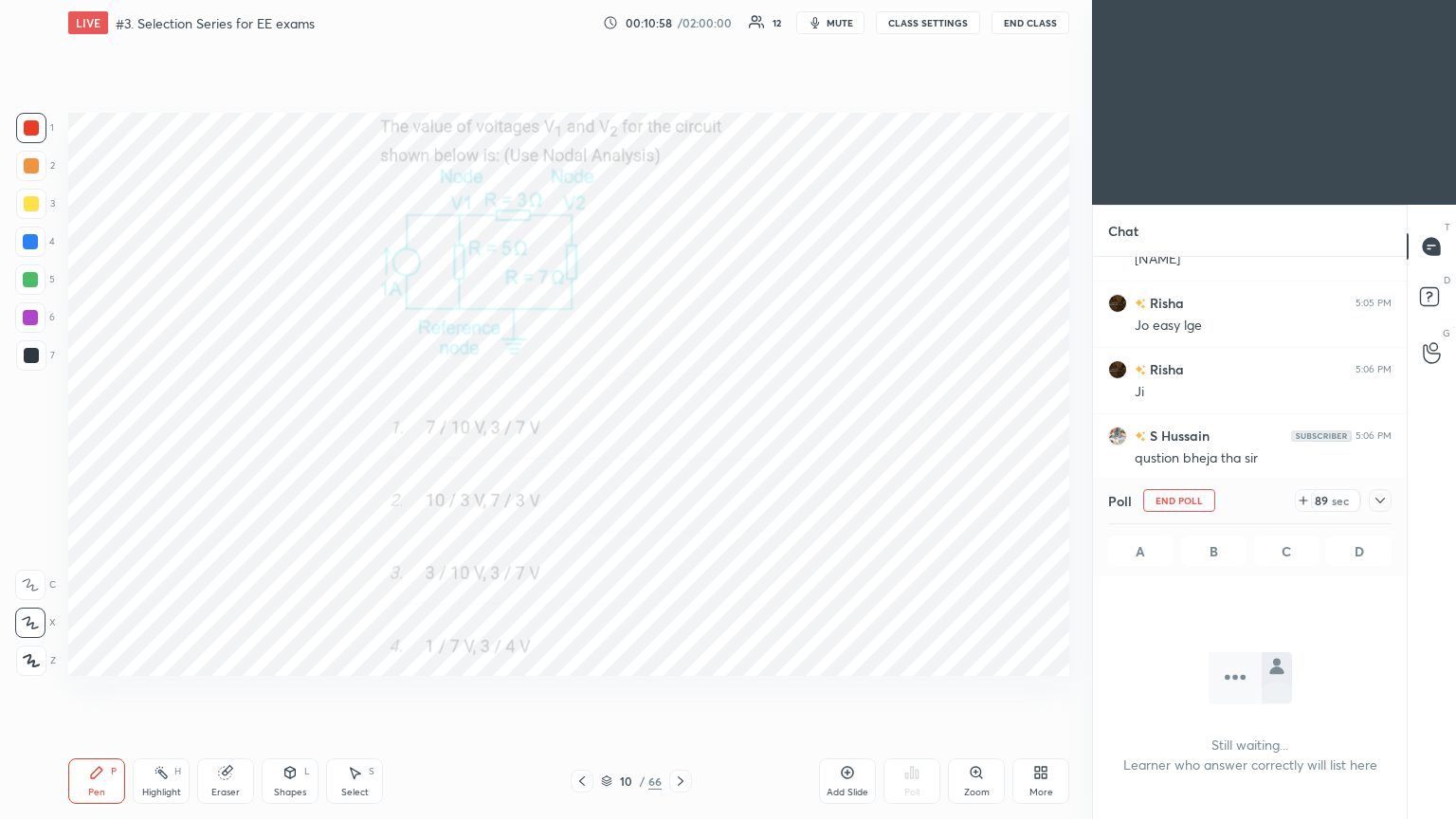 click 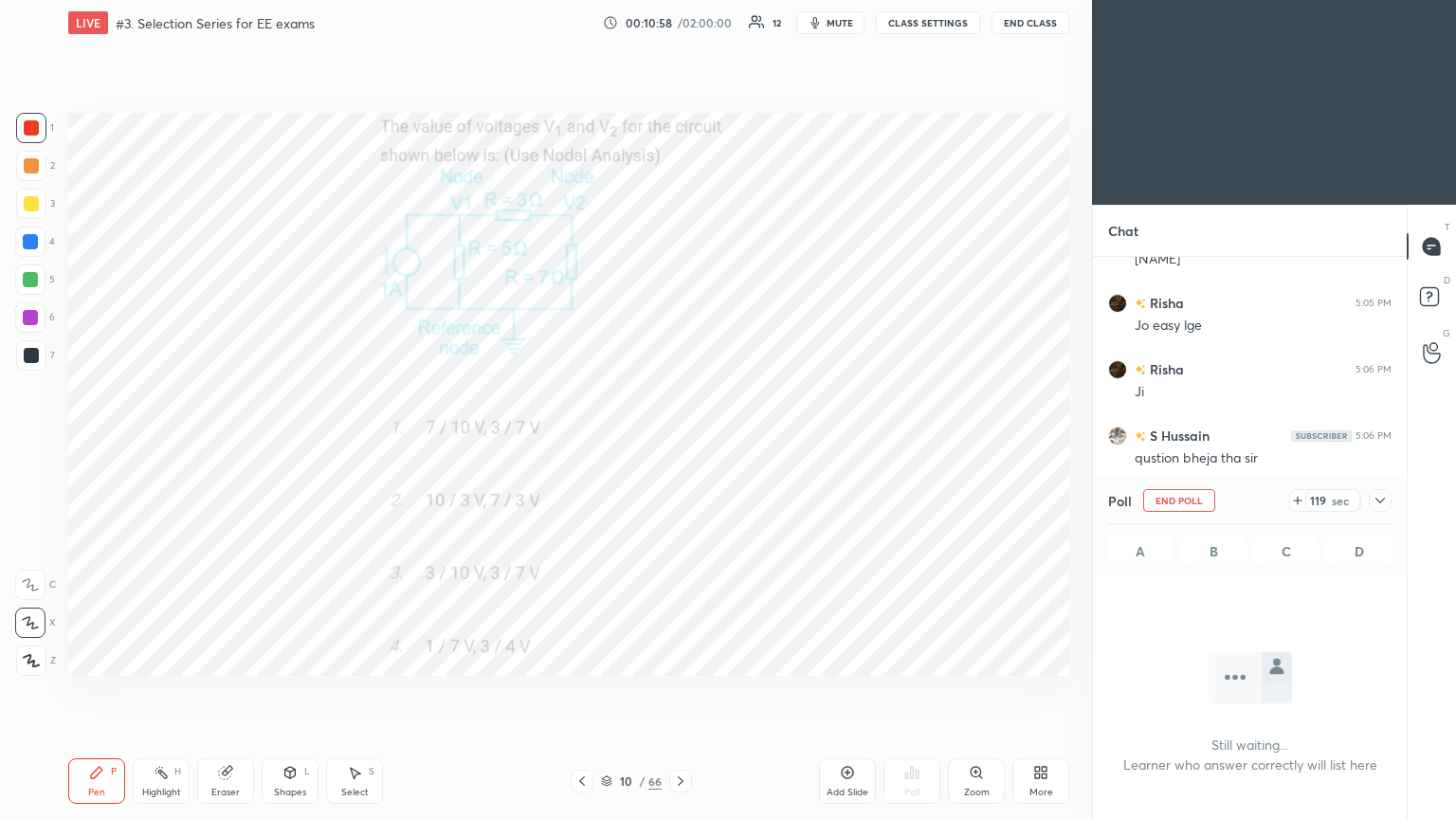 click 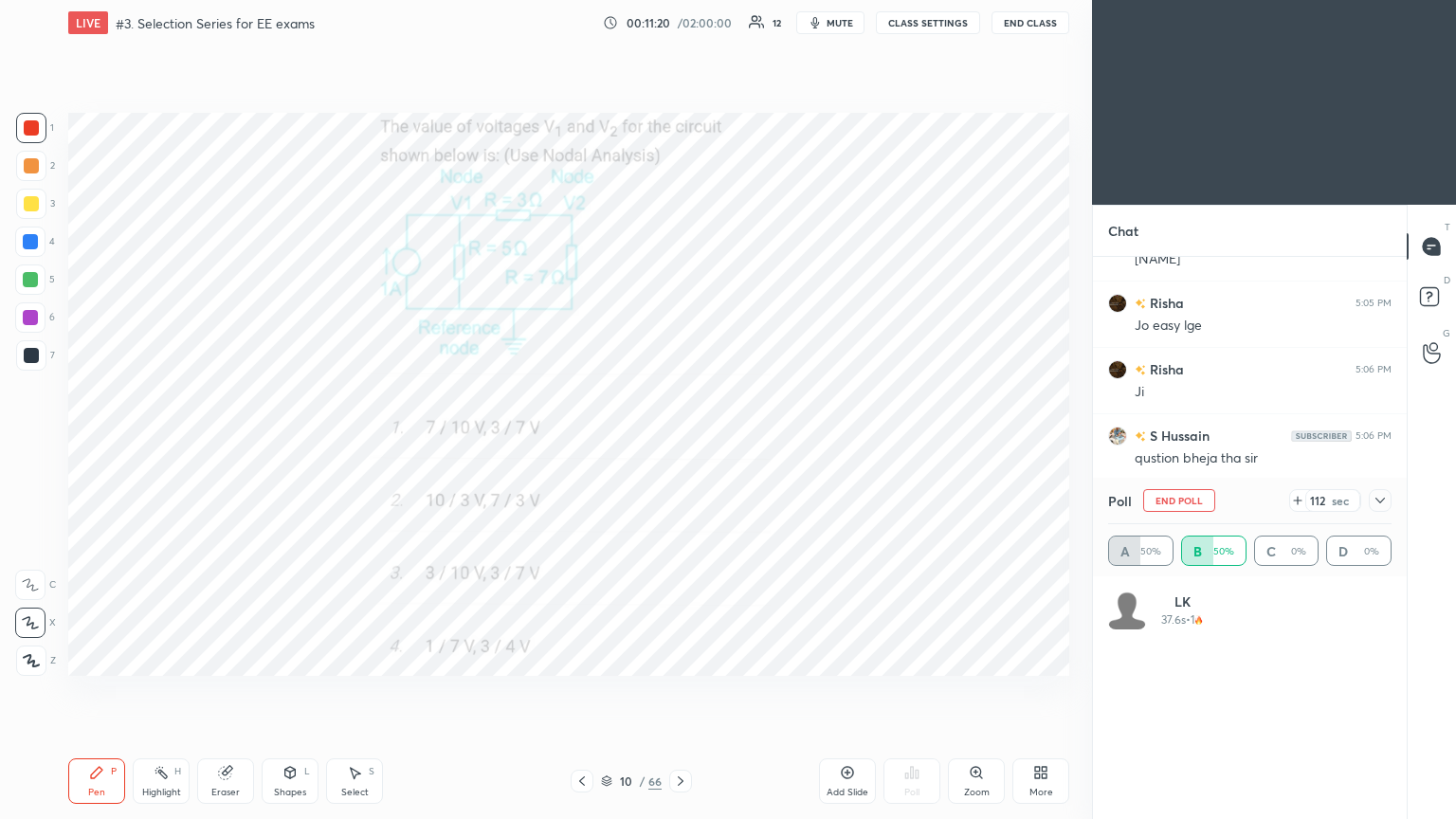 scroll, scrollTop: 6, scrollLeft: 6, axis: both 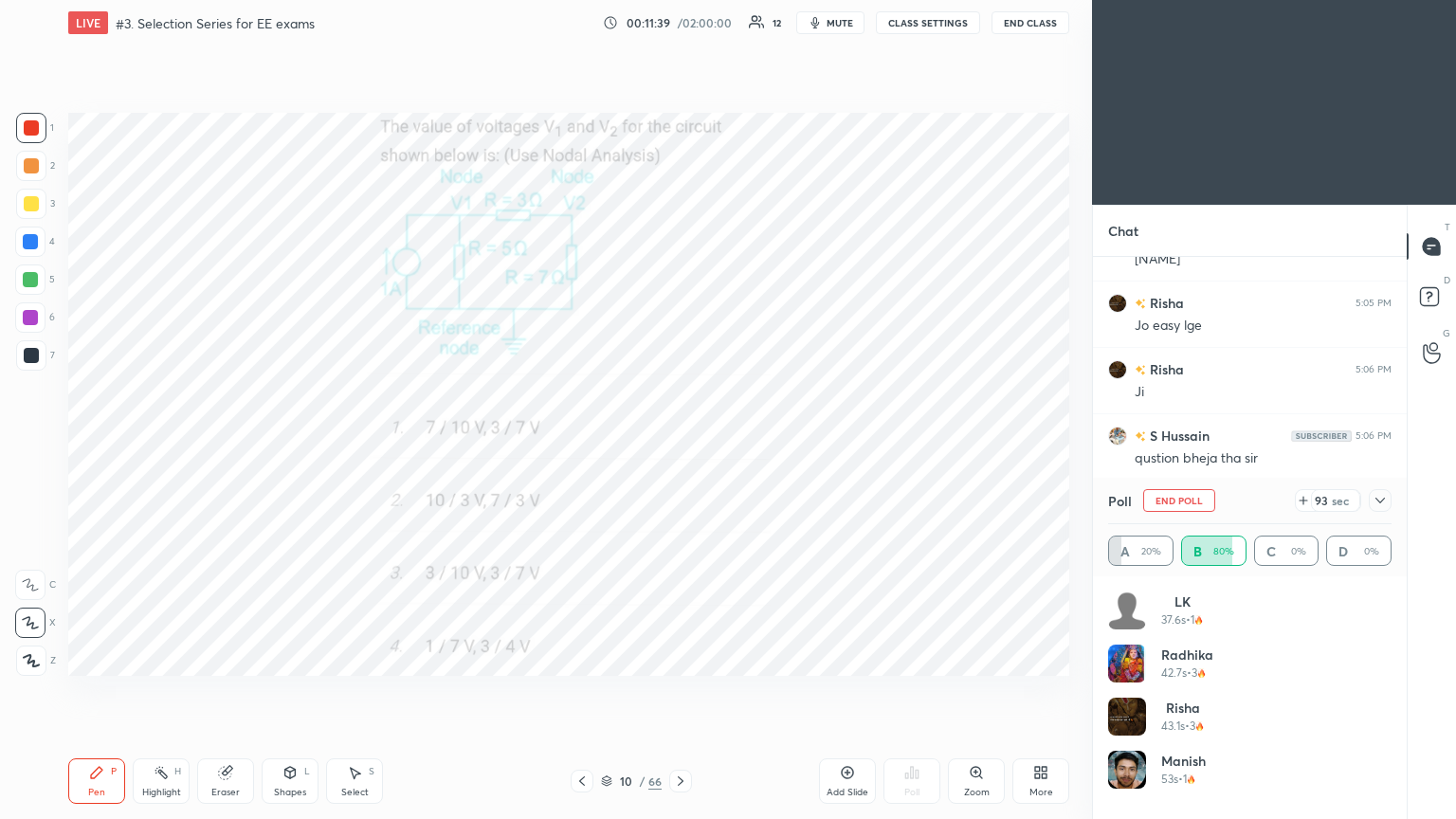 click 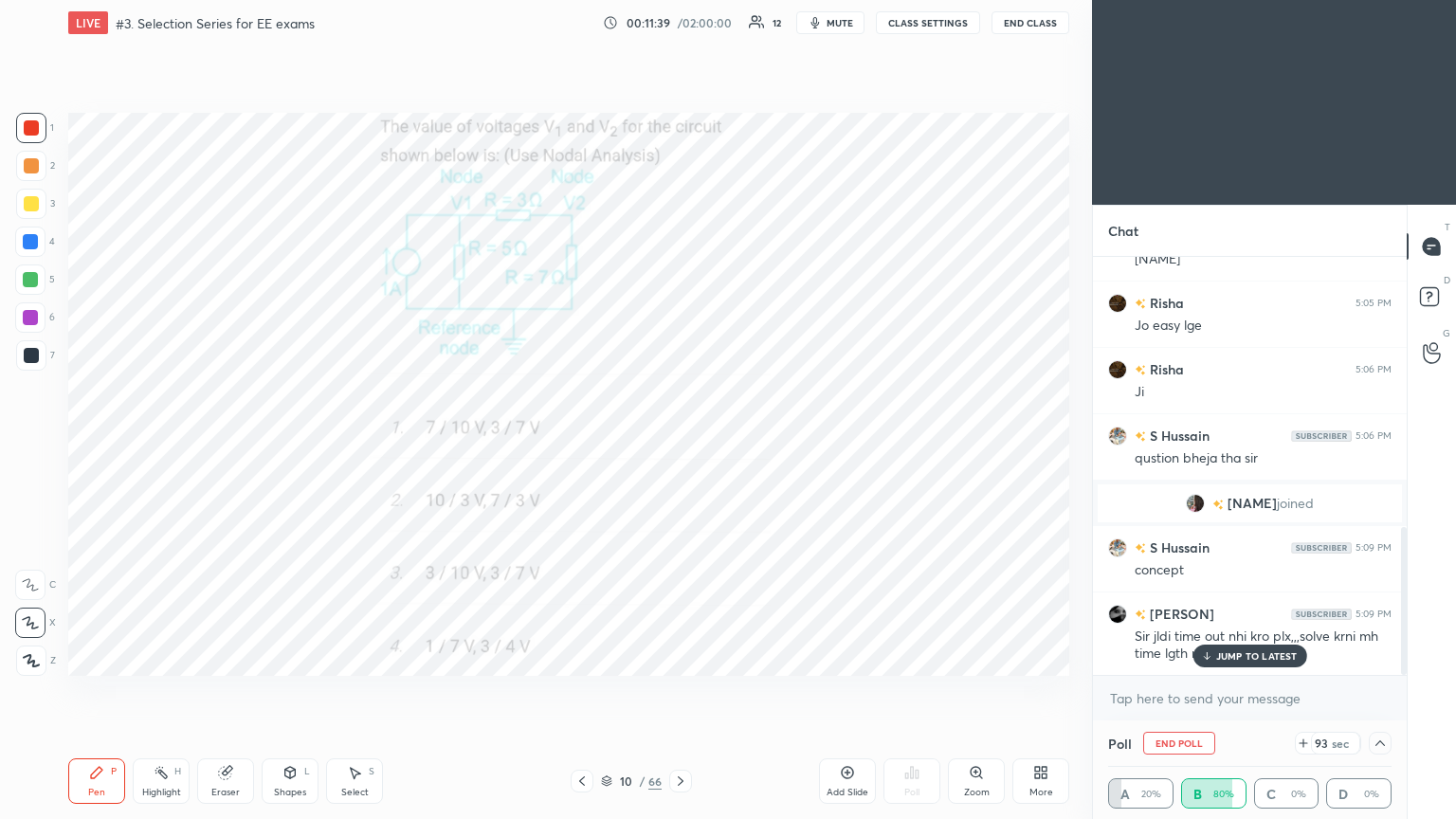 scroll, scrollTop: 183, scrollLeft: 278, axis: both 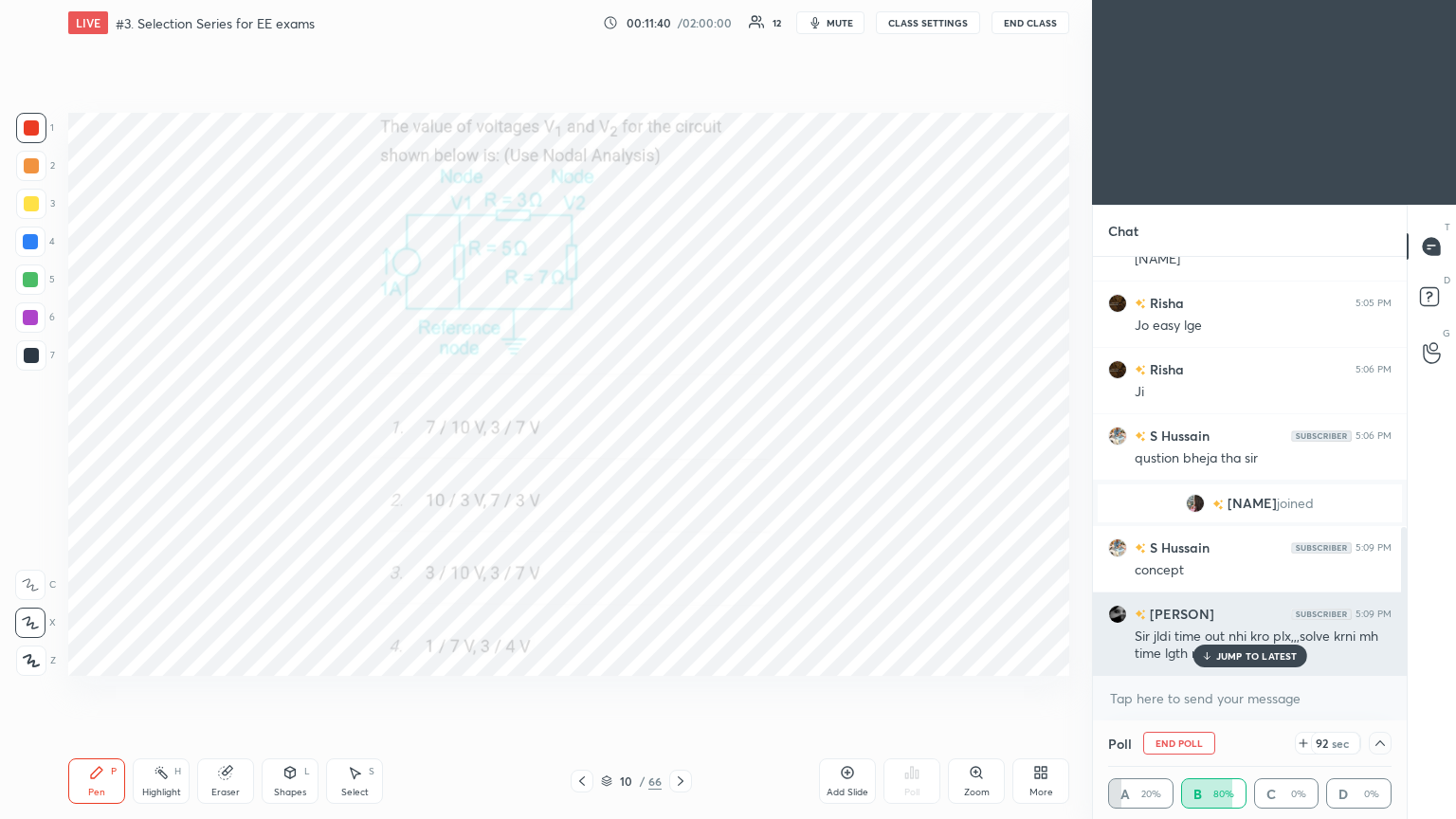 click on "JUMP TO LATEST" at bounding box center [1257, 656] 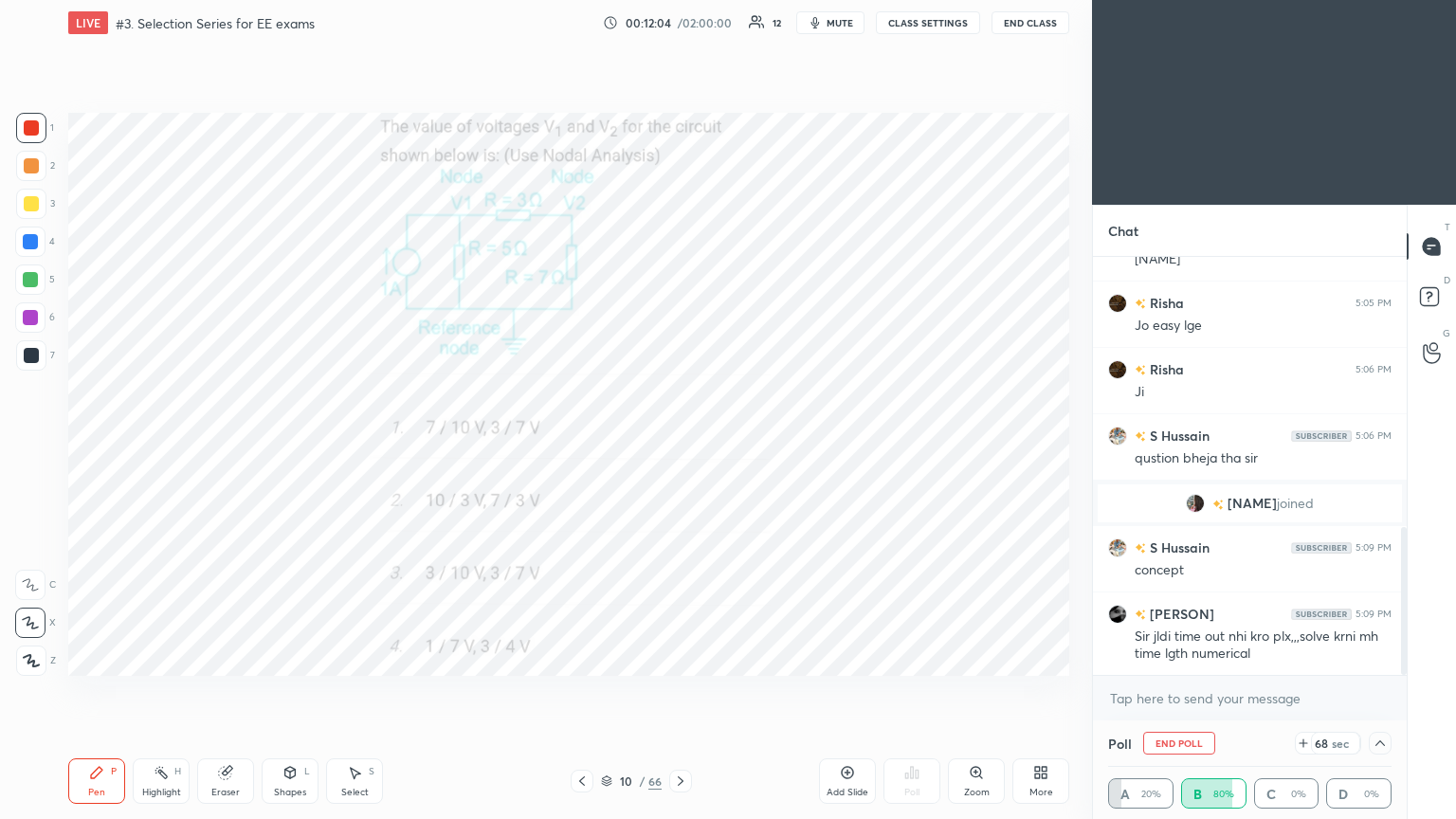 click 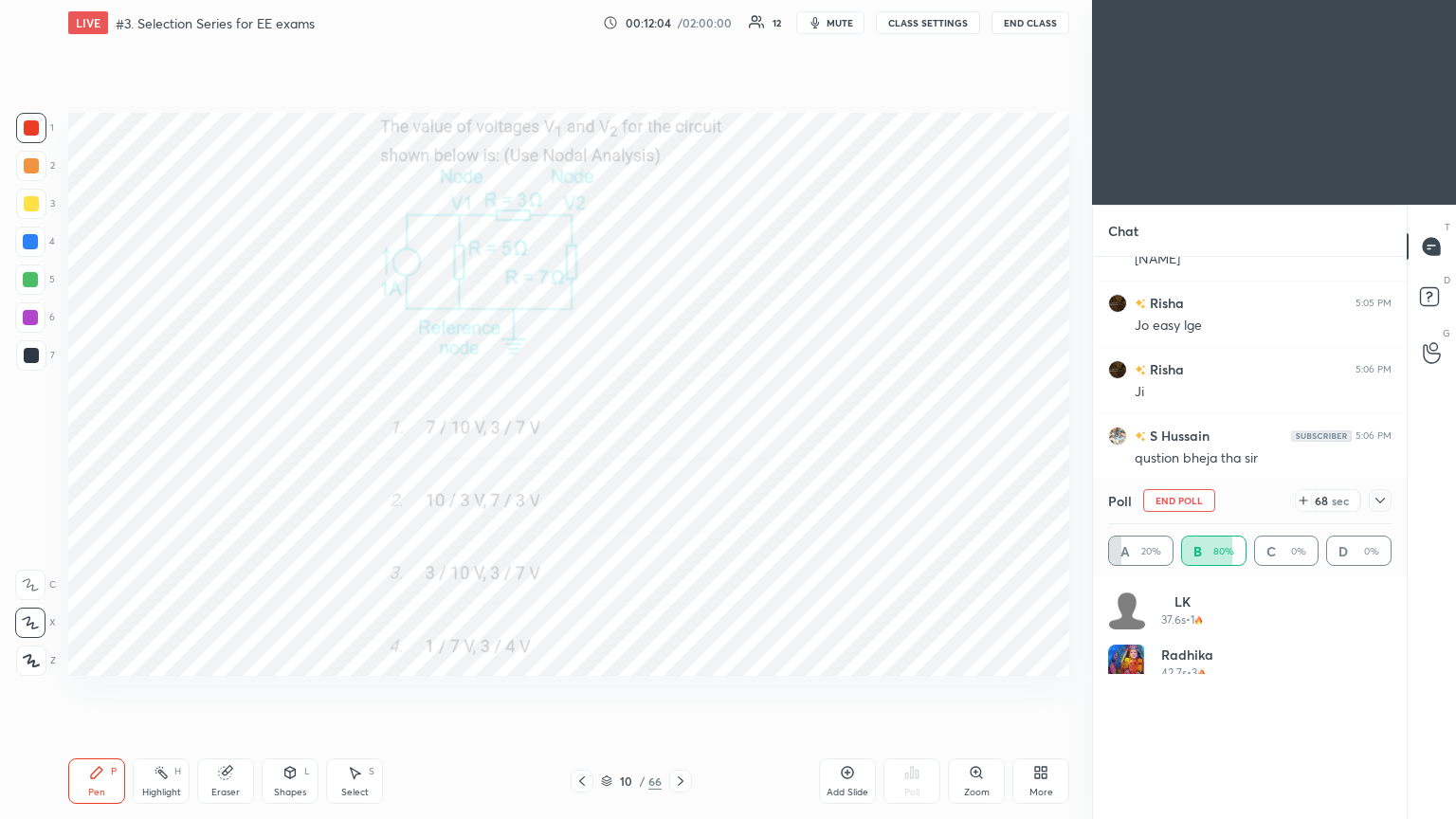 scroll, scrollTop: 6, scrollLeft: 6, axis: both 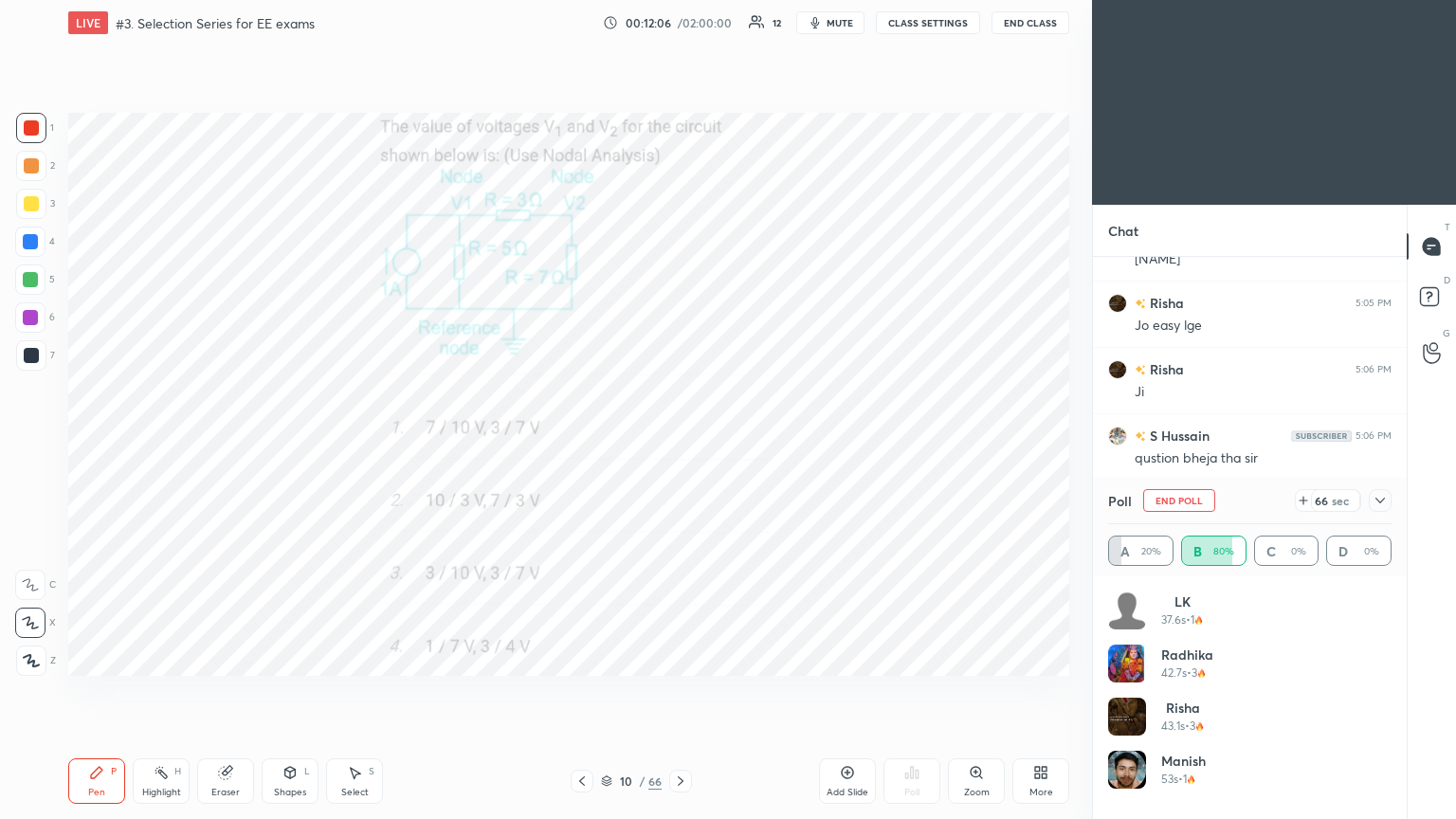 click 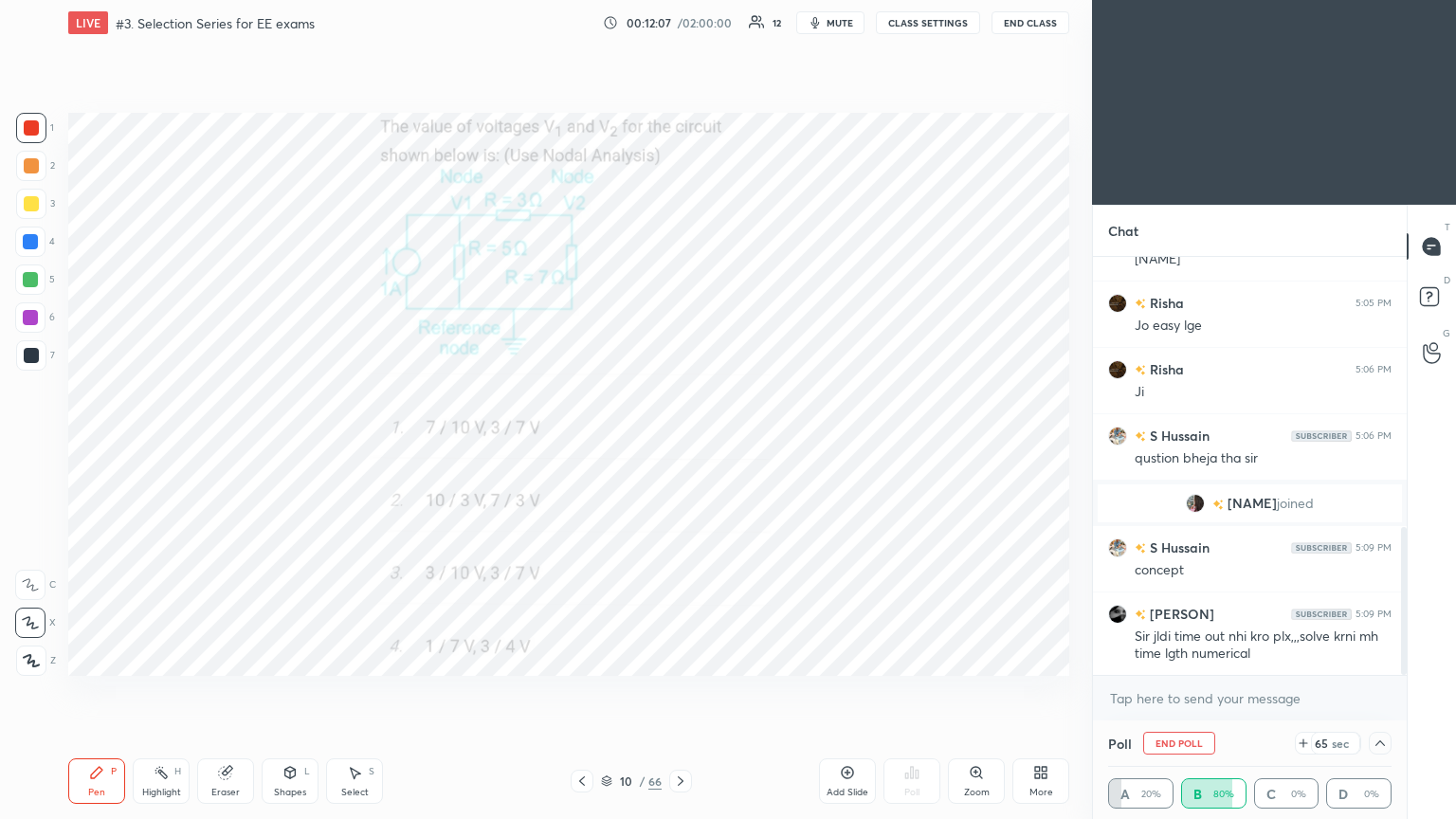 scroll, scrollTop: 124, scrollLeft: 278, axis: both 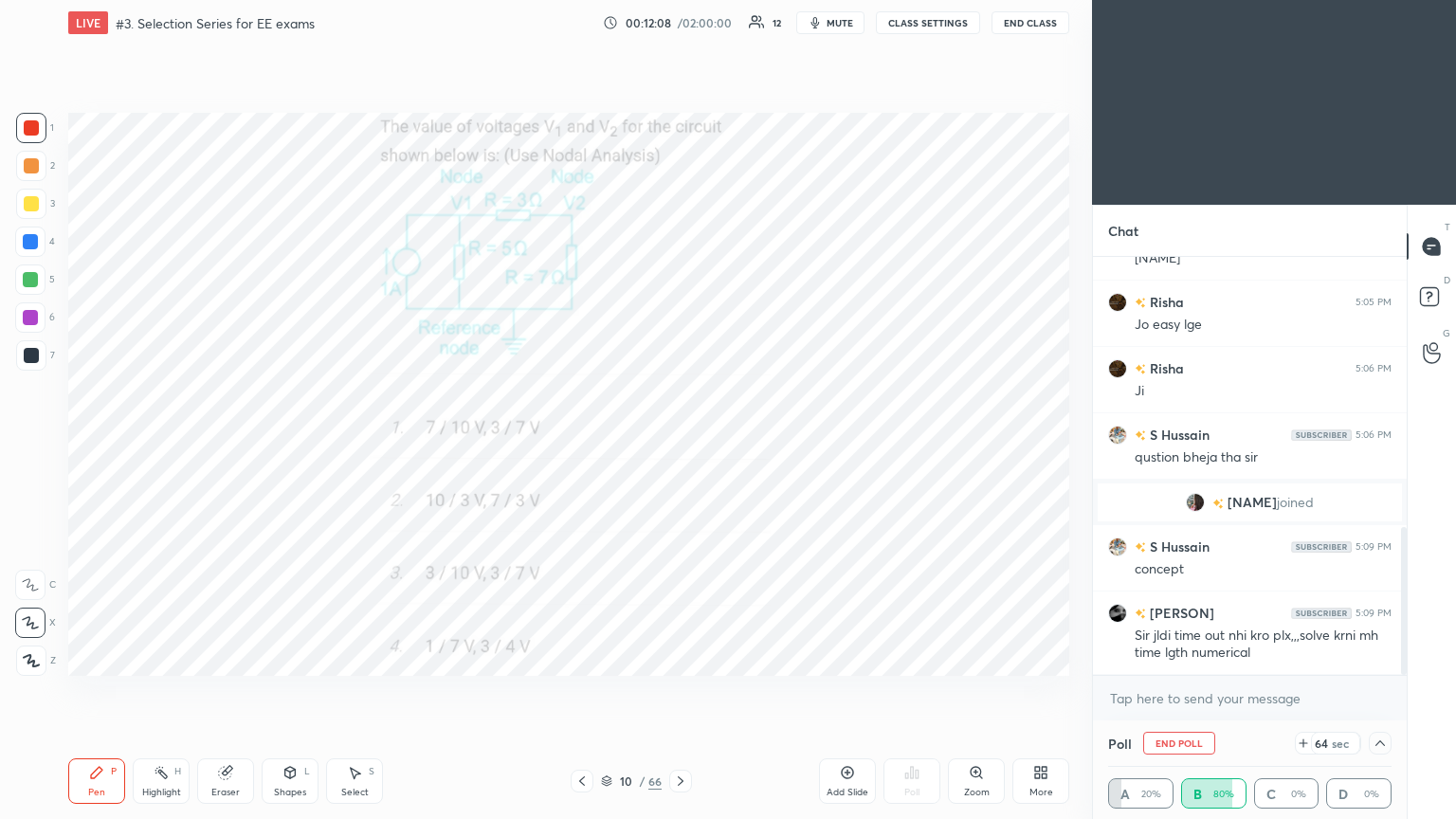 drag, startPoint x: 1400, startPoint y: 600, endPoint x: 1402, endPoint y: 621, distance: 21.095023 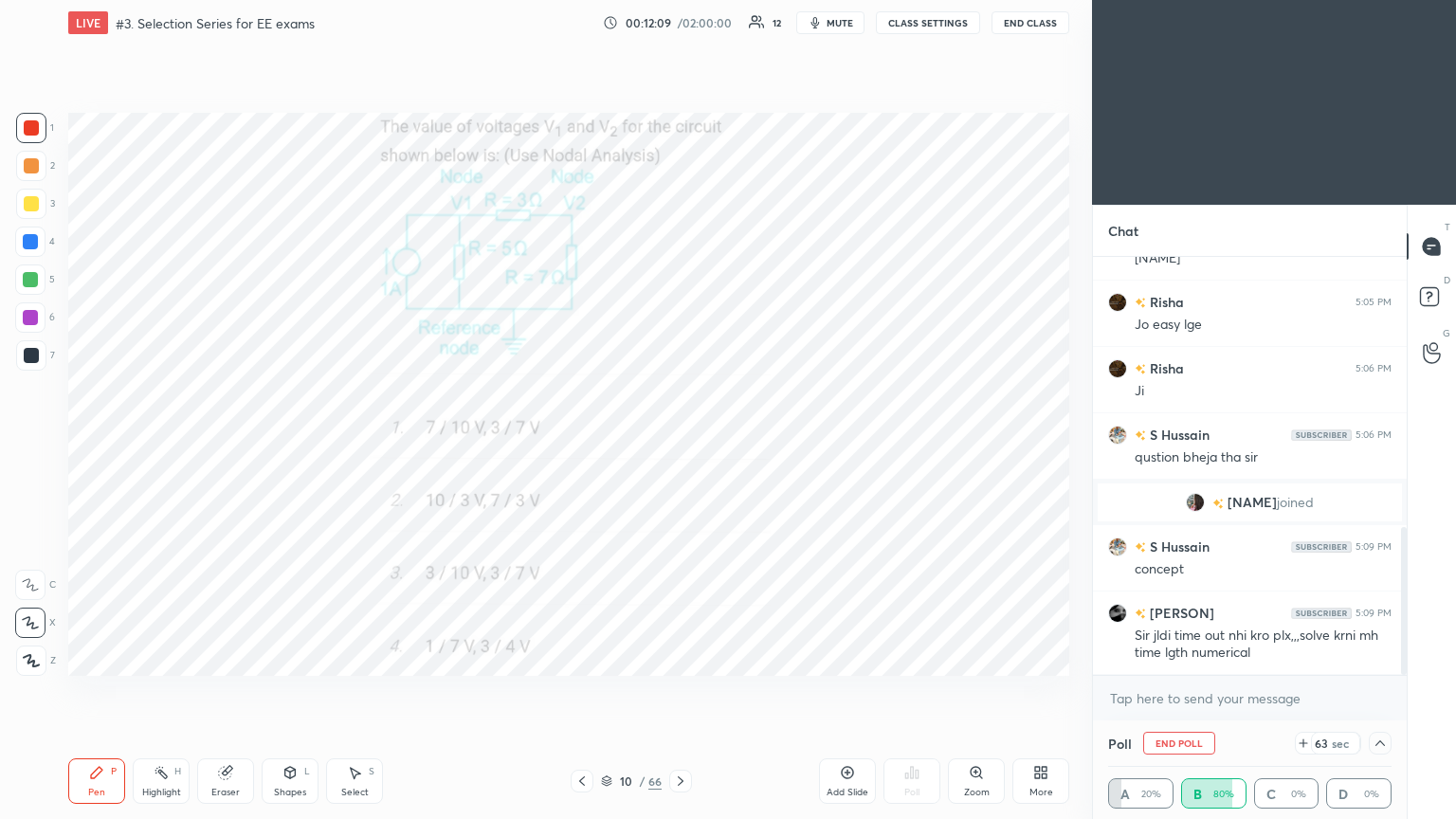click 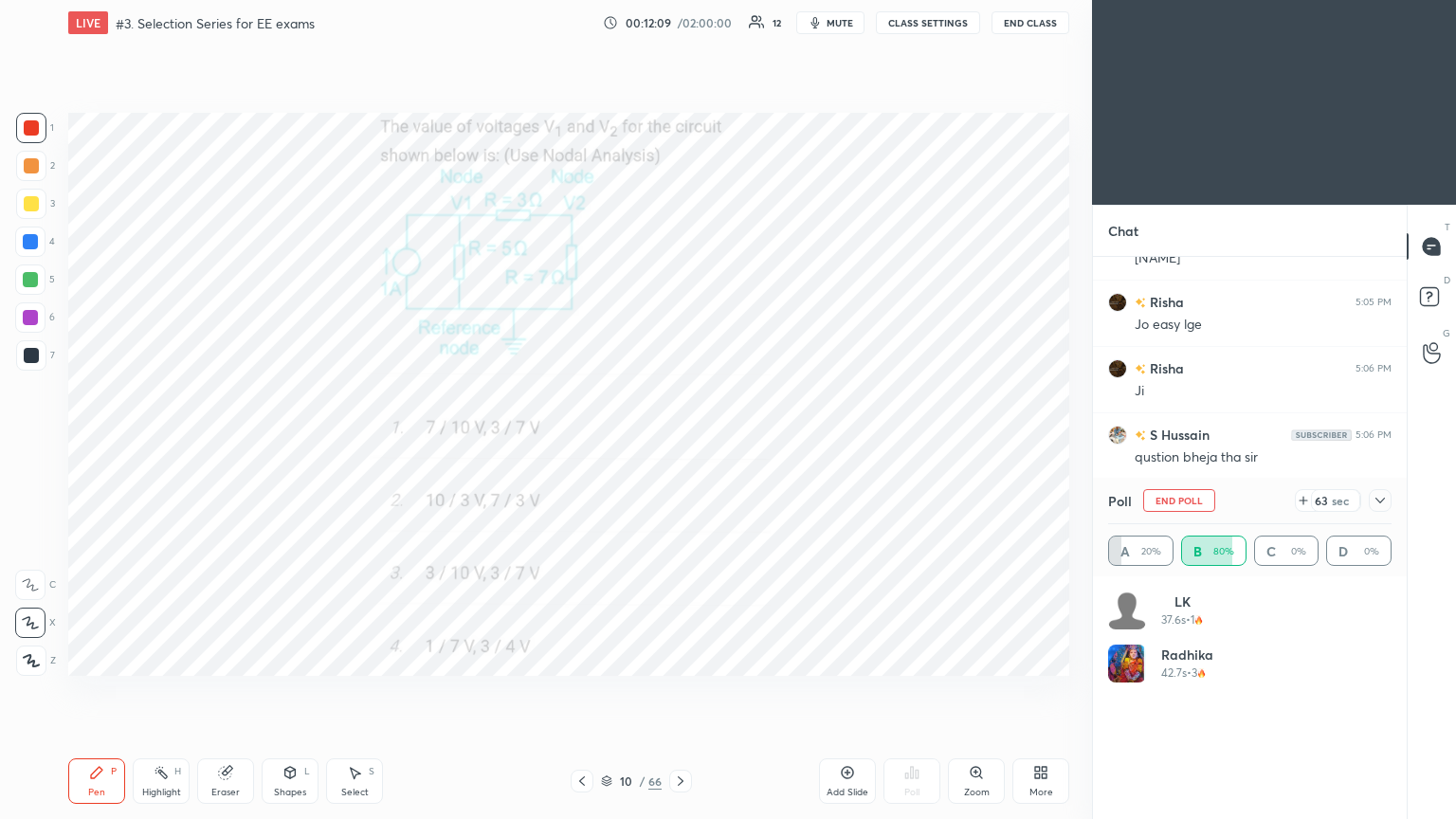 scroll, scrollTop: 6, scrollLeft: 6, axis: both 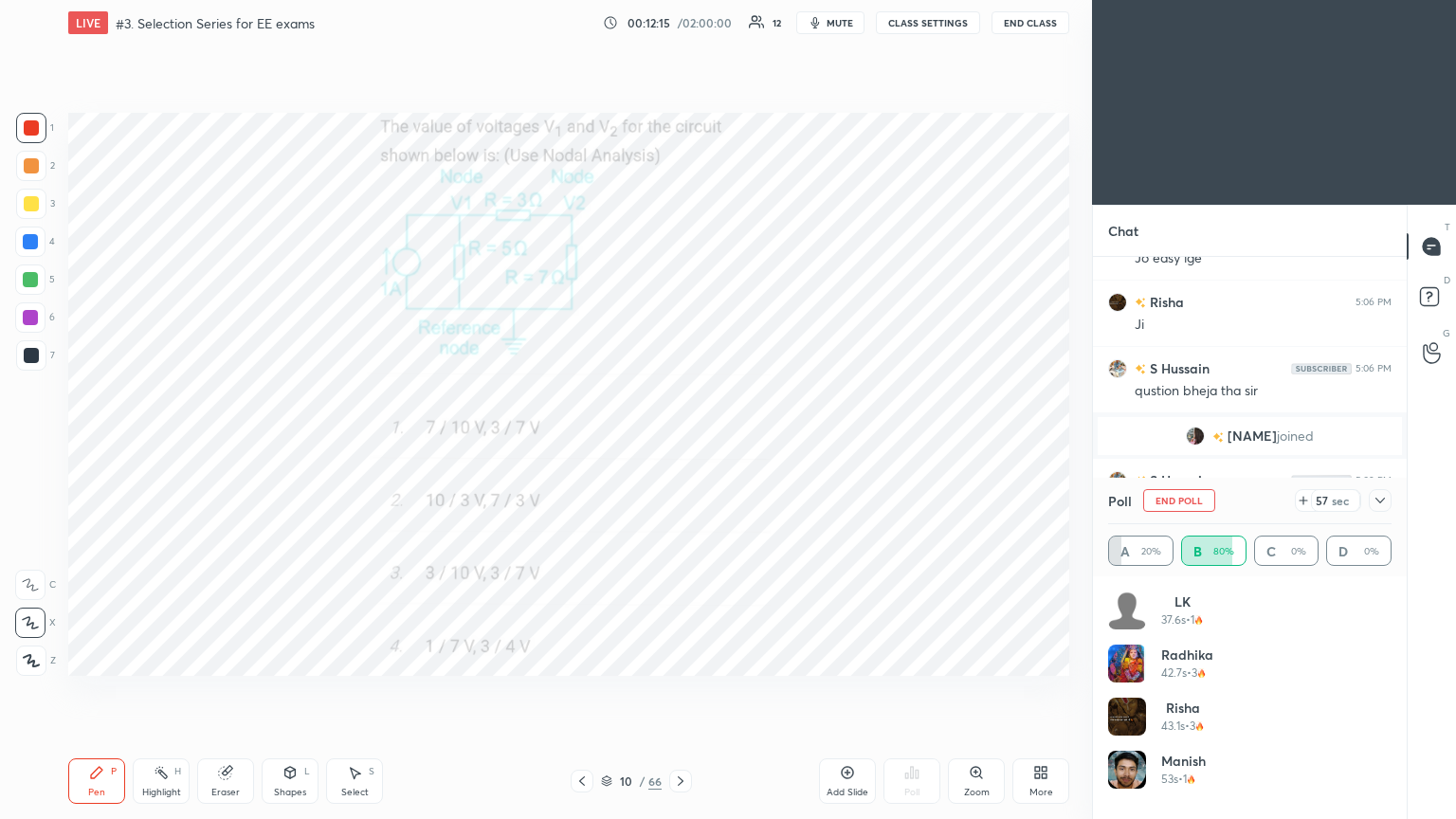 click 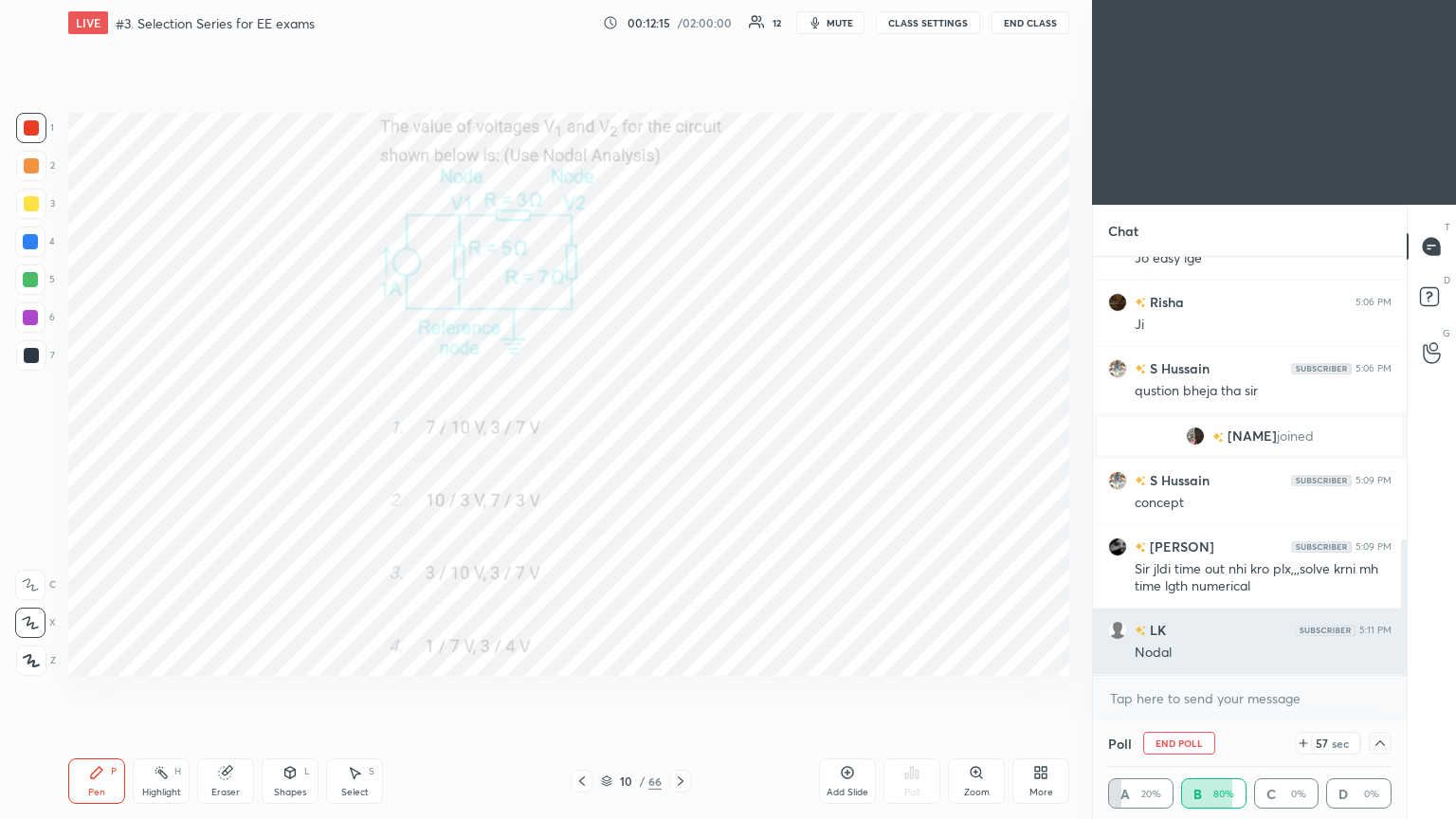 scroll, scrollTop: 875, scrollLeft: 0, axis: vertical 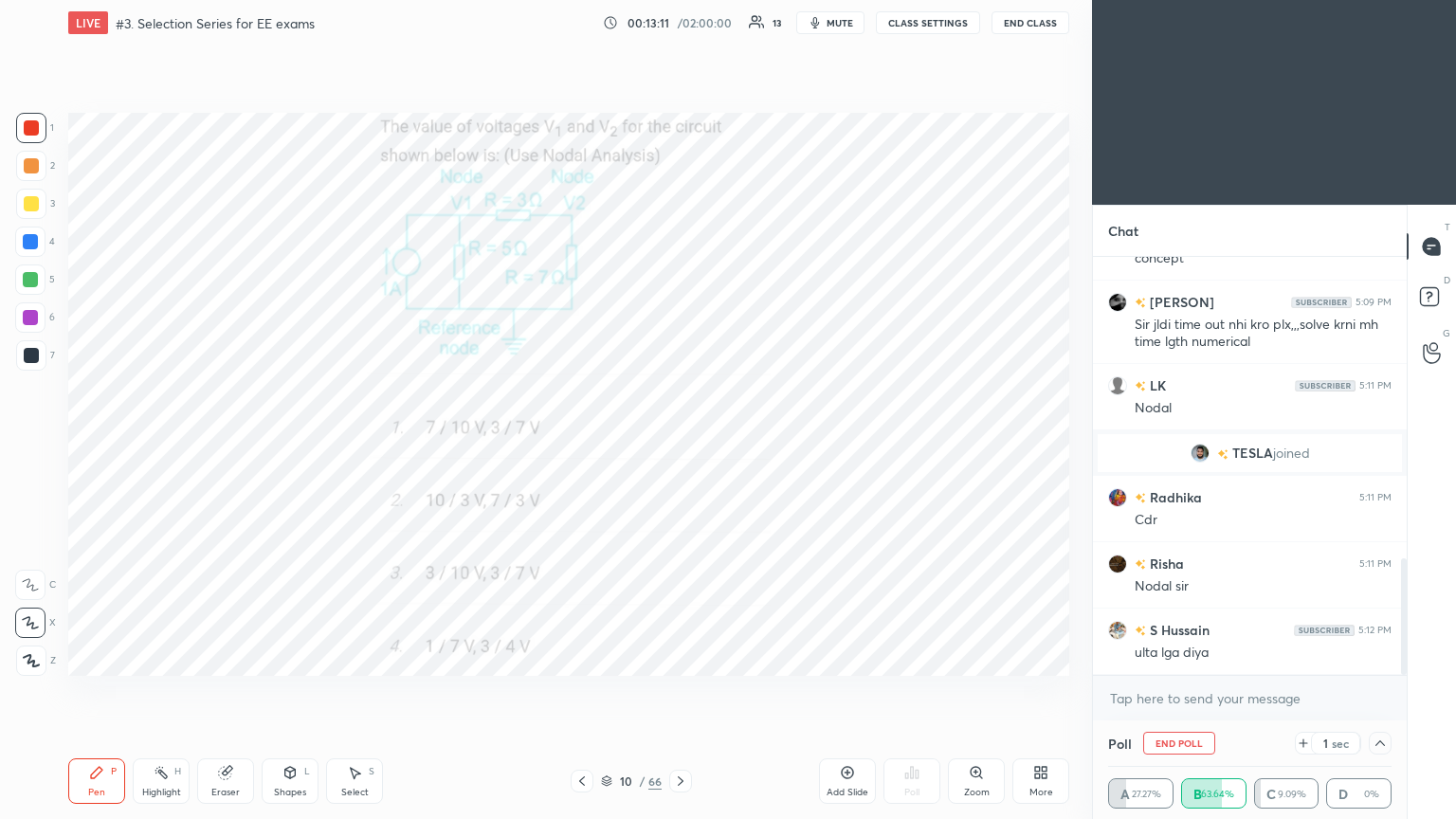 click 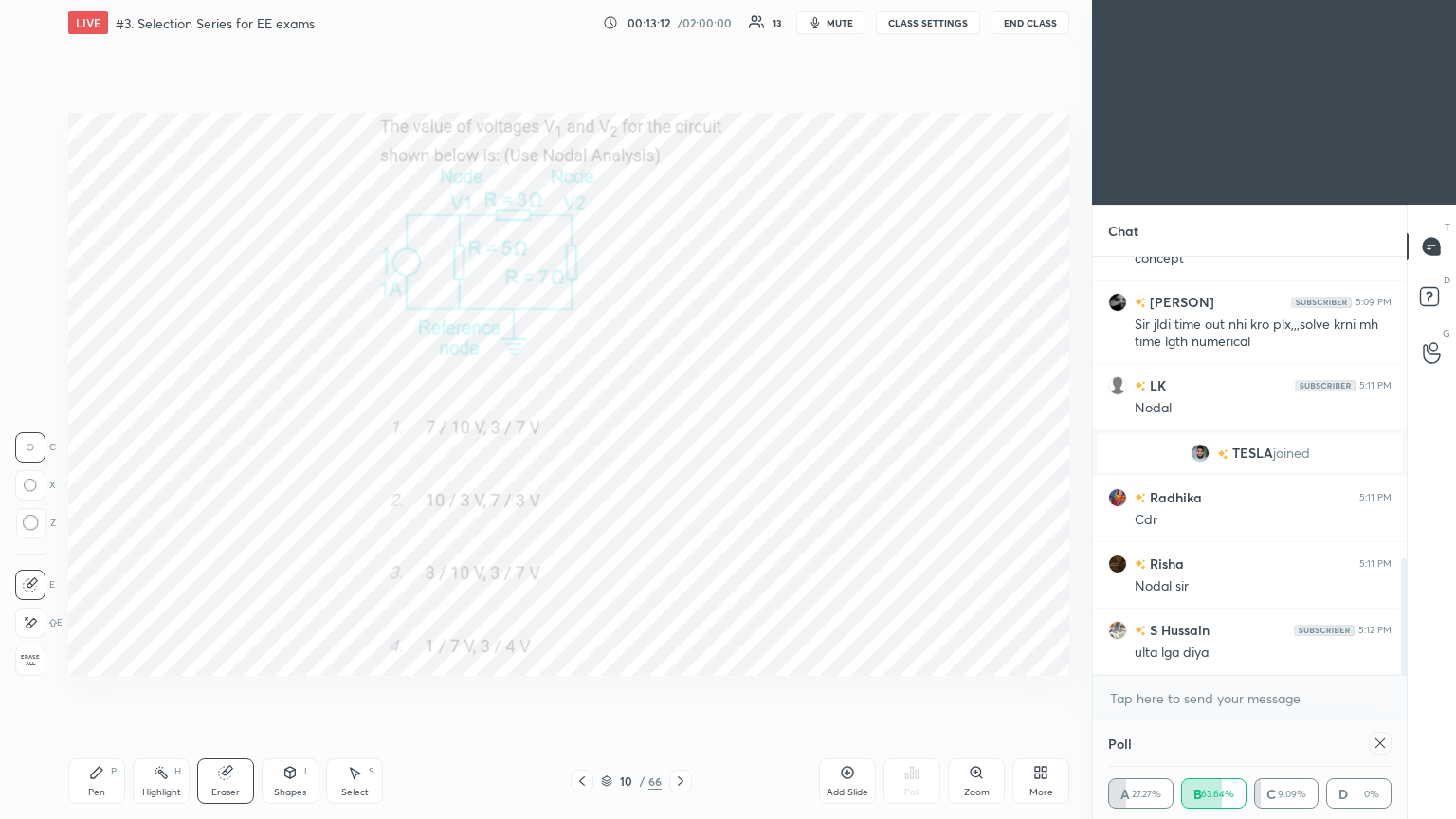 scroll, scrollTop: 6, scrollLeft: 6, axis: both 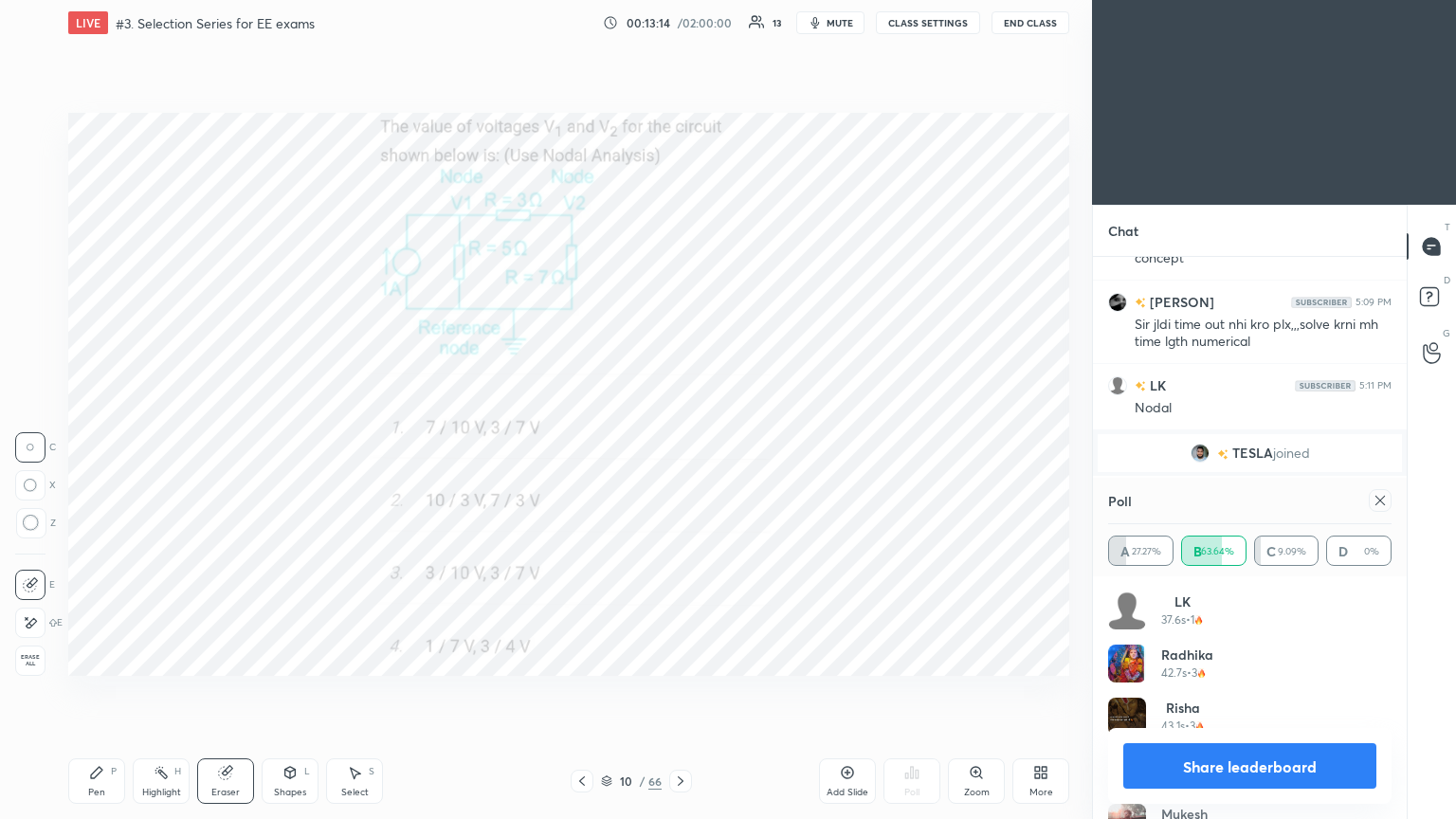 click 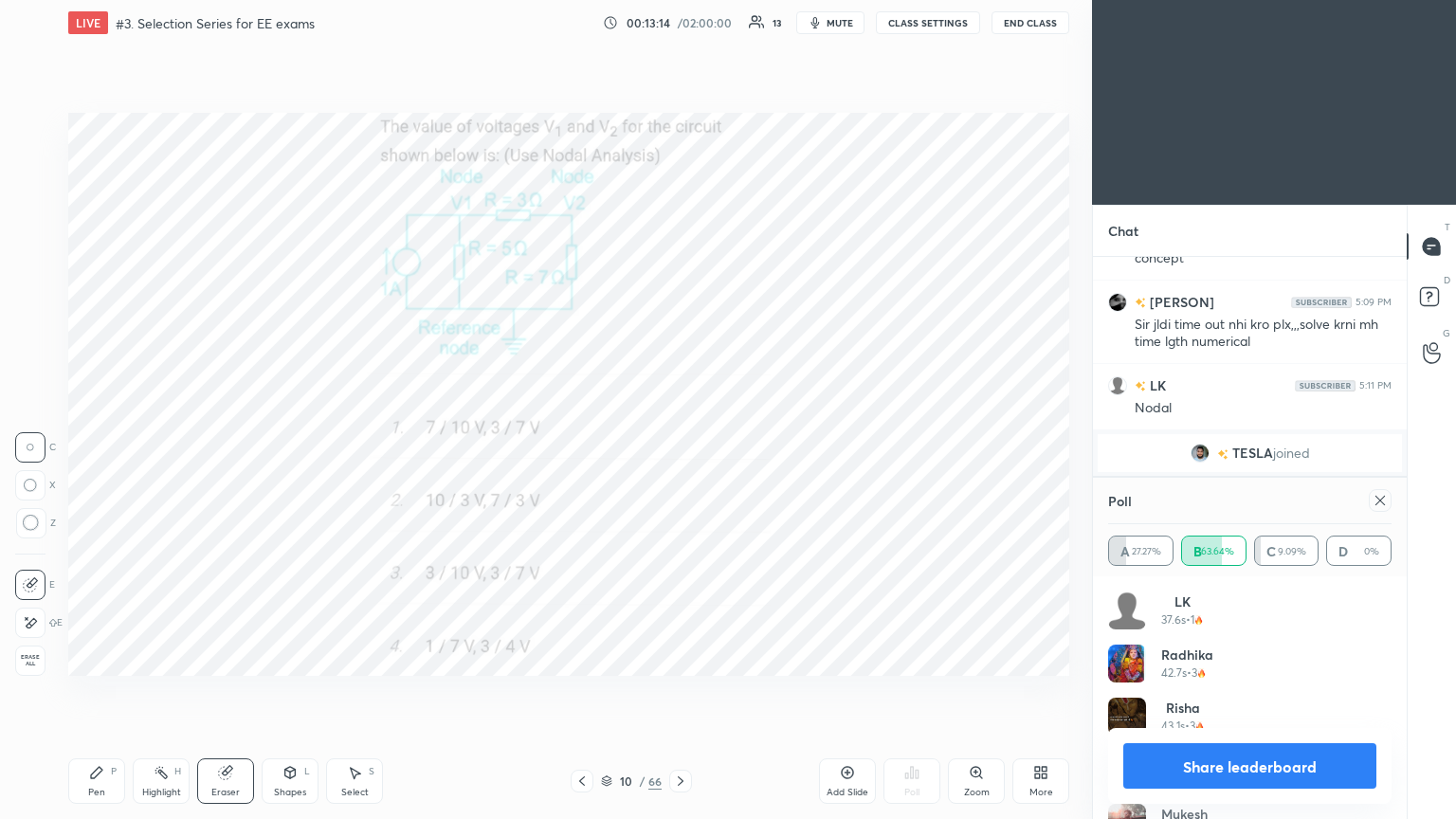 scroll, scrollTop: 84, scrollLeft: 278, axis: both 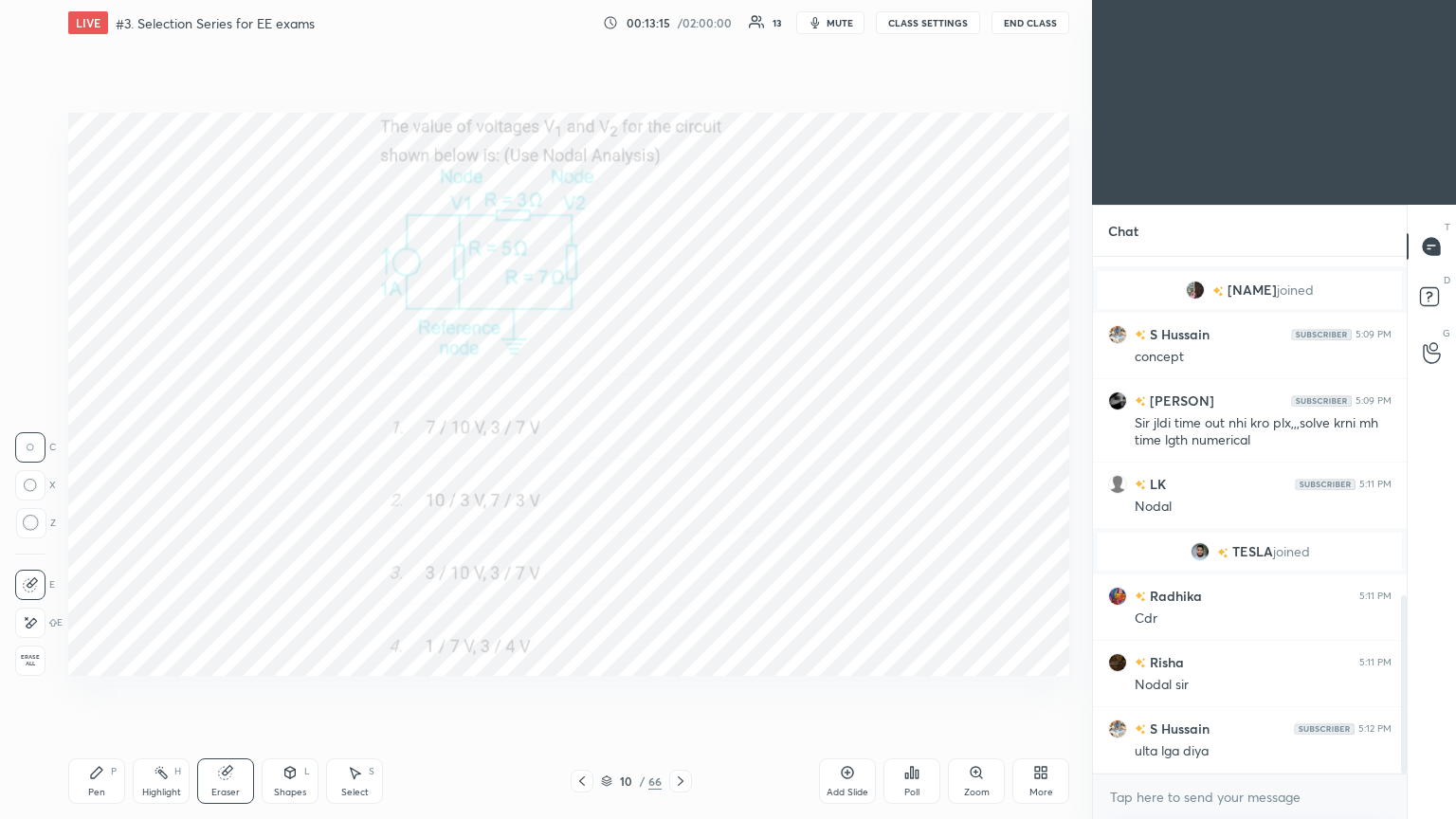 click on "Pen P" at bounding box center (97, 781) 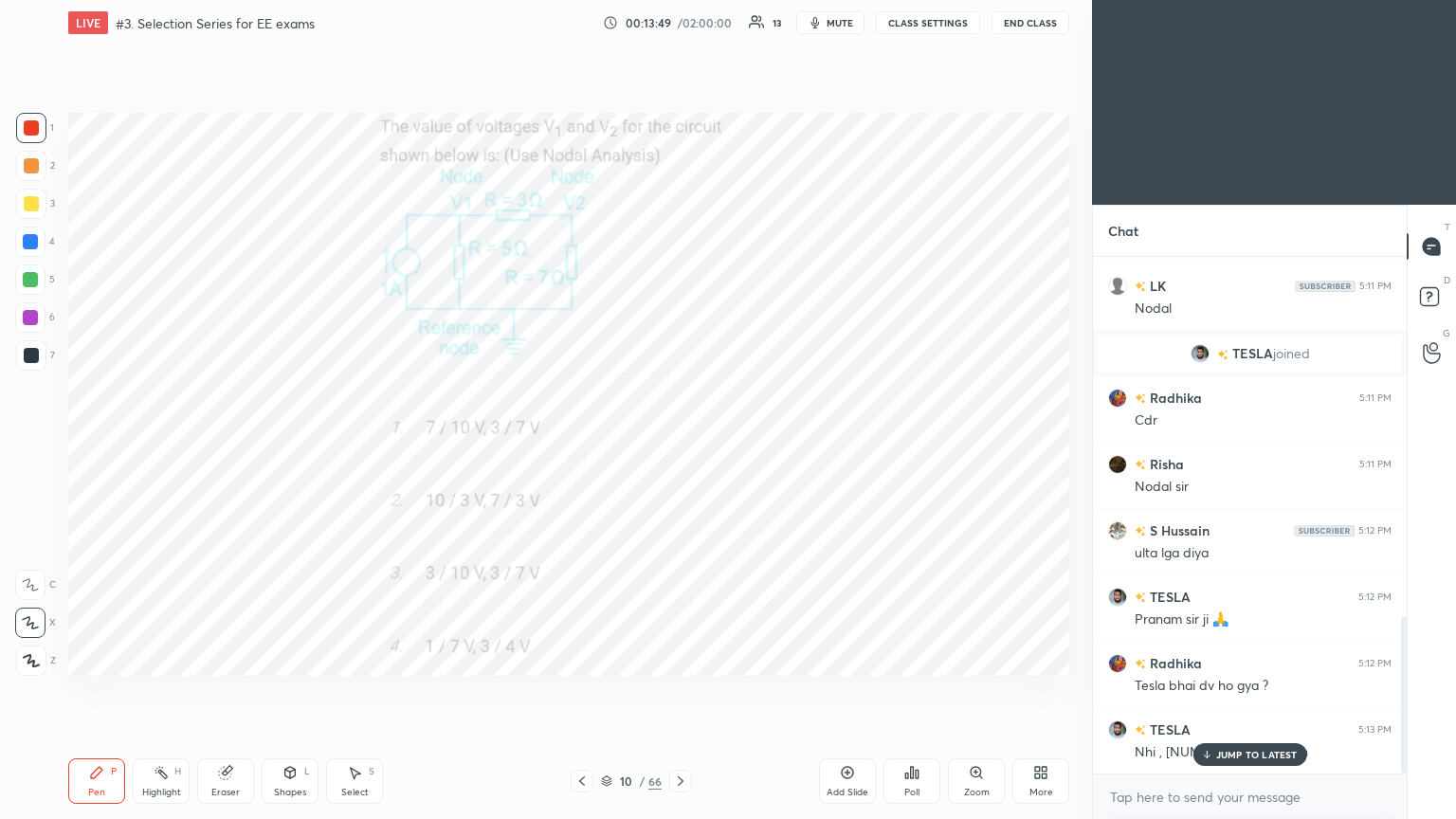 scroll, scrollTop: 1194, scrollLeft: 0, axis: vertical 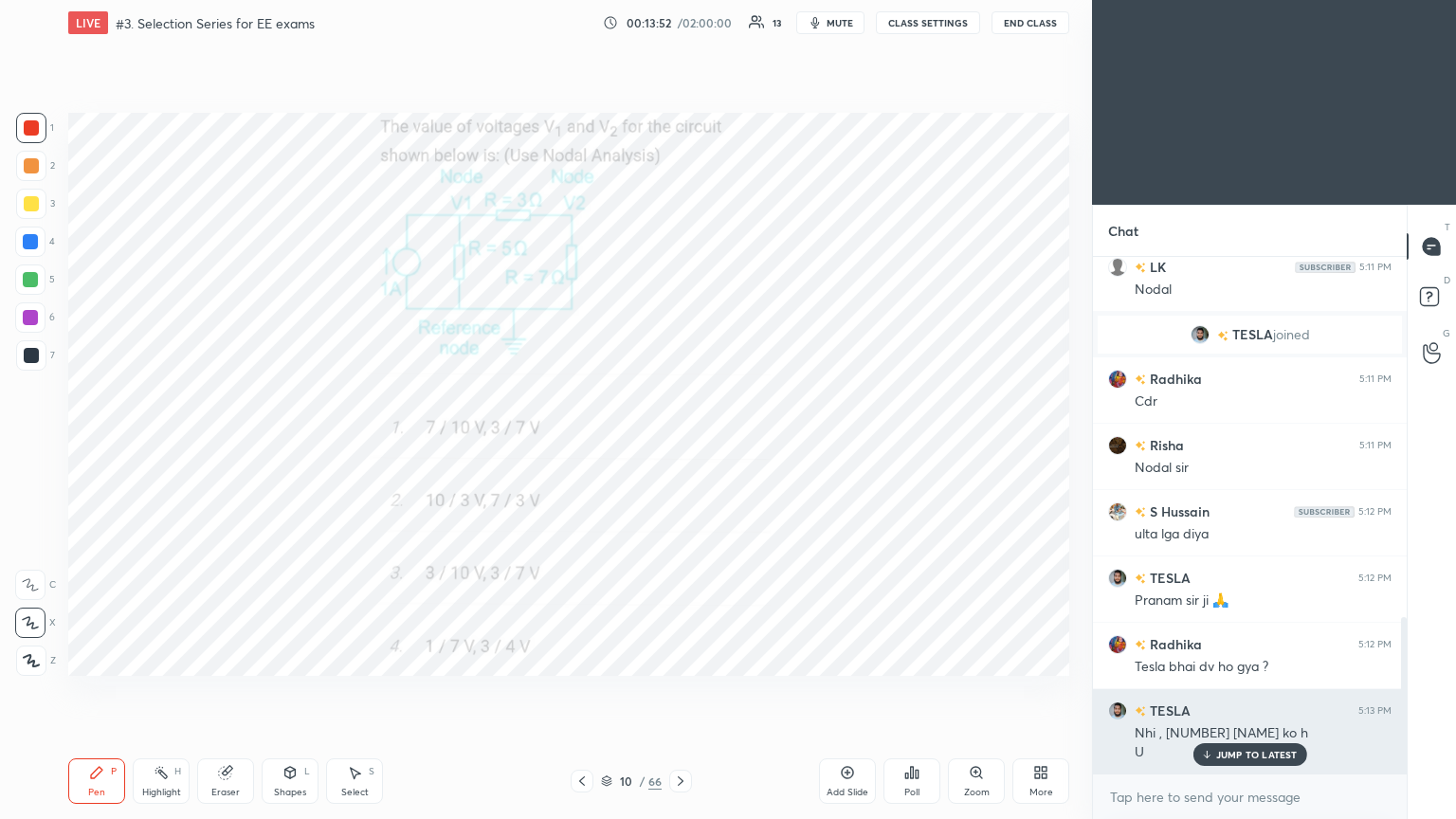 click on "JUMP TO LATEST" at bounding box center (1257, 755) 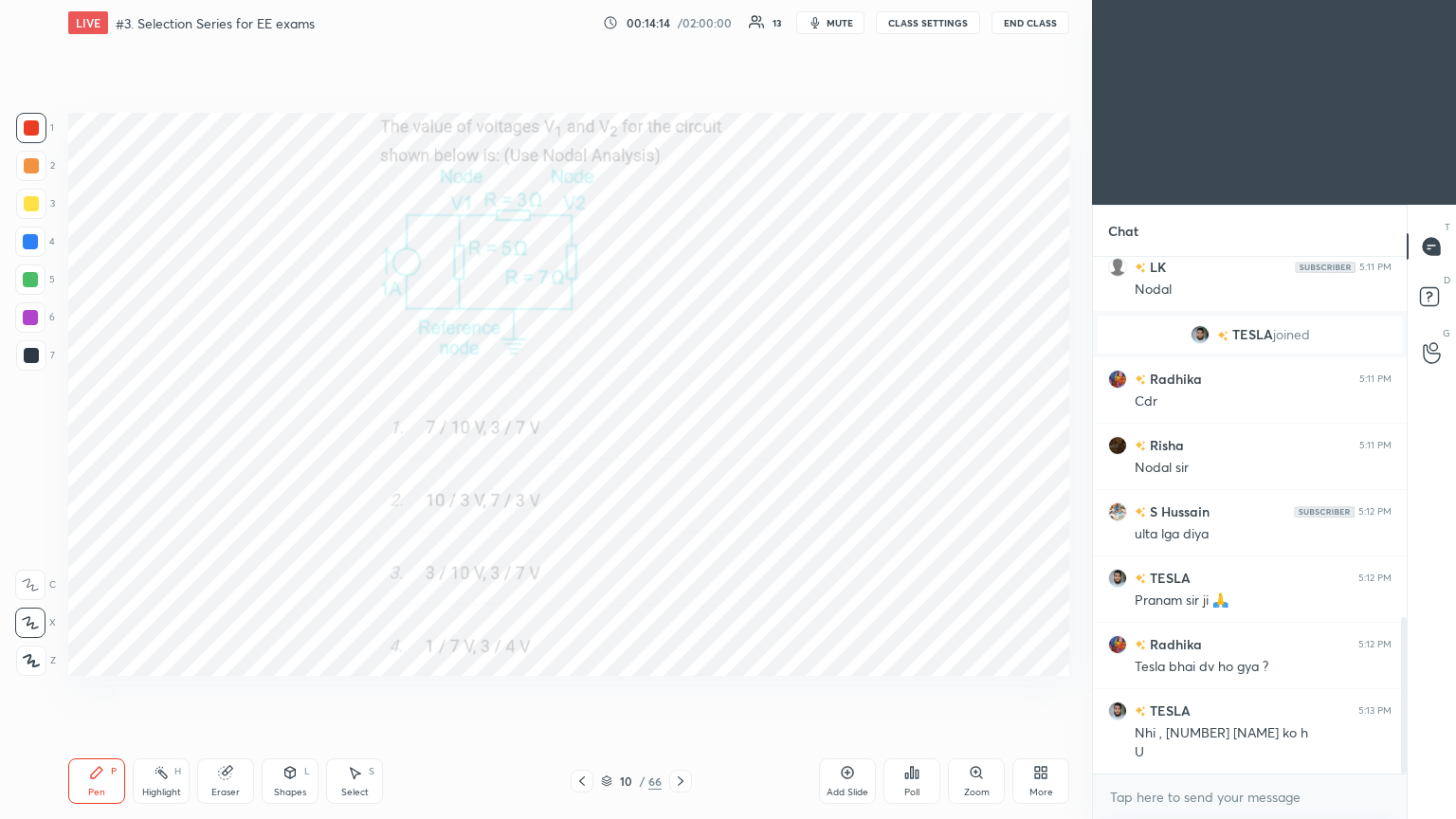 scroll, scrollTop: 6, scrollLeft: 6, axis: both 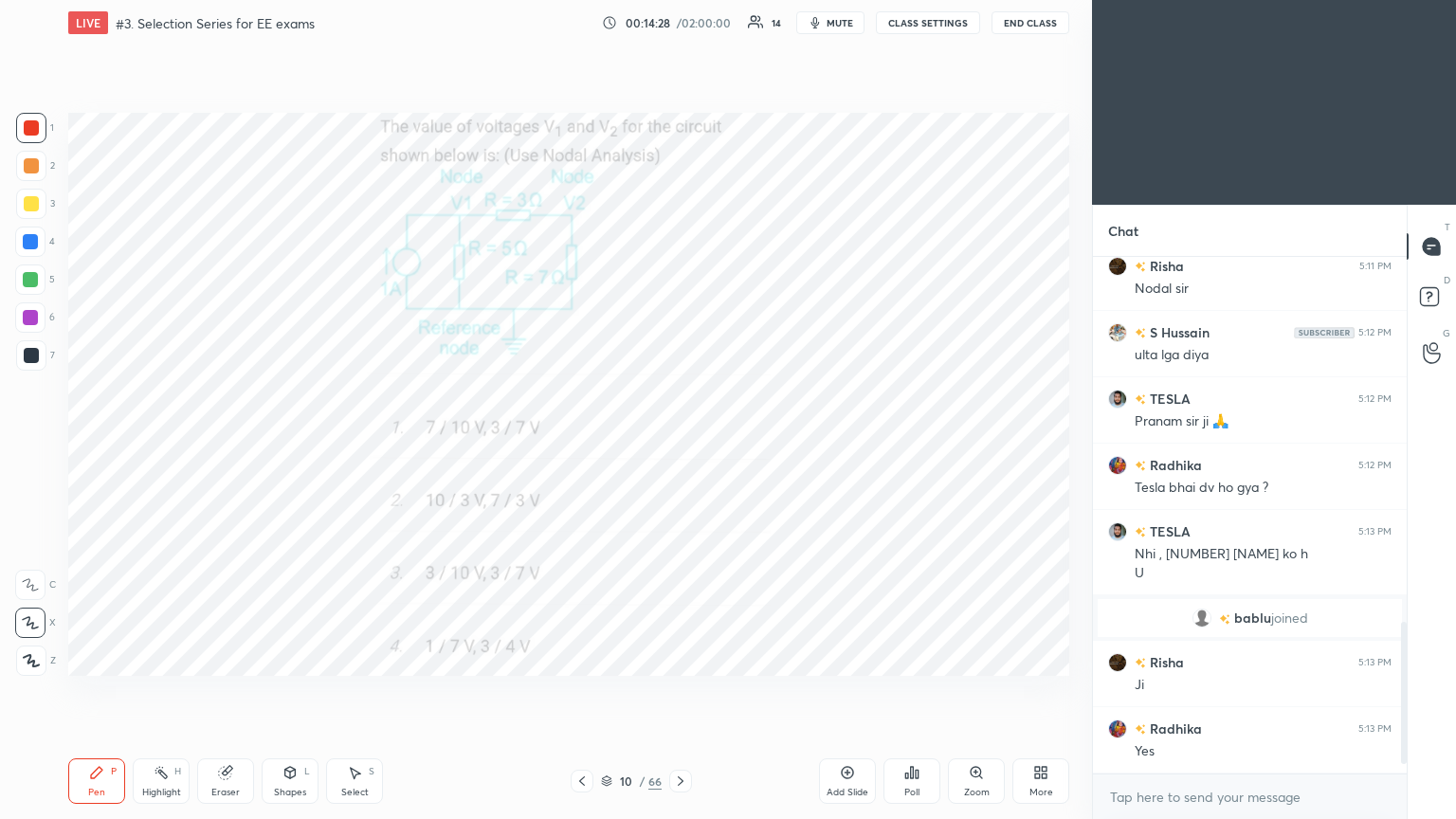 click 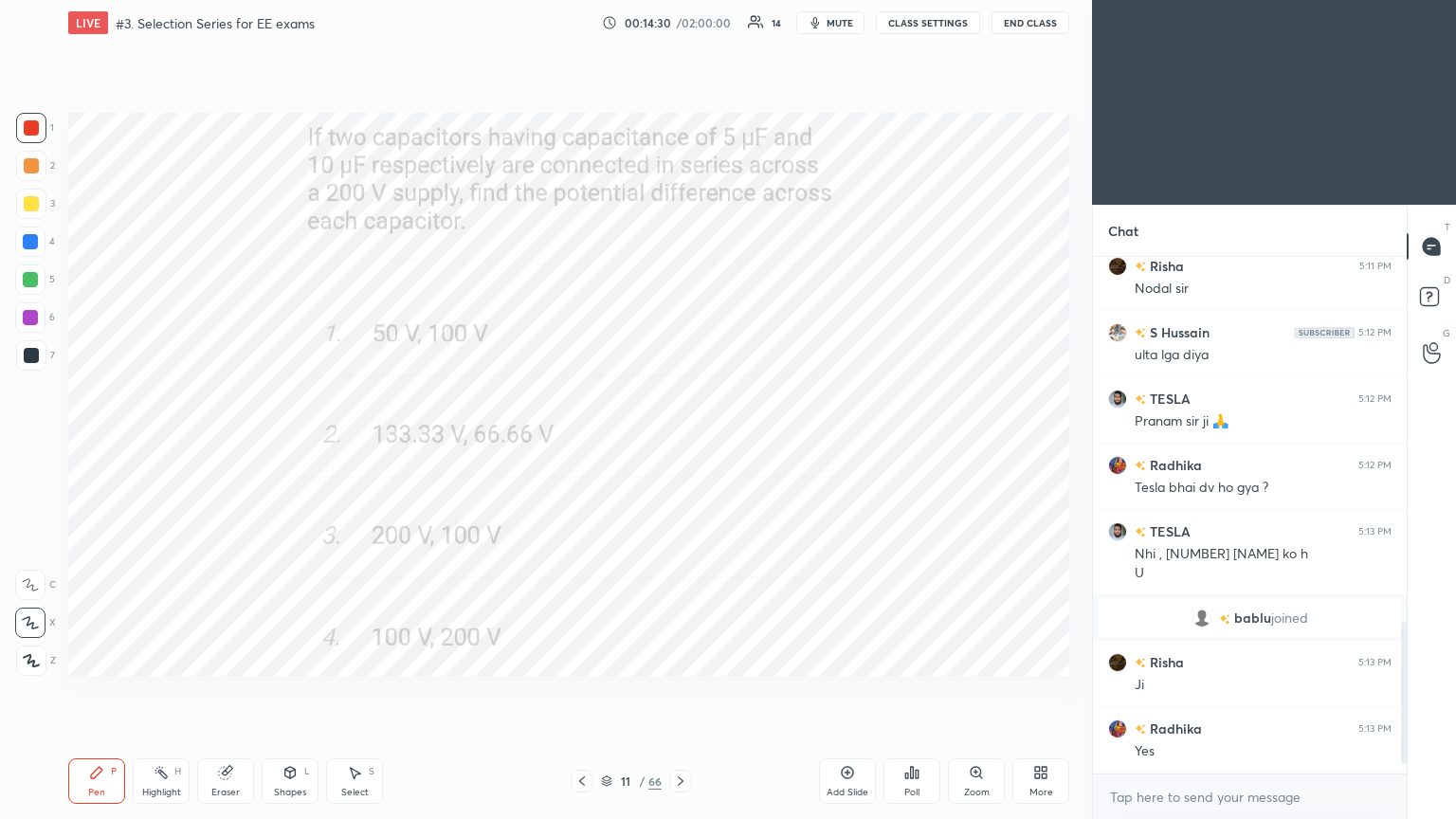 click on "Poll" at bounding box center [912, 781] 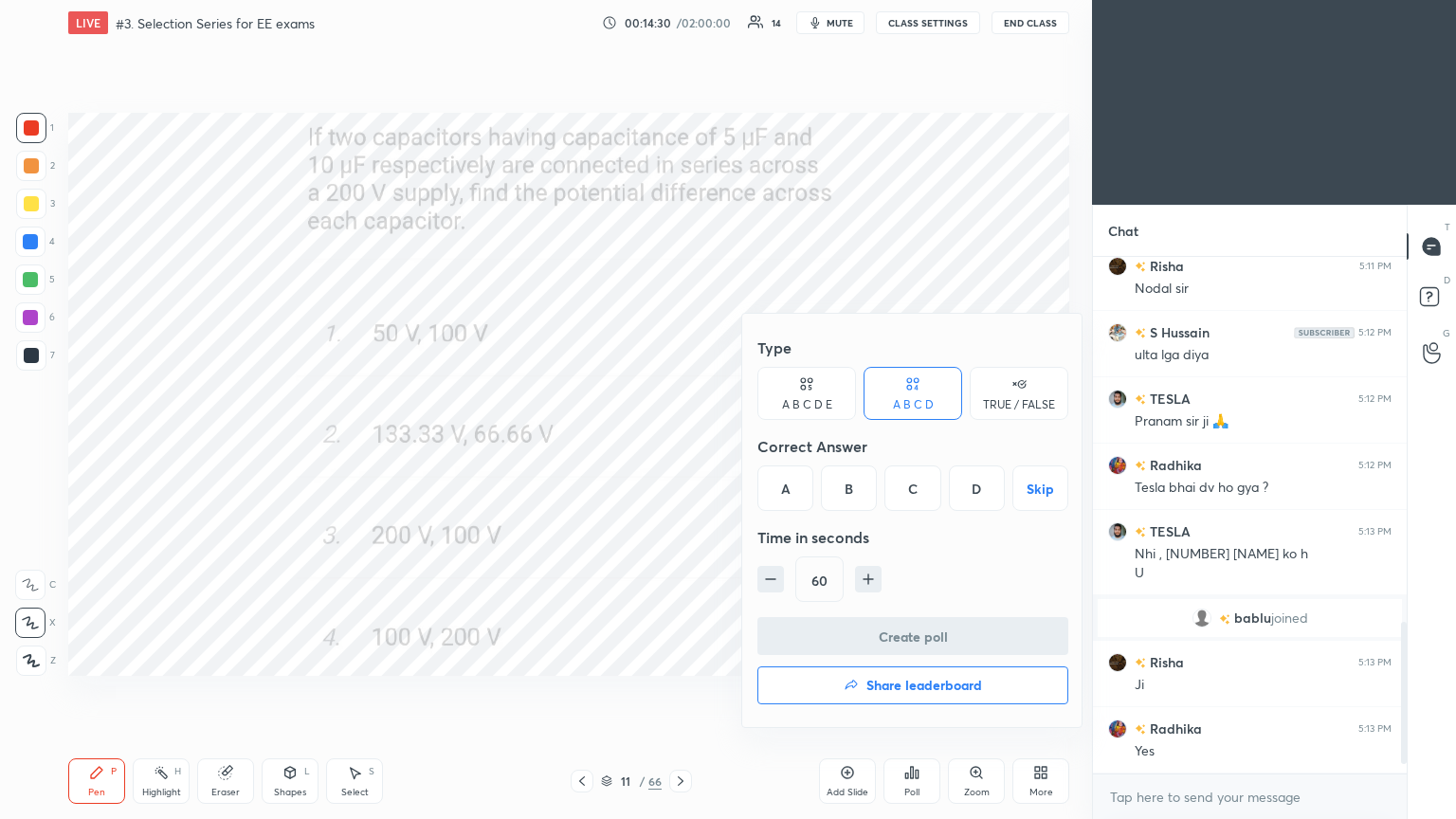 click on "B" at bounding box center (848, 488) 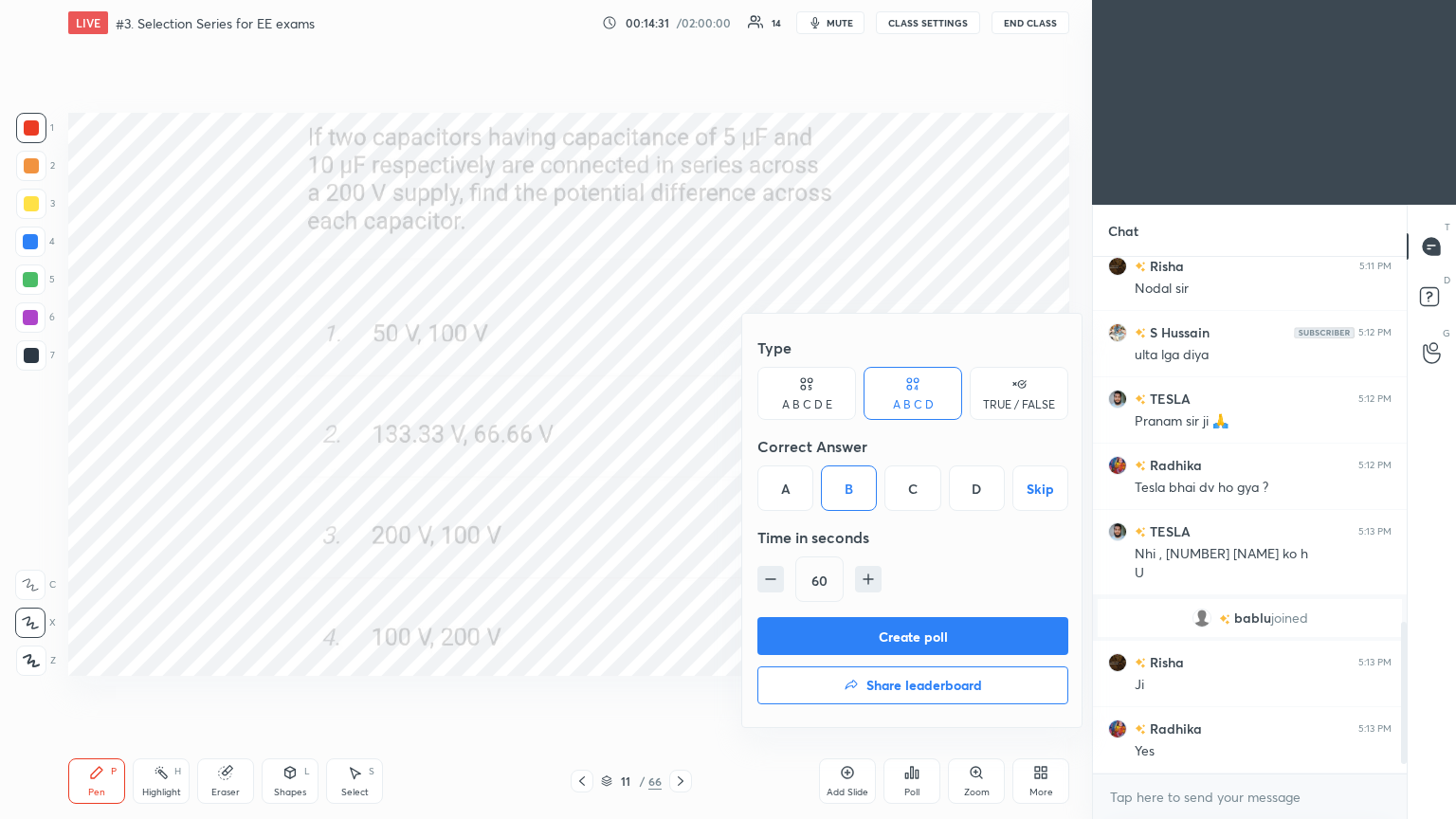 click on "Create poll" at bounding box center [913, 636] 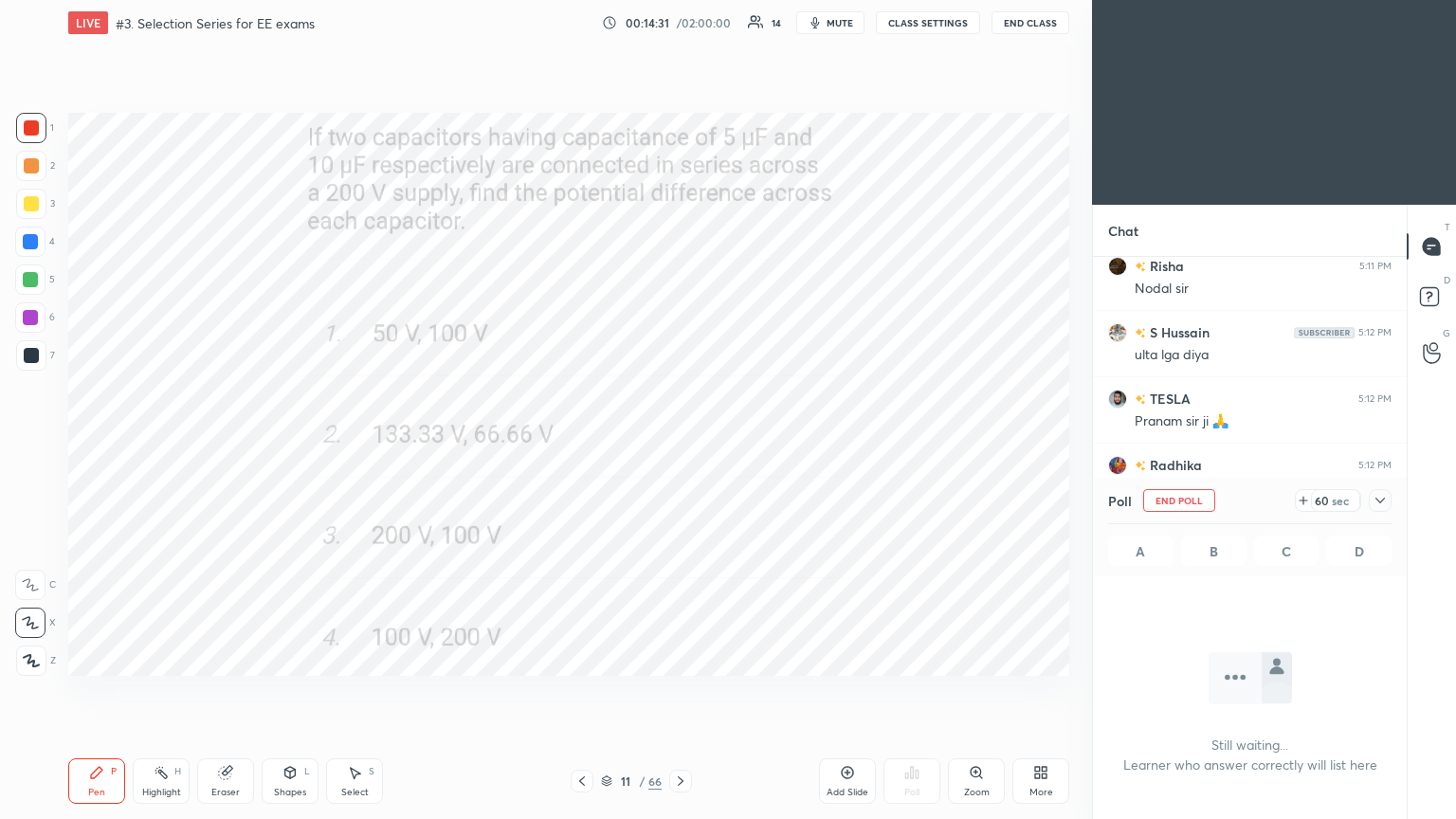 scroll, scrollTop: 418, scrollLeft: 308, axis: both 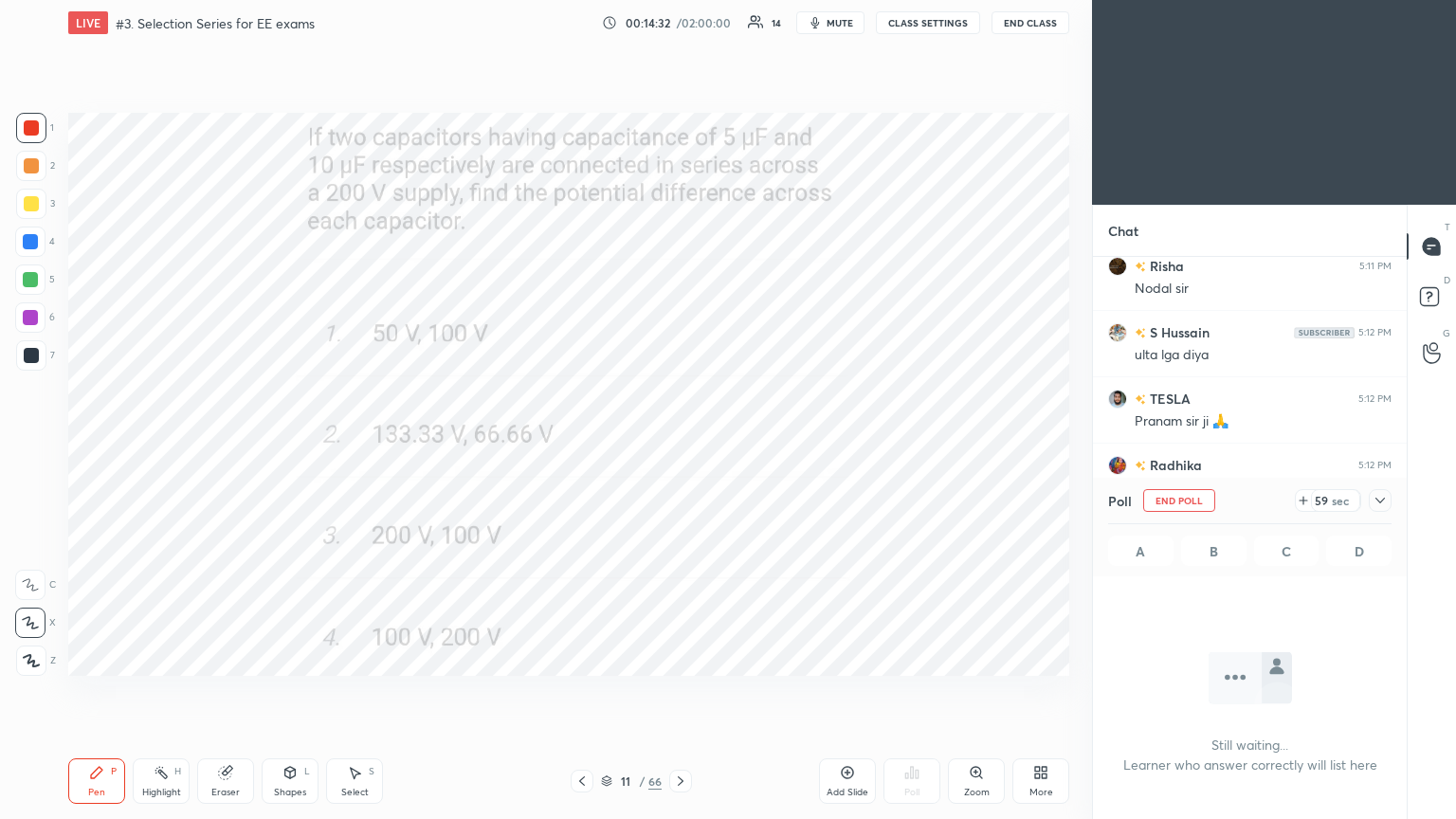 click 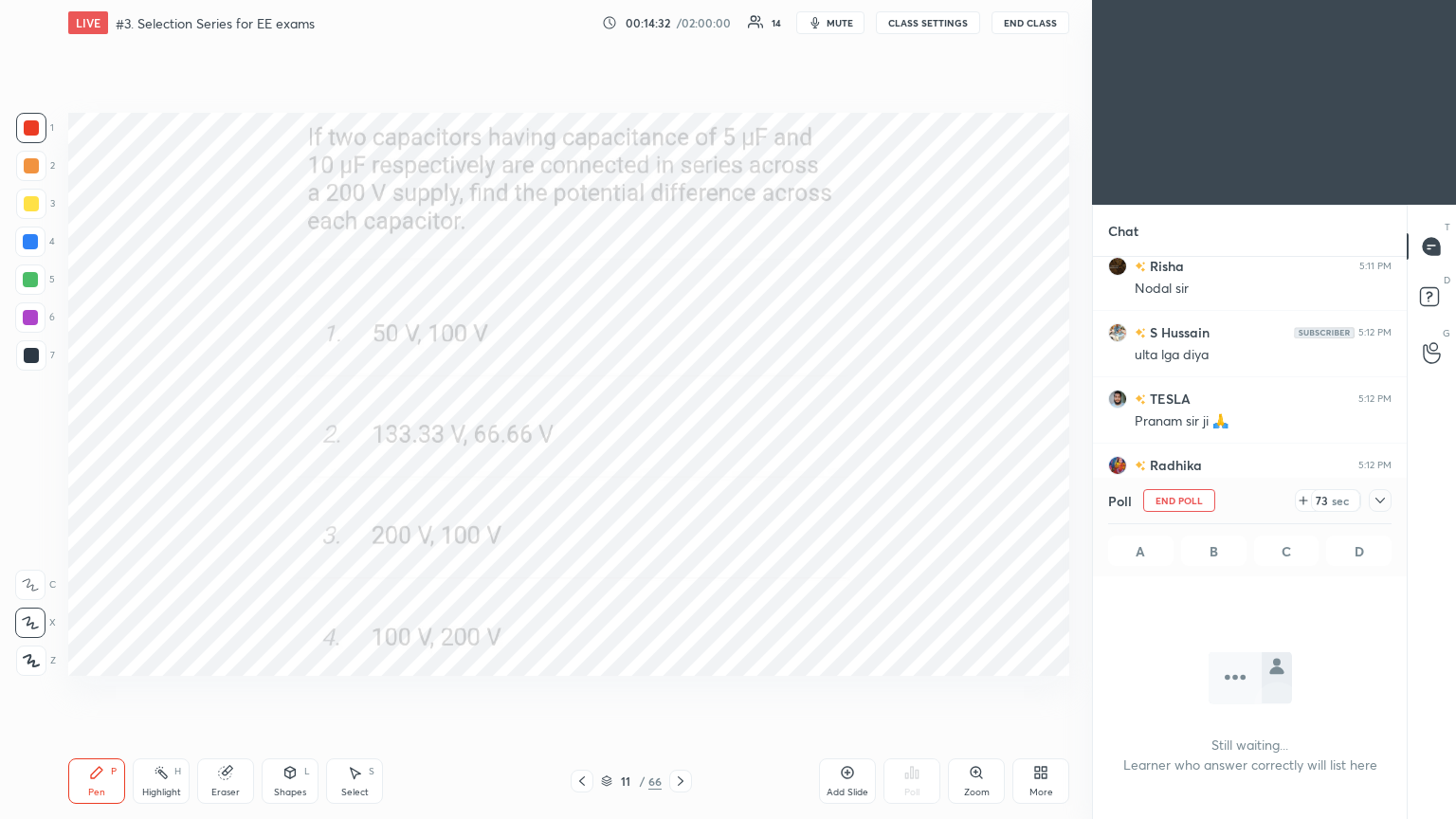 click 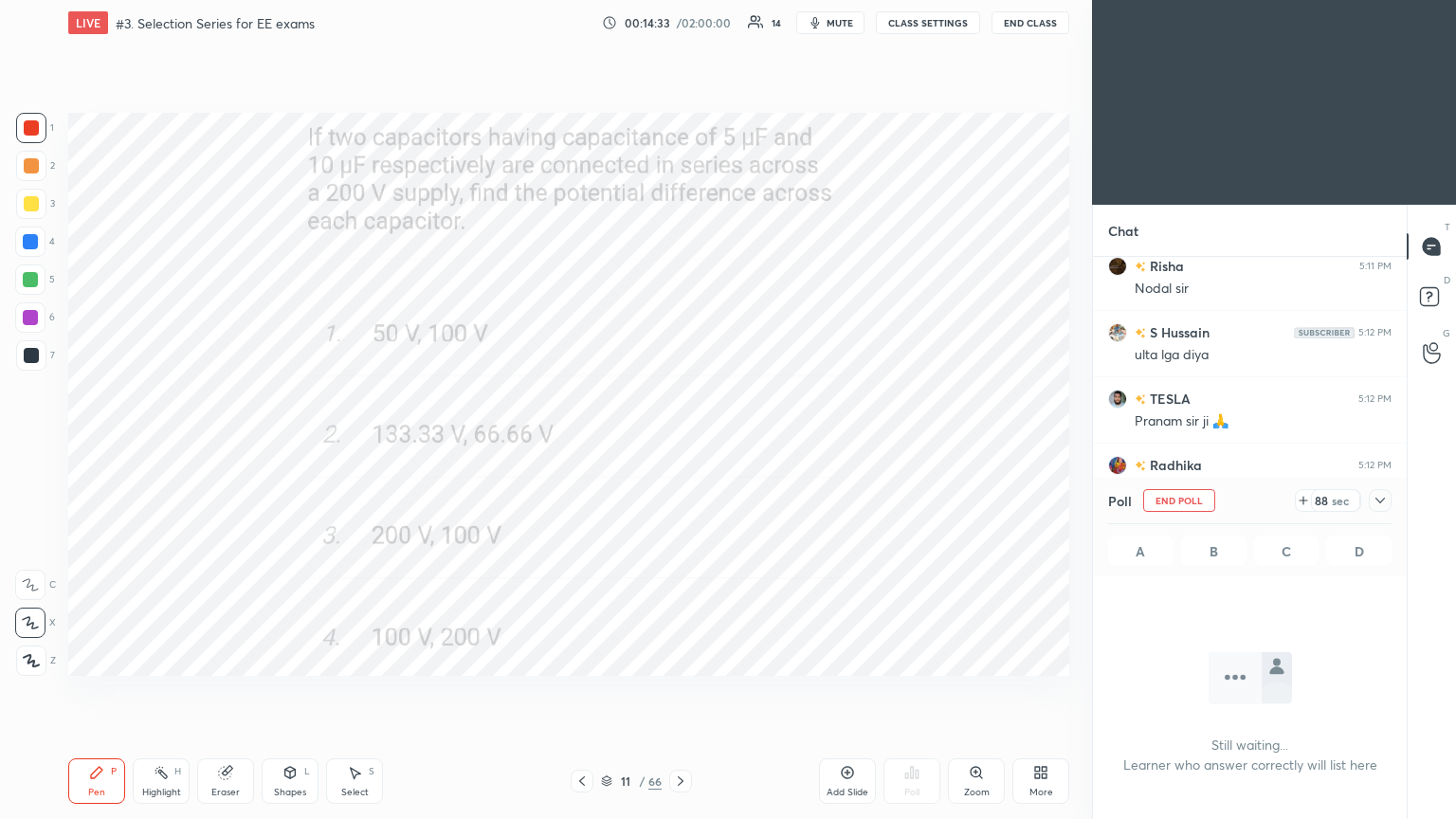click 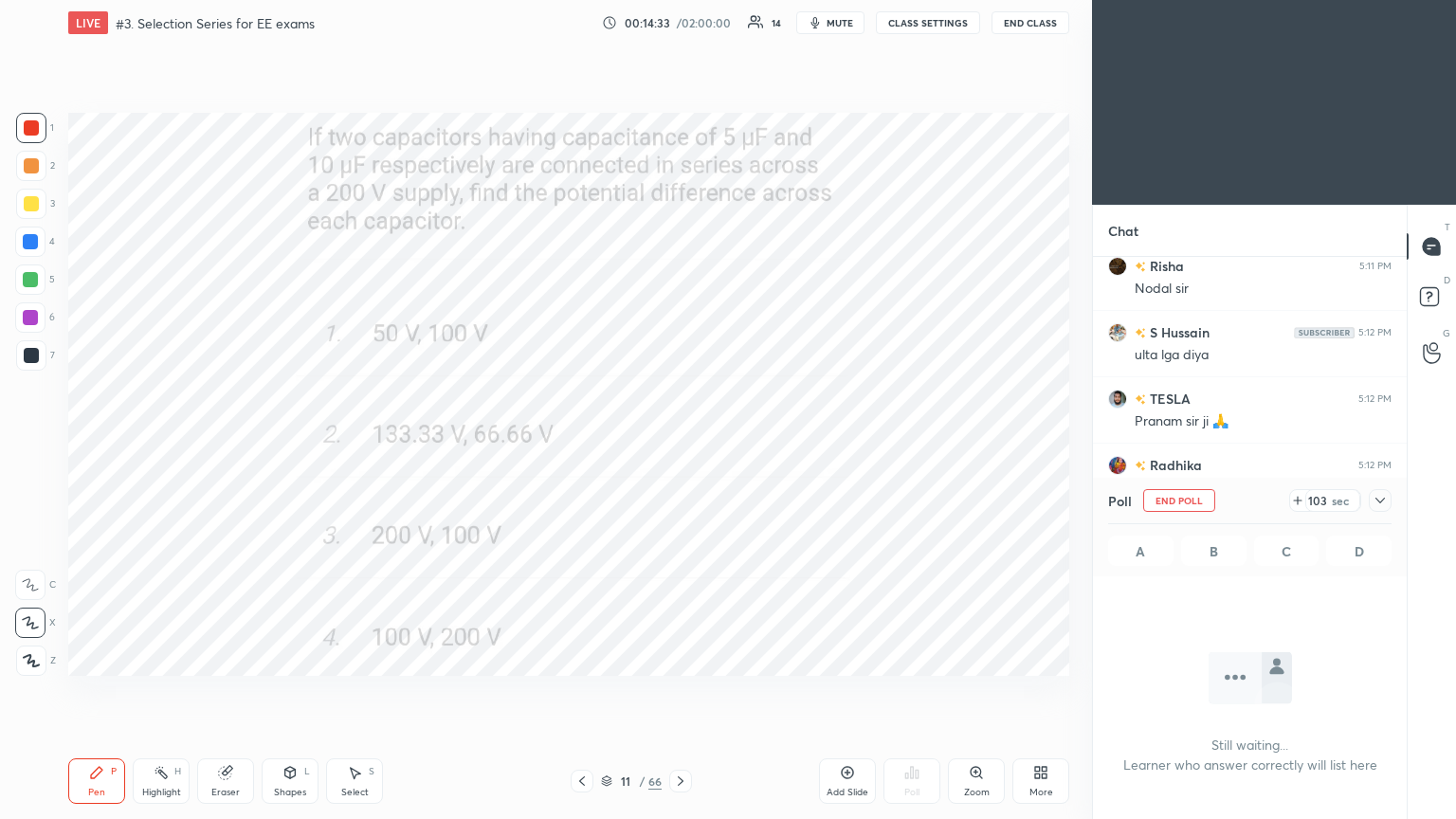 click 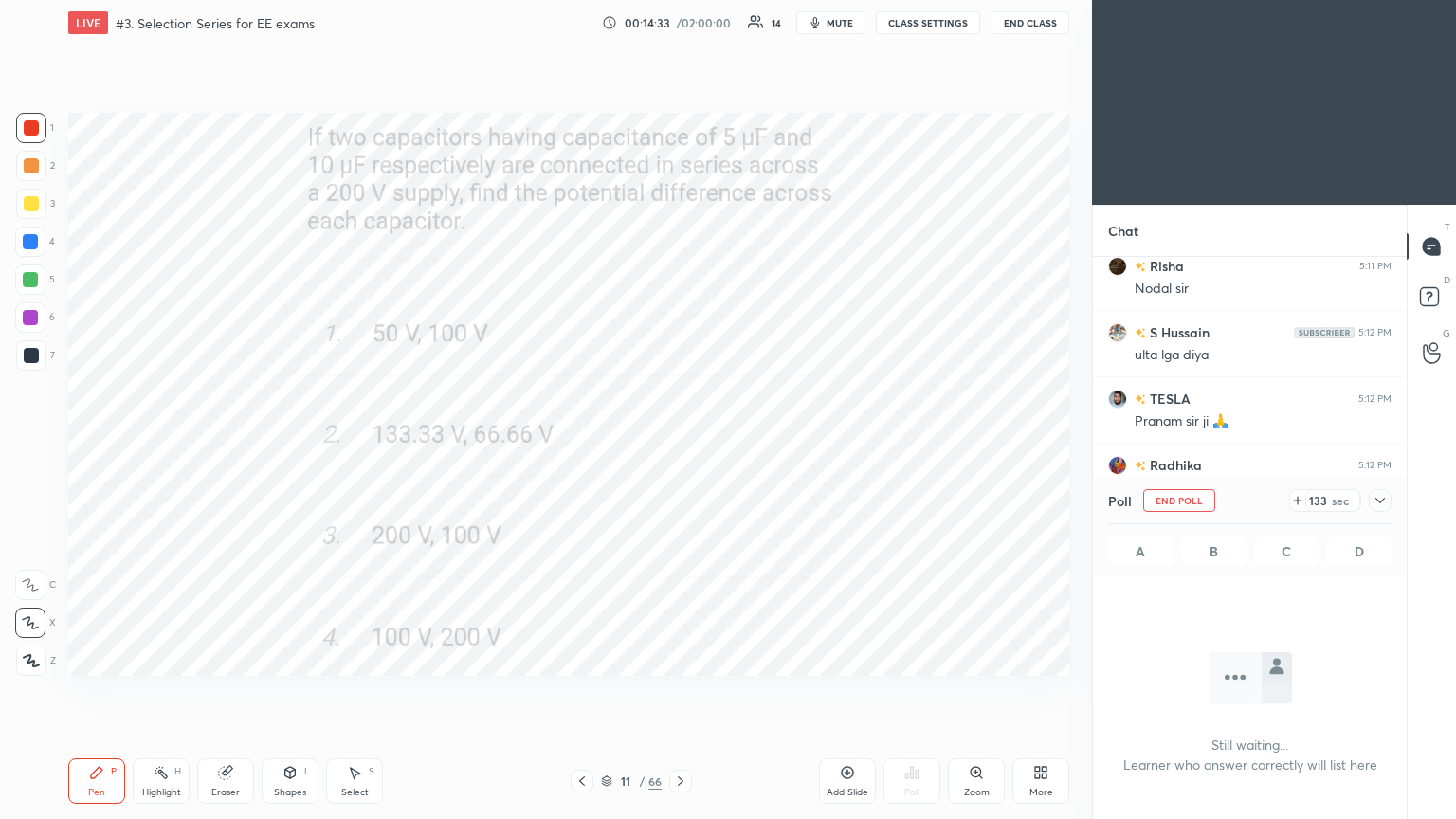 click 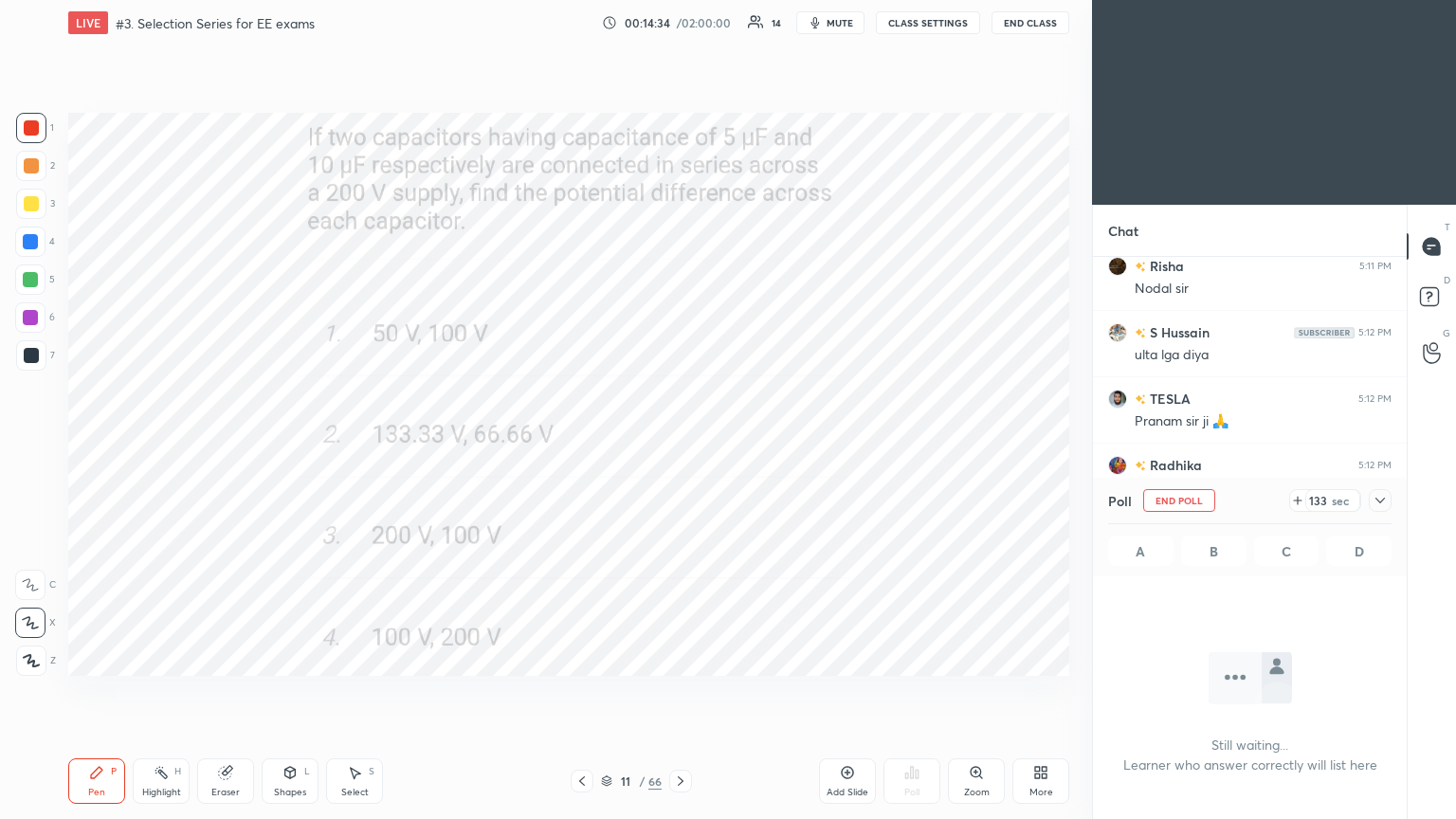 click 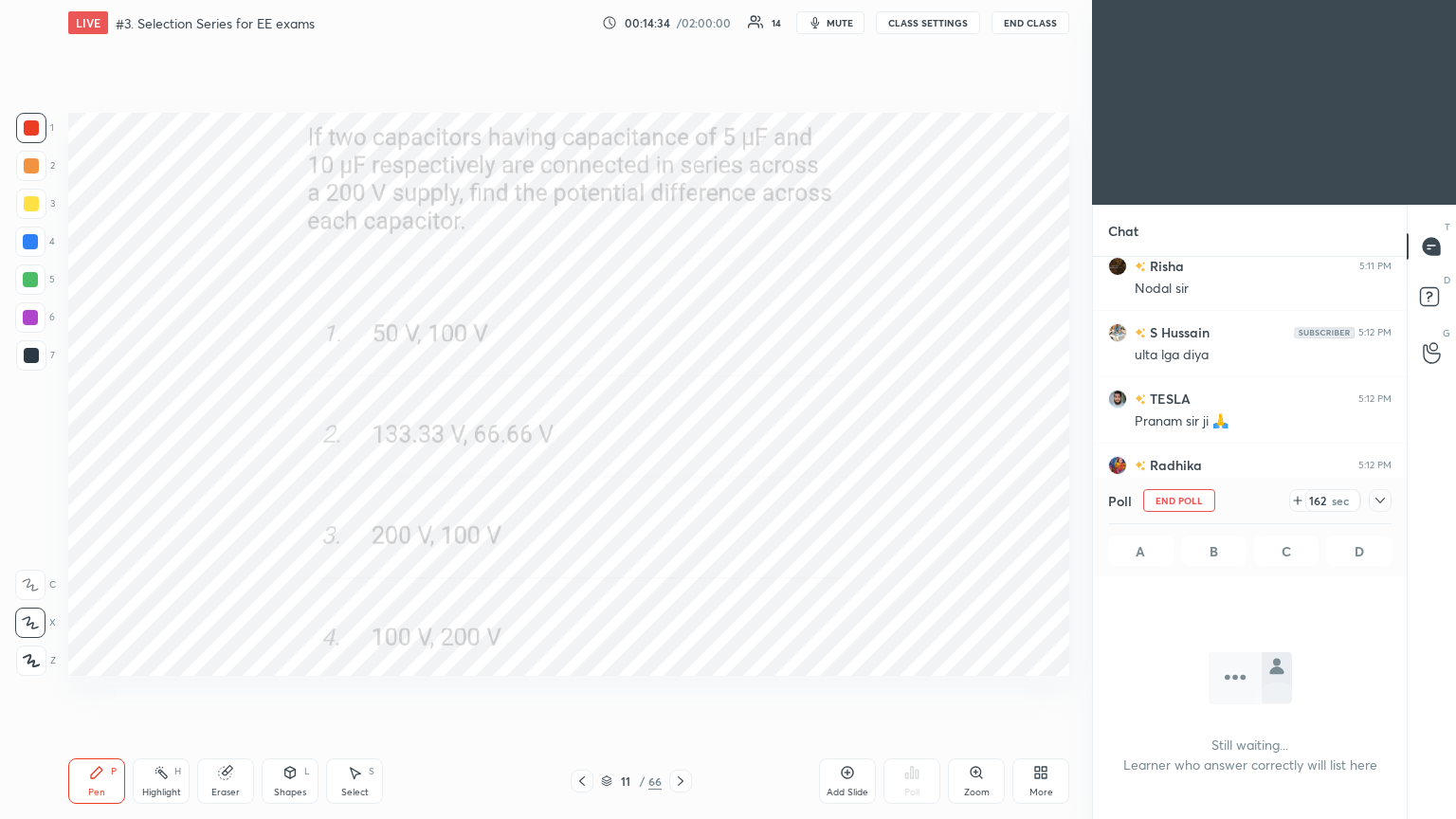 click 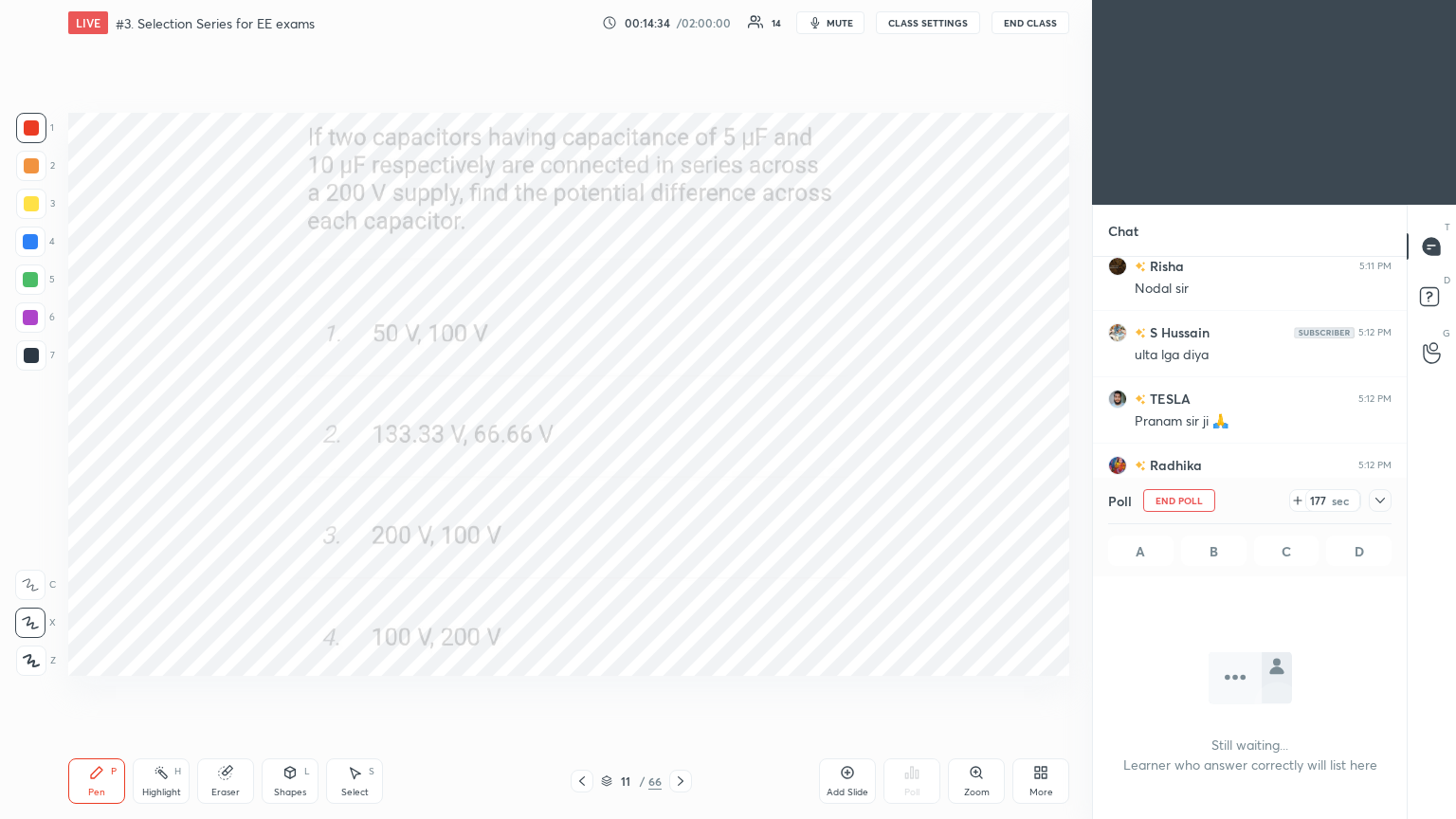 click 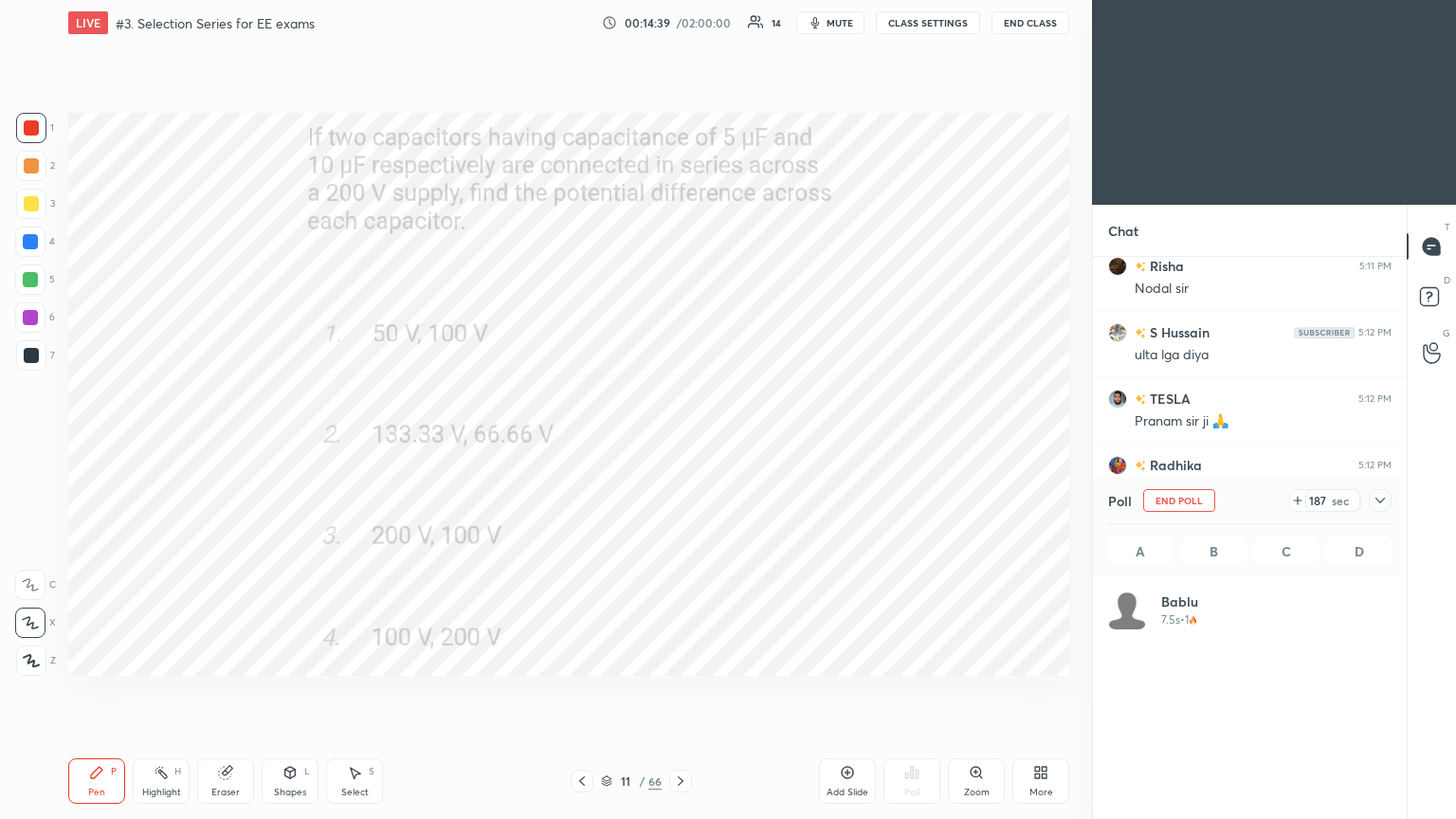 scroll, scrollTop: 6, scrollLeft: 6, axis: both 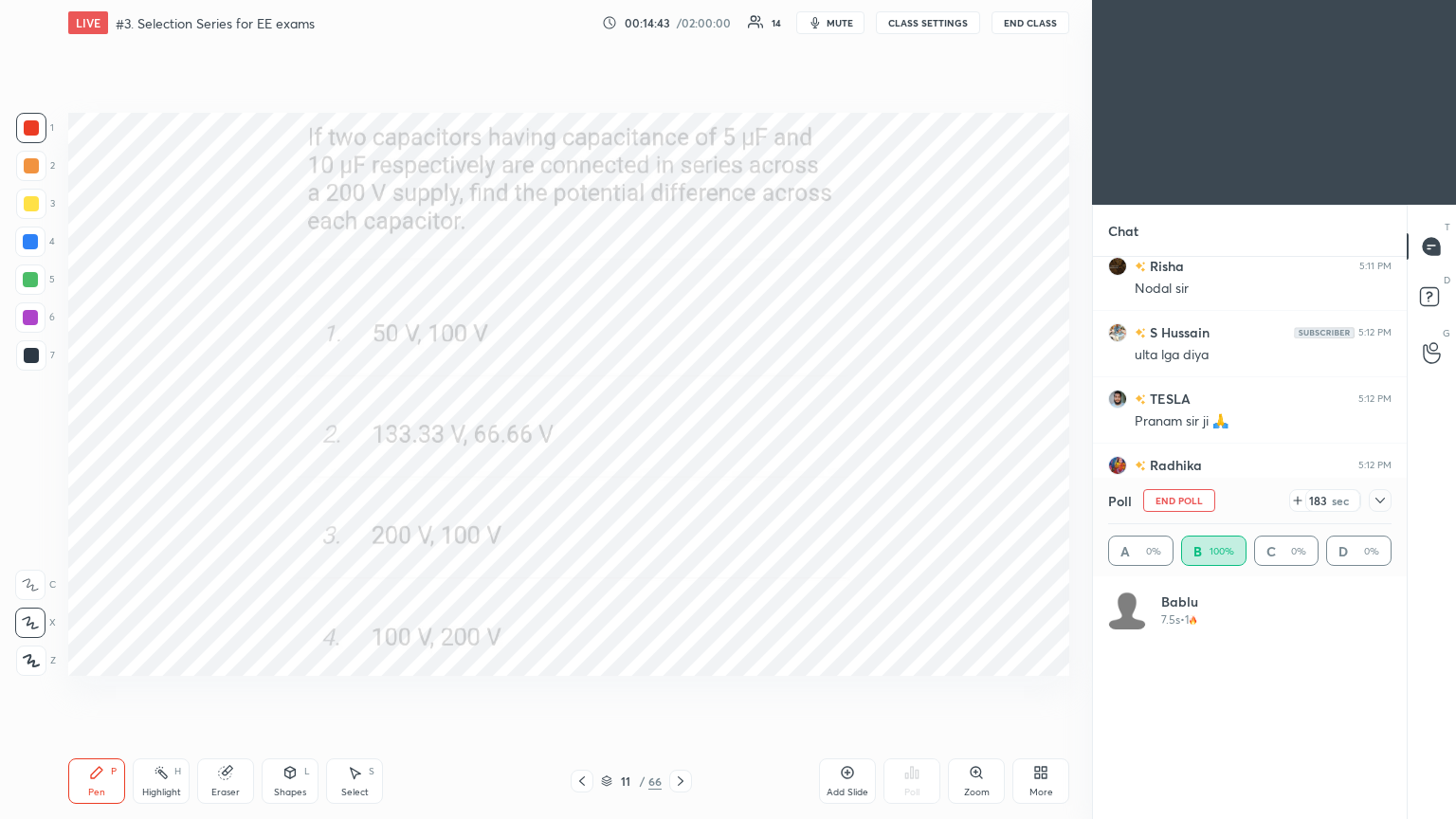 click 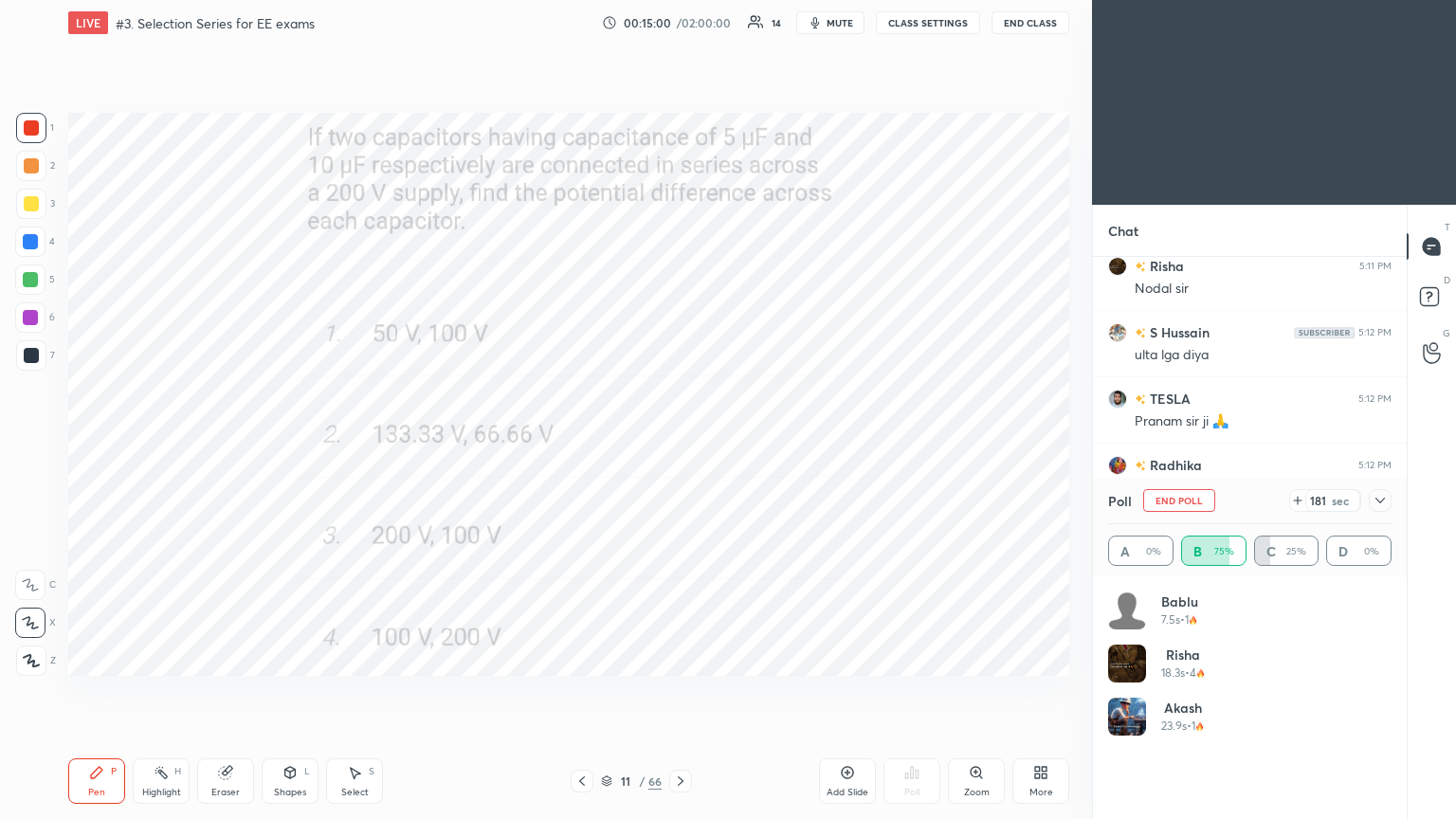 scroll, scrollTop: 1410, scrollLeft: 0, axis: vertical 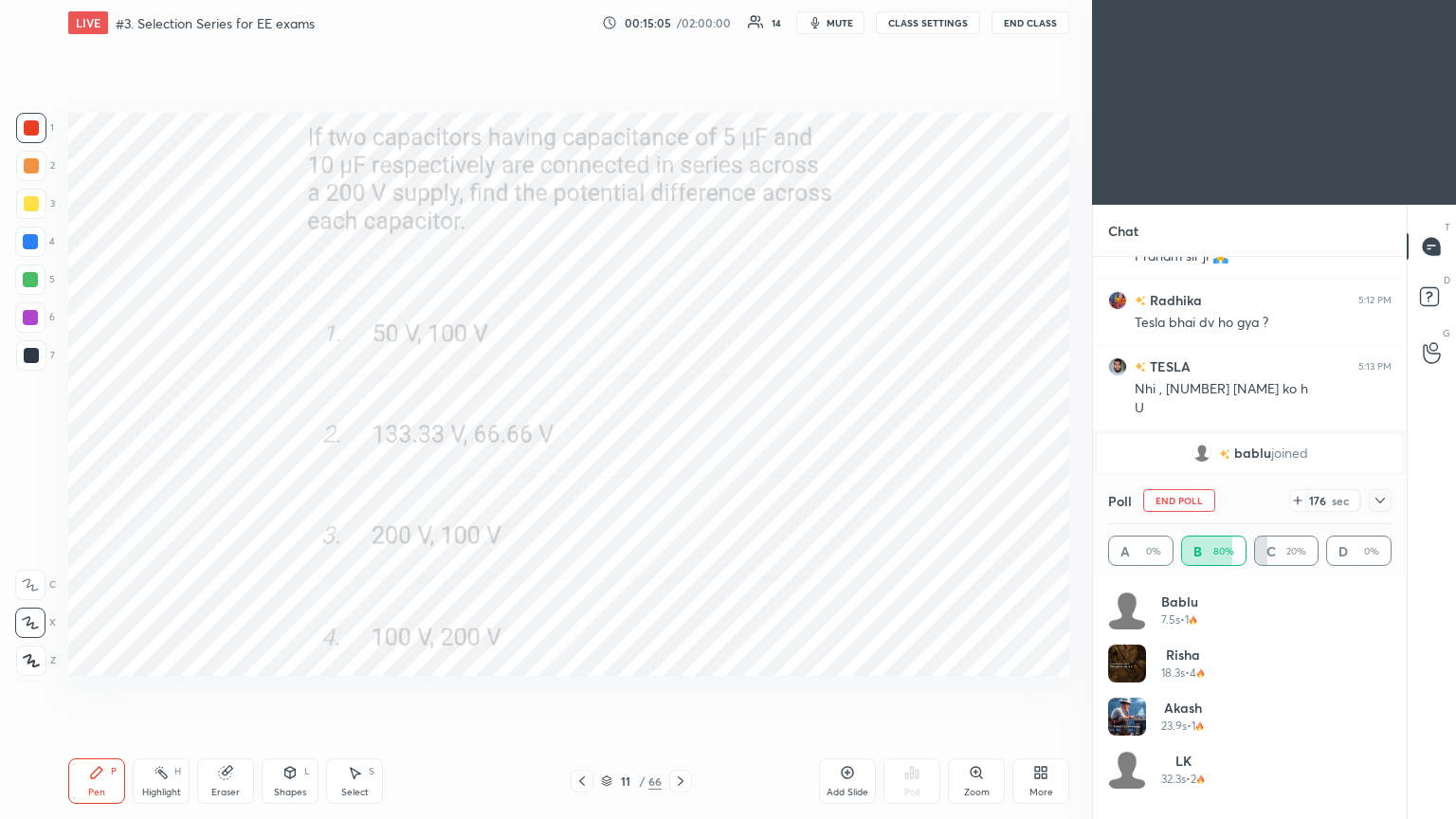click at bounding box center [1380, 500] 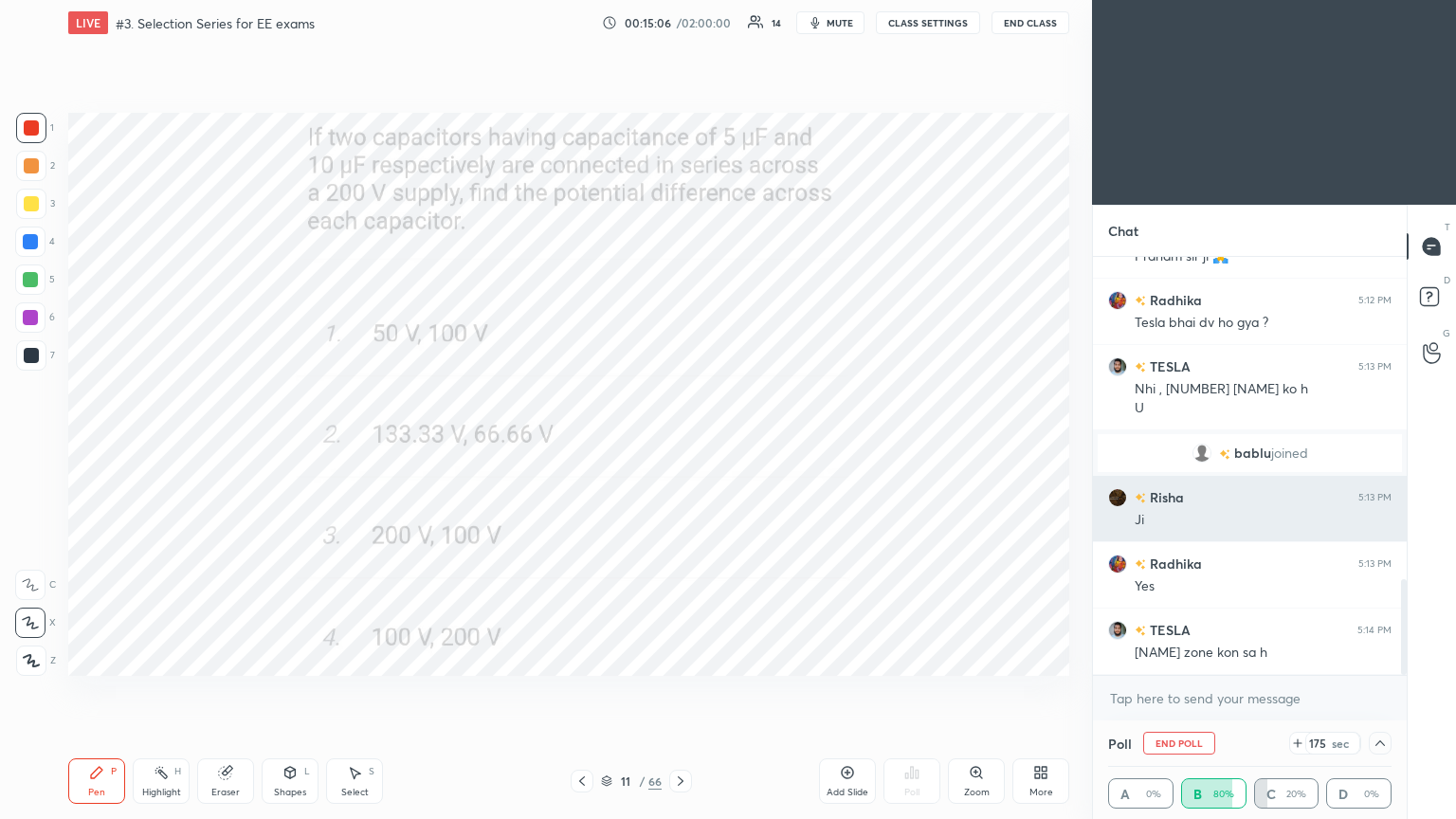scroll, scrollTop: 146, scrollLeft: 278, axis: both 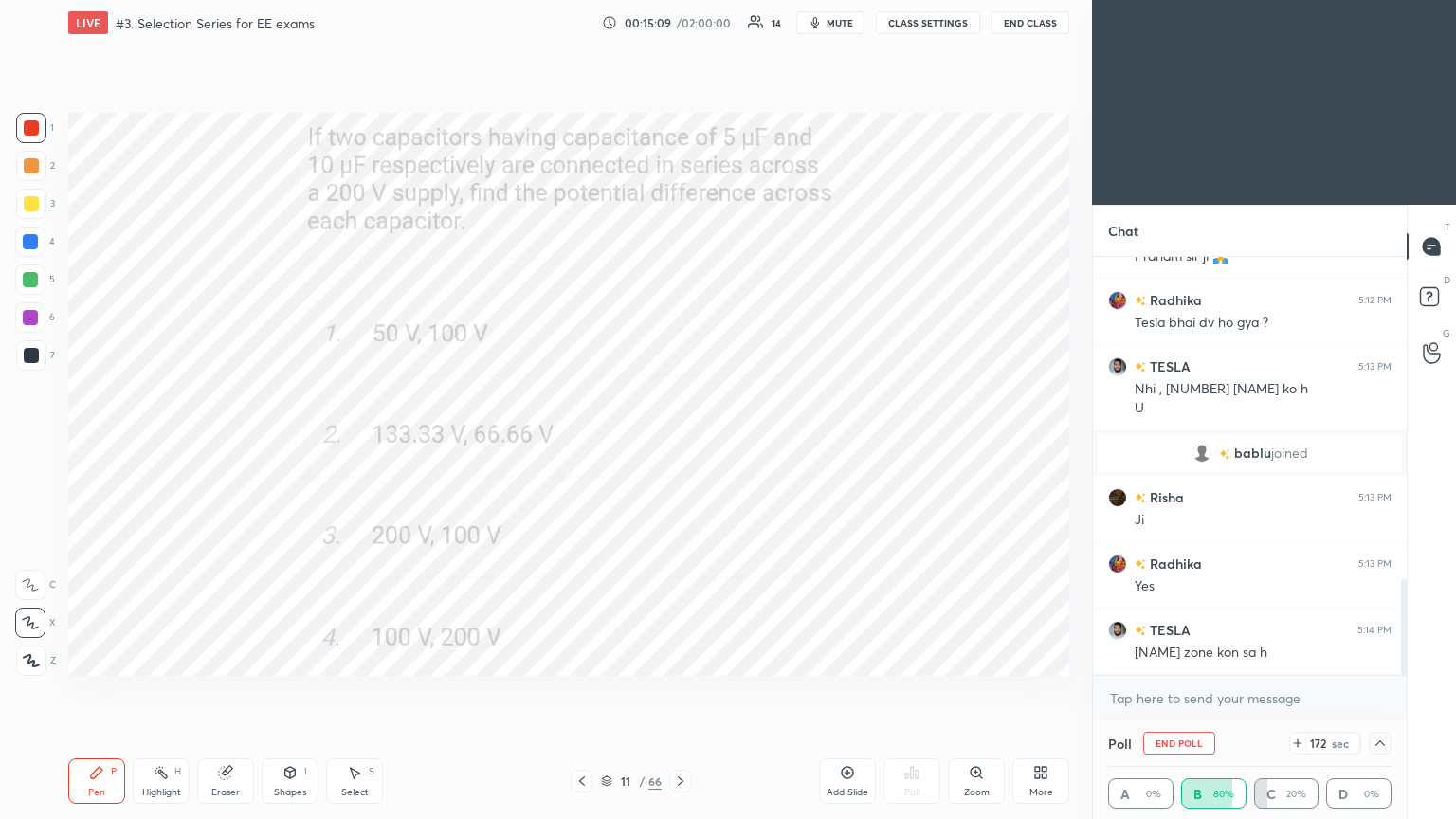 click at bounding box center (1380, 743) 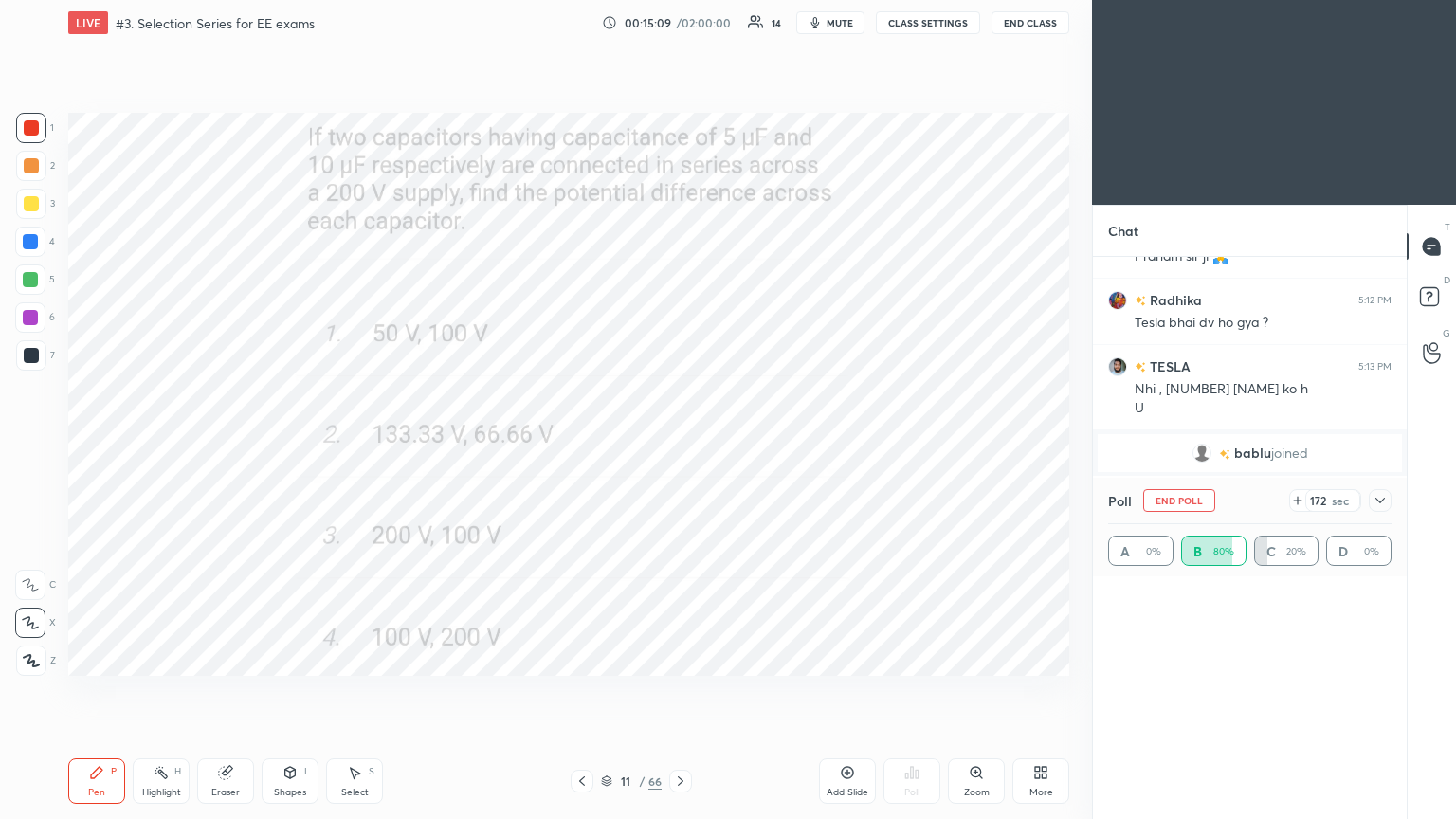 scroll, scrollTop: 6, scrollLeft: 6, axis: both 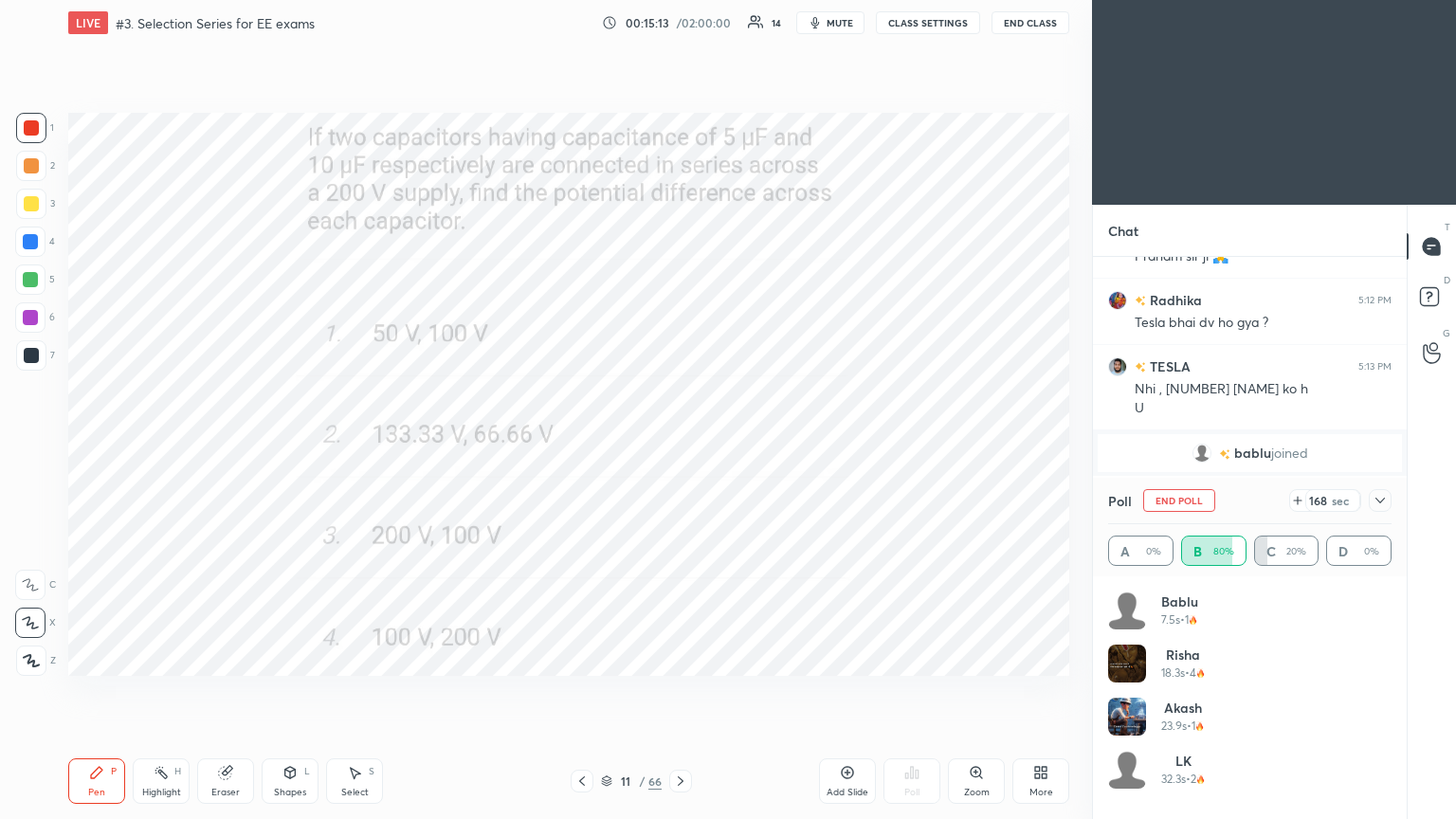 click at bounding box center [31, 128] 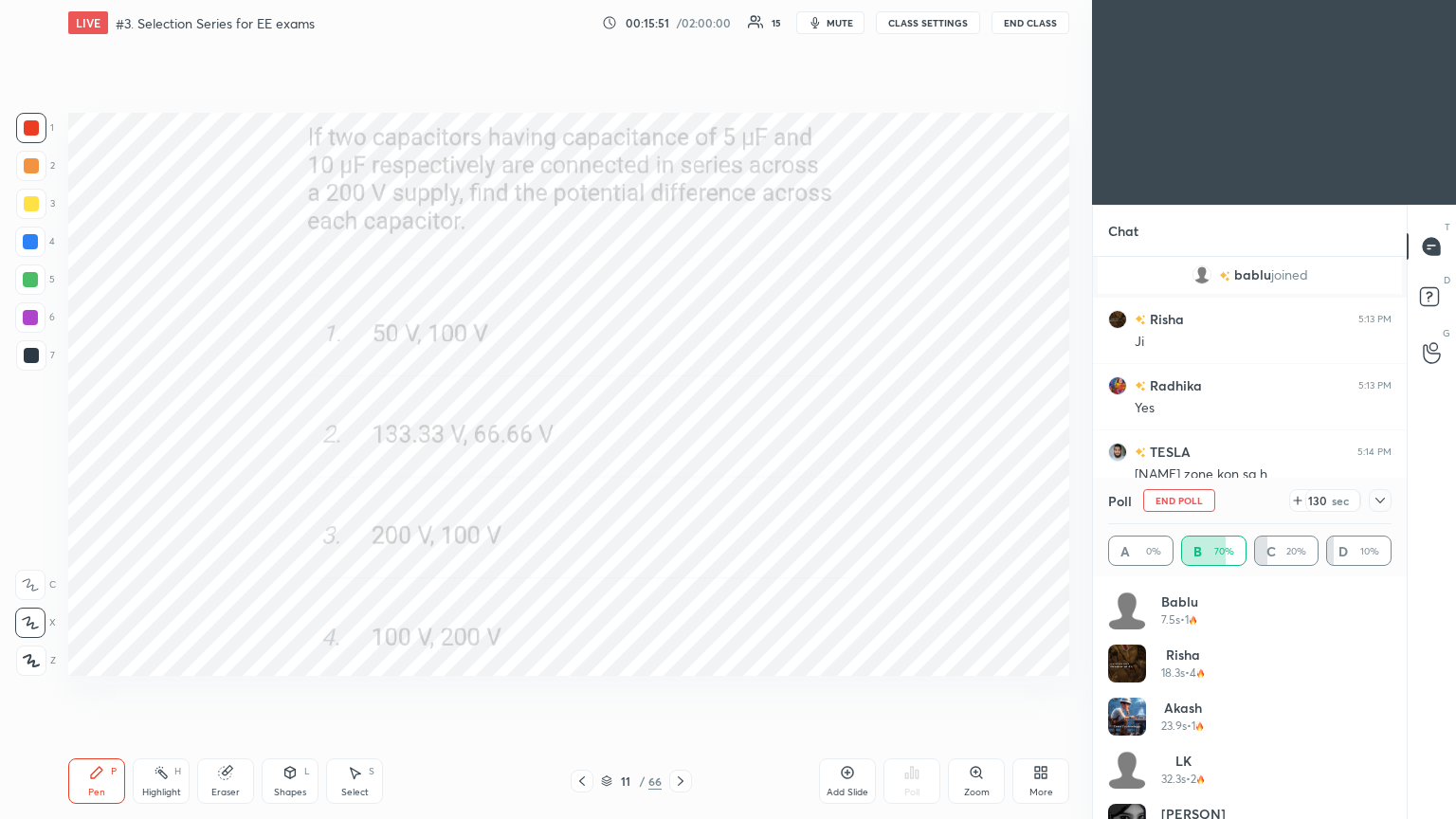 scroll, scrollTop: 1440, scrollLeft: 0, axis: vertical 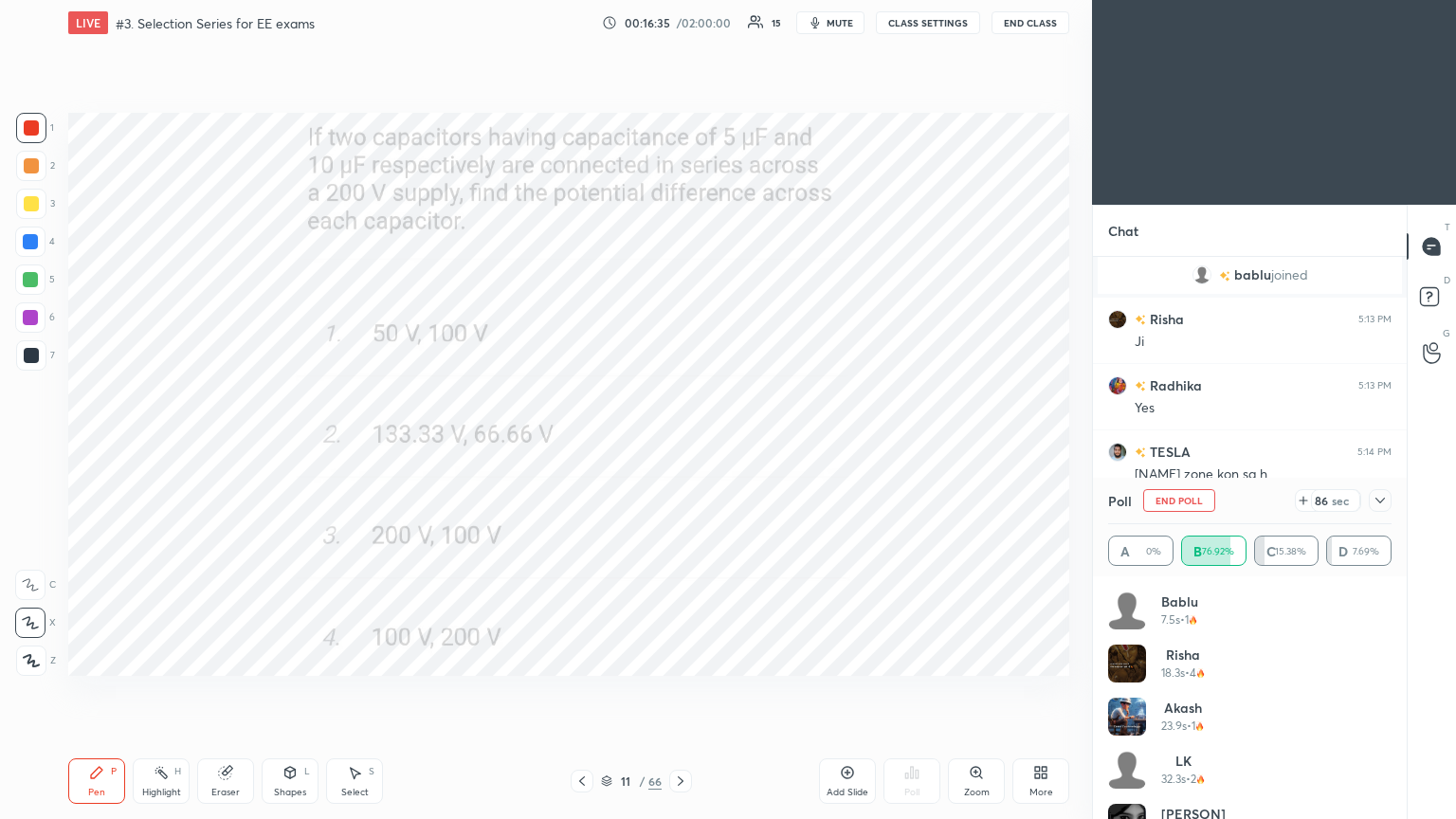 click on "End Poll" at bounding box center [1179, 500] 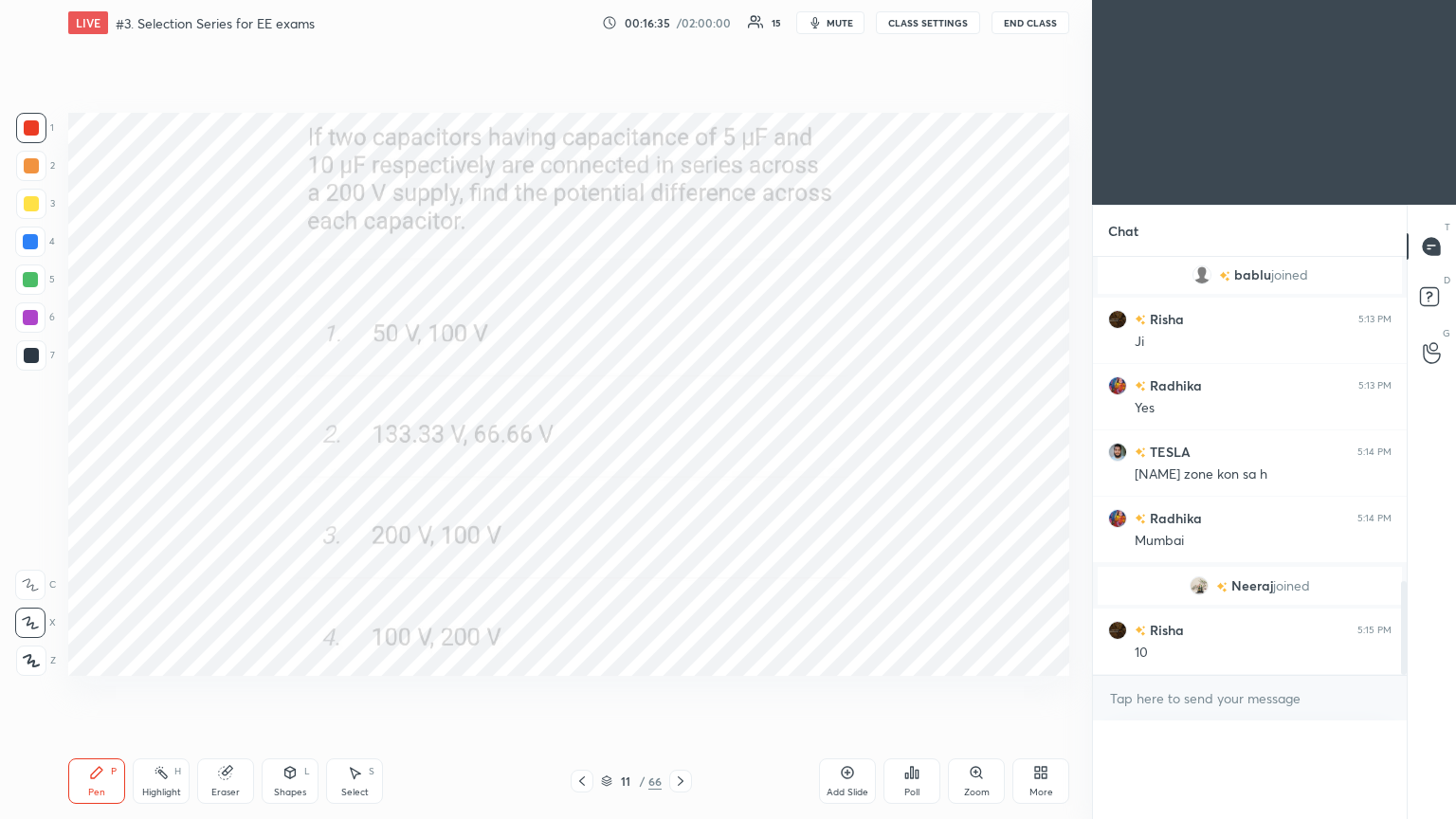 scroll, scrollTop: 6, scrollLeft: 6, axis: both 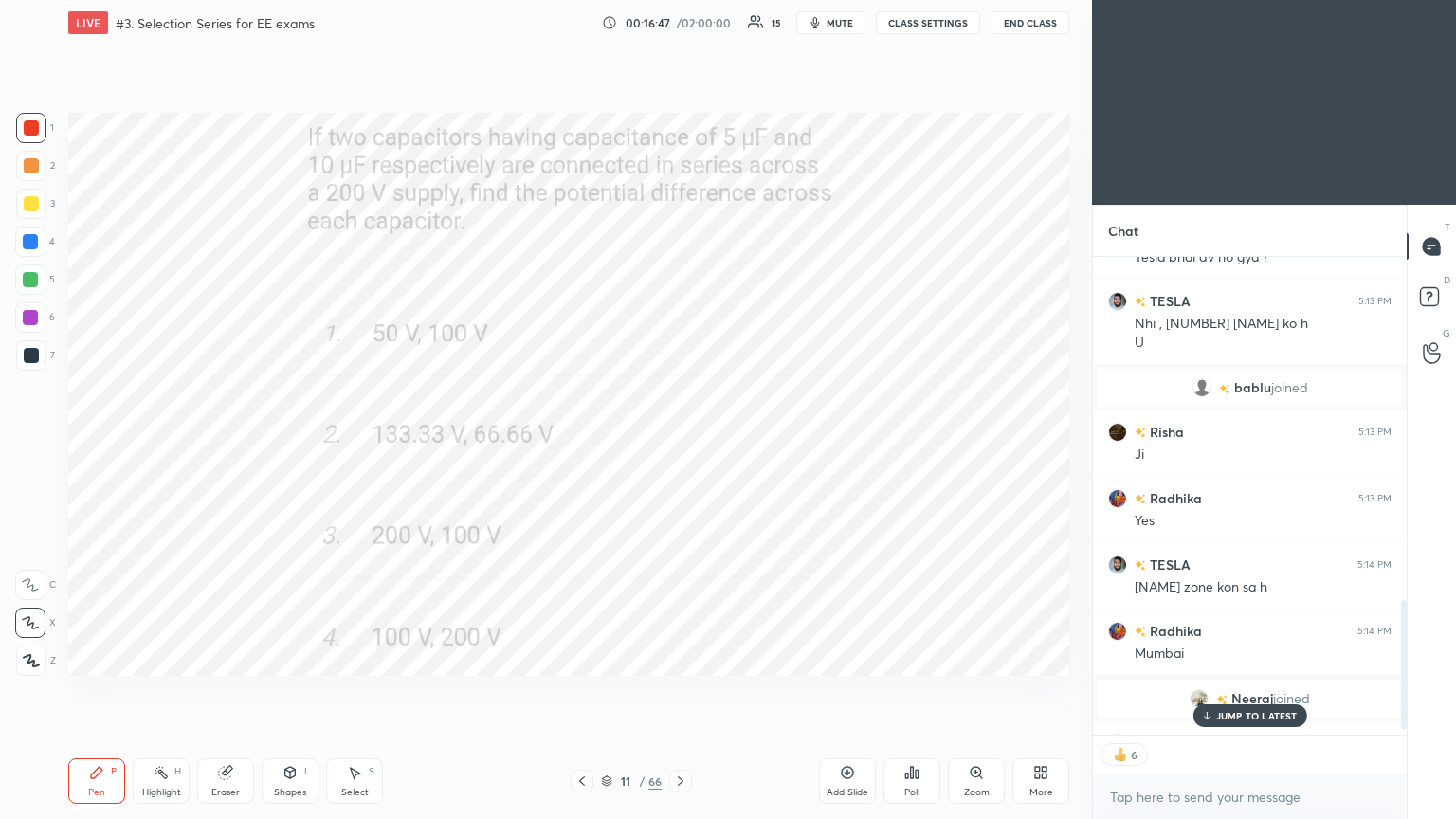 click 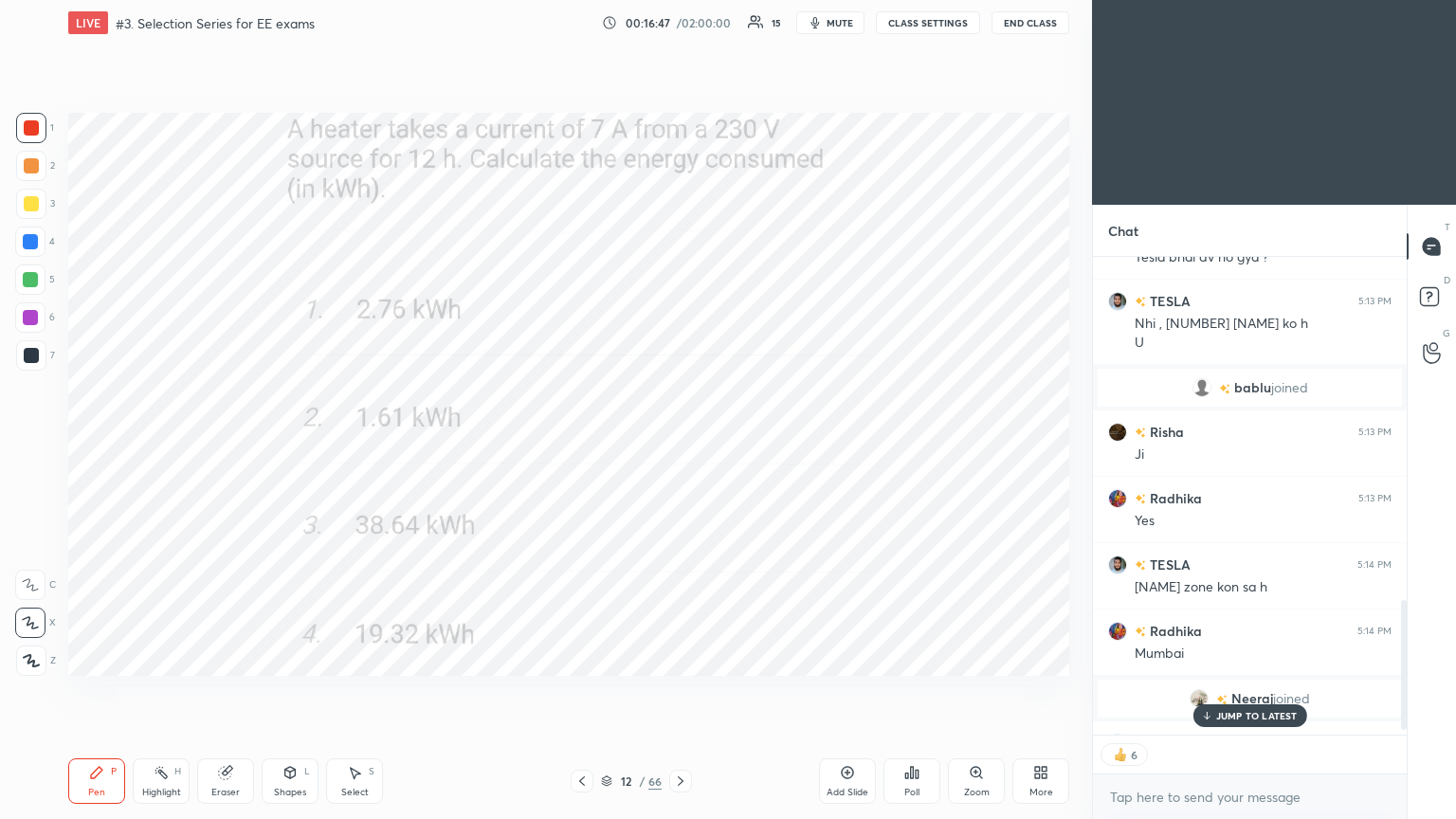 click on "Poll" at bounding box center [912, 781] 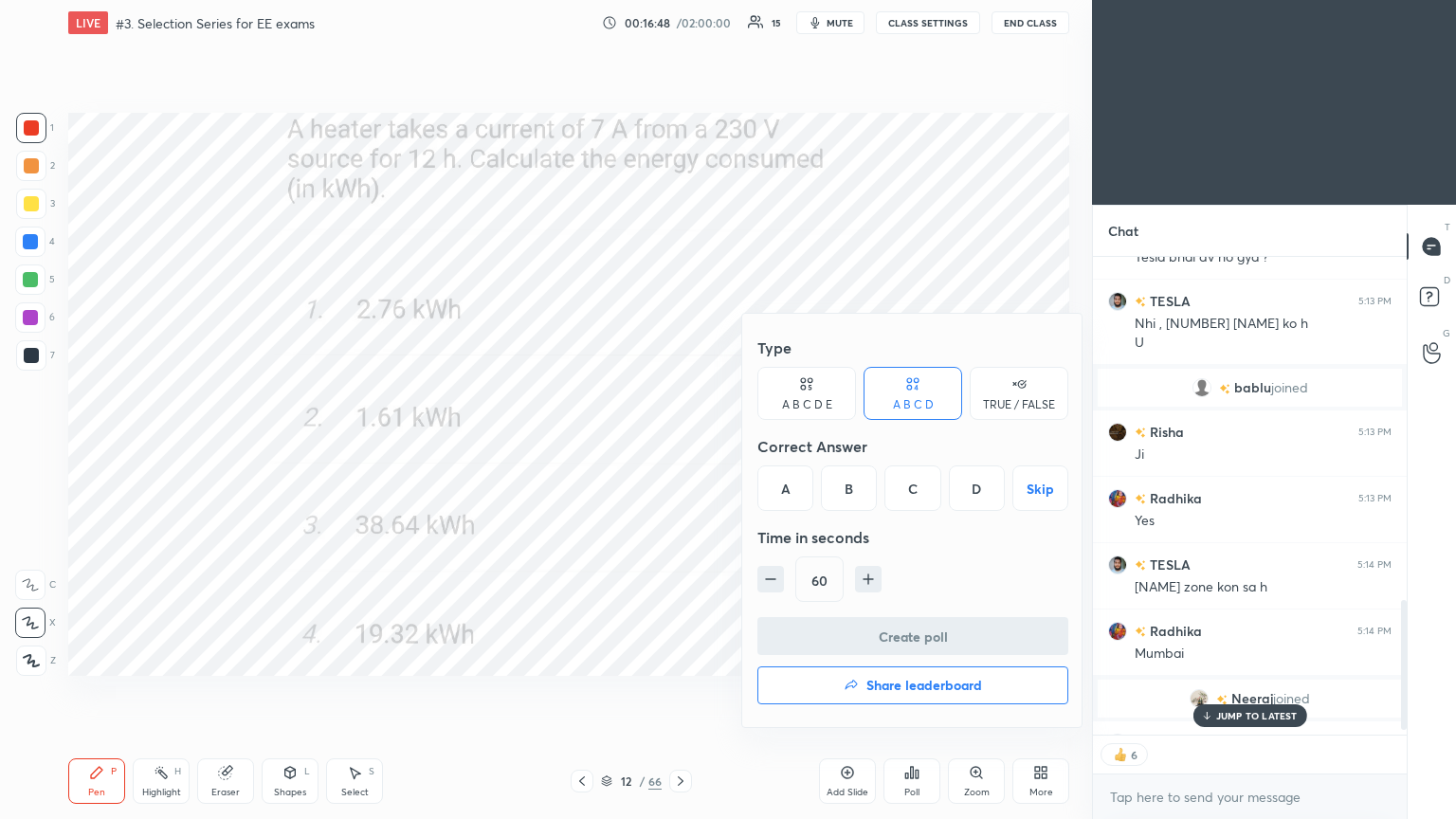 drag, startPoint x: 987, startPoint y: 475, endPoint x: 996, endPoint y: 496, distance: 22.847319 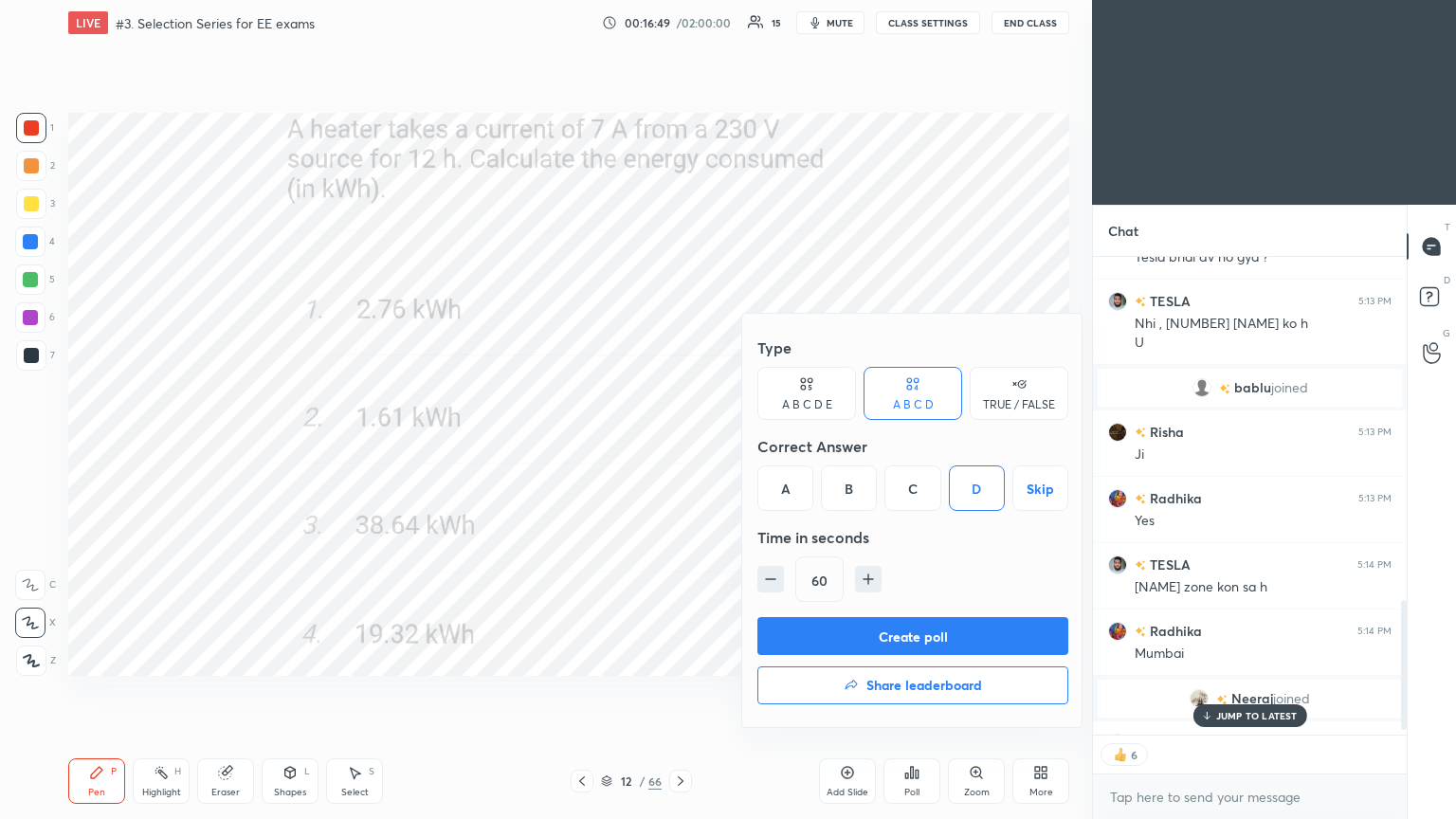 click on "Create poll" at bounding box center [913, 636] 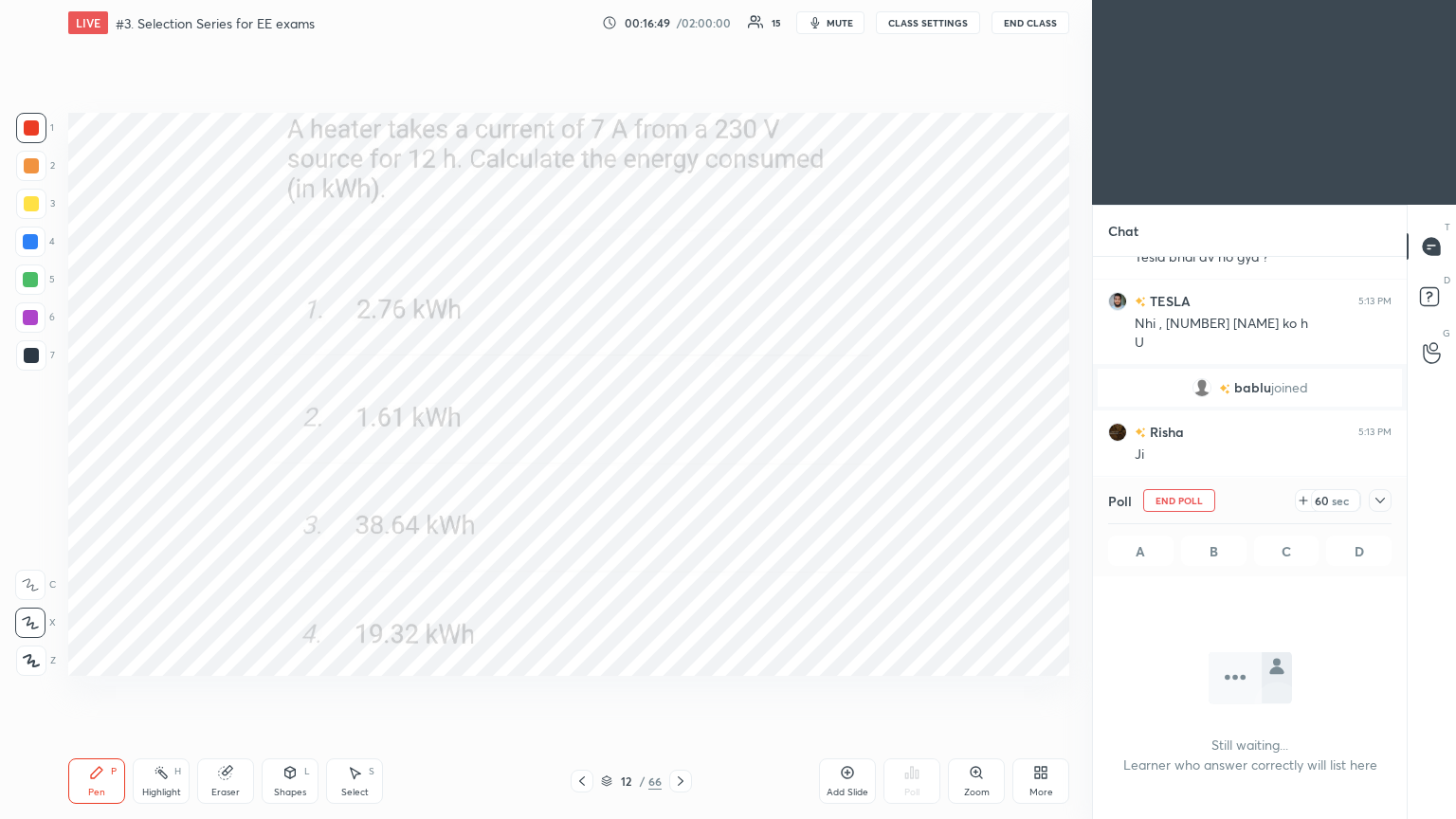 scroll, scrollTop: 424, scrollLeft: 308, axis: both 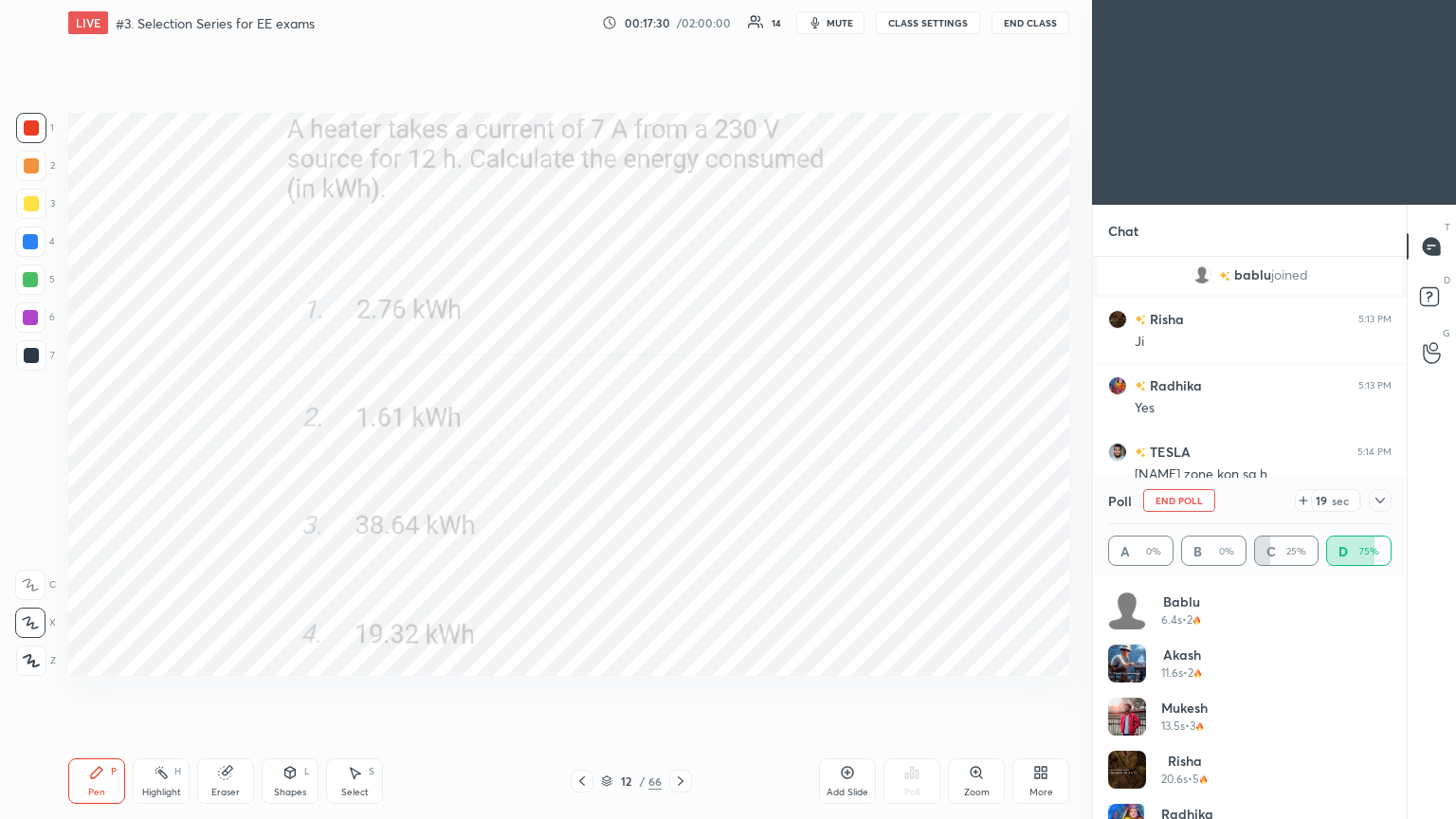 click on "End Poll" at bounding box center [1179, 500] 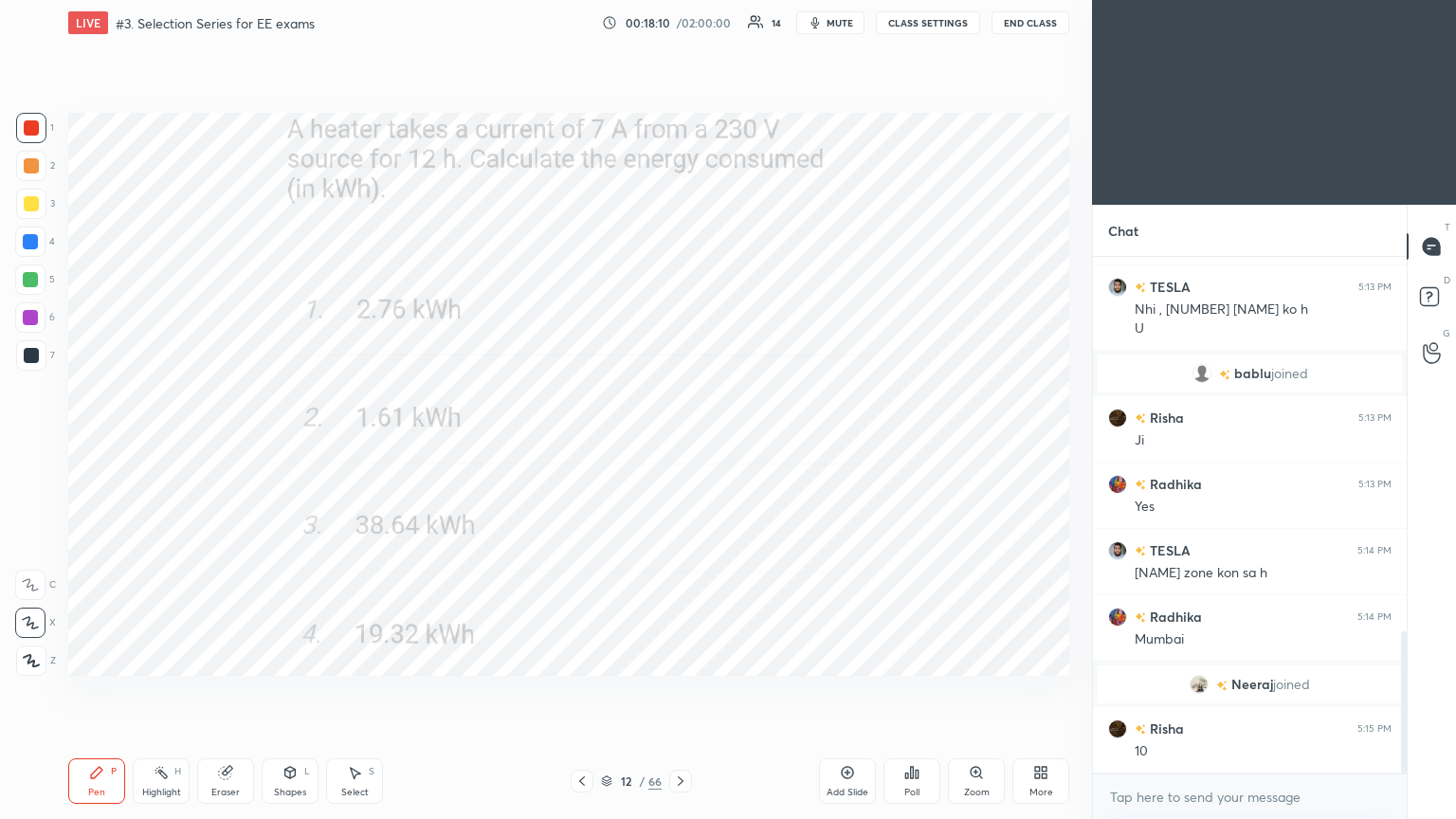 click 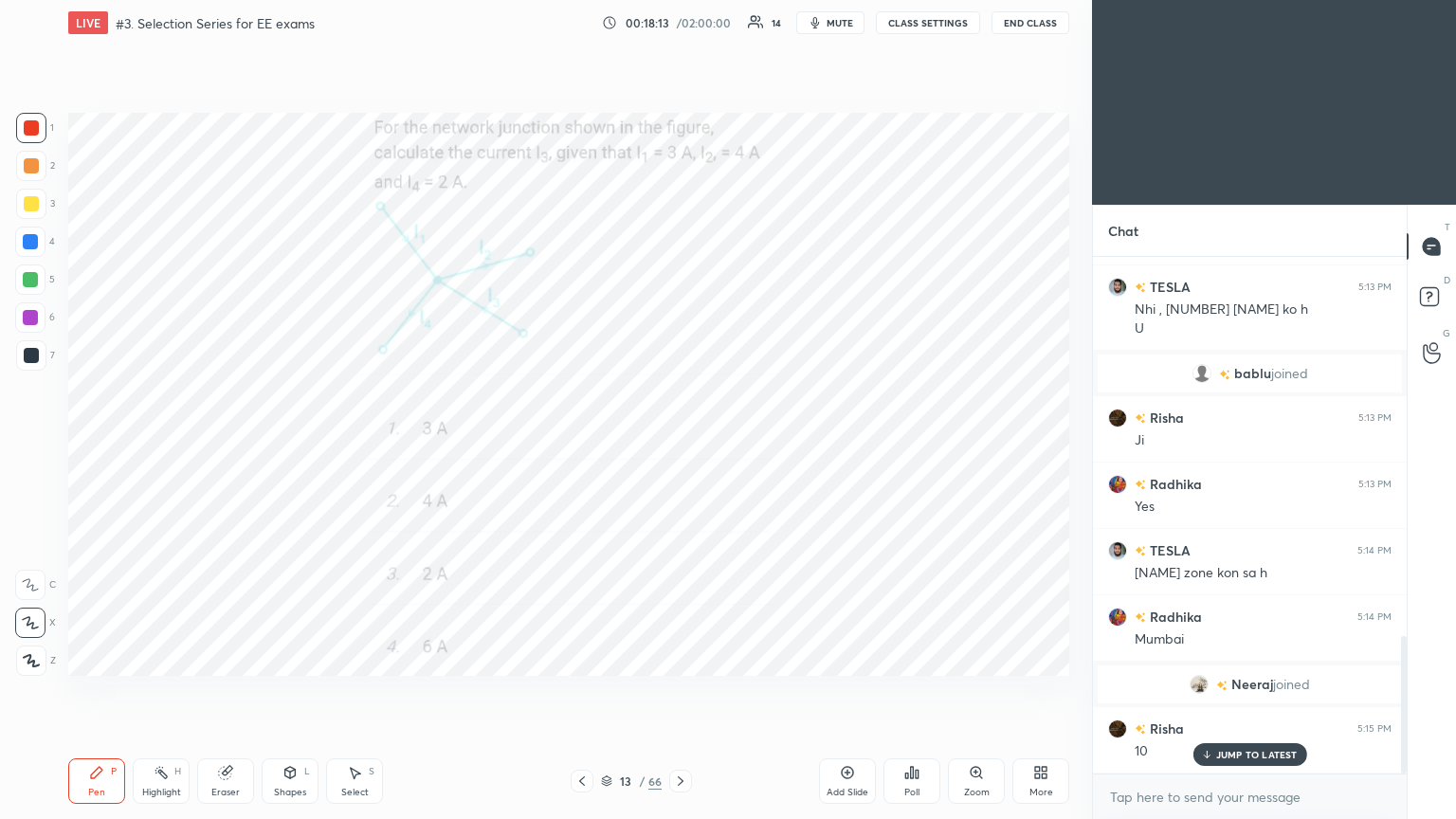 scroll, scrollTop: 1426, scrollLeft: 0, axis: vertical 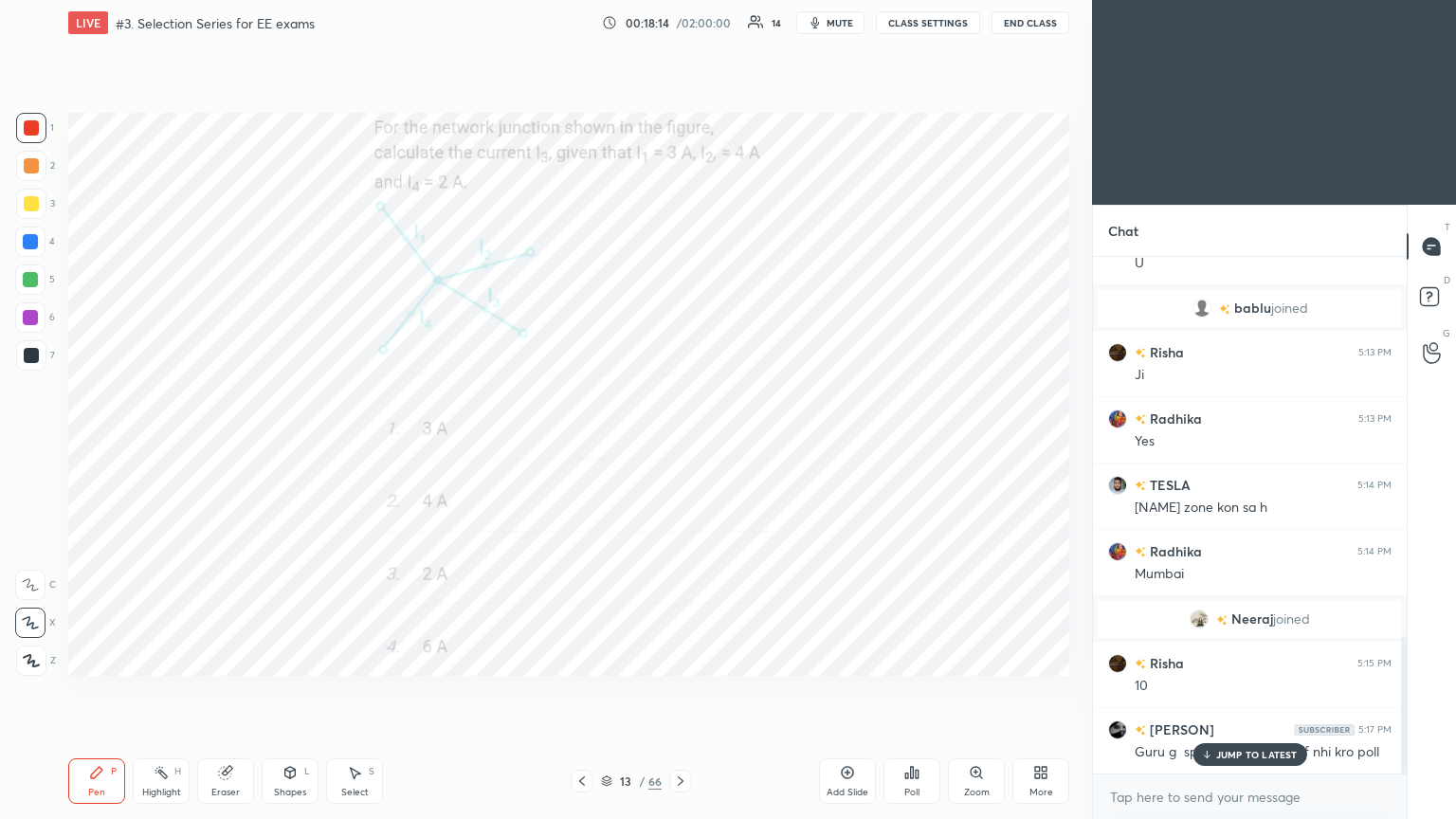 click on "Poll" at bounding box center (912, 792) 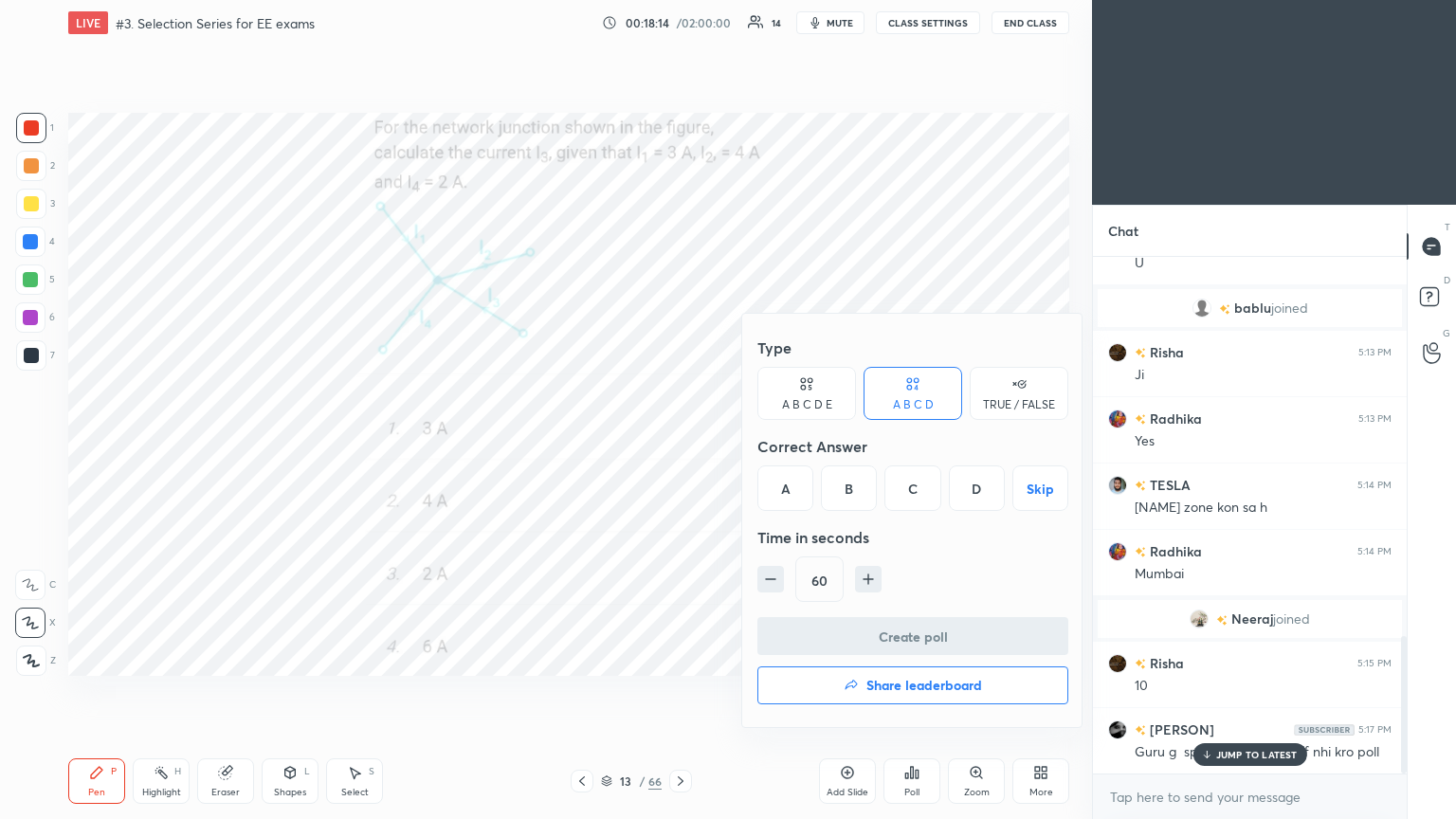 click on "A" at bounding box center (785, 488) 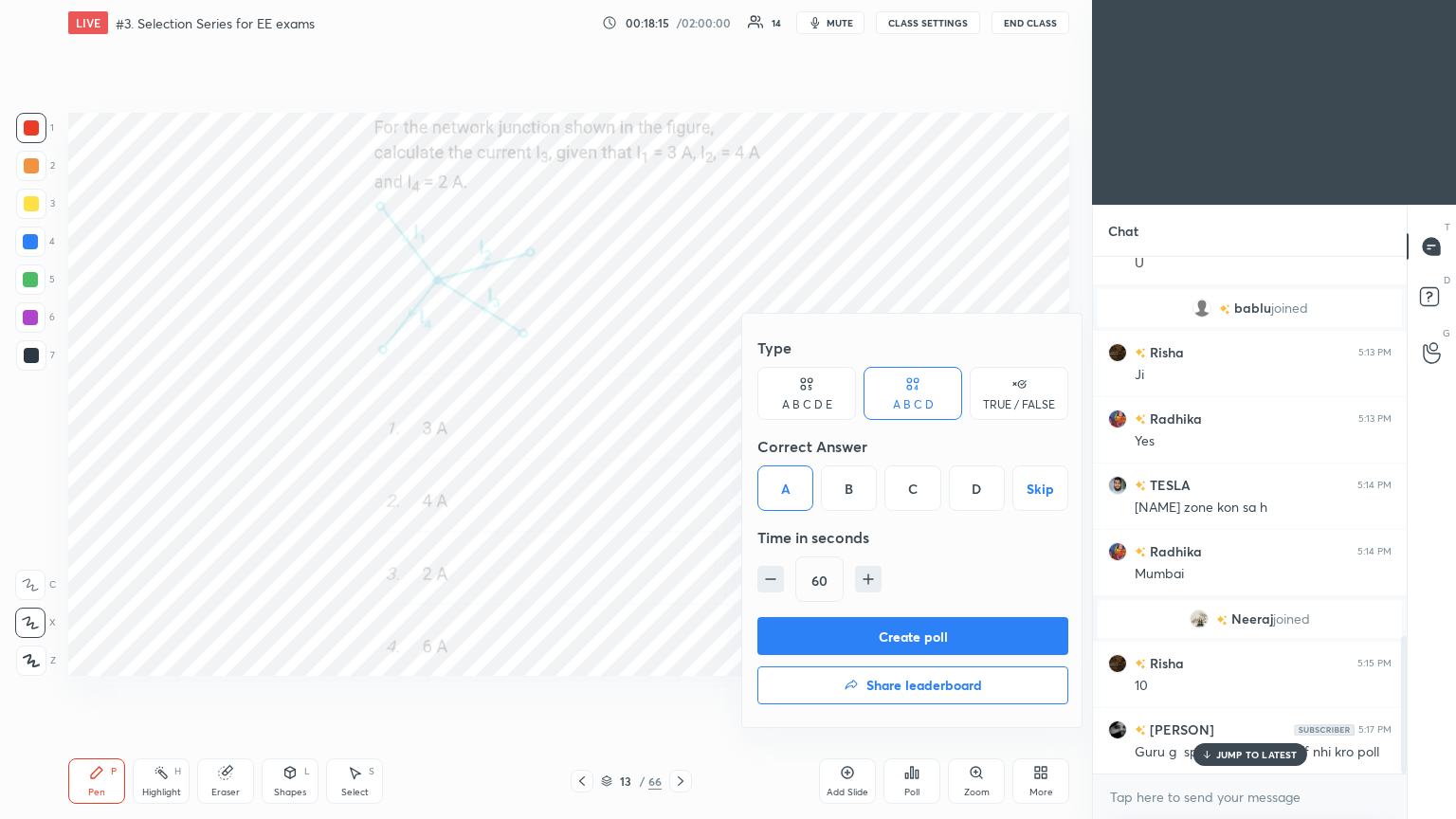 click on "Create poll" at bounding box center [913, 636] 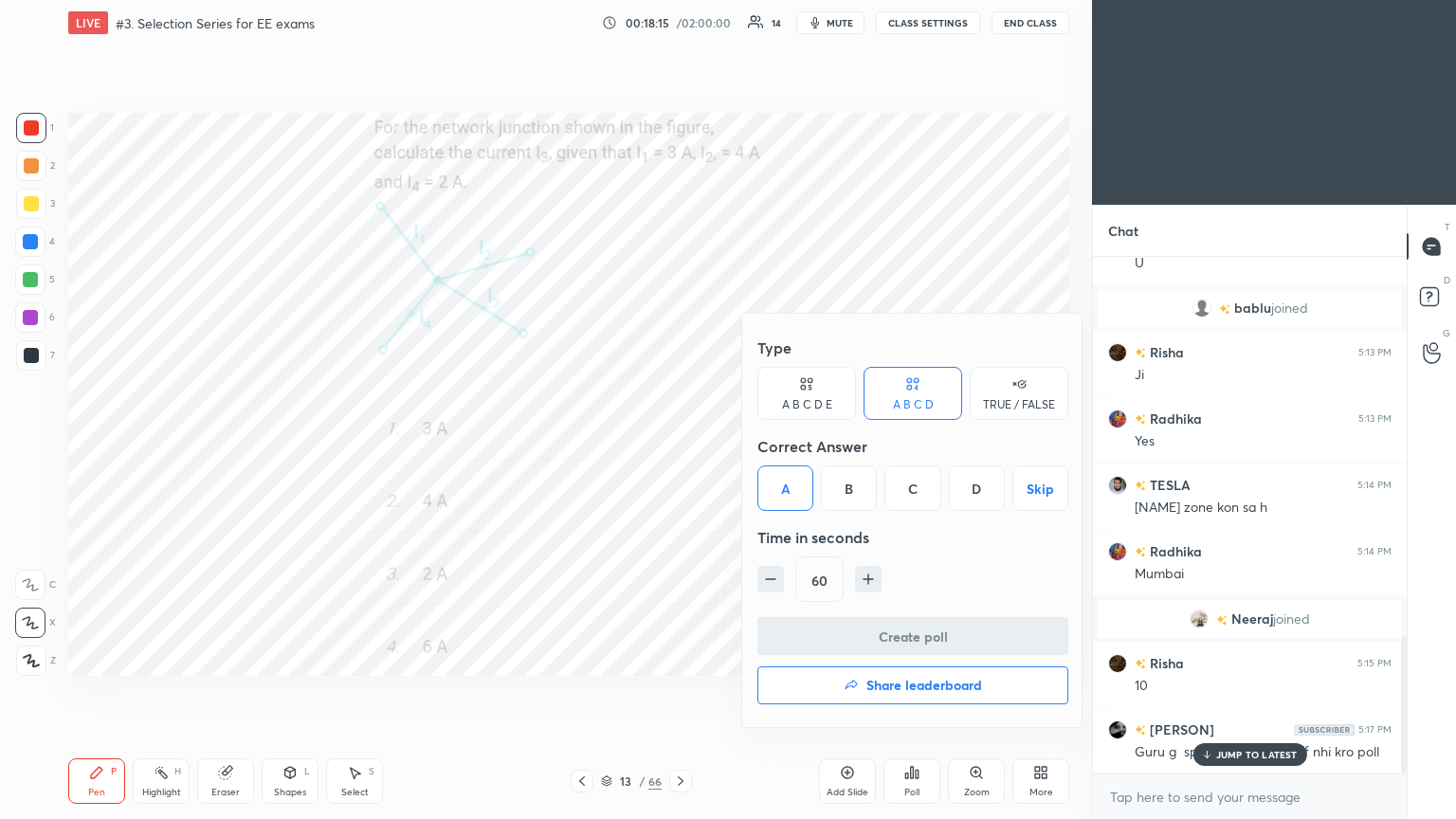 scroll, scrollTop: 480, scrollLeft: 308, axis: both 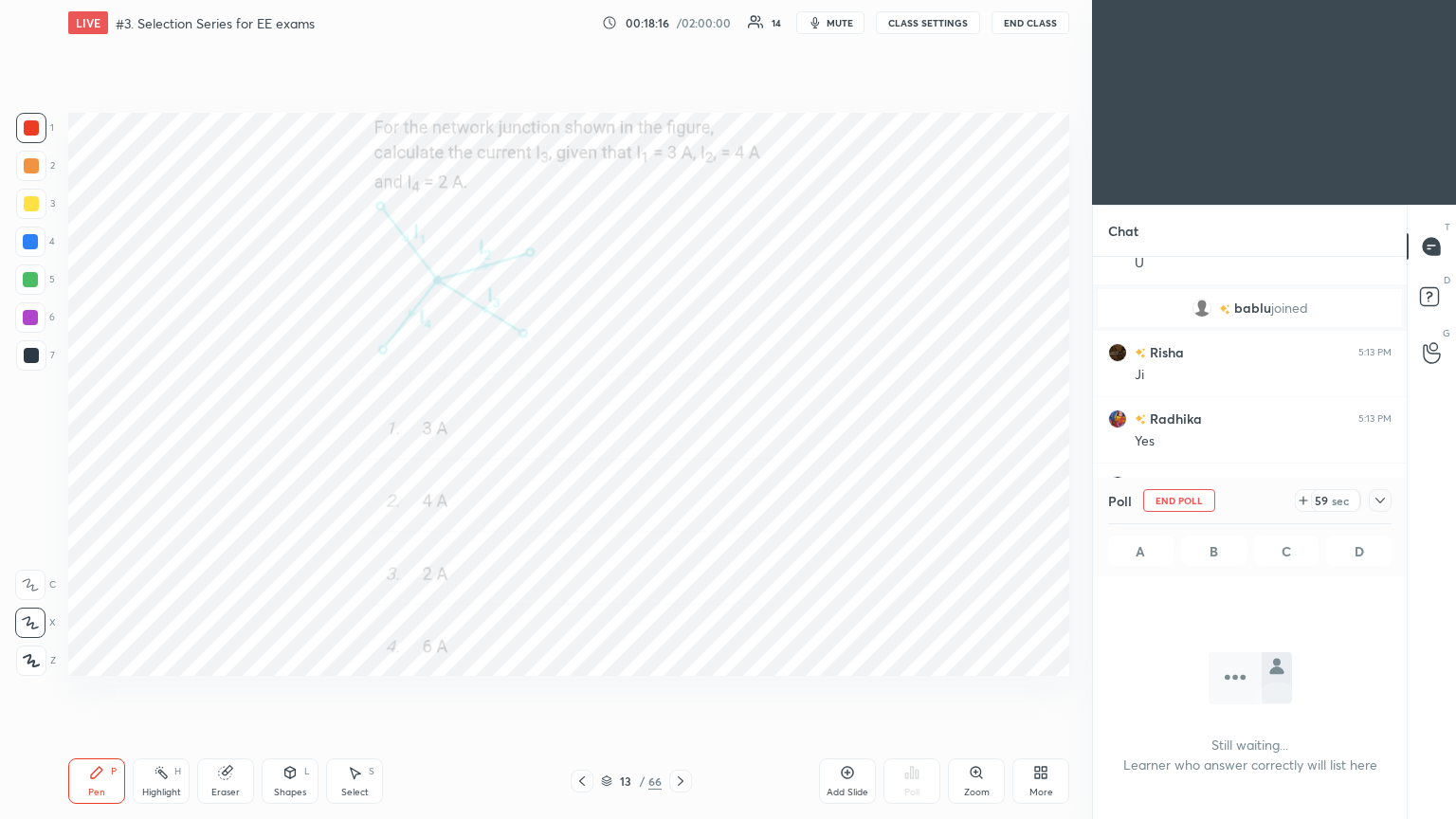 click 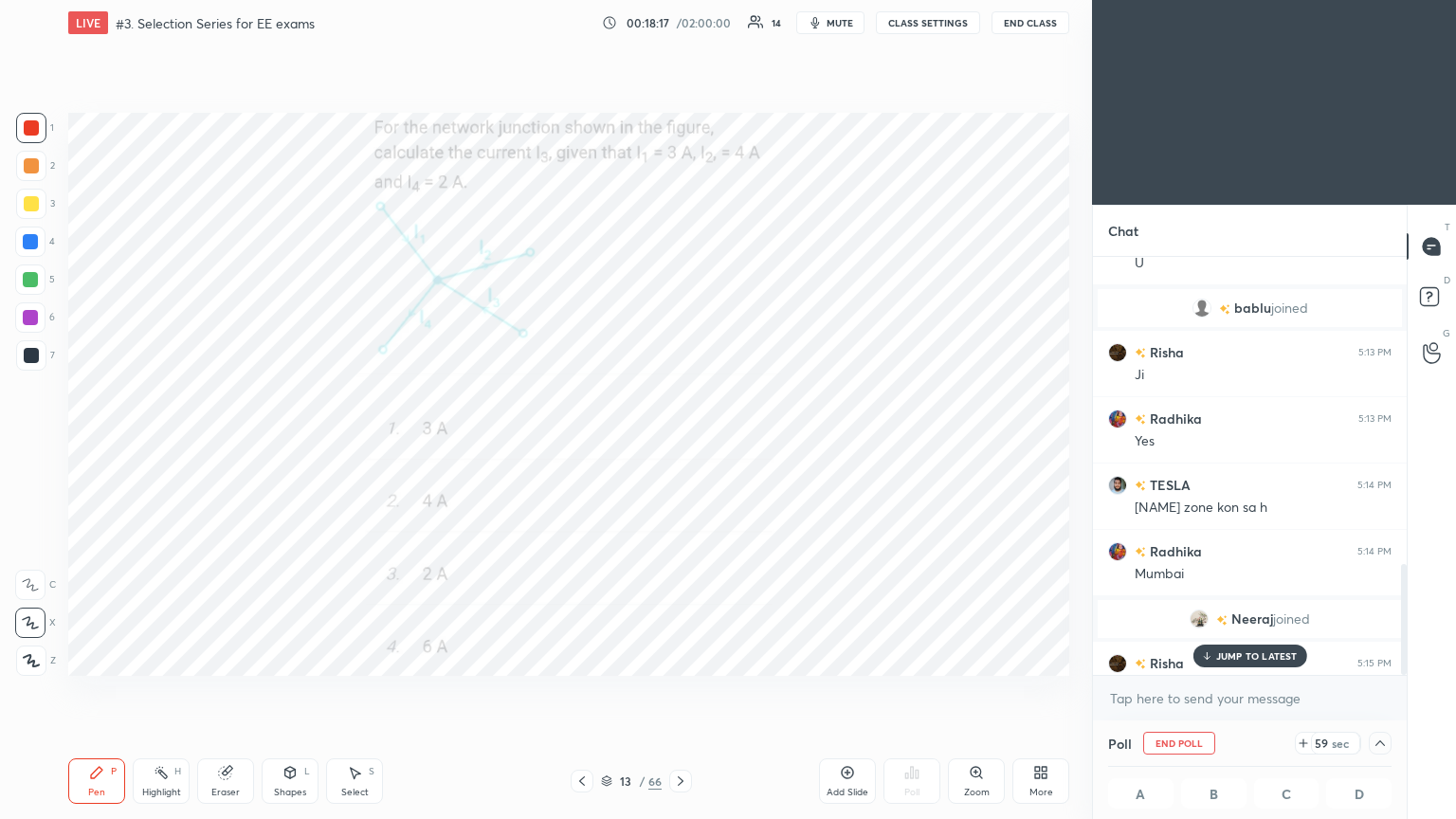 click on "JUMP TO LATEST" at bounding box center (1257, 656) 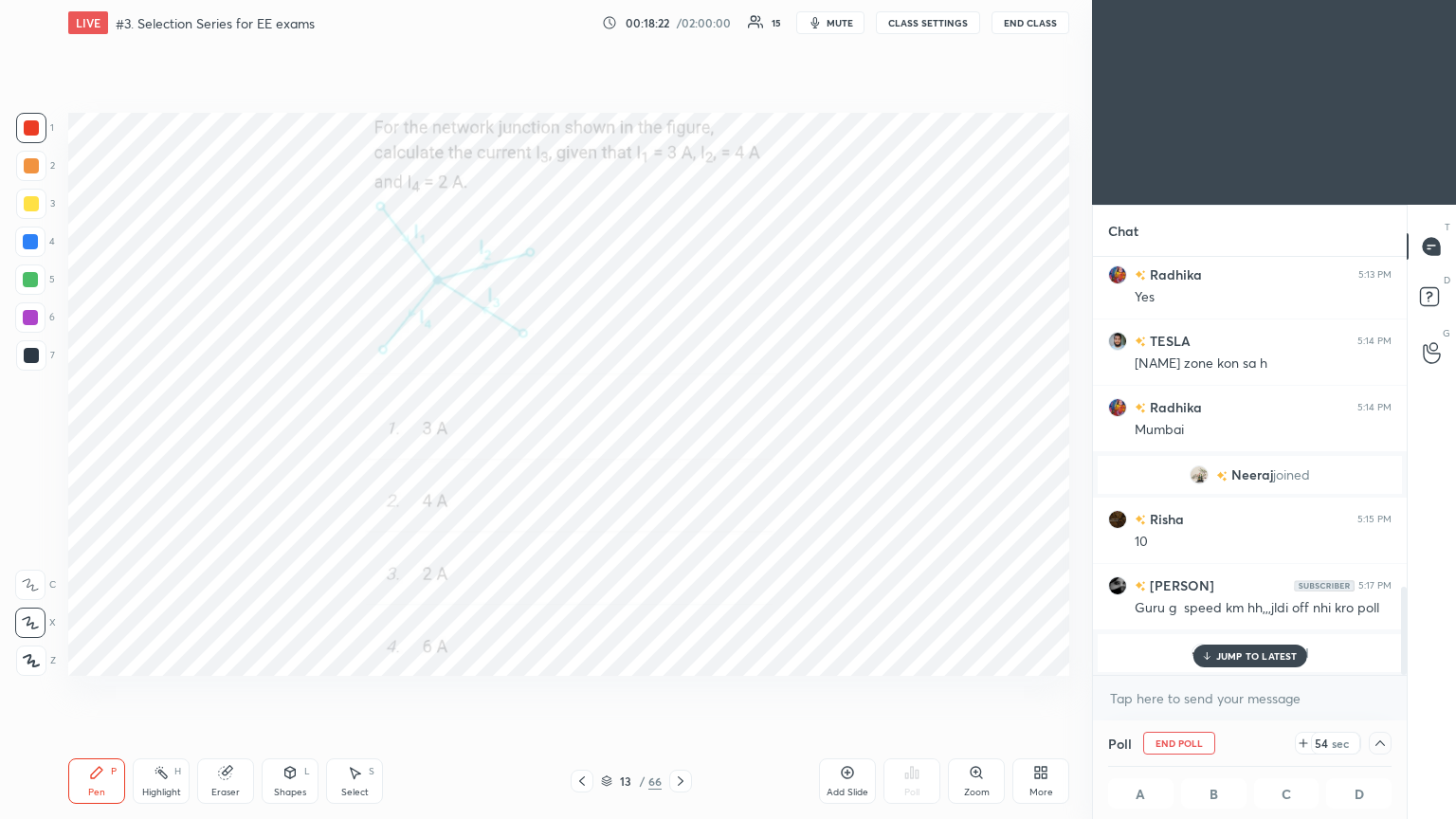 click on "JUMP TO LATEST" at bounding box center [1249, 656] 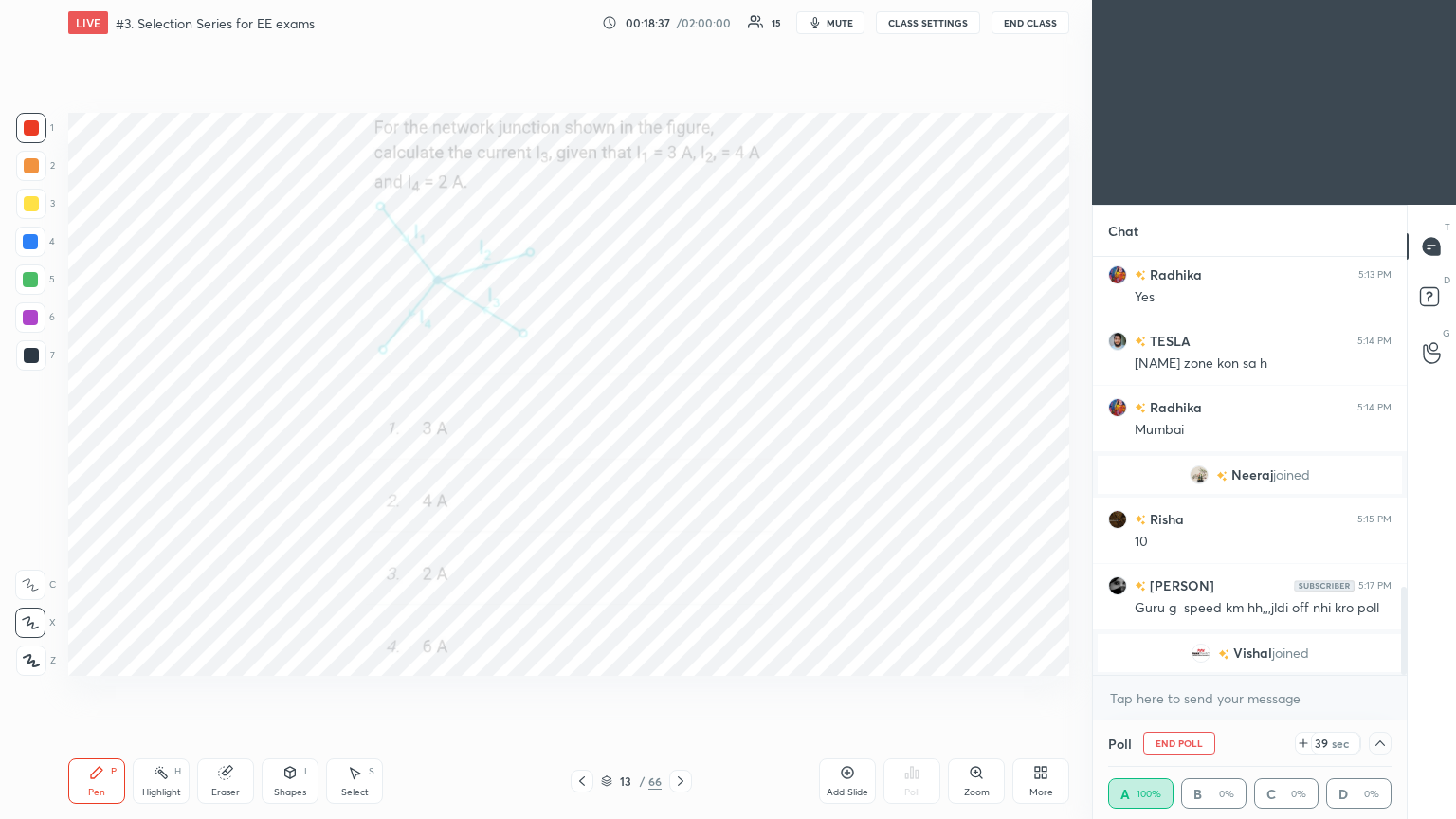 click 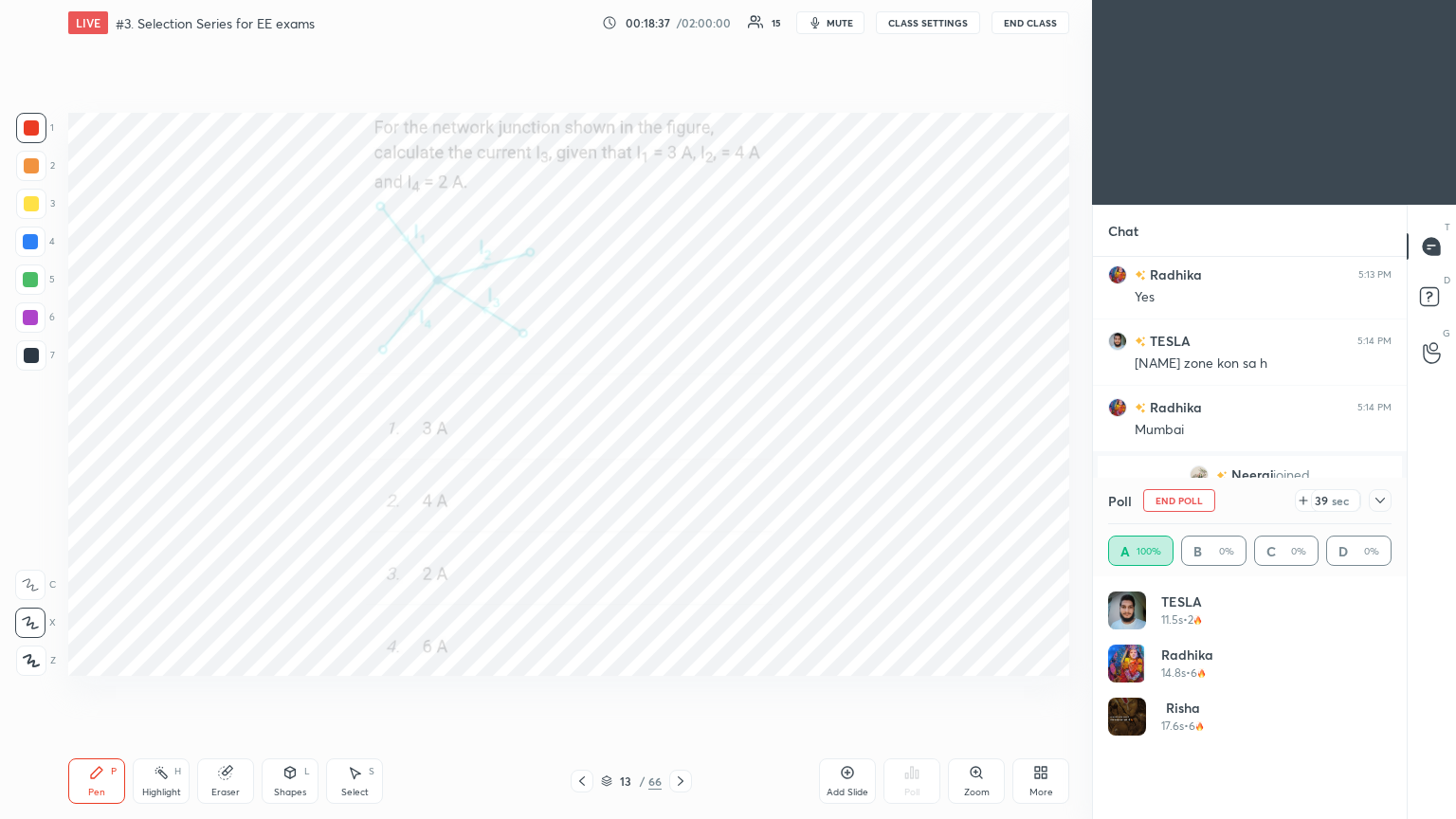 scroll, scrollTop: 6, scrollLeft: 6, axis: both 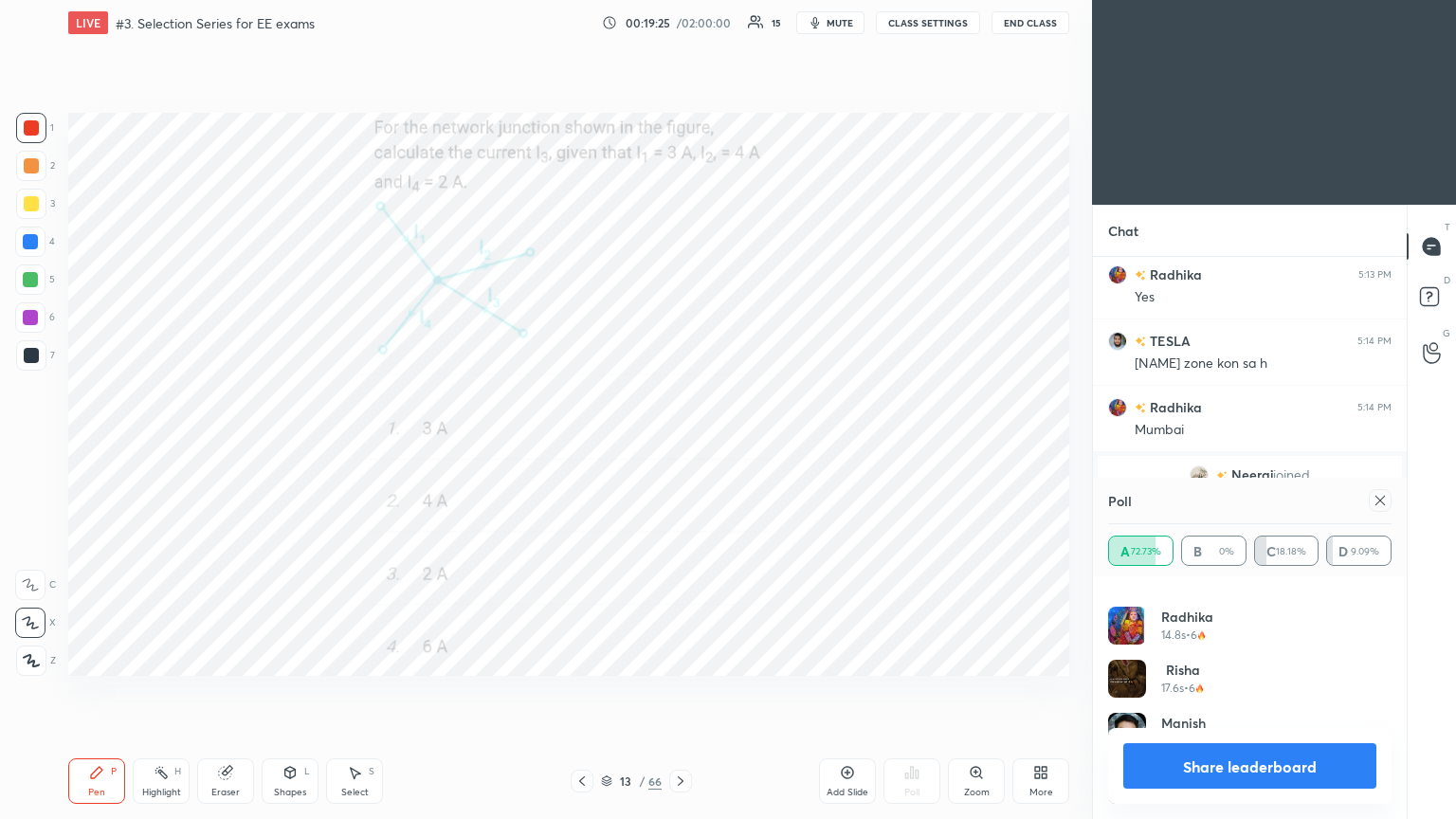 drag, startPoint x: 1379, startPoint y: 496, endPoint x: 1410, endPoint y: 498, distance: 31.06445 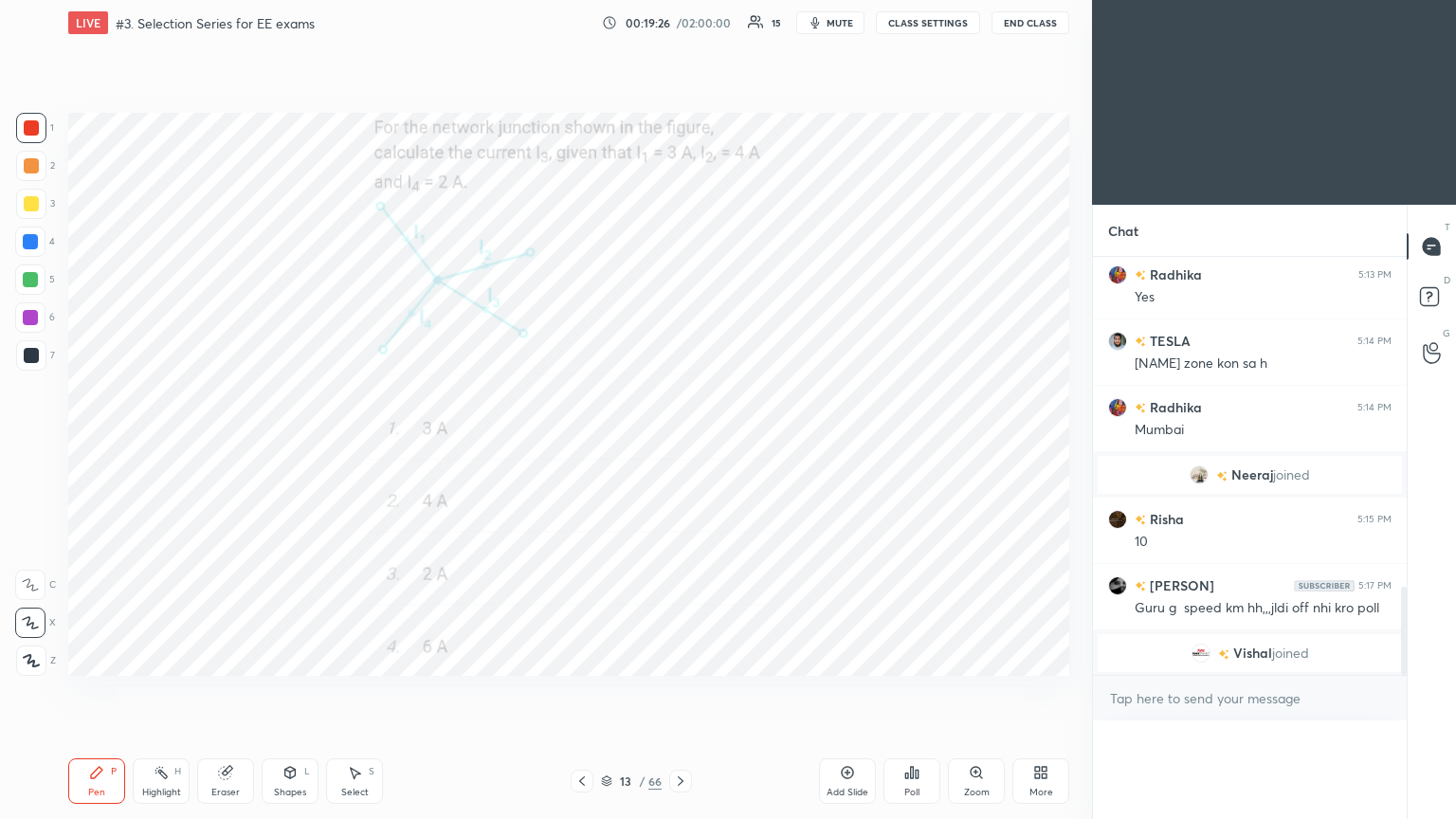 scroll, scrollTop: 84, scrollLeft: 278, axis: both 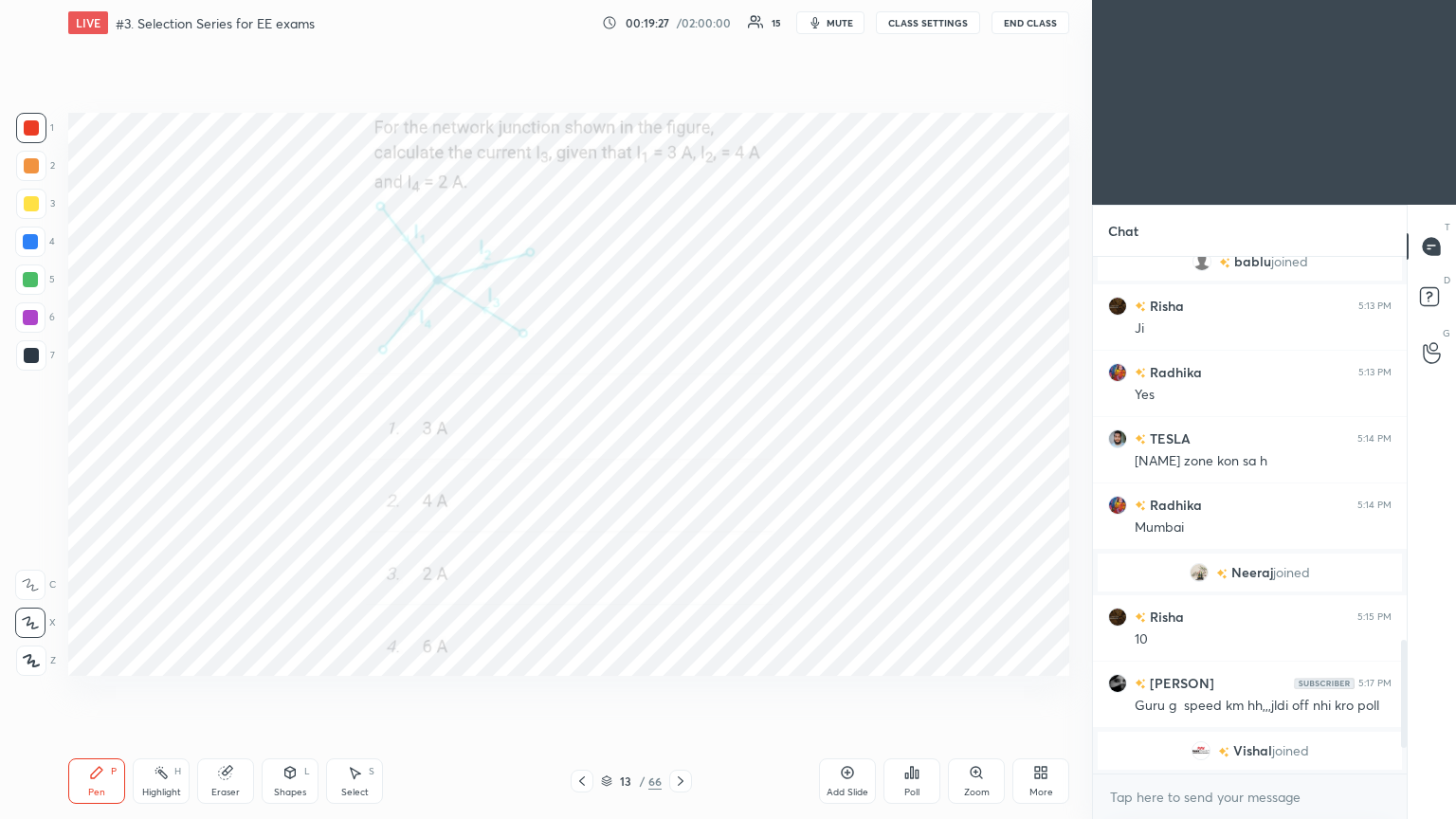 click 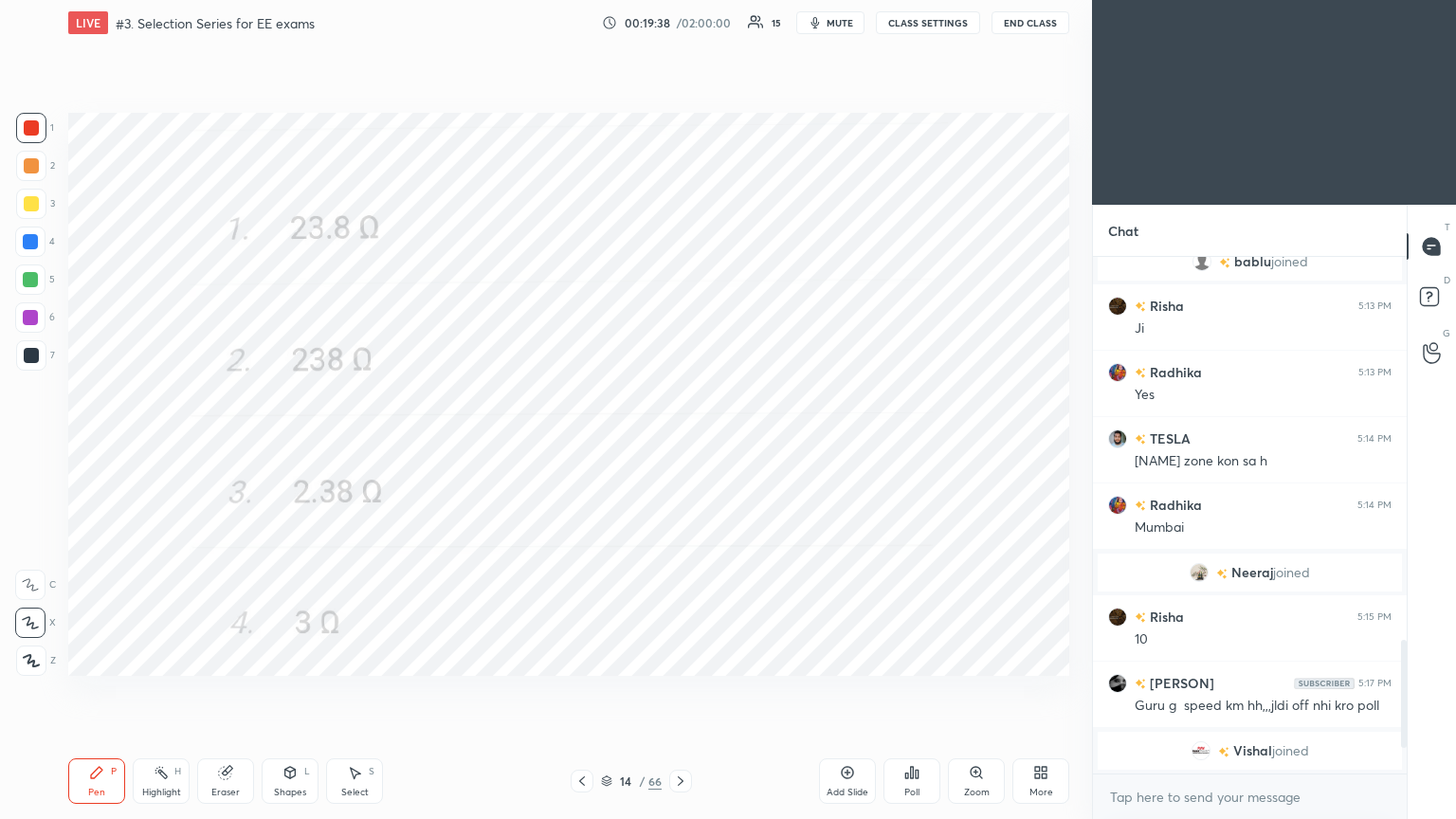 click 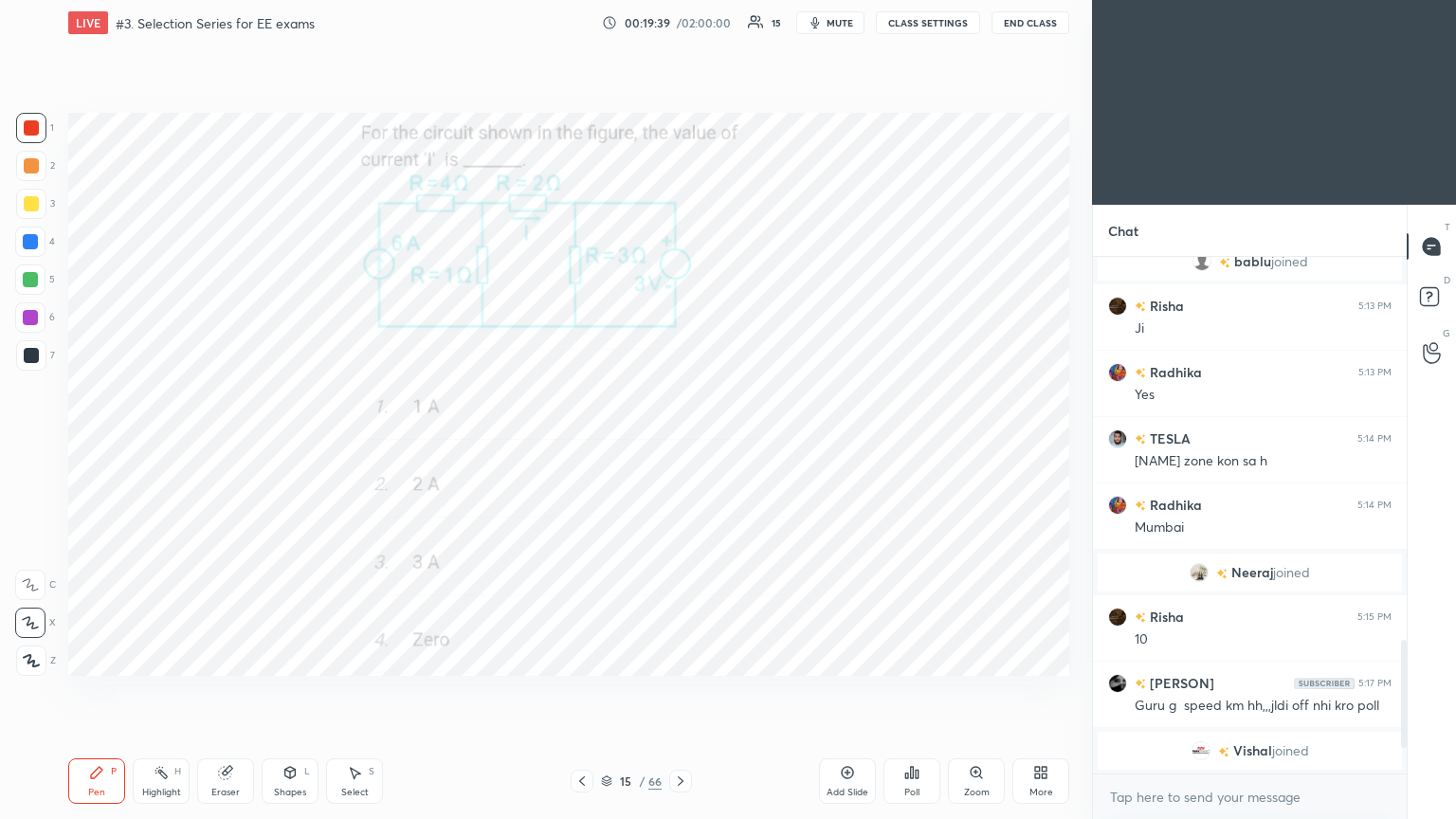 click on "Poll" at bounding box center (912, 781) 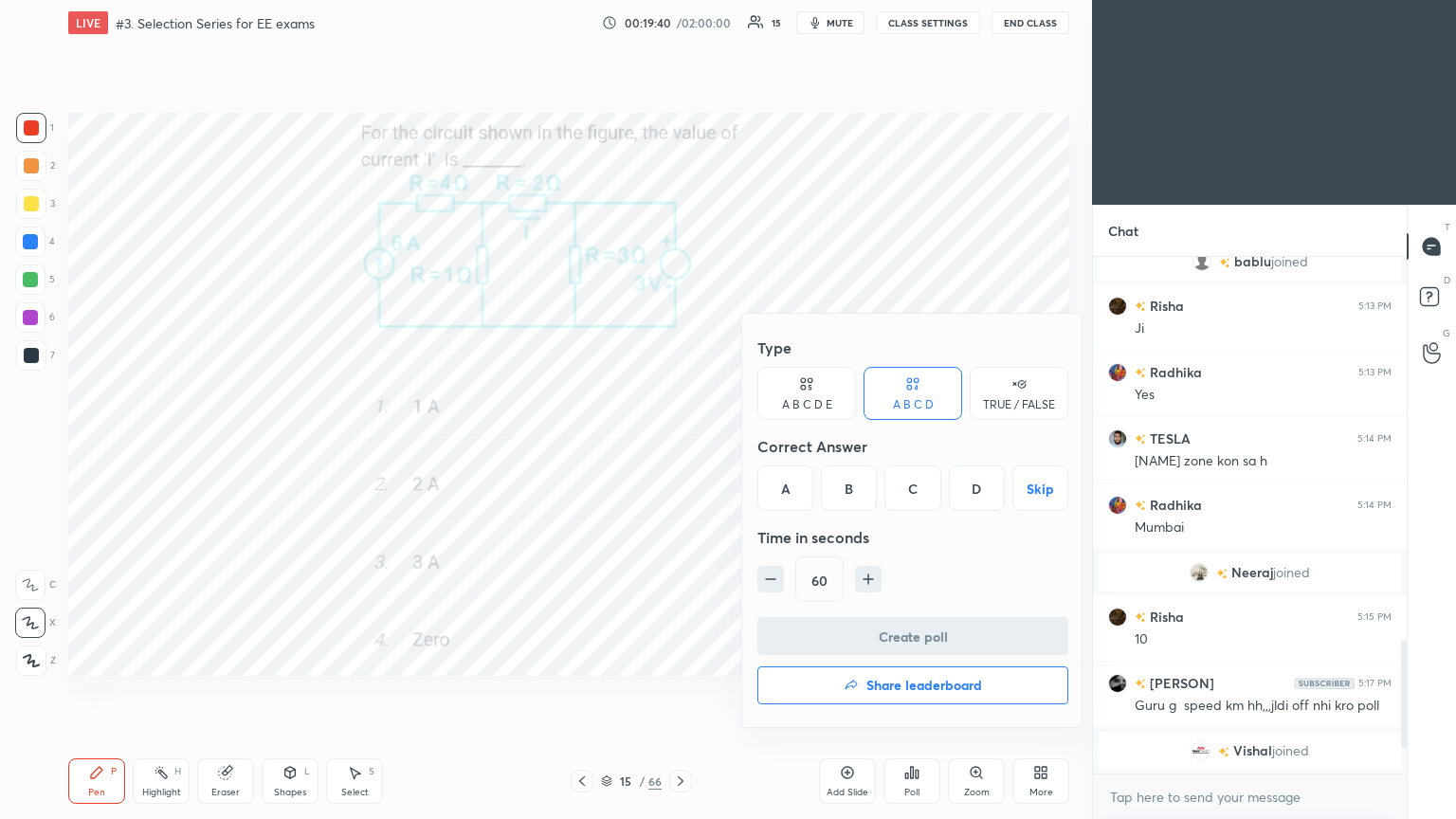 click on "A" at bounding box center (785, 488) 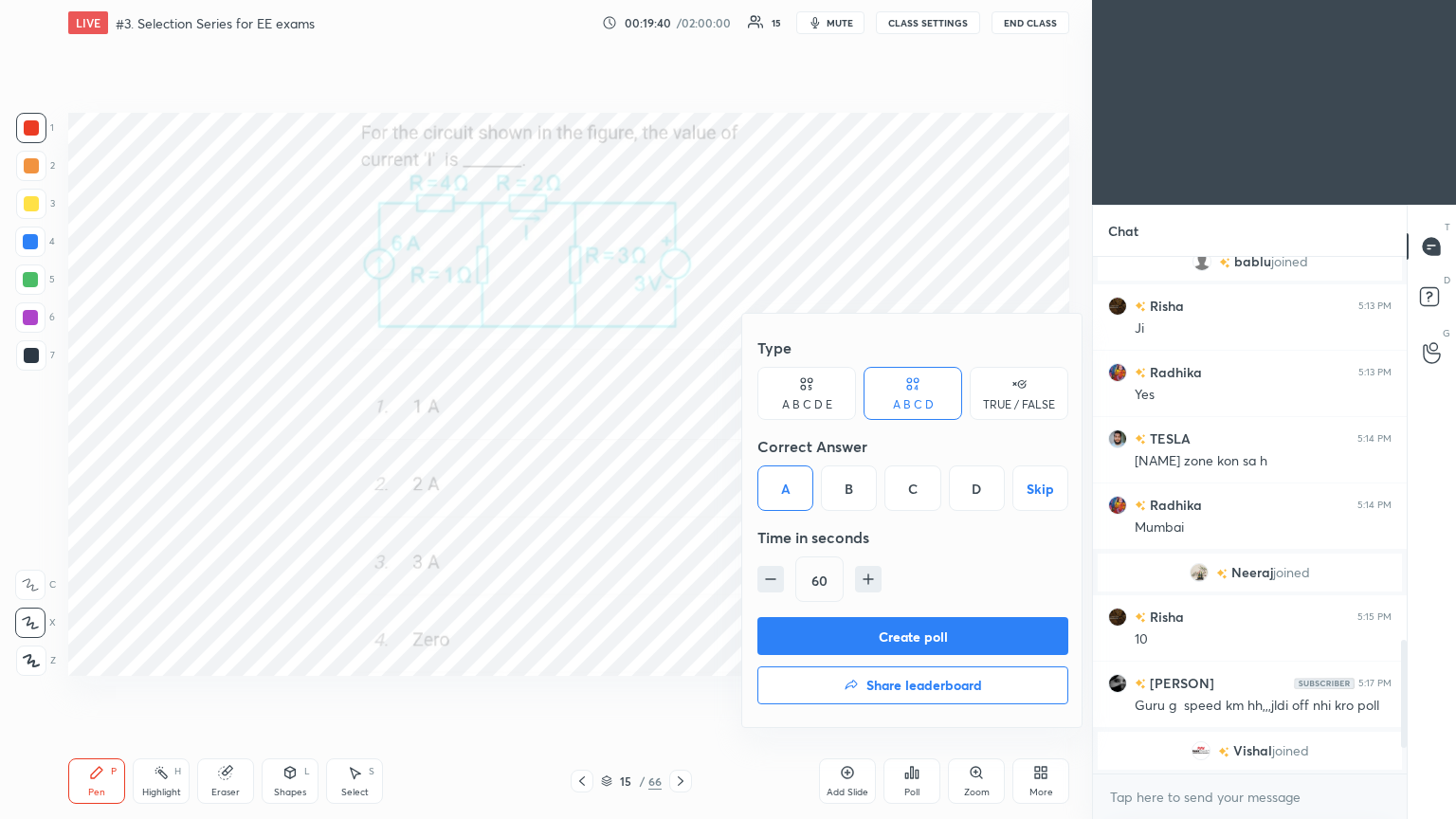 click on "Create poll" at bounding box center (913, 636) 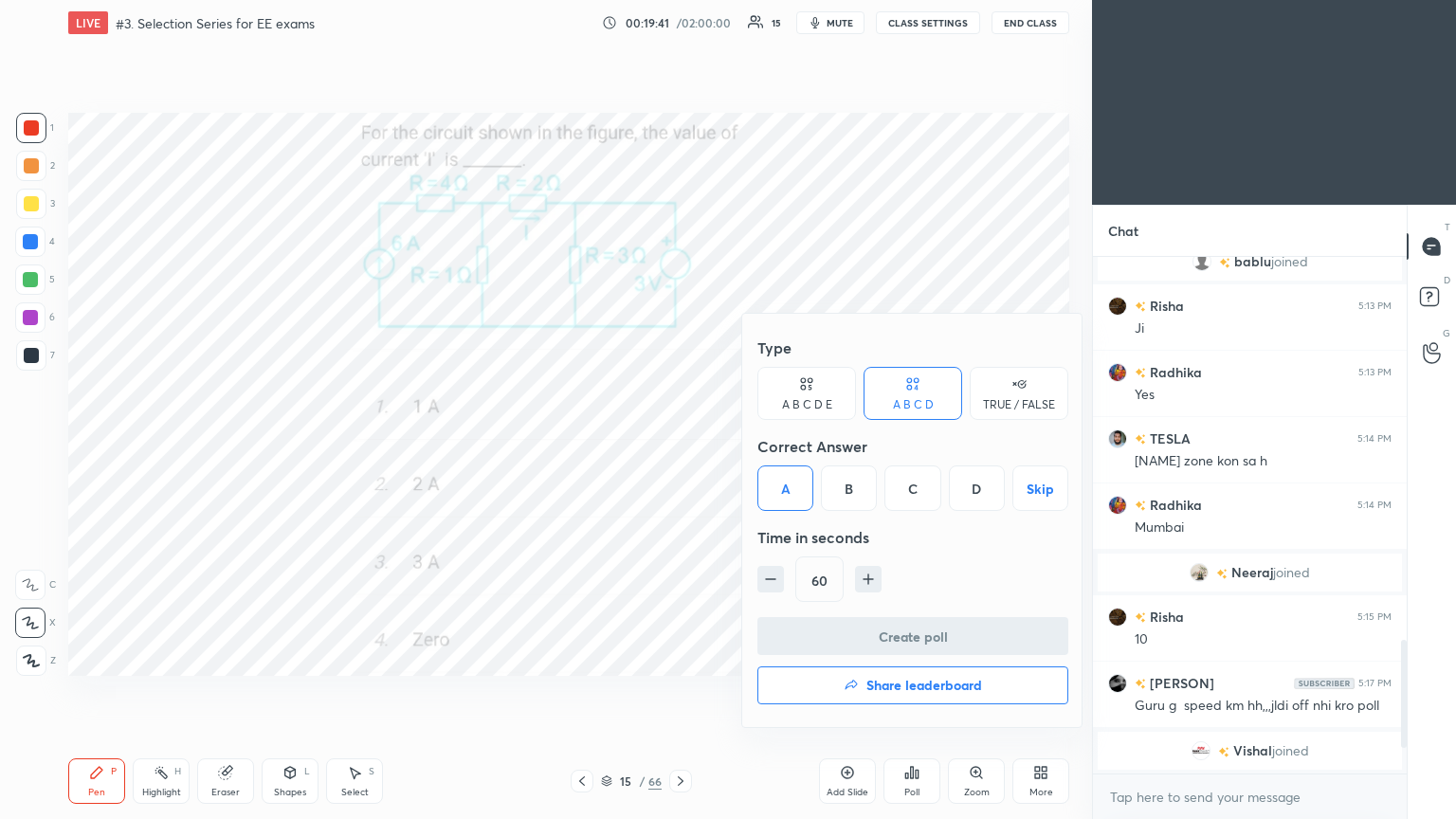 scroll, scrollTop: 480, scrollLeft: 308, axis: both 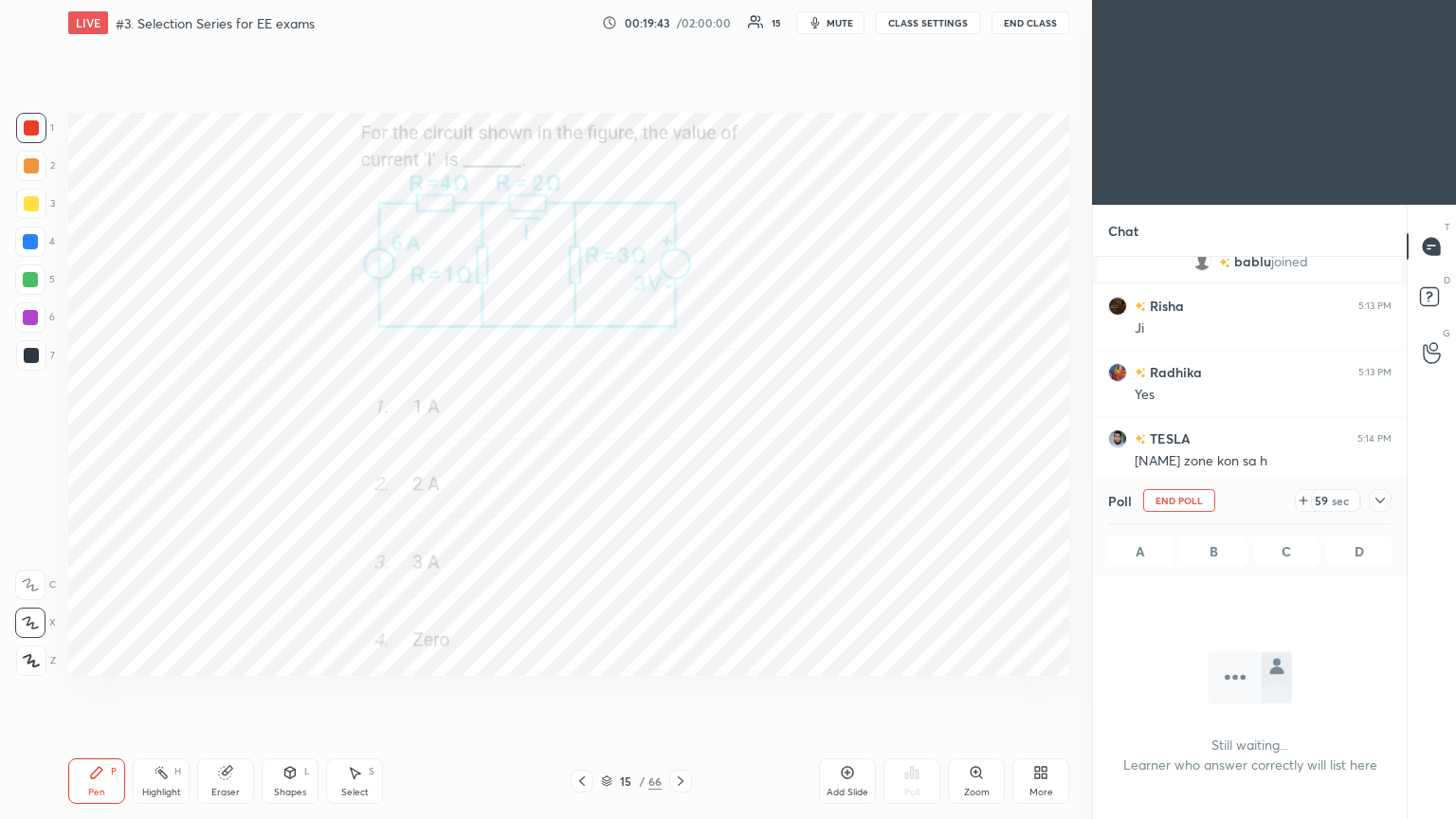 click 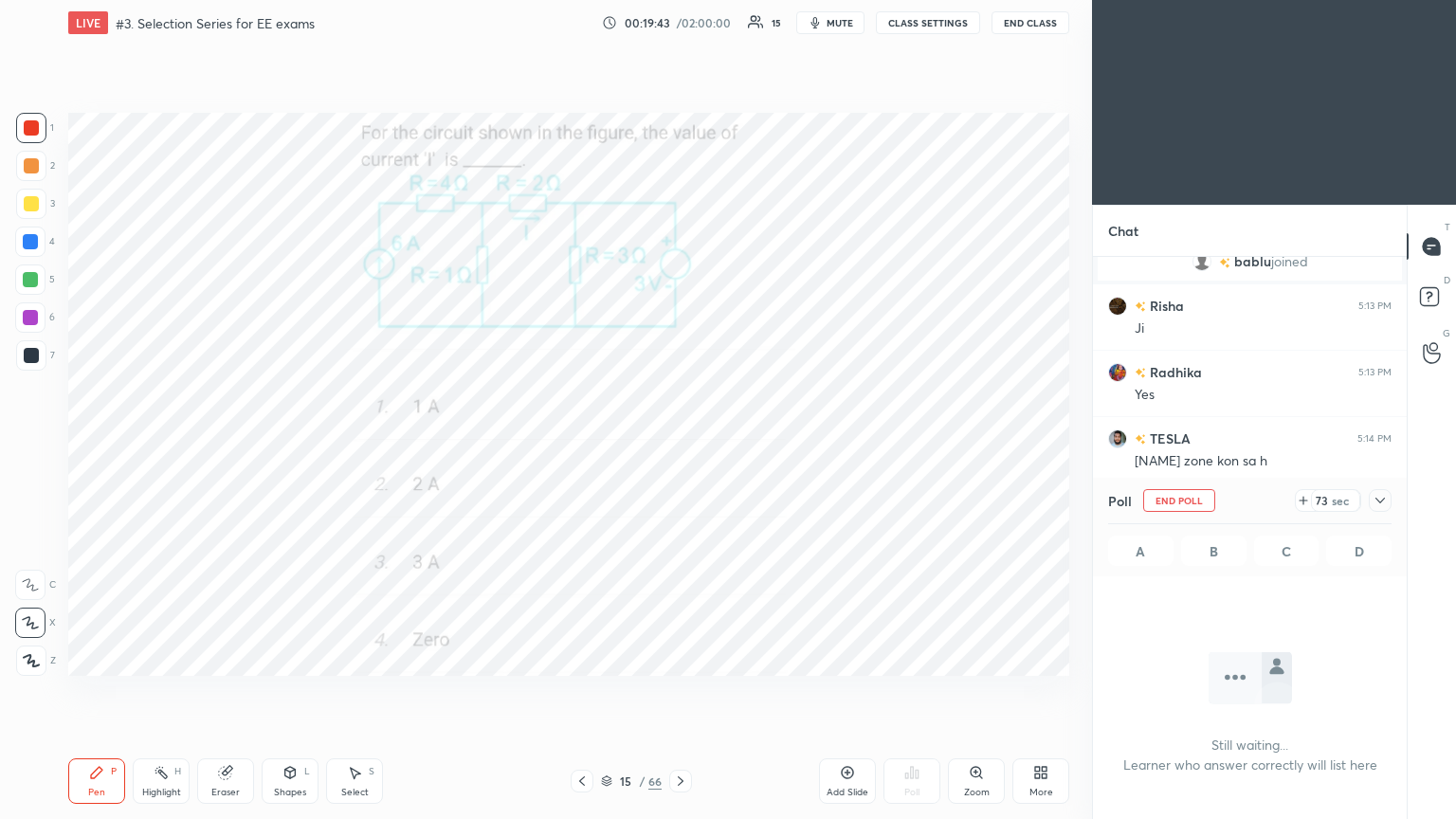 click 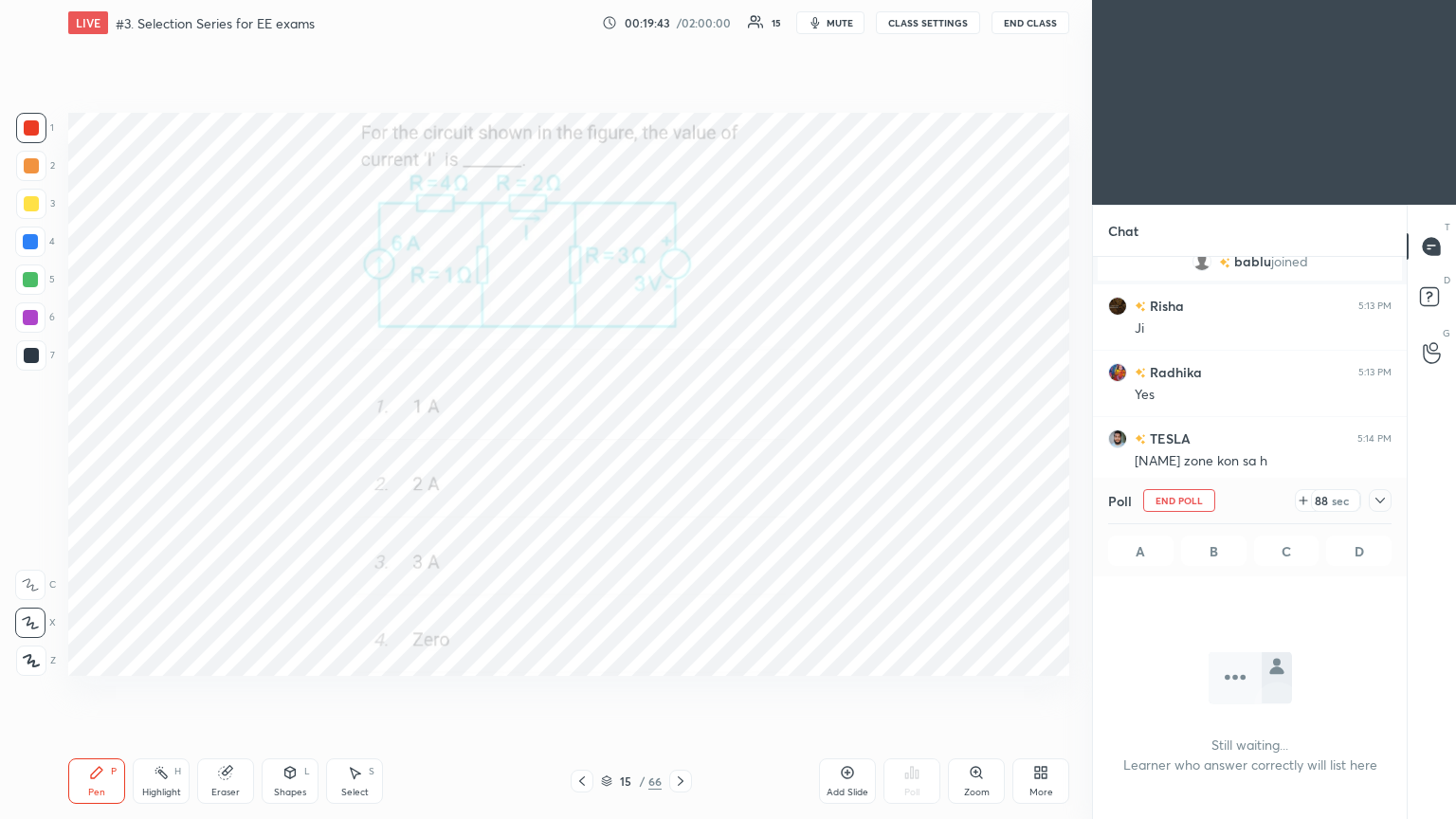 click 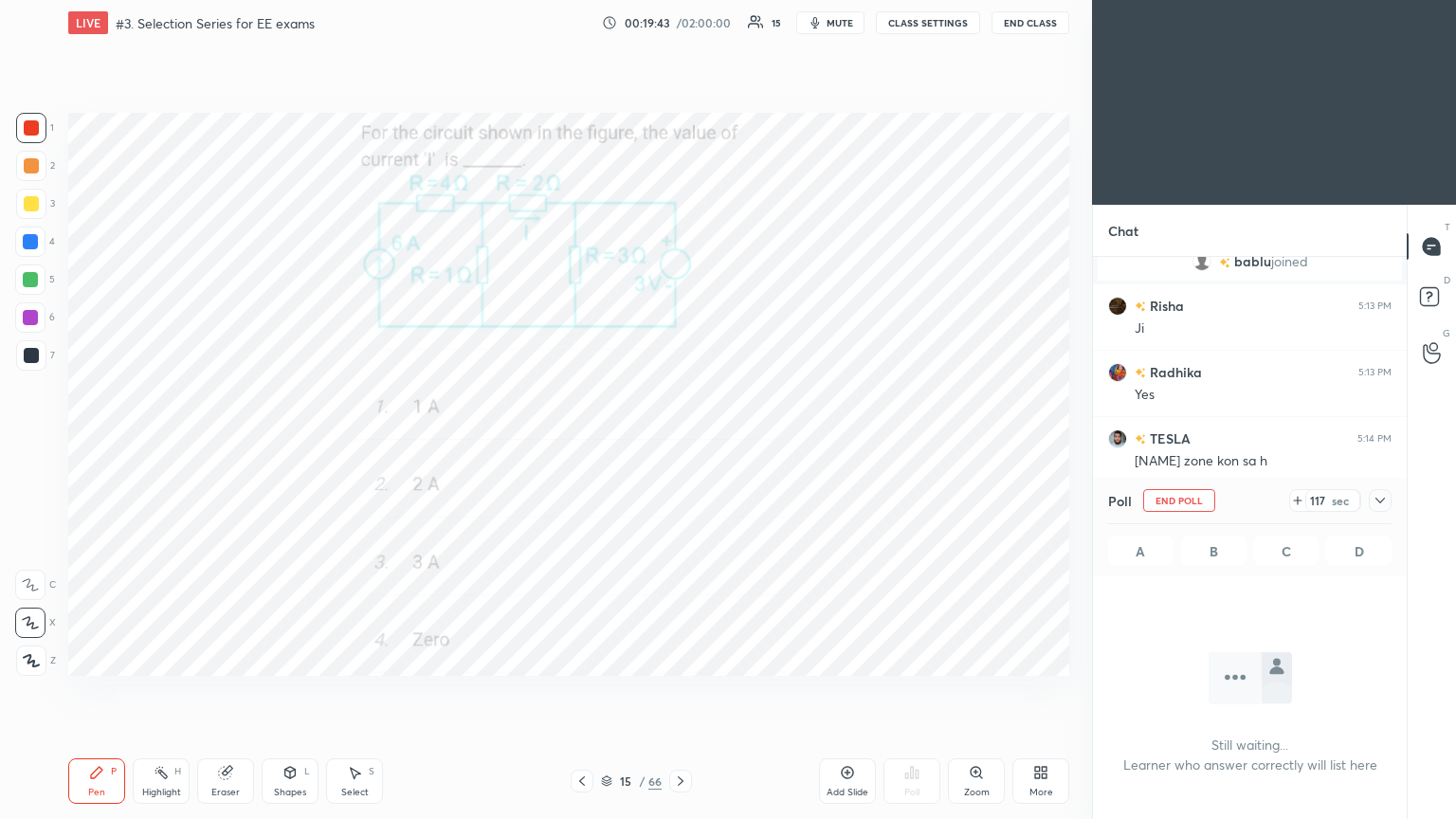 click 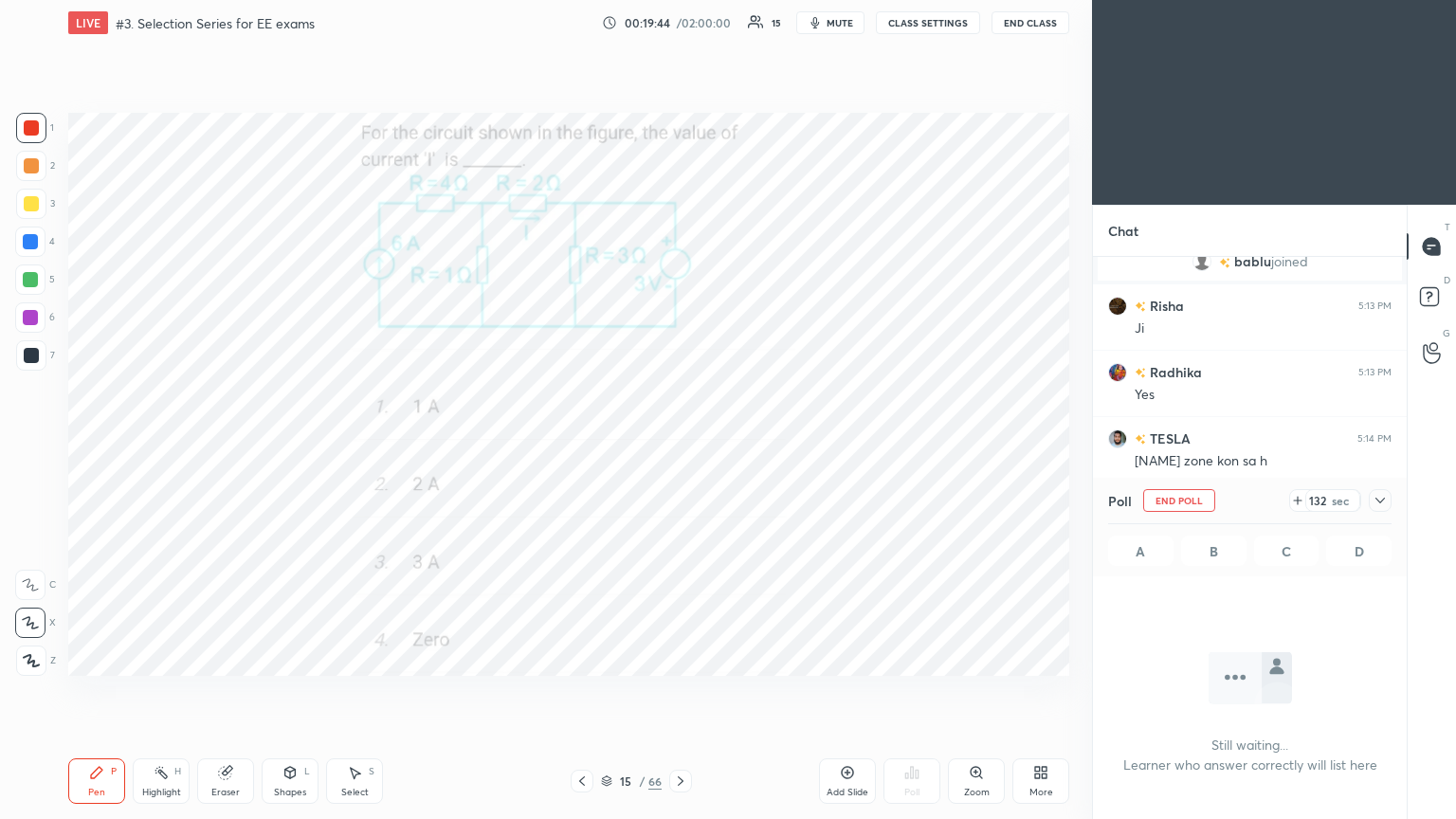 click 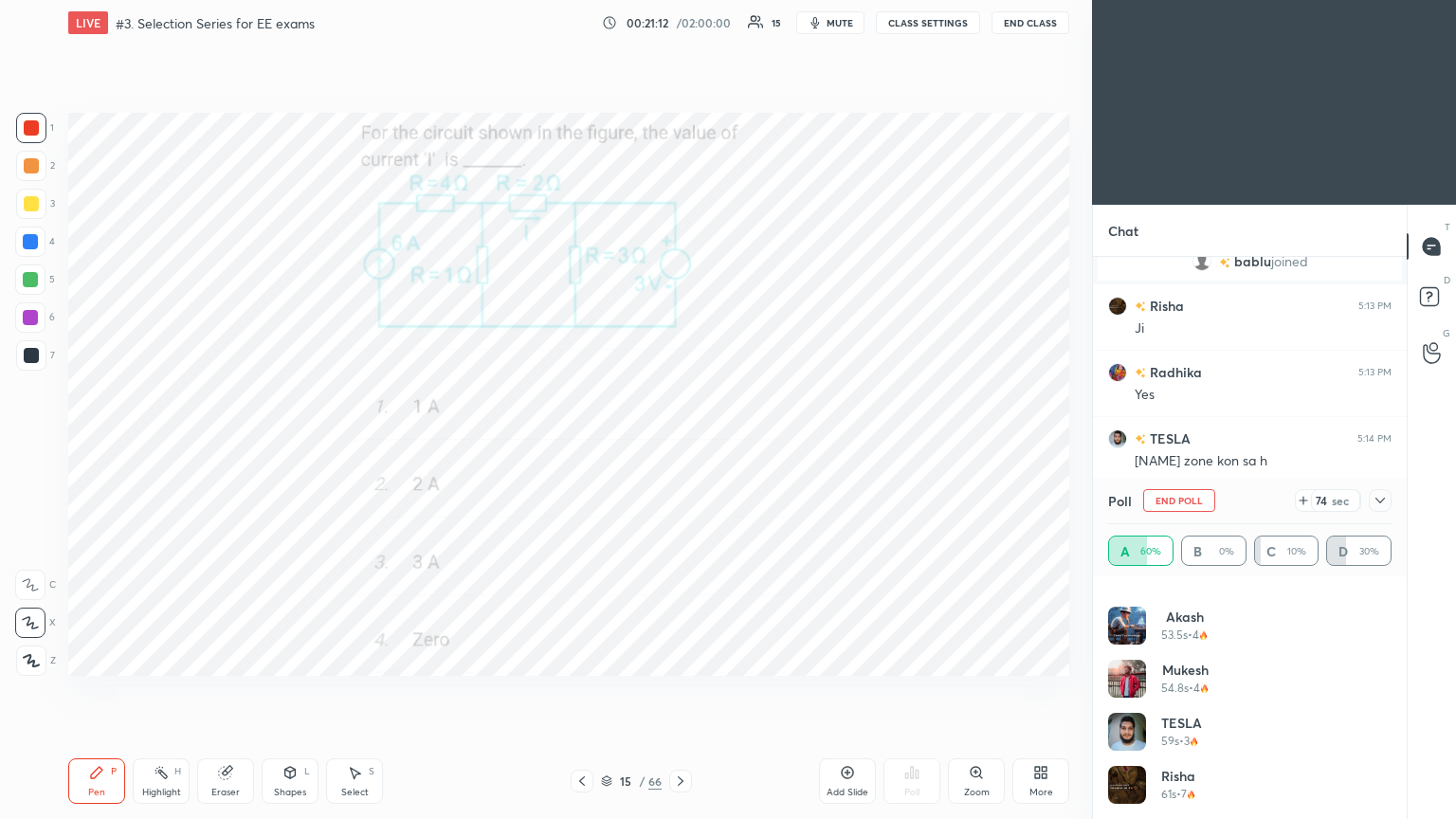 scroll, scrollTop: 0, scrollLeft: 0, axis: both 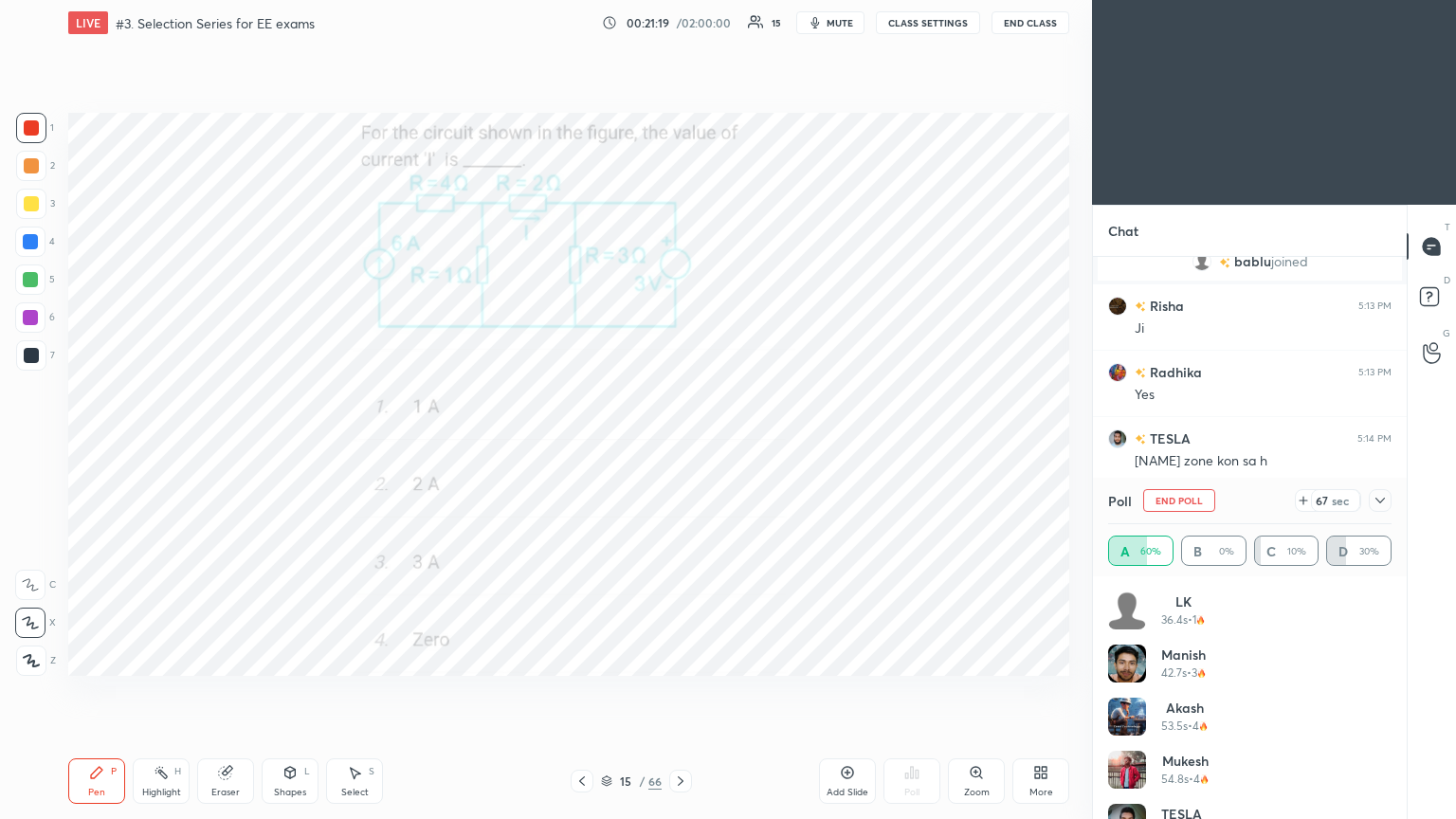 click at bounding box center (31, 128) 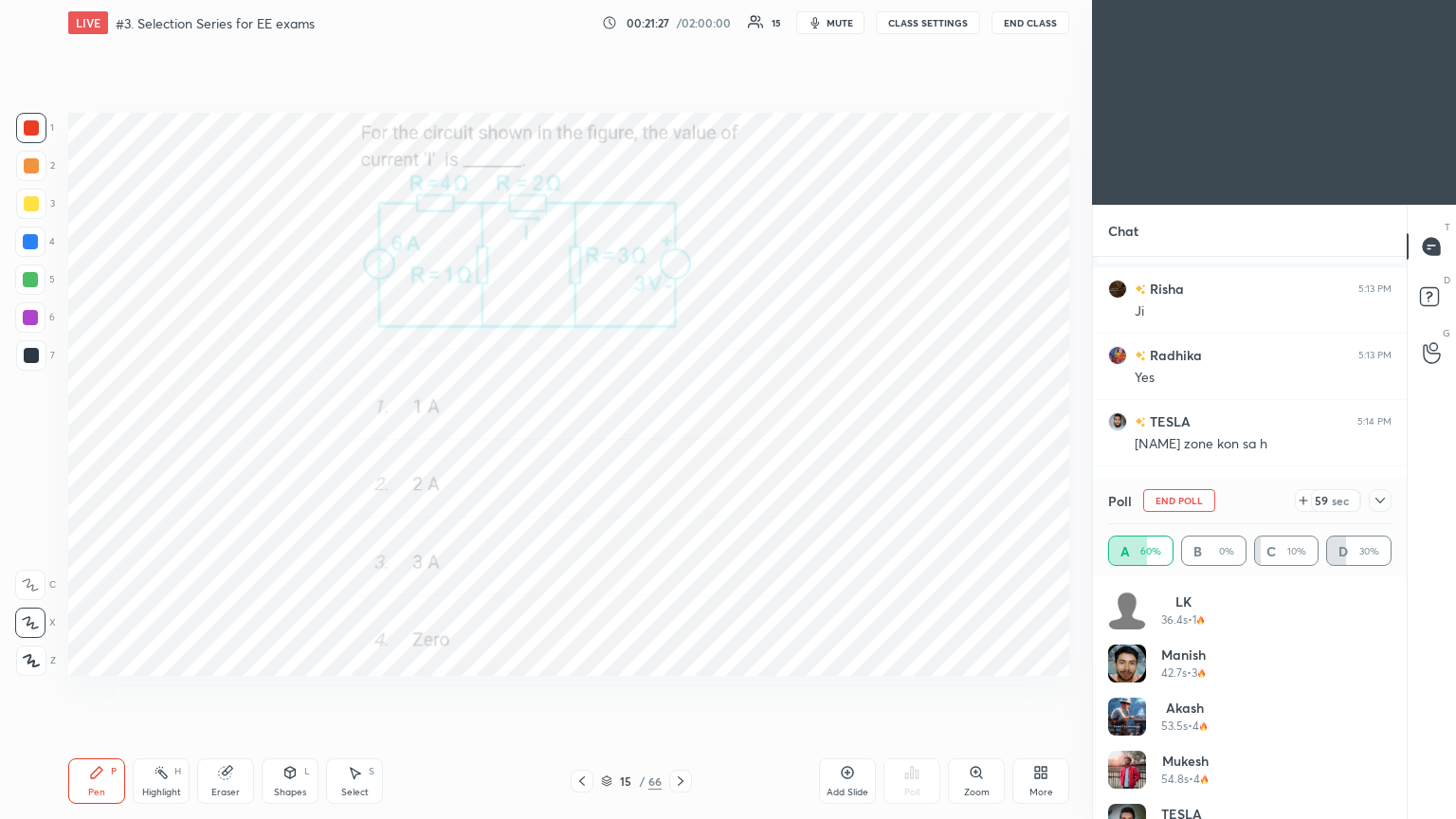 scroll, scrollTop: 1619, scrollLeft: 0, axis: vertical 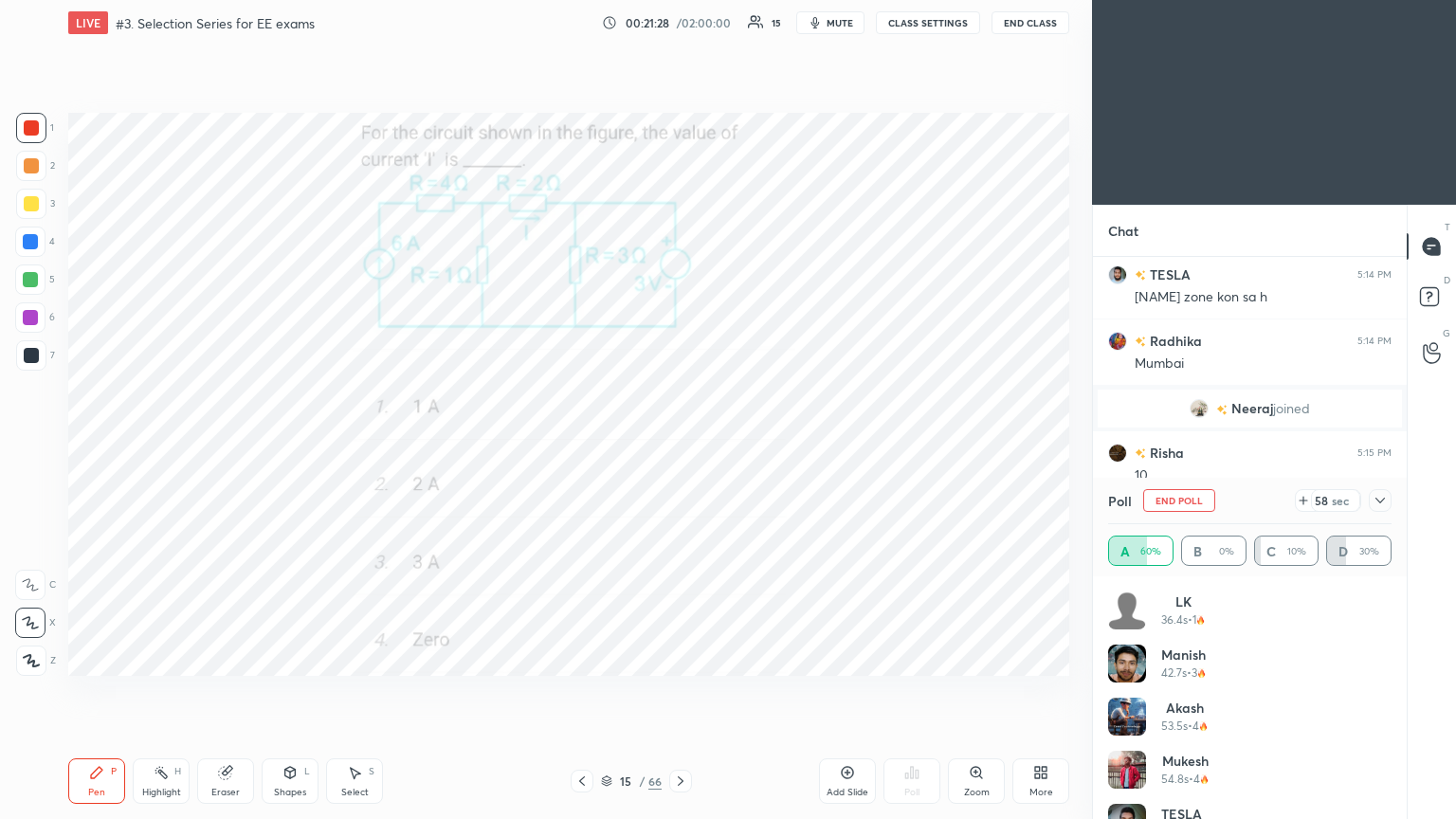 click 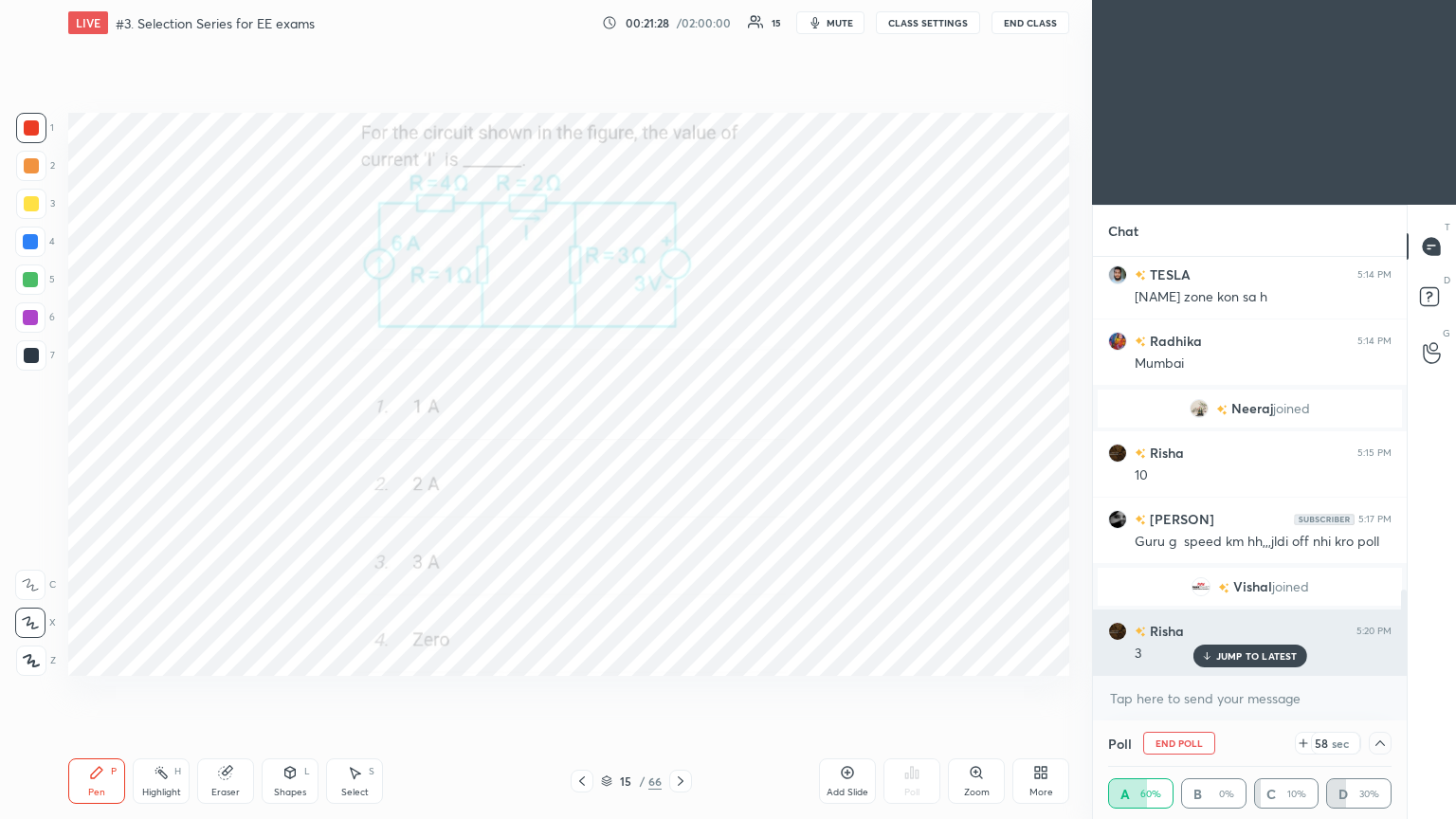 scroll, scrollTop: 6, scrollLeft: 6, axis: both 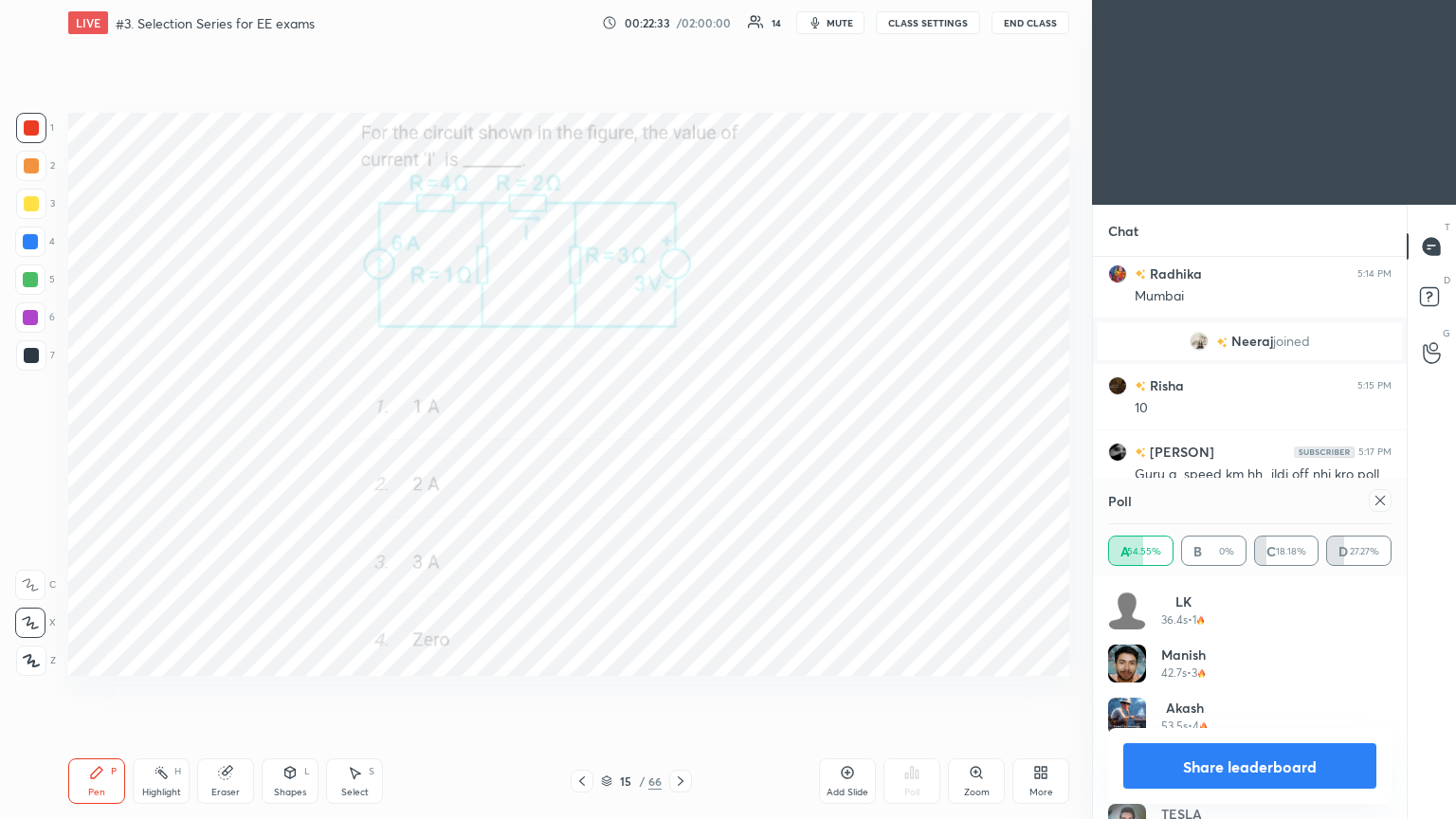 click 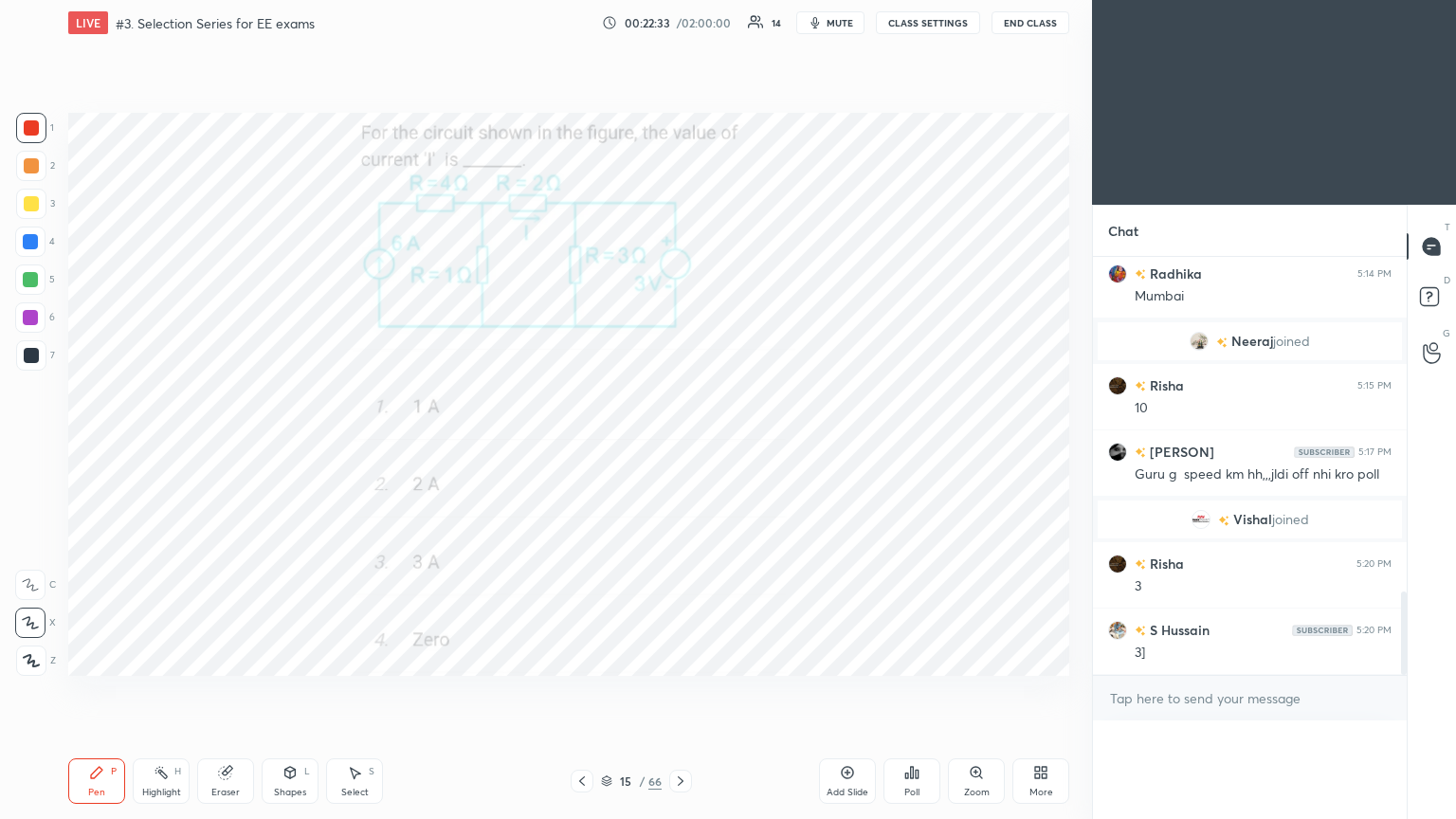 scroll, scrollTop: 84, scrollLeft: 278, axis: both 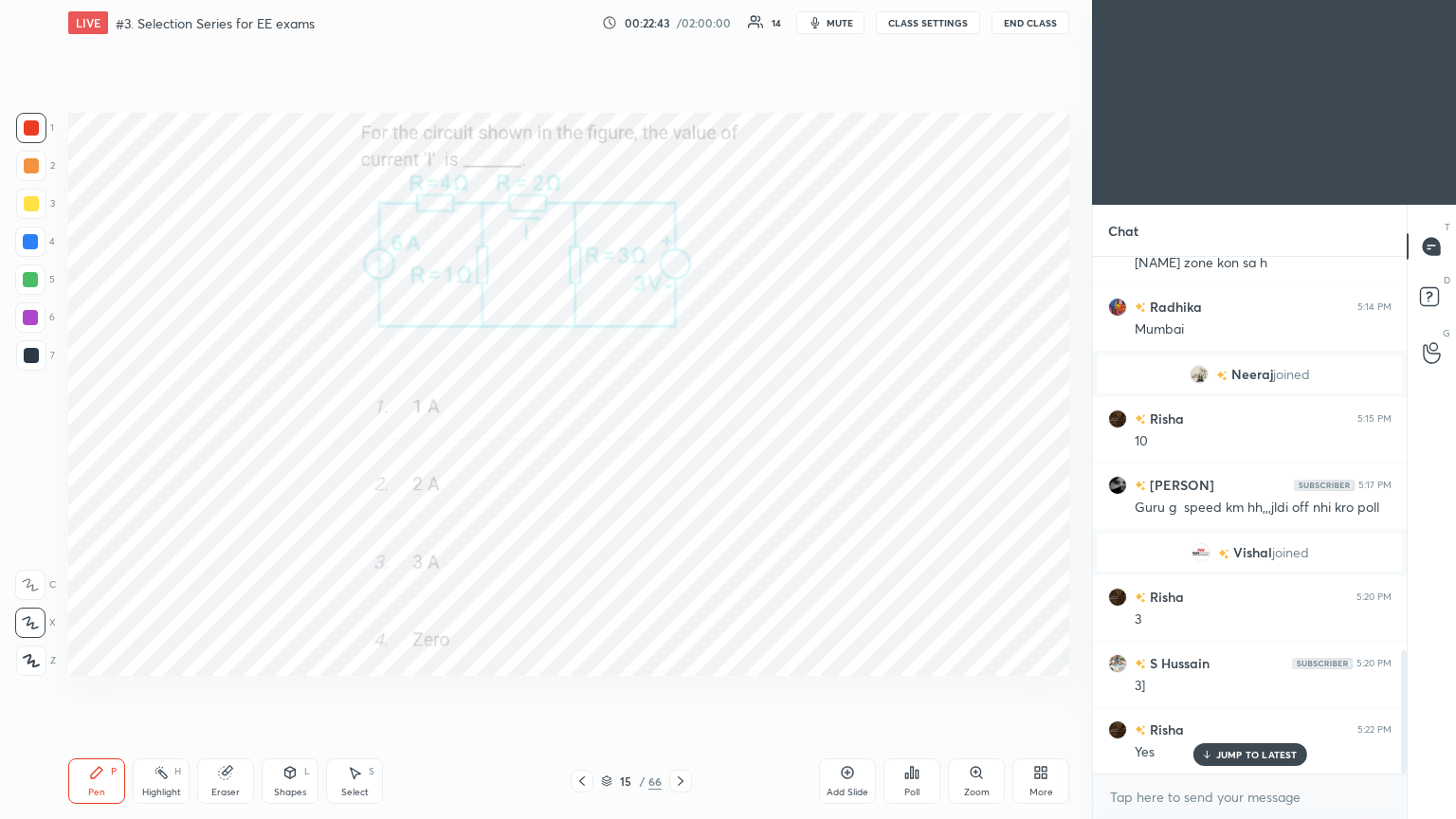 click 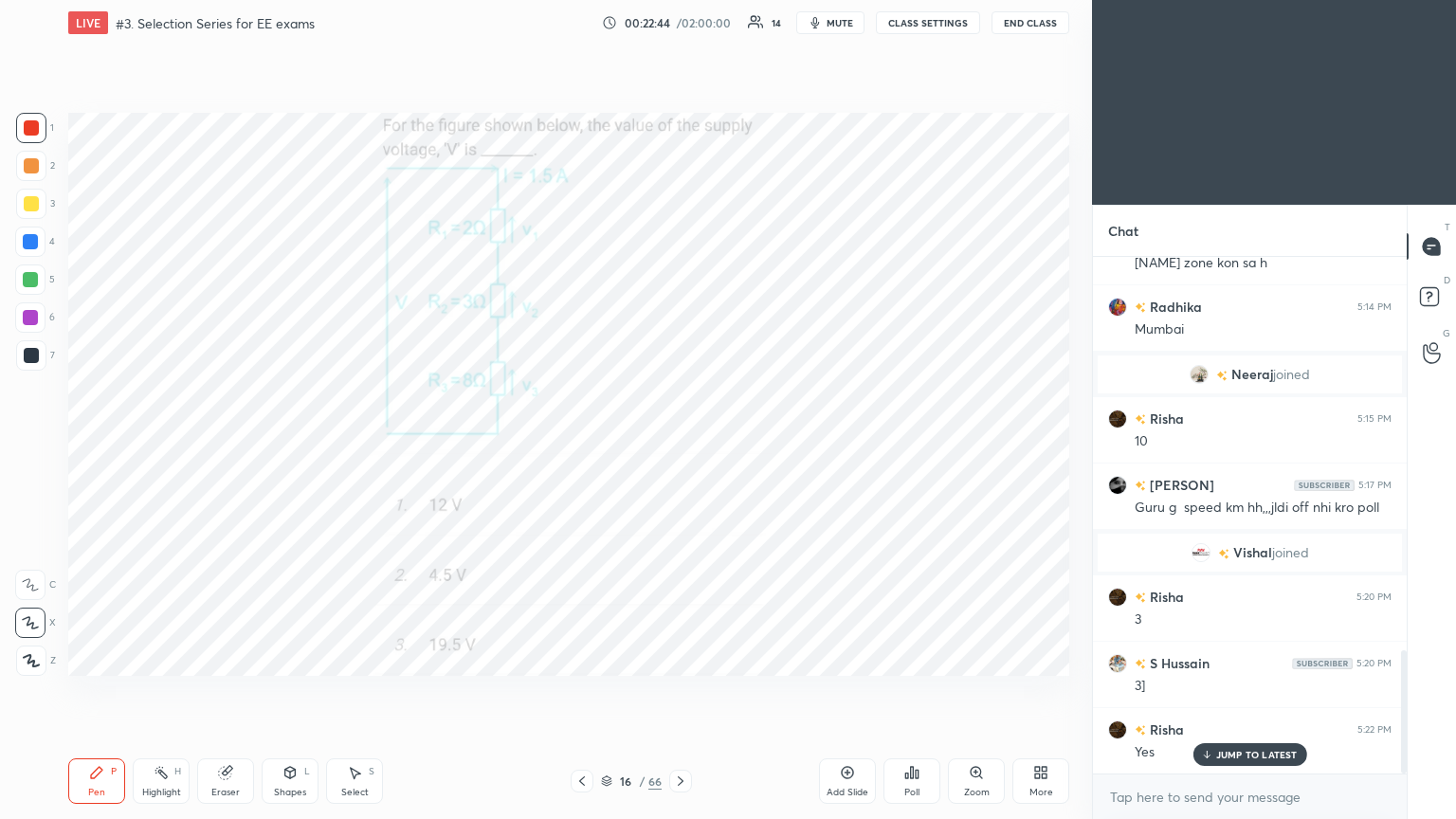 click on "Poll" at bounding box center (912, 792) 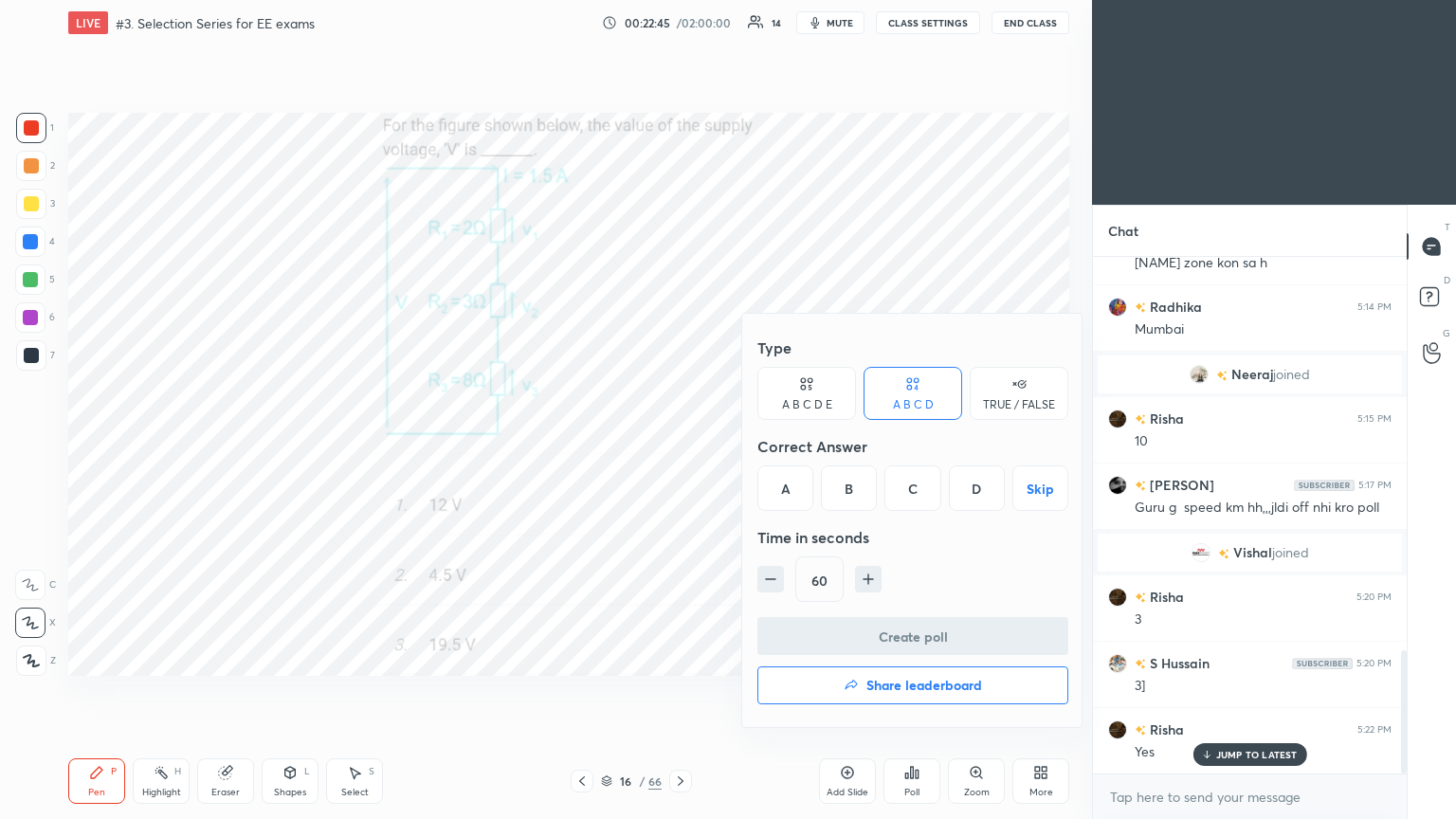 click on "C" at bounding box center (912, 488) 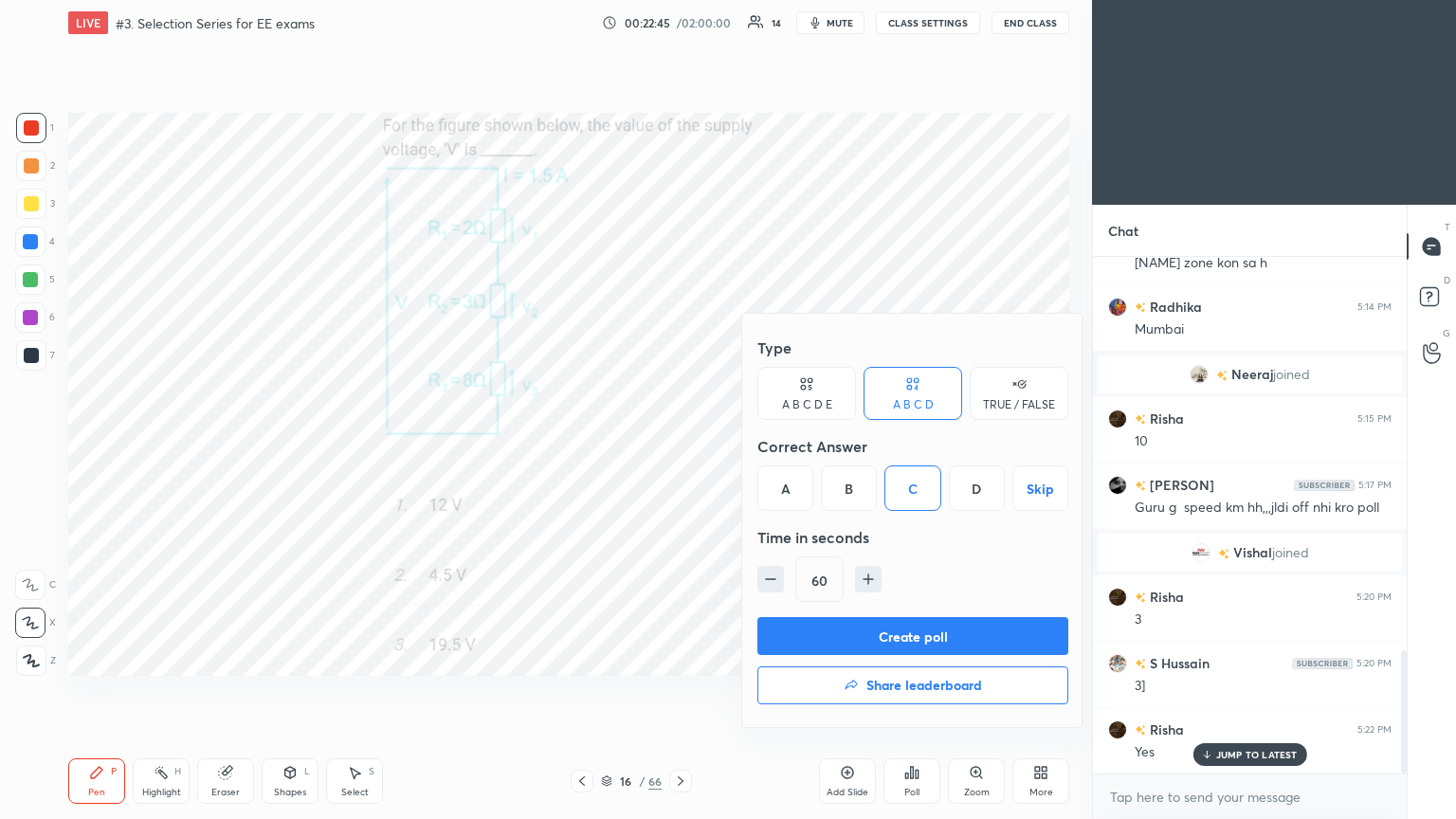 click on "Create poll" at bounding box center [913, 636] 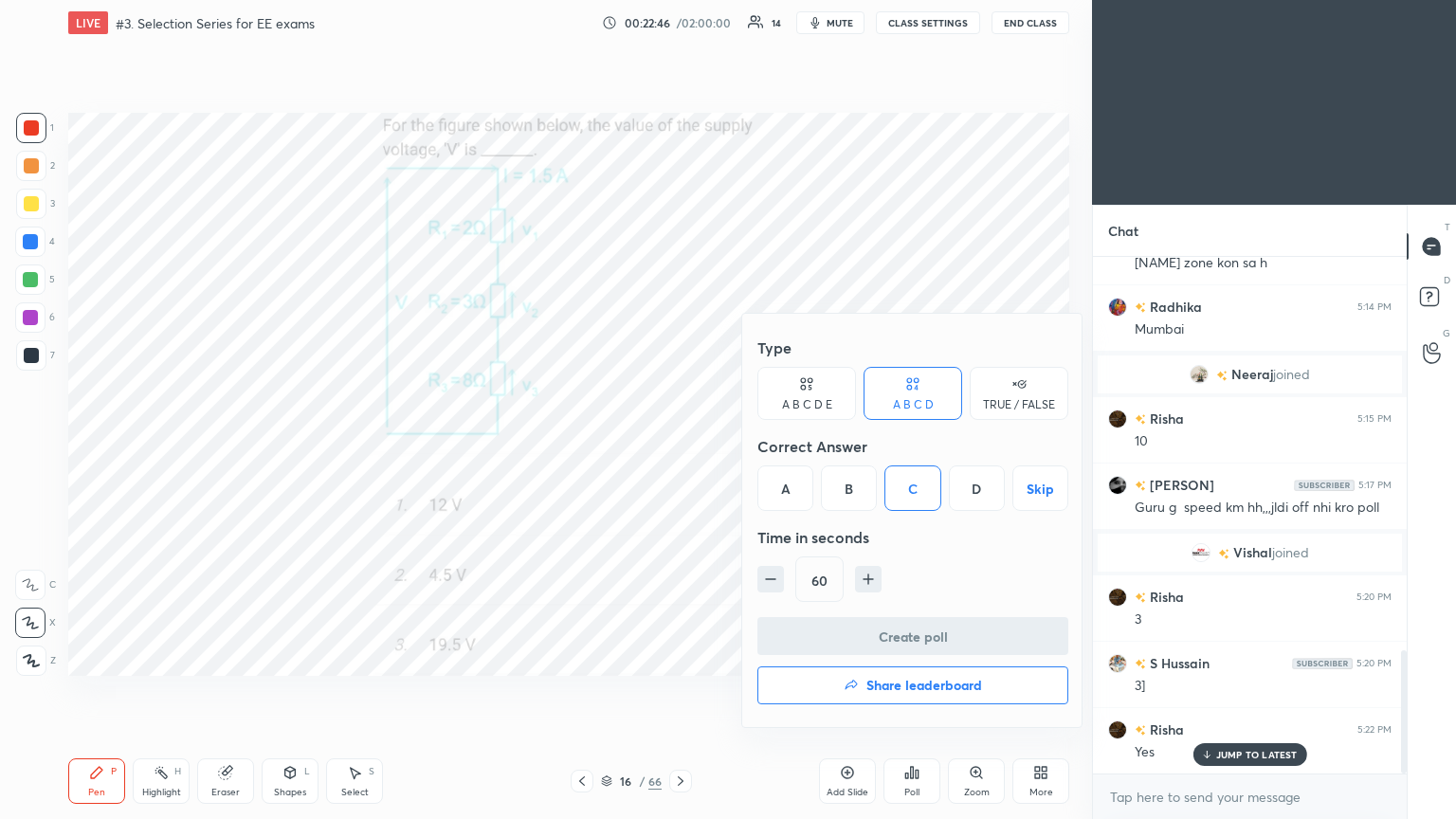 scroll, scrollTop: 471, scrollLeft: 308, axis: both 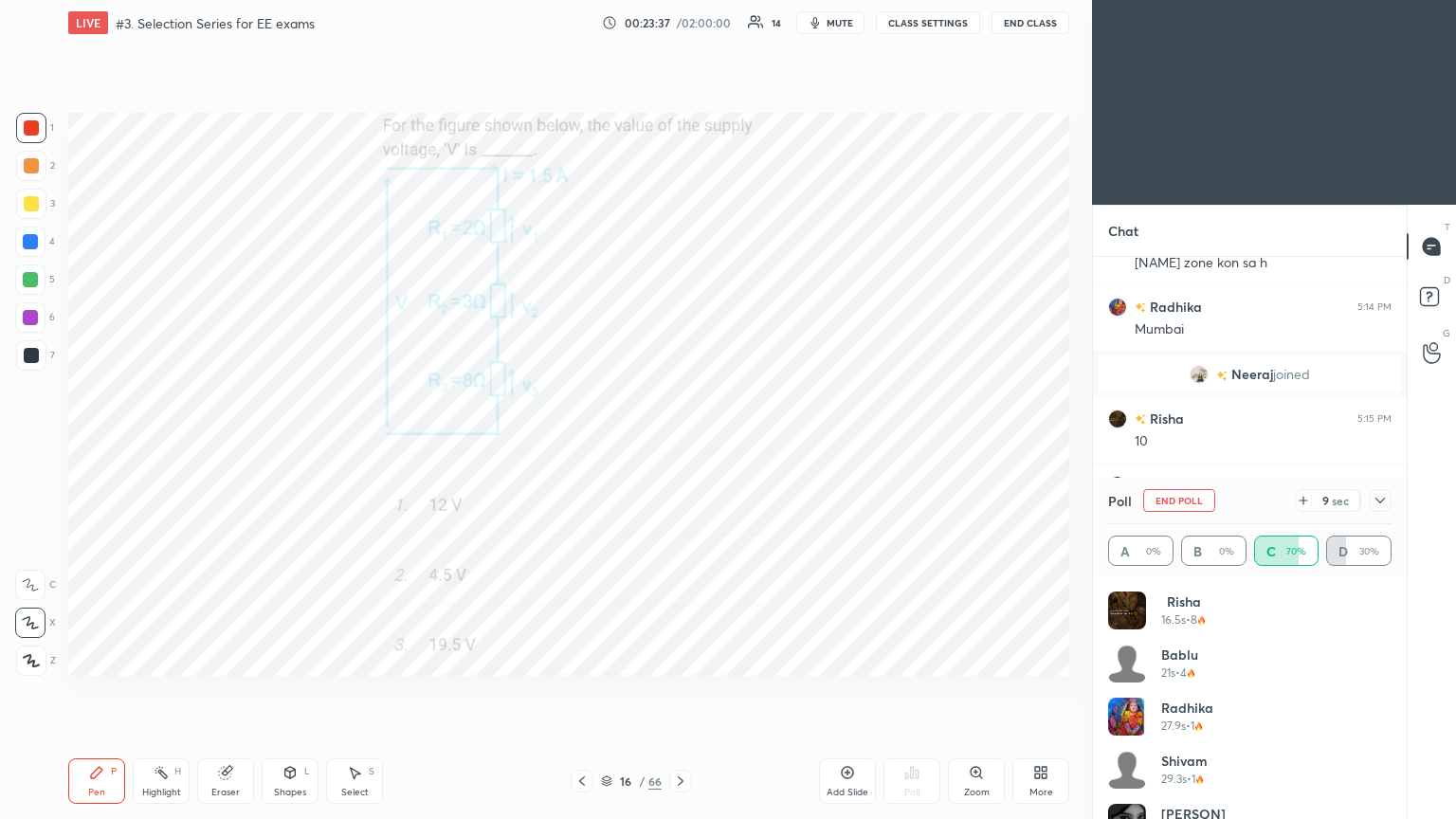 click 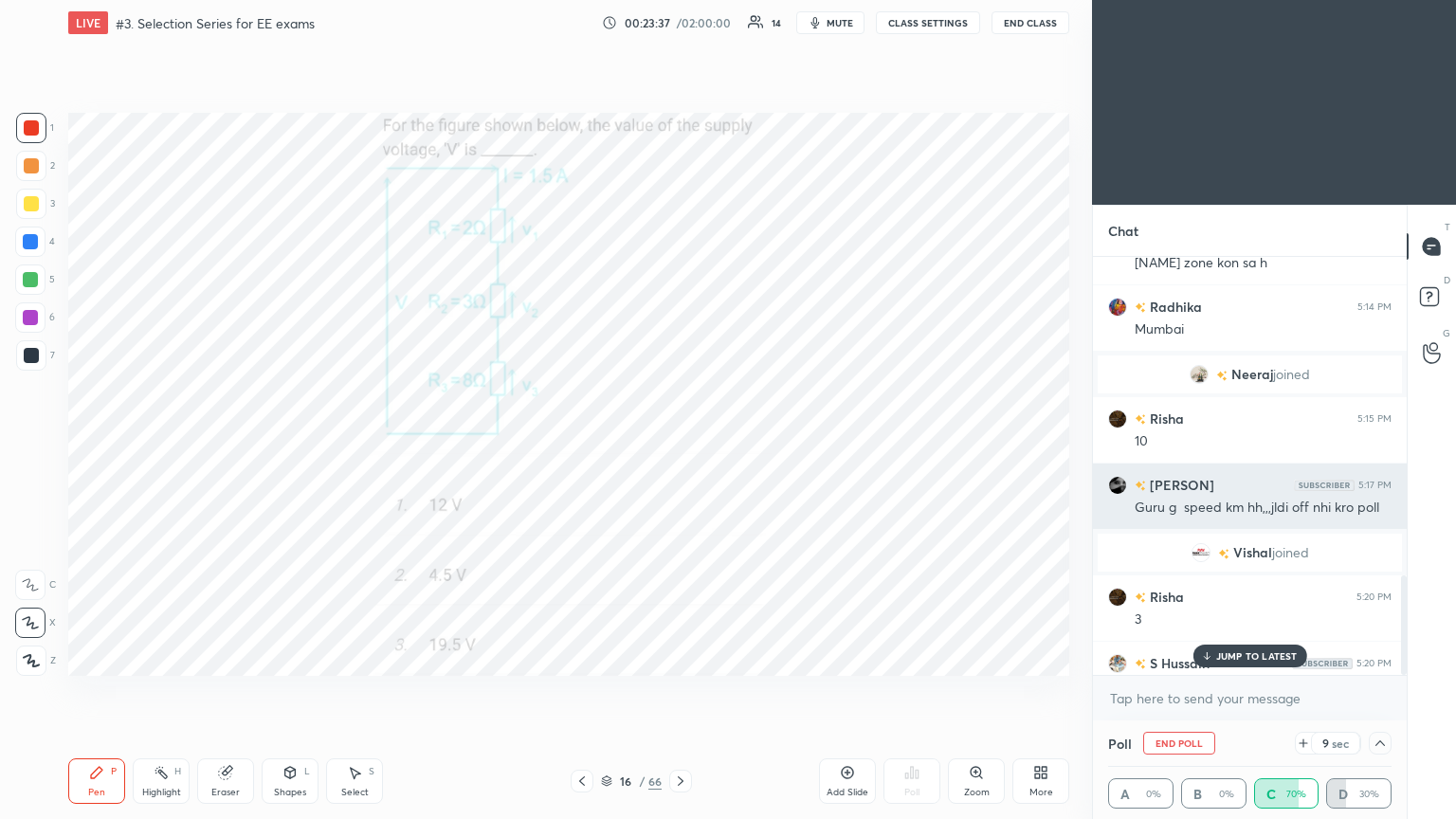 scroll, scrollTop: 145, scrollLeft: 278, axis: both 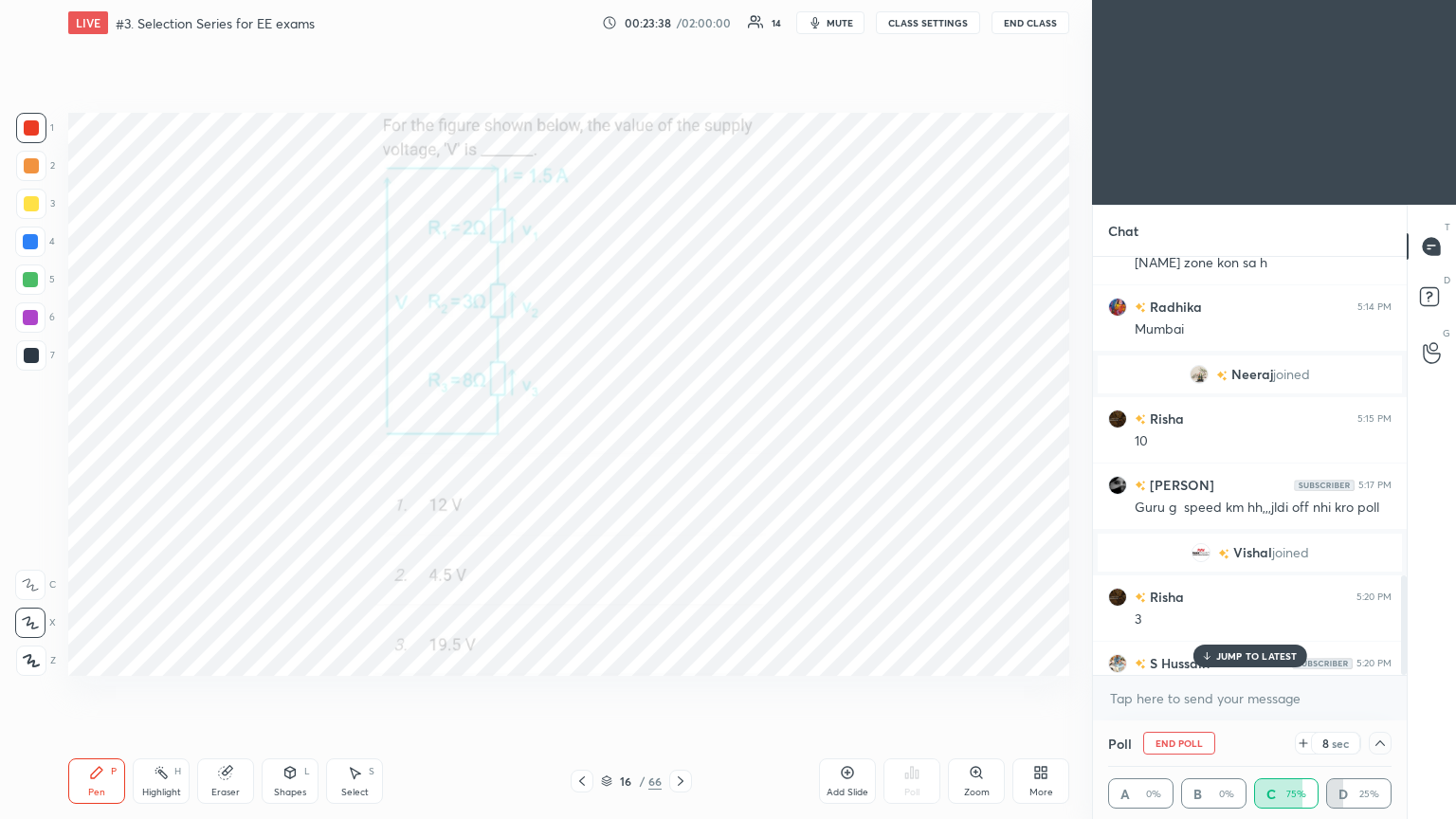 click on "JUMP TO LATEST" at bounding box center [1249, 656] 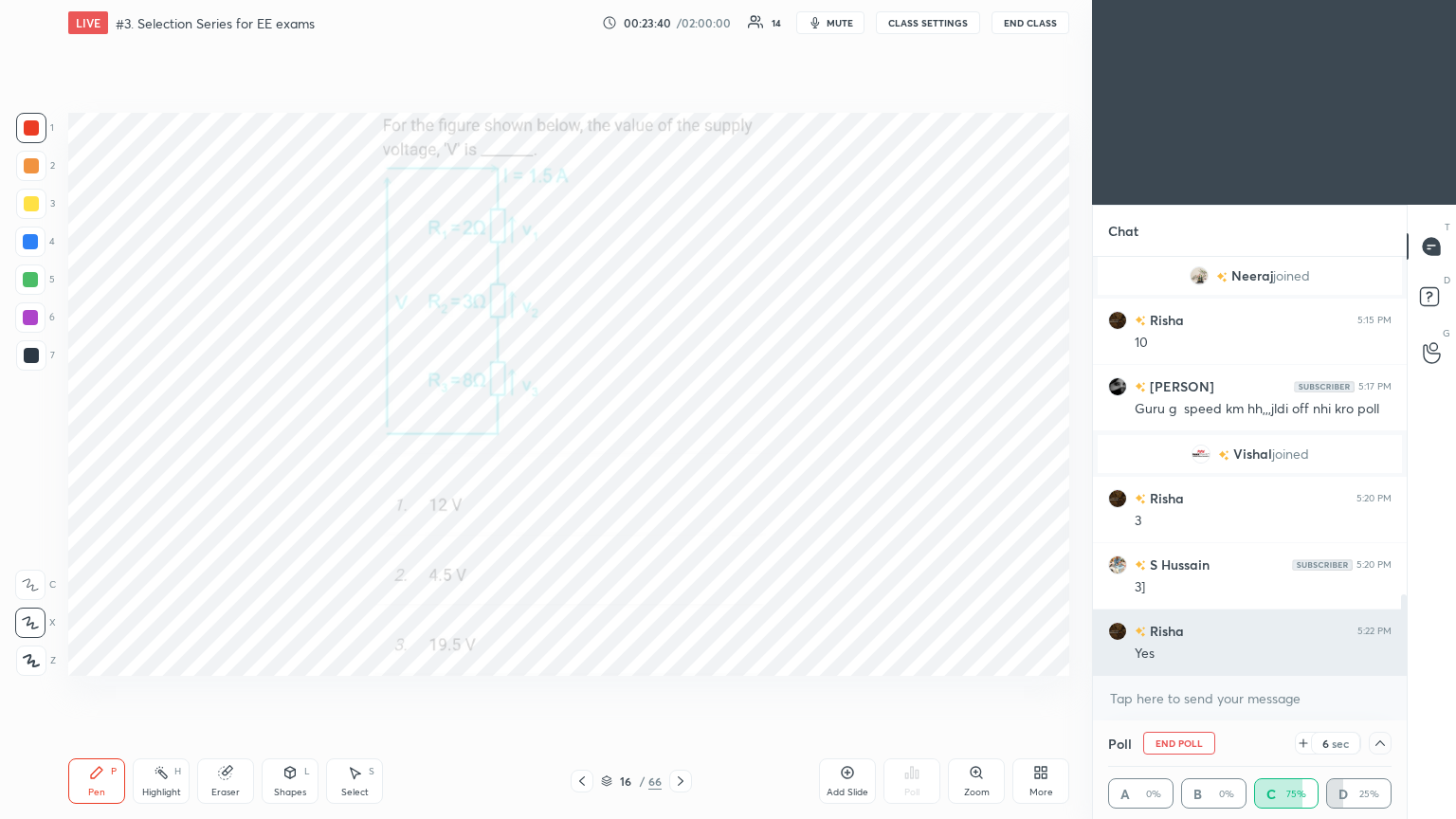 scroll, scrollTop: 374, scrollLeft: 308, axis: both 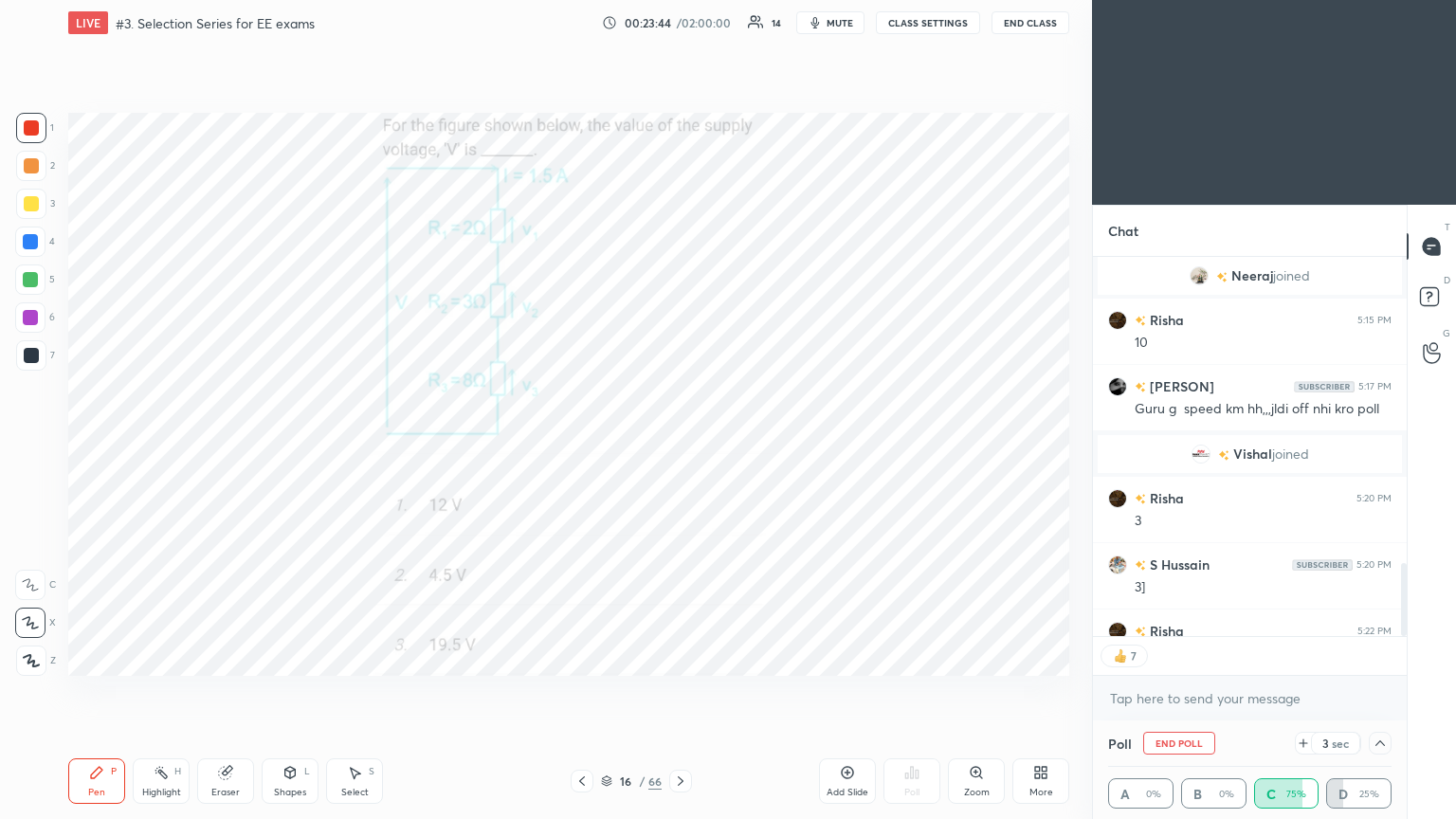 click on "End Poll" at bounding box center (1179, 743) 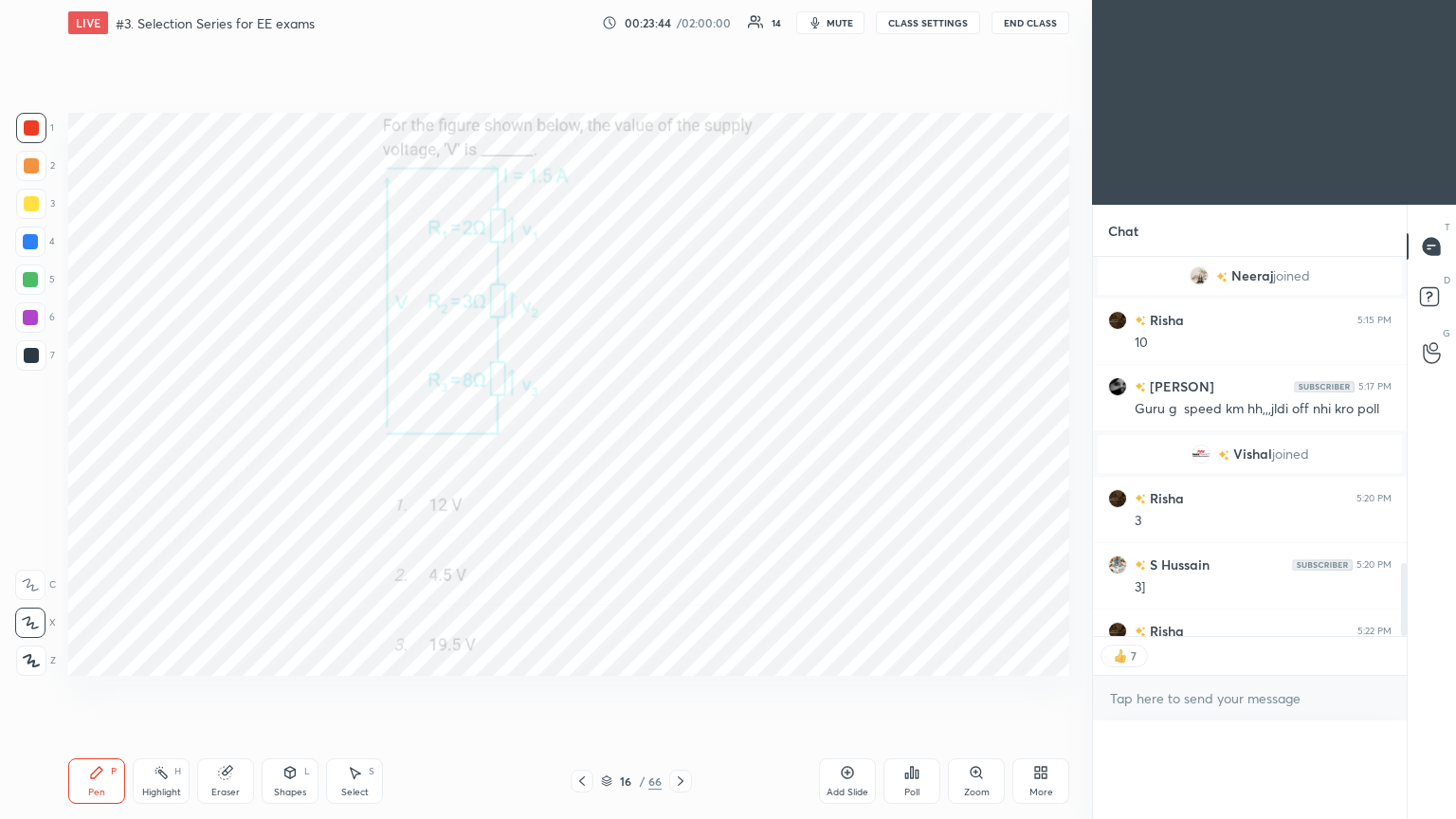 scroll, scrollTop: 0, scrollLeft: 0, axis: both 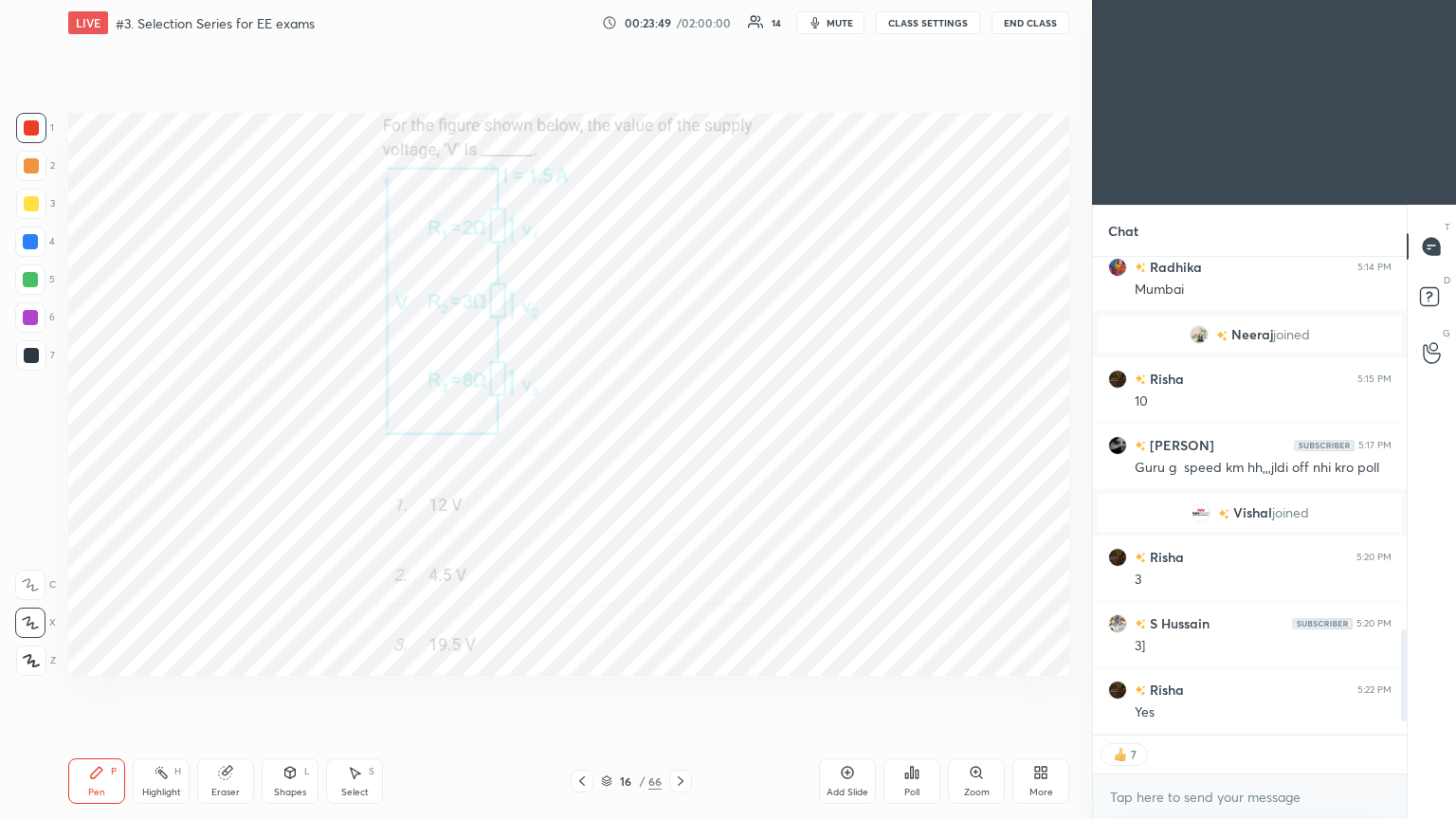 click 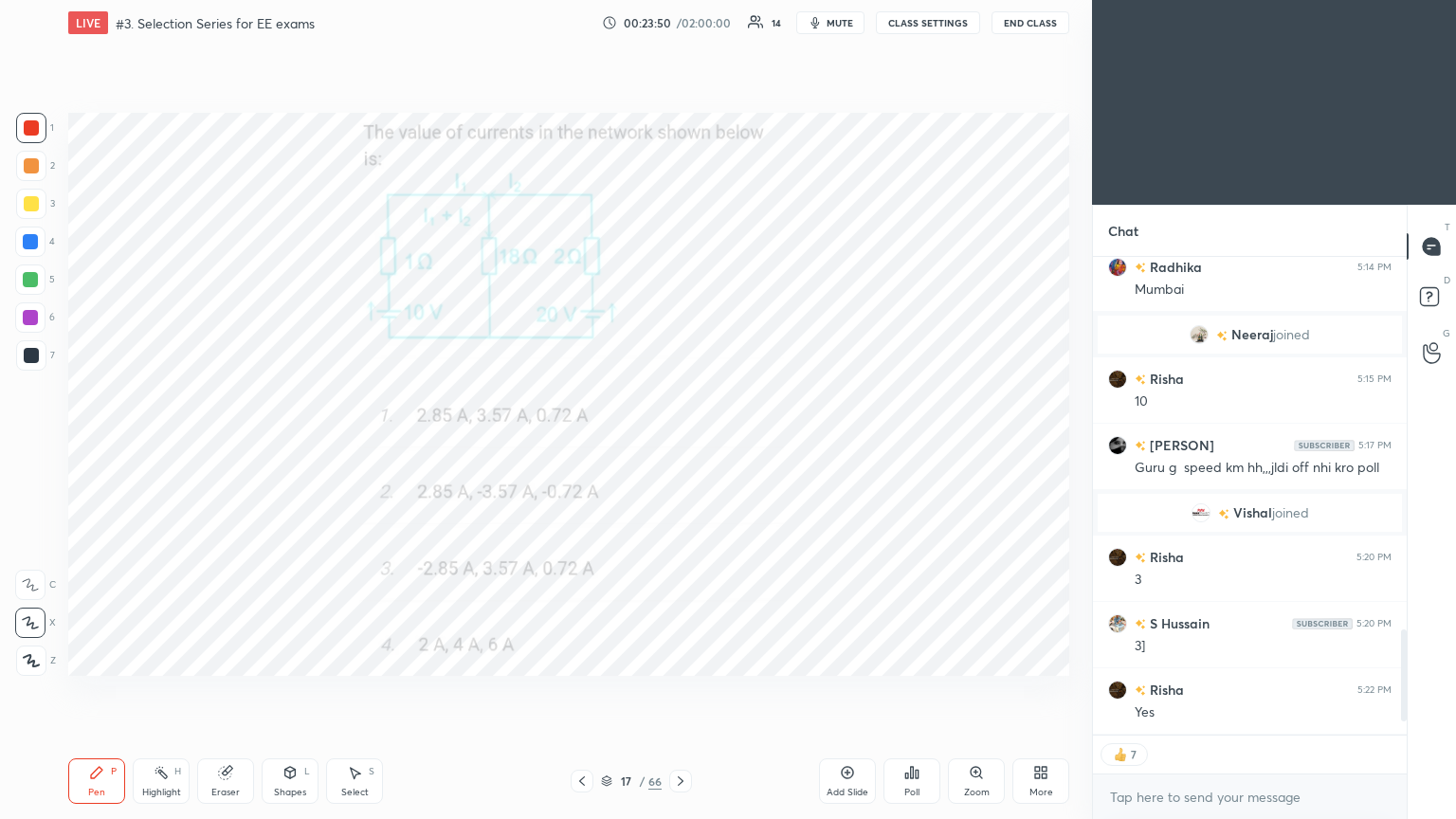 click on "Poll" at bounding box center [912, 792] 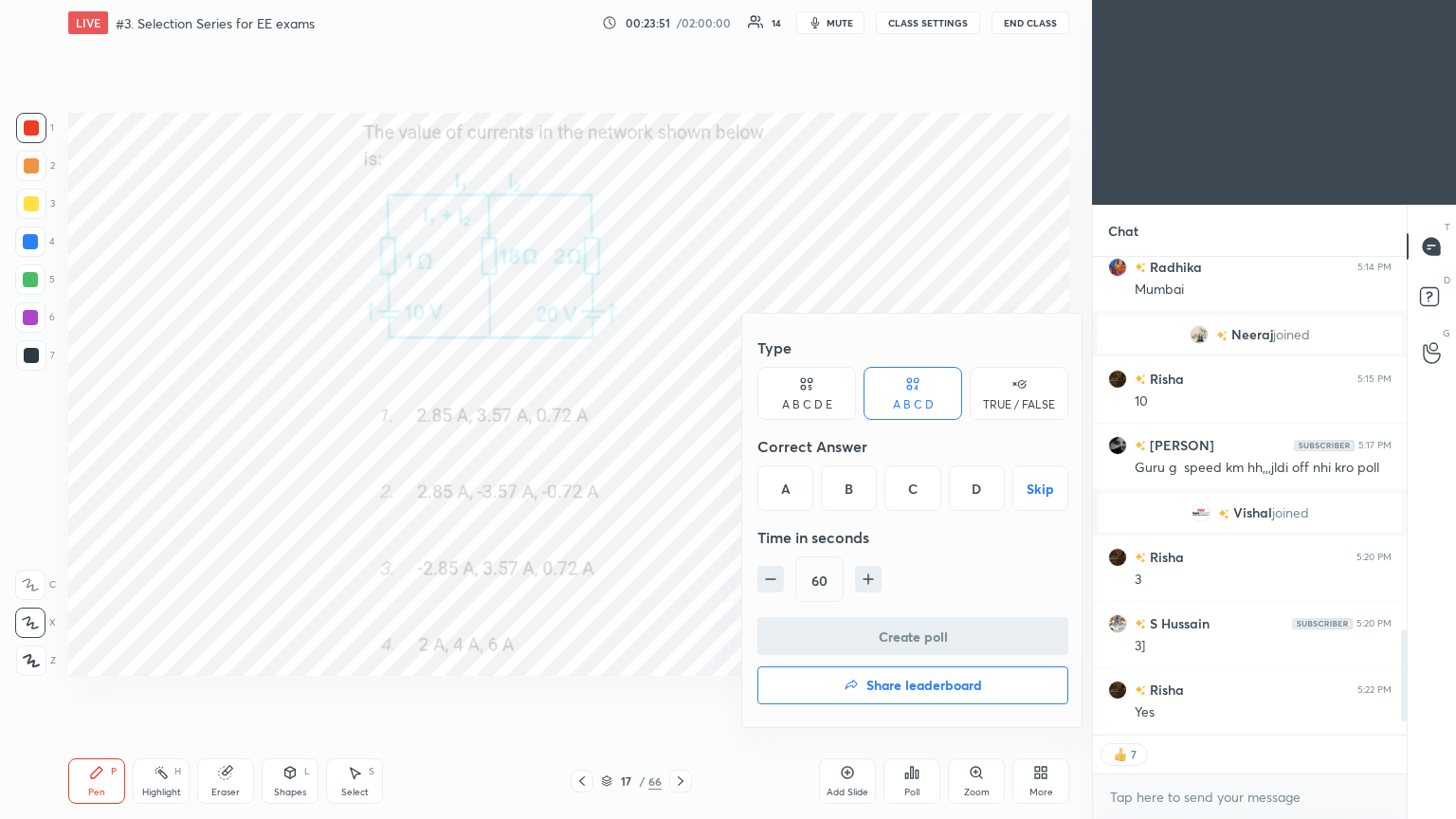 click on "C" at bounding box center (912, 488) 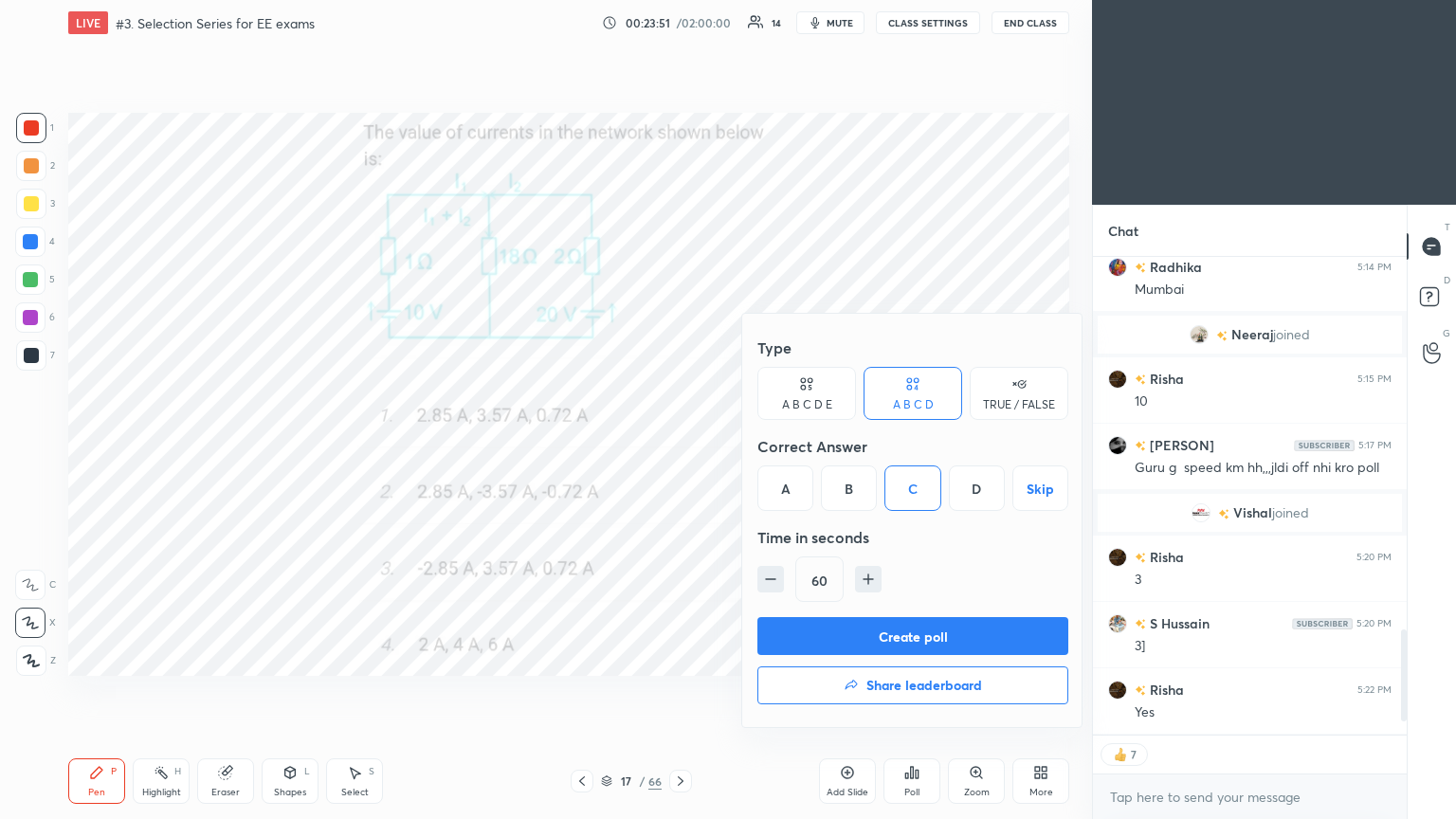 click on "Create poll" at bounding box center [913, 636] 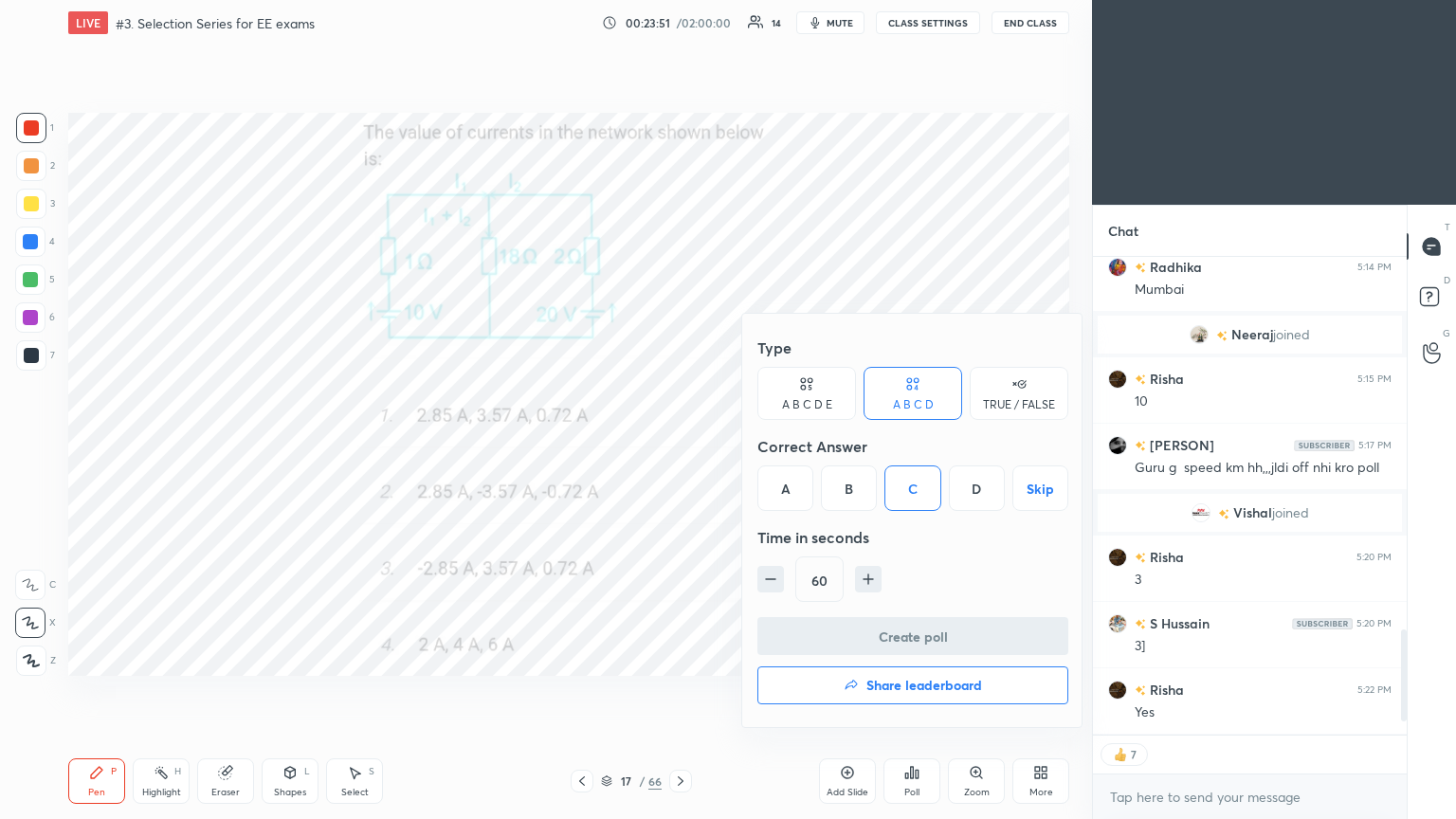 scroll, scrollTop: 442, scrollLeft: 308, axis: both 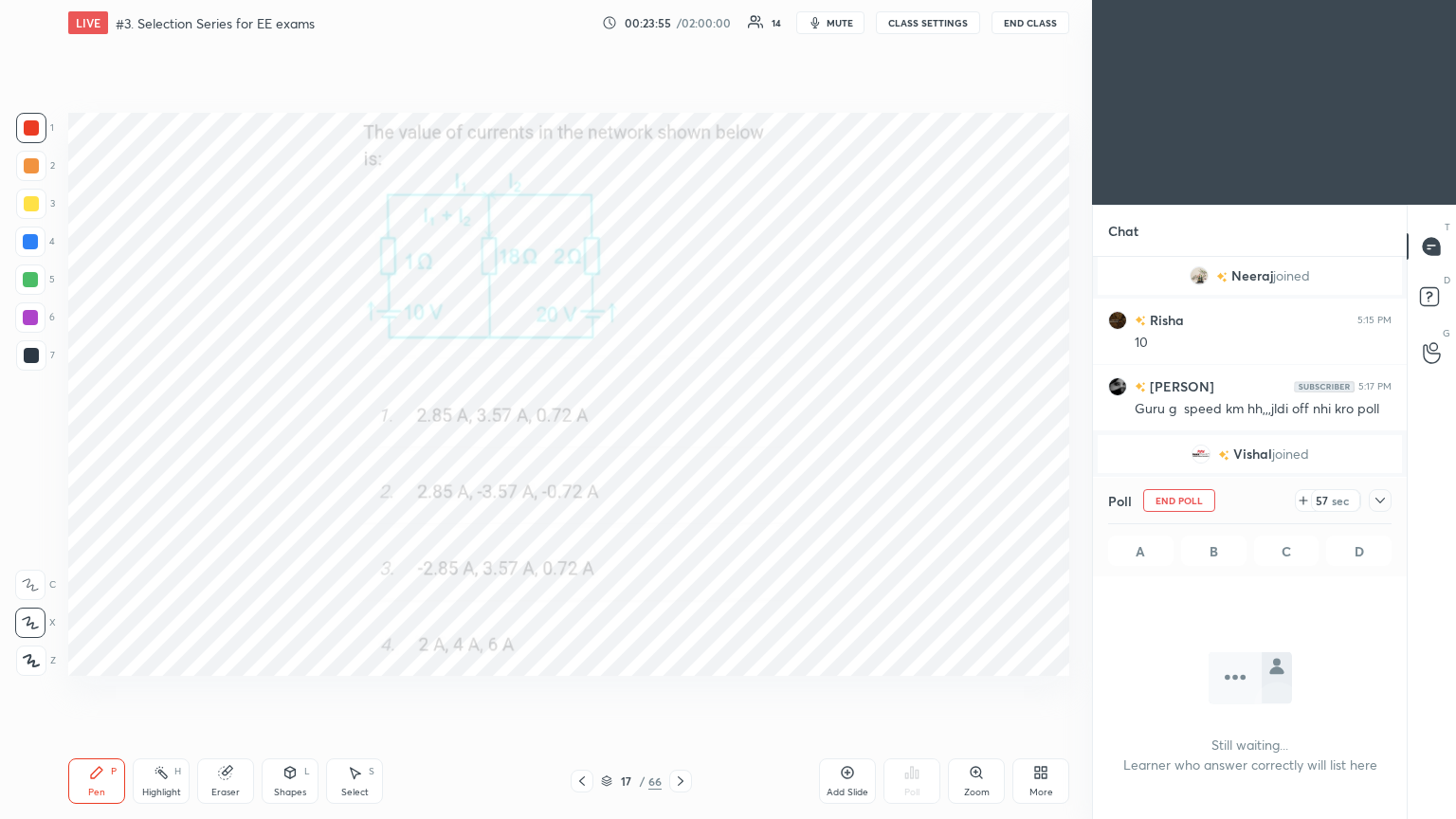 click 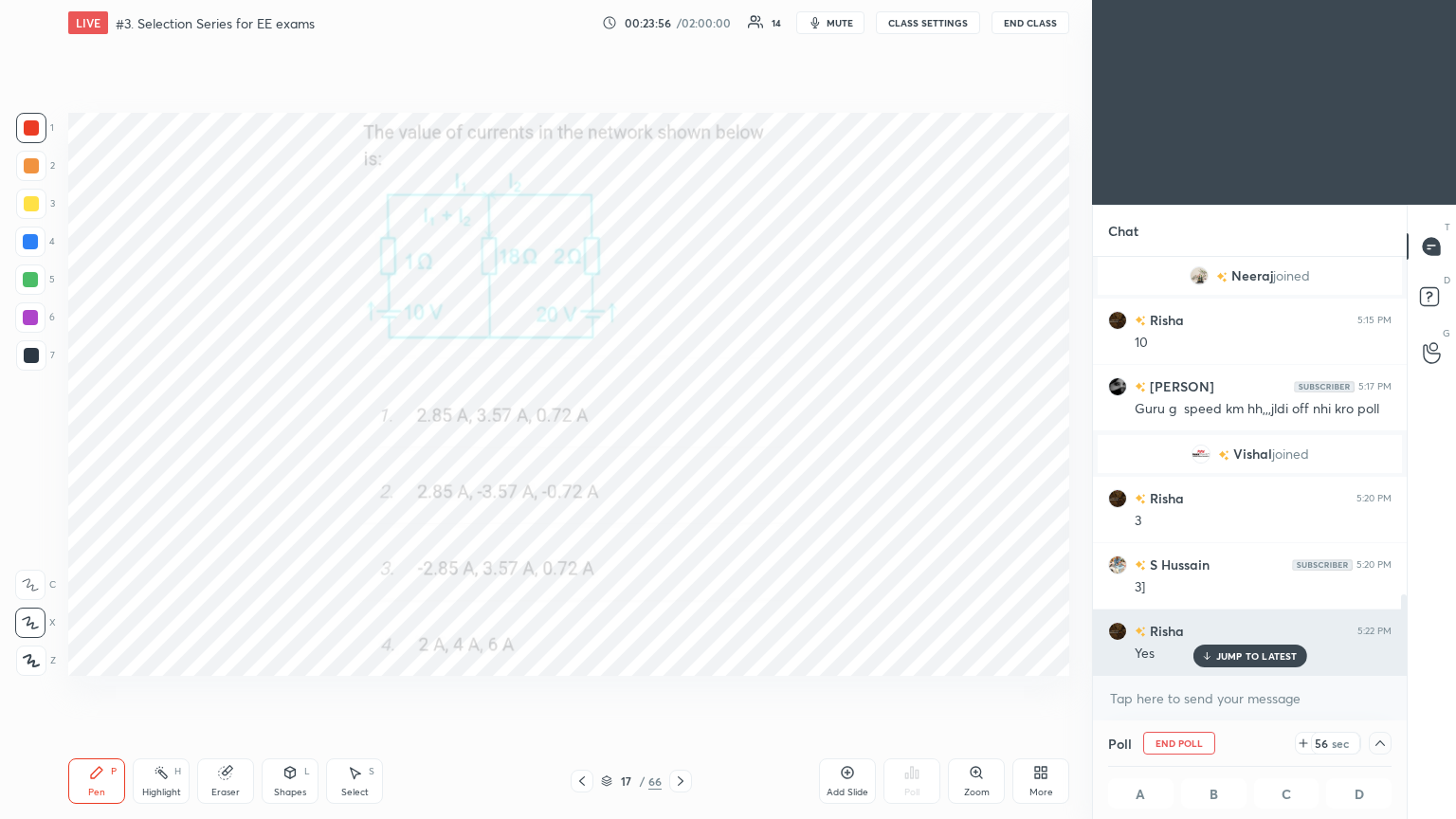 click on "JUMP TO LATEST" at bounding box center (1257, 656) 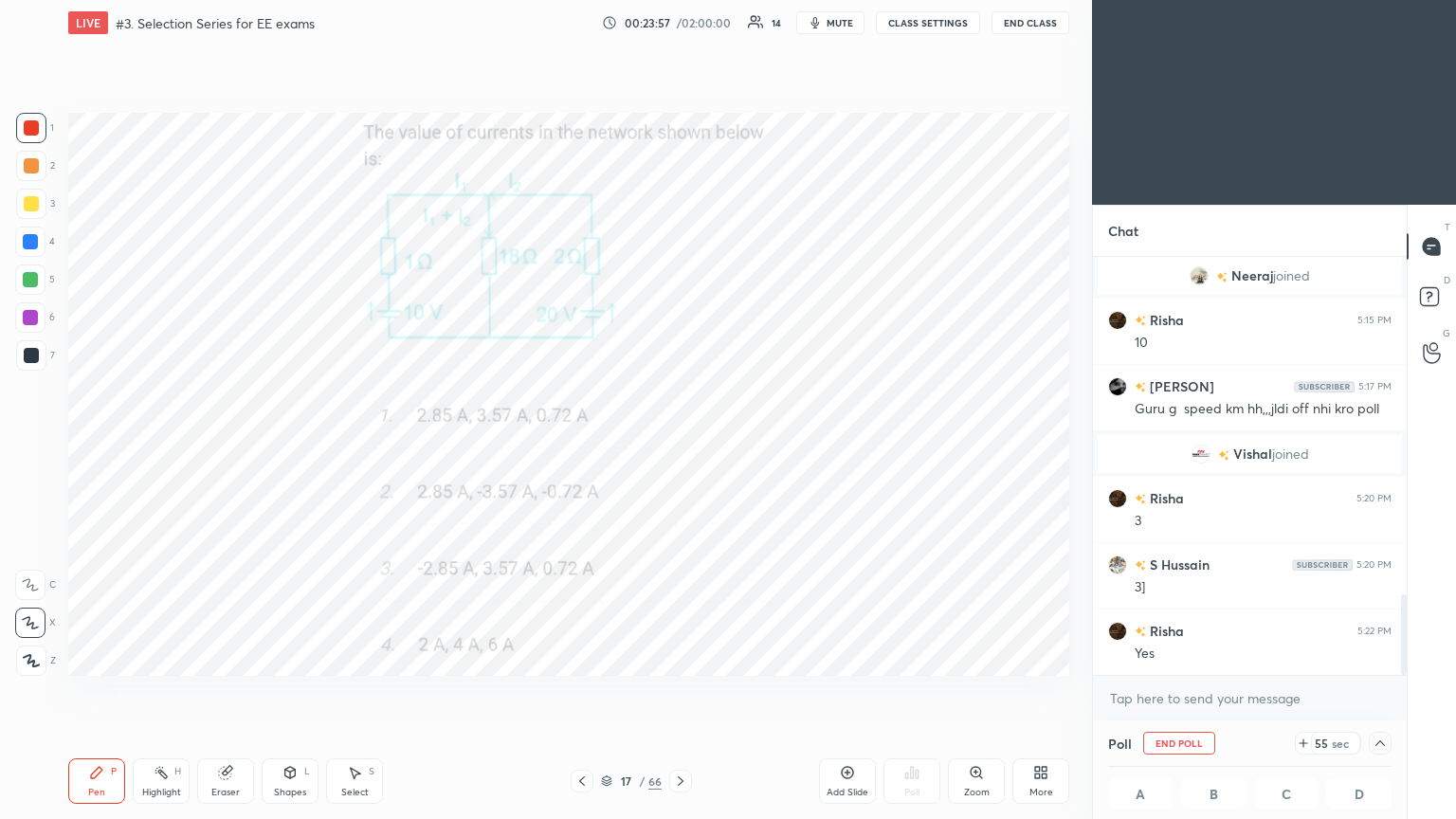 click at bounding box center (1380, 743) 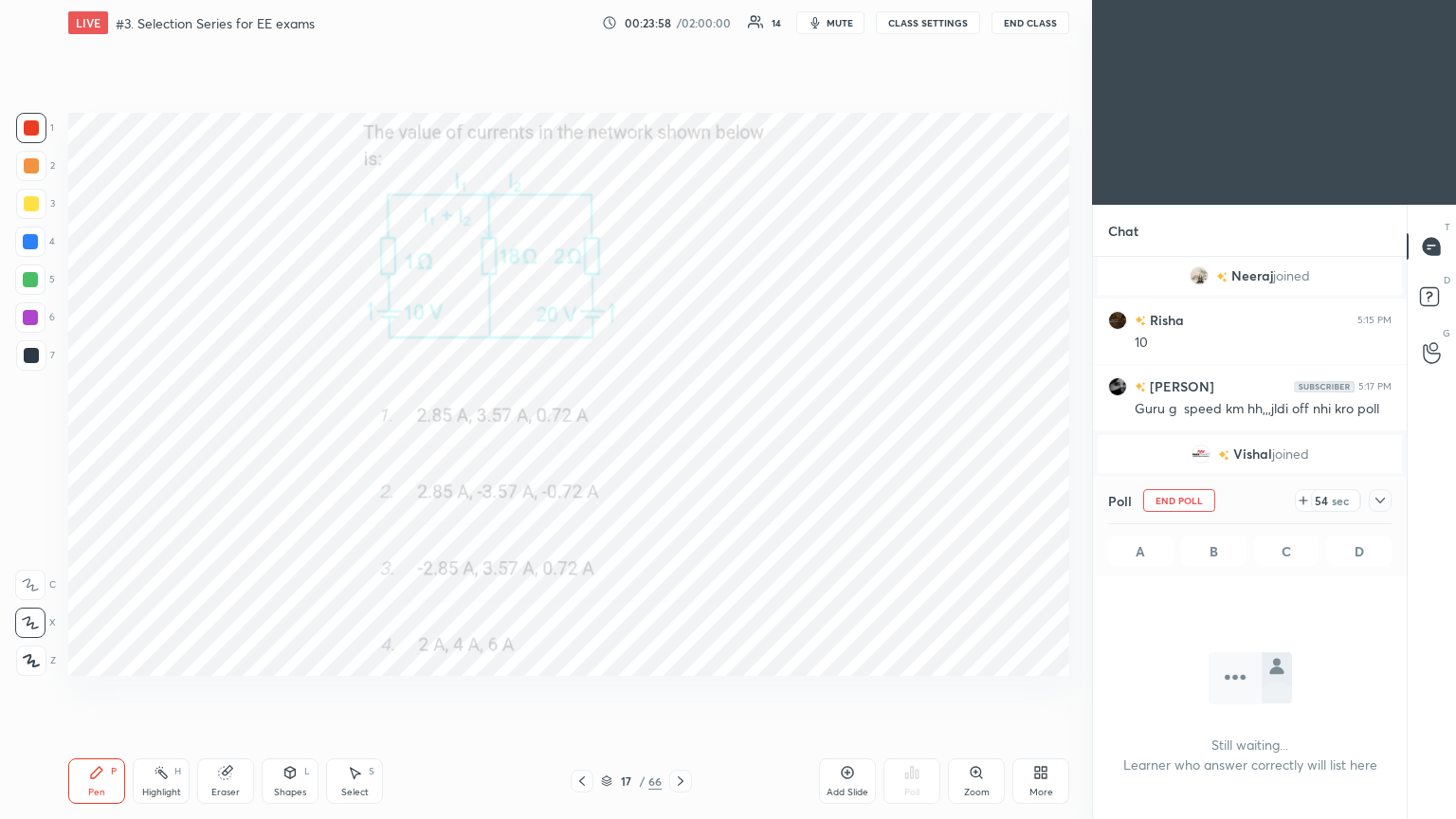 click on "54  sec" at bounding box center [1328, 500] 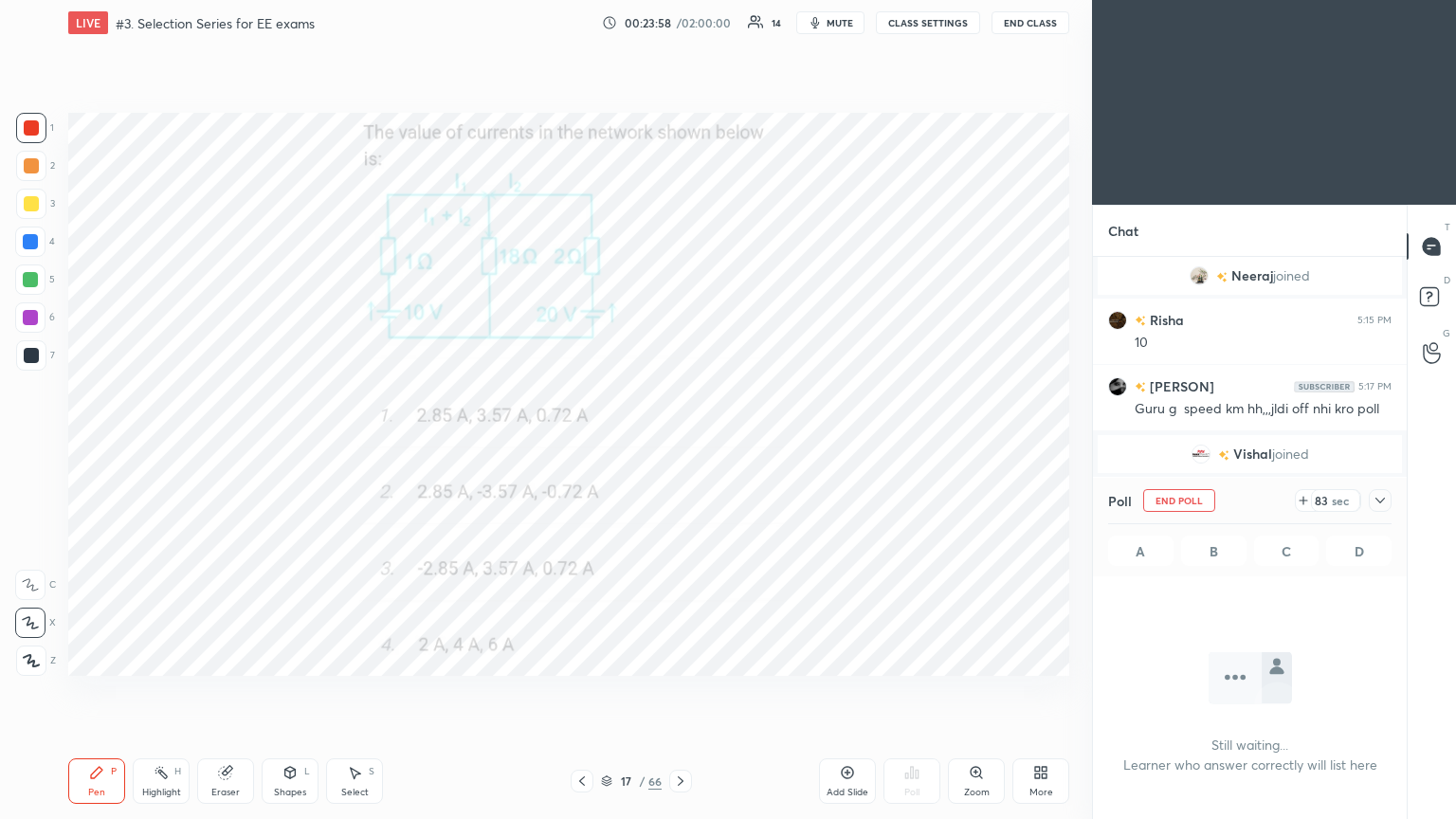 click 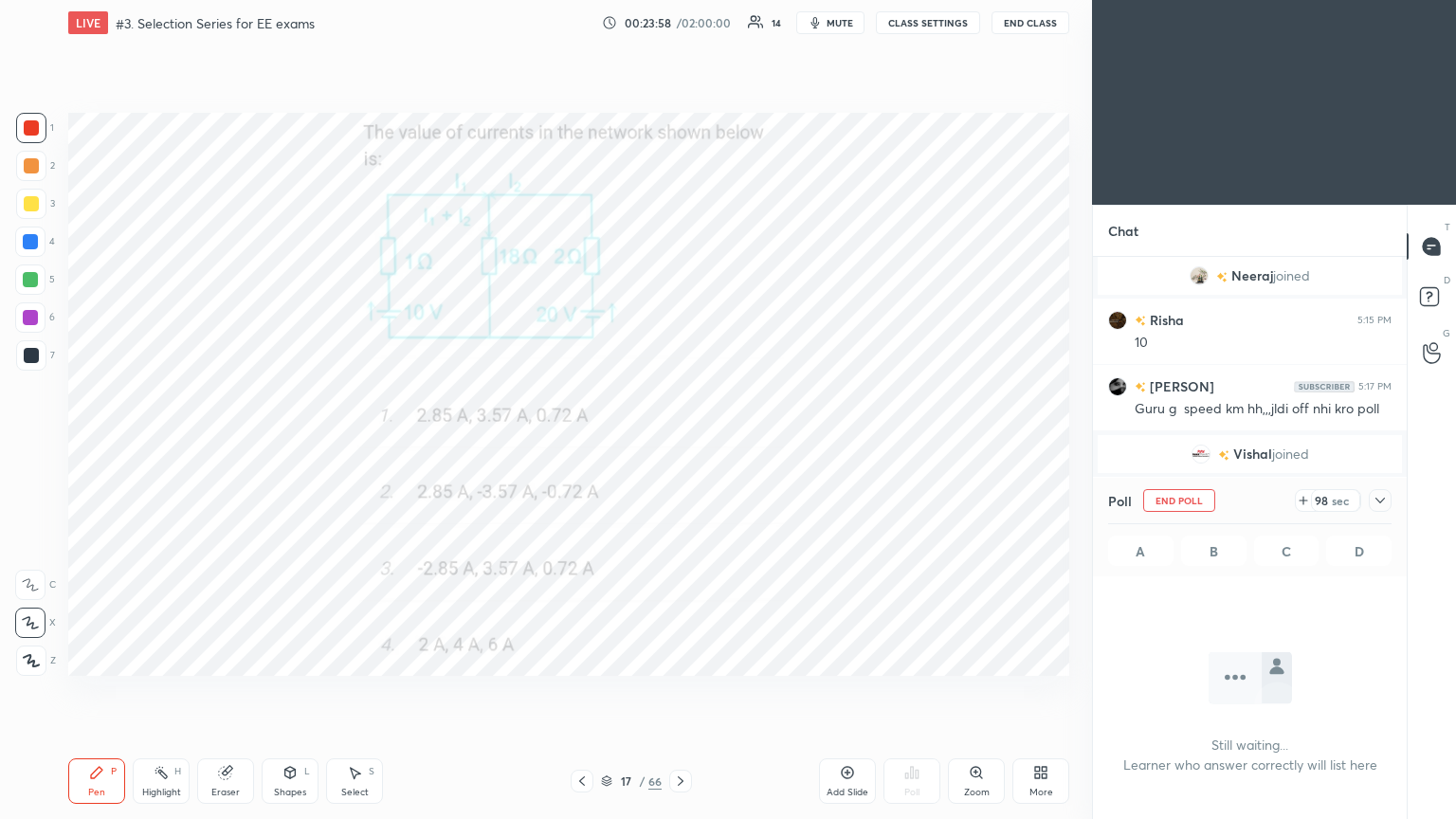 click 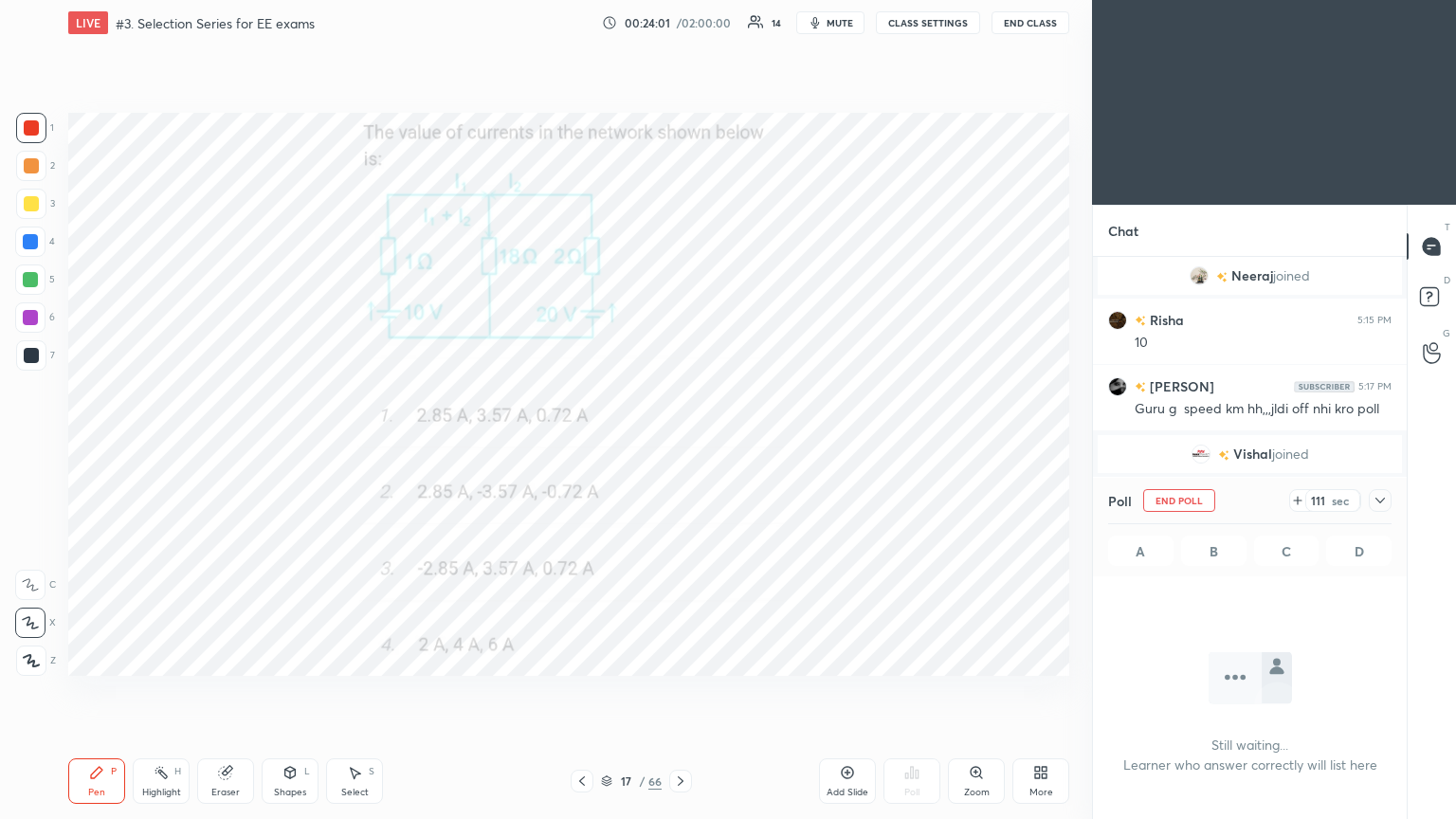 click 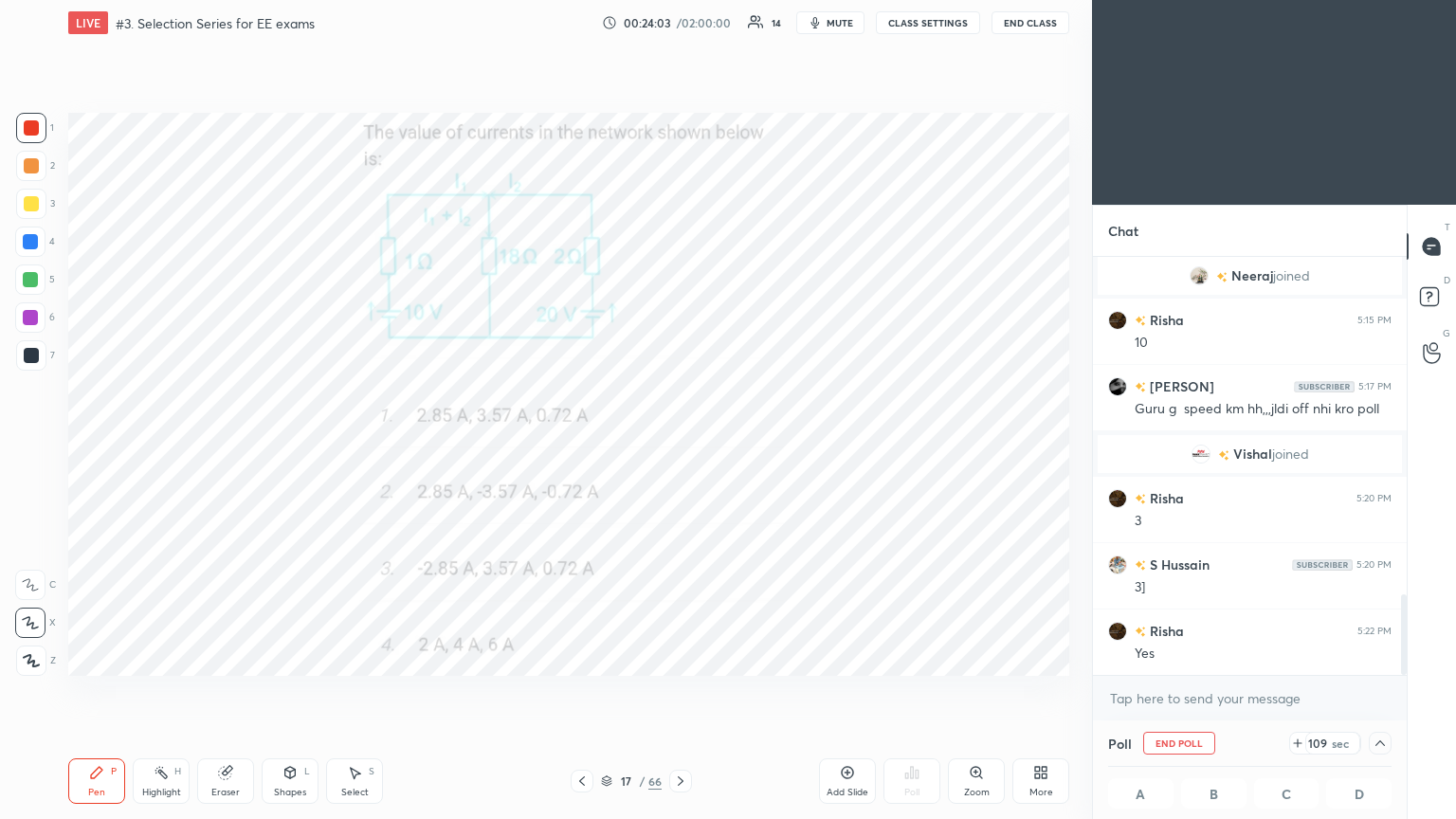 click at bounding box center (1201, 454) 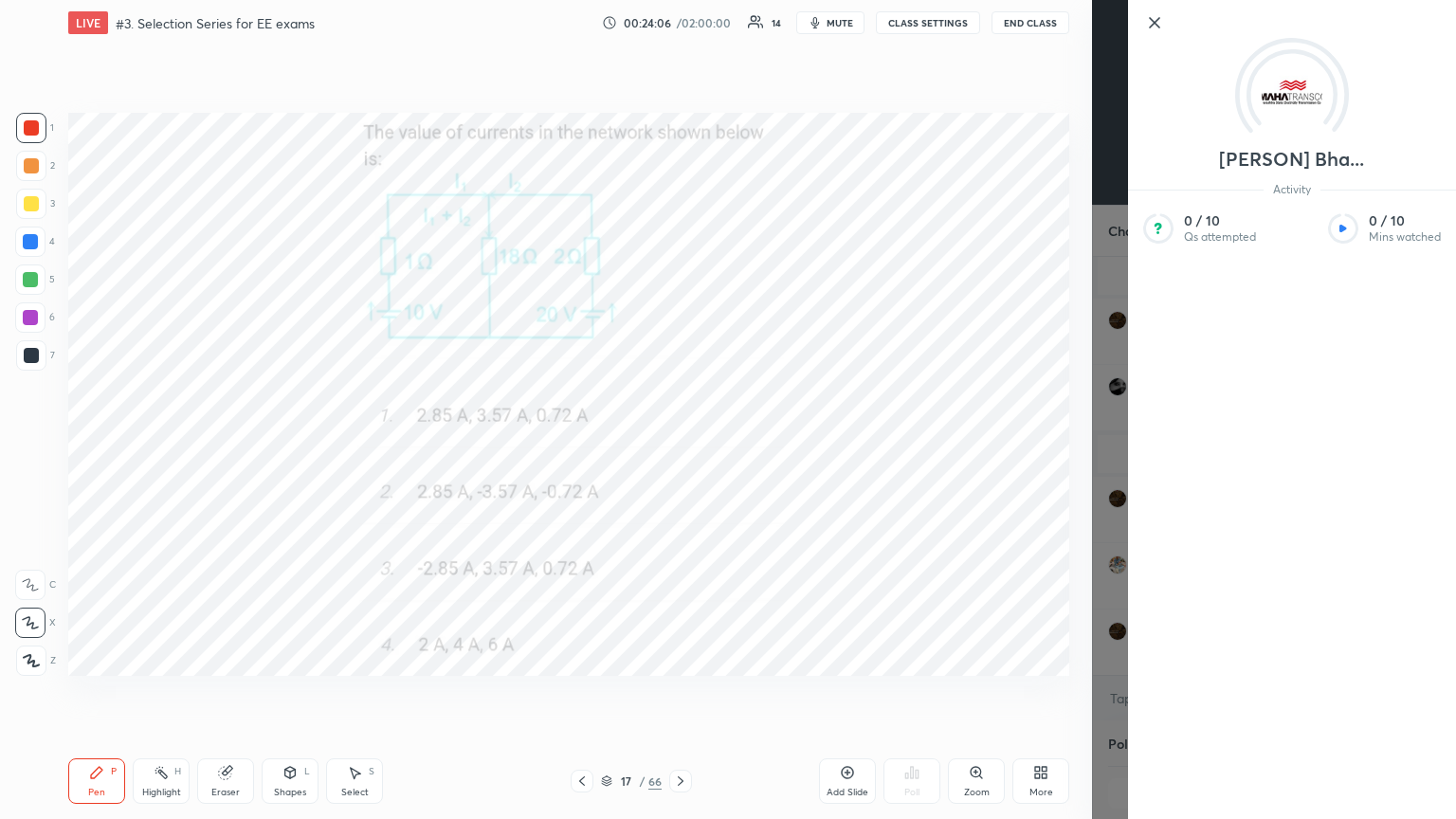 click on "Setting up your live class Poll for   secs No correct answer Start poll" at bounding box center (569, 394) 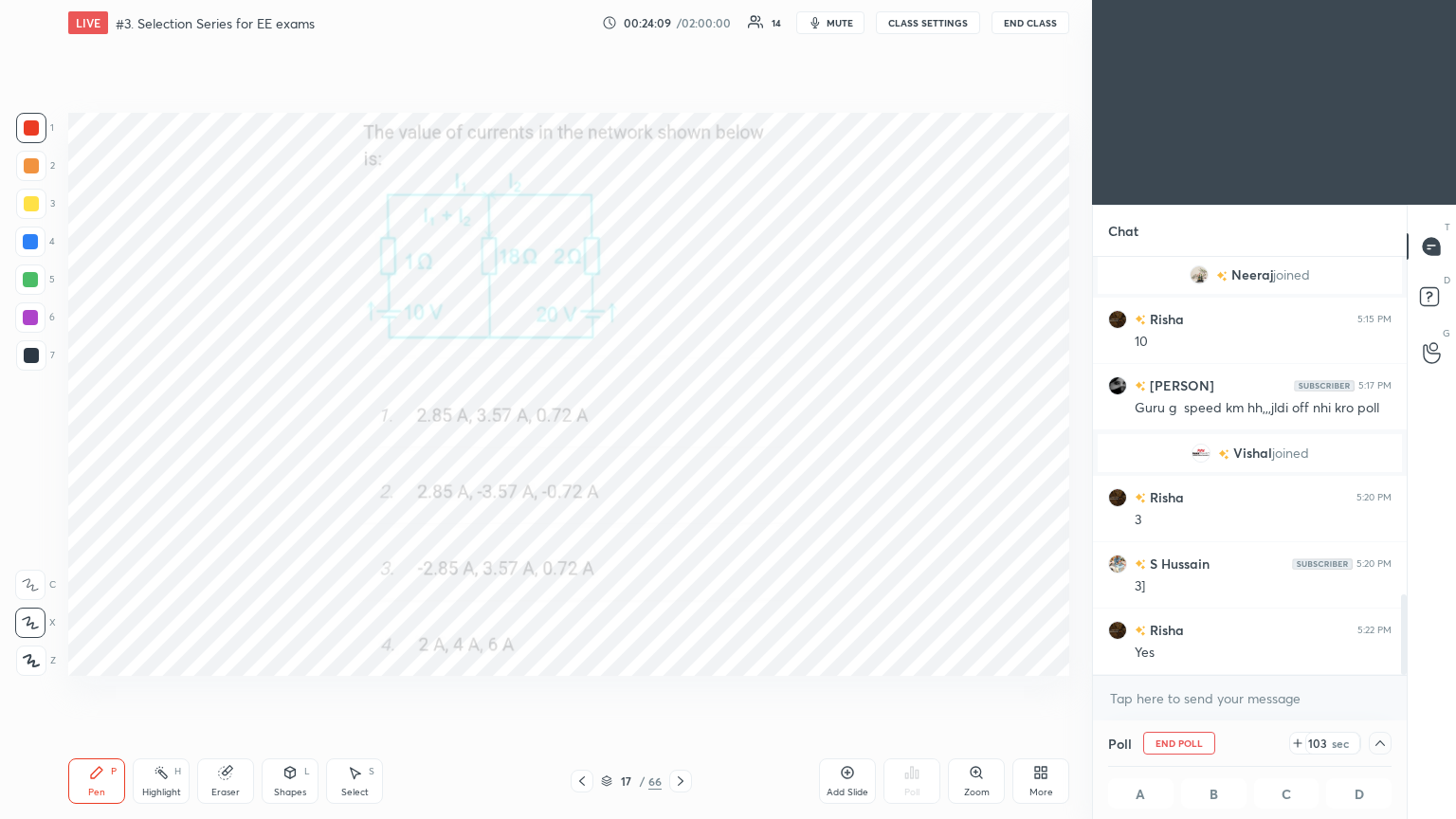 drag, startPoint x: 1403, startPoint y: 615, endPoint x: 1406, endPoint y: 683, distance: 68.06614 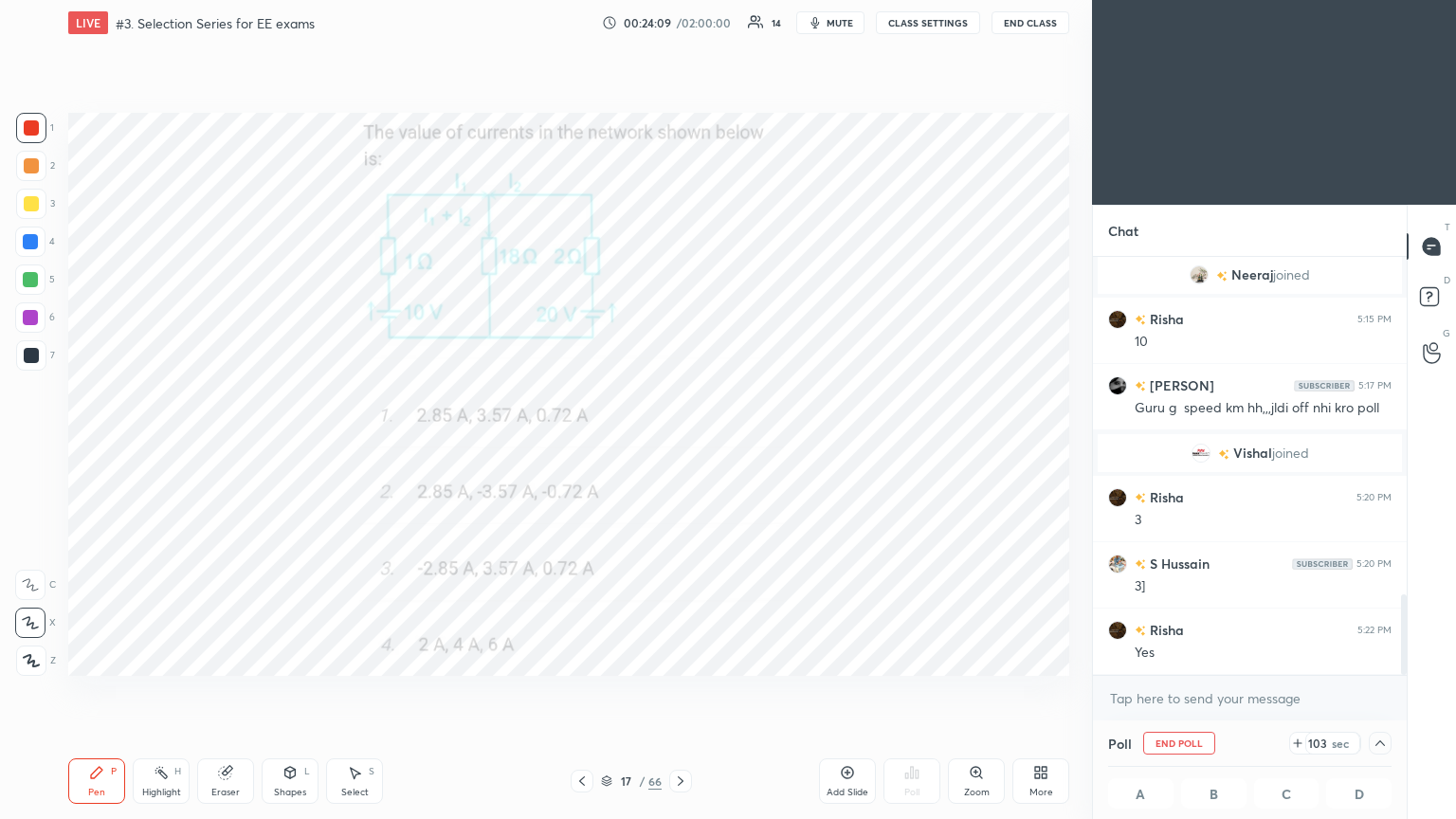 click on "Radhika 5:14 PM Mumbai Neeraj  joined Risha 5:15 PM 10 navreen 5:17 PM Guru g  speed km hh,,,jldi off nhi kro poll Vishal  joined Risha 5:20 PM 3 S Hussain 5:20 PM 3] Risha 5:22 PM Yes JUMP TO LATEST Enable hand raising Enable raise hand to speak to learners. Once enabled, chat will be turned off temporarily. Enable x" at bounding box center (1249, 488) 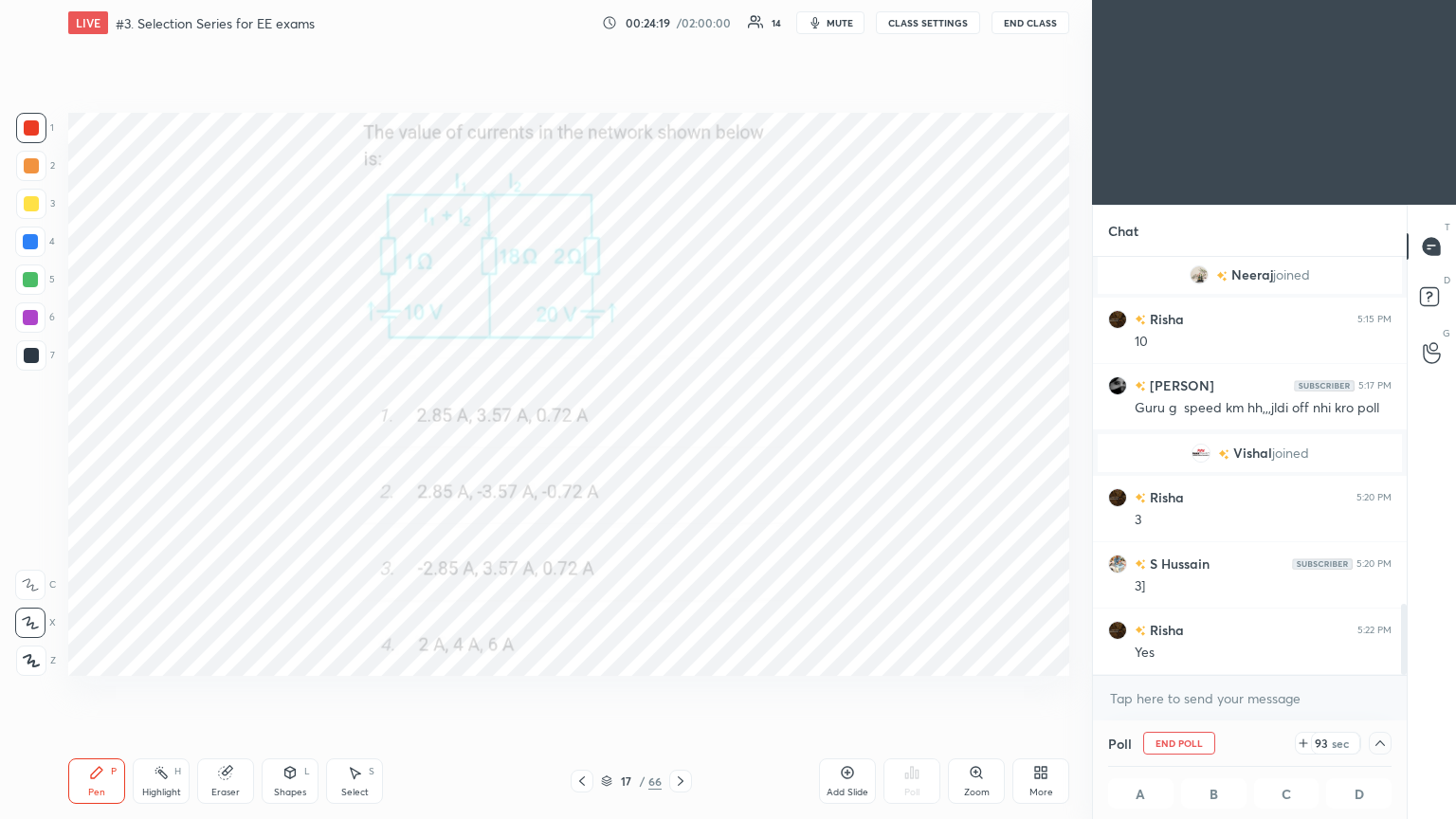 drag, startPoint x: 1402, startPoint y: 637, endPoint x: 1414, endPoint y: 664, distance: 29.546573 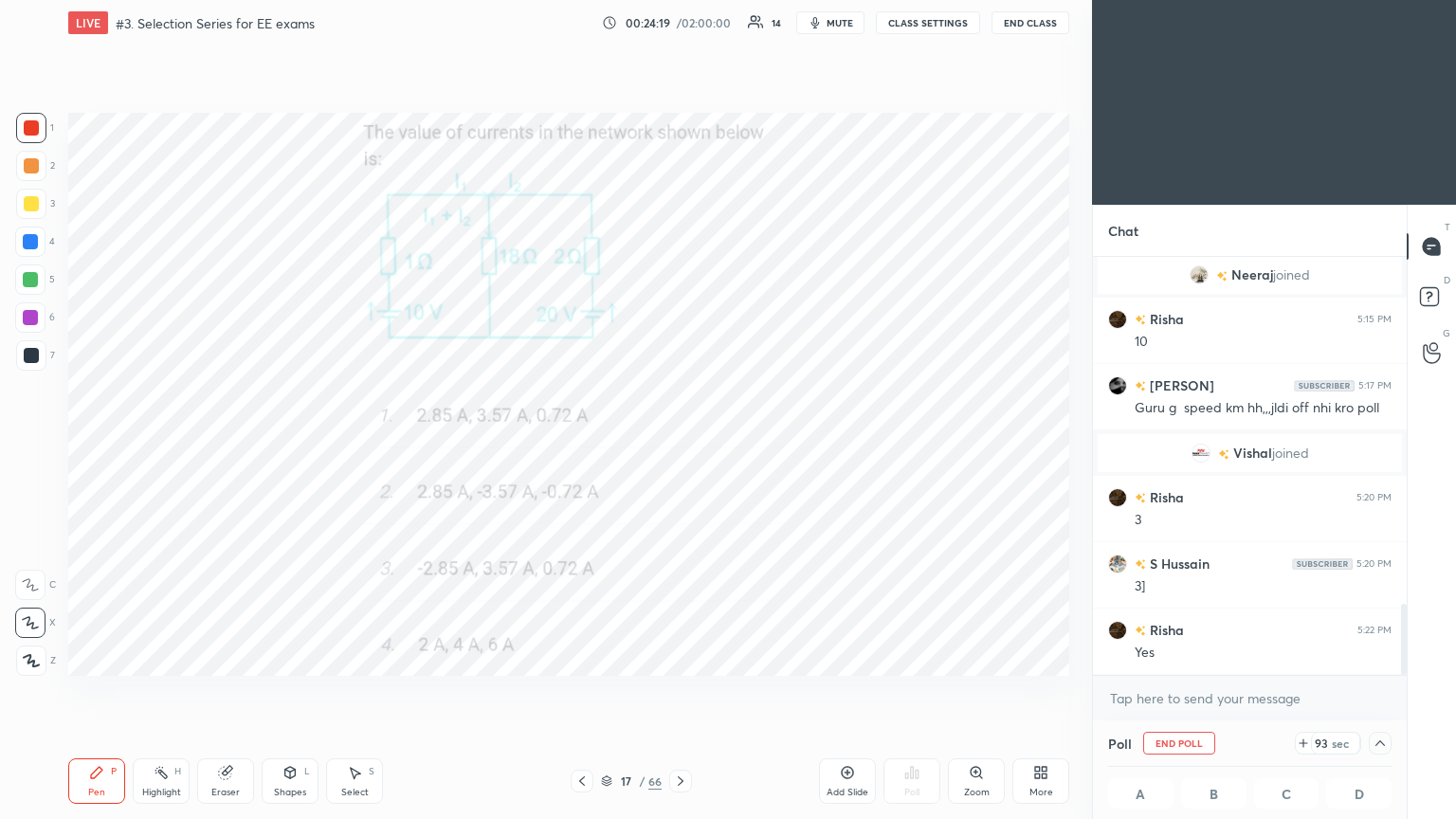 click on "Chat [NAME] 5:14 PM Mumbai [NAME]  joined [NAME] 5:15 PM 10 [NAME] 5:17 PM Guru g  speed km hh,,,jldi off nhi kro poll [NAME]  joined [NAME] 5:20 PM 3 [NAME] 5:20 PM 3] [NAME] 5:22 PM Yes JUMP TO LATEST Enable hand raising Enable raise hand to speak to learners. Once enabled, chat will be turned off temporarily. Enable x   introducing Raise a hand with a doubt Now learners can raise their hand along with a doubt  How it works? Doubts asked by learners will show up here NEW DOUBTS ASKED No one has raised a hand yet Can't raise hand Looks like educator just invited you to speak. Please wait before you can raise your hand again. Got it Poll End Poll 93  sec A B C D Still waiting...
Learner who answer correctly will list here T Messages (T) D Doubts (D) G Raise Hand (G)" at bounding box center (1274, 512) 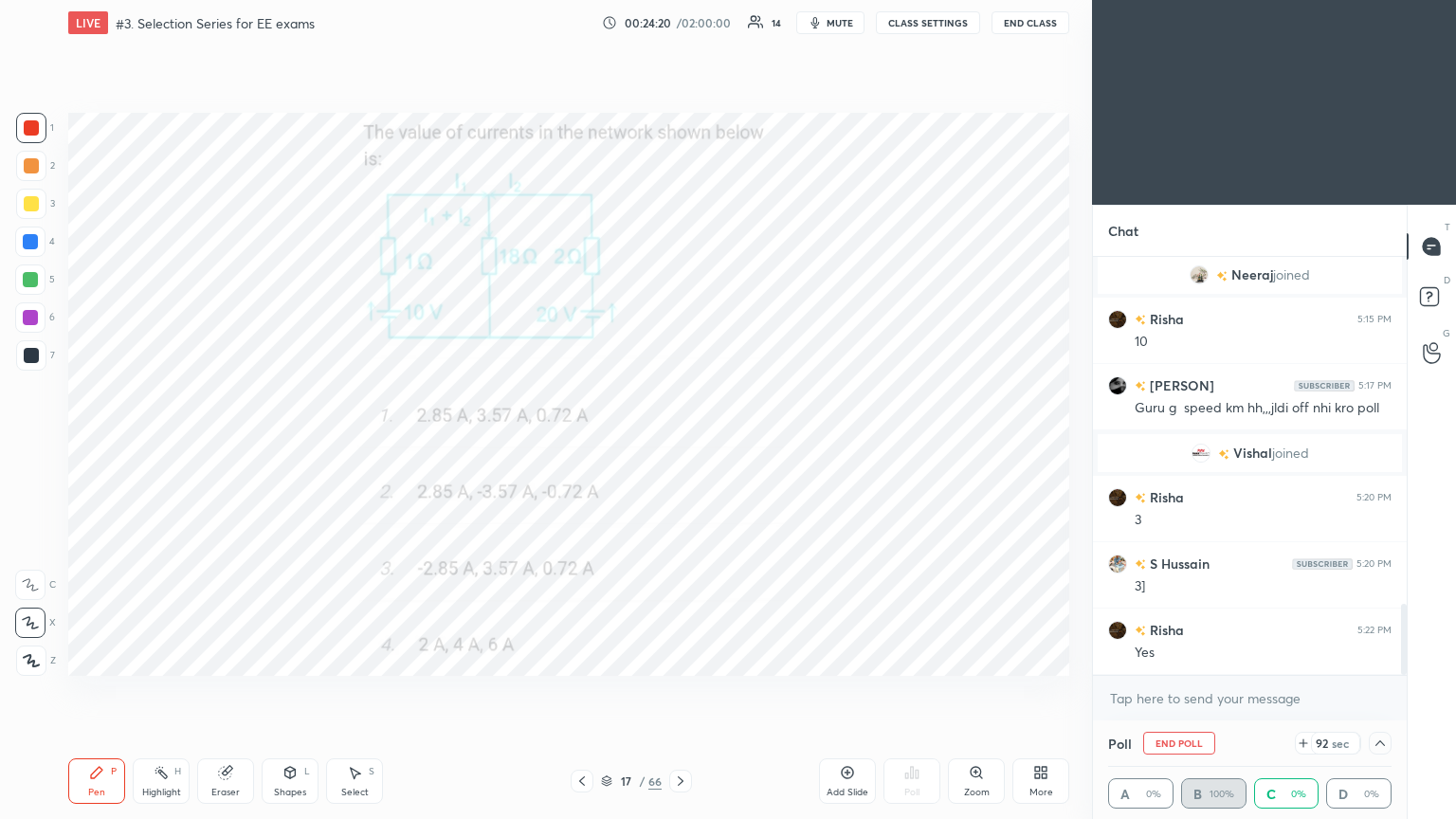 drag, startPoint x: 1404, startPoint y: 613, endPoint x: 1407, endPoint y: 674, distance: 61.073726 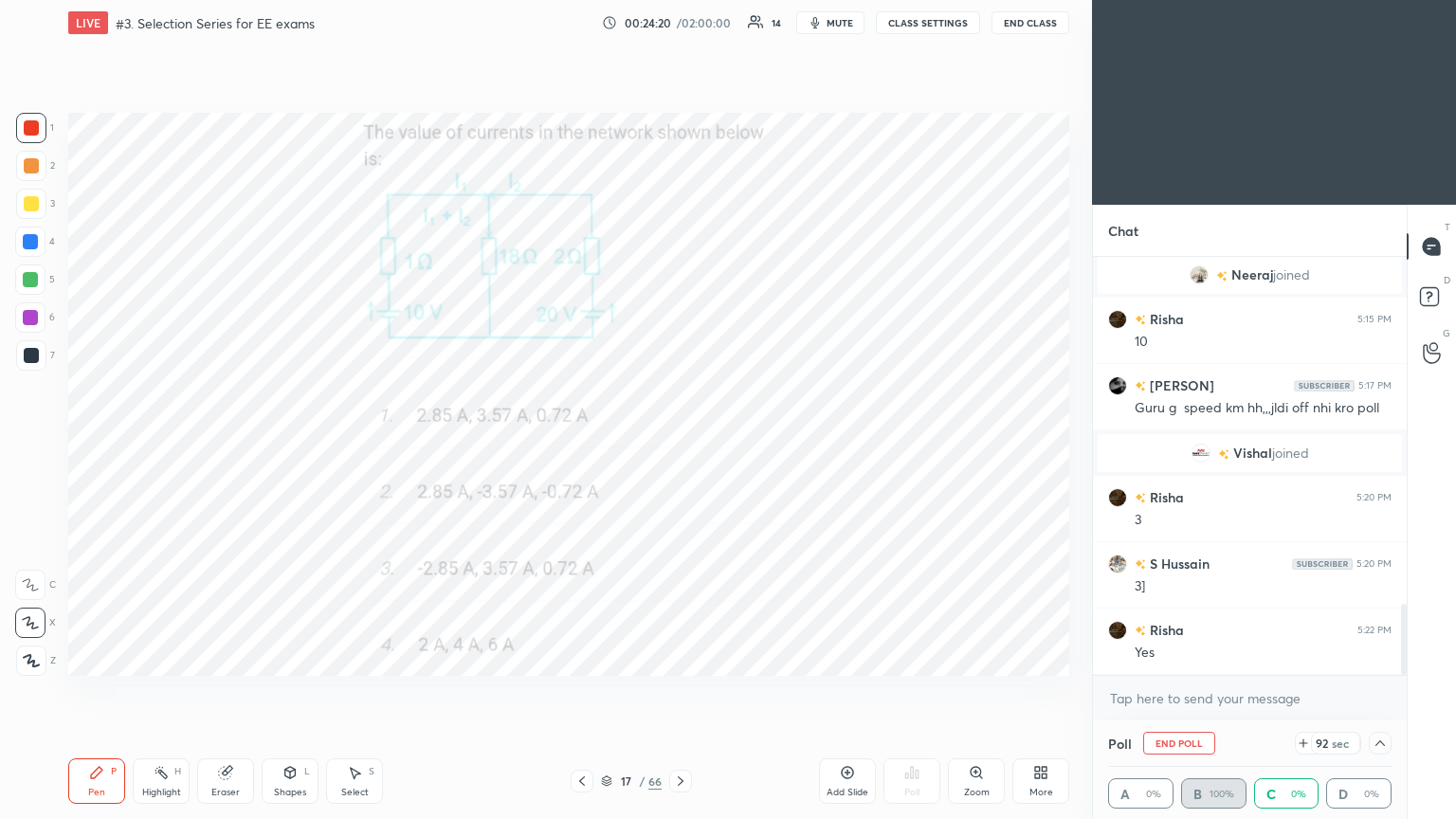 click on "Chat [NAME] 5:14 PM Mumbai [NAME]  joined [NAME] 5:15 PM 10 [NAME] 5:17 PM Guru g  speed km hh,,,jldi off nhi kro poll [NAME]  joined [NAME] 5:20 PM 3 [NAME] 5:20 PM 3] [NAME] 5:22 PM Yes JUMP TO LATEST Enable hand raising Enable raise hand to speak to learners. Once enabled, chat will be turned off temporarily. Enable x   introducing Raise a hand with a doubt Now learners can raise their hand along with a doubt  How it works? Doubts asked by learners will show up here NEW DOUBTS ASKED No one has raised a hand yet Can't raise hand Looks like educator just invited you to speak. Please wait before you can raise your hand again. Got it Poll End Poll 92  sec A [PERCENT] B [PERCENT] C [PERCENT] D [PERCENT] Still waiting...
Learner who answer correctly will list here T Messages (T) D Doubts (D) G Raise Hand (G)" at bounding box center (1274, 512) 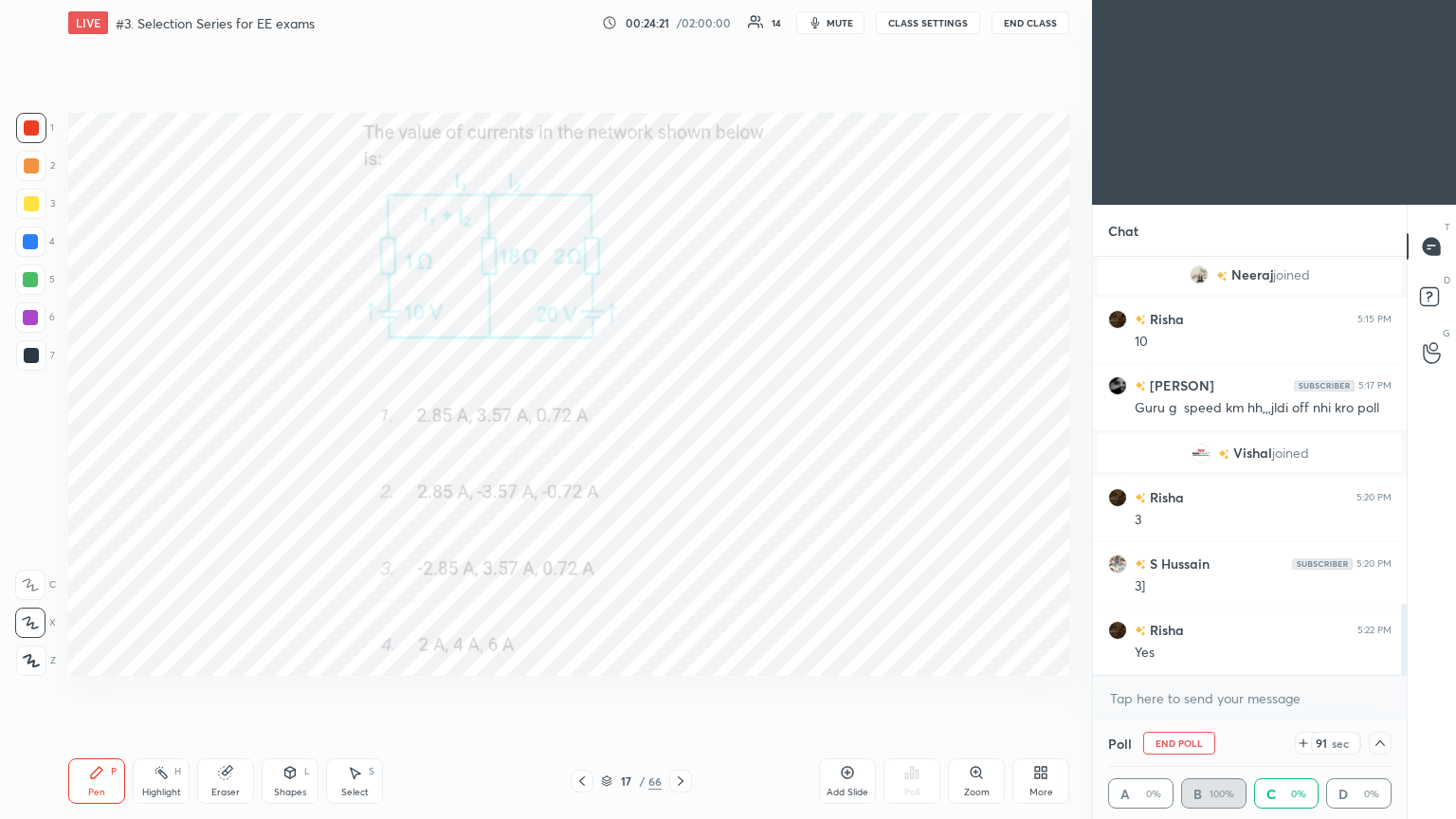 click 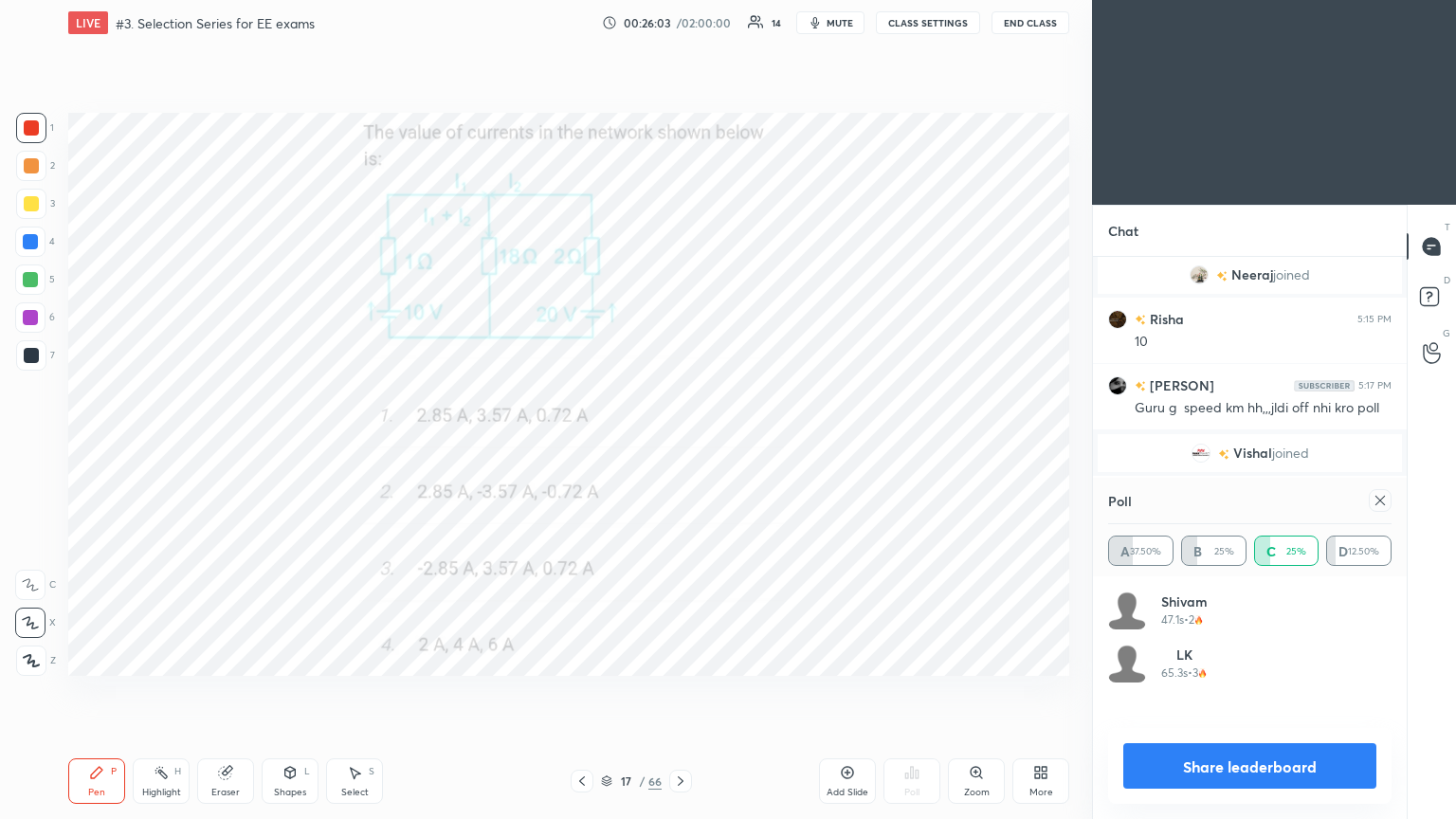 click 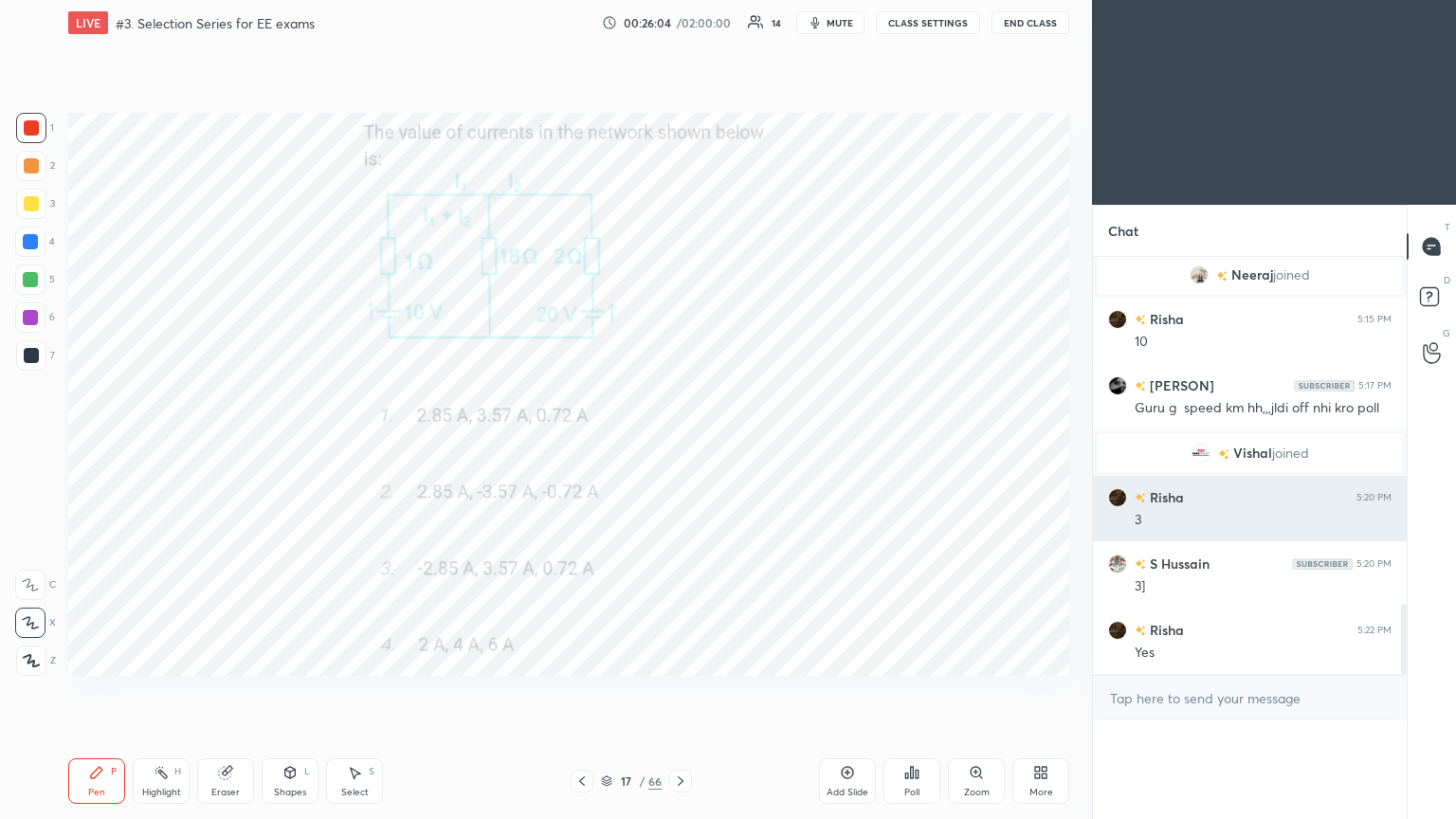 scroll, scrollTop: 0, scrollLeft: 0, axis: both 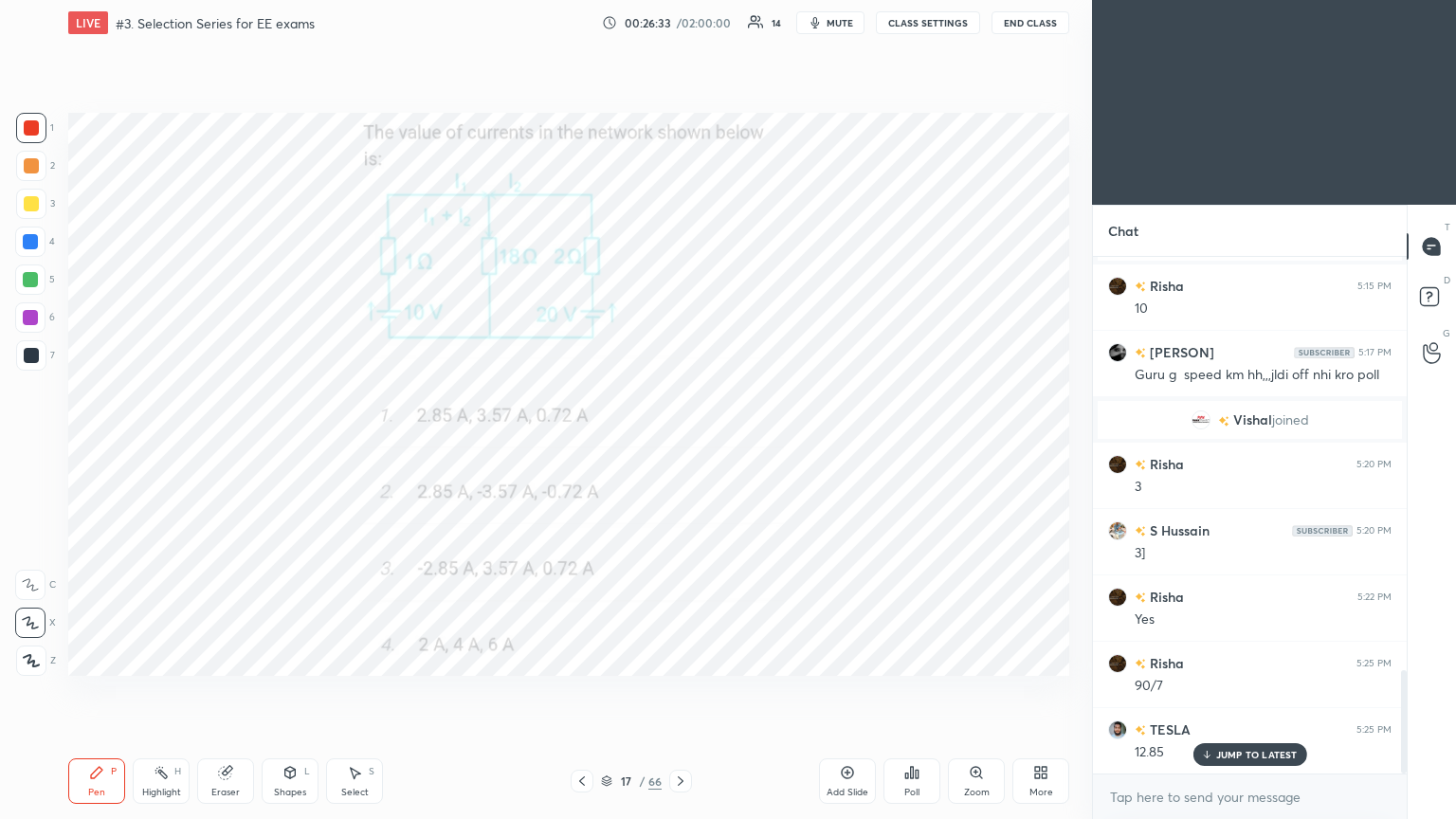 click 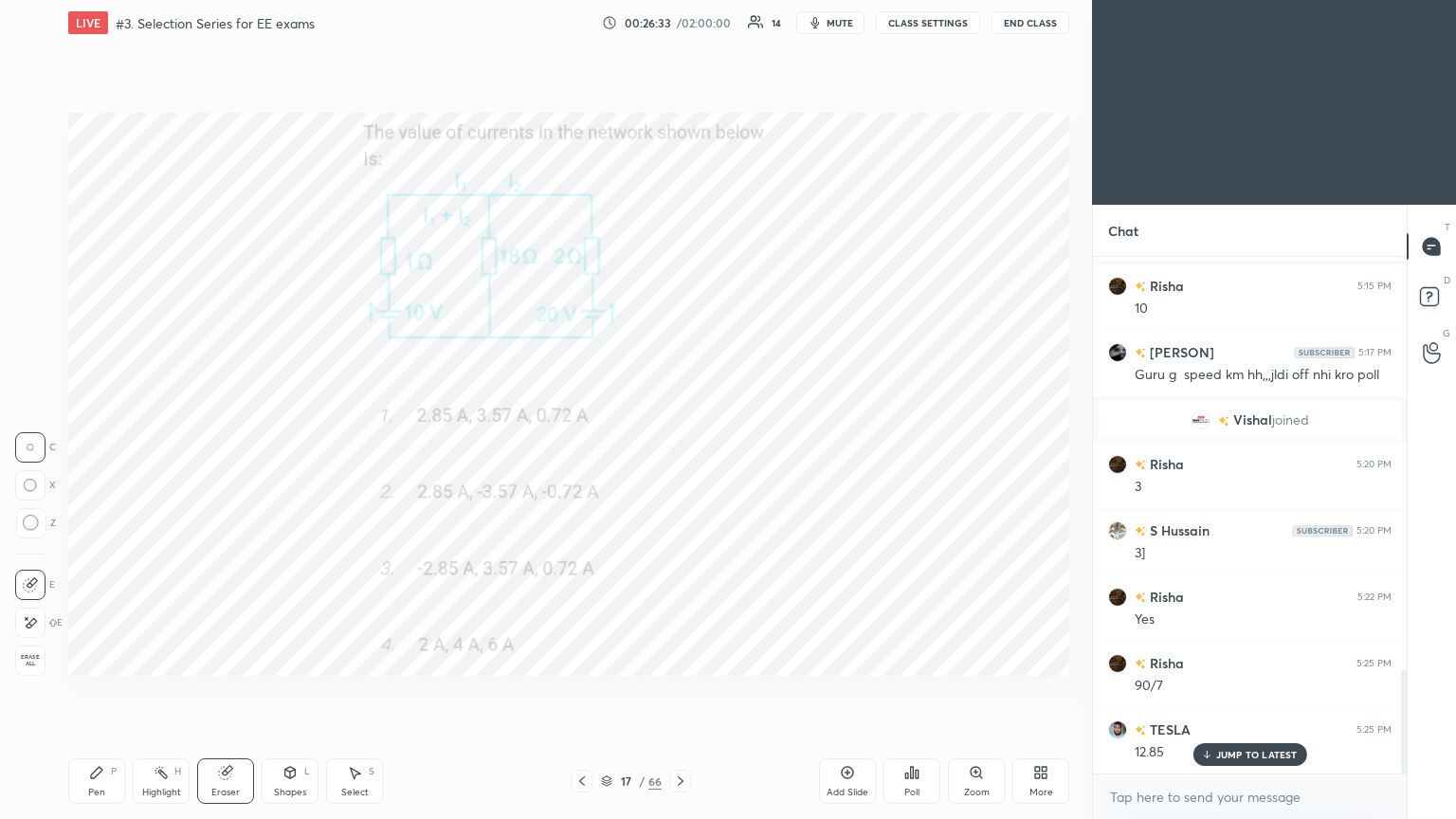 click on "1 2 3 4 5 6 7 C X Z C X Z E E Erase all   H H" at bounding box center [30, 394] 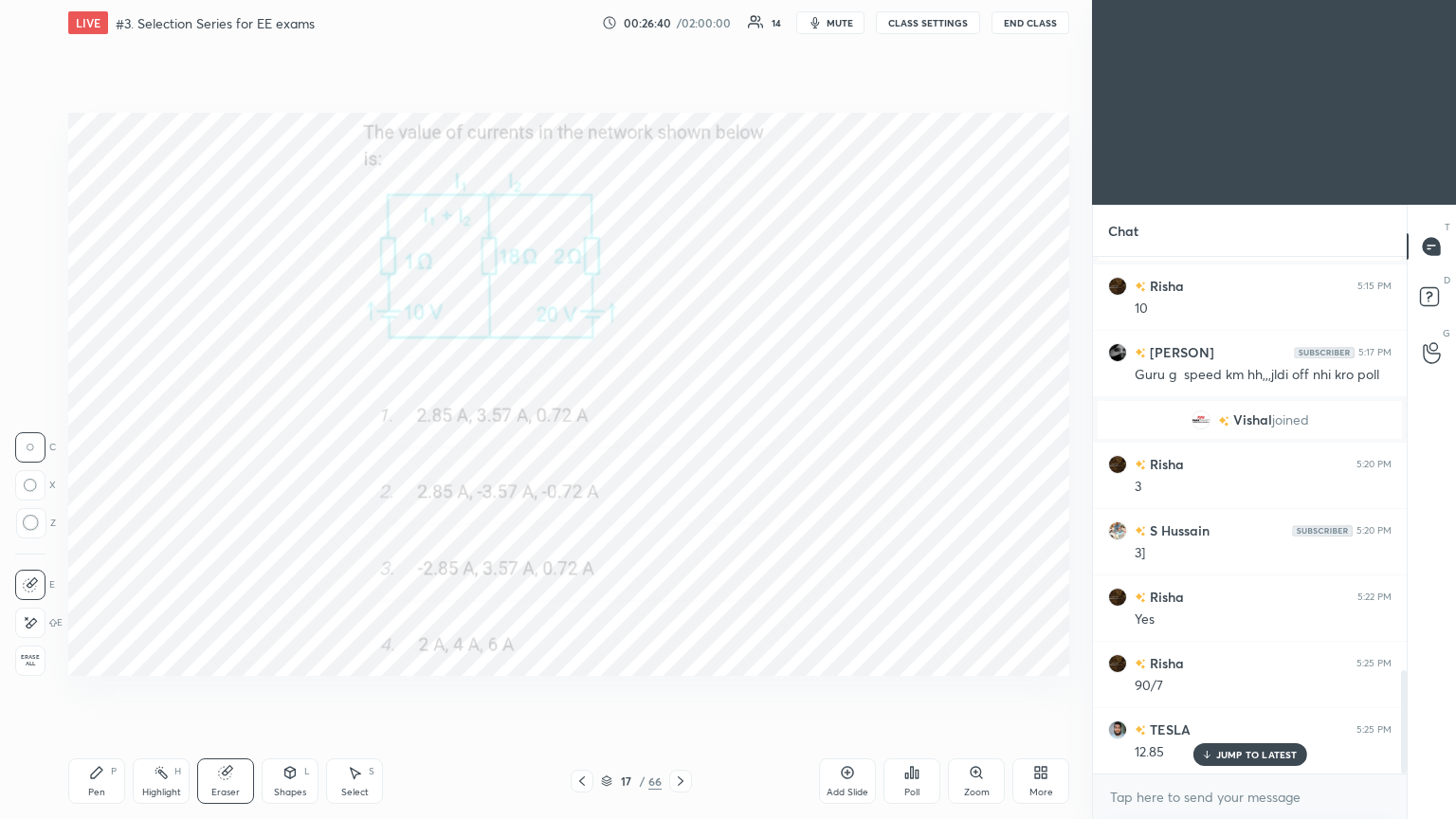 click on "Pen" at bounding box center (97, 792) 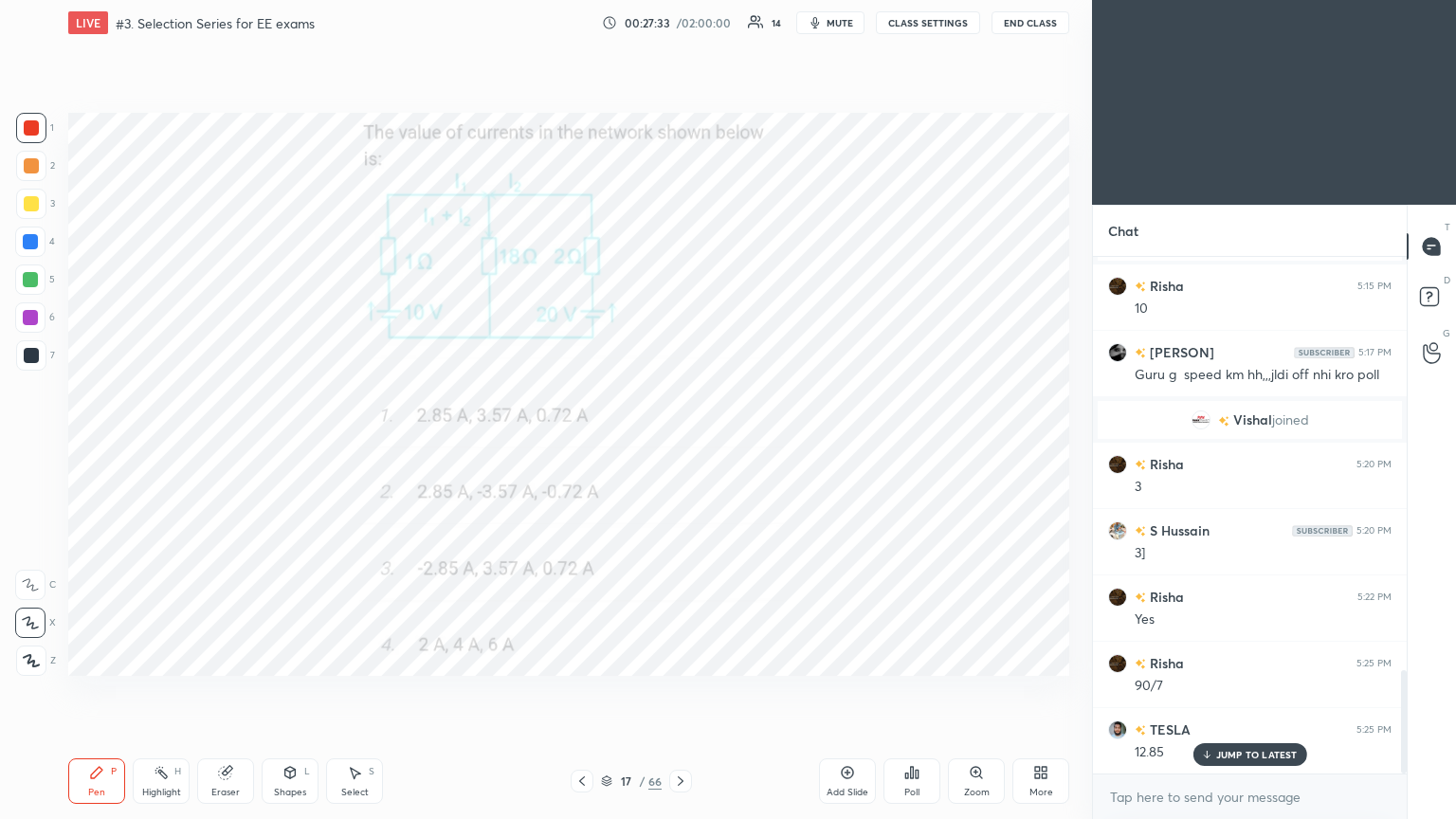 click 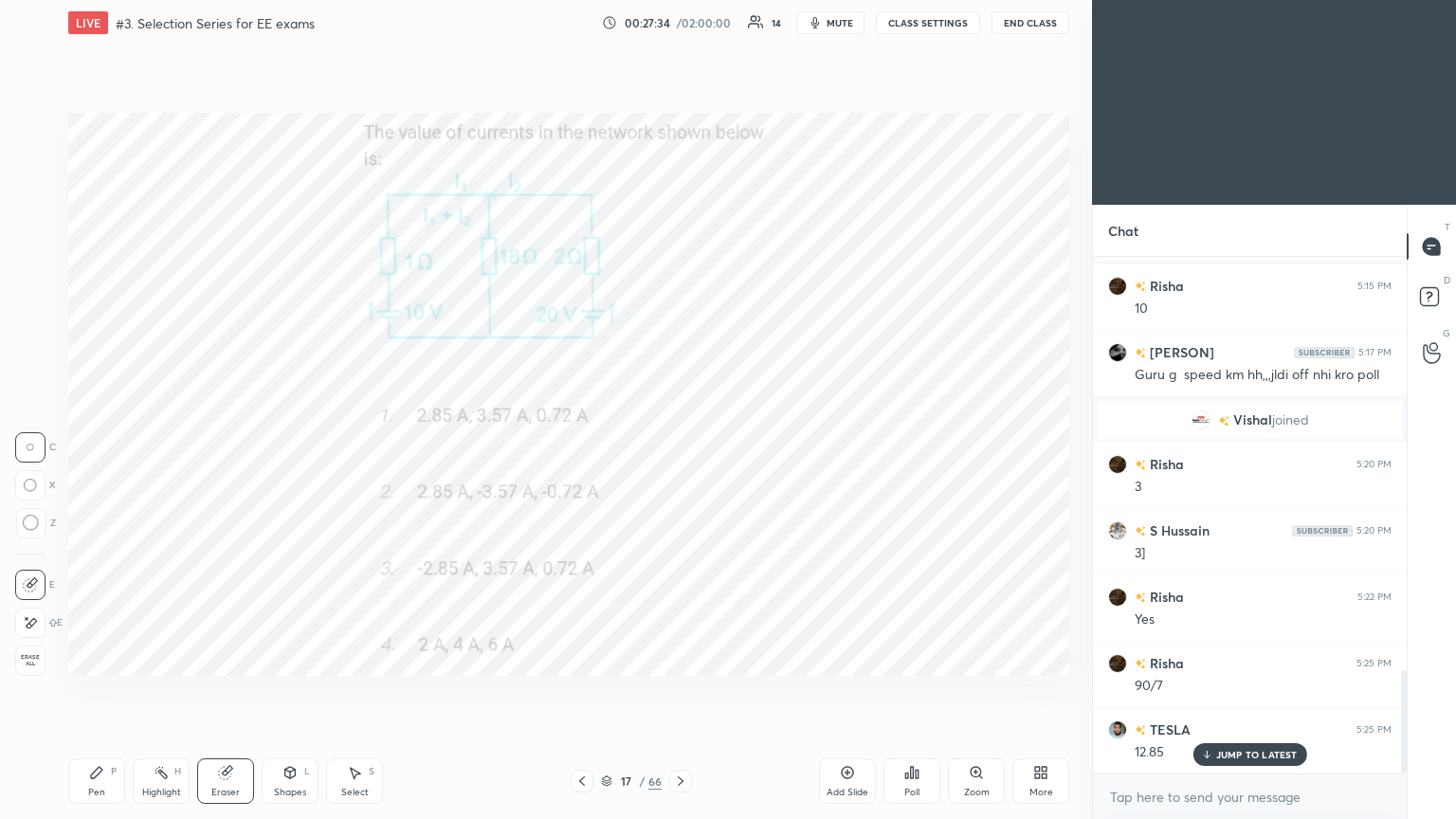 click at bounding box center (30, 623) 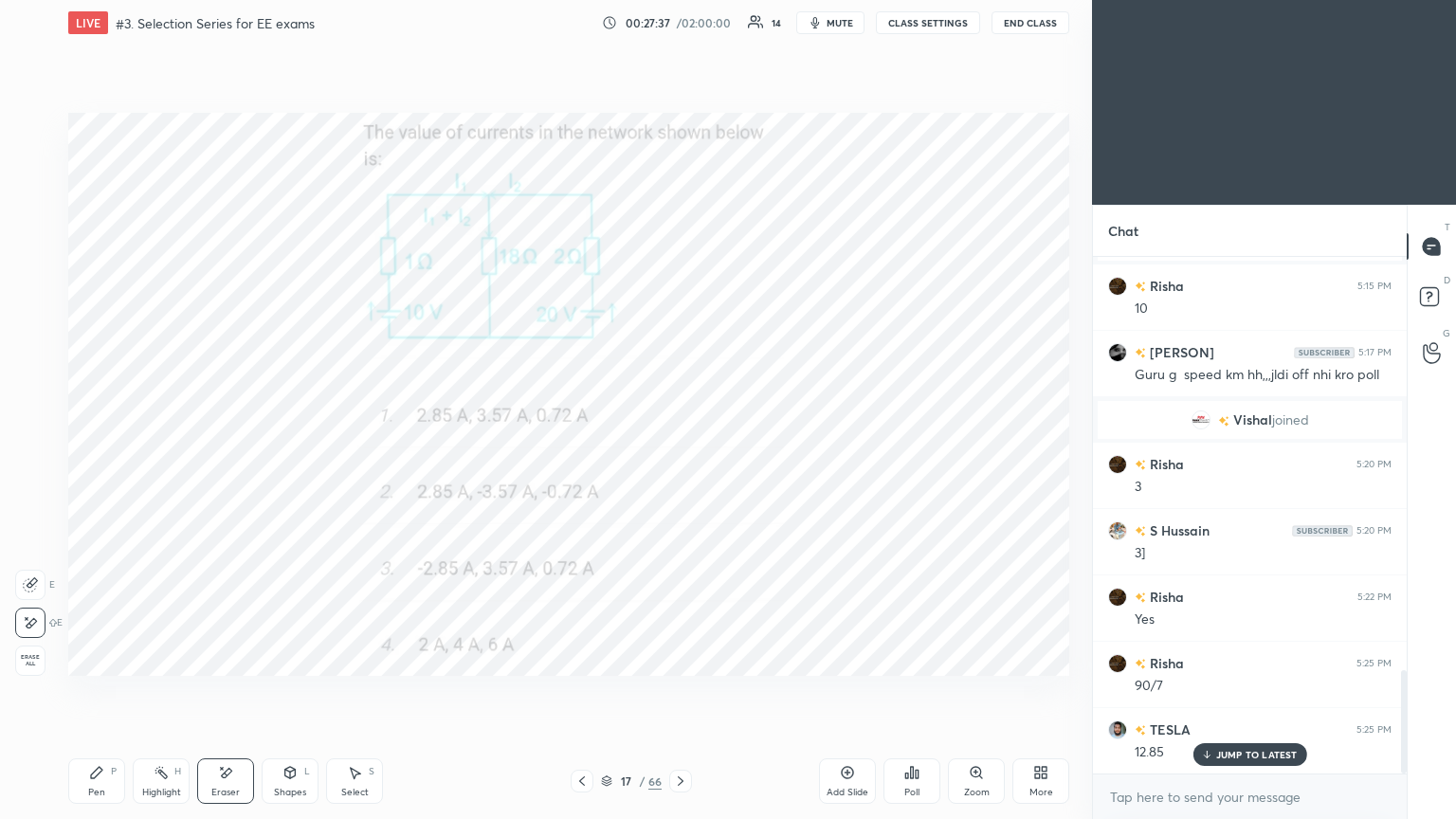click 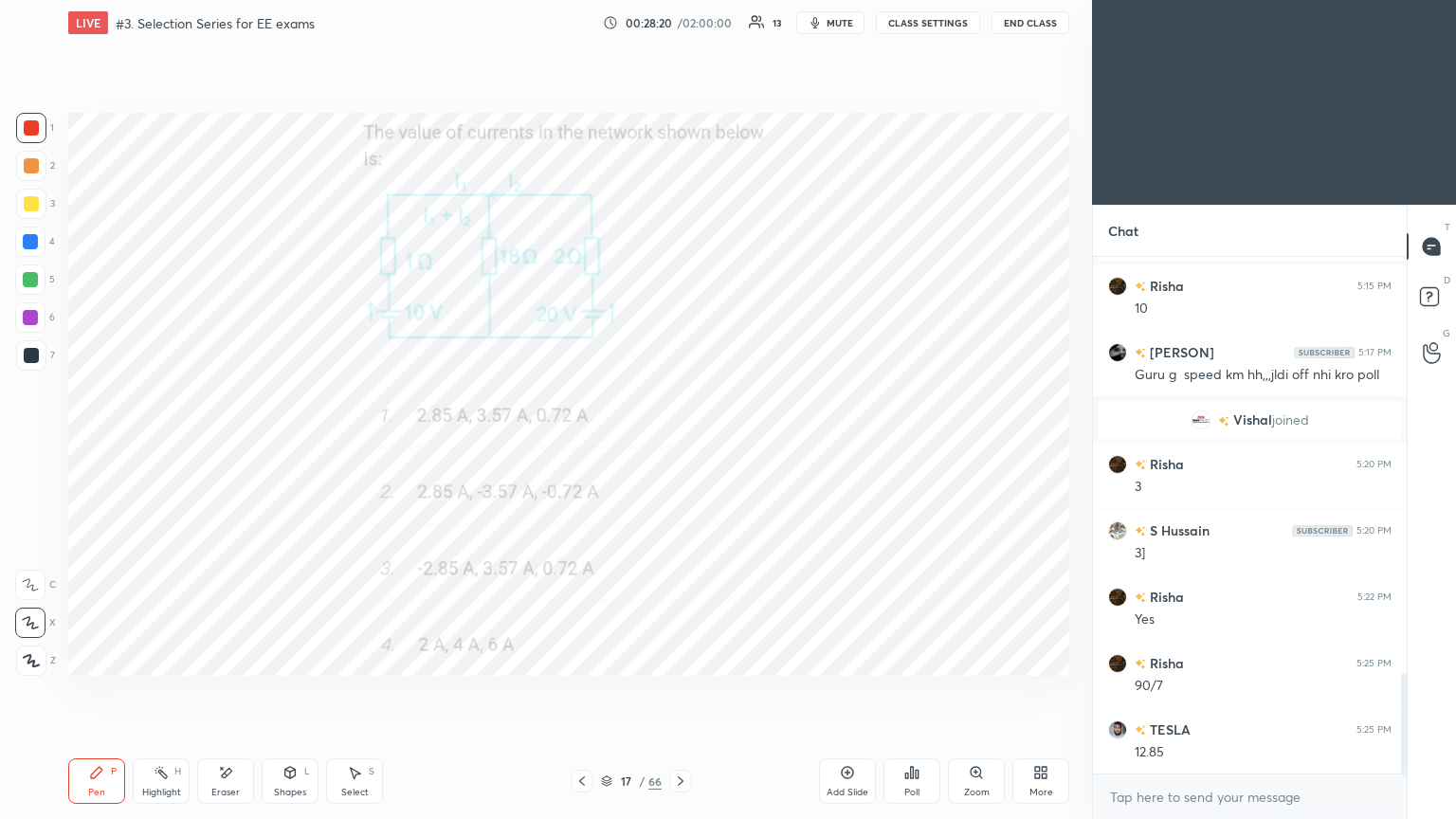 scroll, scrollTop: 2126, scrollLeft: 0, axis: vertical 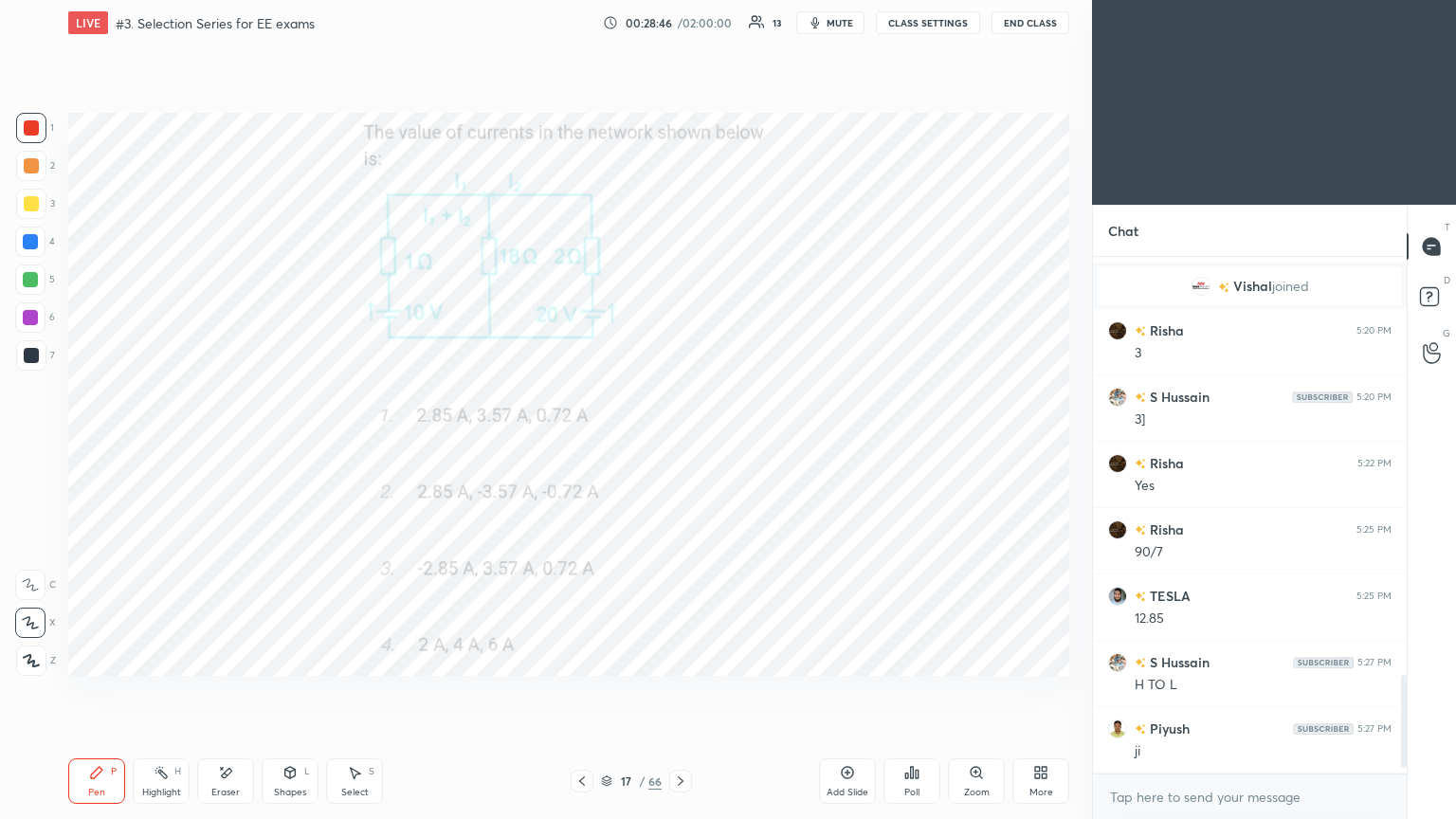 click 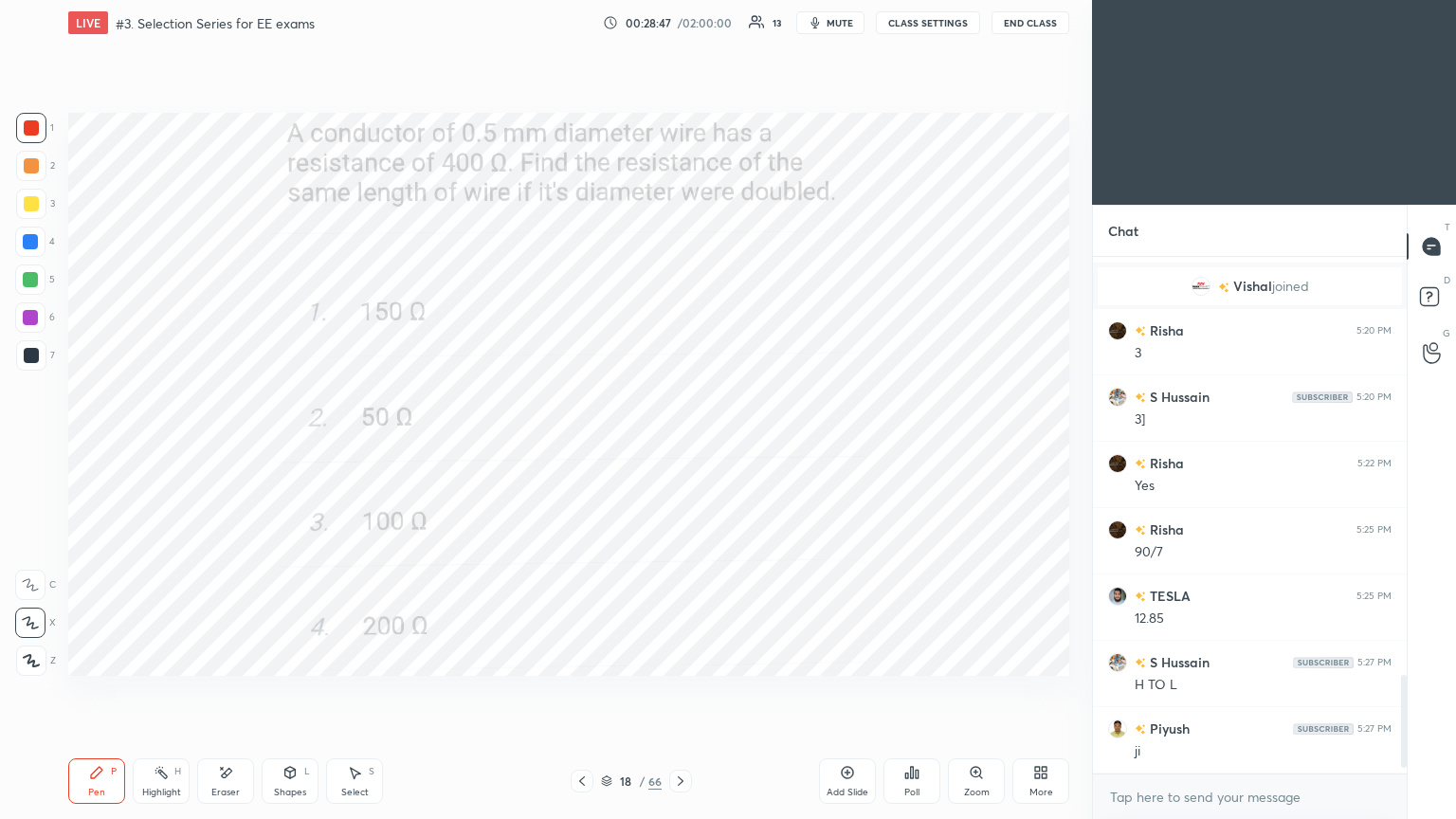 click on "Poll" at bounding box center (912, 792) 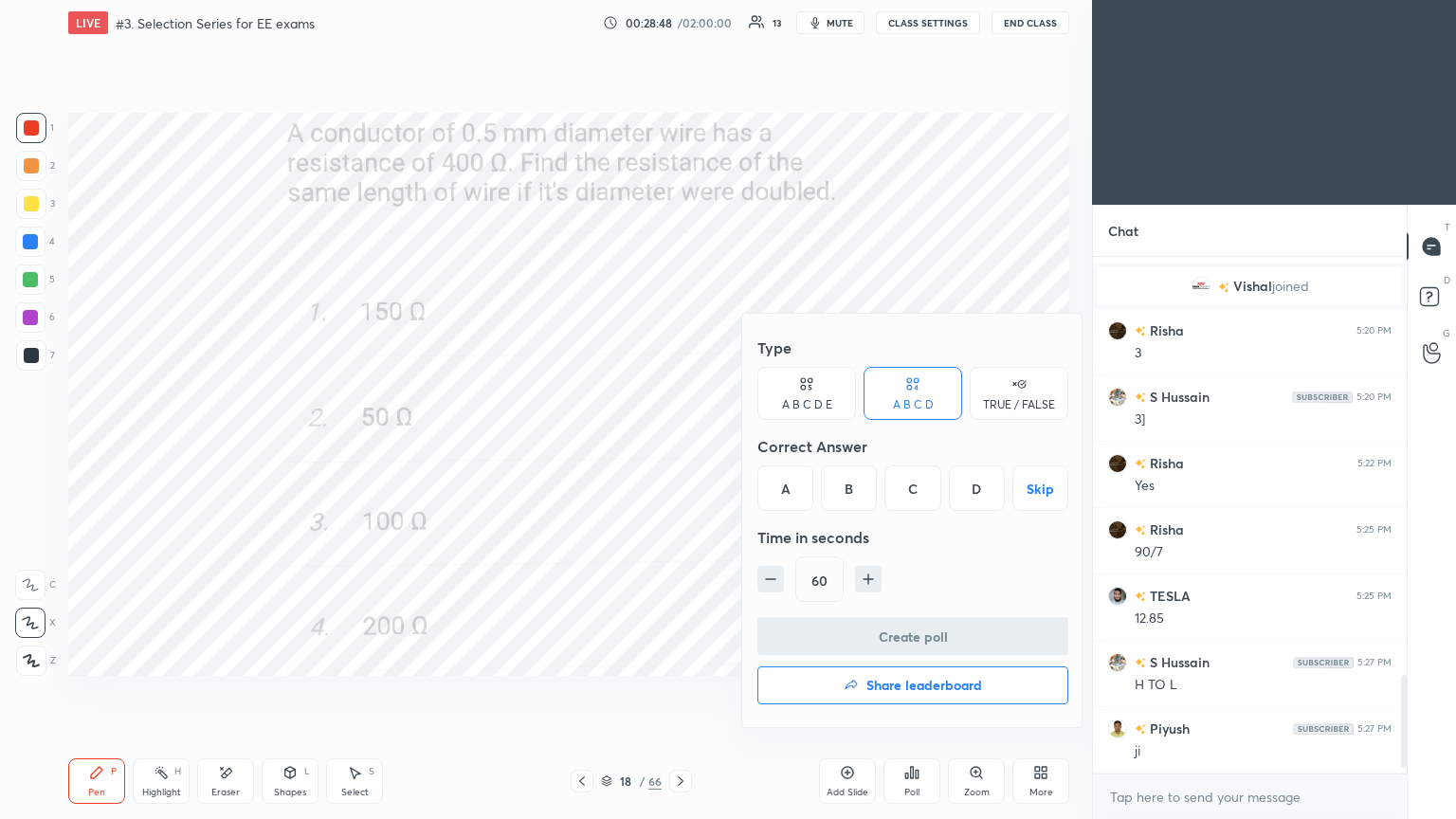 click on "C" at bounding box center [912, 488] 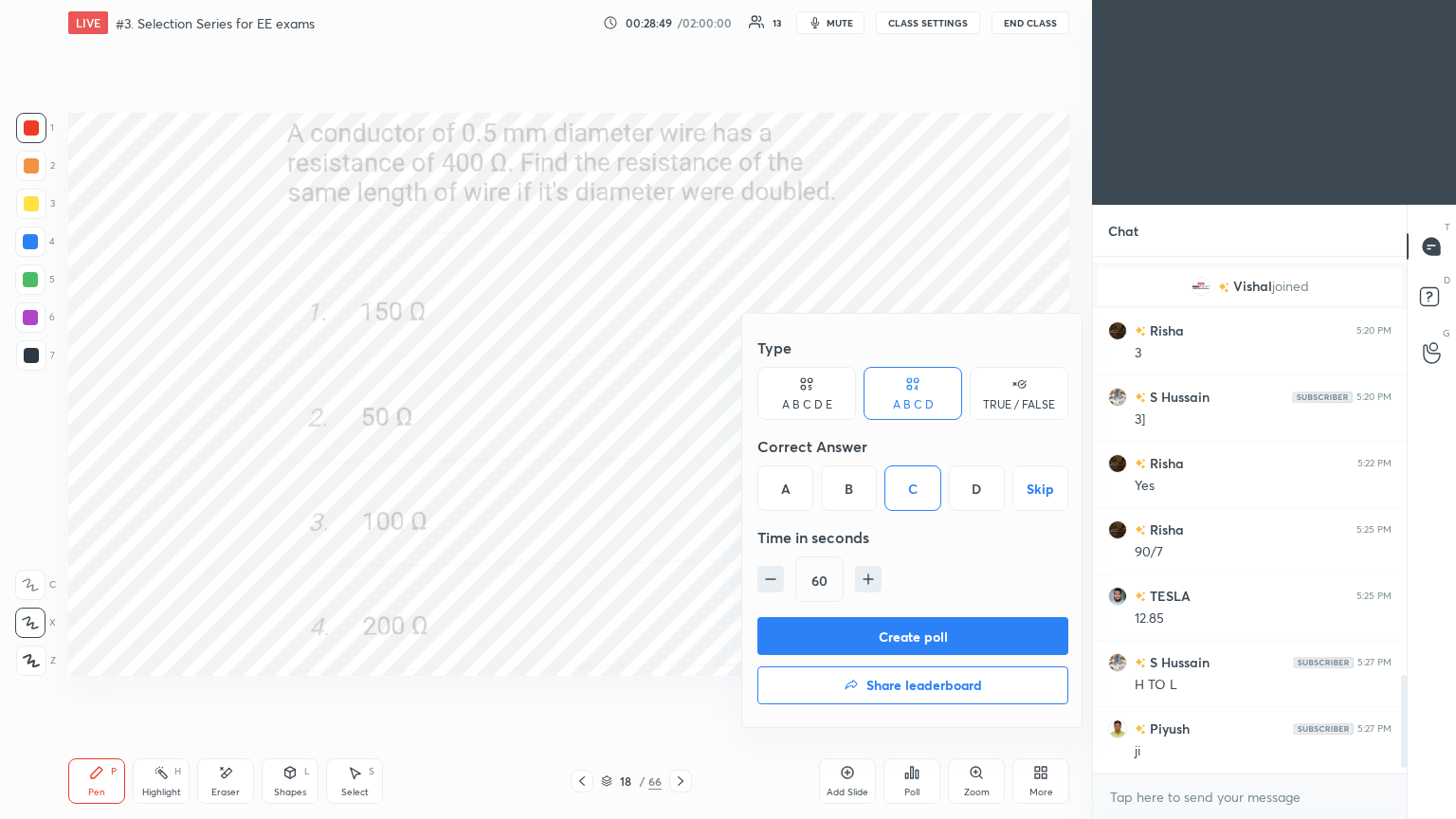 click on "Create poll" at bounding box center (913, 636) 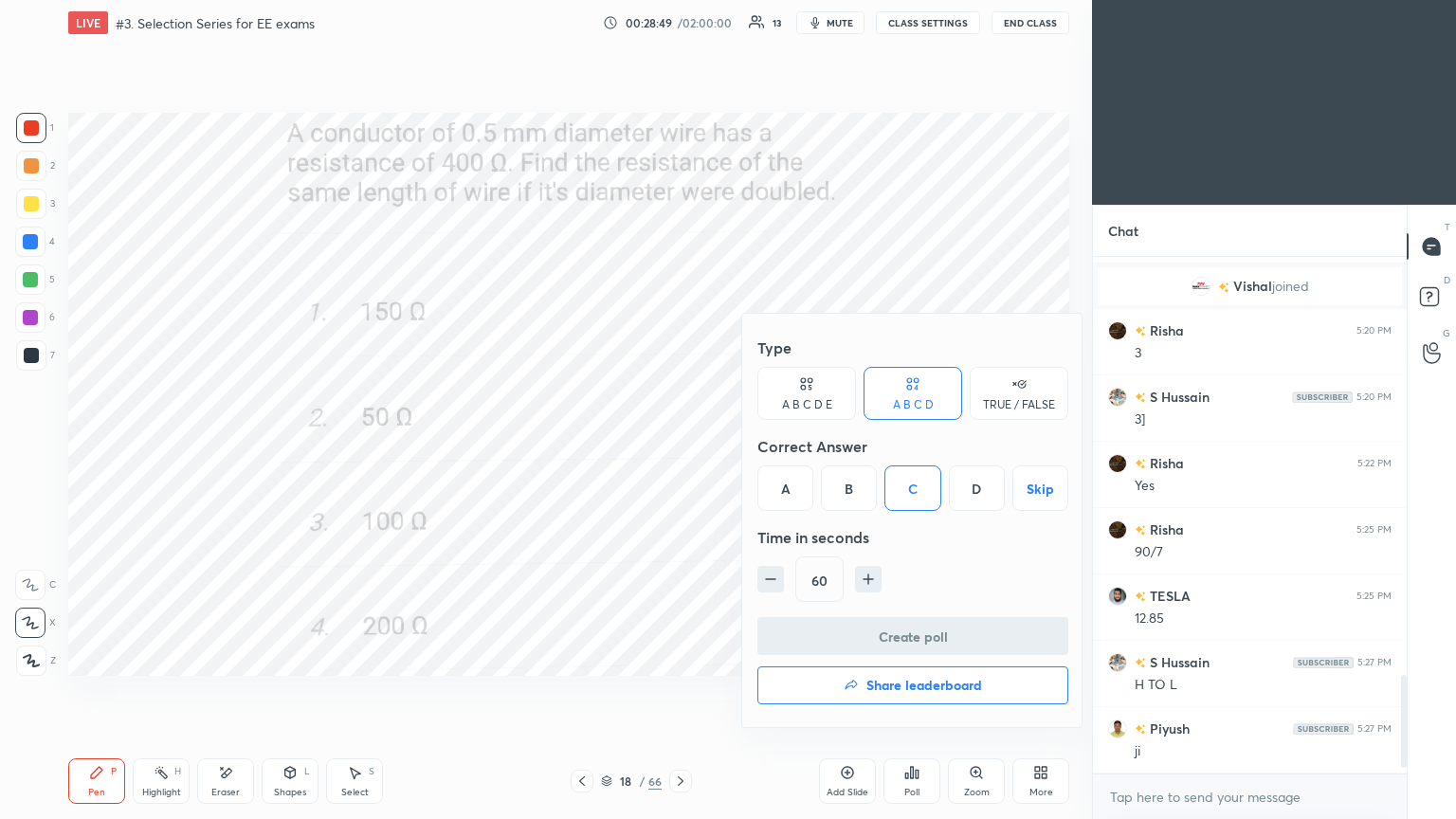 scroll, scrollTop: 471, scrollLeft: 308, axis: both 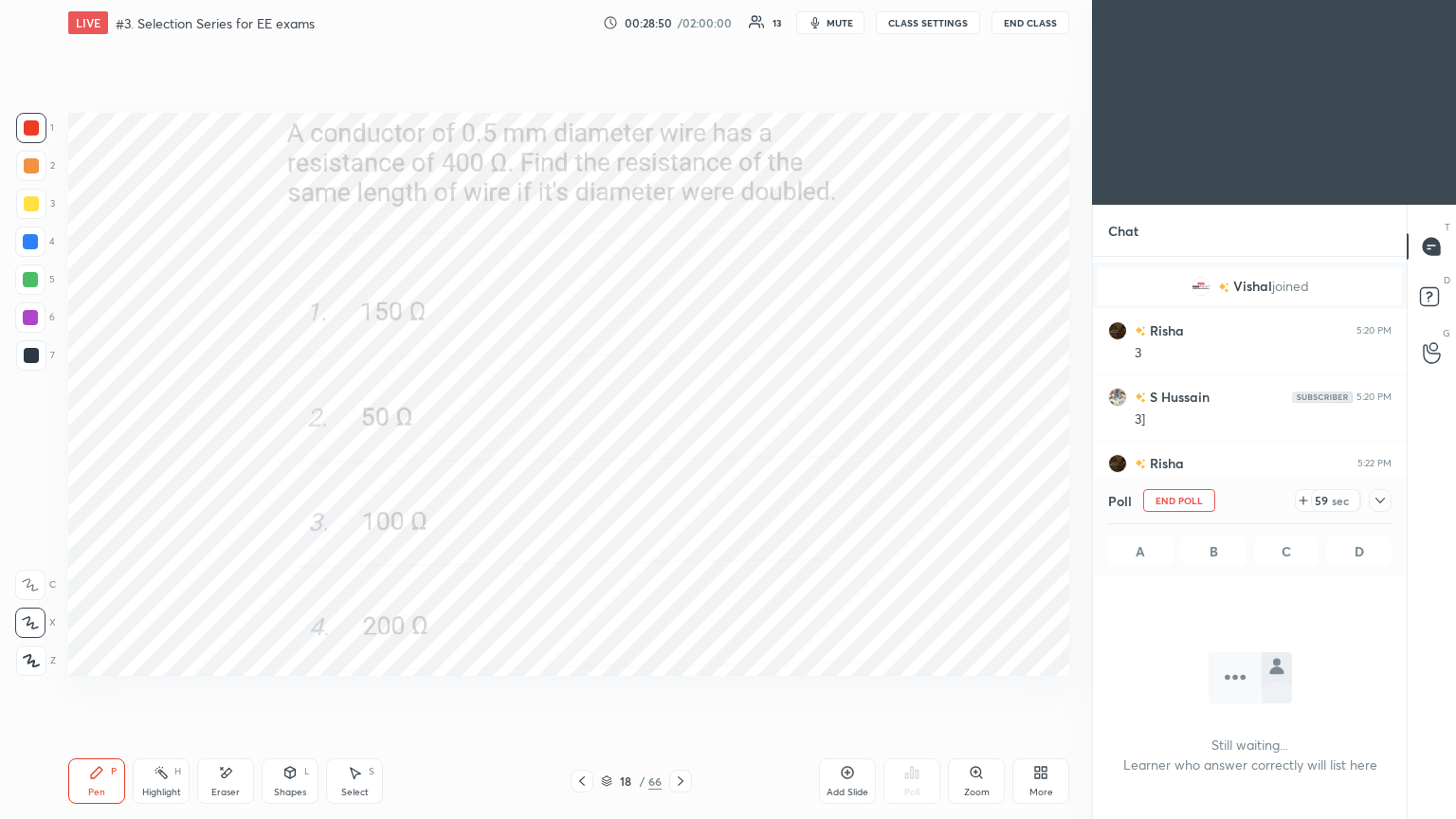 click 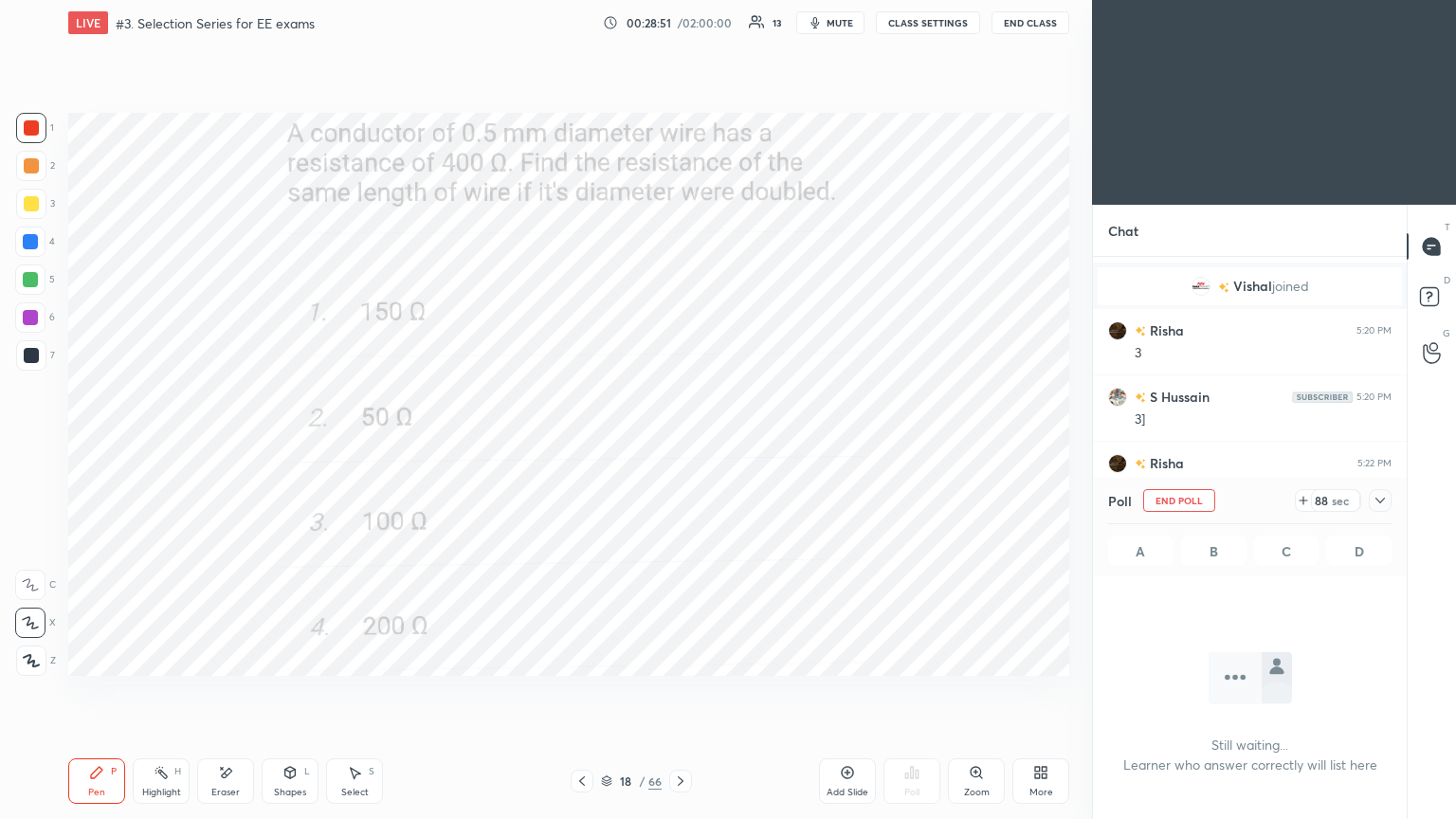 click 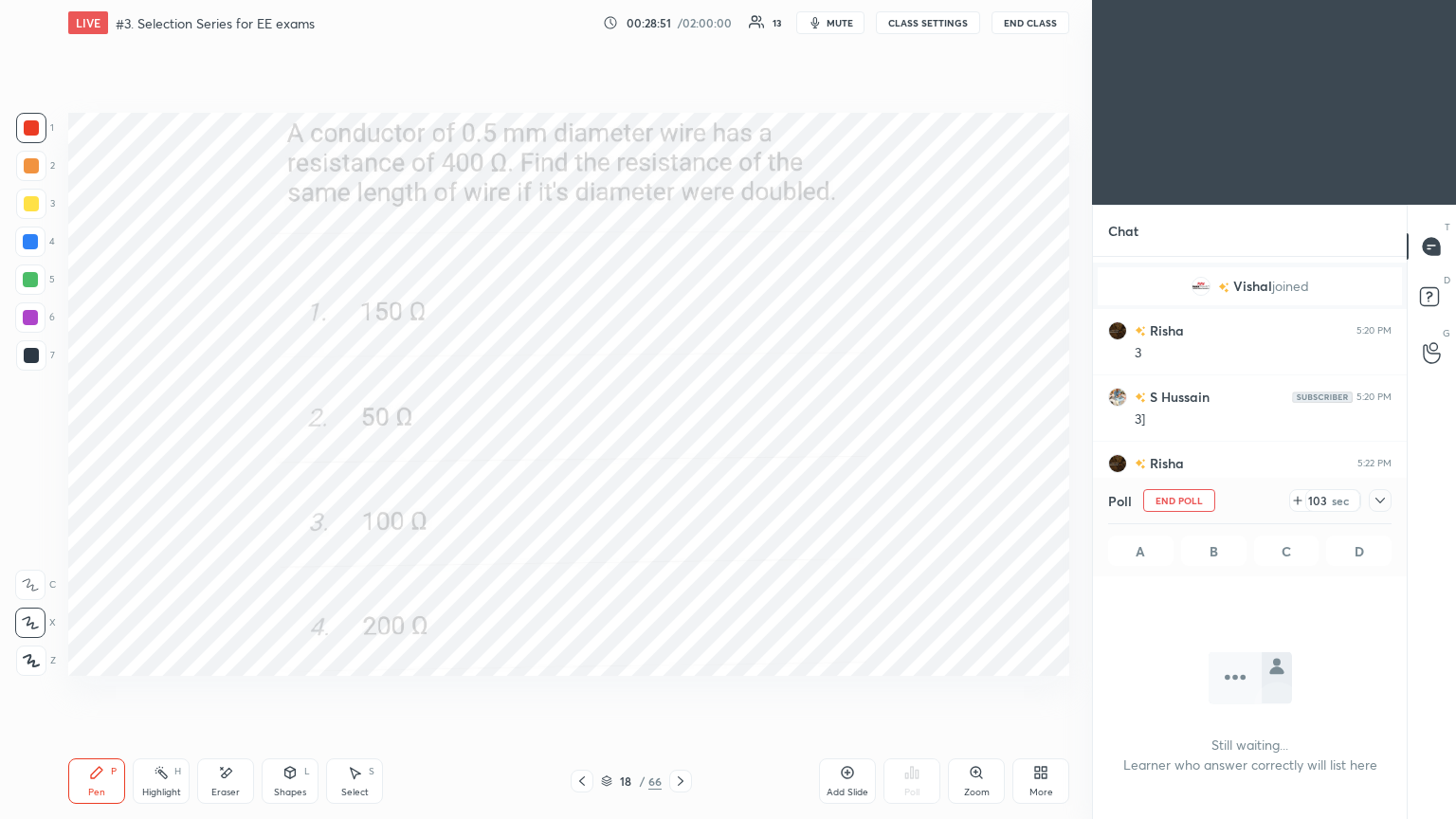 click 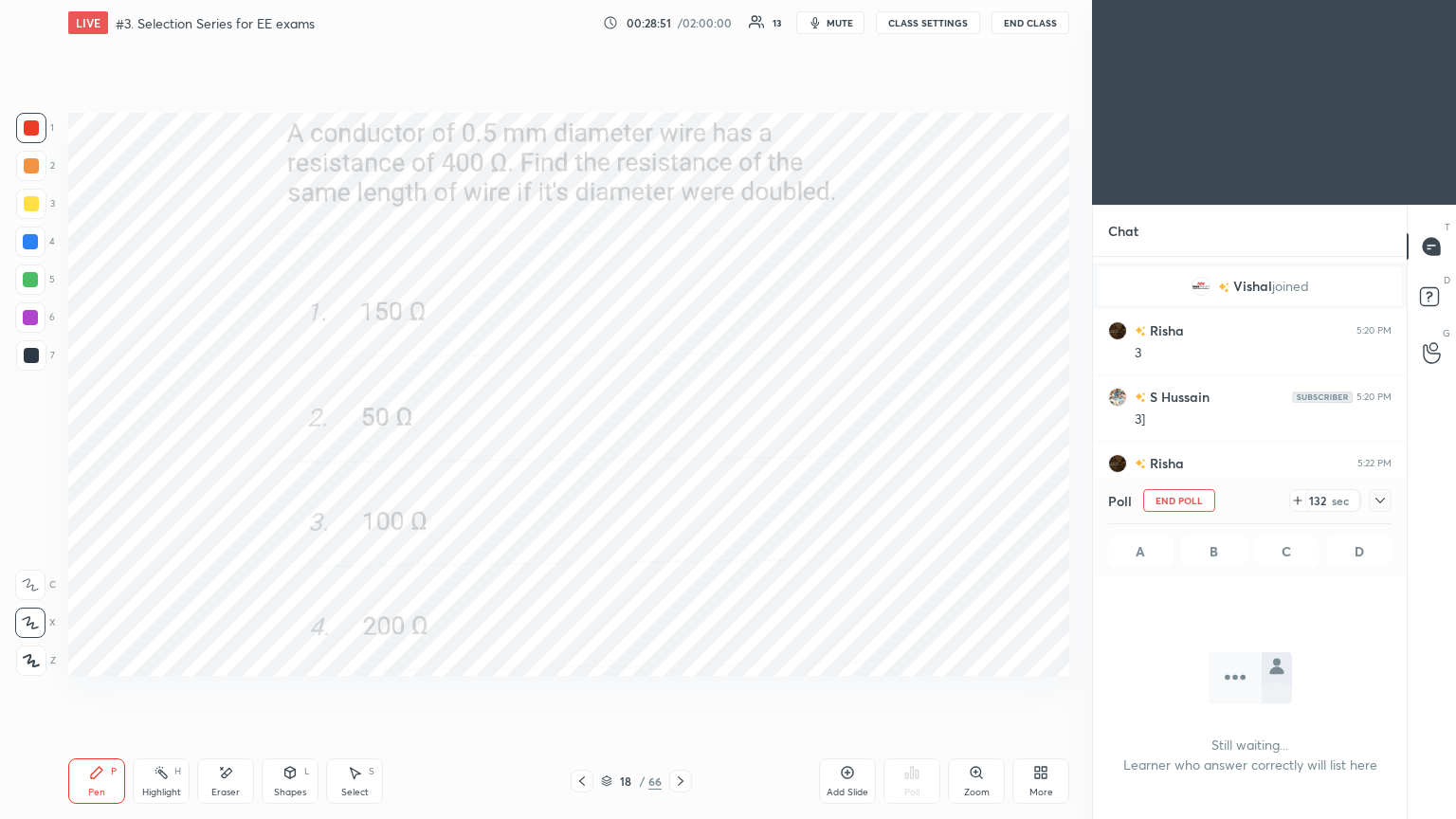 click 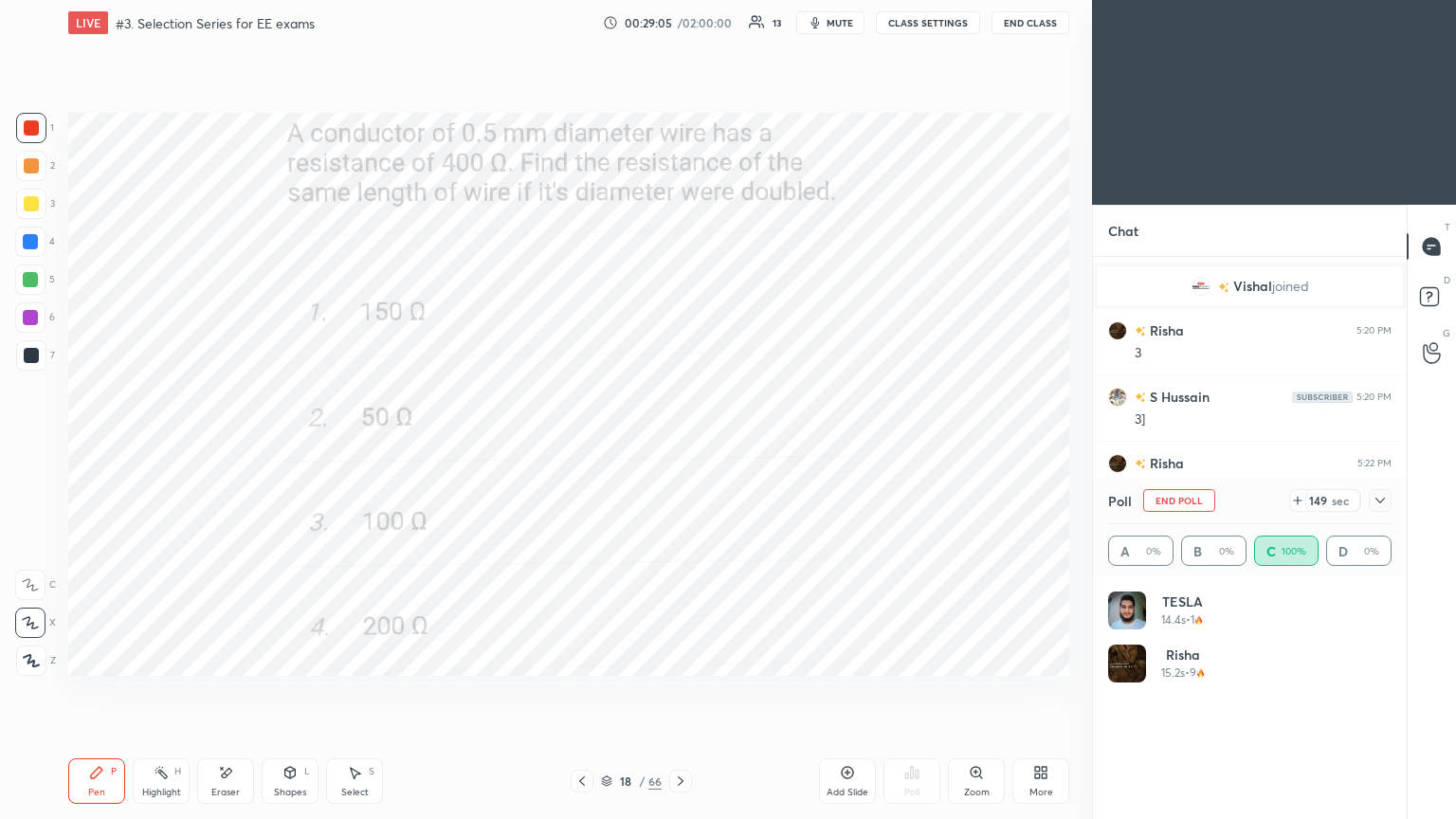scroll, scrollTop: 6, scrollLeft: 6, axis: both 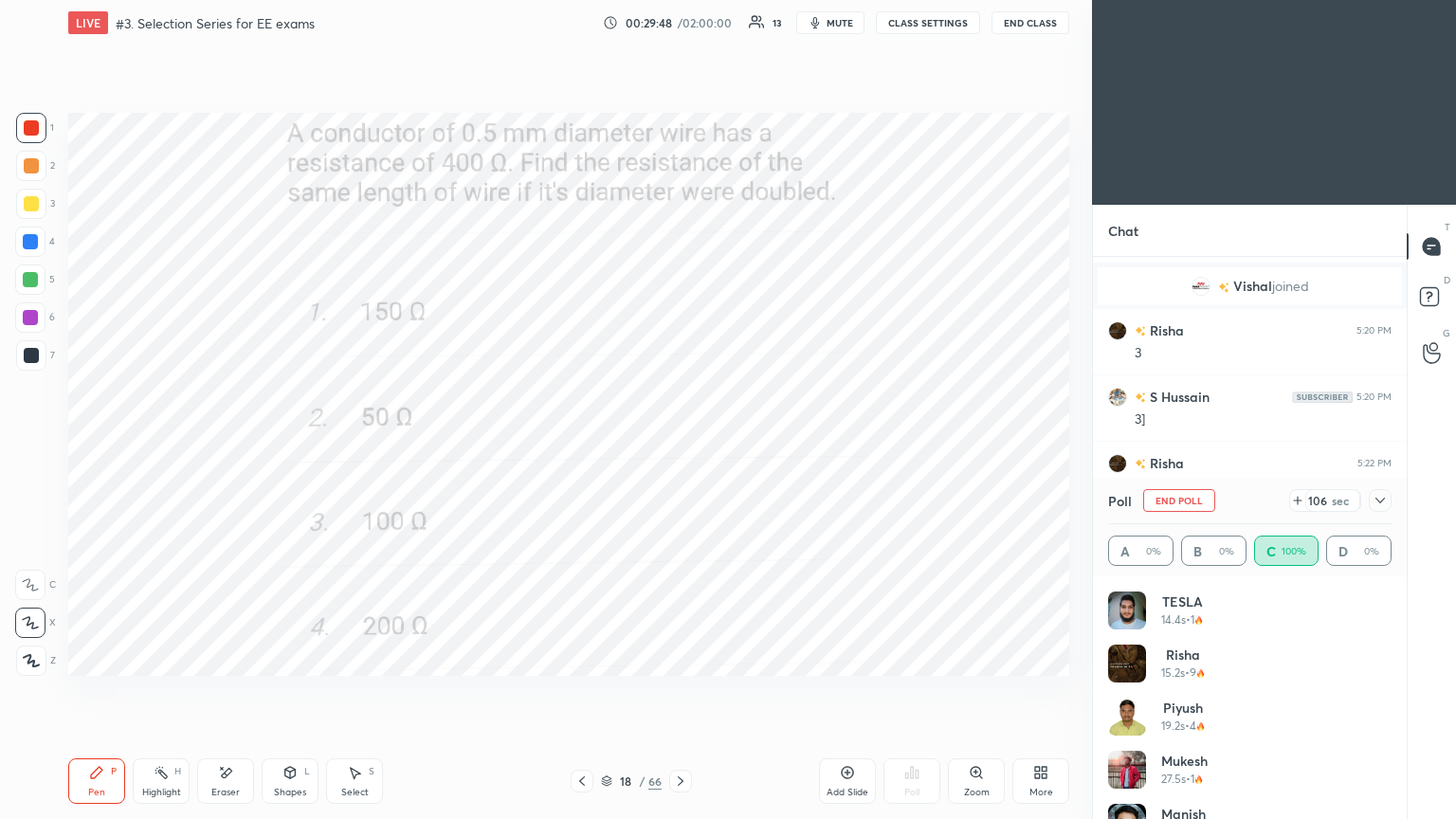 click 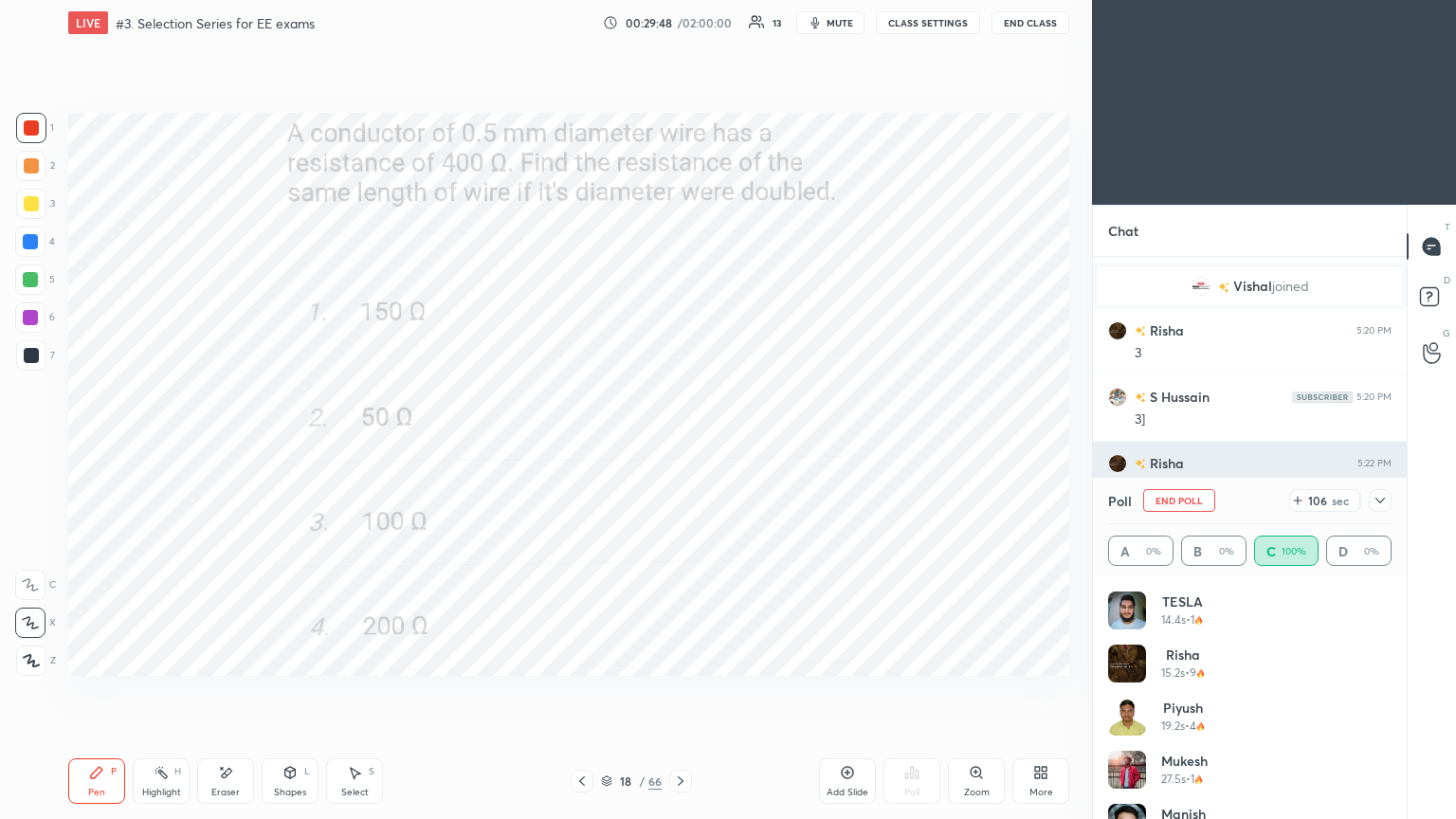scroll, scrollTop: 145, scrollLeft: 278, axis: both 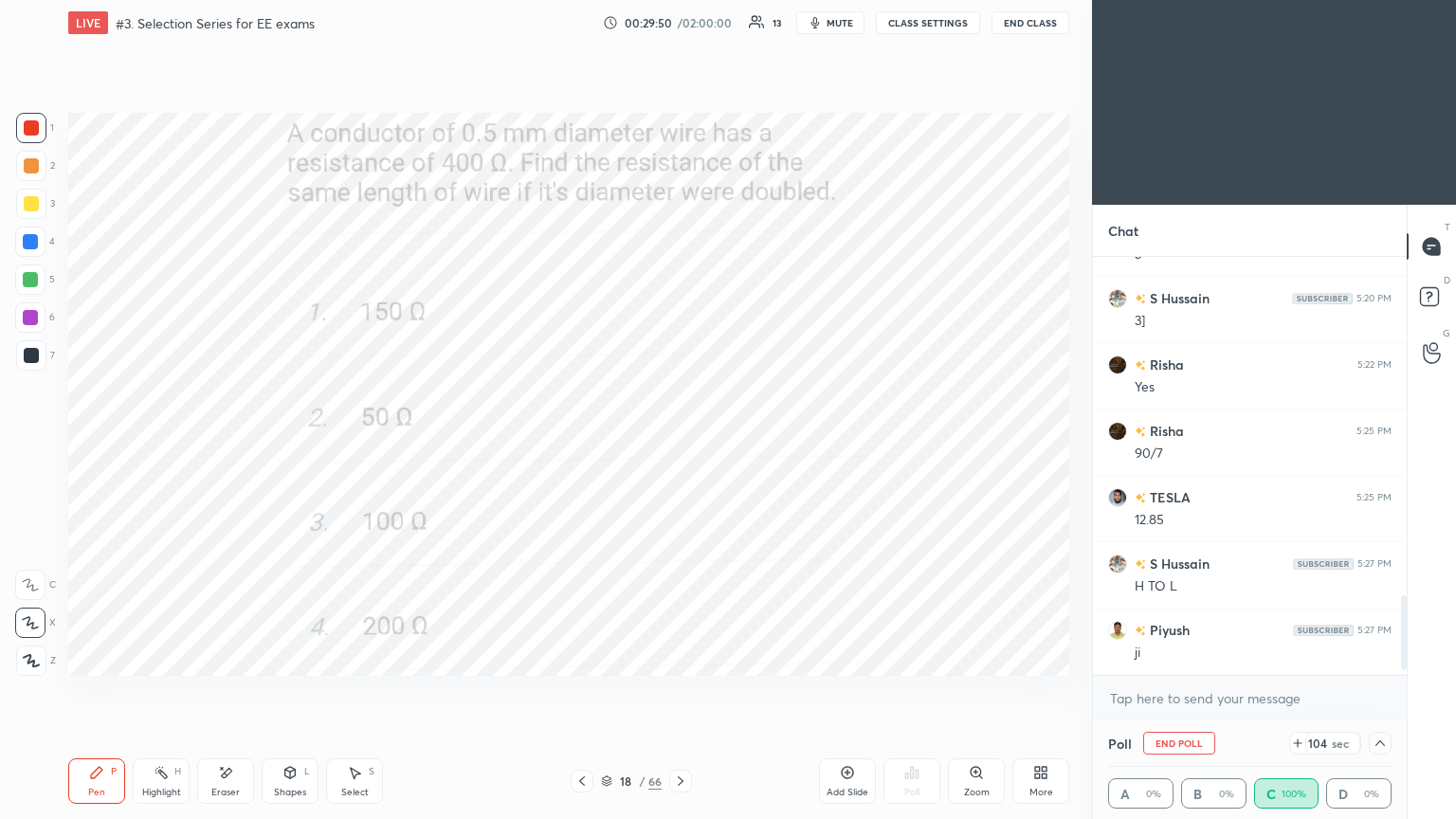 click at bounding box center [1404, 632] 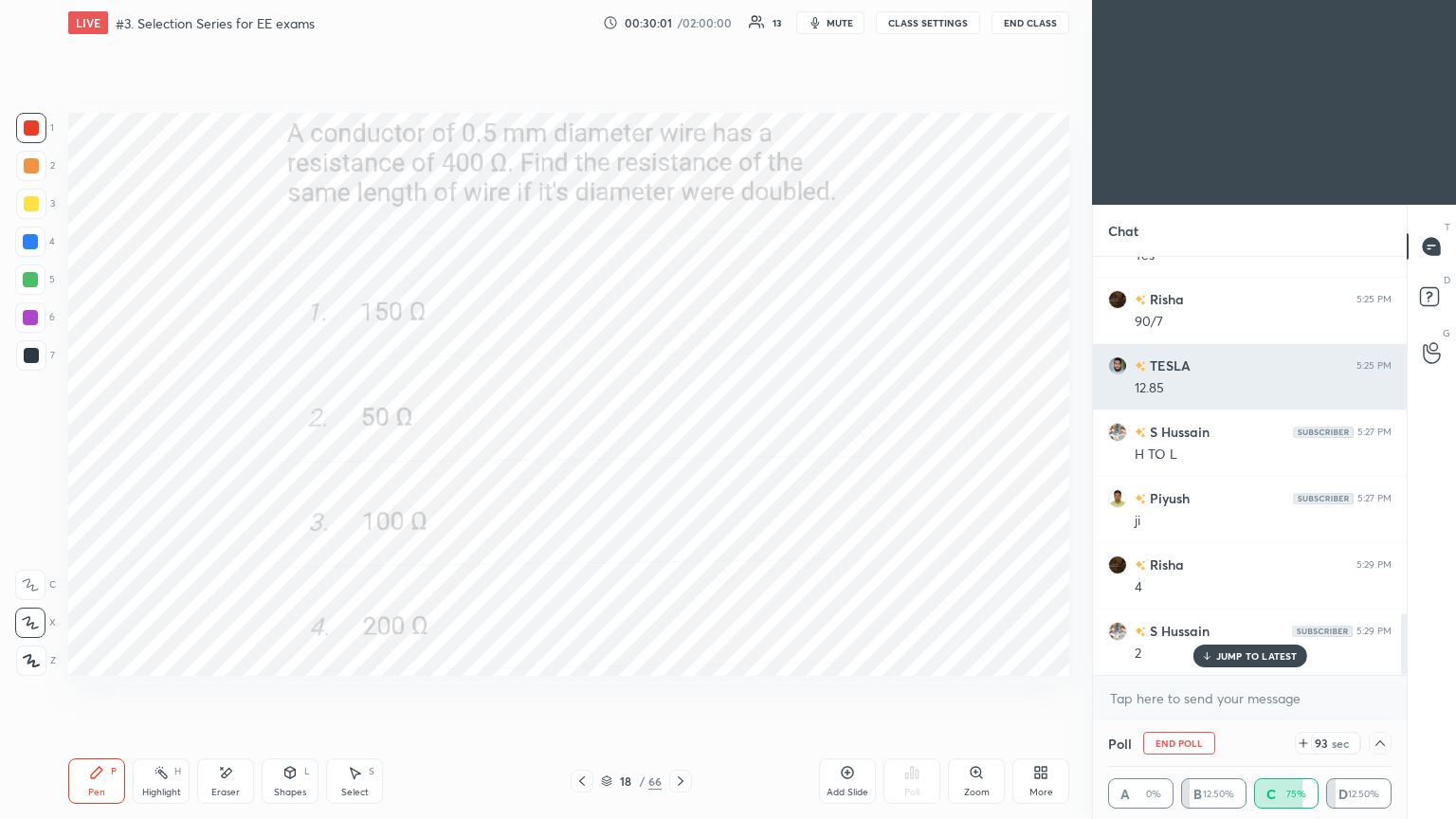 scroll, scrollTop: 2490, scrollLeft: 0, axis: vertical 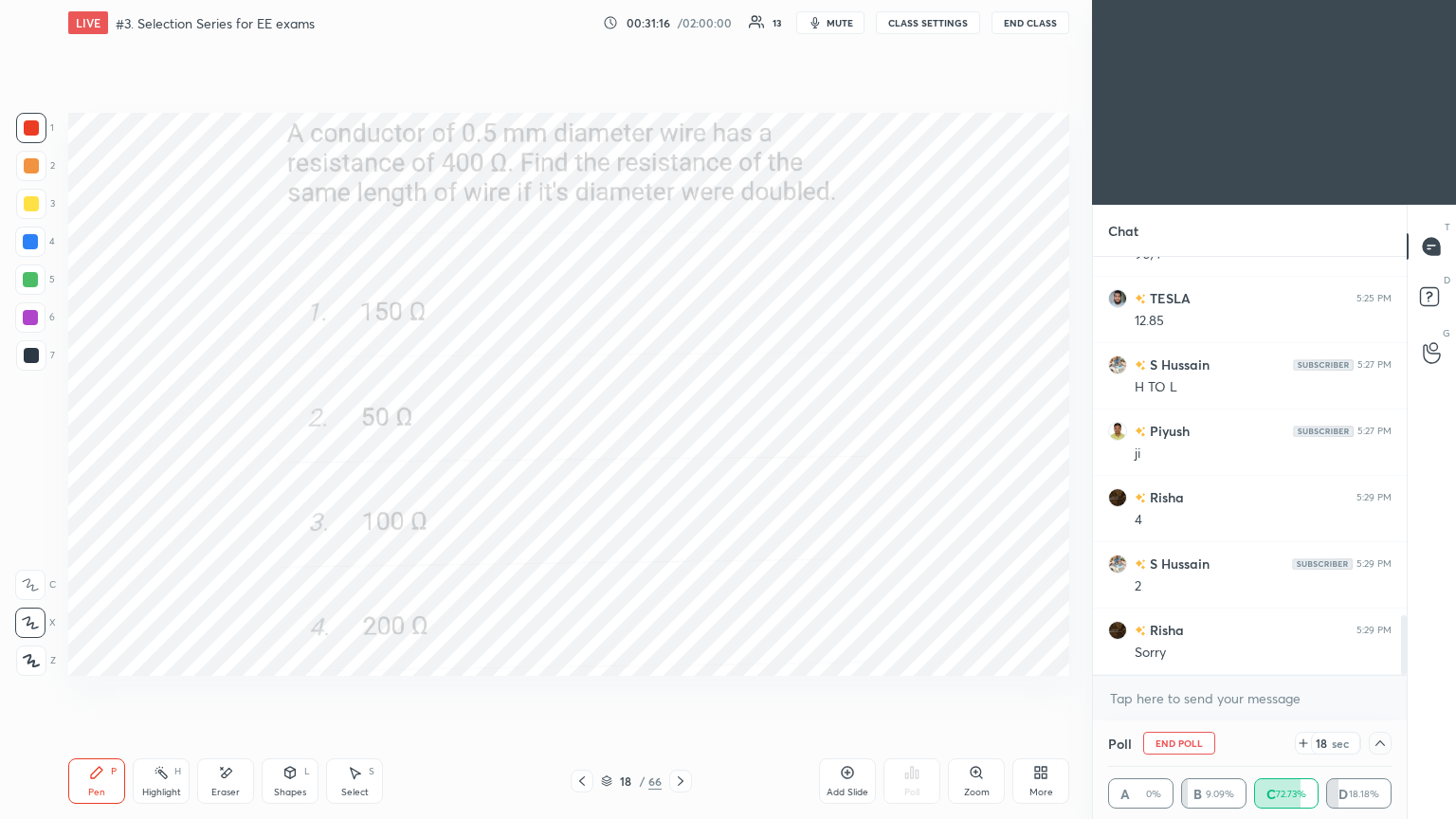 click on "Poll End Poll" at bounding box center (1161, 743) 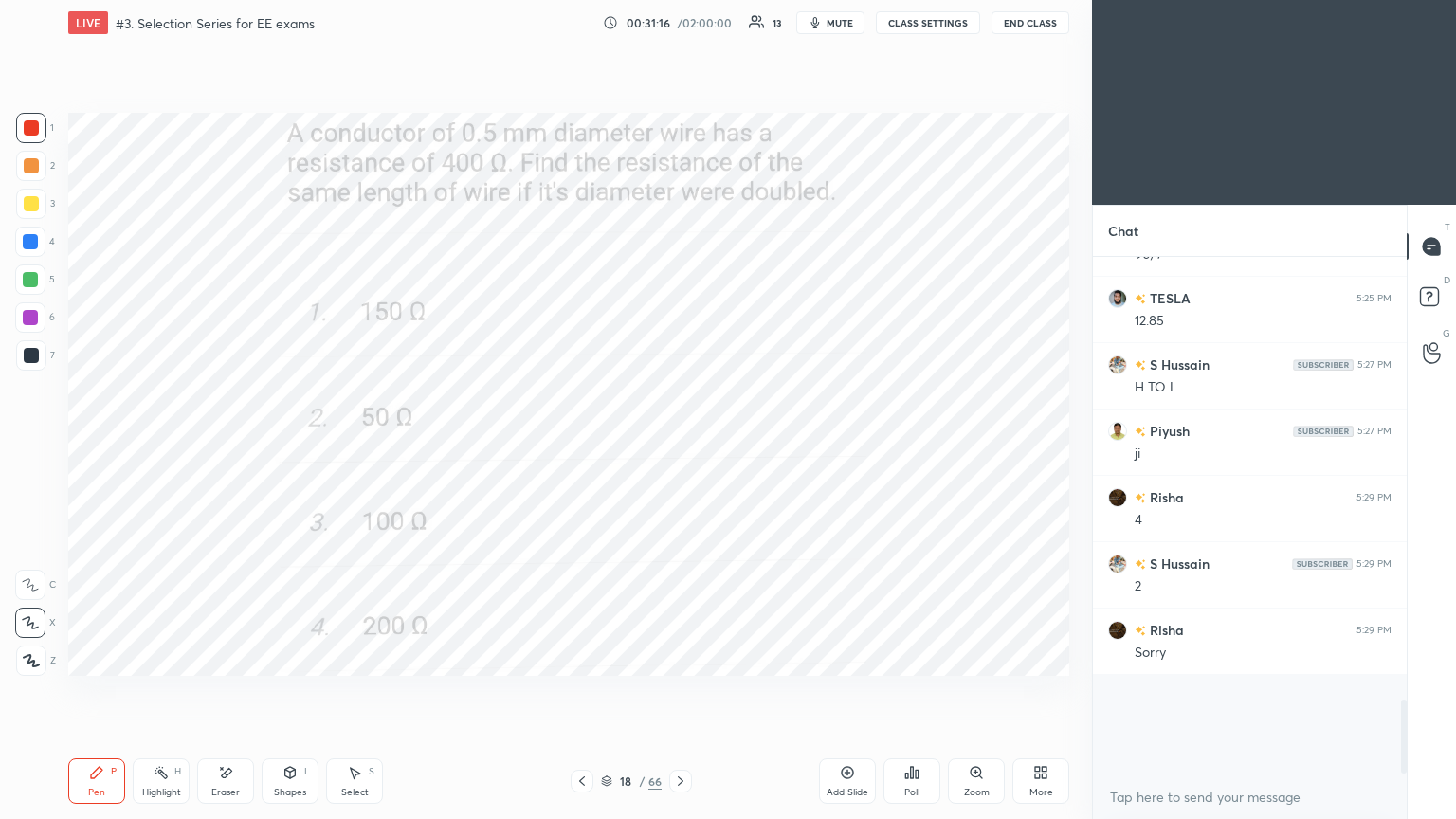 scroll, scrollTop: 6, scrollLeft: 6, axis: both 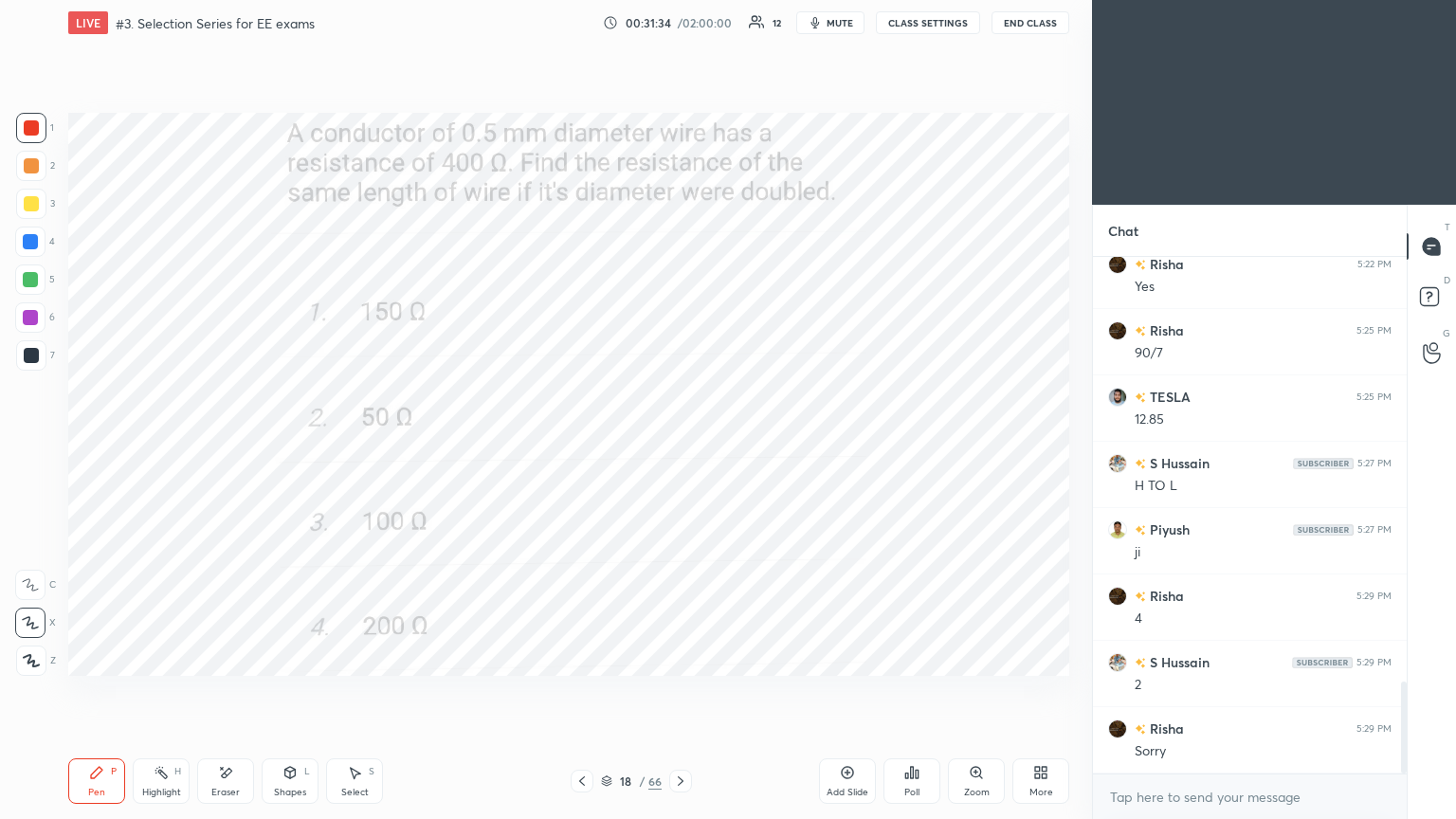 click 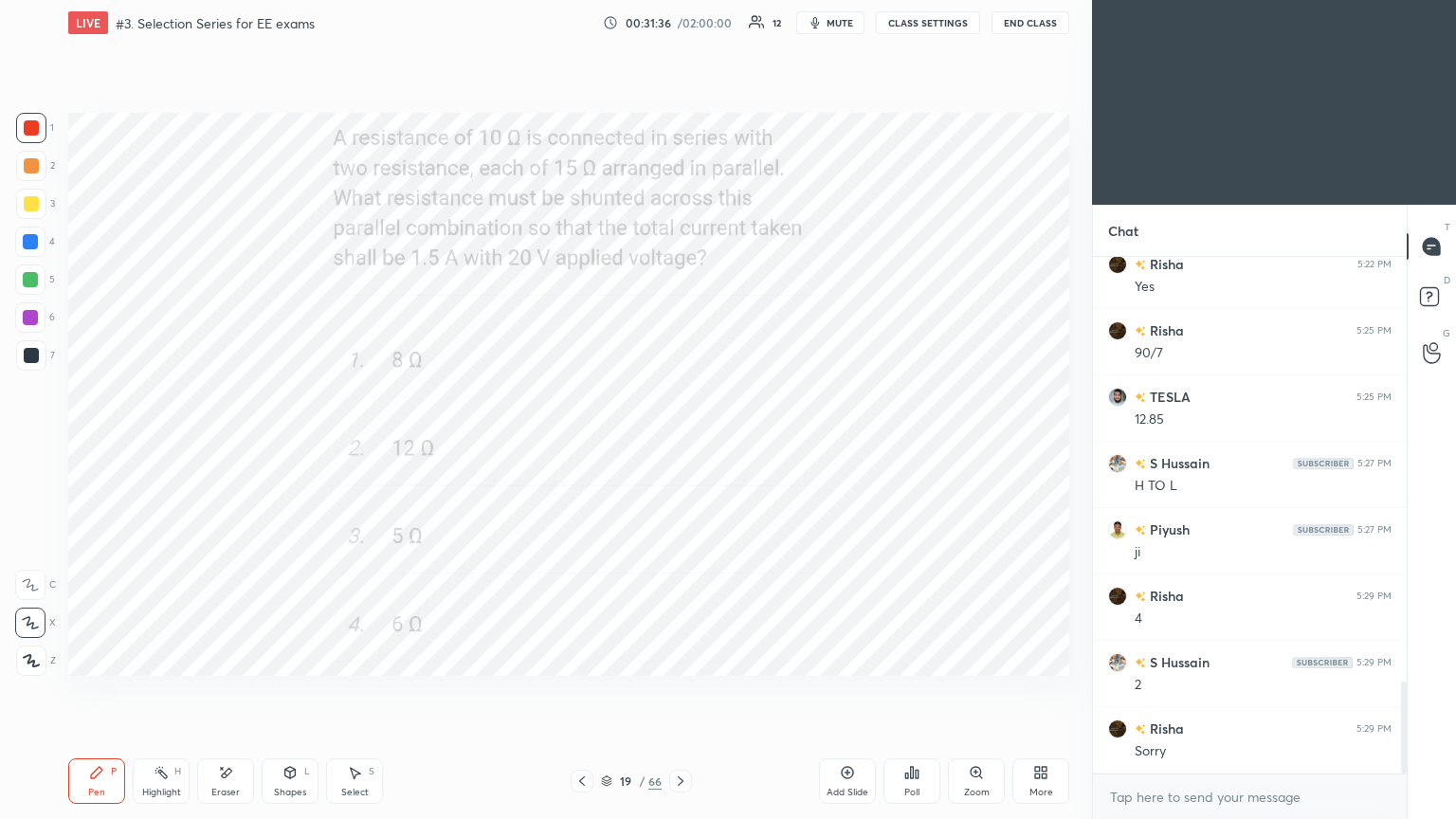 click on "Poll" at bounding box center (912, 781) 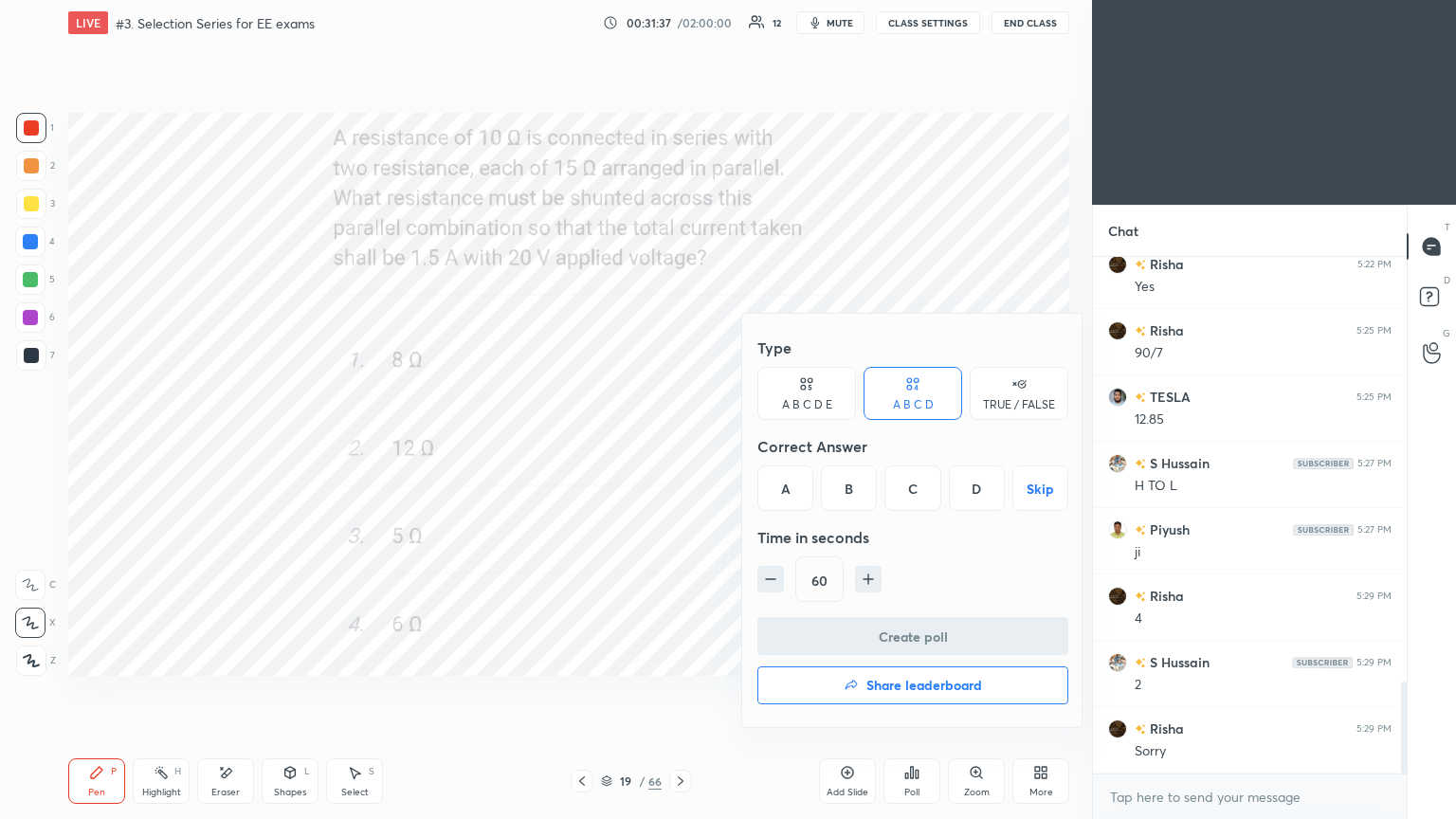 click on "D" at bounding box center (976, 488) 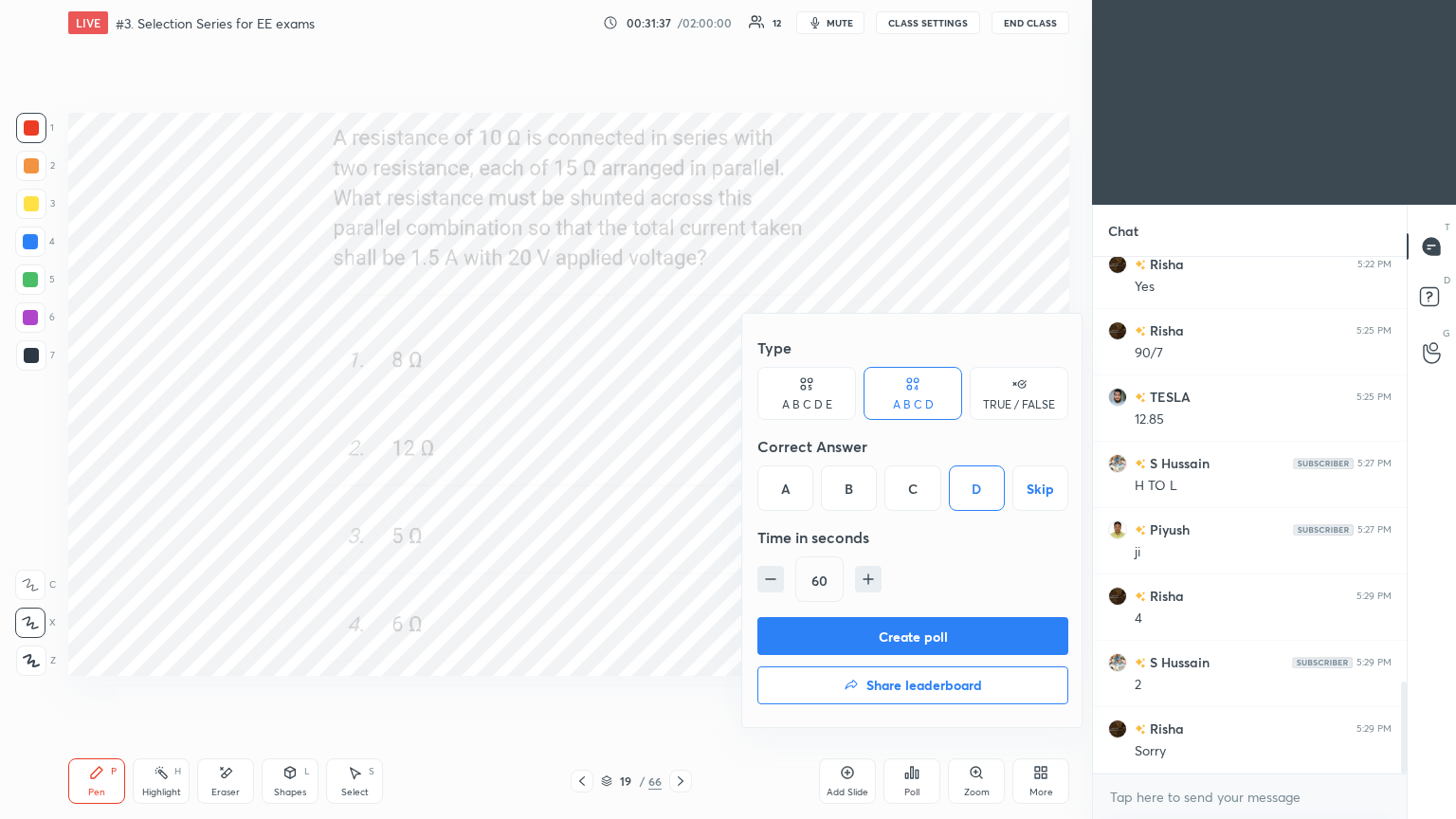 click on "Create poll" at bounding box center (913, 636) 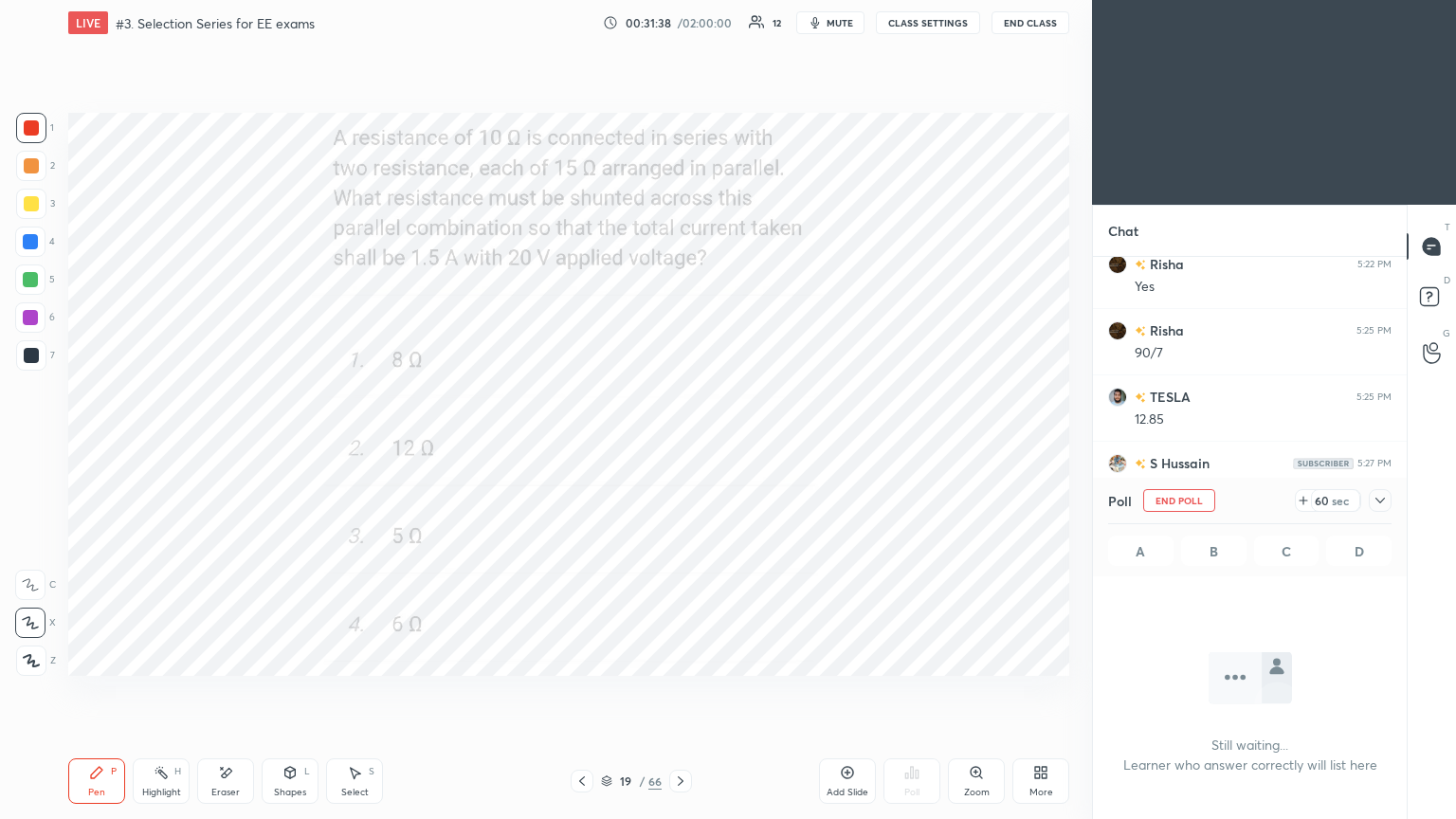 scroll, scrollTop: 488, scrollLeft: 308, axis: both 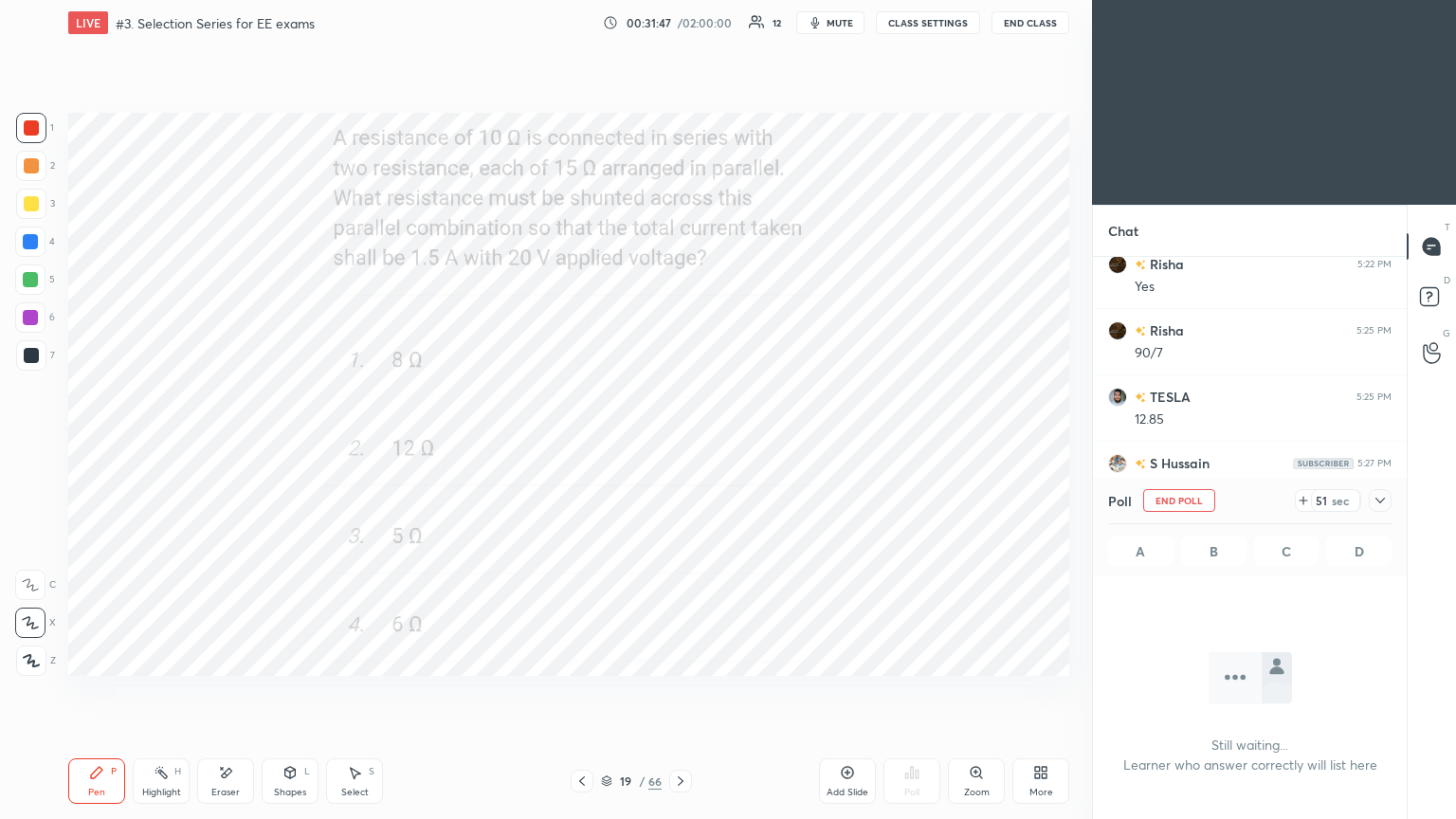 click 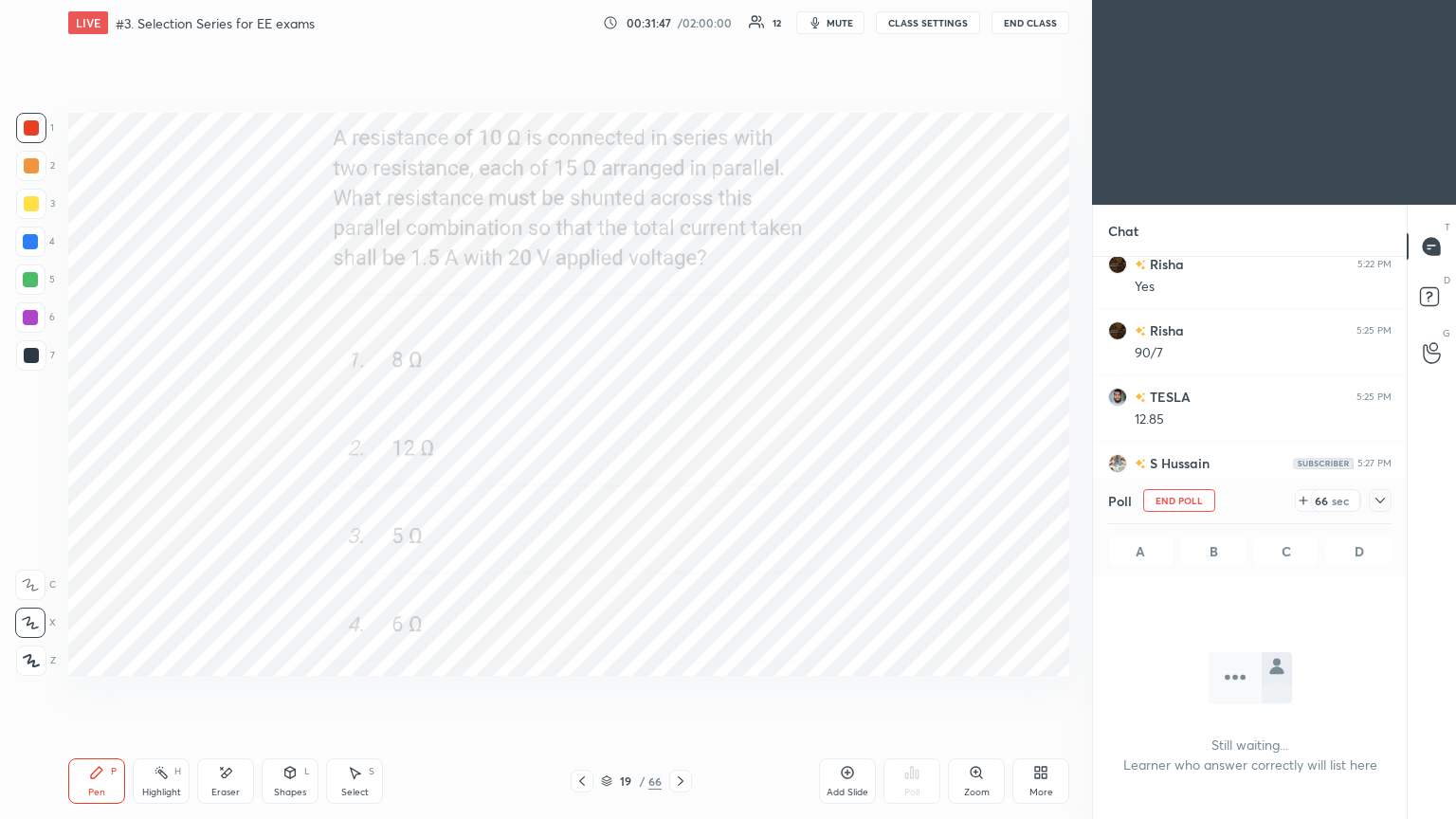 click 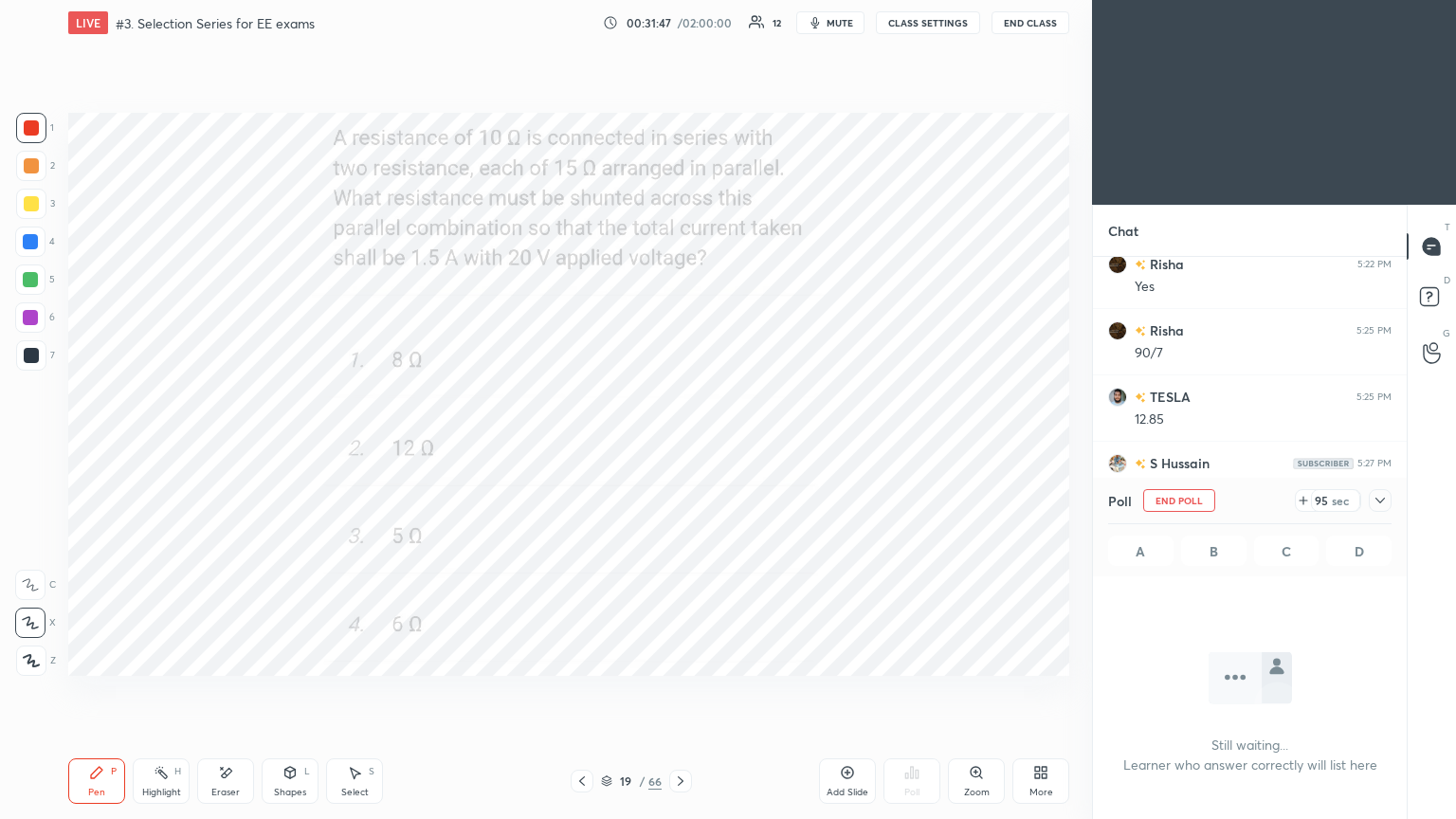 click 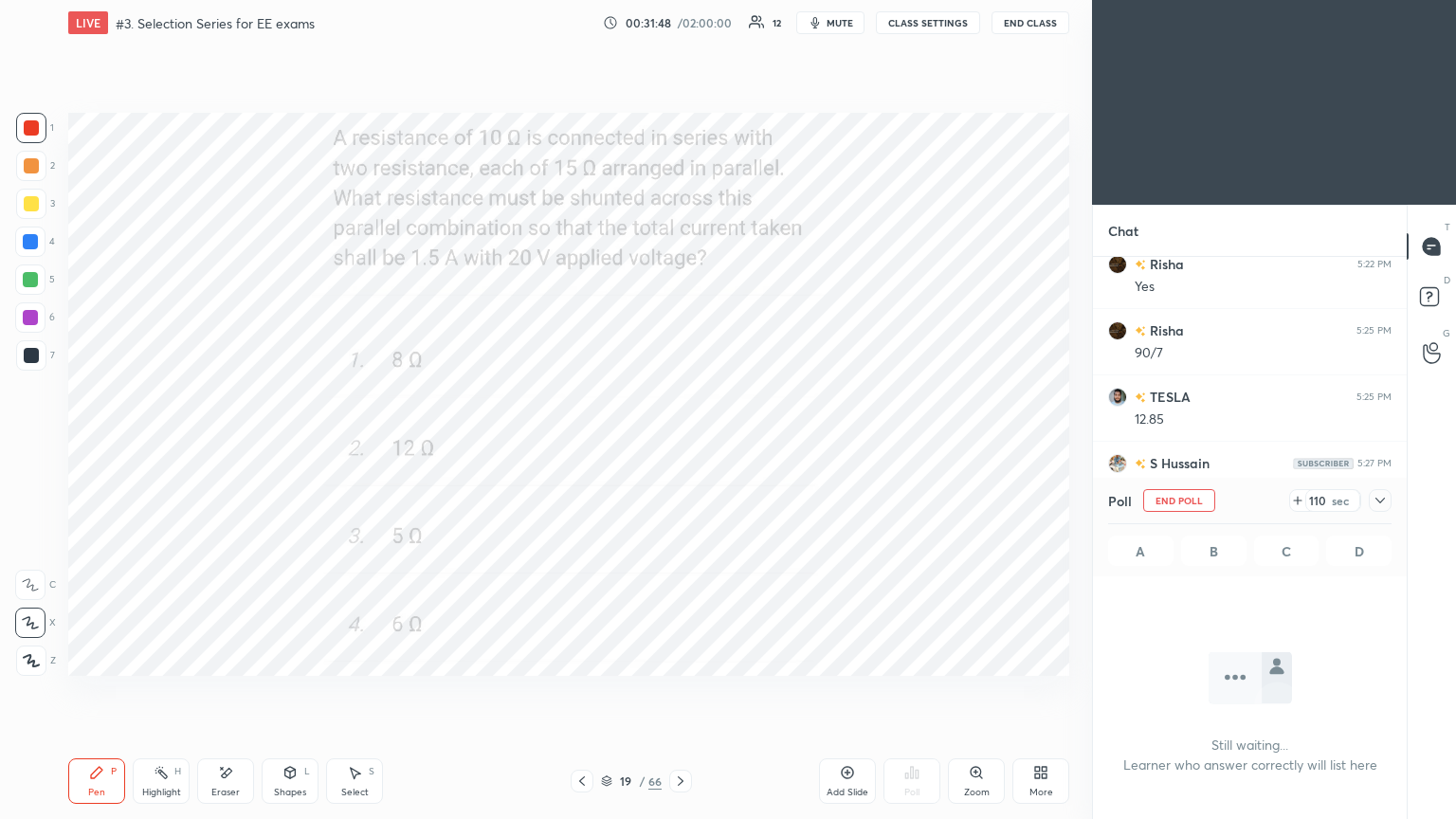 click 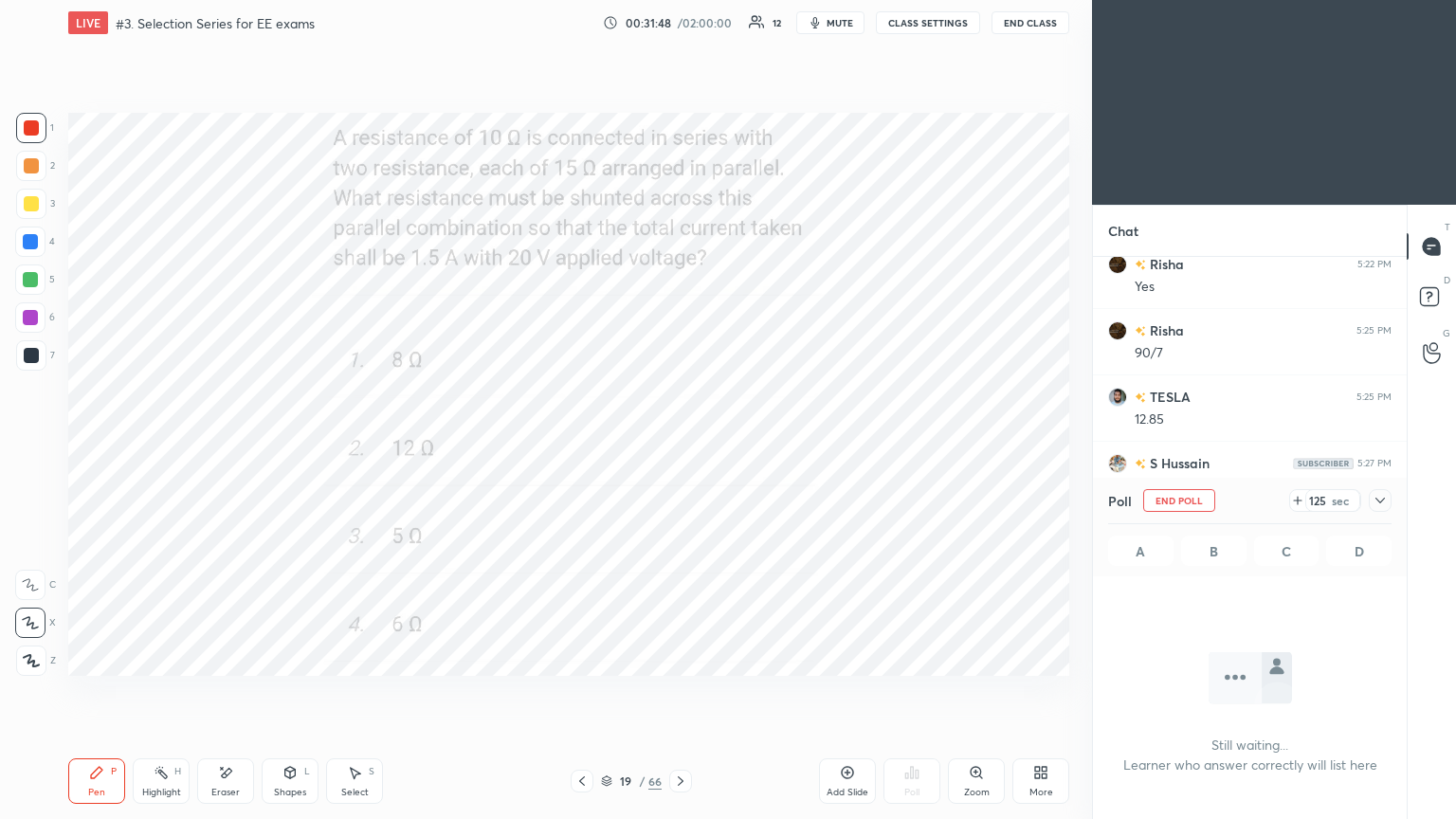 click 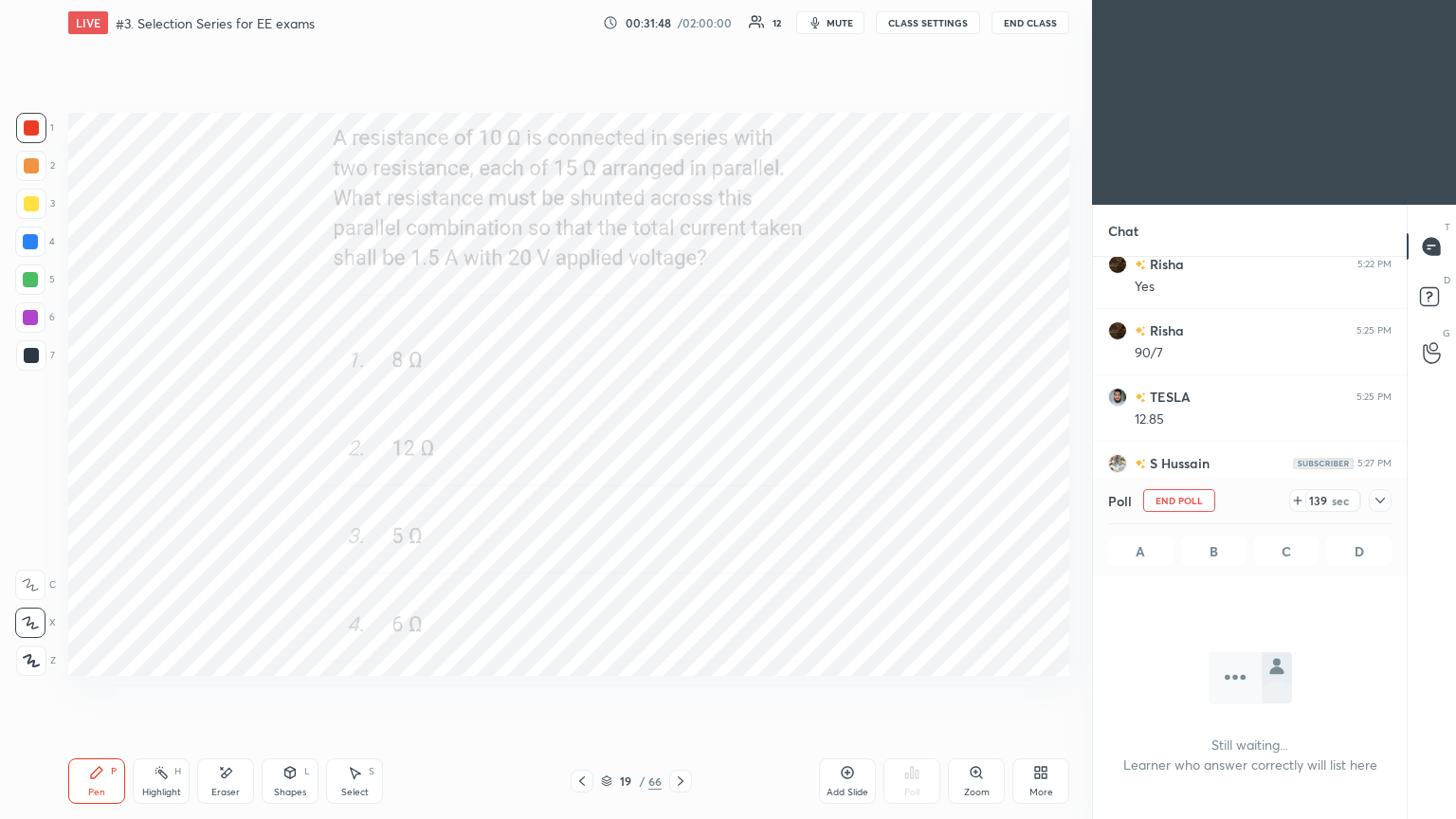 click 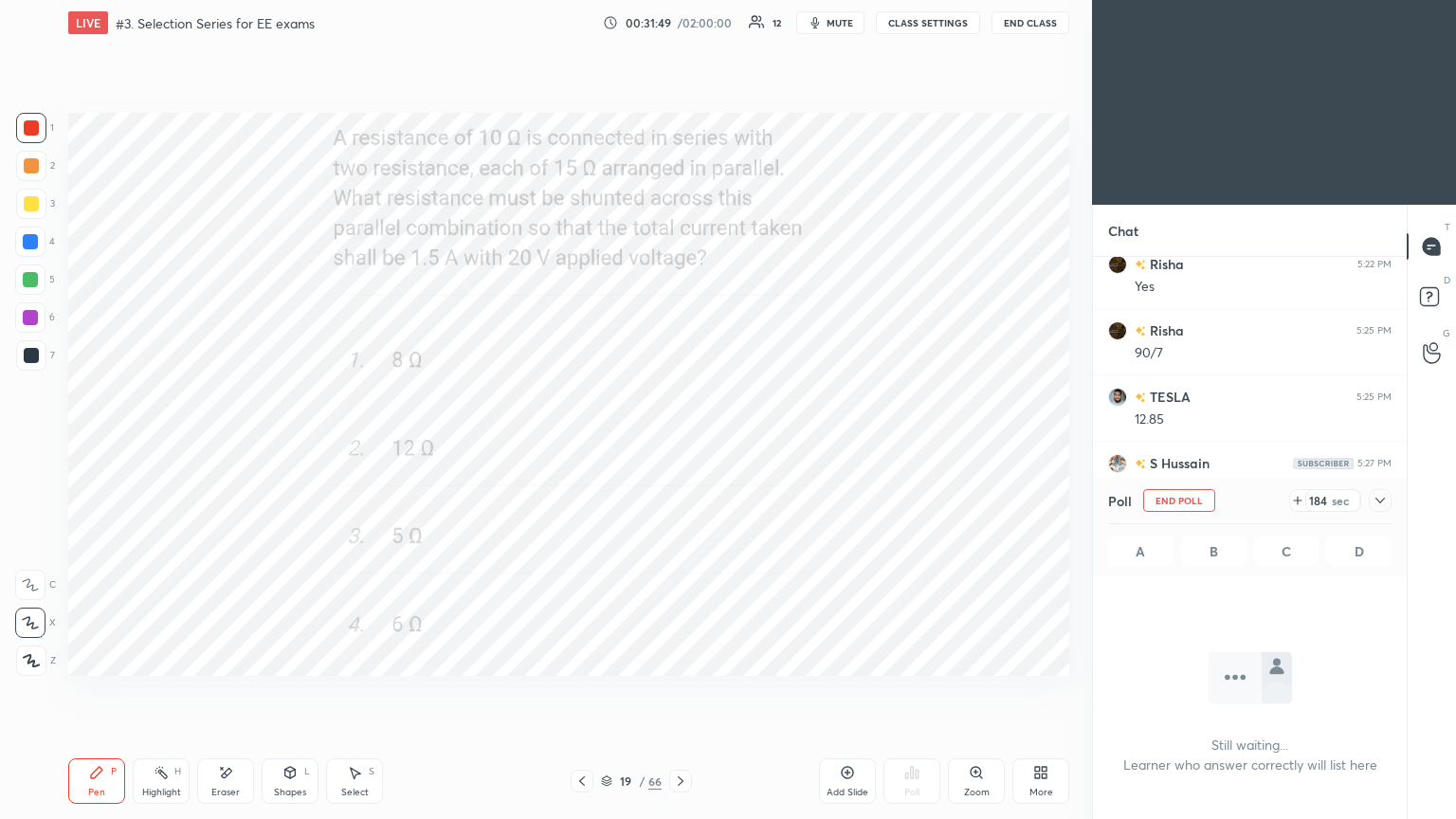 click 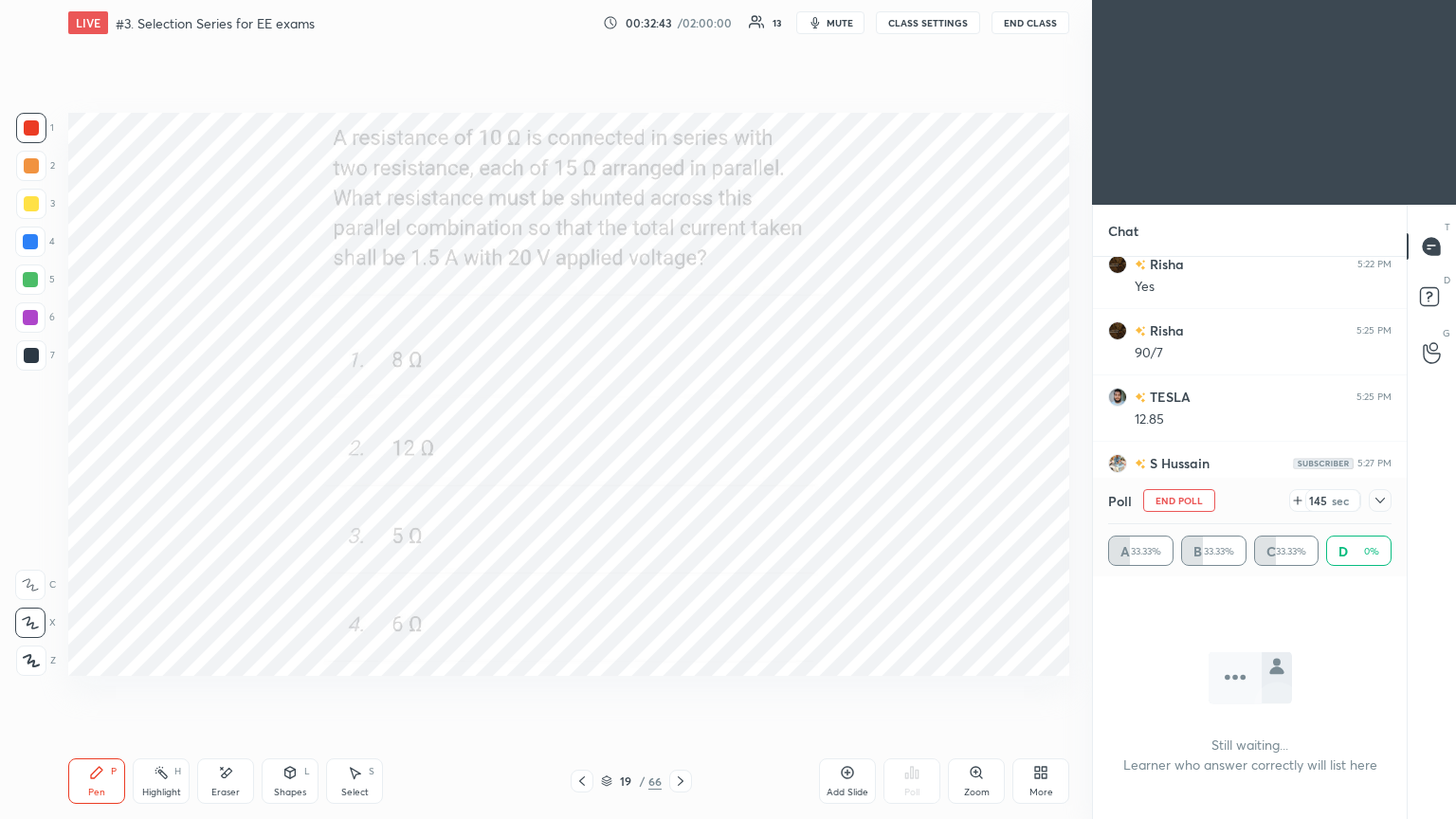 click 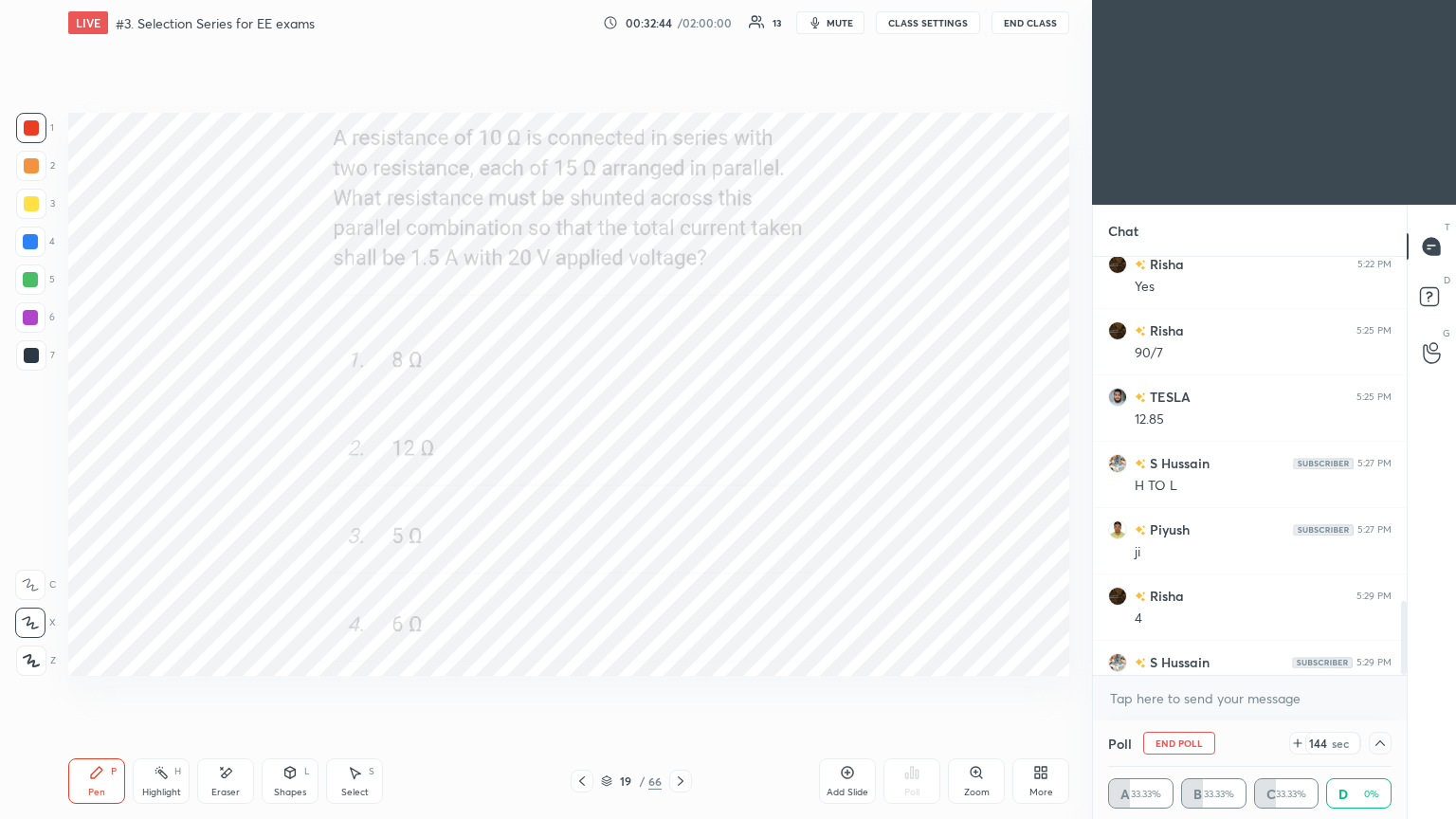 scroll, scrollTop: 0, scrollLeft: 6, axis: horizontal 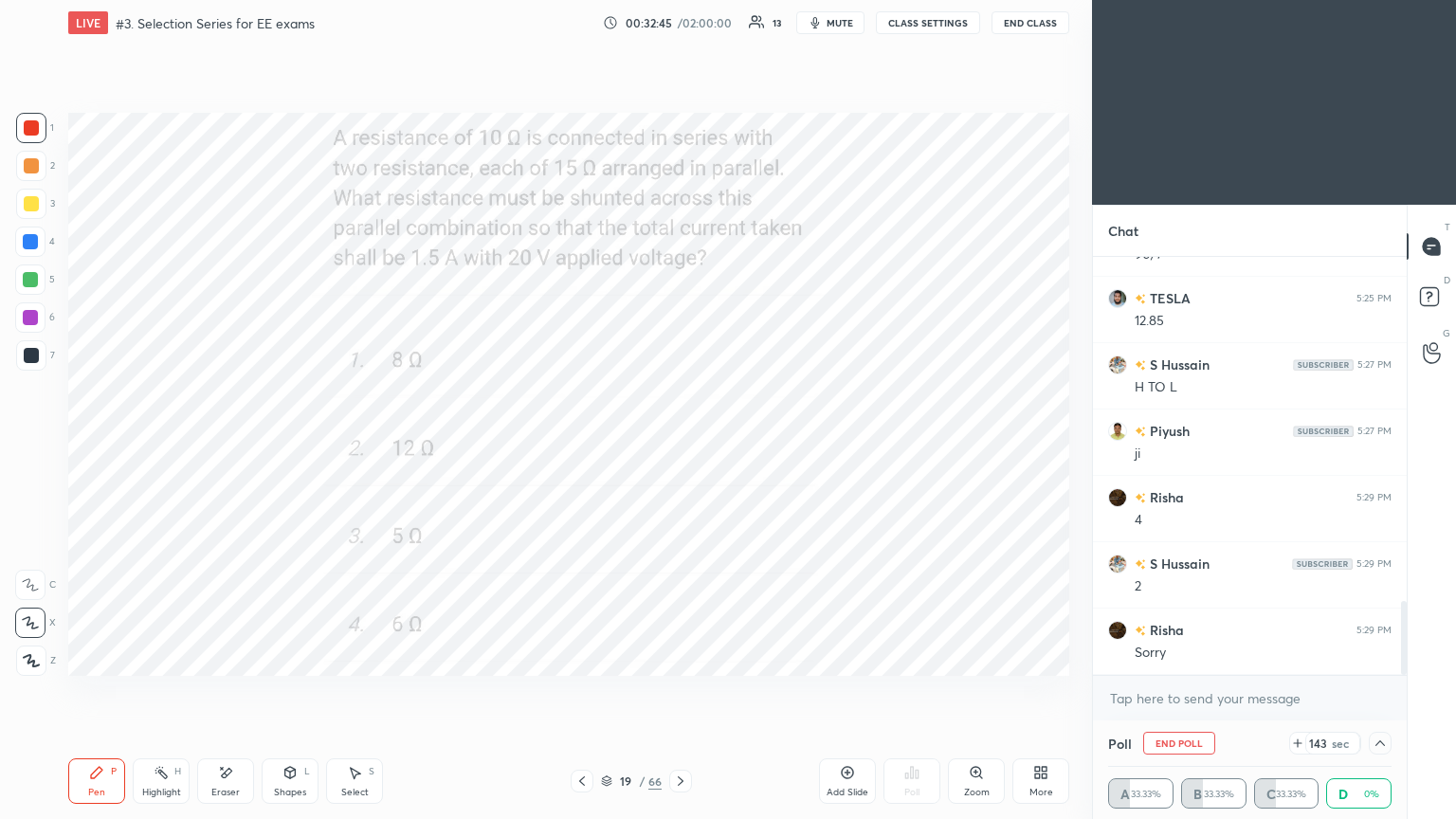 drag, startPoint x: 1404, startPoint y: 619, endPoint x: 1406, endPoint y: 667, distance: 48.0416 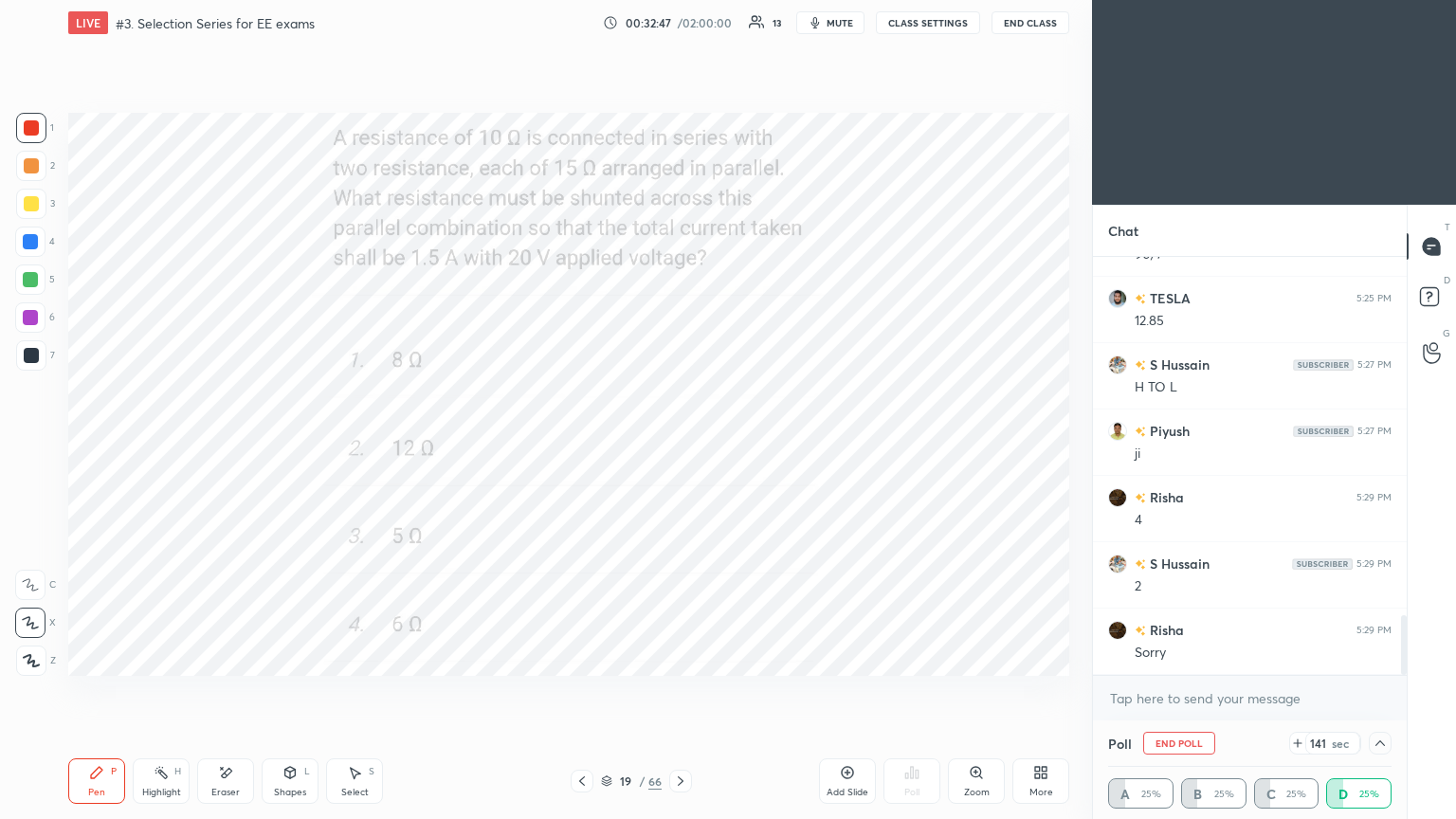 click 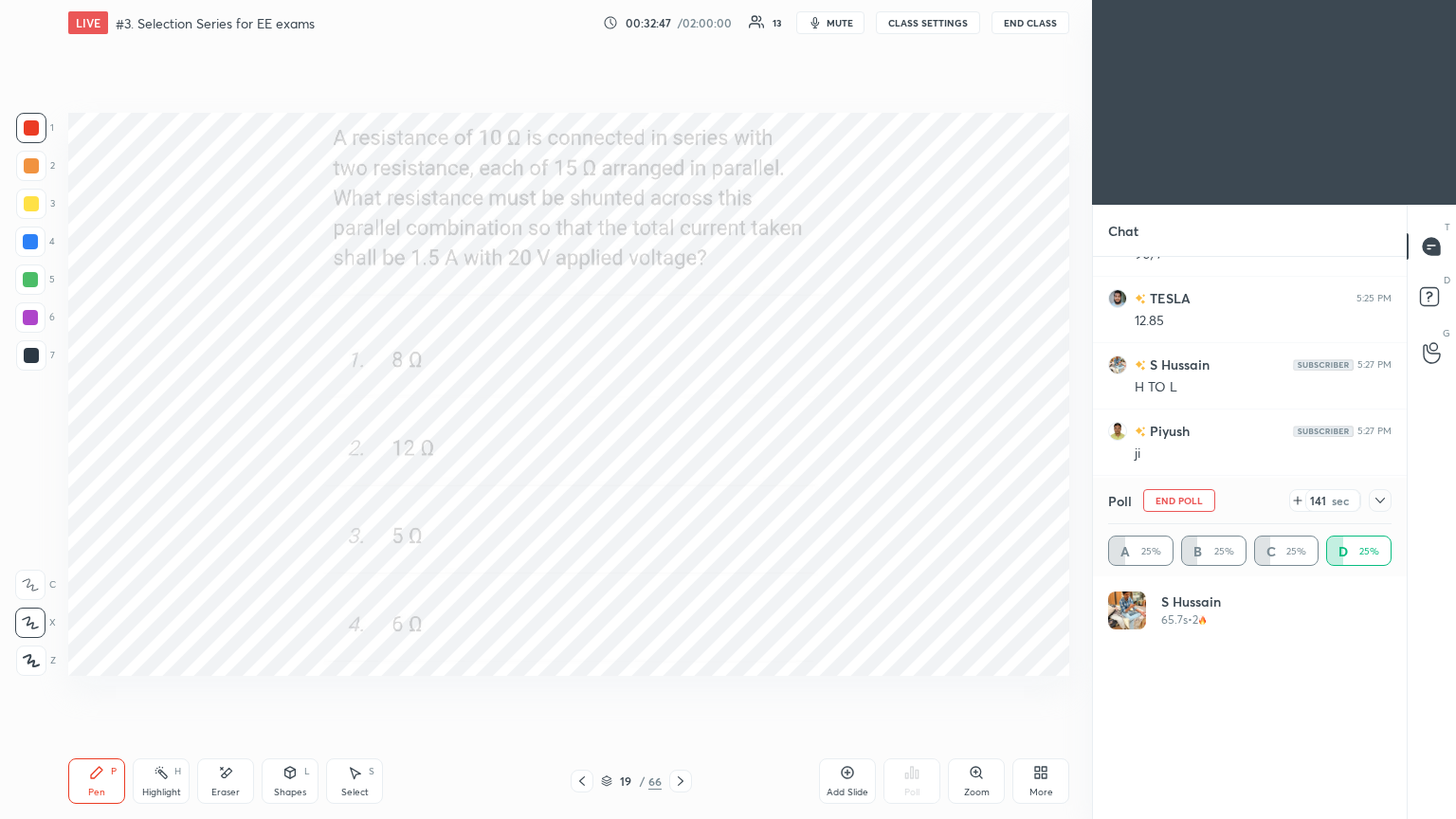 scroll, scrollTop: 6, scrollLeft: 6, axis: both 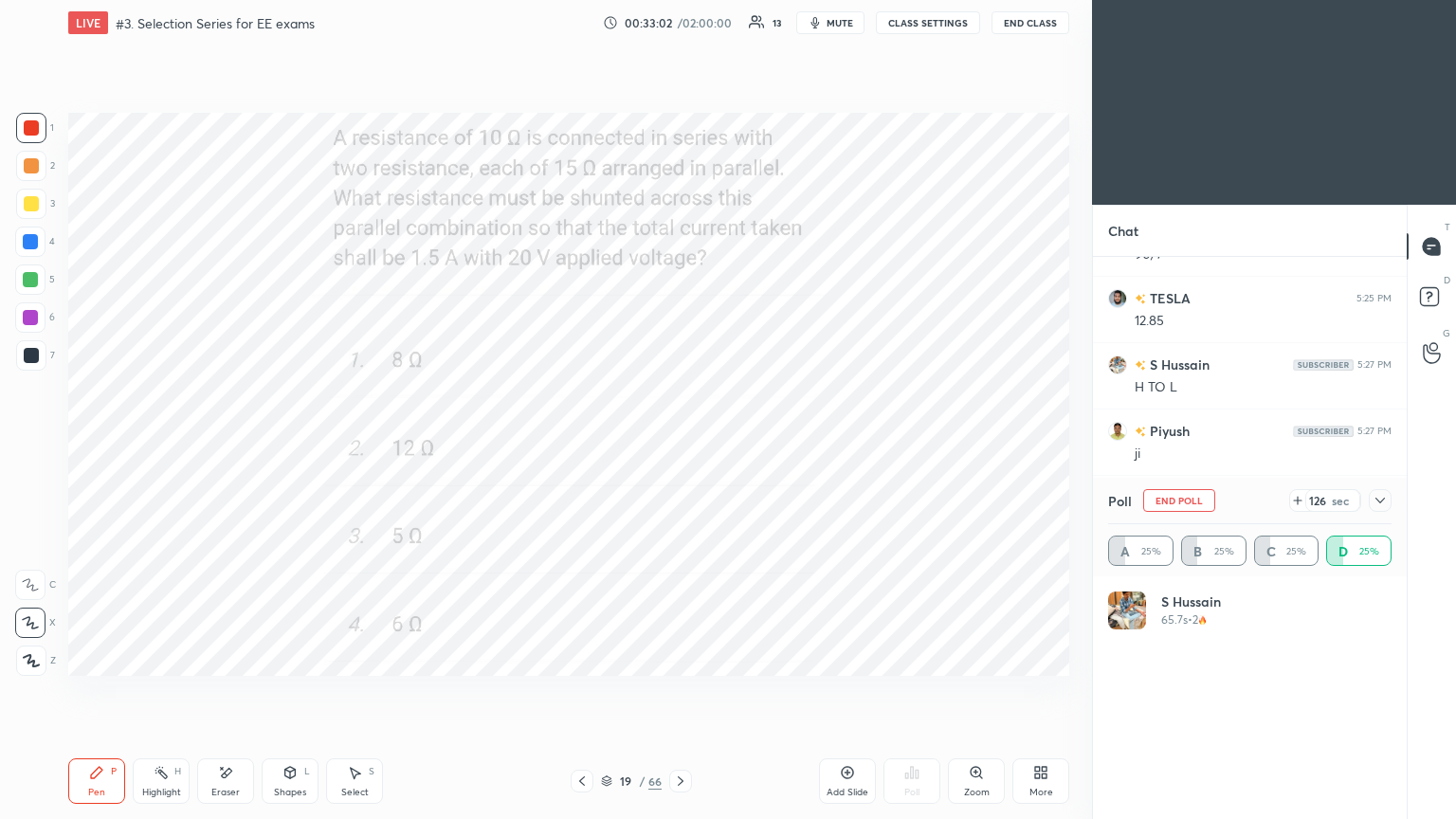 click 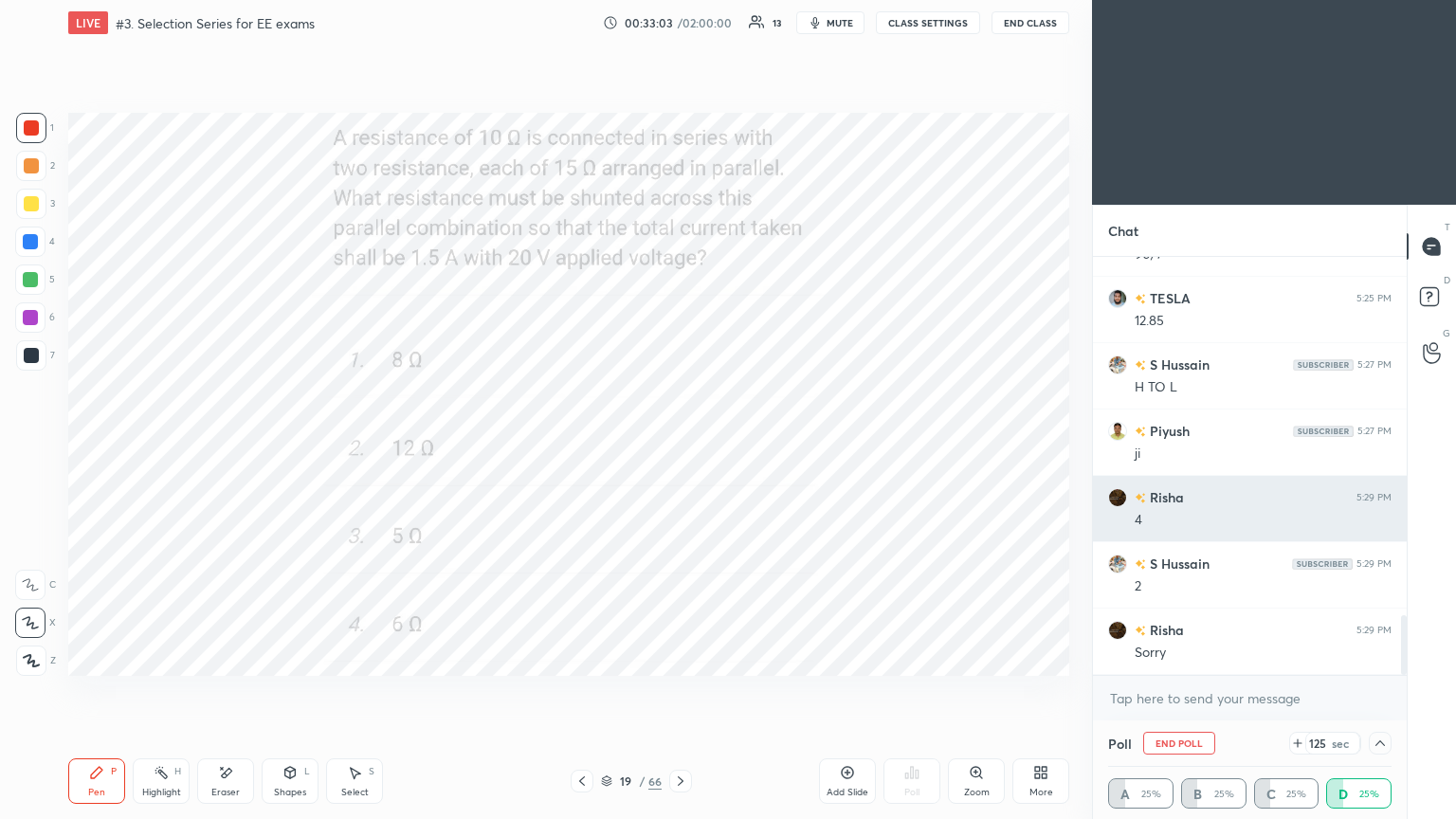 scroll, scrollTop: 125, scrollLeft: 278, axis: both 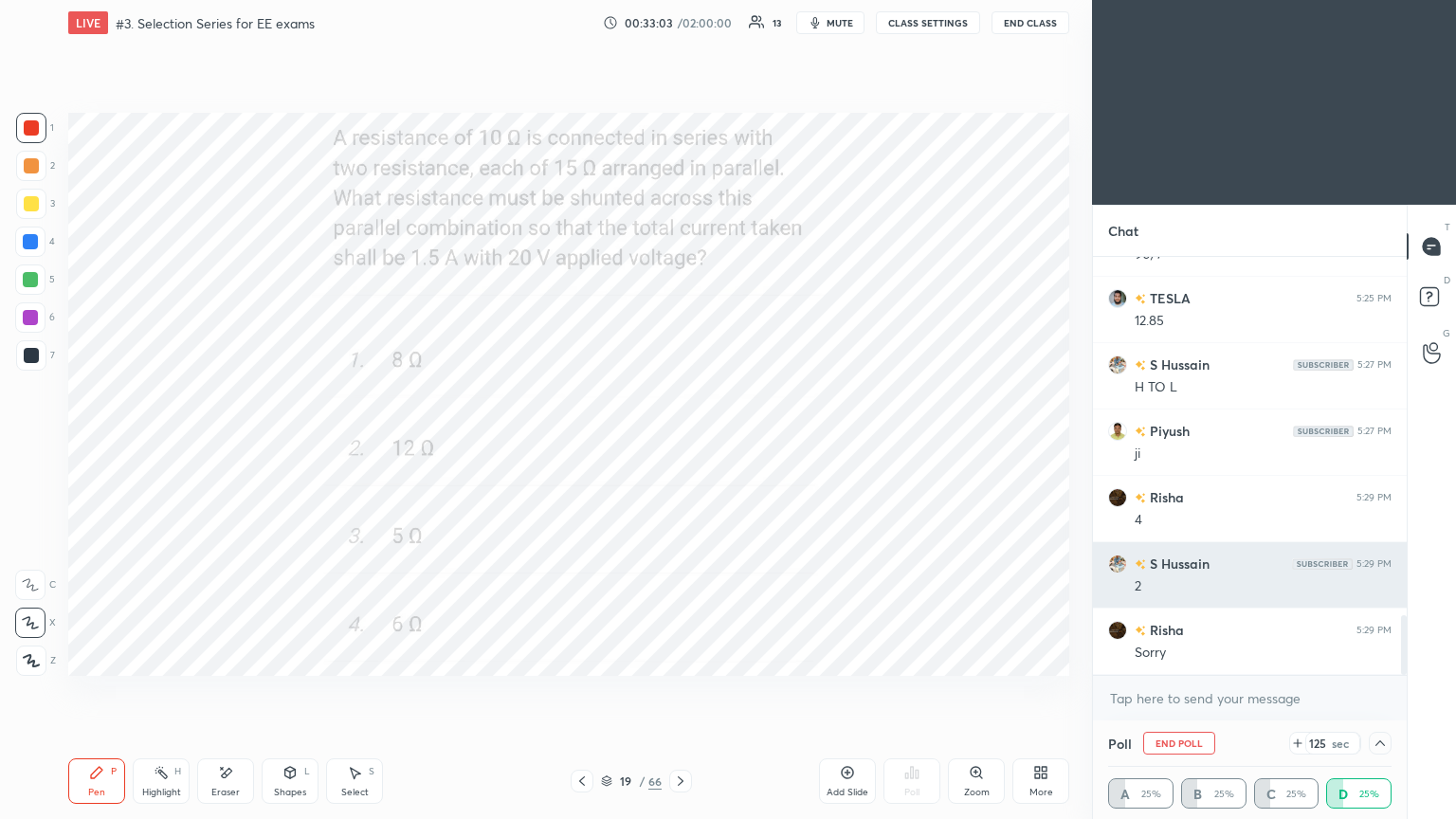 click at bounding box center [1118, 564] 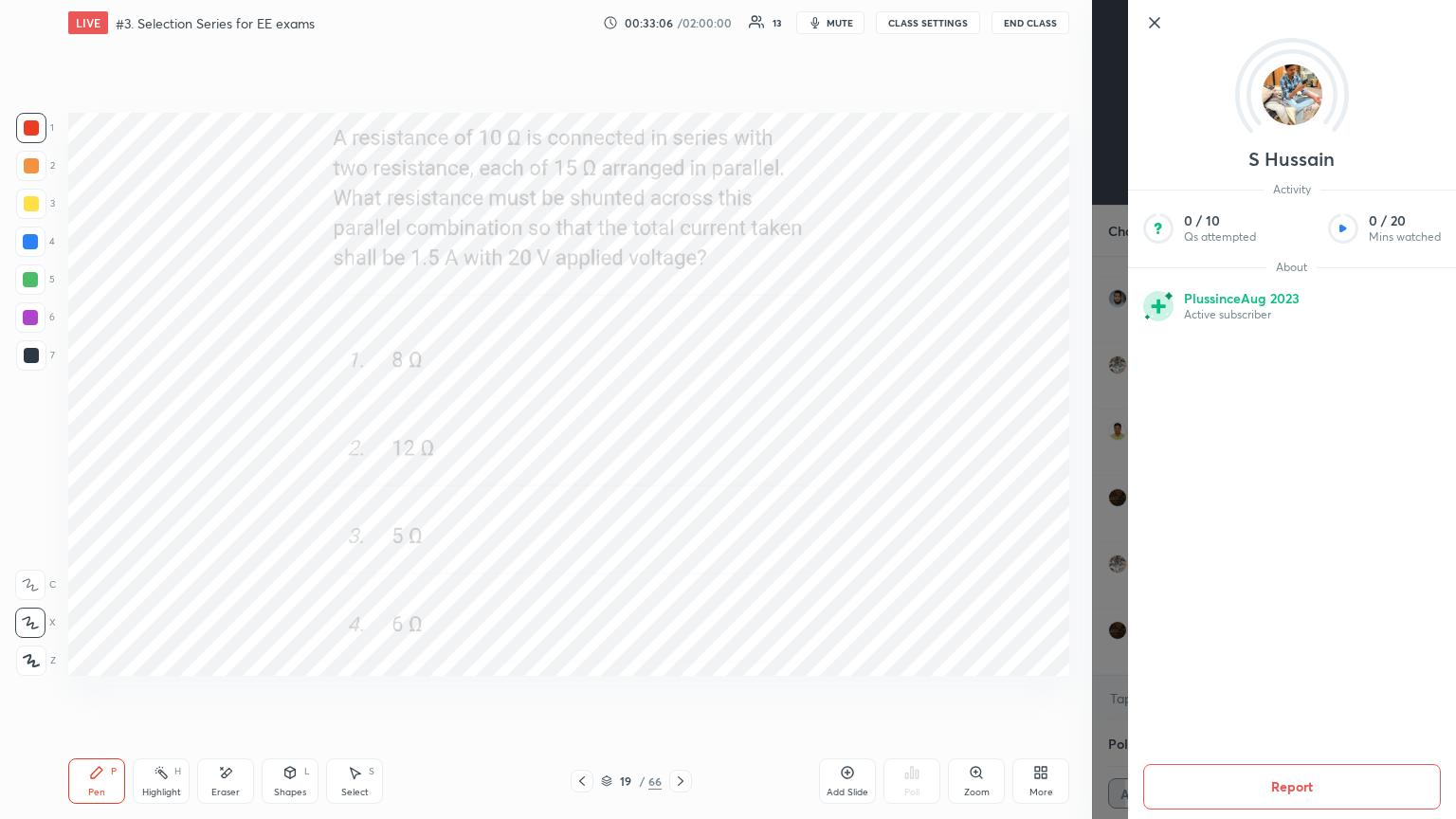 click at bounding box center [1292, 95] 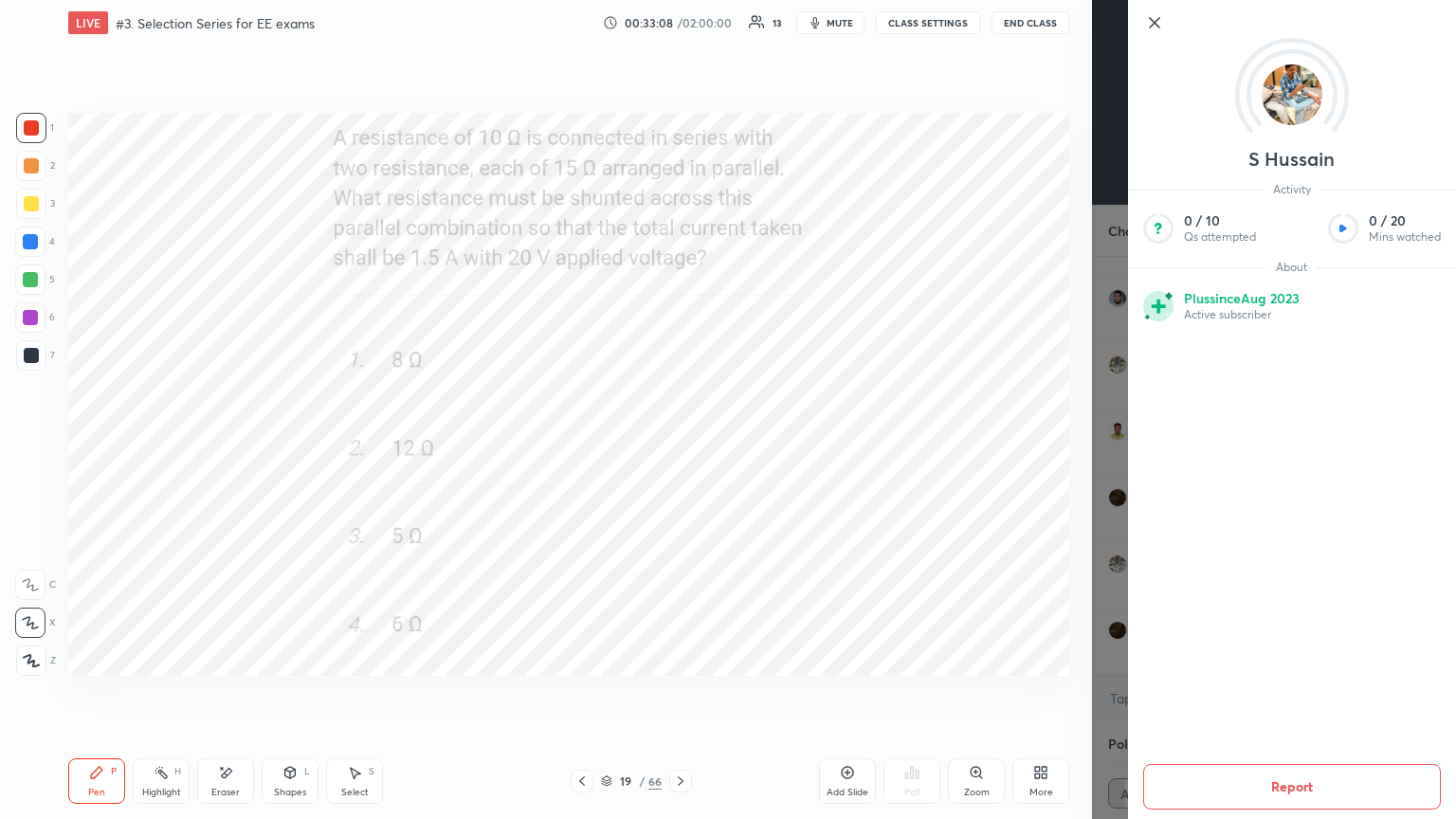 click 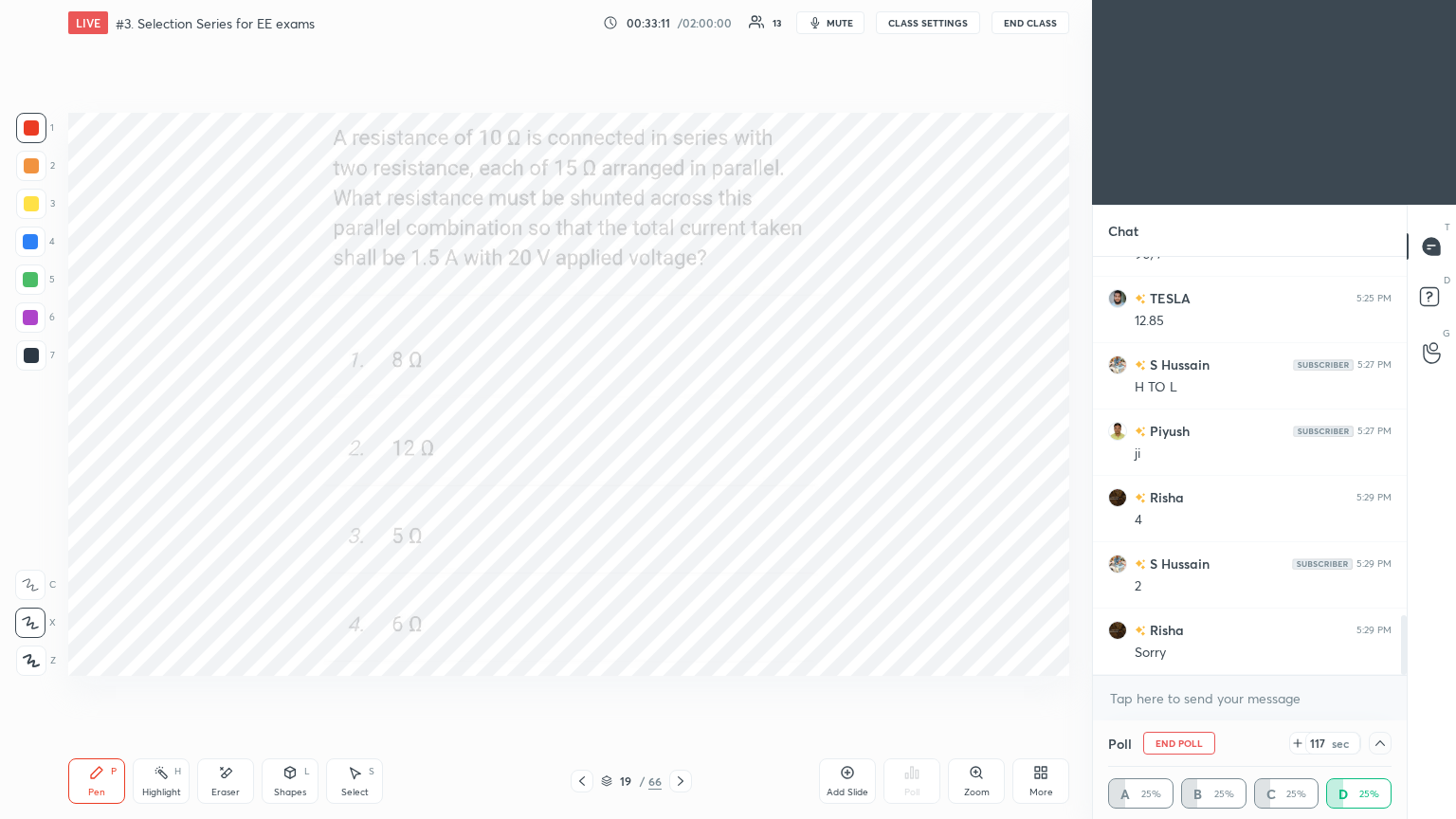 drag, startPoint x: 1402, startPoint y: 634, endPoint x: 1403, endPoint y: 685, distance: 51.0098 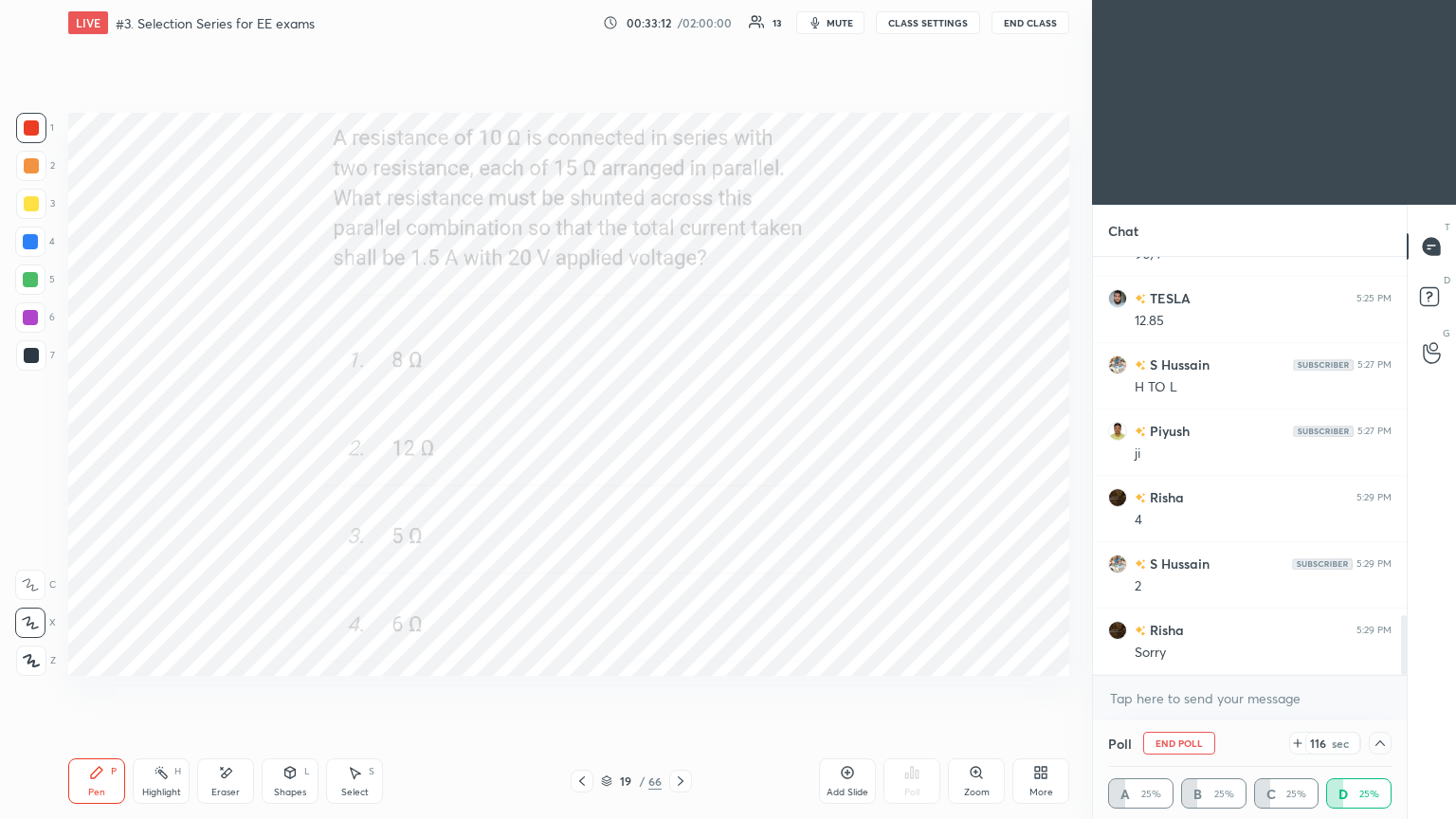 click 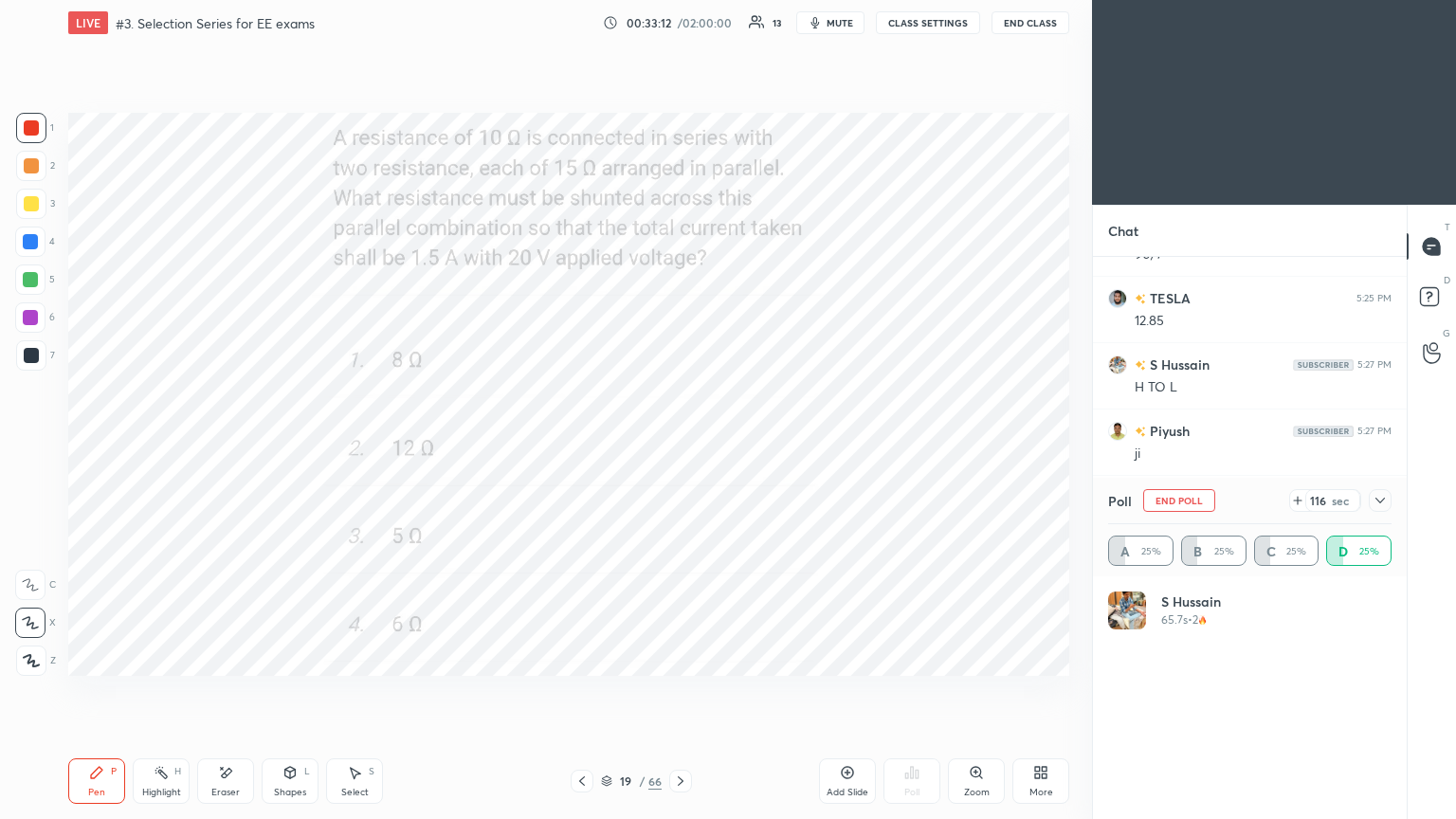 scroll, scrollTop: 2, scrollLeft: 6, axis: both 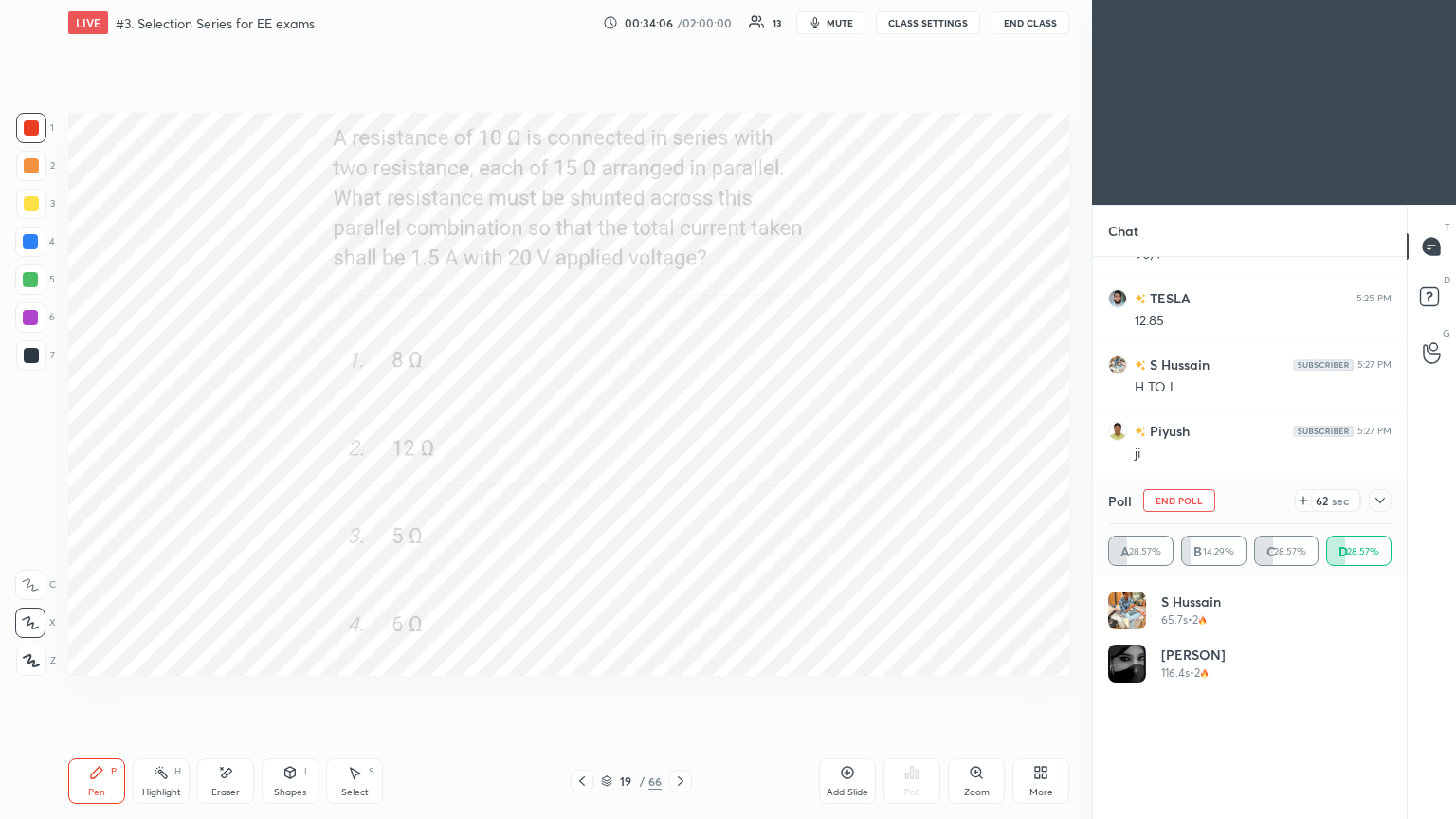 click at bounding box center (31, 128) 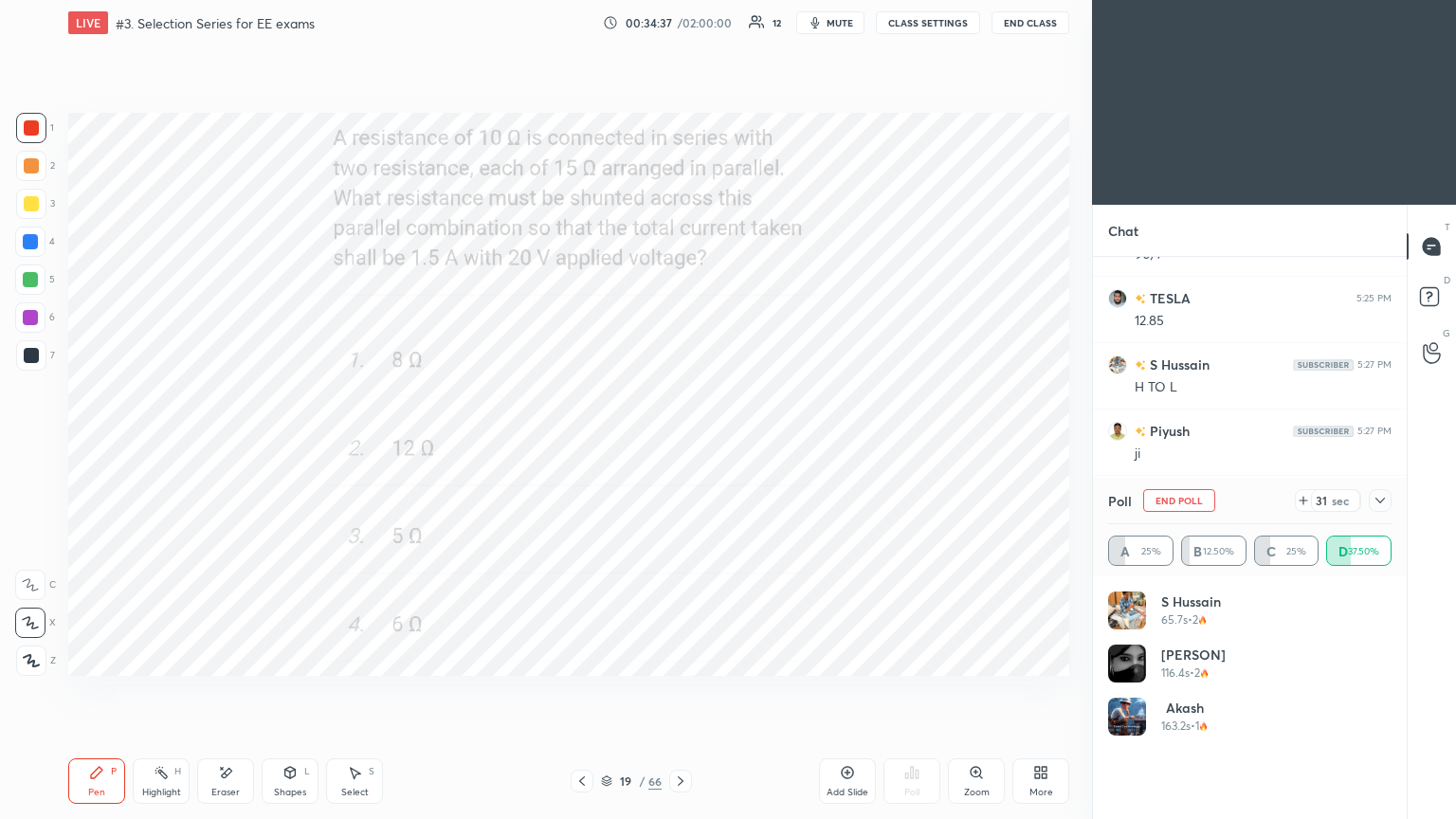 click on "Eraser" at bounding box center (226, 781) 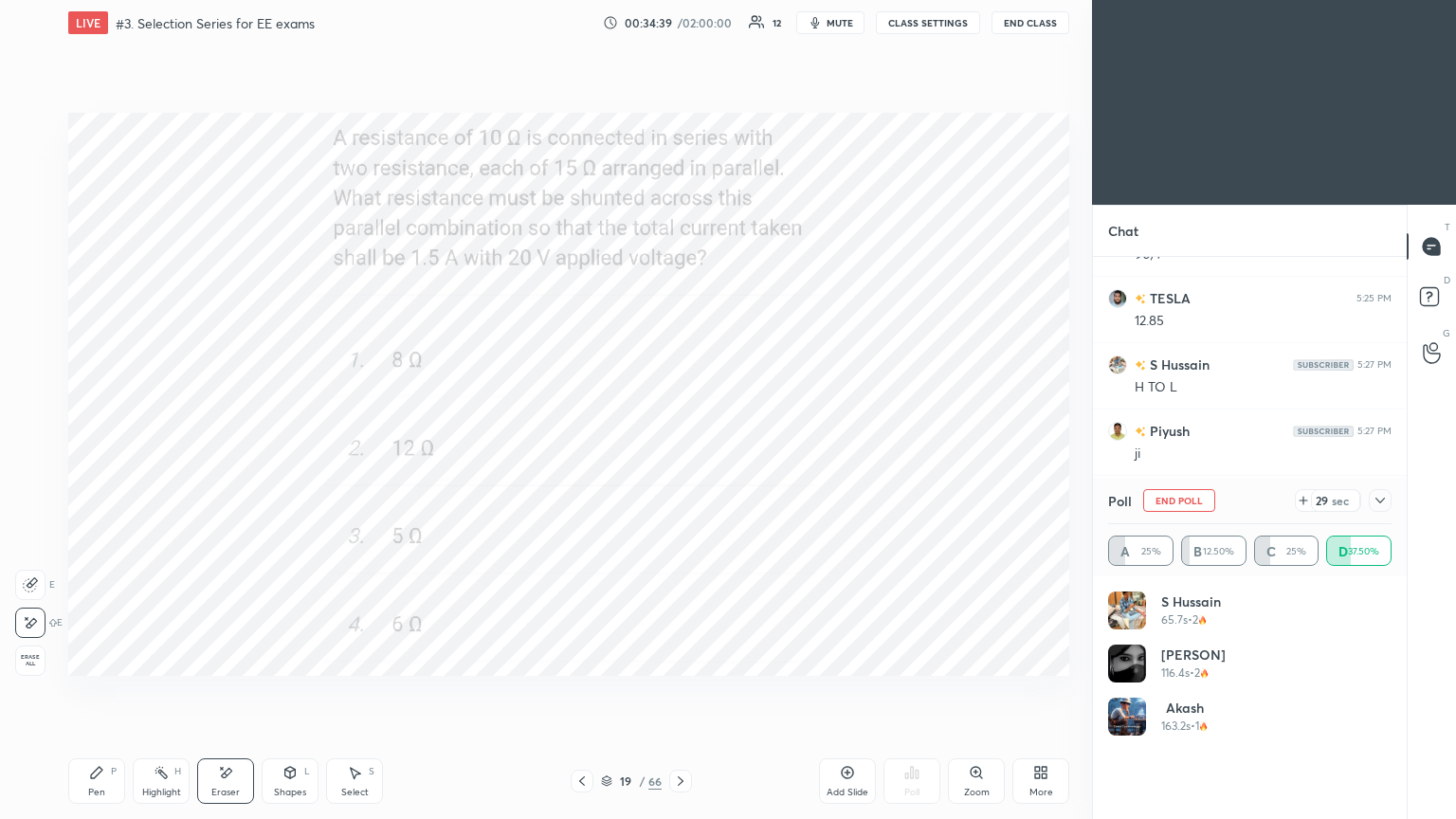 click at bounding box center (30, 585) 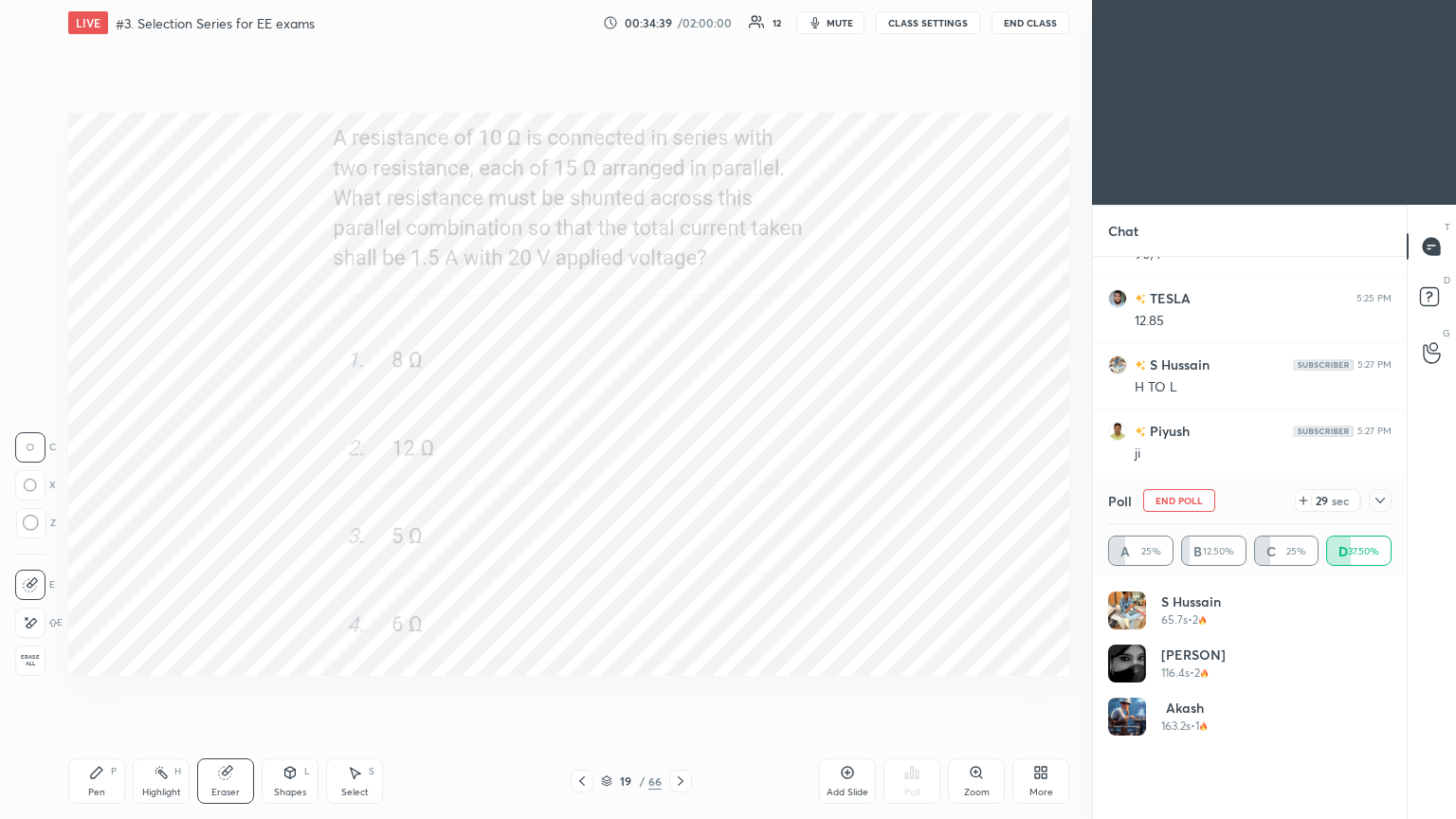 click 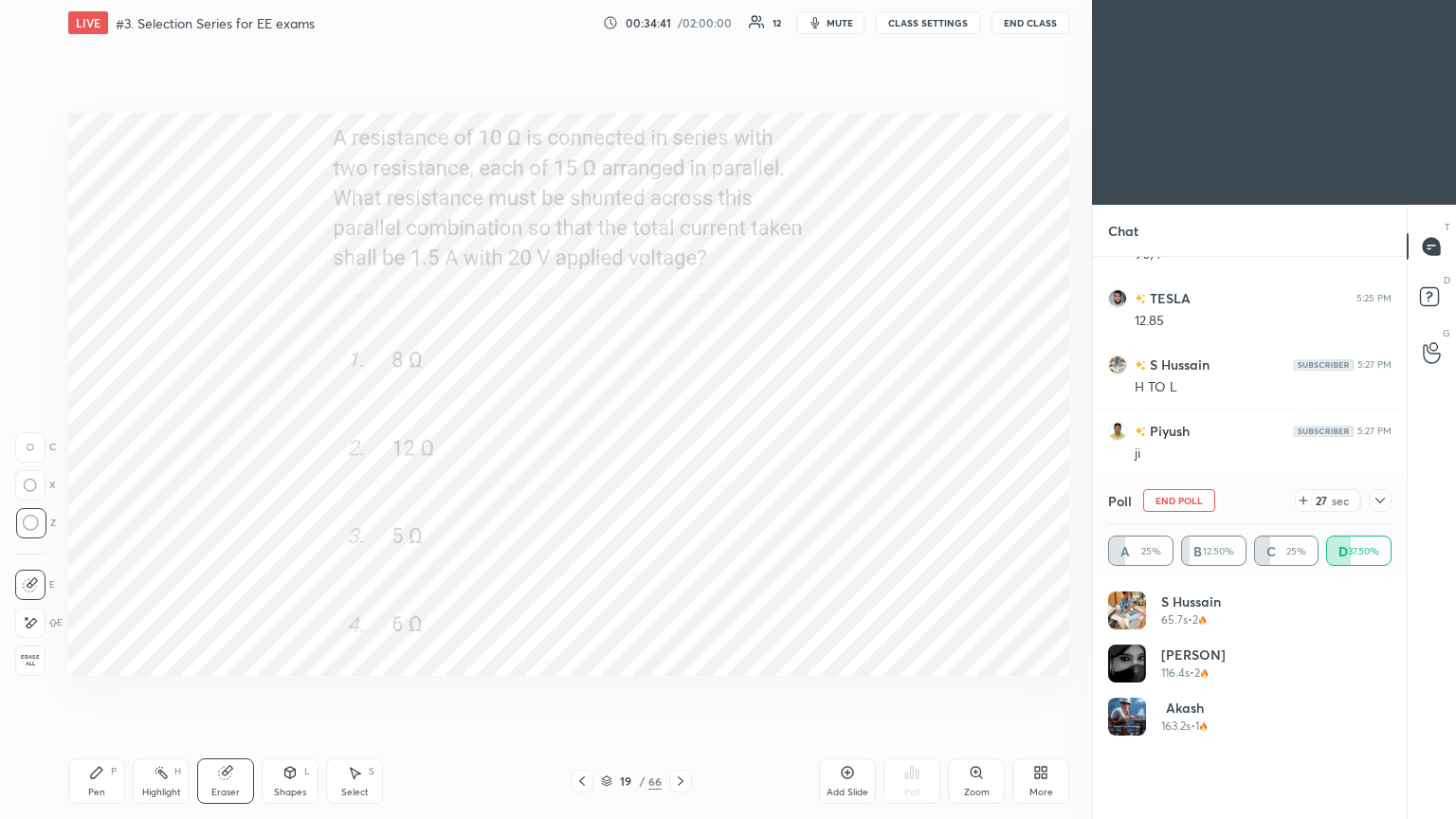 scroll, scrollTop: 2556, scrollLeft: 0, axis: vertical 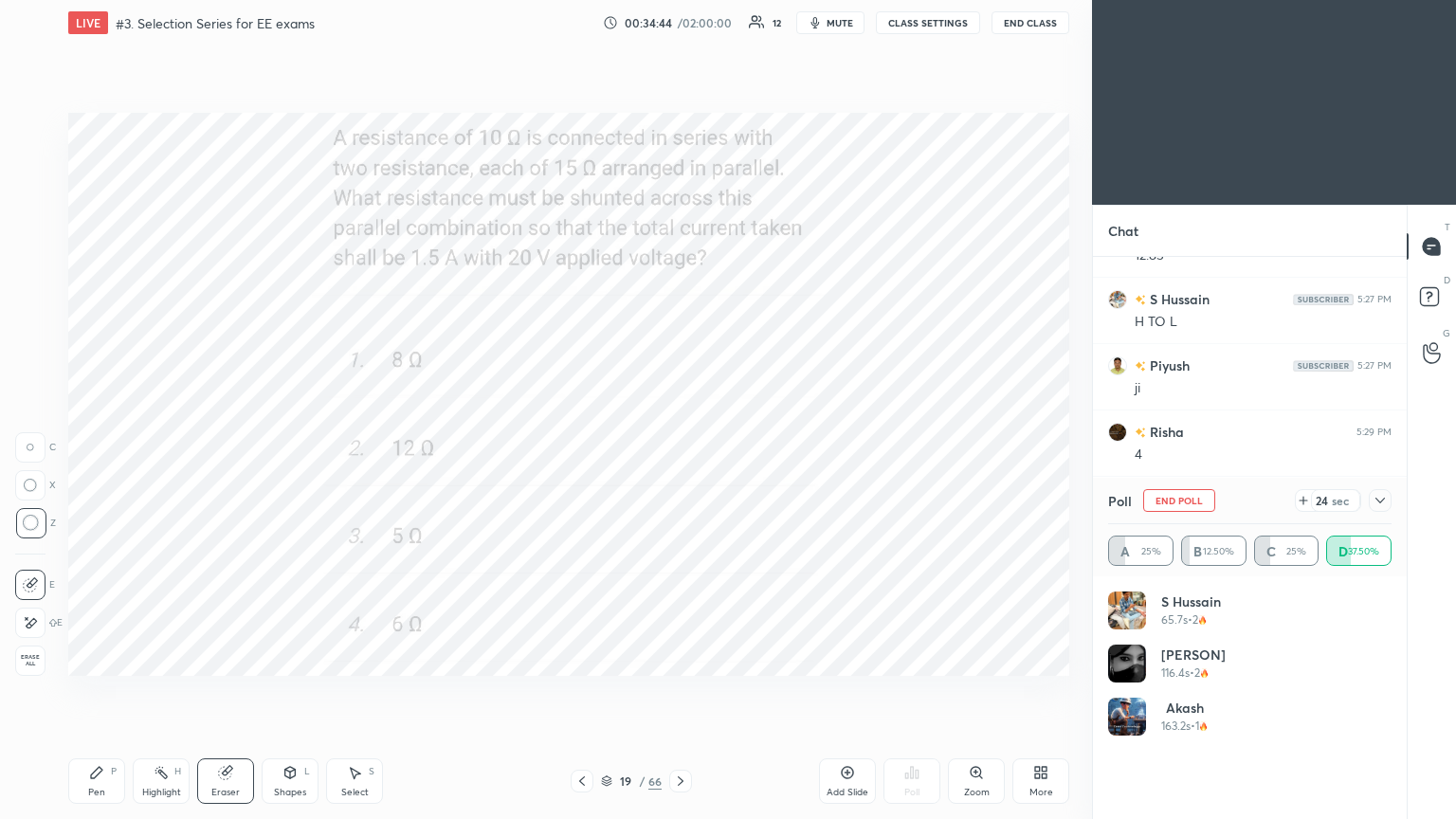 click on "Pen P" at bounding box center (97, 781) 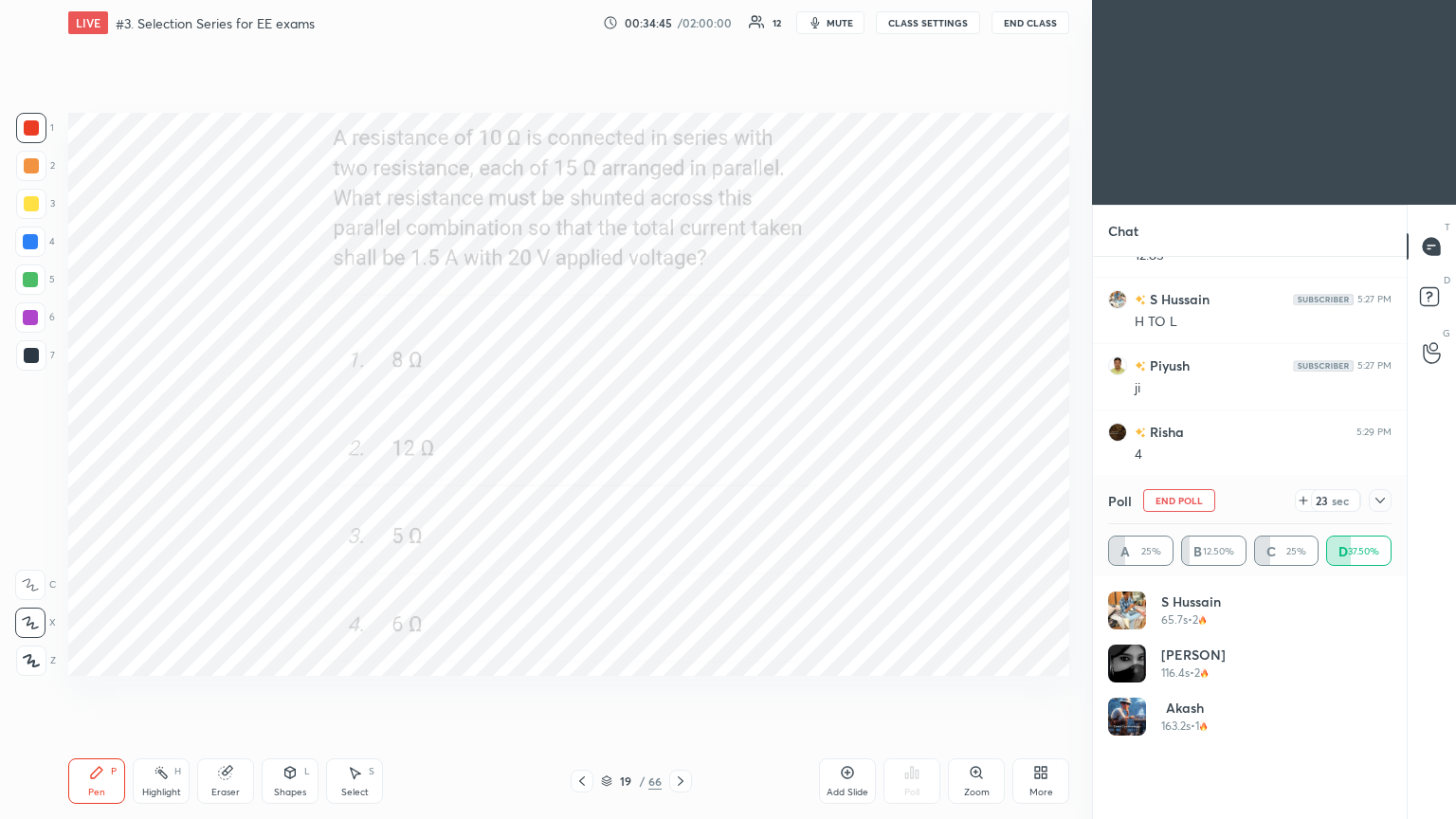 scroll, scrollTop: 2575, scrollLeft: 0, axis: vertical 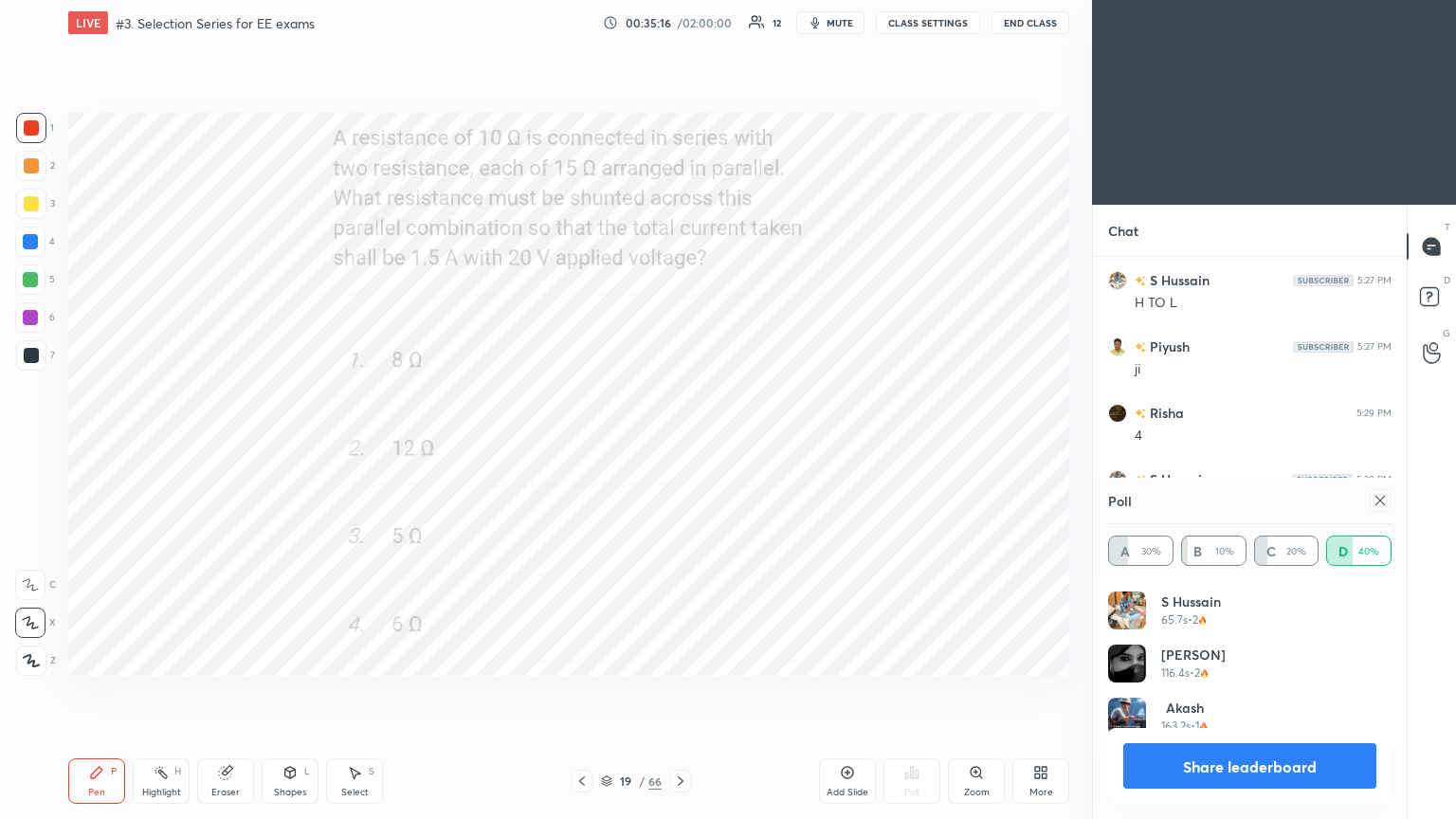 click 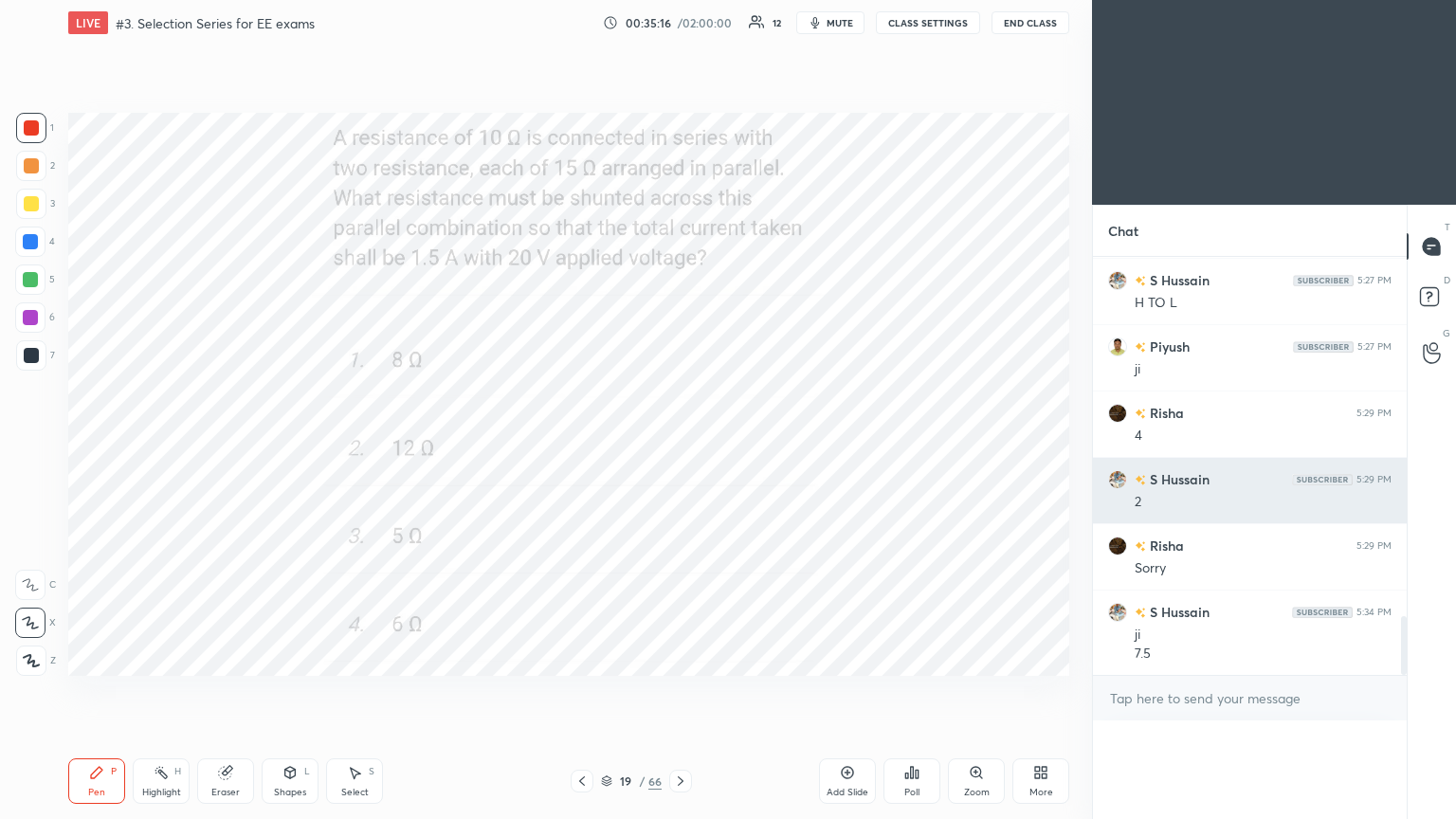 scroll, scrollTop: 115, scrollLeft: 278, axis: both 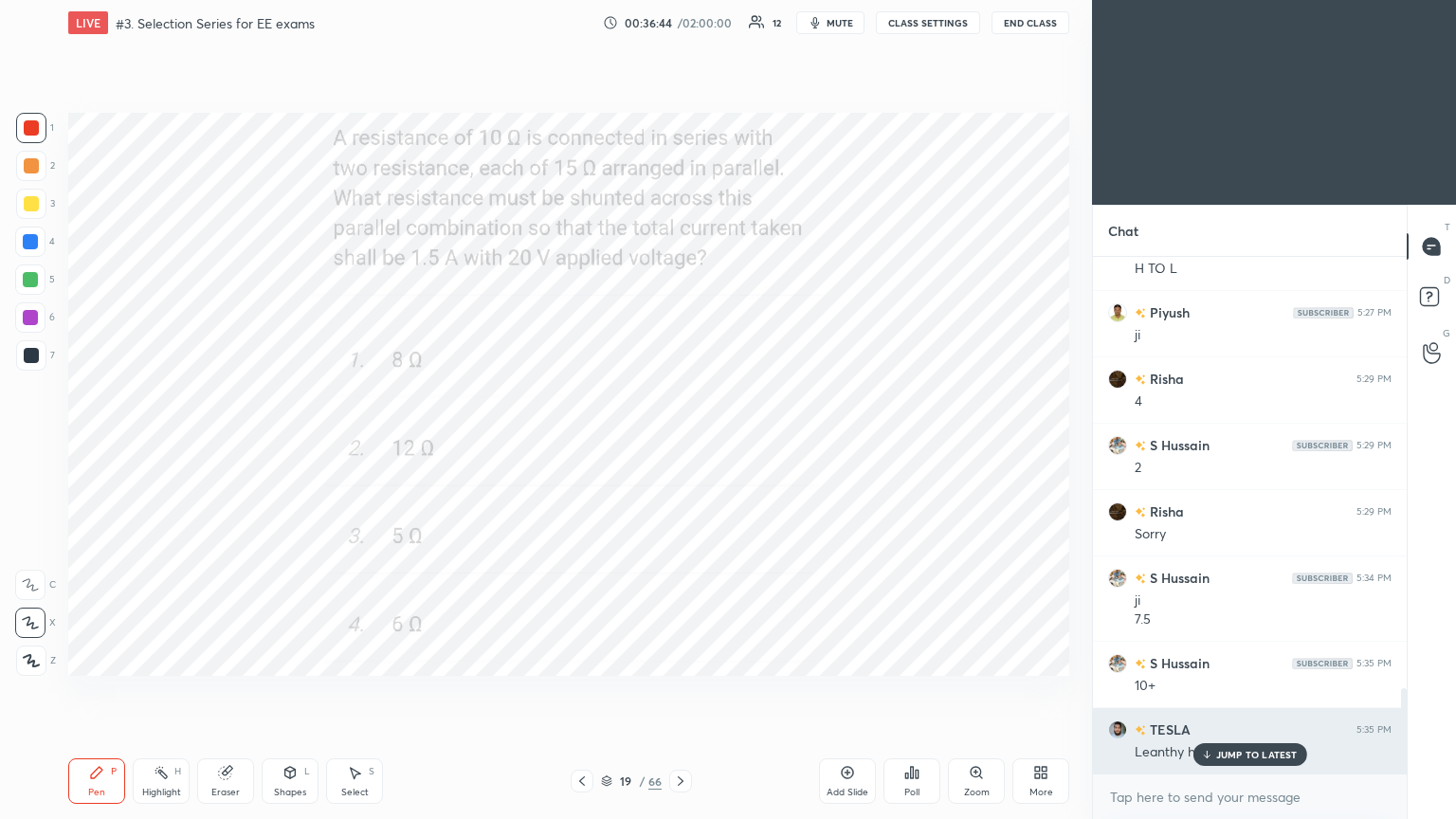 click on "JUMP TO LATEST" at bounding box center (1257, 755) 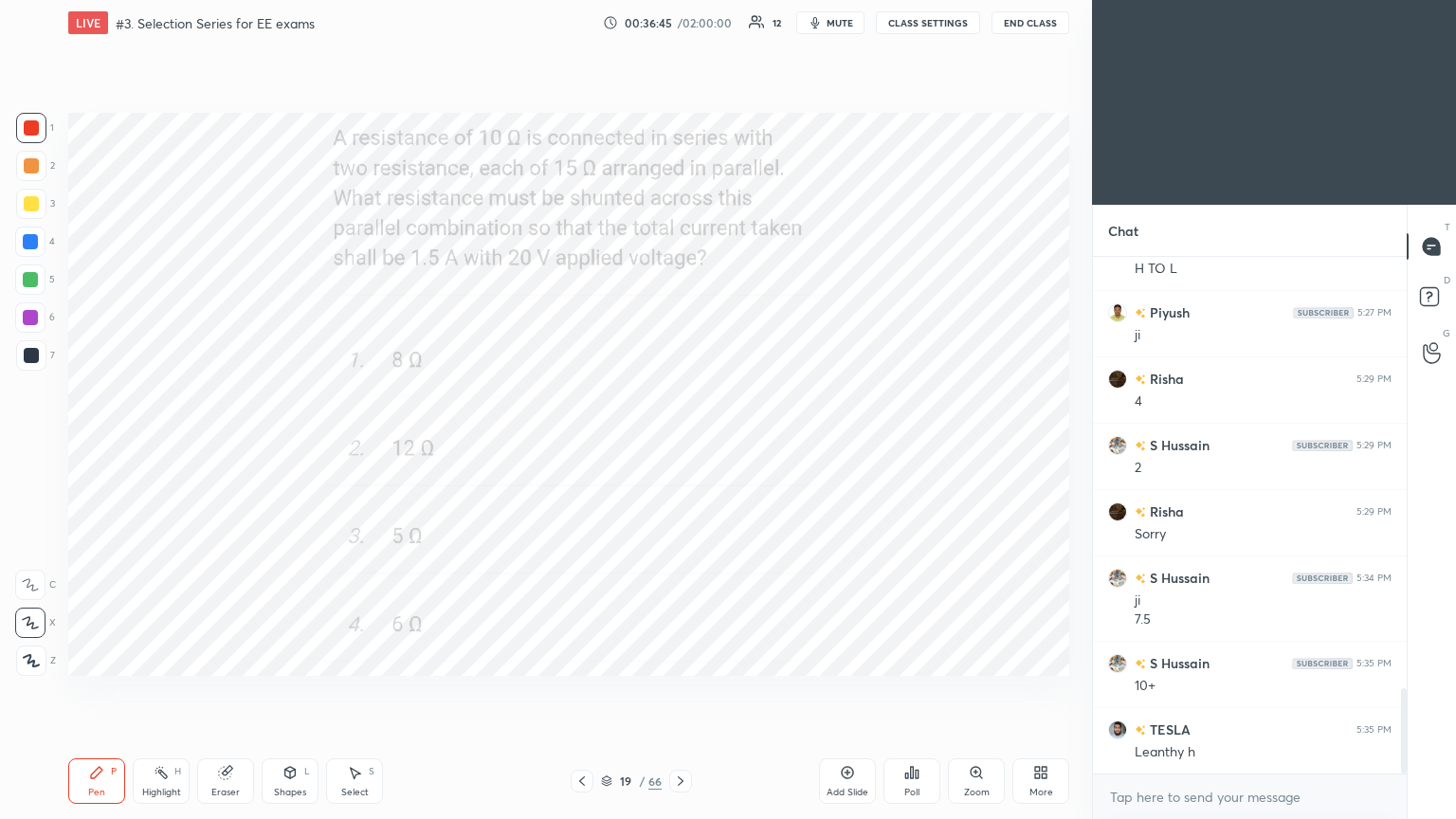 click 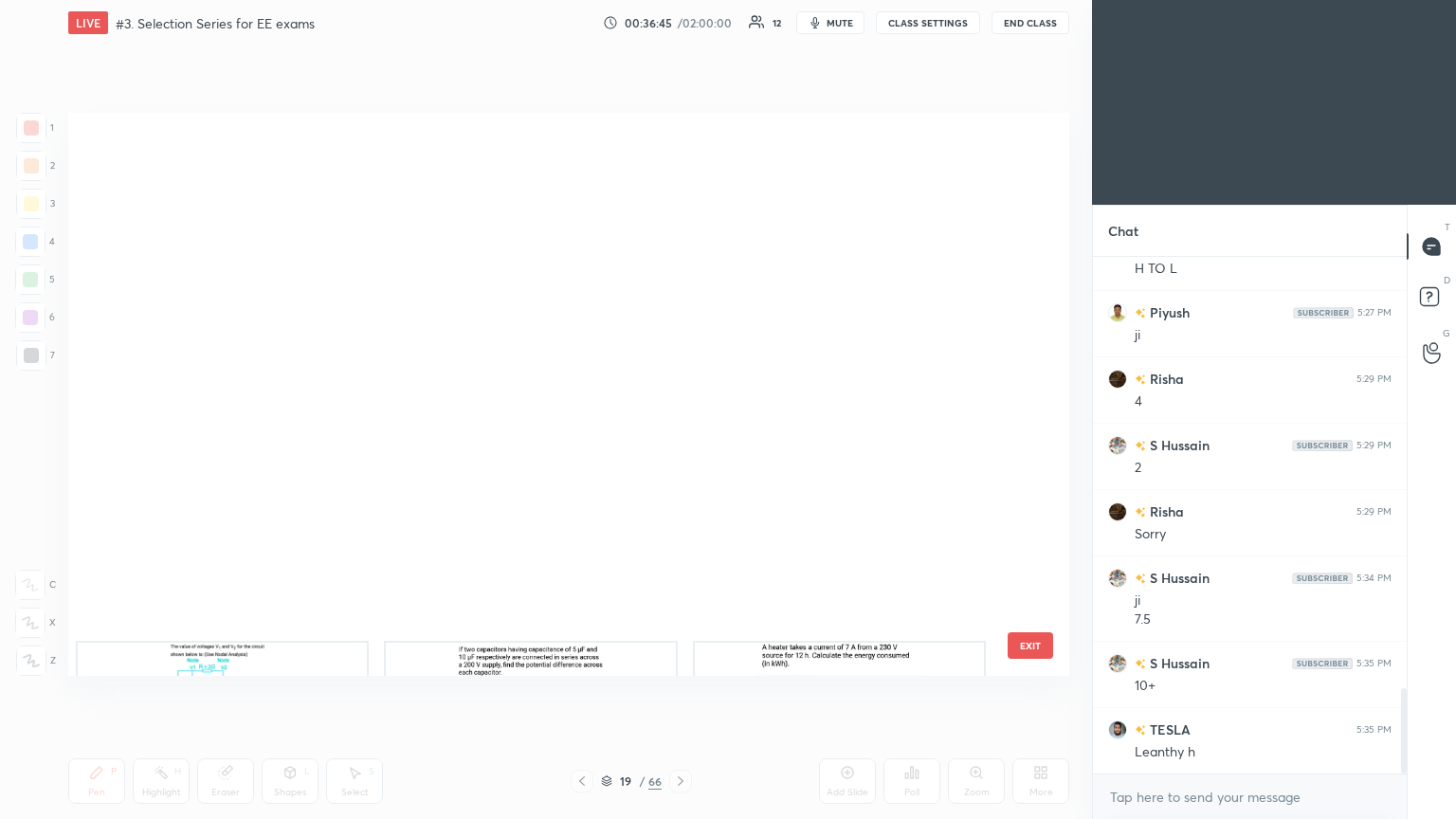 scroll, scrollTop: 651, scrollLeft: 0, axis: vertical 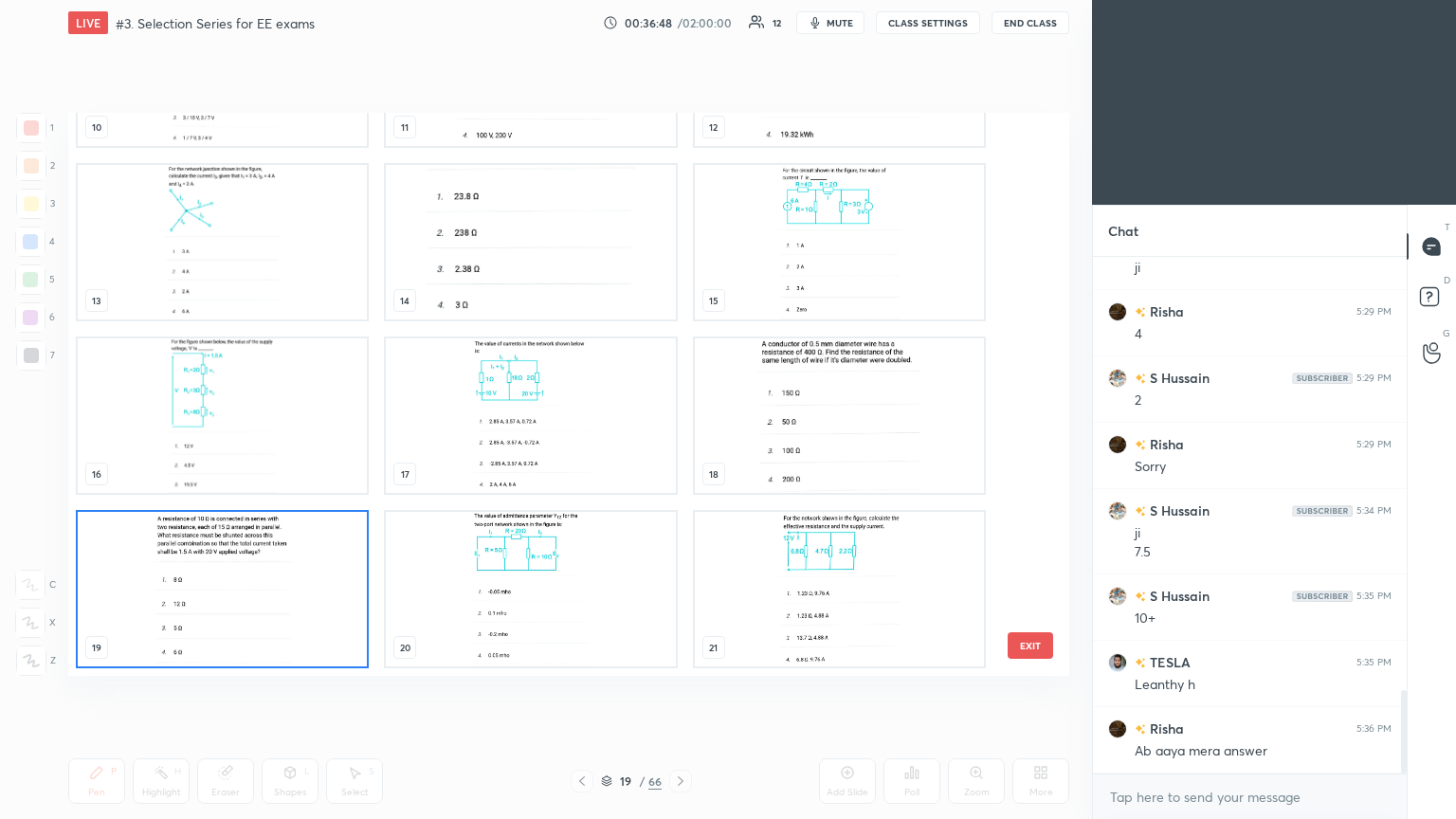 click at bounding box center (839, 589) 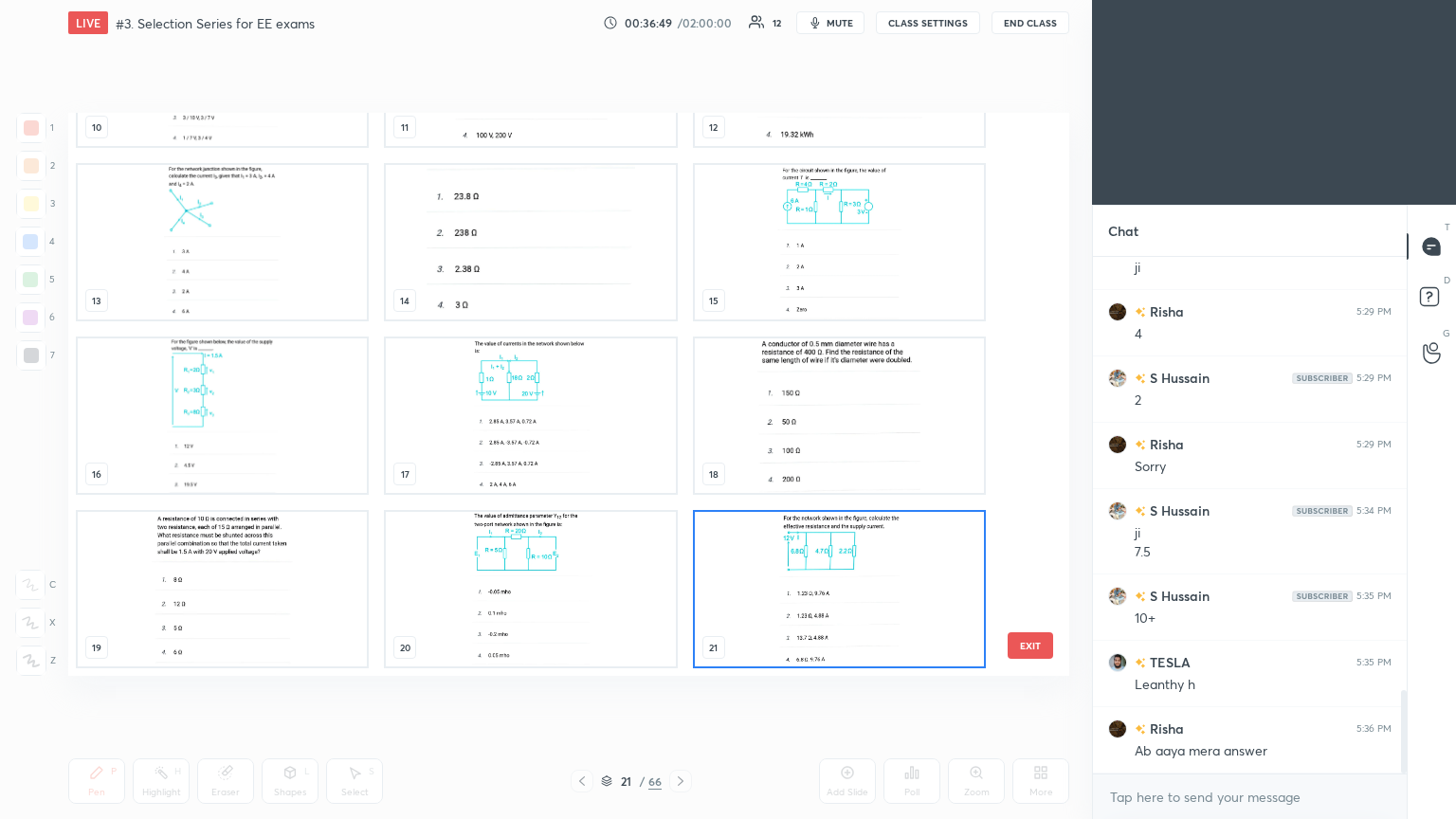 click at bounding box center [839, 589] 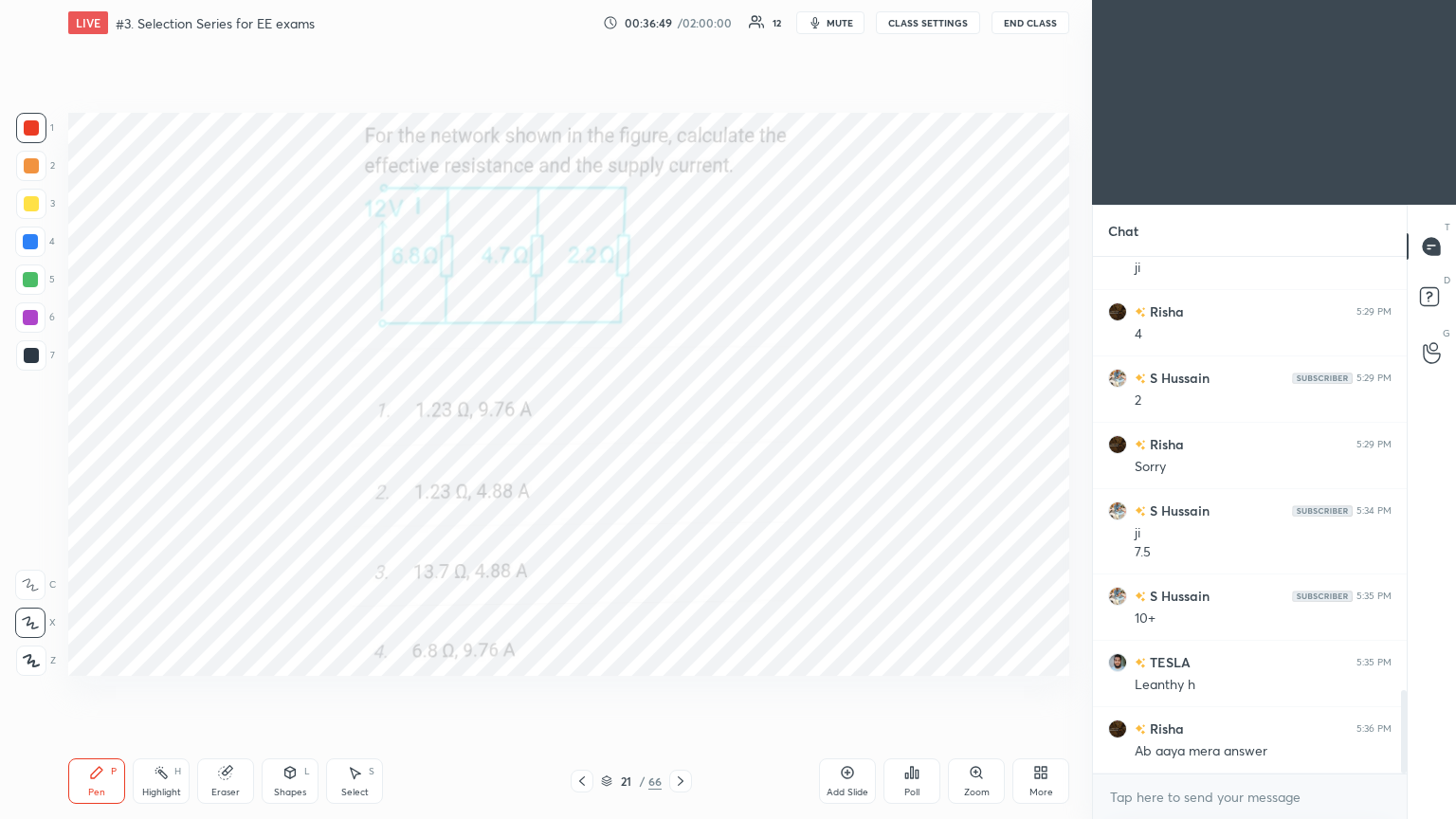 click at bounding box center [839, 589] 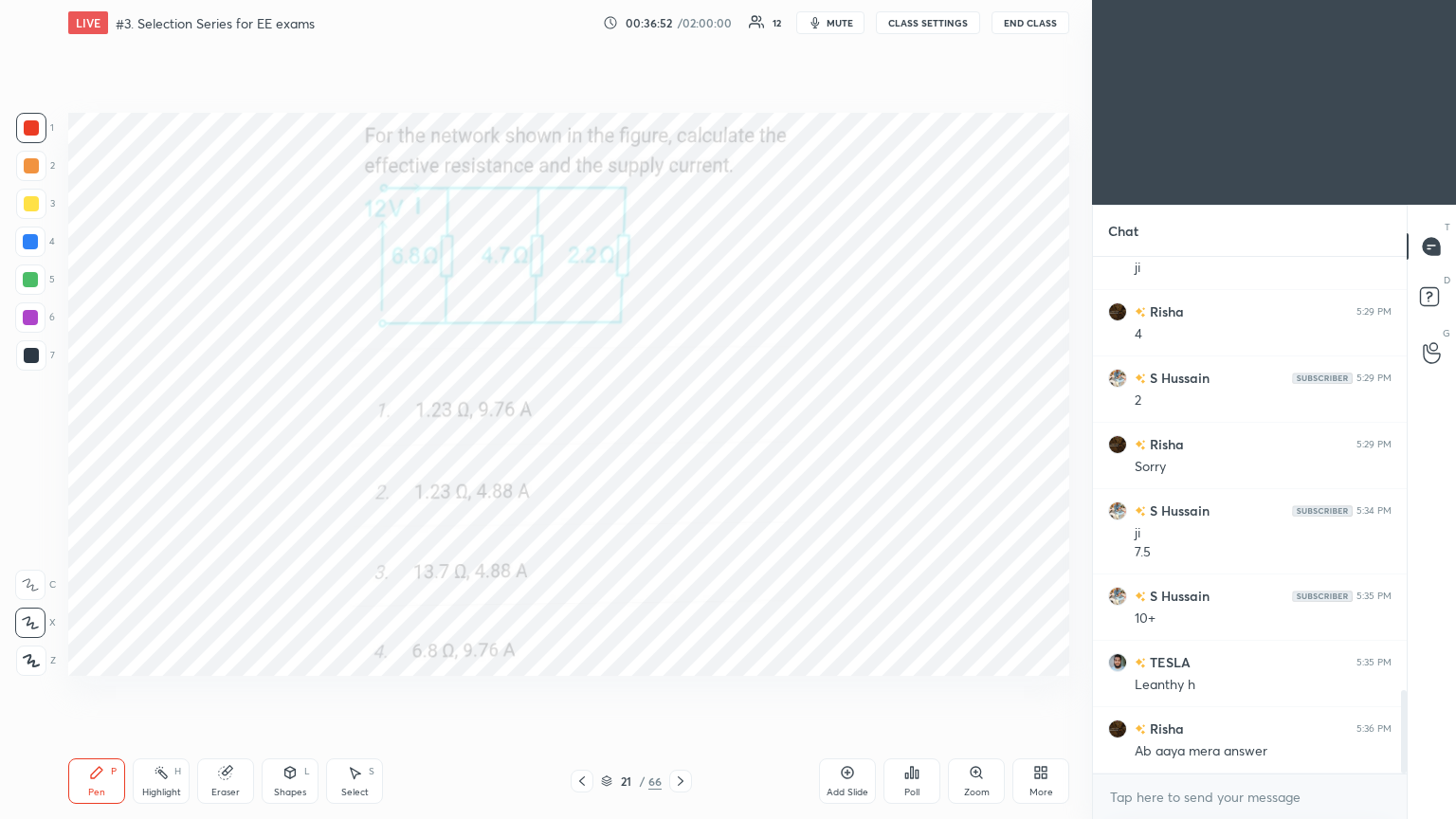 click on "Poll" at bounding box center [912, 781] 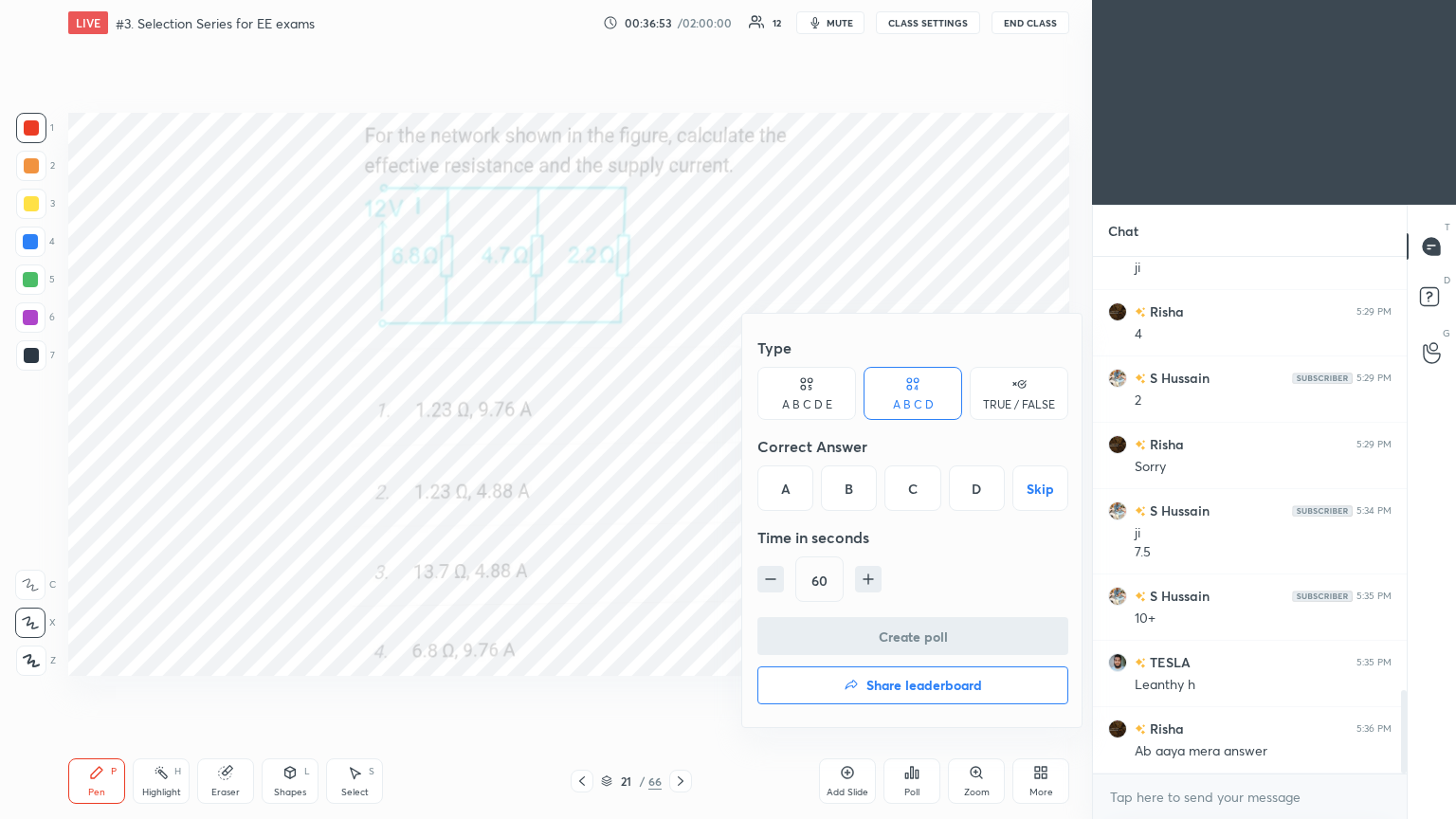 click on "A" at bounding box center (785, 488) 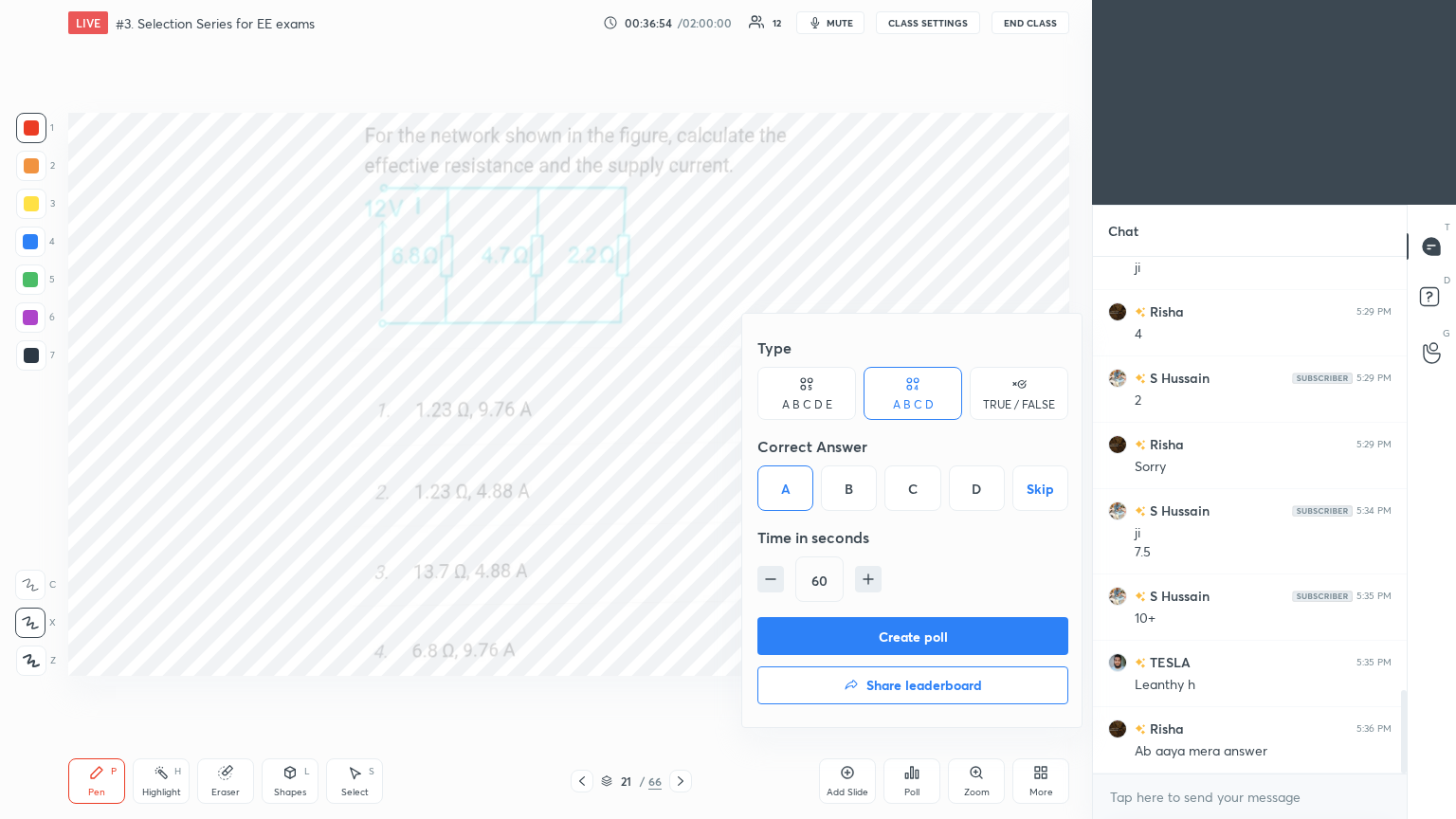 click on "Create poll" at bounding box center [913, 636] 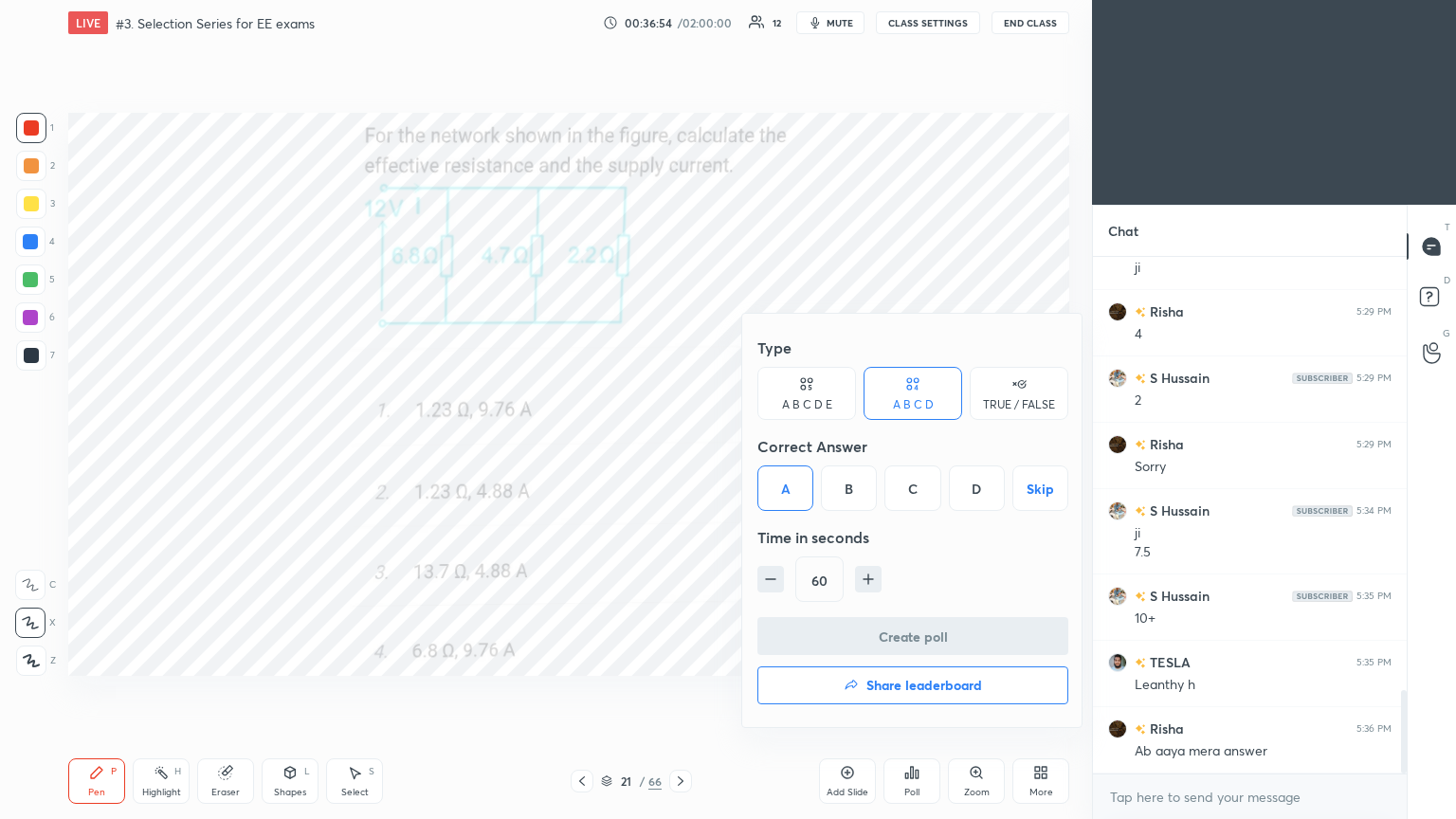 scroll, scrollTop: 471, scrollLeft: 308, axis: both 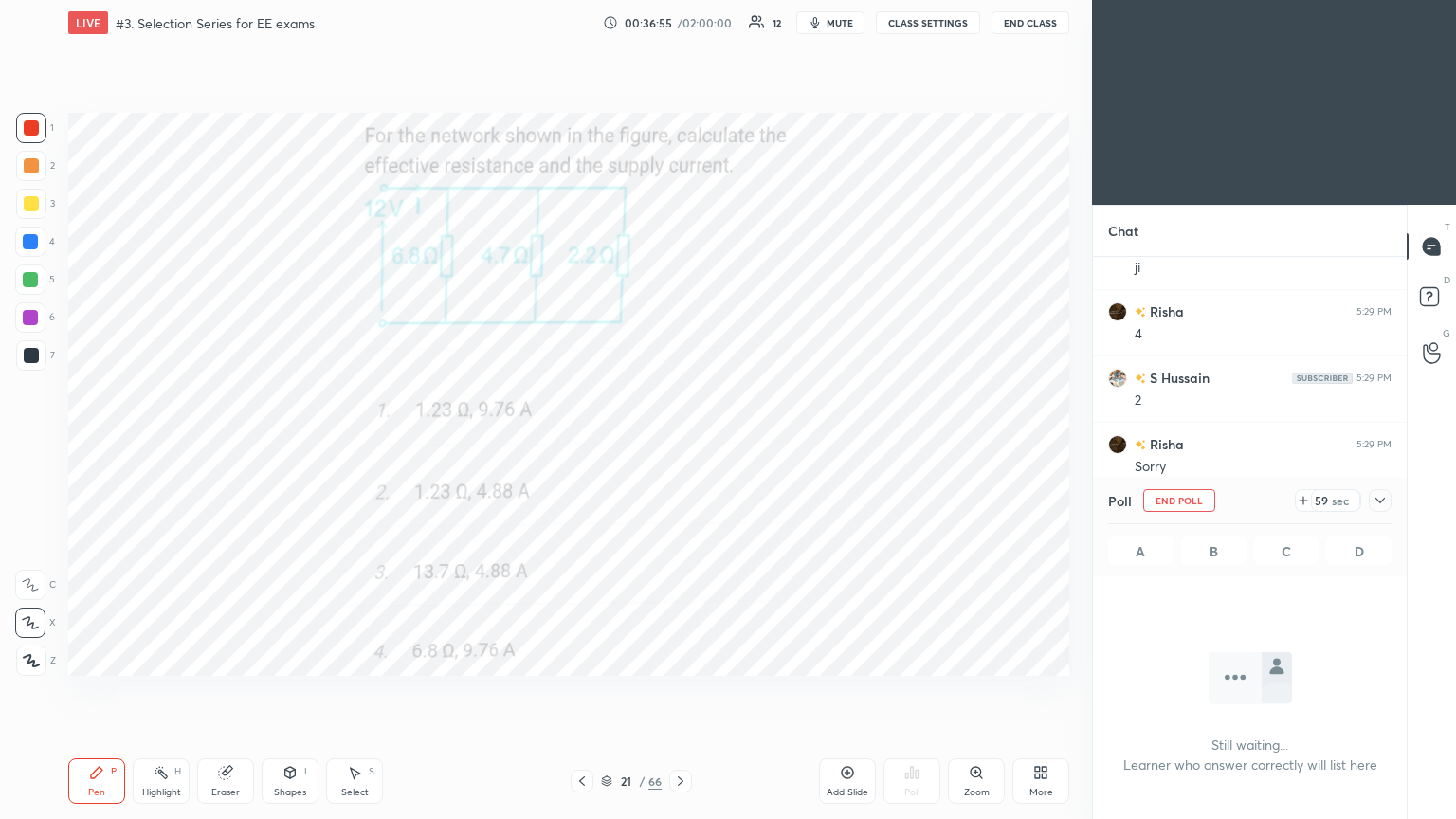 click 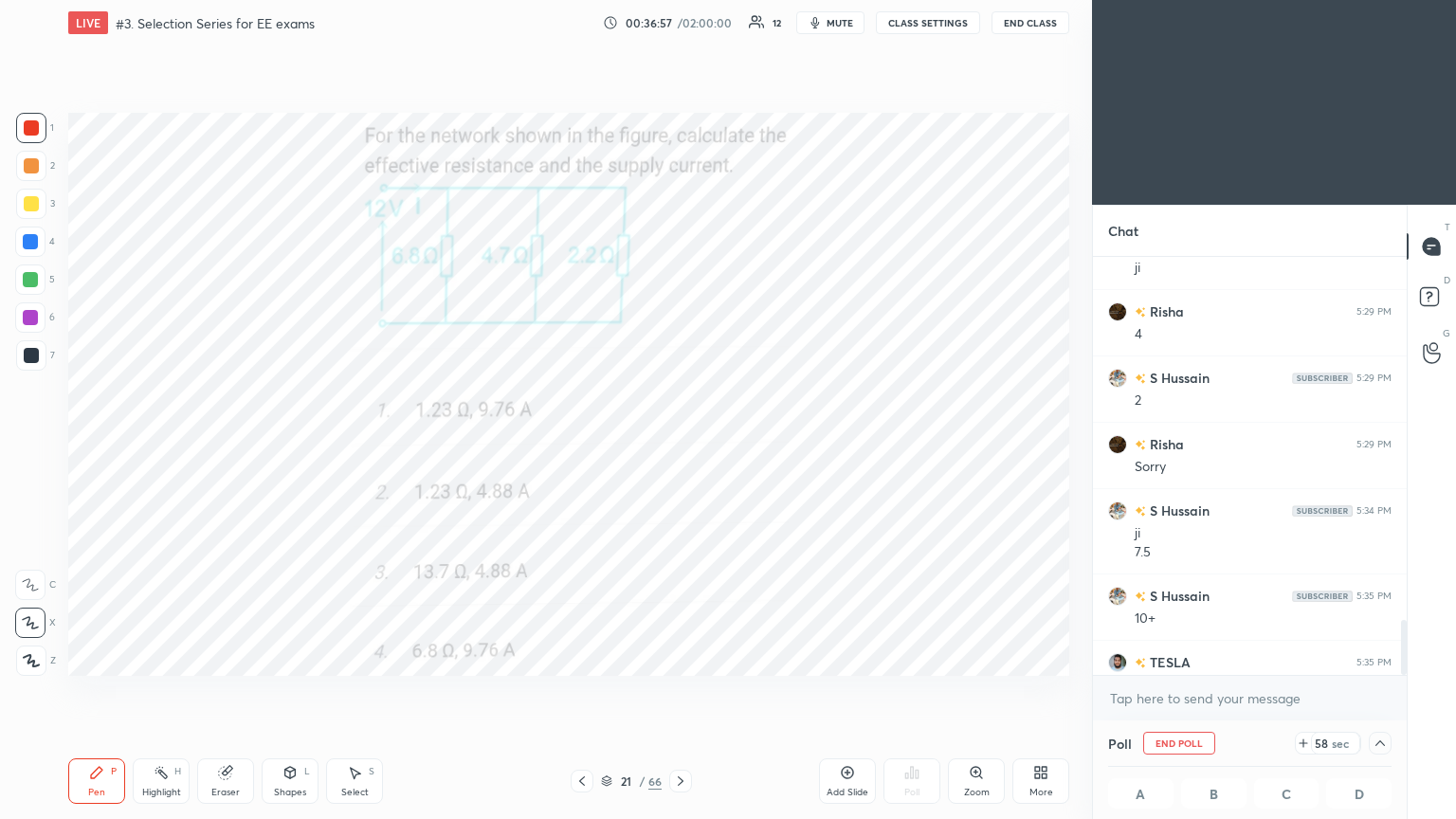 scroll, scrollTop: 2775, scrollLeft: 0, axis: vertical 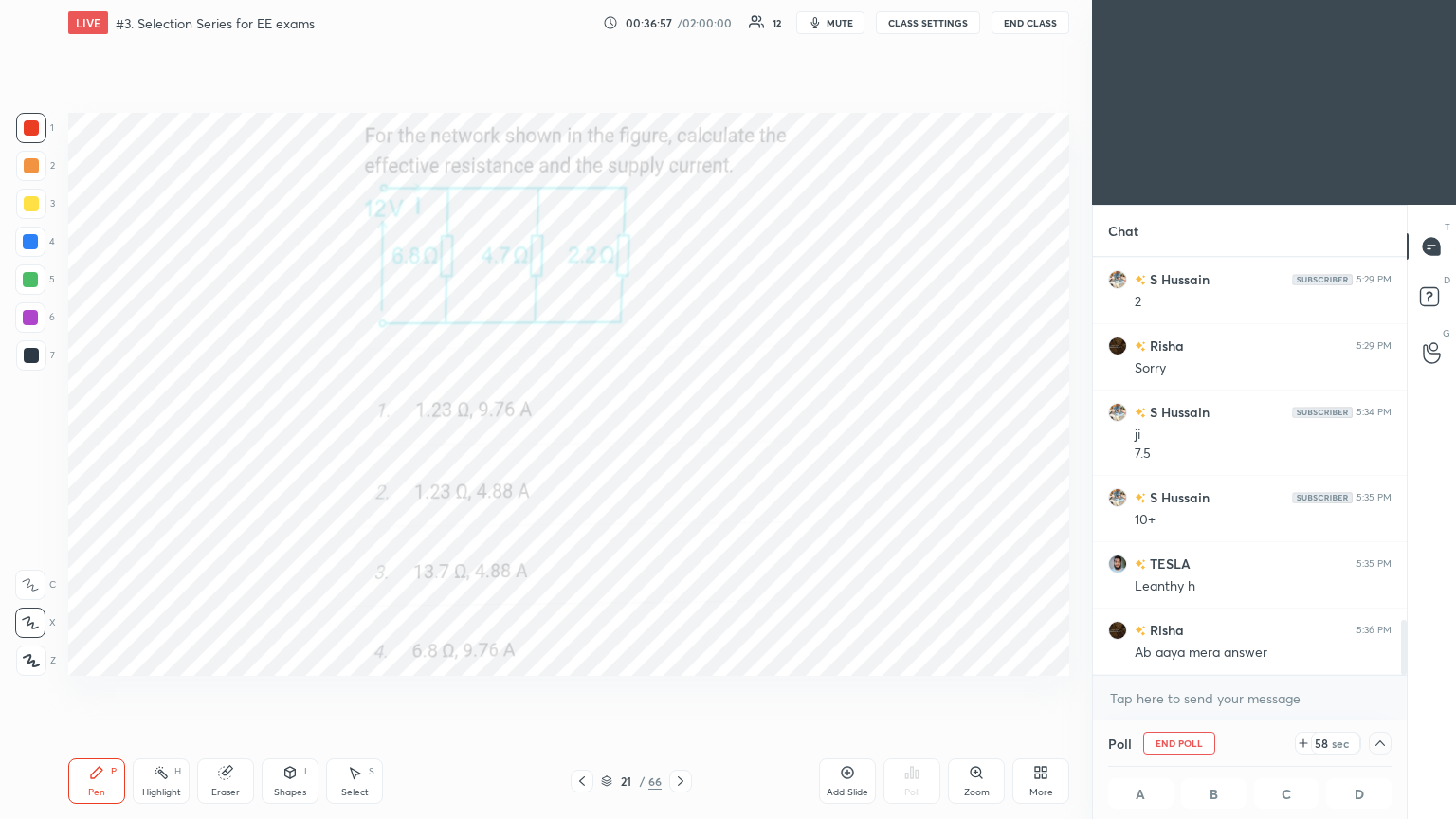drag, startPoint x: 1407, startPoint y: 668, endPoint x: 1413, endPoint y: 679, distance: 12.529964 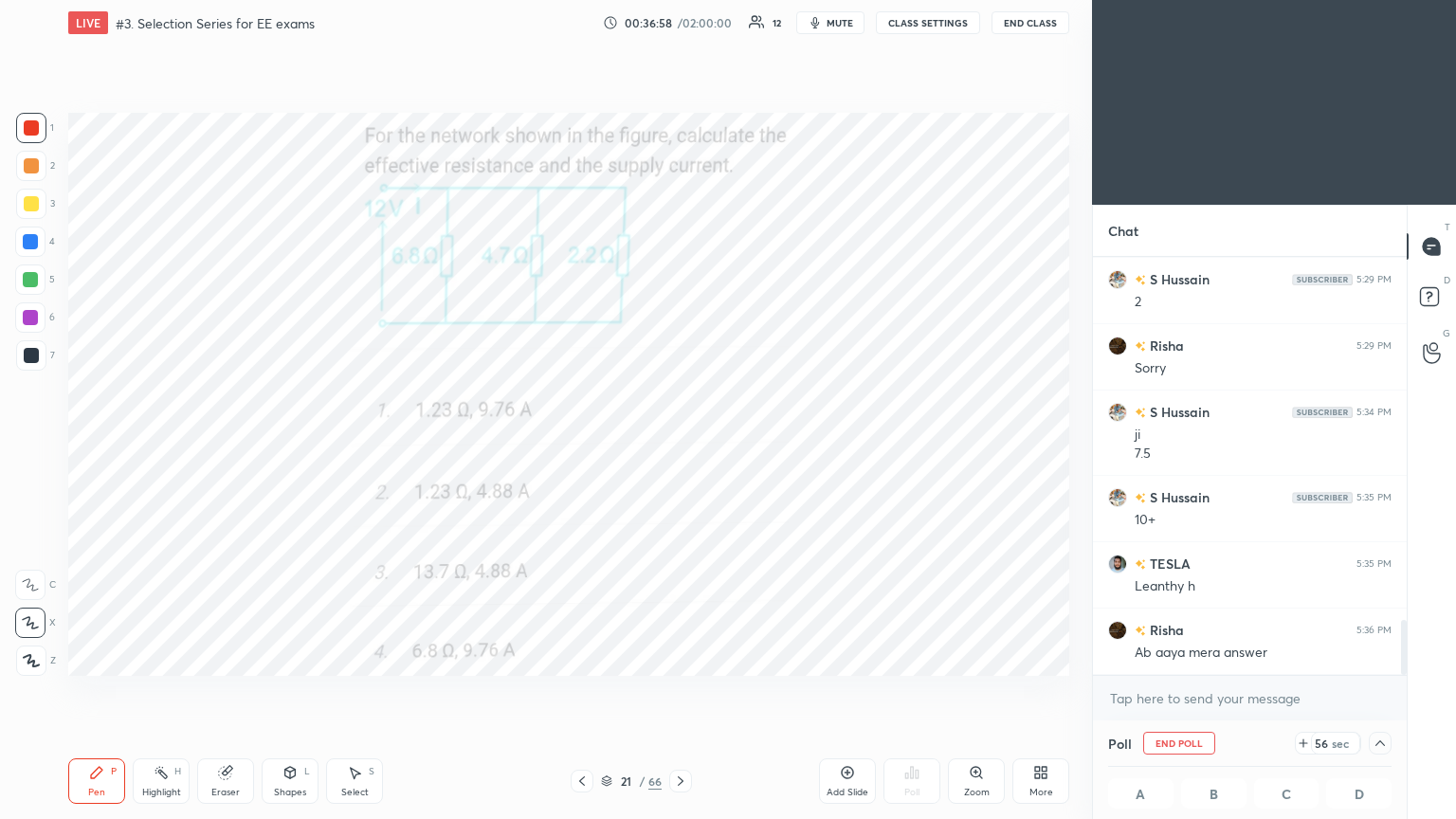 click 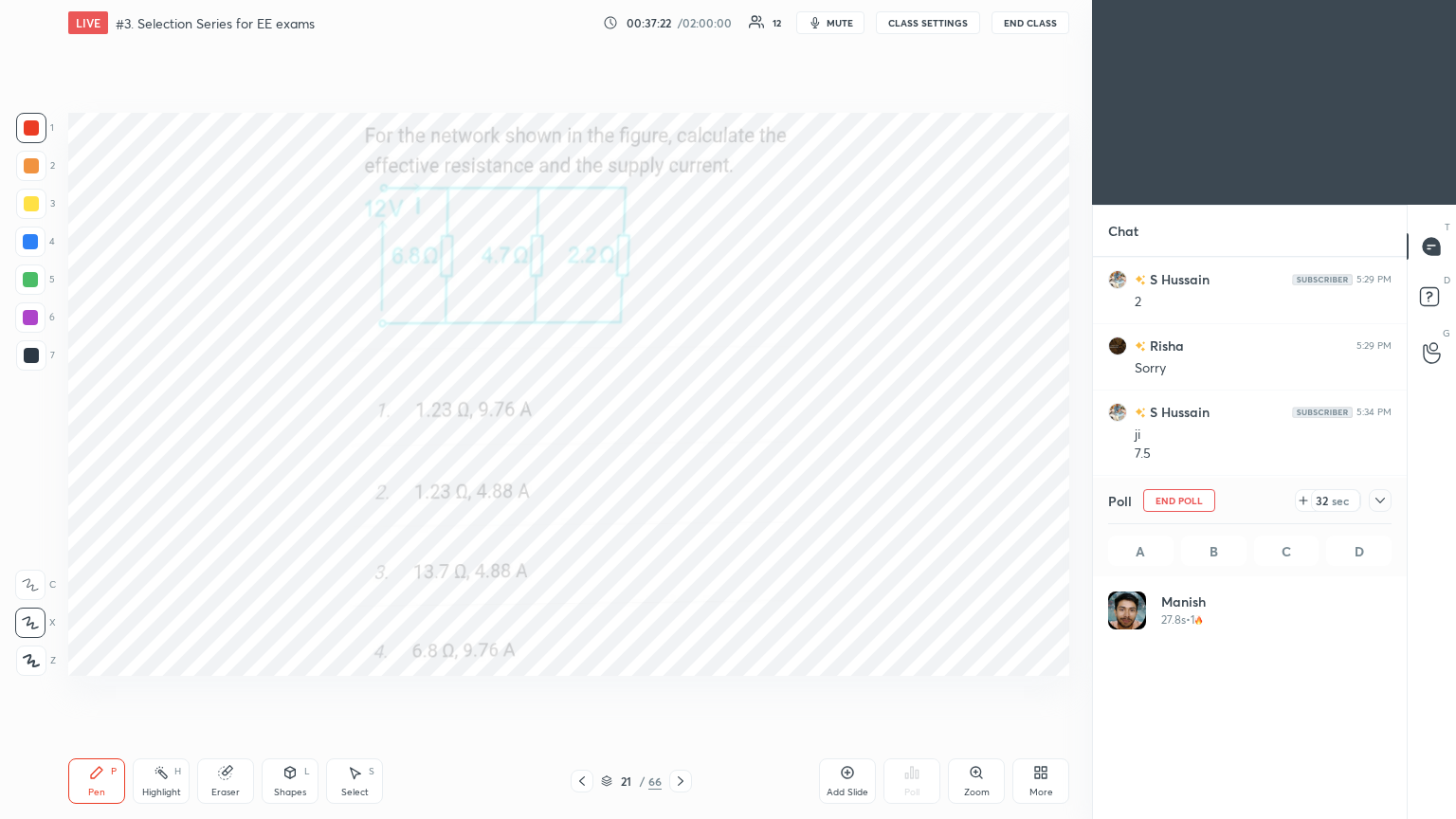 scroll, scrollTop: 6, scrollLeft: 6, axis: both 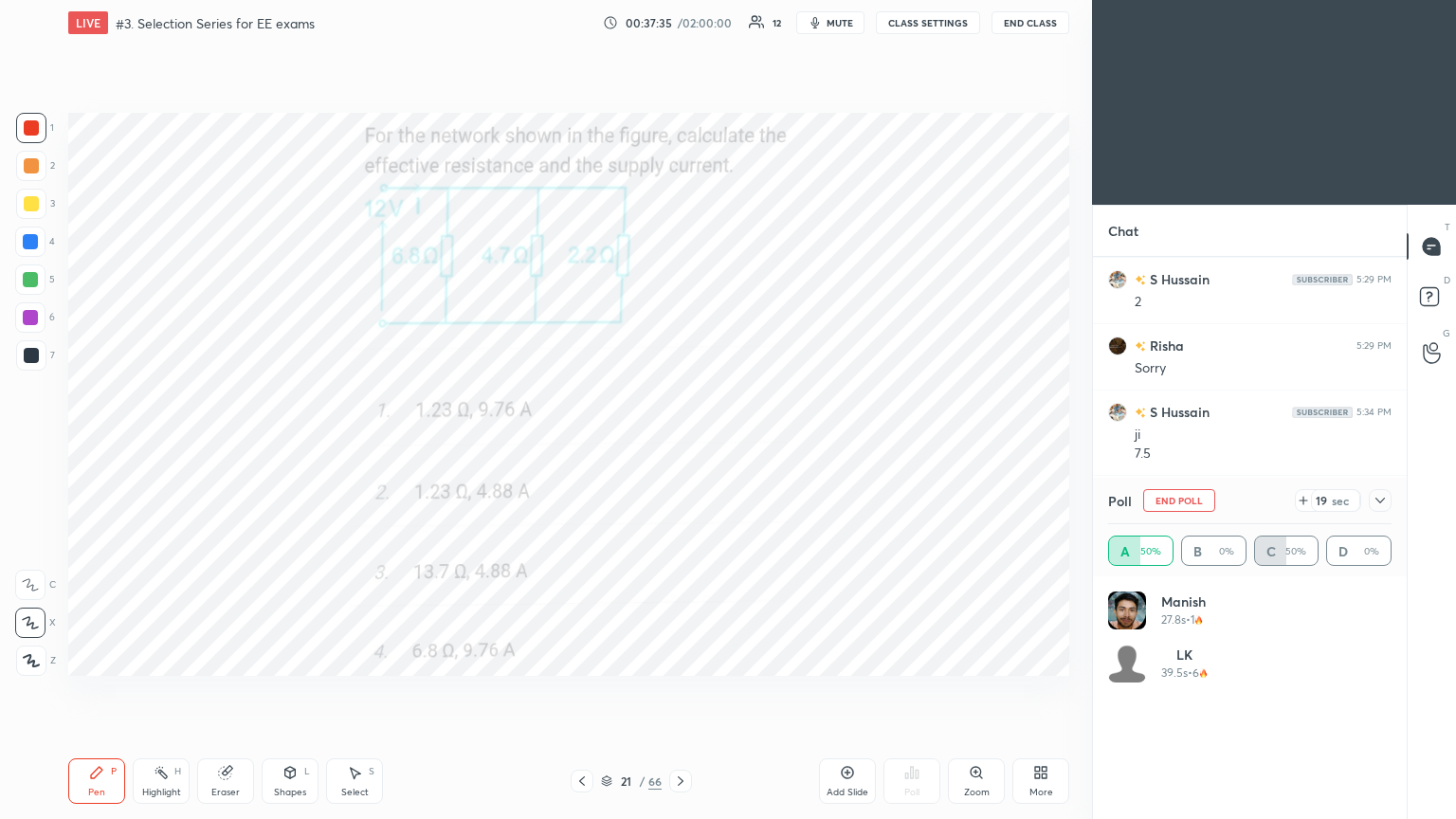click 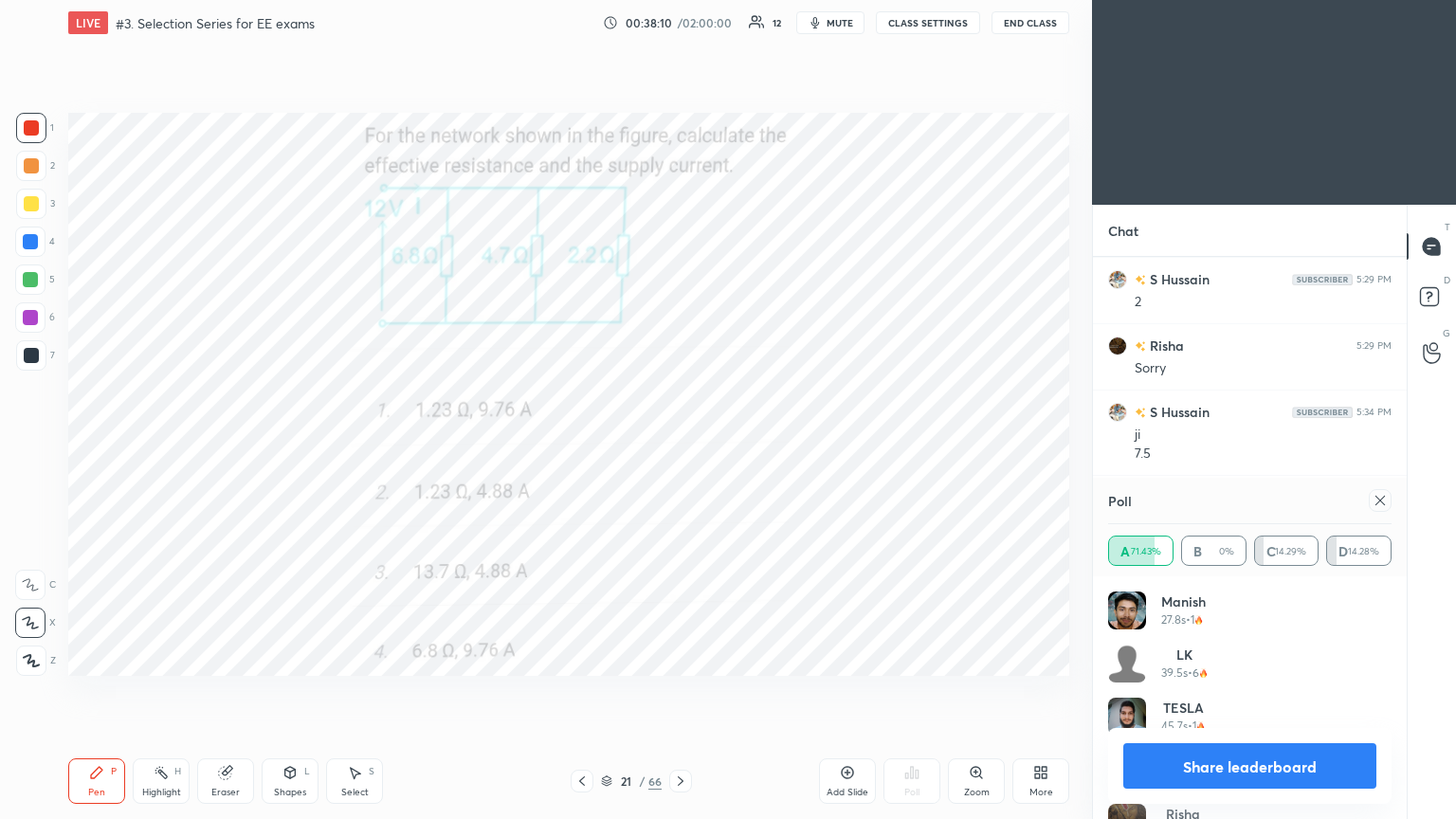 click on "T Messages (T) D Doubts (D) G Raise Hand (G)" at bounding box center (1431, 512) 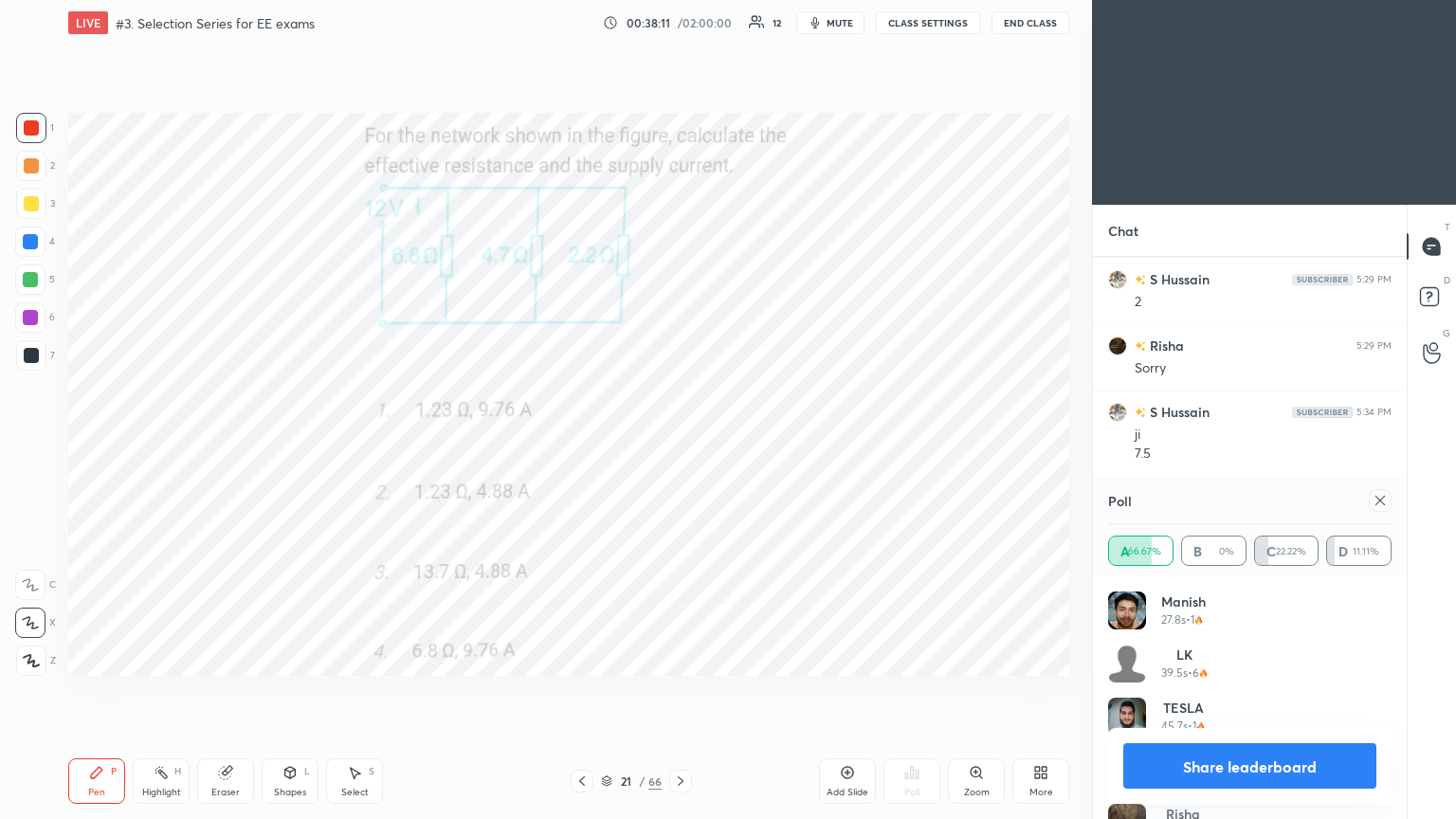 scroll, scrollTop: 2858, scrollLeft: 0, axis: vertical 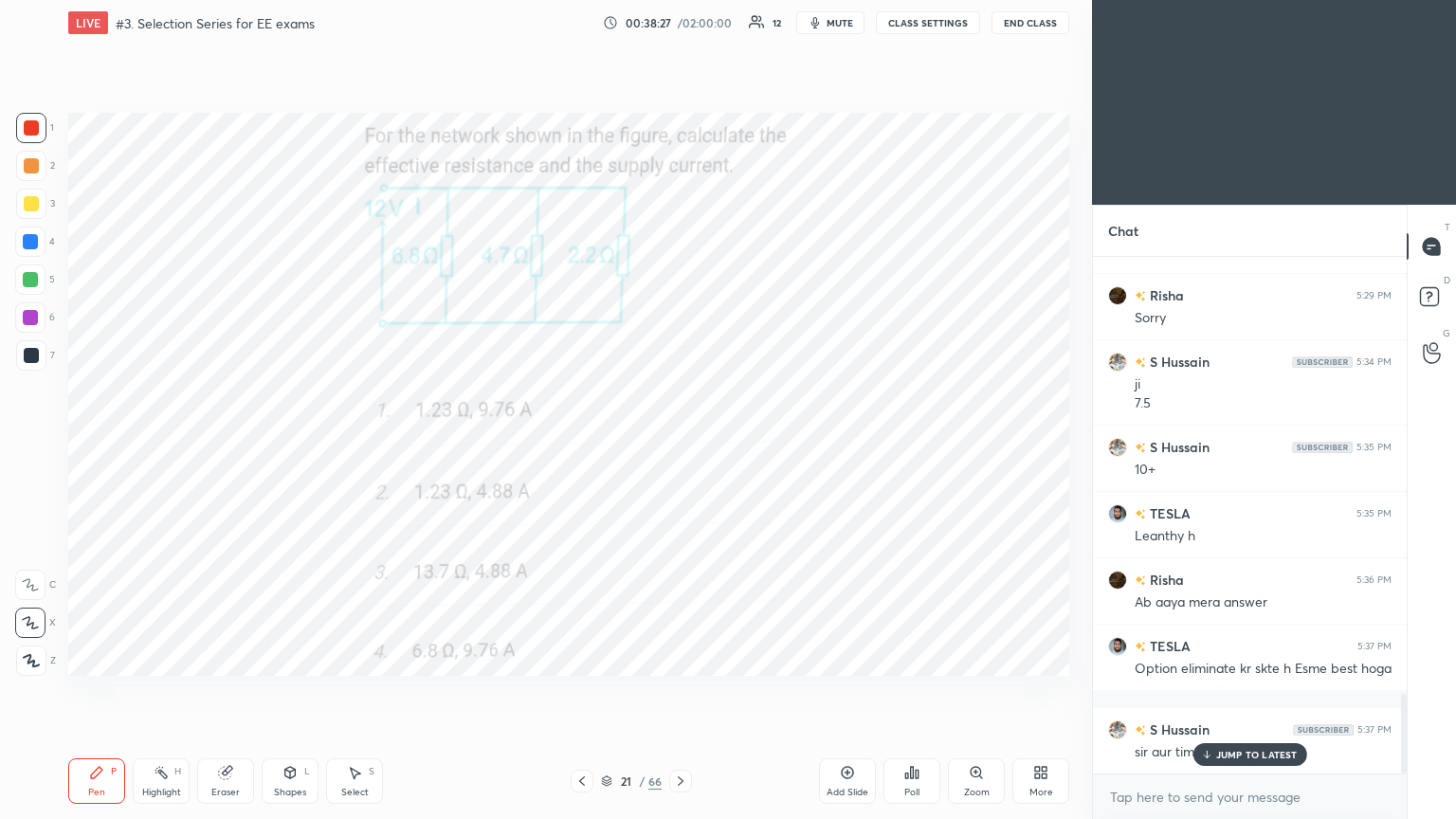 click on "JUMP TO LATEST" at bounding box center (1257, 755) 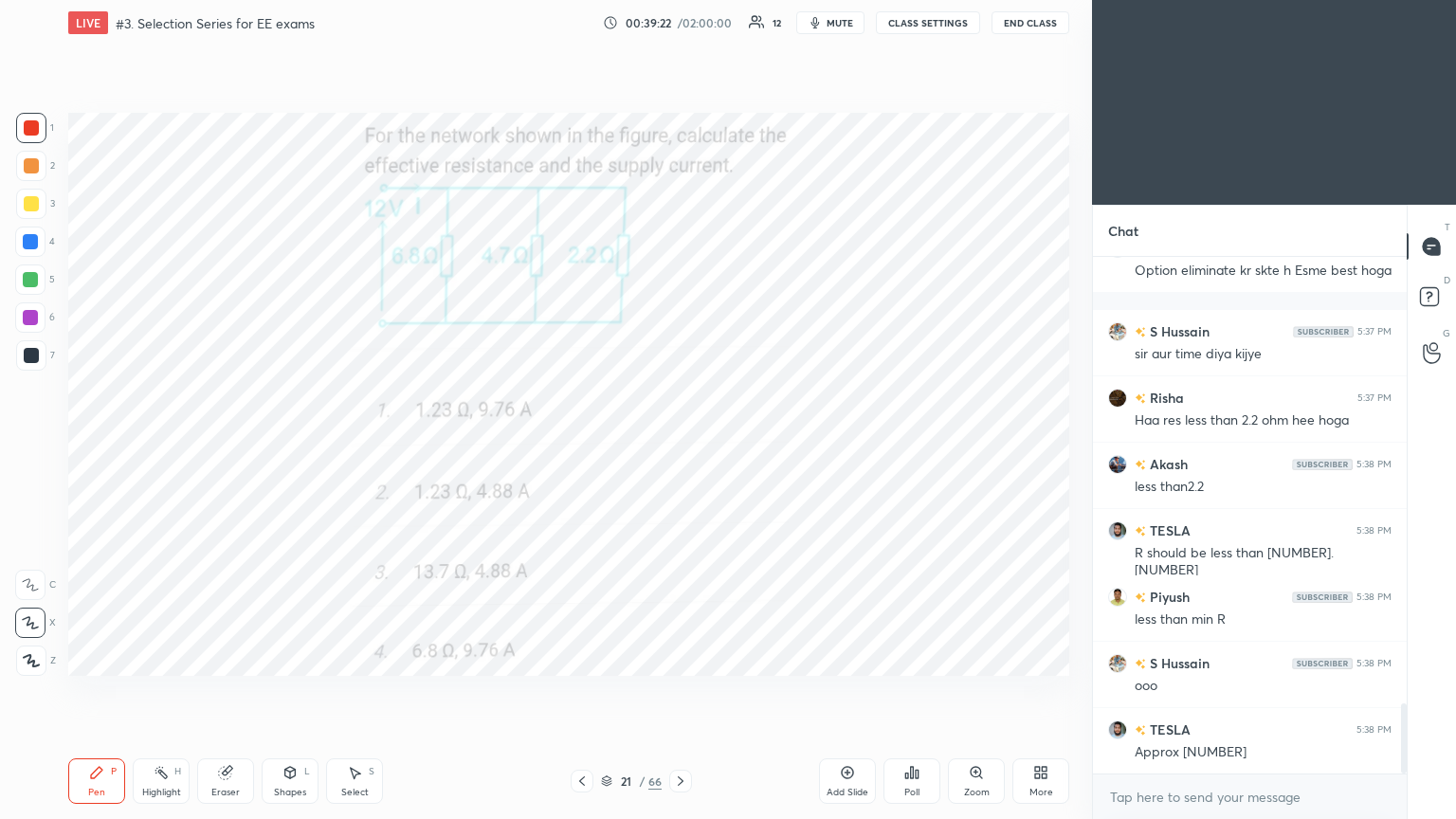 scroll, scrollTop: 3290, scrollLeft: 0, axis: vertical 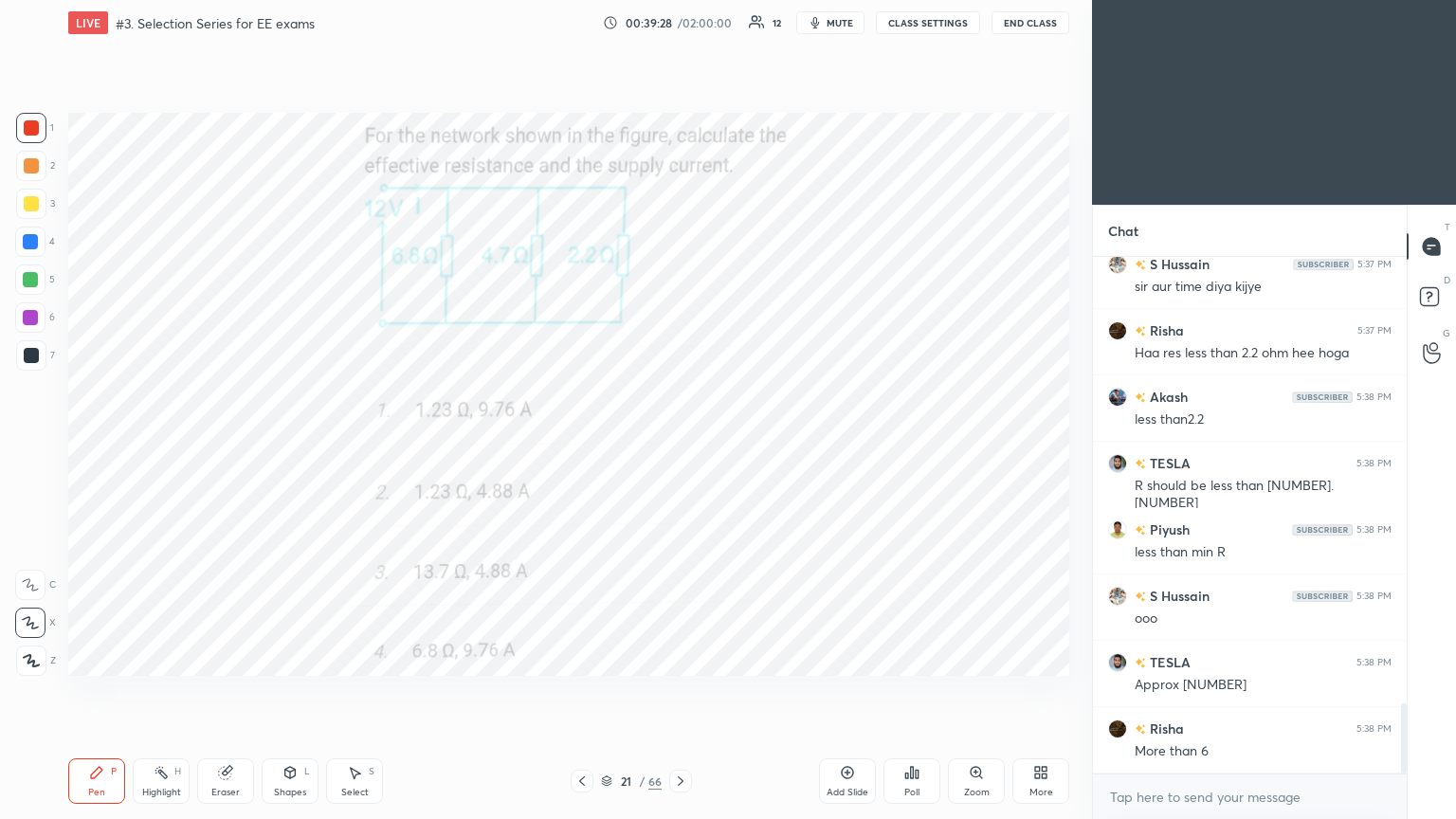 click at bounding box center [681, 781] 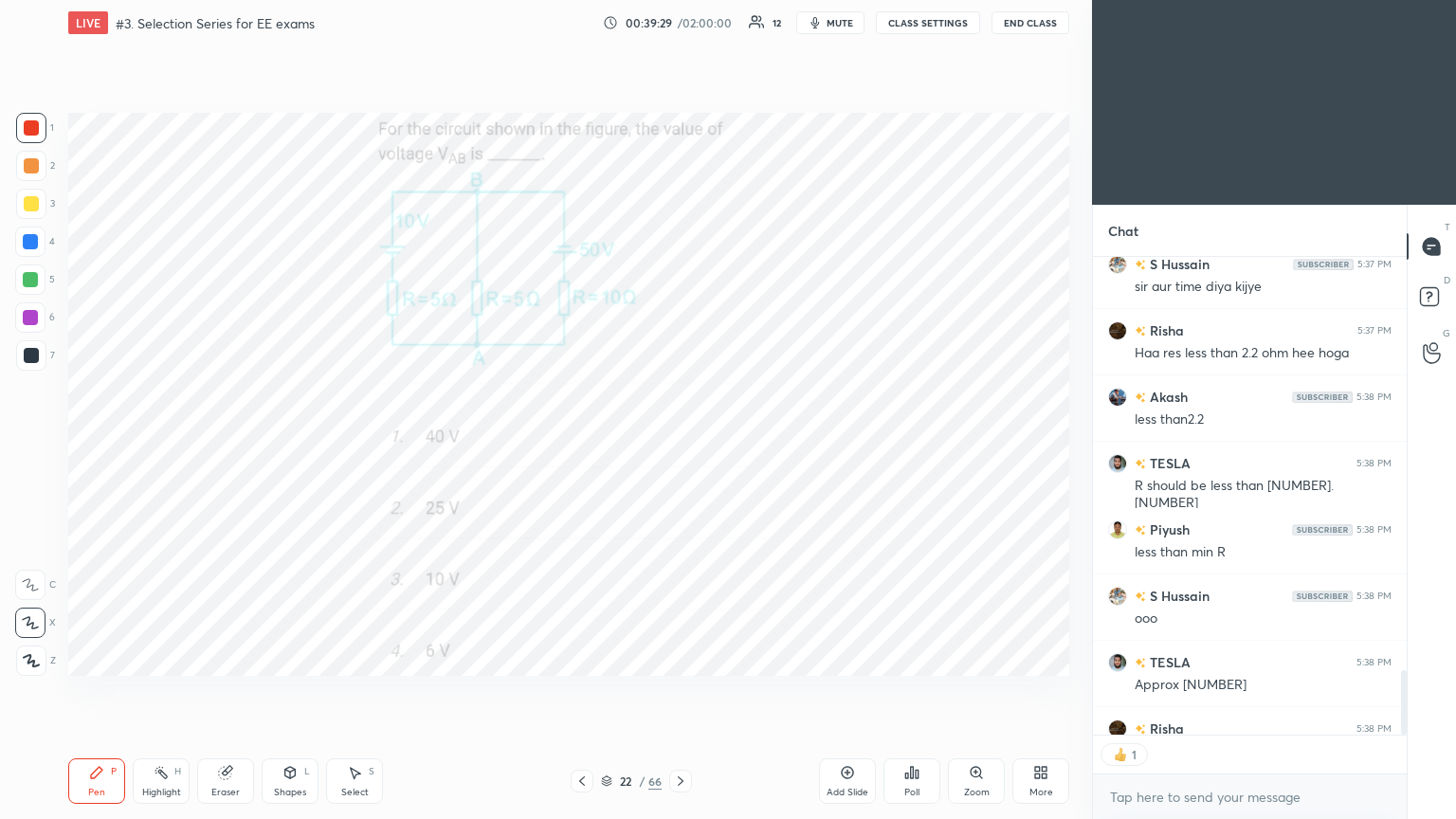 scroll, scrollTop: 6, scrollLeft: 6, axis: both 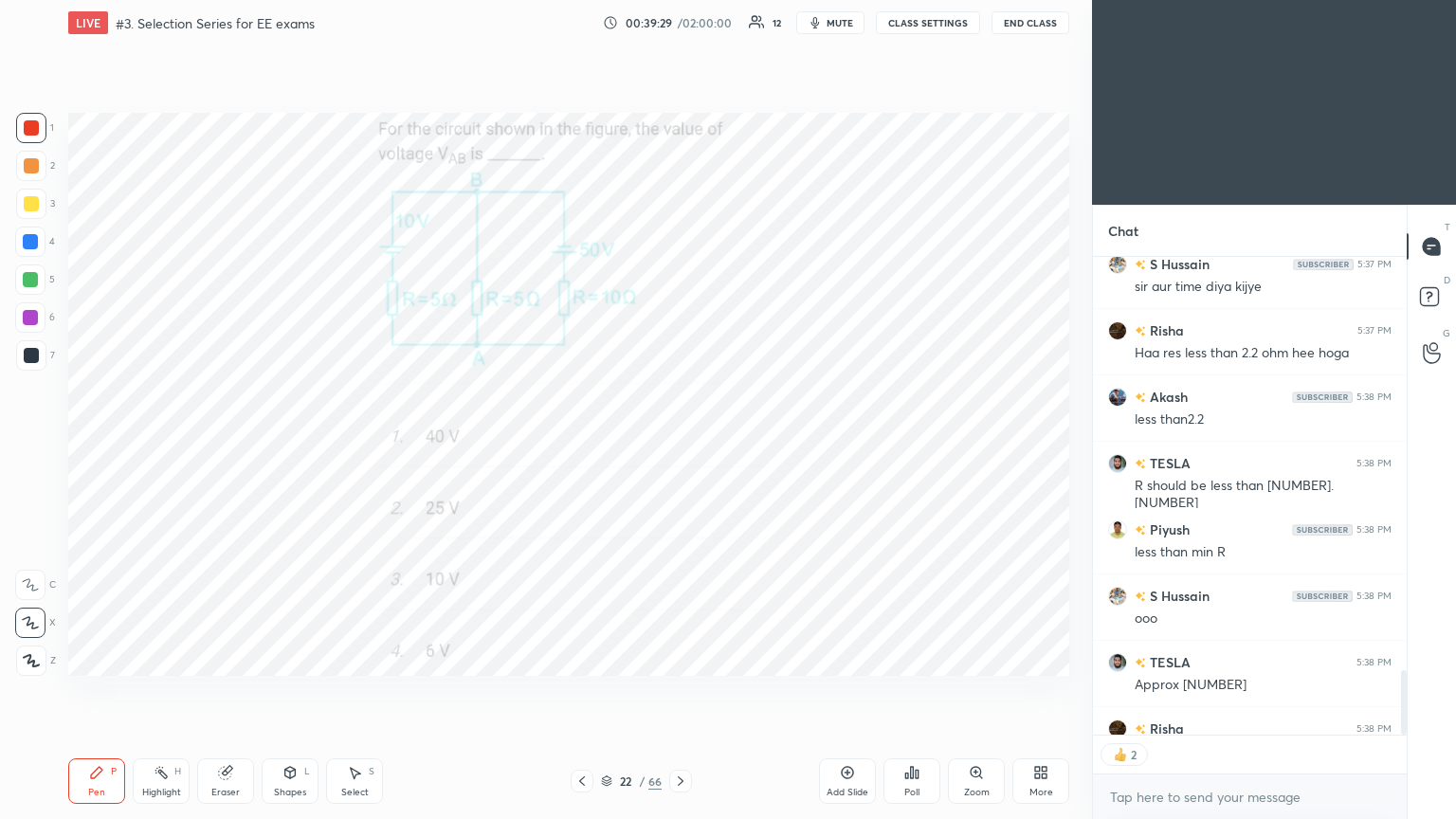 click on "Poll" at bounding box center (912, 792) 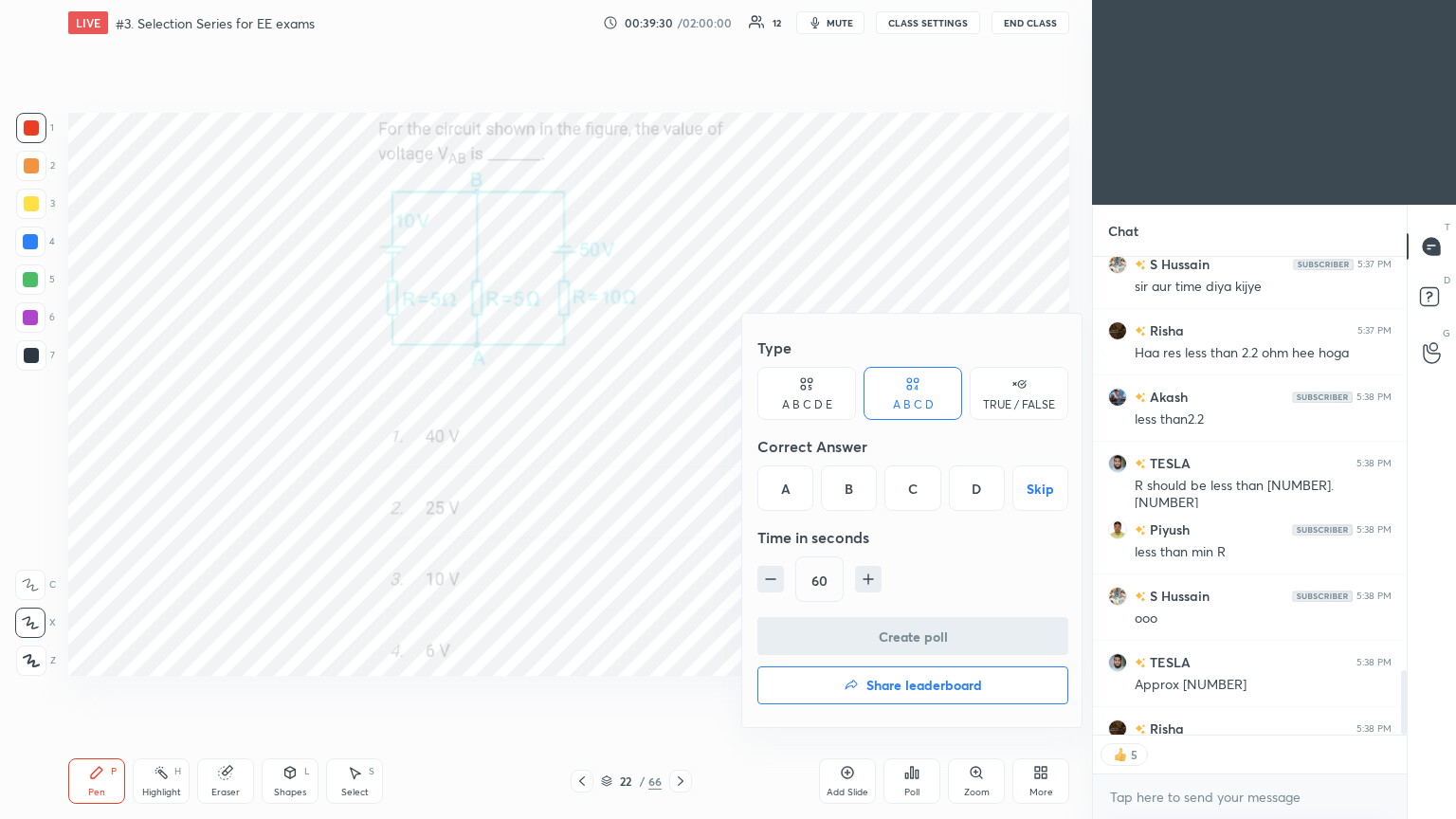 drag, startPoint x: 991, startPoint y: 479, endPoint x: 975, endPoint y: 505, distance: 30.52868 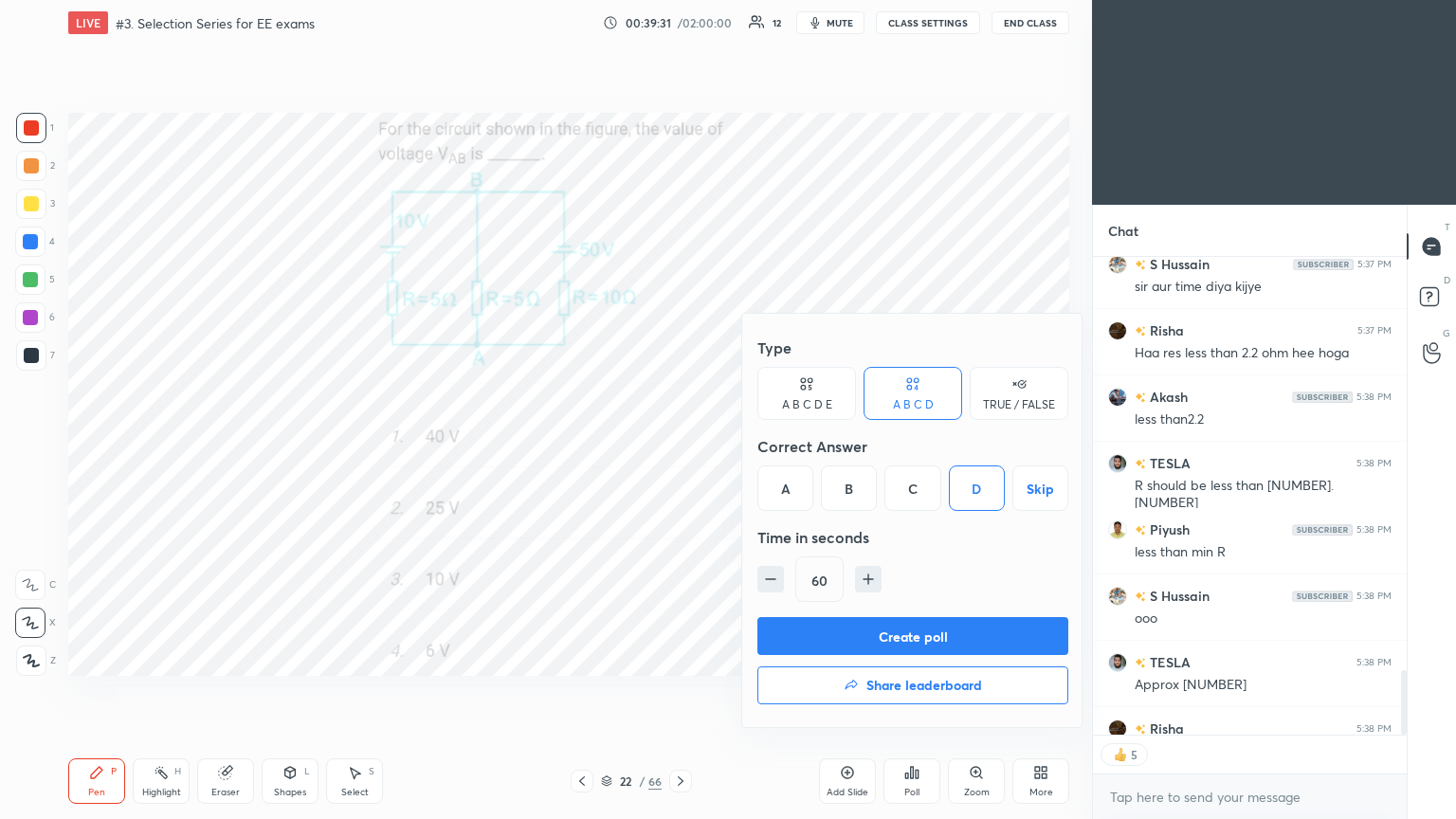 click on "Create poll" at bounding box center (913, 636) 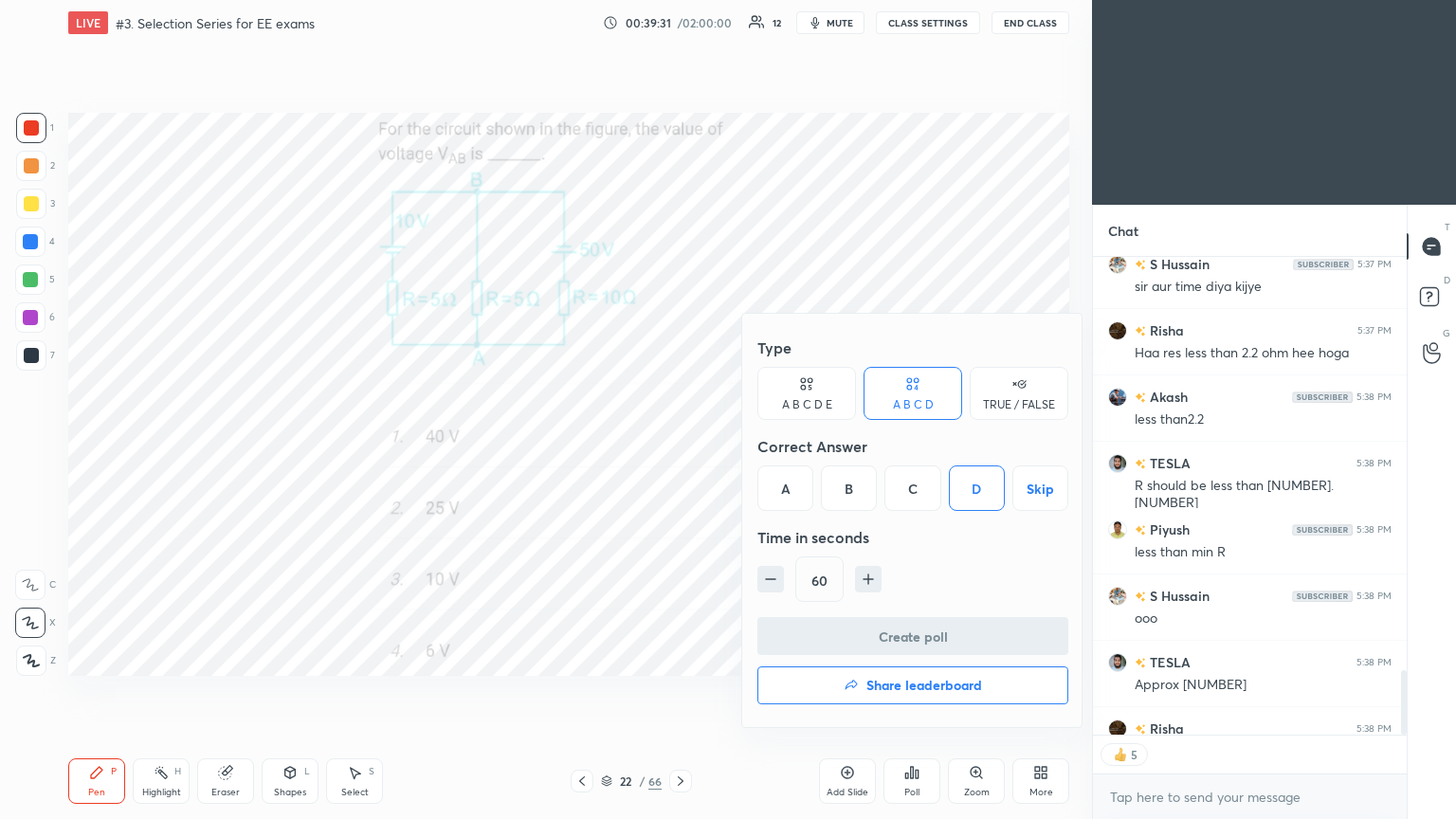 scroll, scrollTop: 441, scrollLeft: 308, axis: both 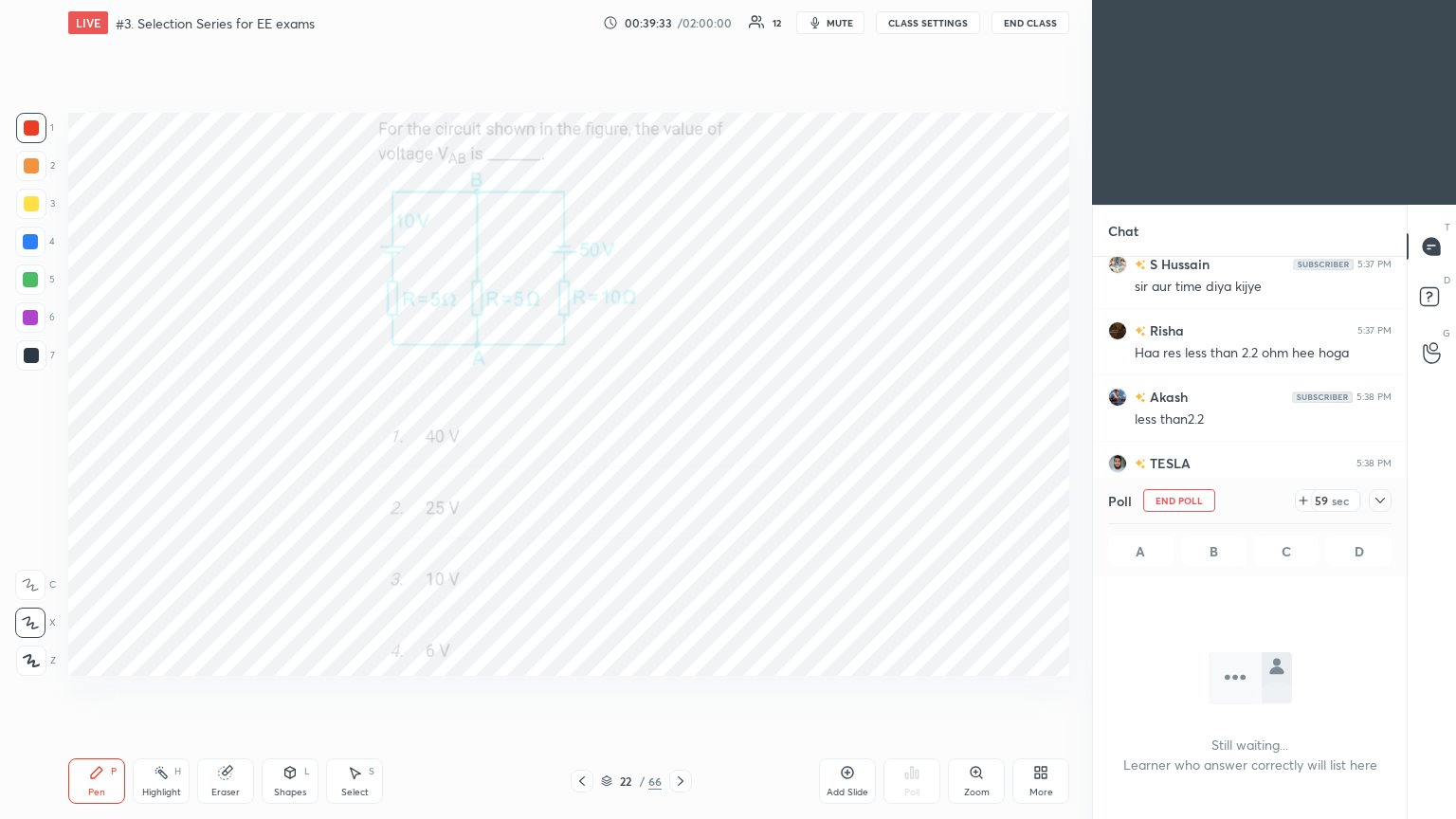 click at bounding box center [31, 128] 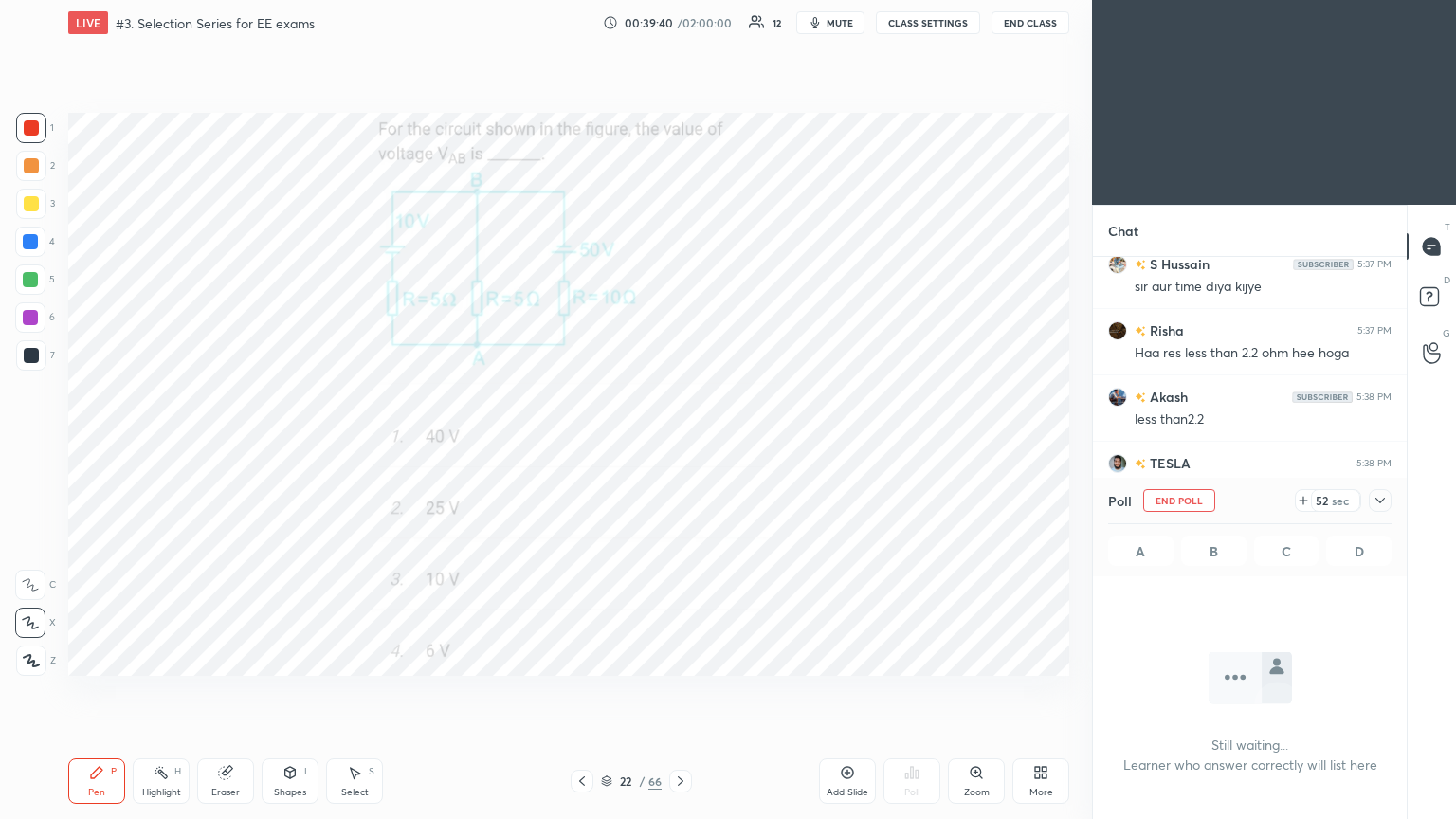 scroll, scrollTop: 6, scrollLeft: 6, axis: both 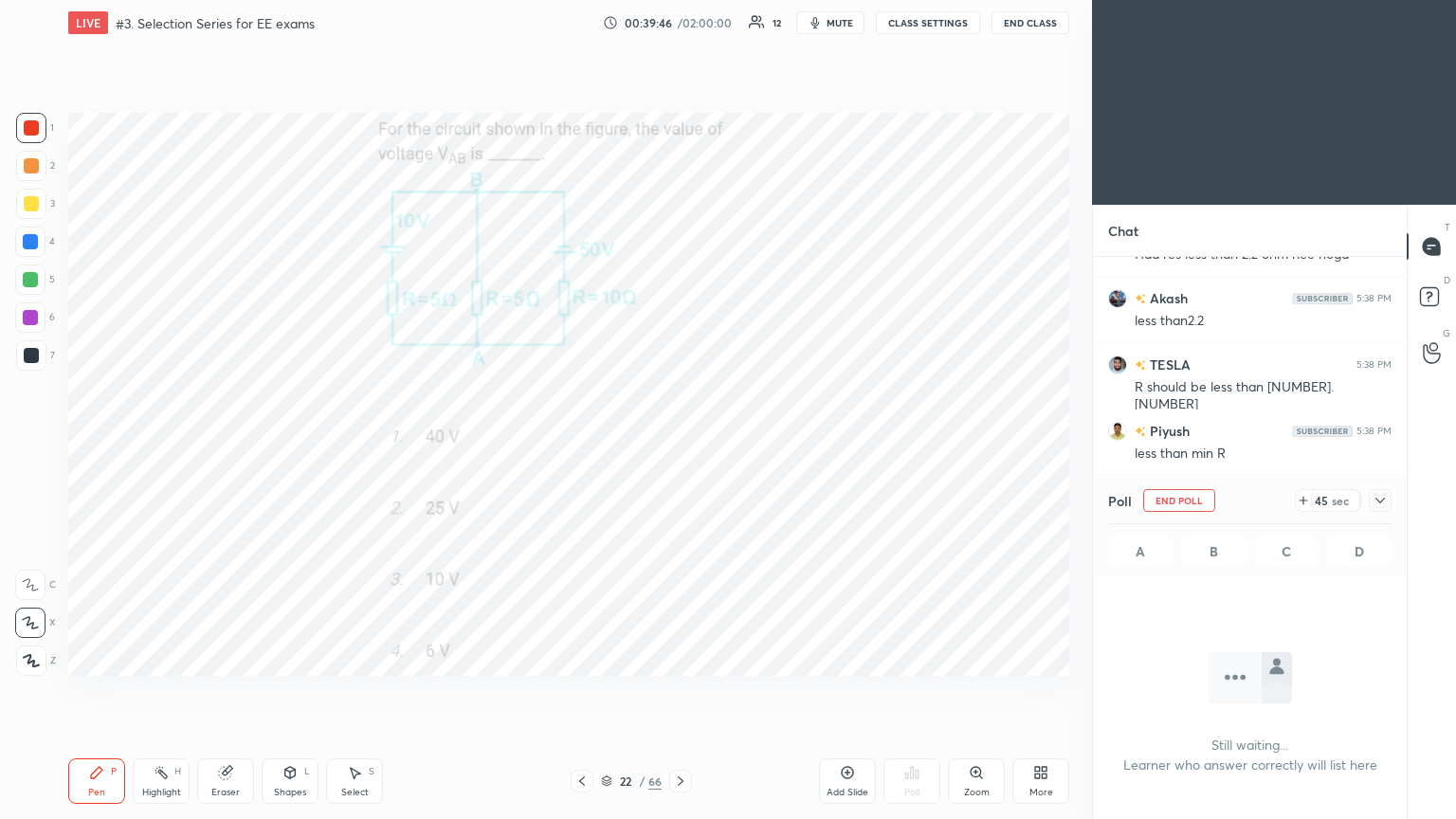 click at bounding box center [1380, 500] 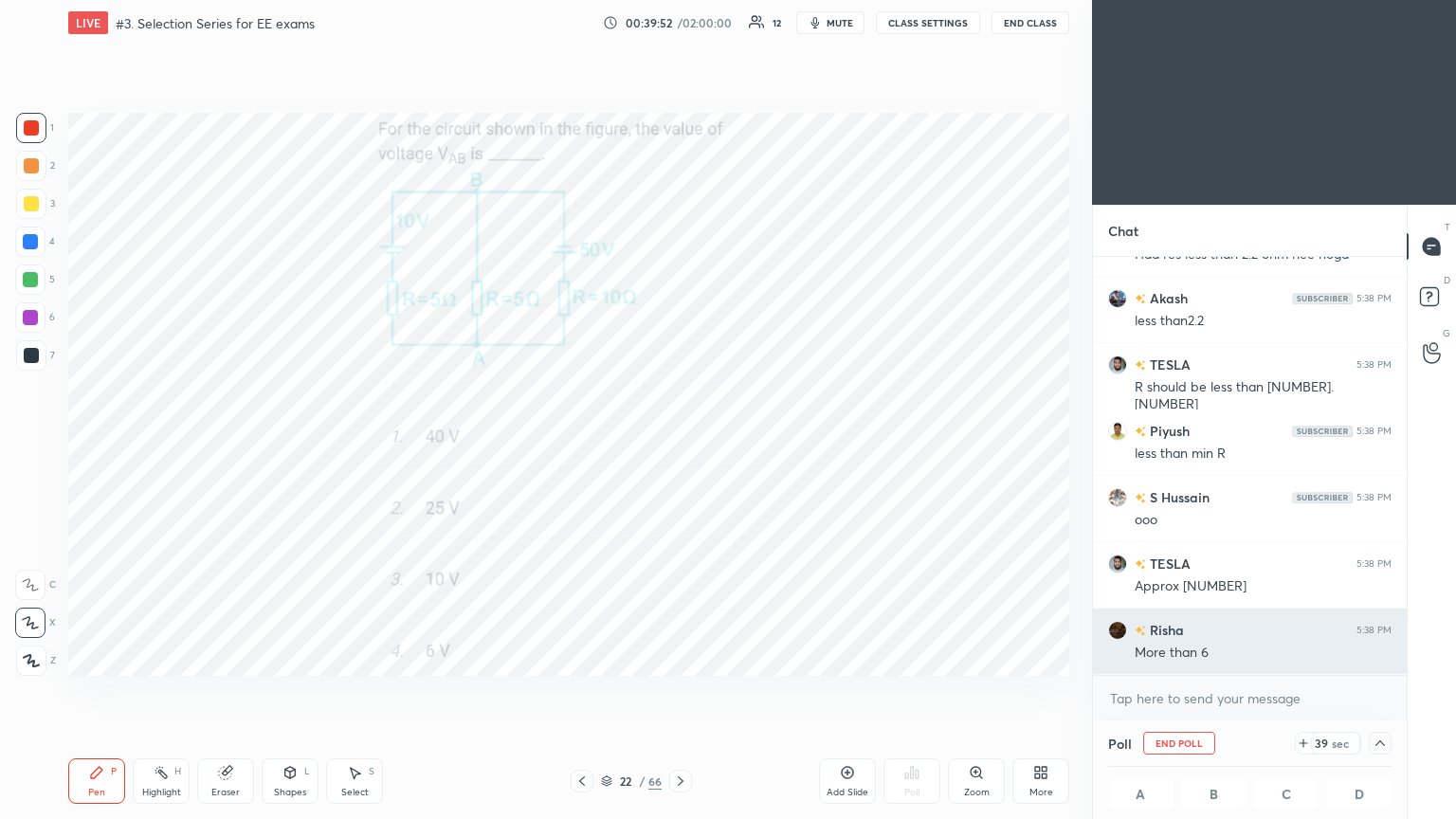 scroll, scrollTop: 3454, scrollLeft: 0, axis: vertical 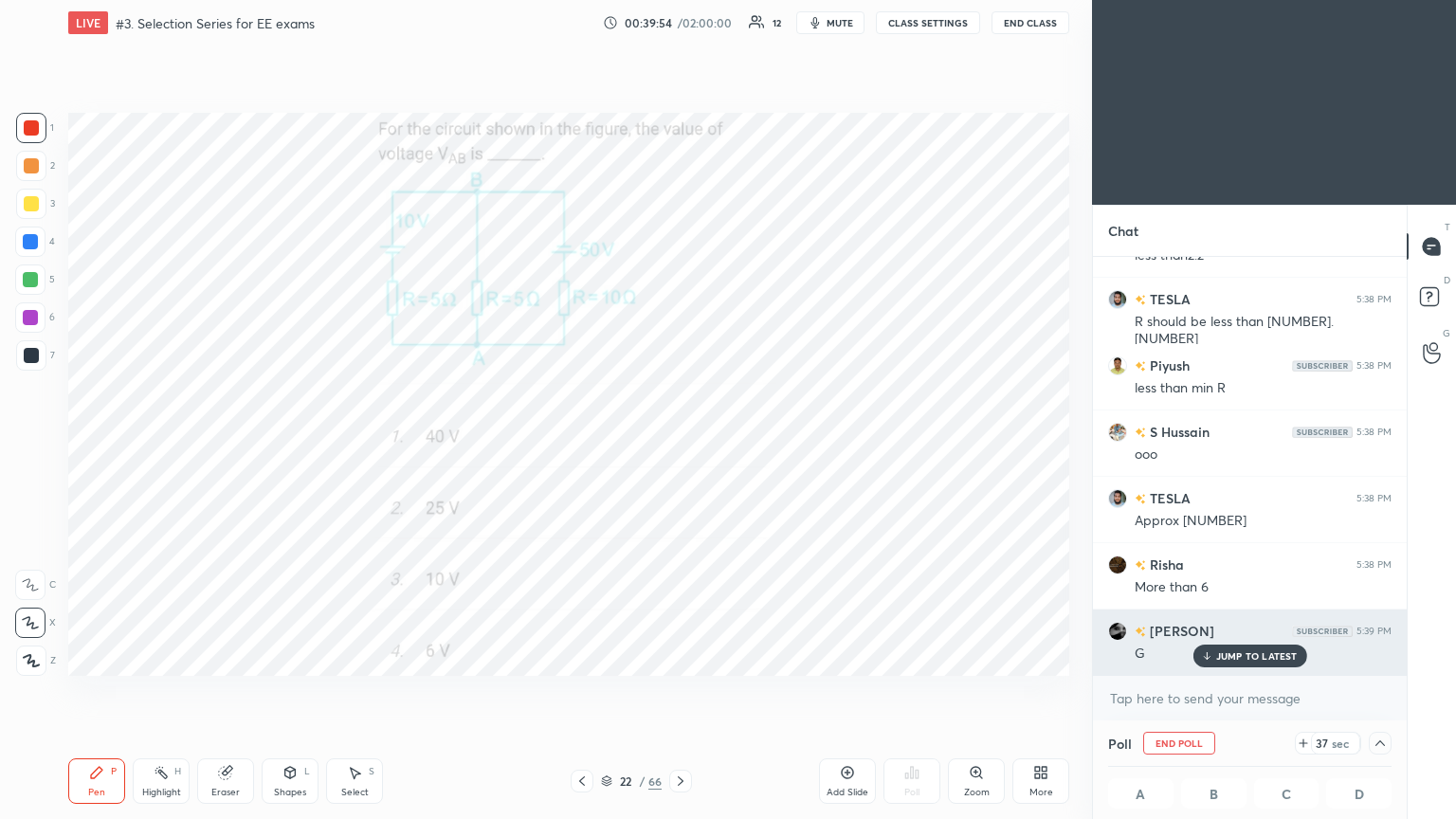 click on "JUMP TO LATEST" at bounding box center [1257, 656] 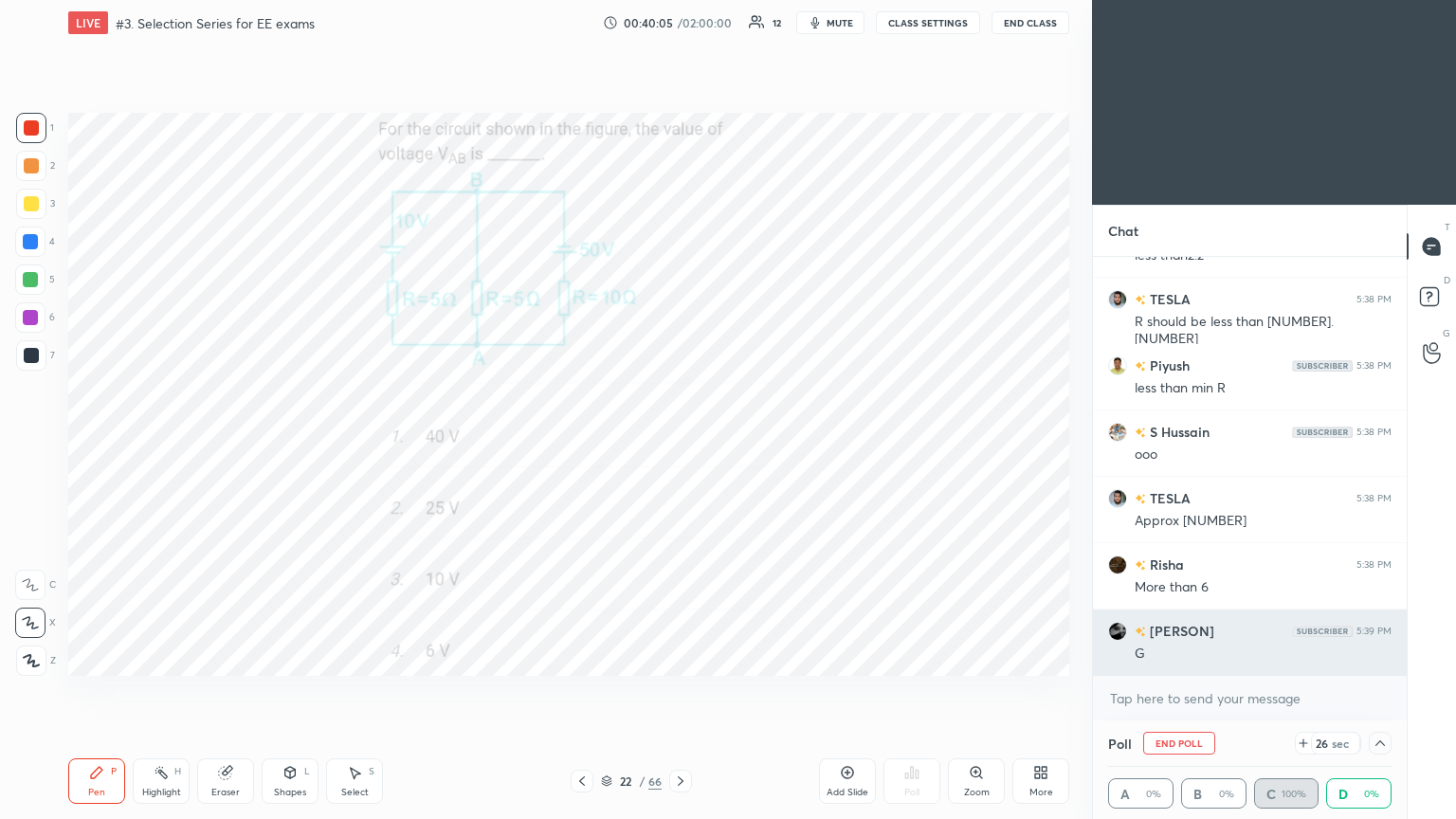 scroll, scrollTop: 0, scrollLeft: 6, axis: horizontal 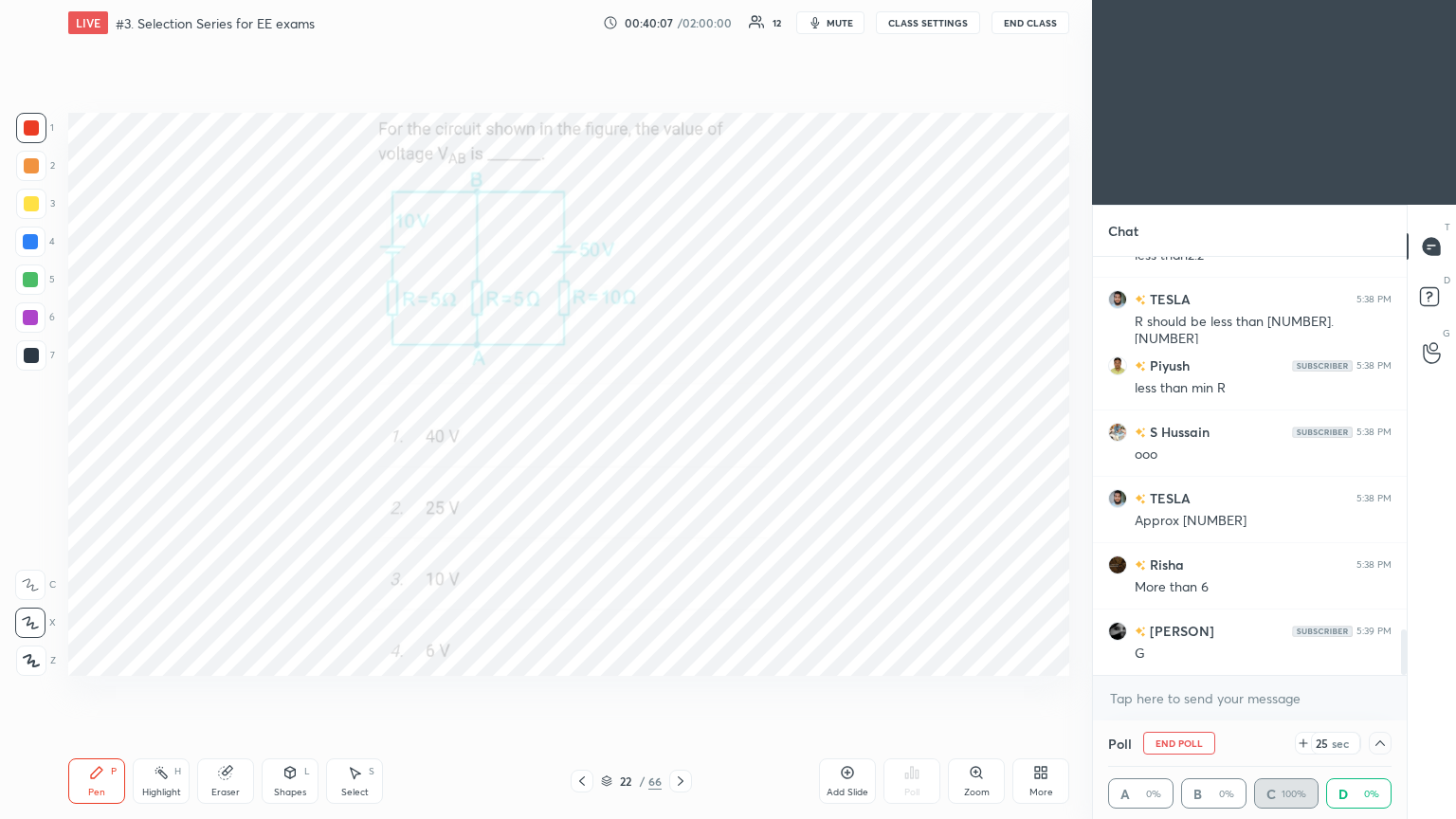 click 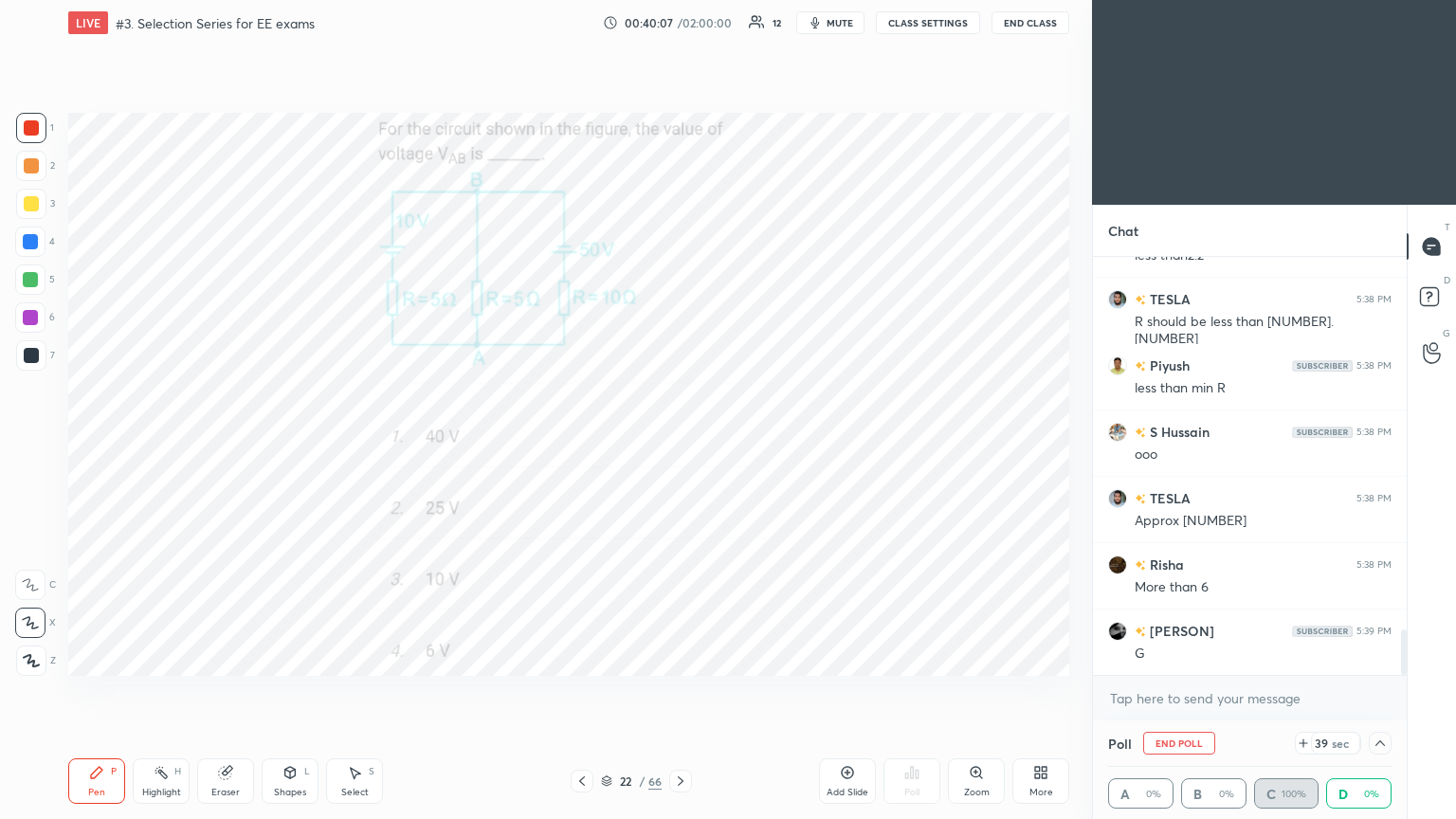 click 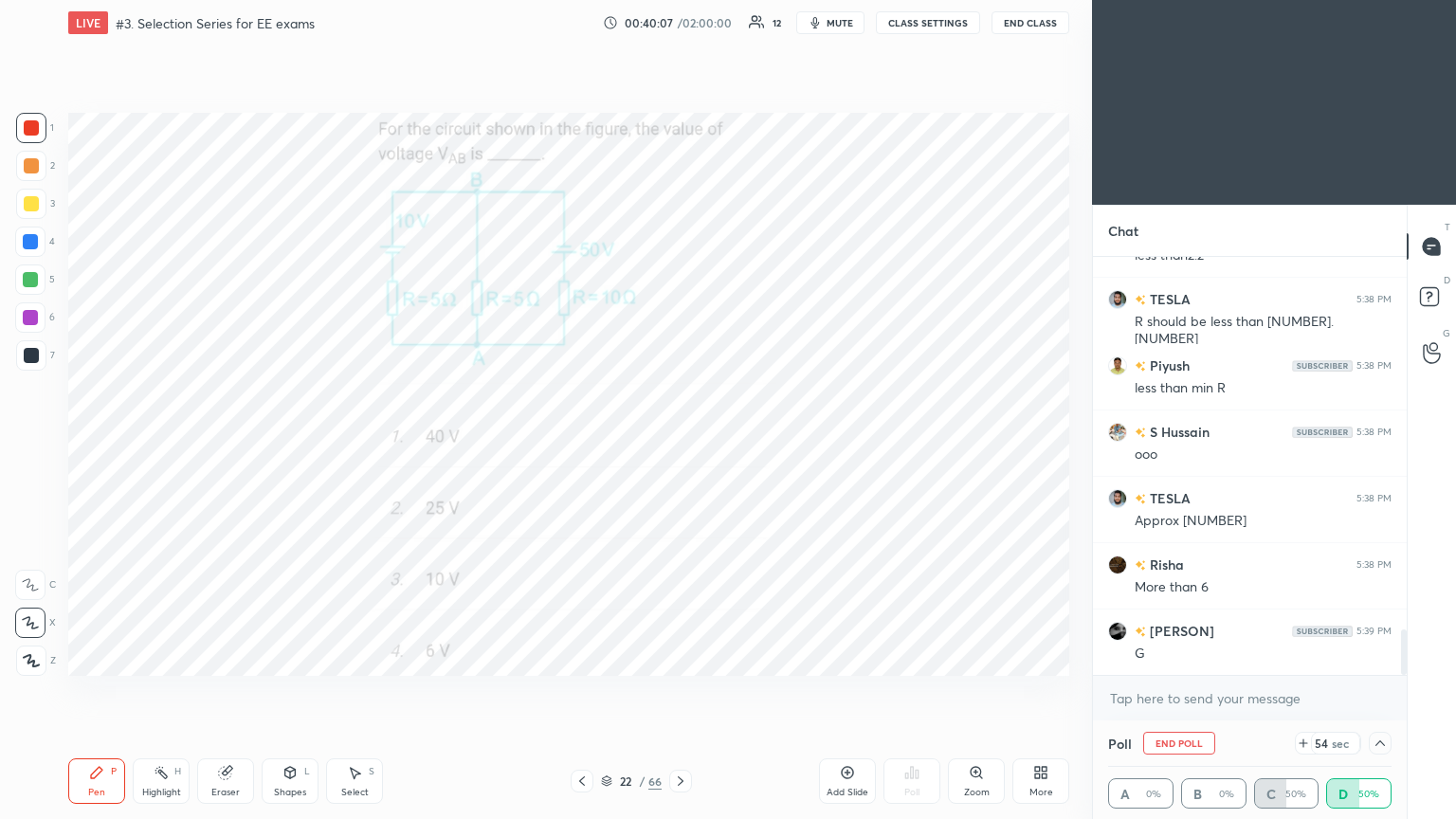 click 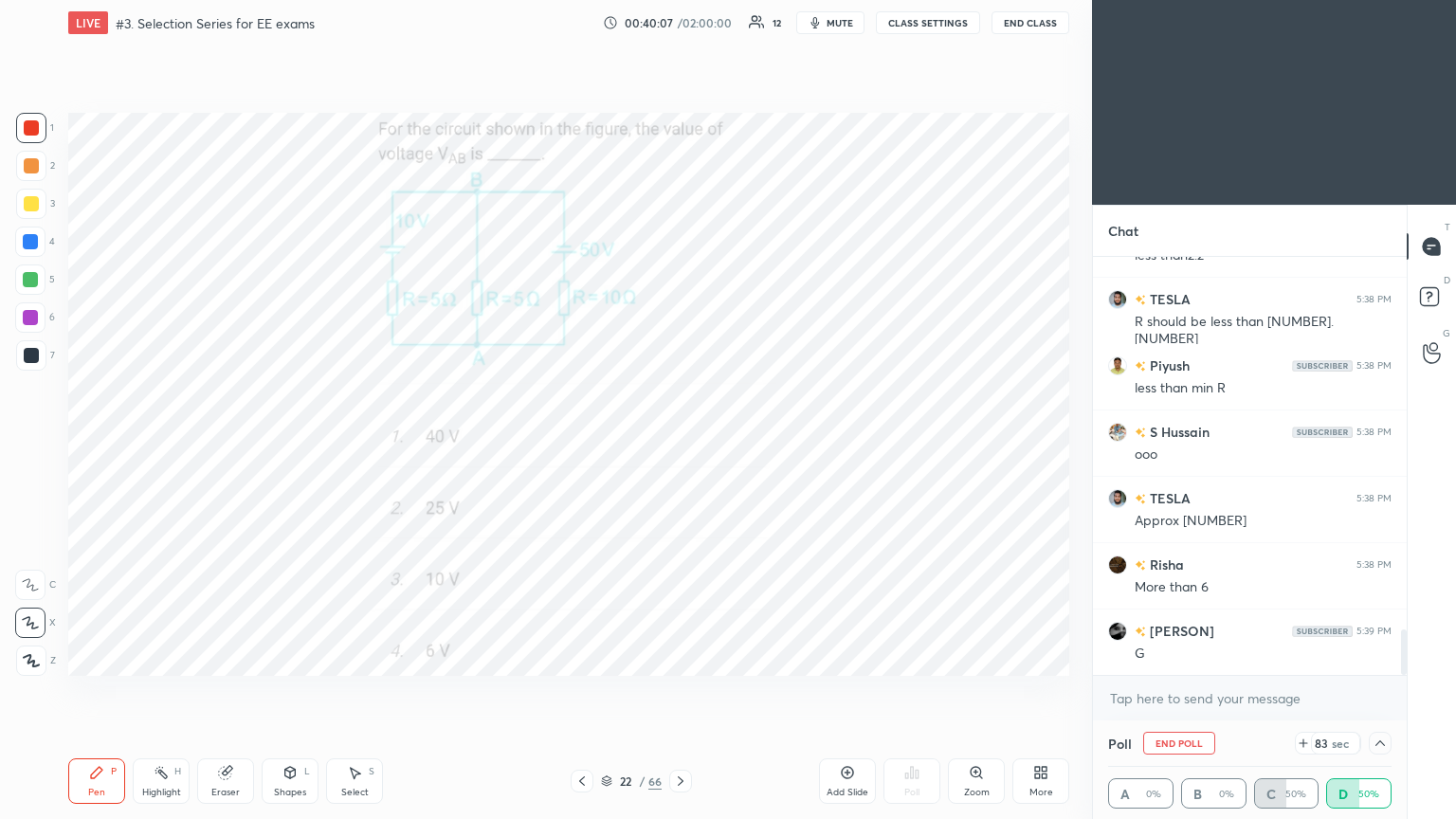 click 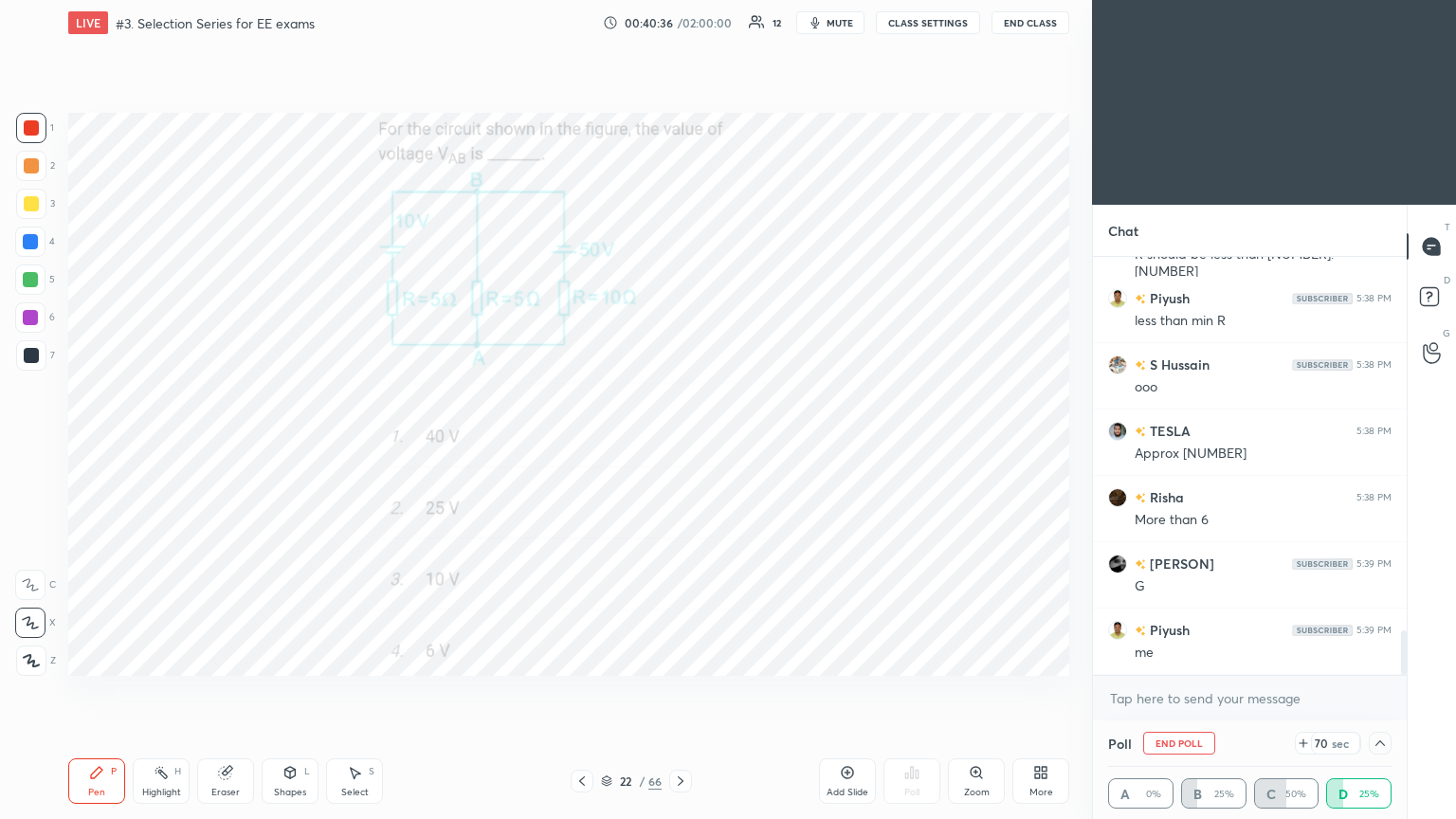 scroll, scrollTop: 3587, scrollLeft: 0, axis: vertical 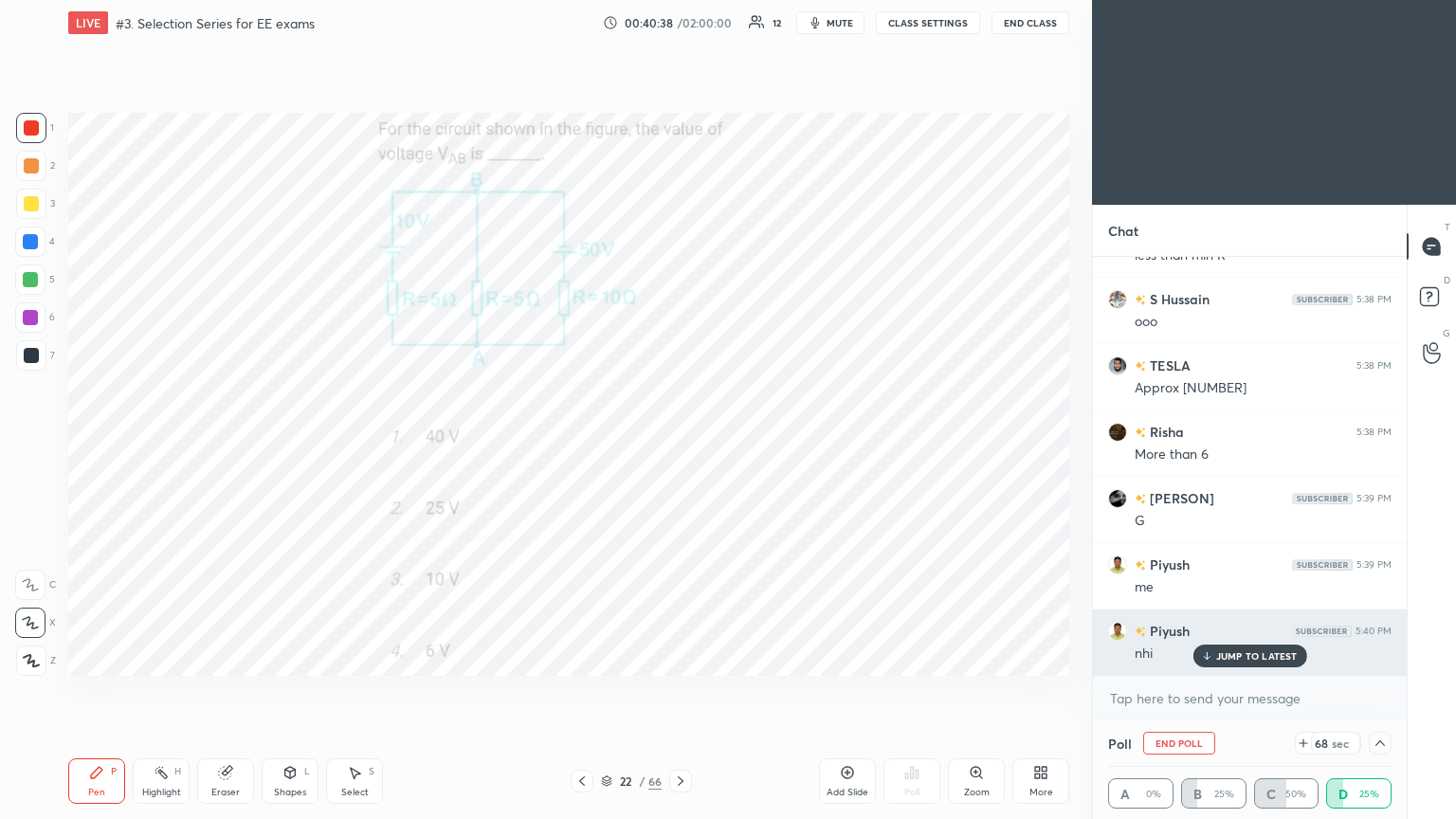 click on "JUMP TO LATEST" at bounding box center [1249, 656] 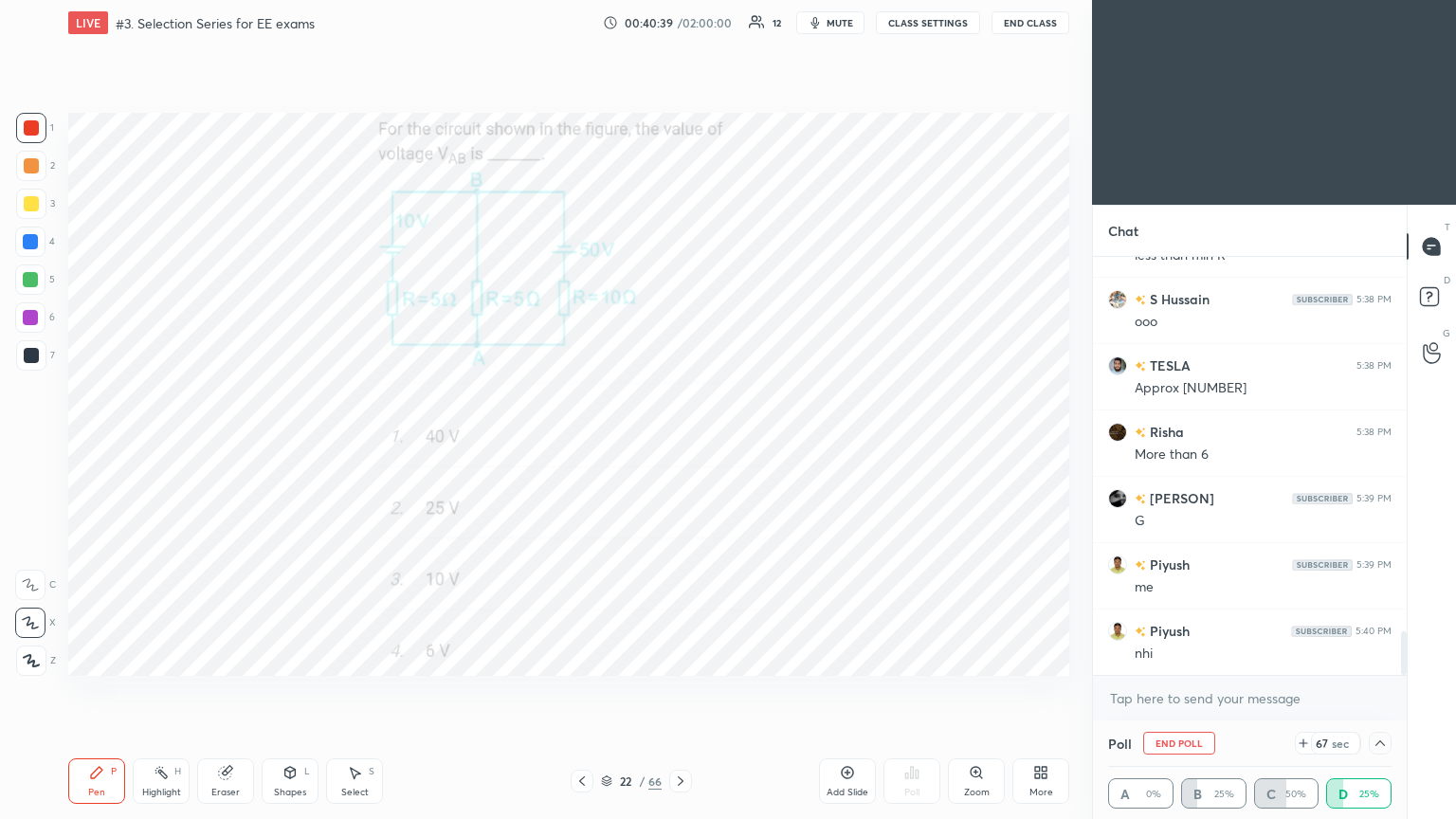 click 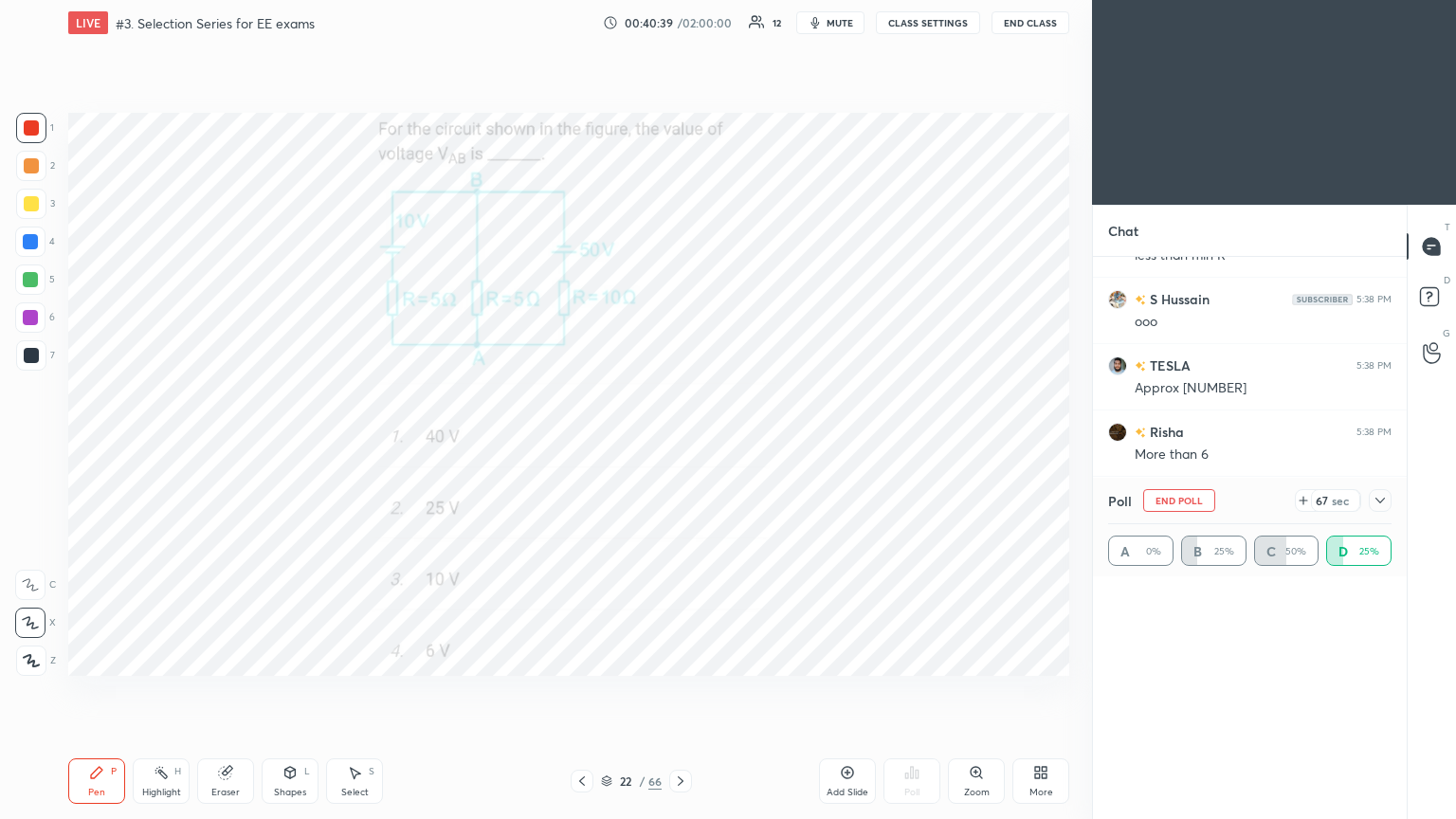 scroll, scrollTop: 4, scrollLeft: 6, axis: both 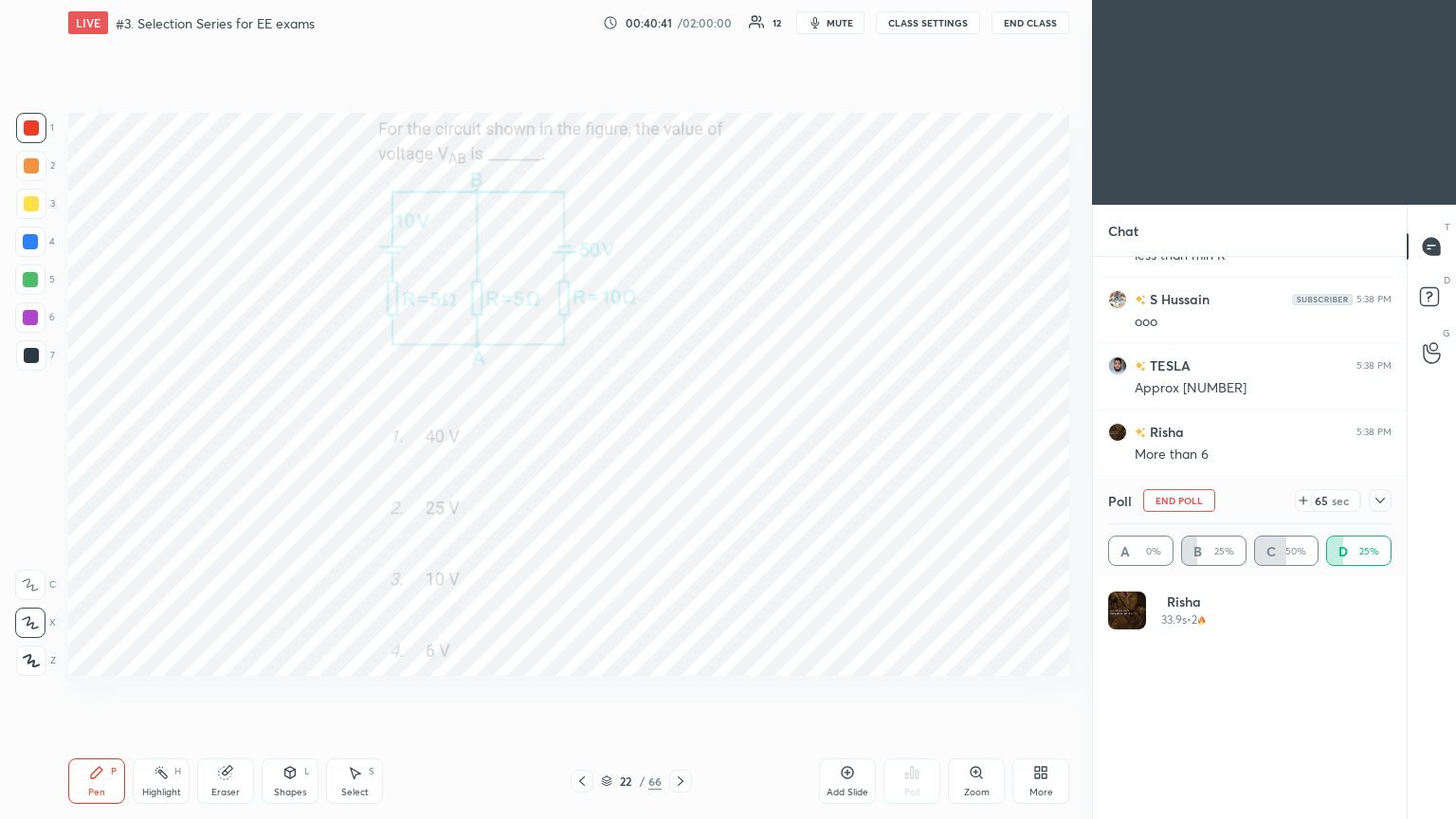 click 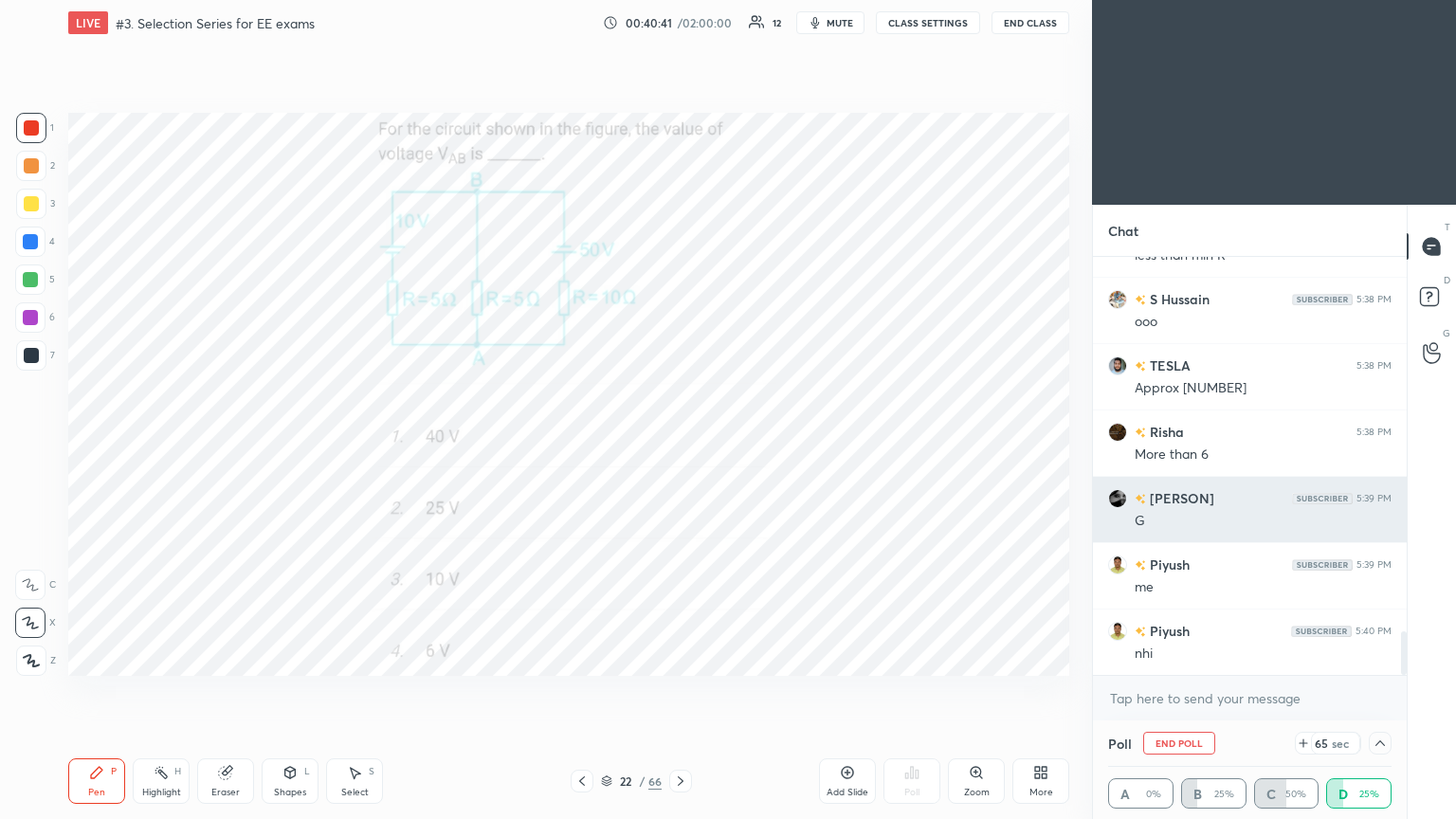 scroll, scrollTop: 146, scrollLeft: 278, axis: both 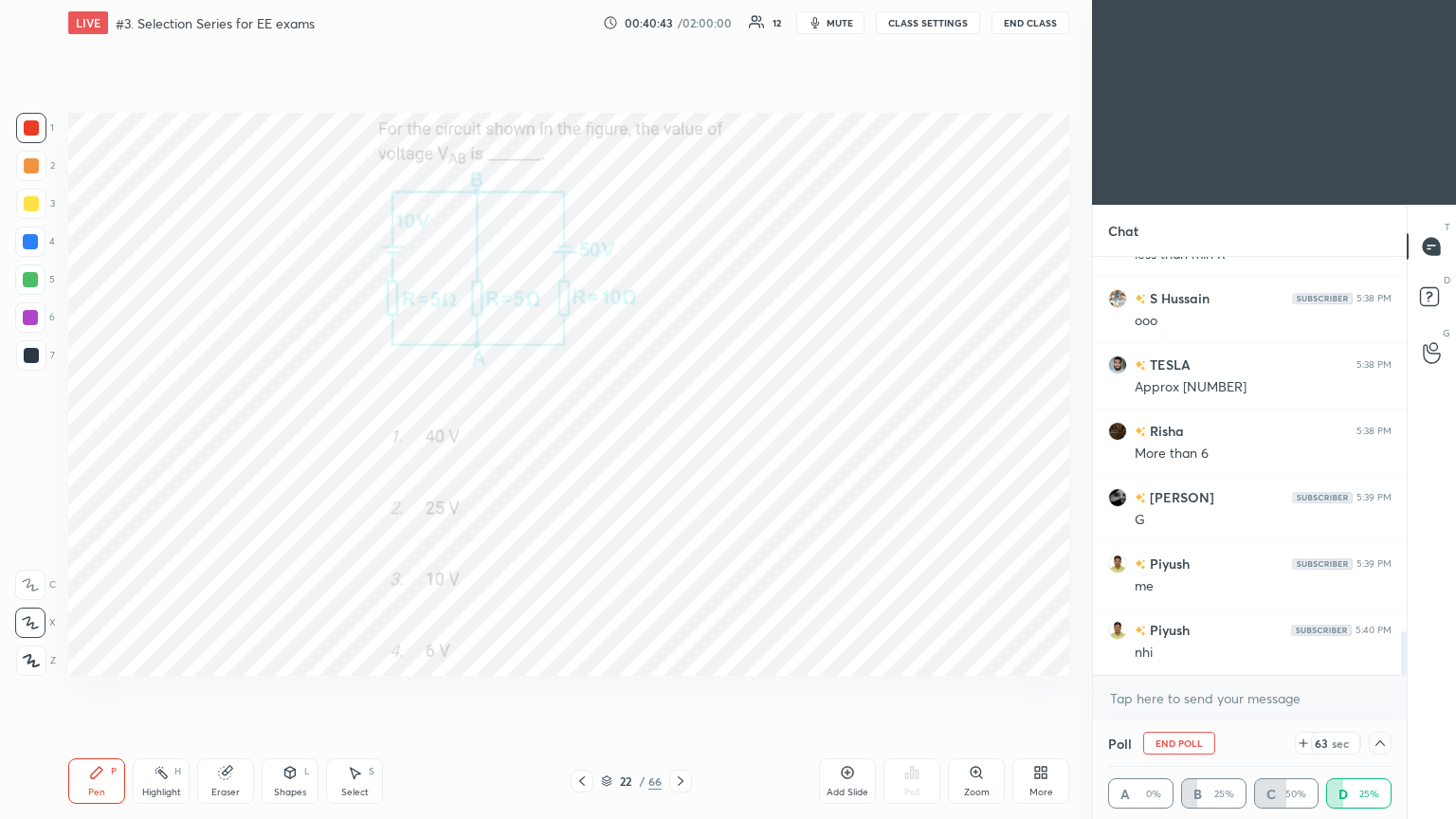 drag, startPoint x: 1402, startPoint y: 642, endPoint x: 1403, endPoint y: 668, distance: 26.01922 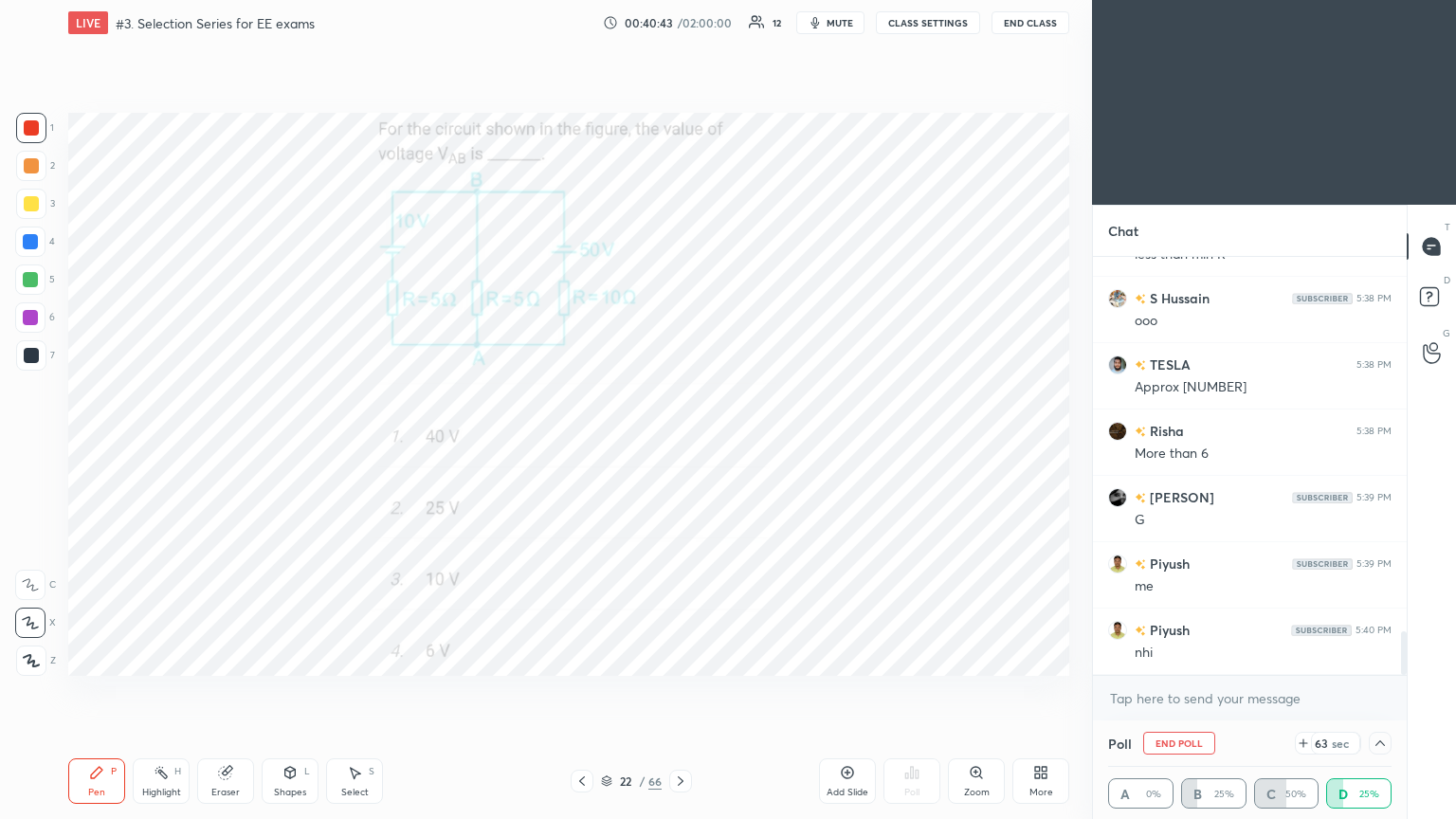click at bounding box center (1404, 653) 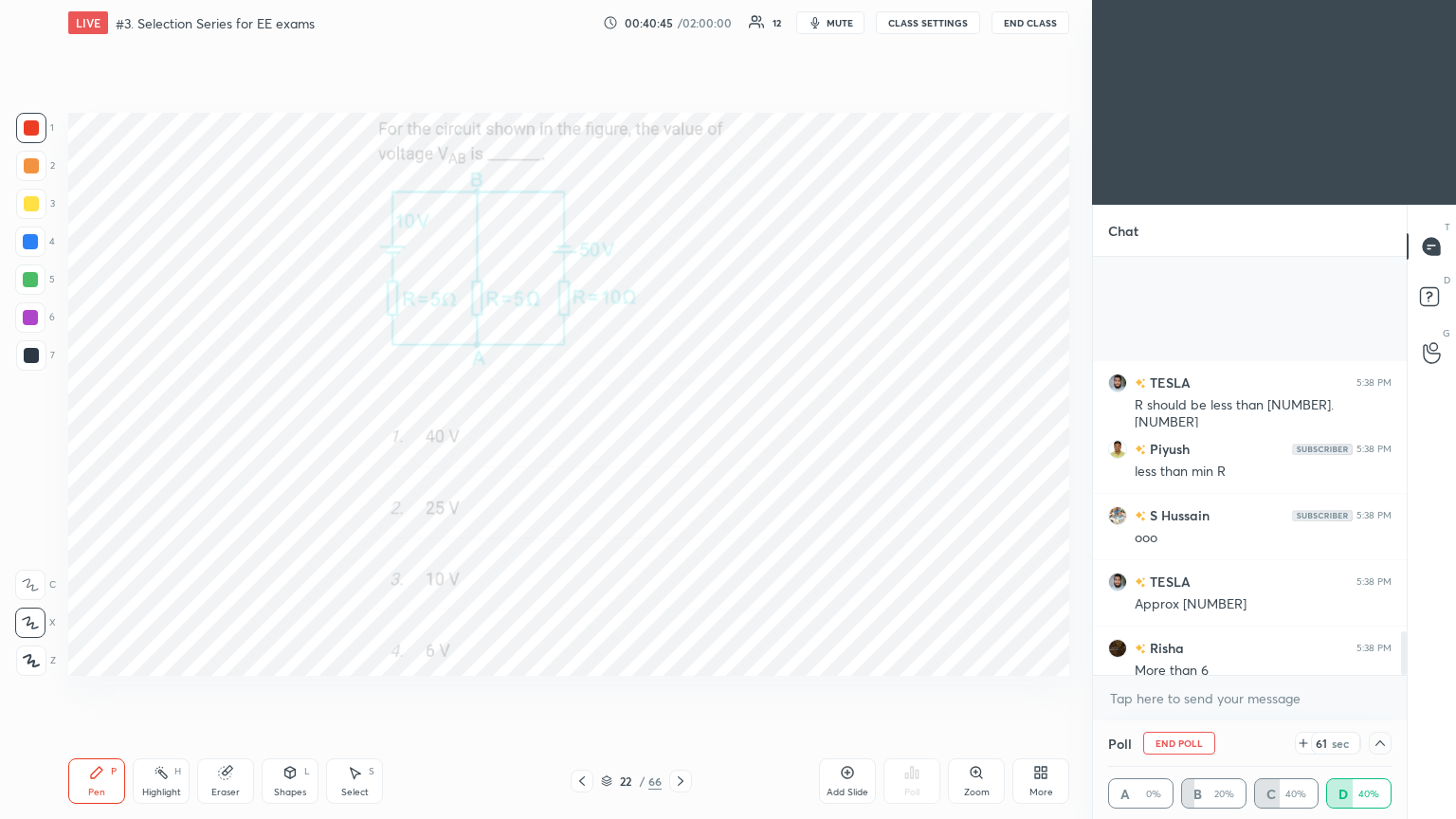 scroll, scrollTop: 3588, scrollLeft: 0, axis: vertical 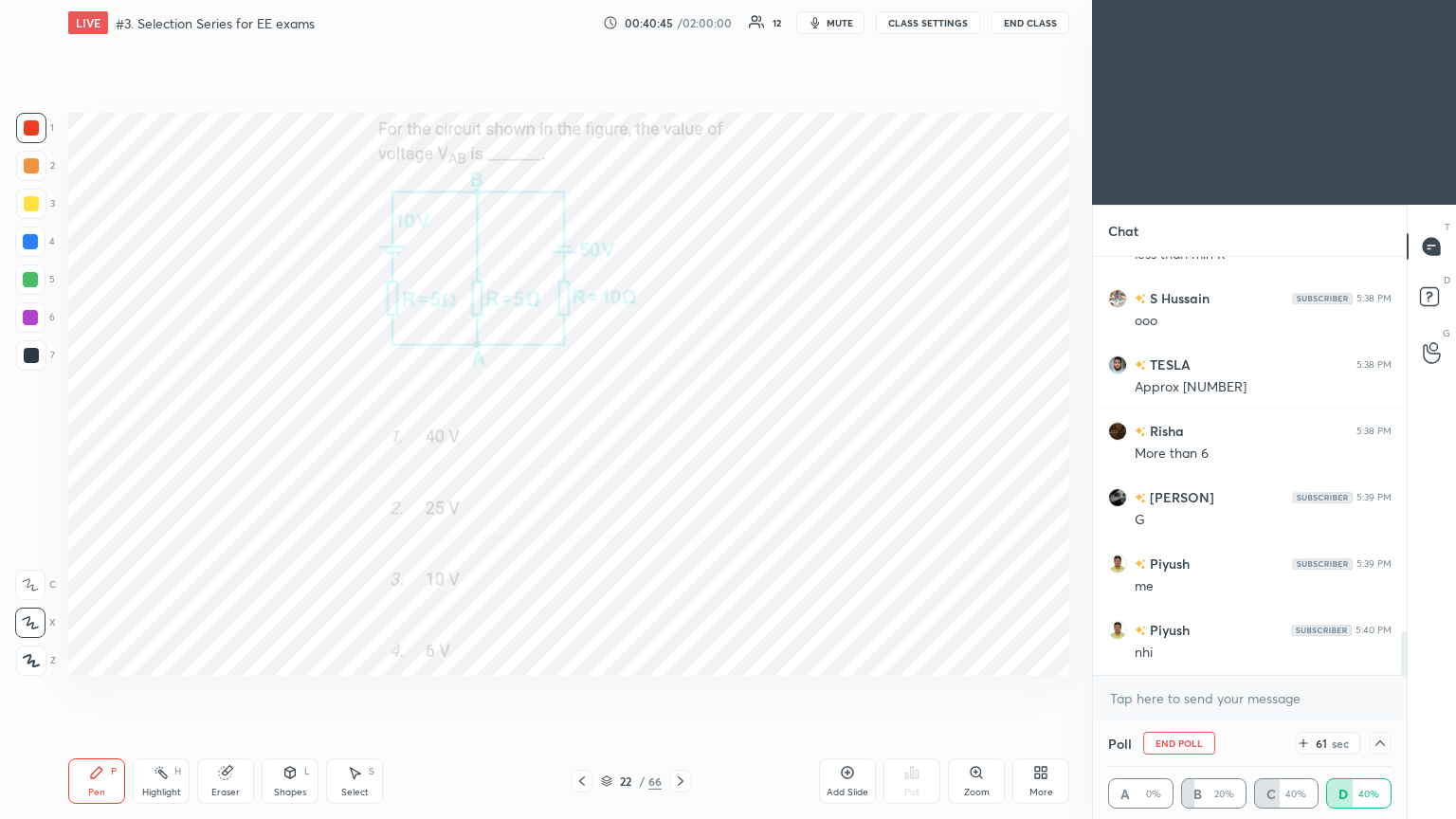 drag, startPoint x: 1406, startPoint y: 657, endPoint x: 1406, endPoint y: 685, distance: 28 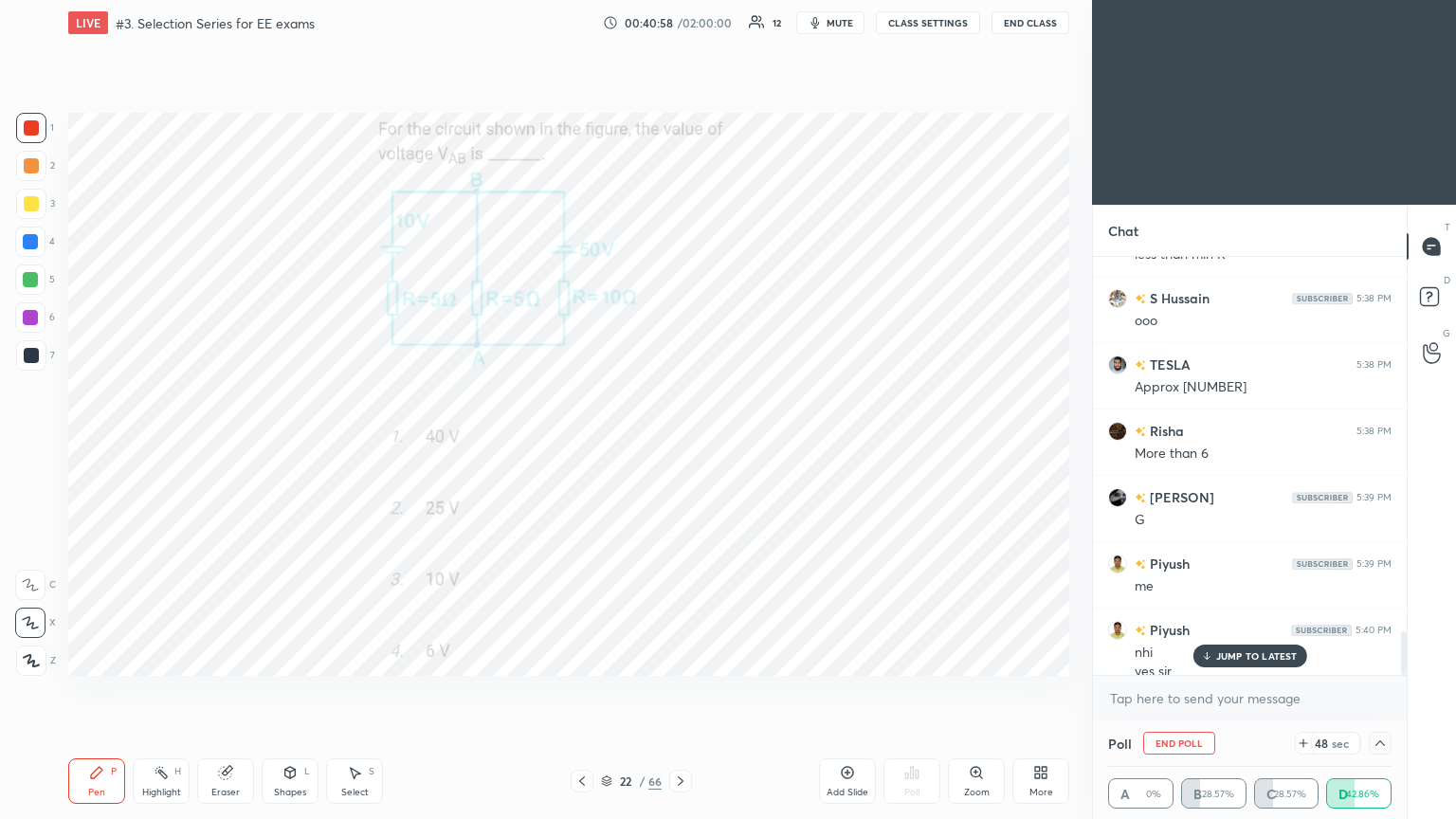 scroll, scrollTop: 3606, scrollLeft: 0, axis: vertical 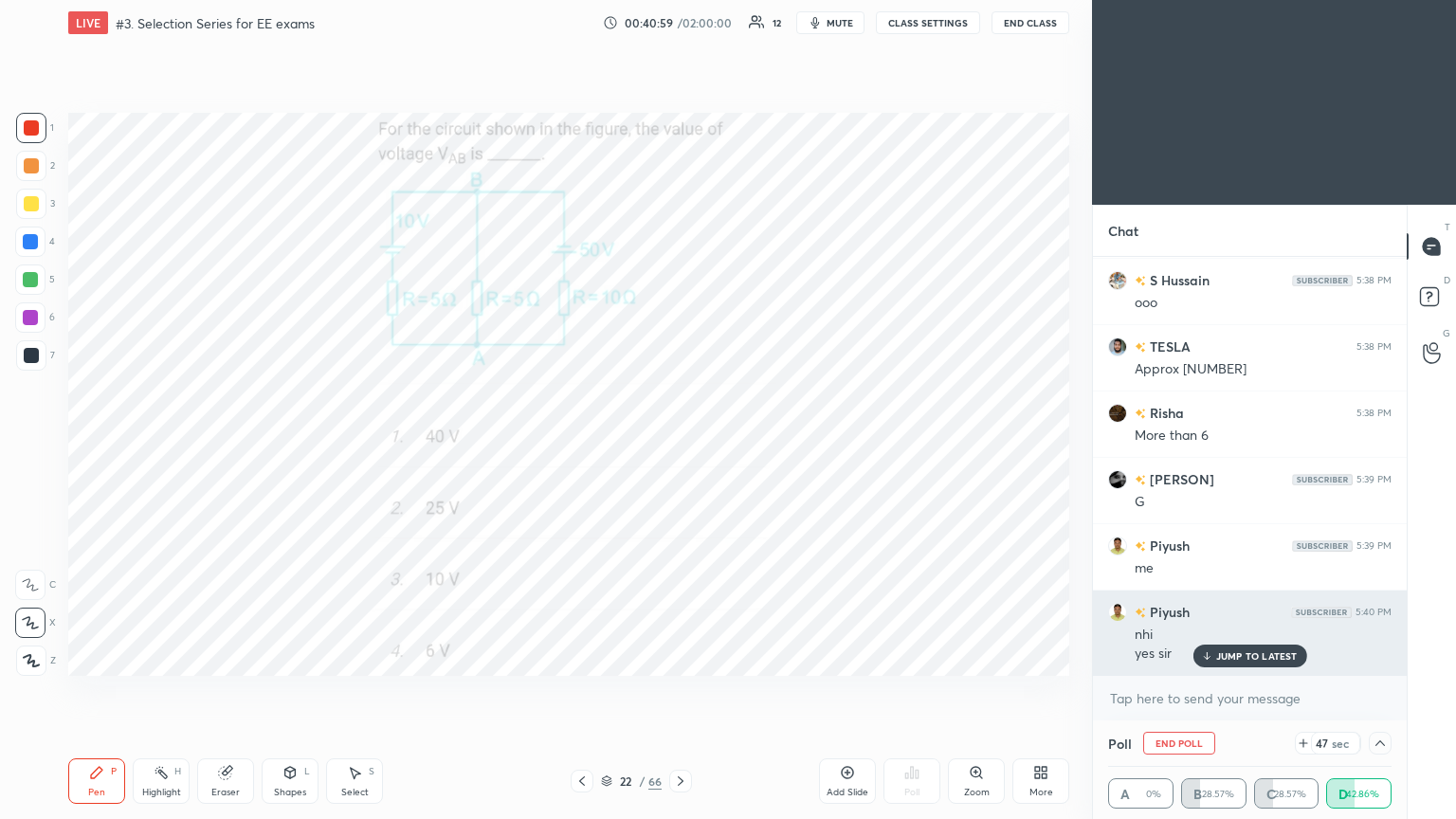 click on "JUMP TO LATEST" at bounding box center [1257, 656] 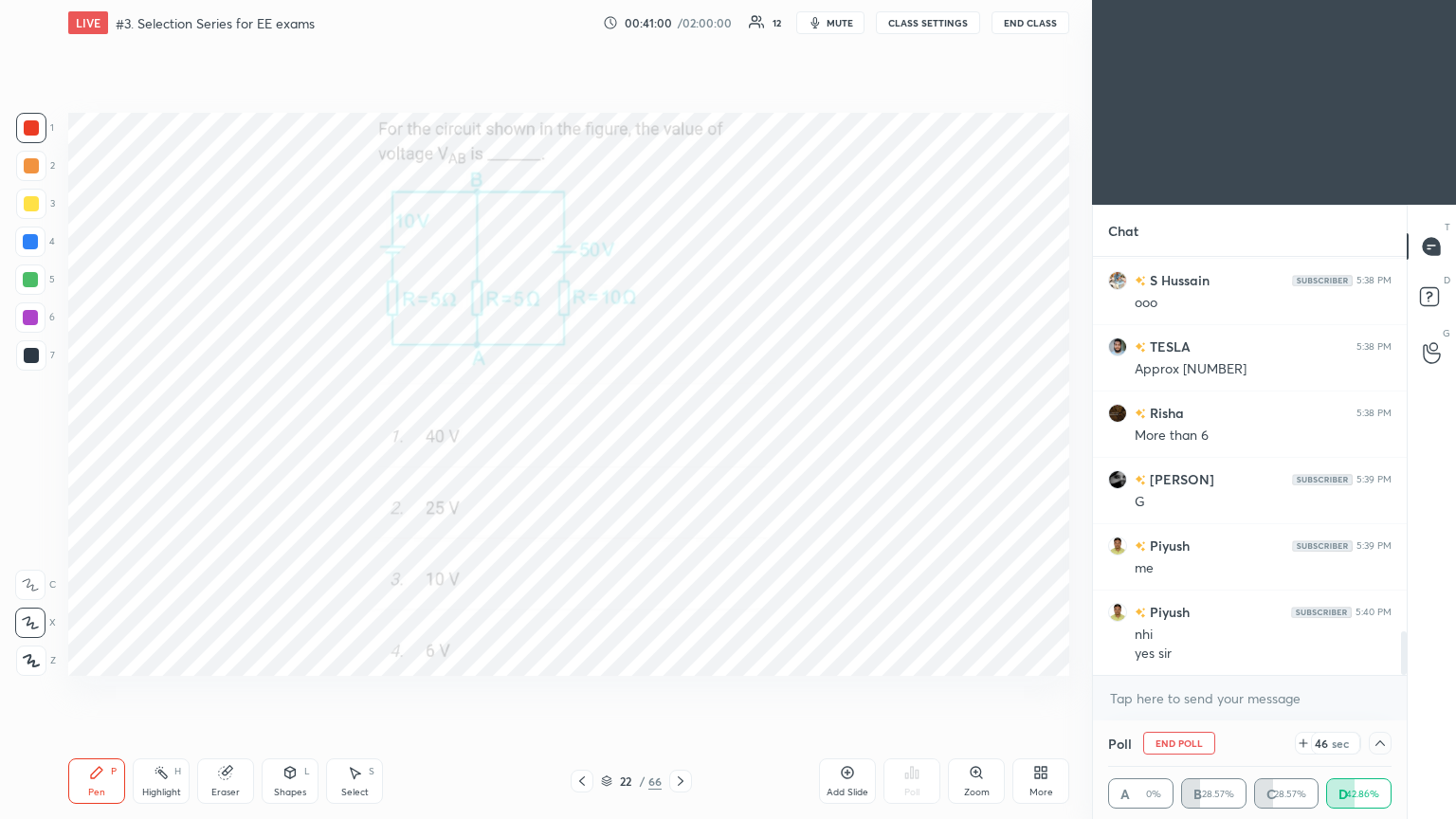 click 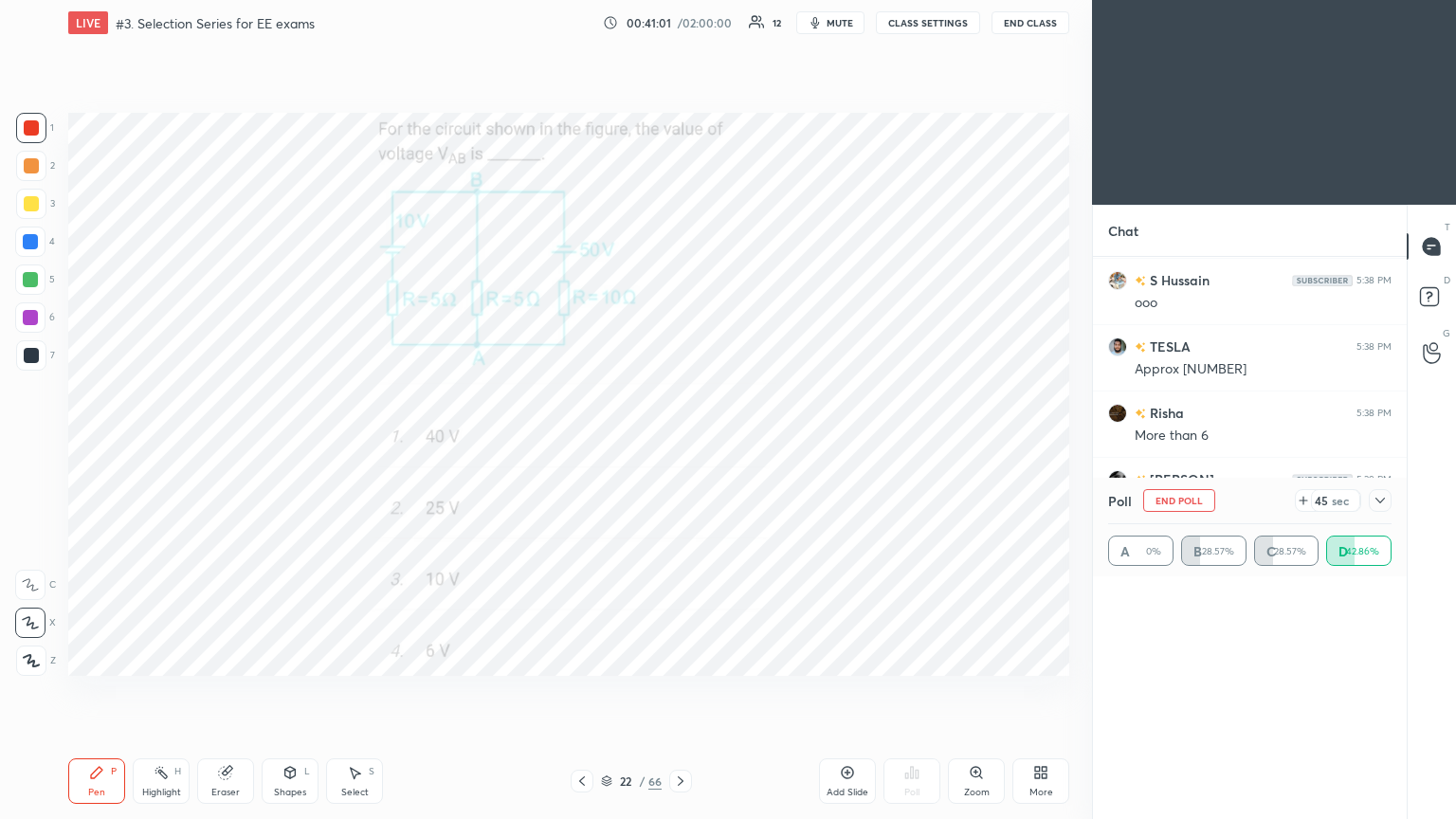 scroll, scrollTop: 0, scrollLeft: 0, axis: both 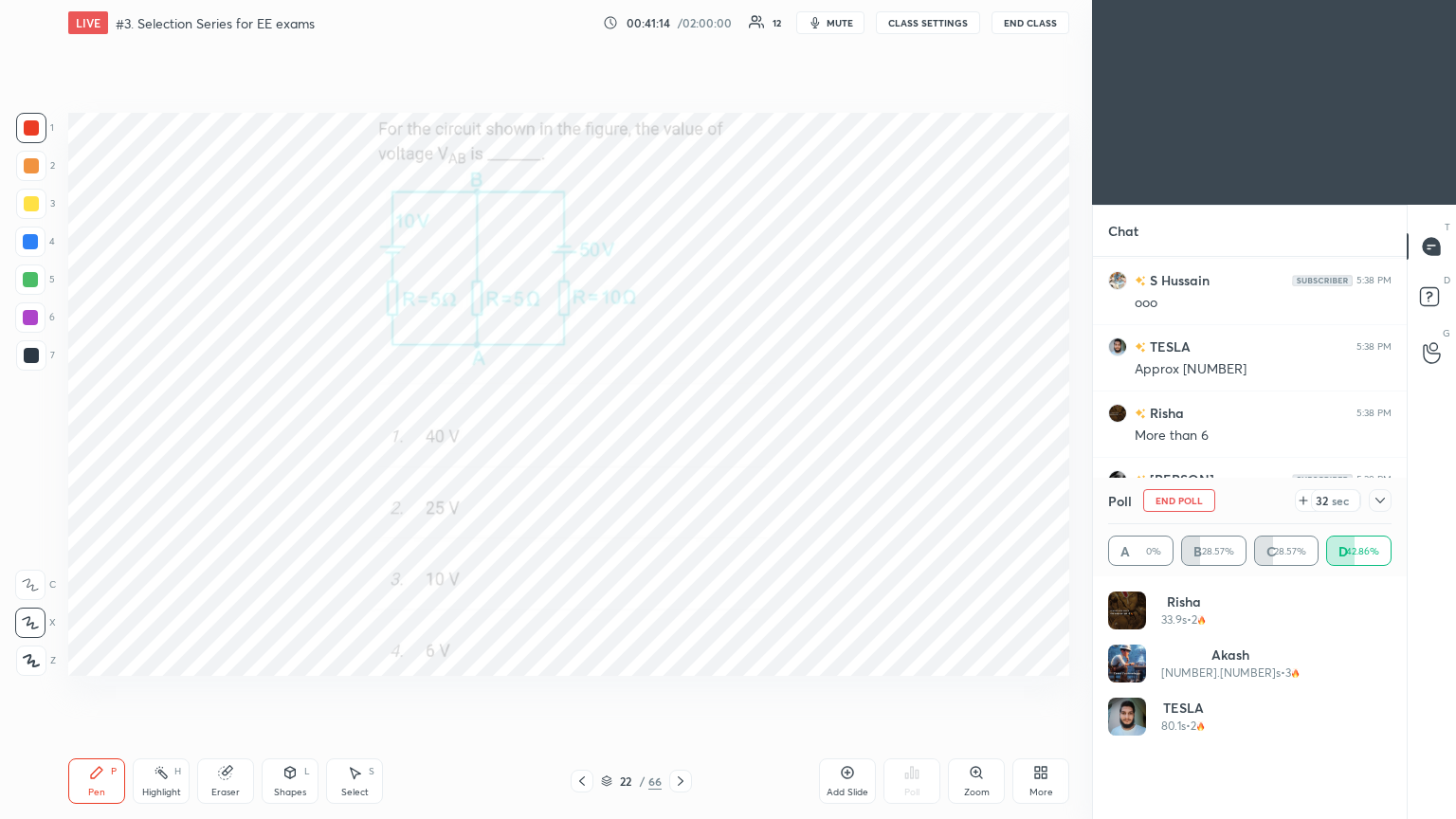 click at bounding box center [31, 128] 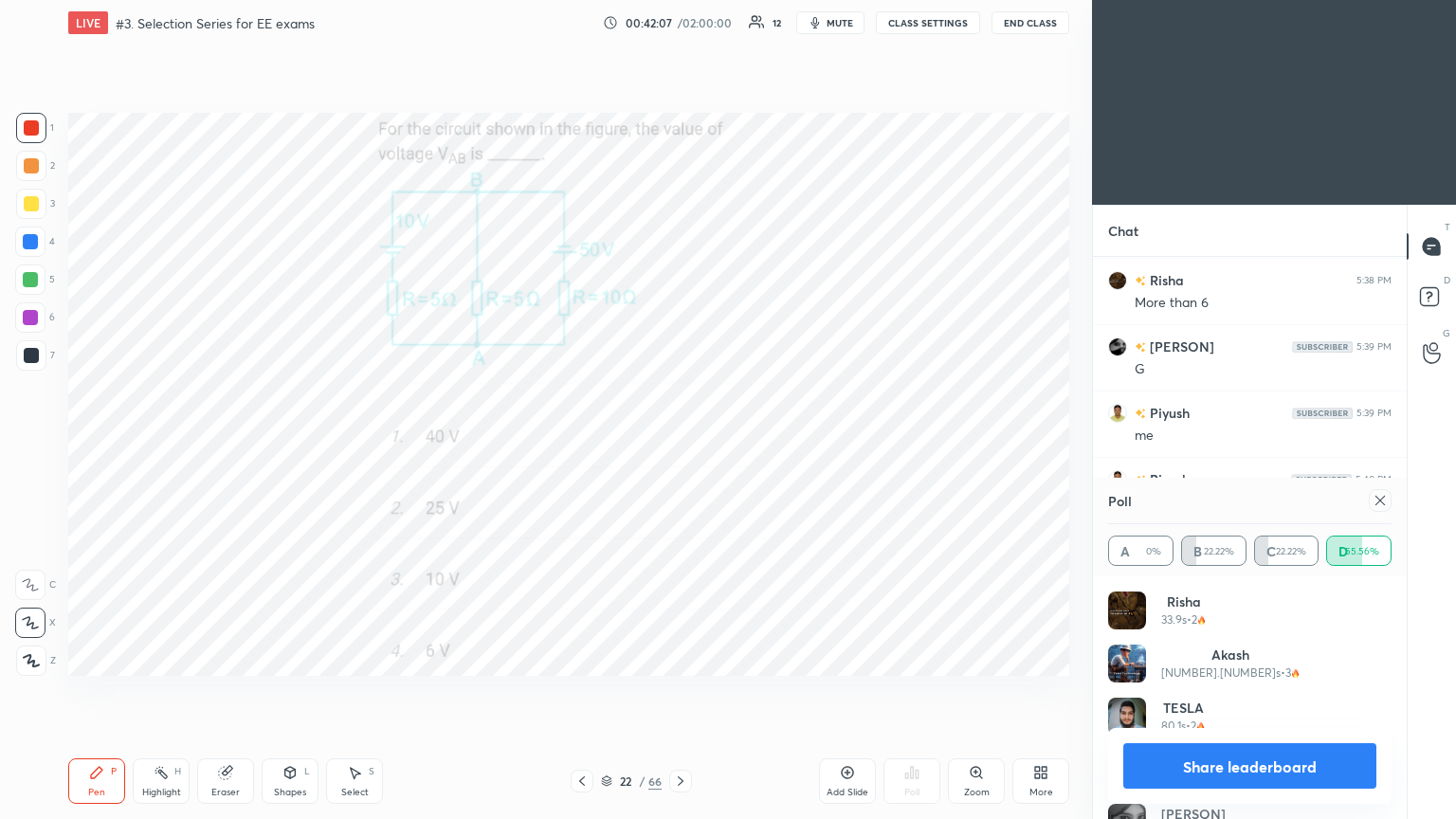 scroll, scrollTop: 3806, scrollLeft: 0, axis: vertical 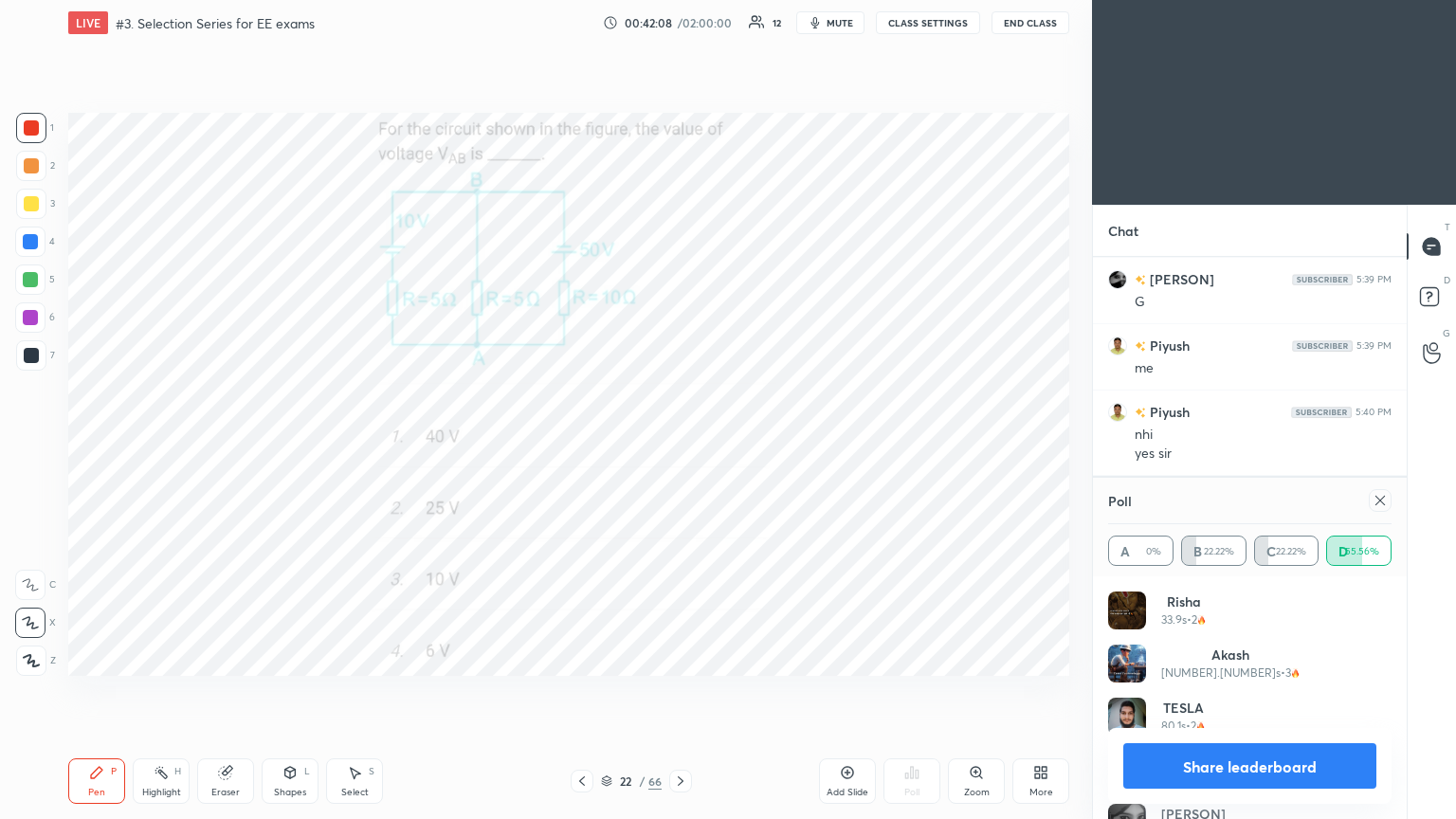 click 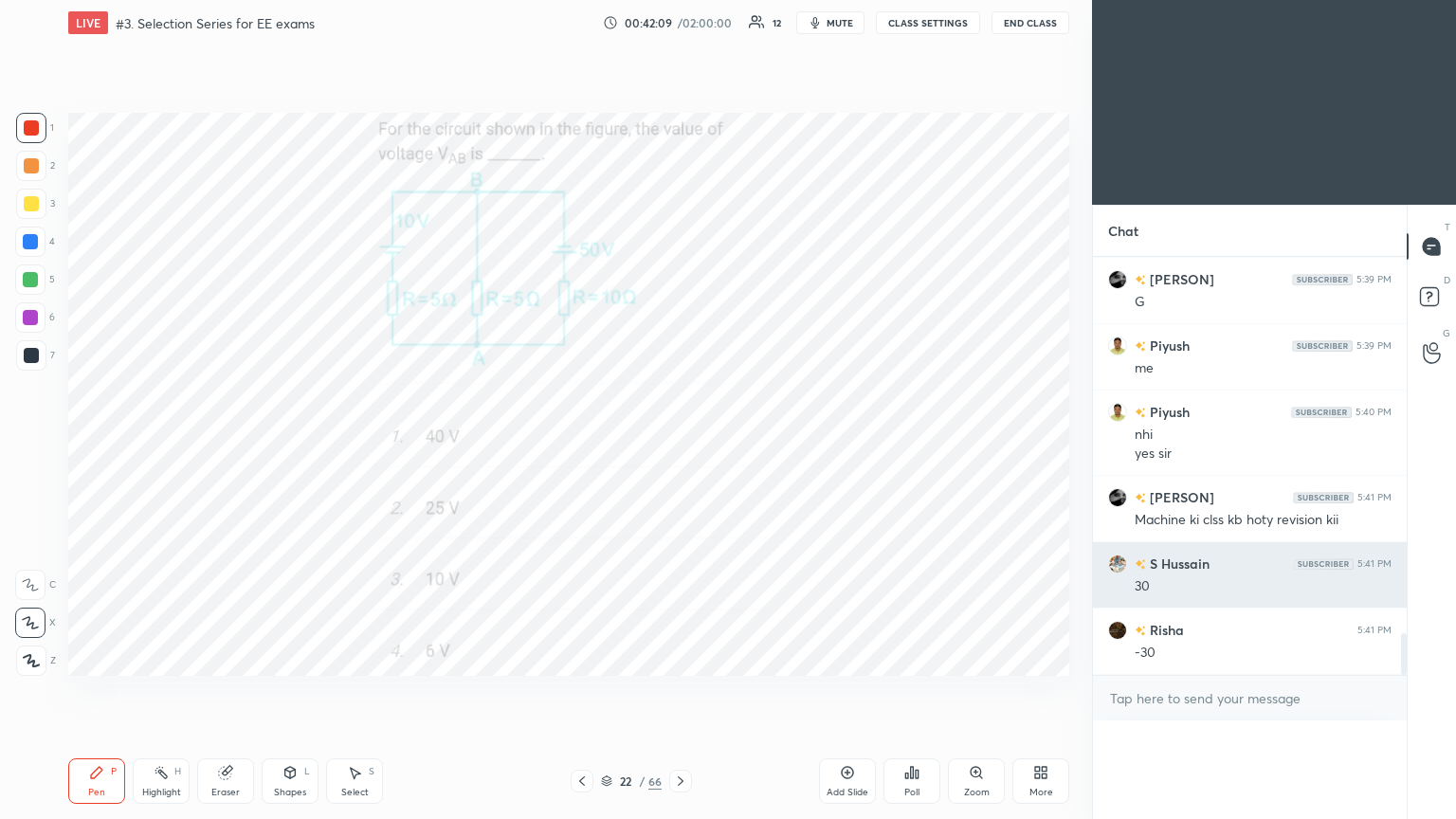 scroll, scrollTop: 115, scrollLeft: 278, axis: both 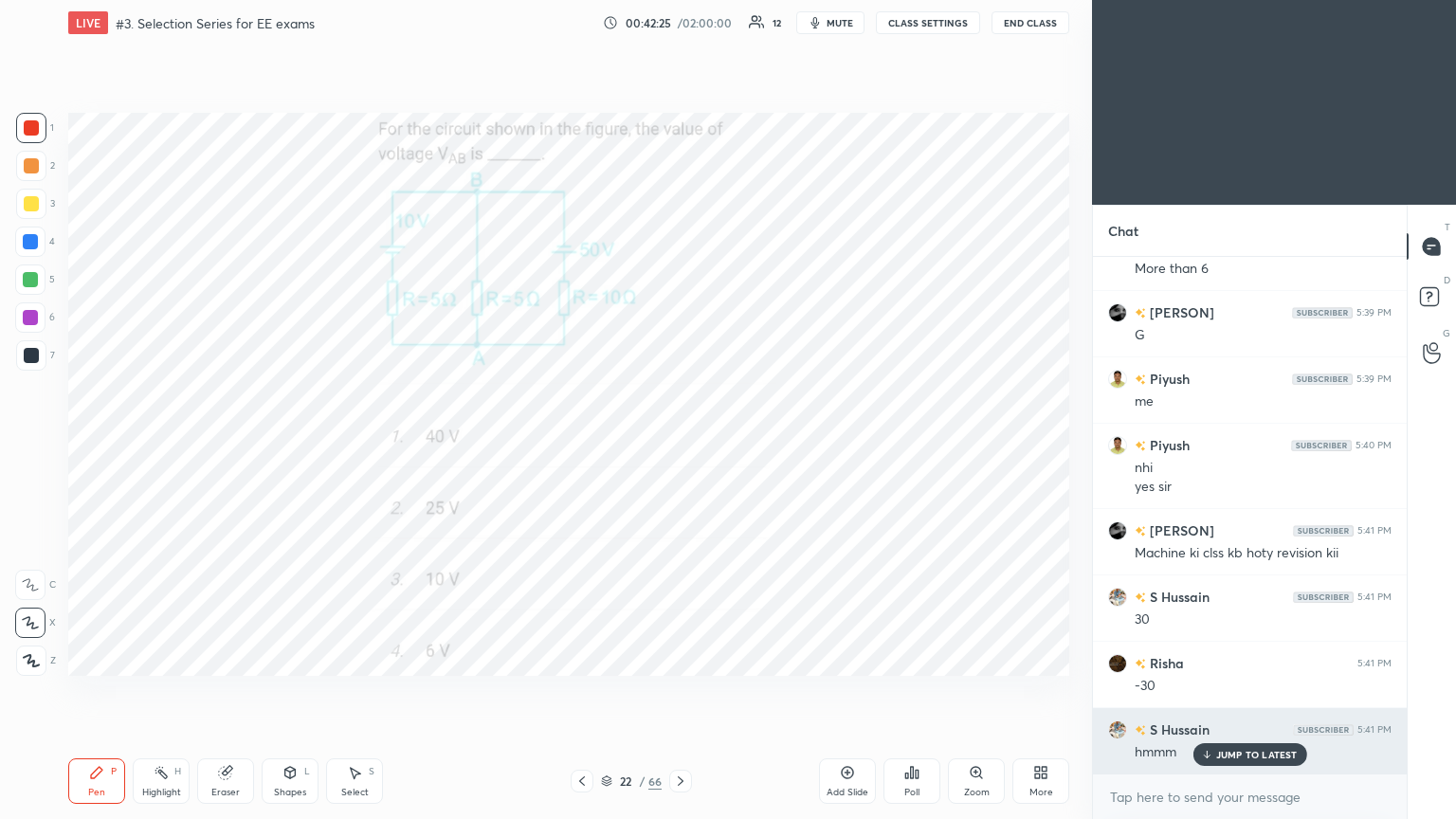 click on "JUMP TO LATEST" at bounding box center [1257, 755] 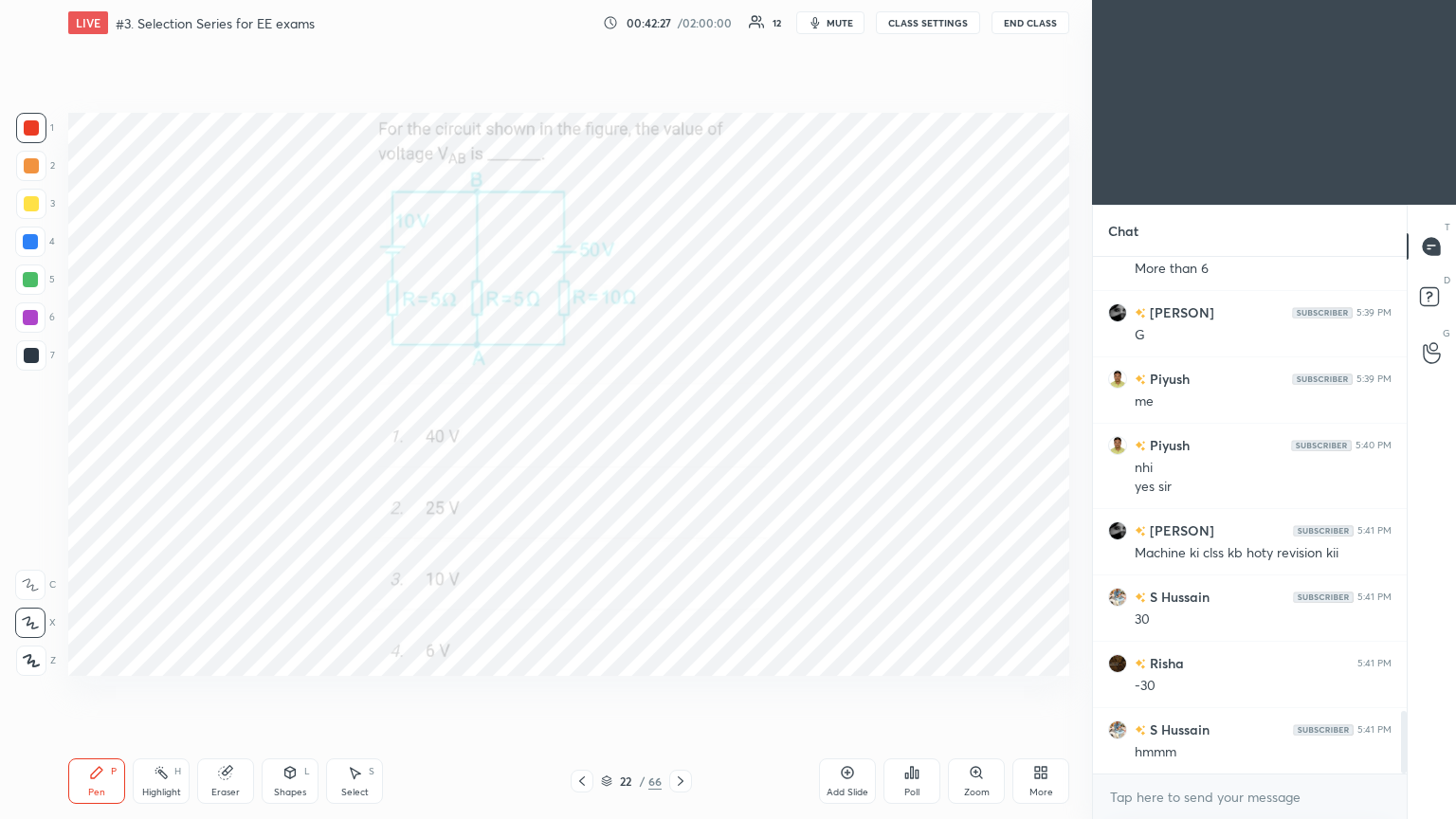 click at bounding box center [681, 781] 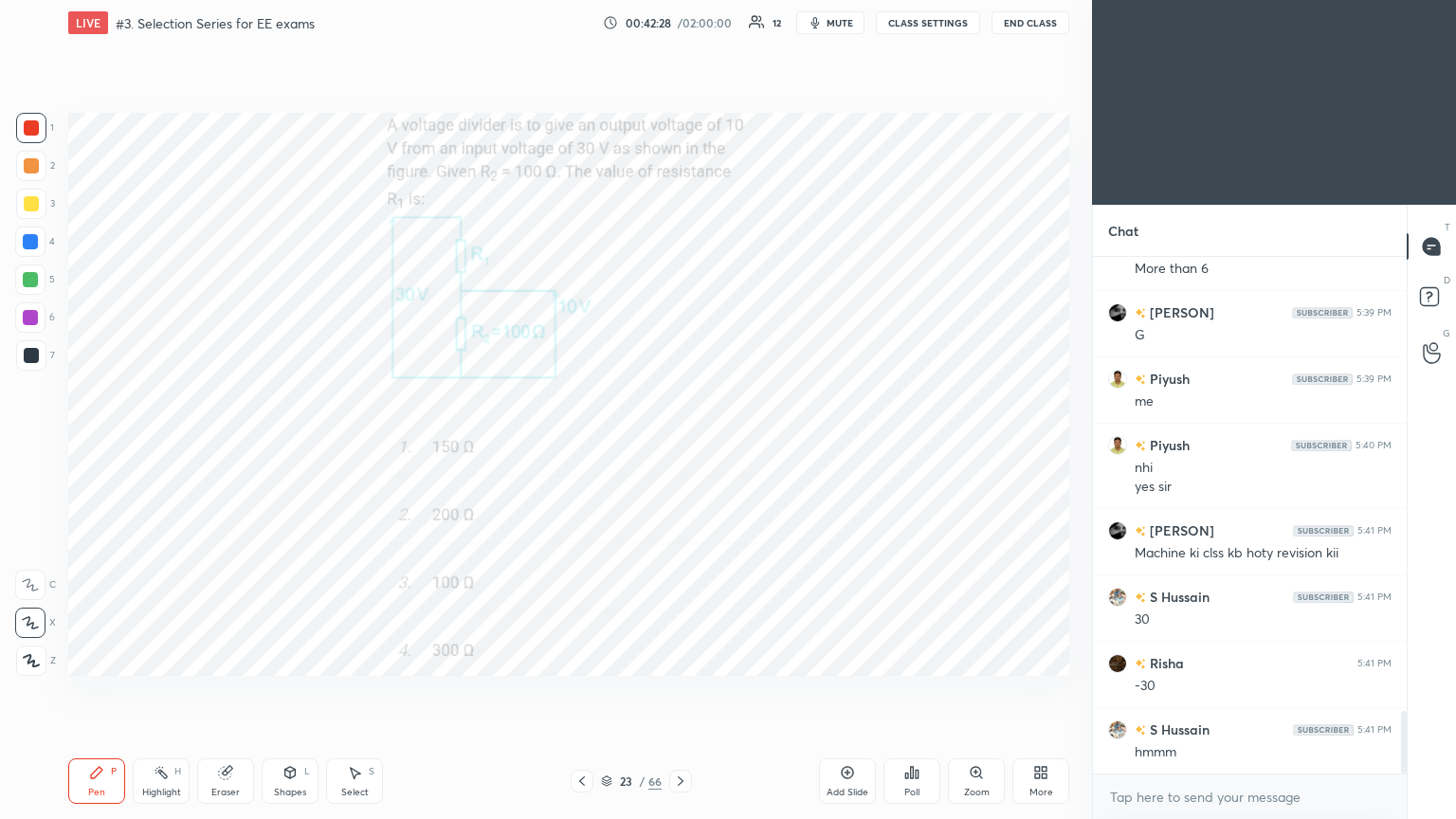 click on "Poll" at bounding box center (912, 781) 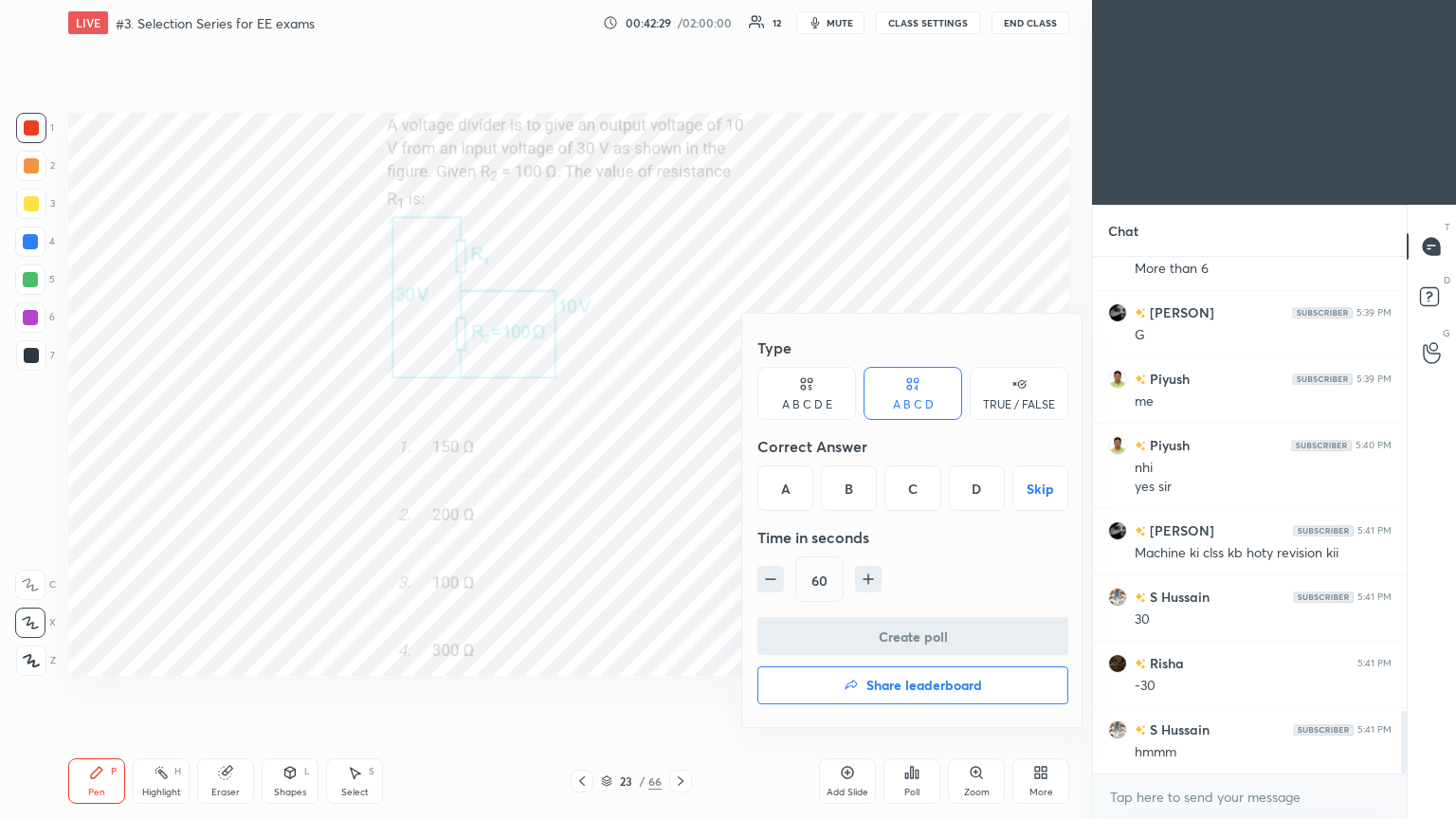 click on "B" at bounding box center [848, 488] 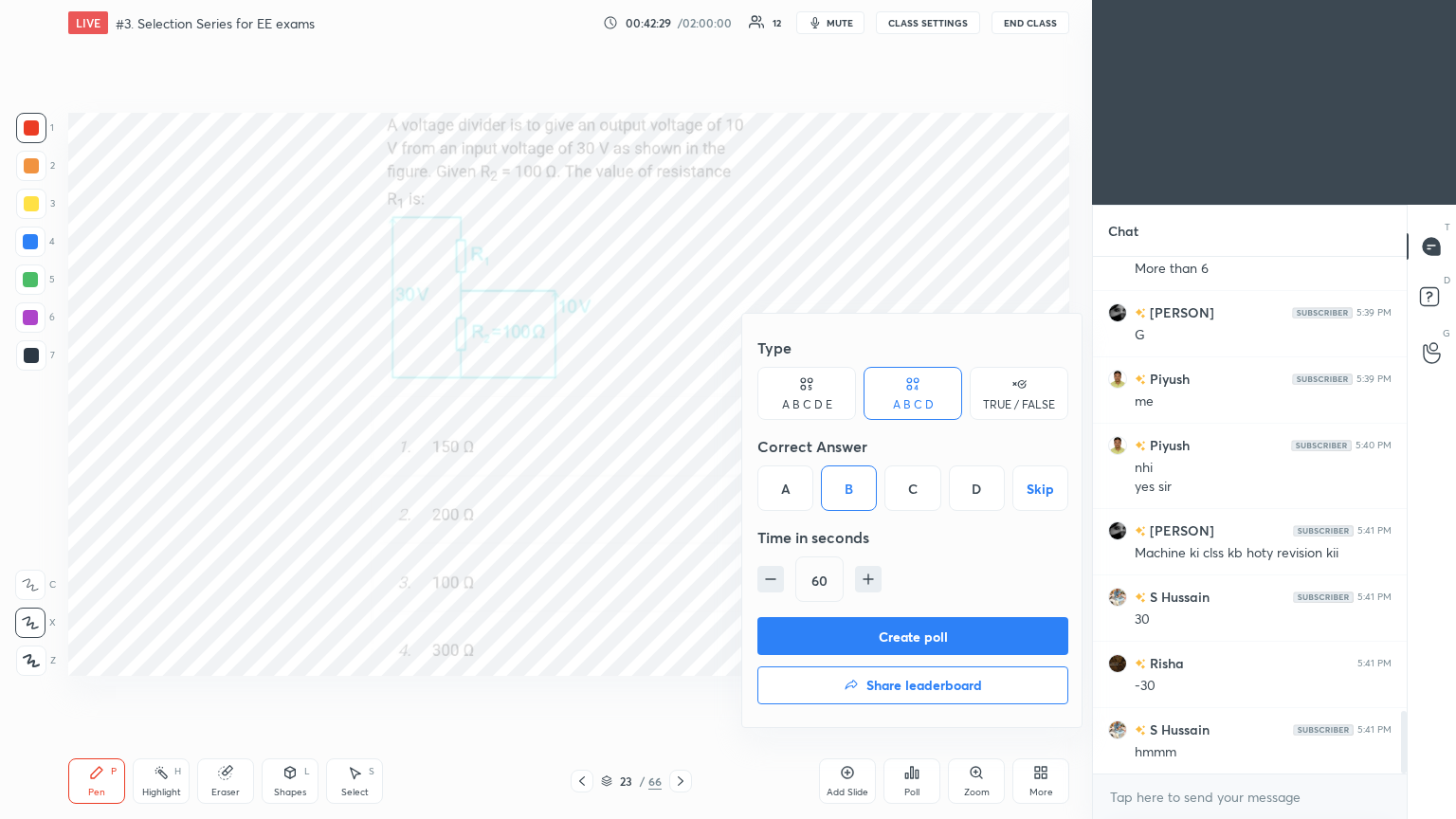 click on "Create poll" at bounding box center [913, 636] 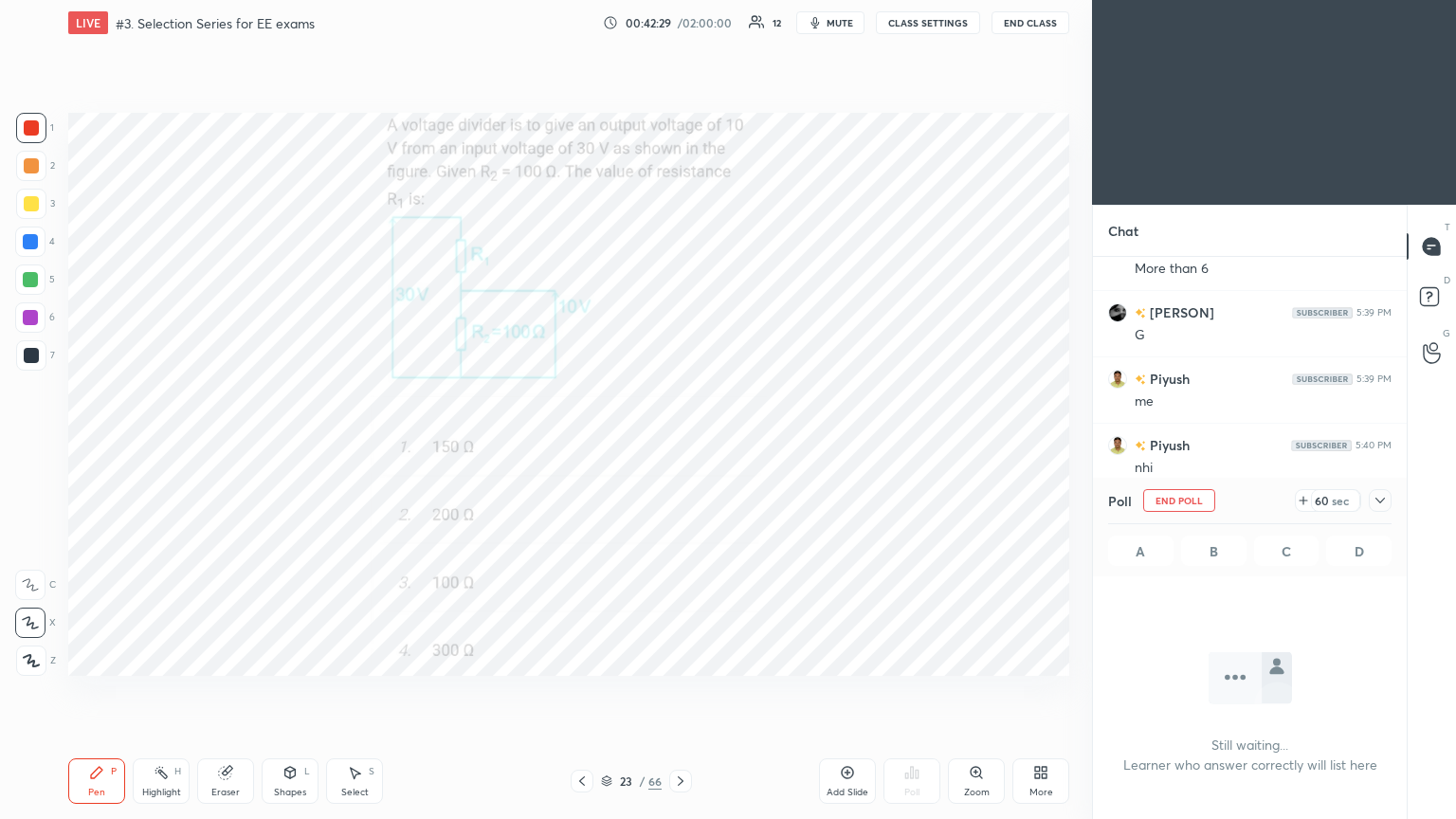 scroll, scrollTop: 462, scrollLeft: 308, axis: both 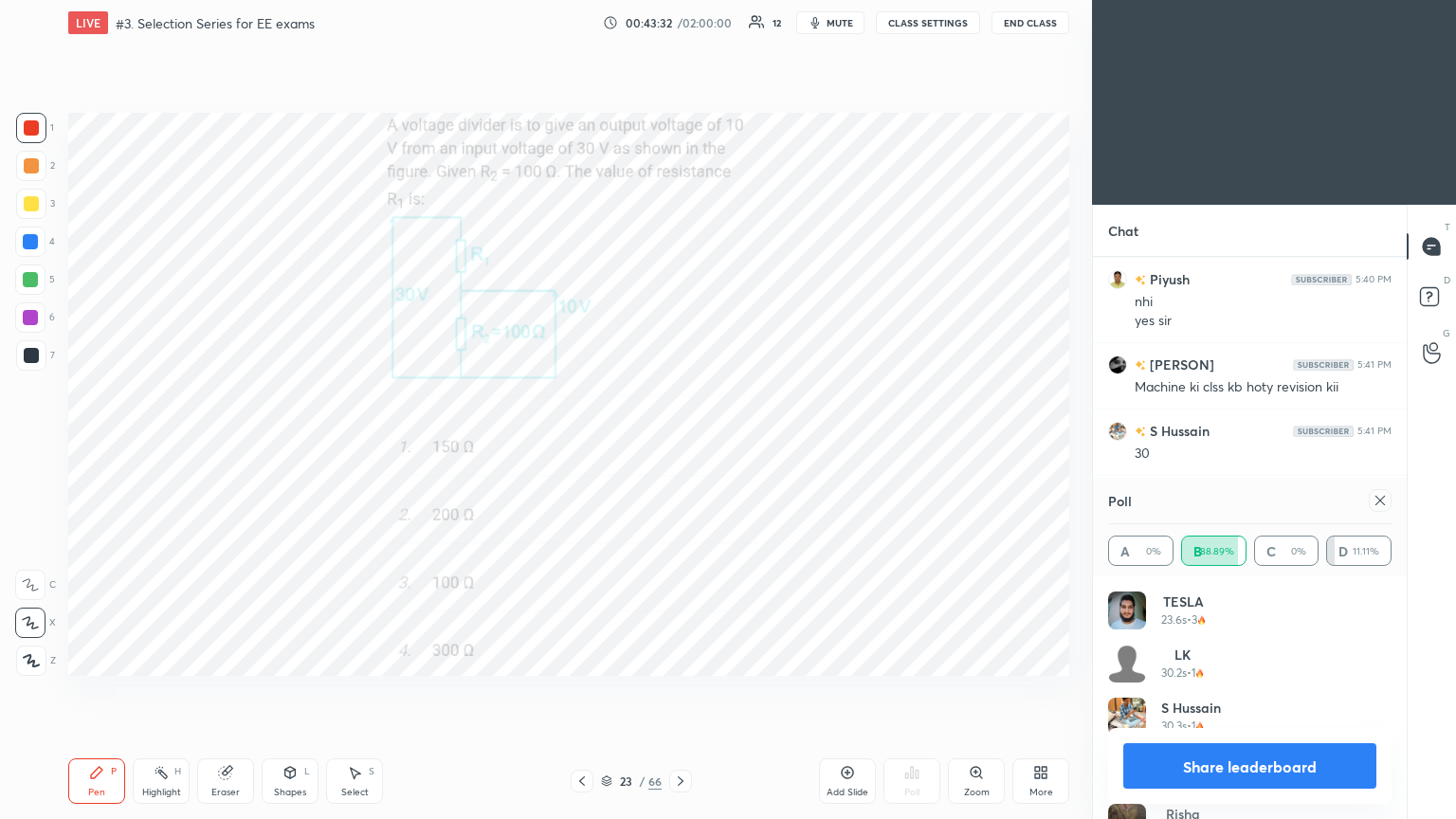 click at bounding box center (1380, 500) 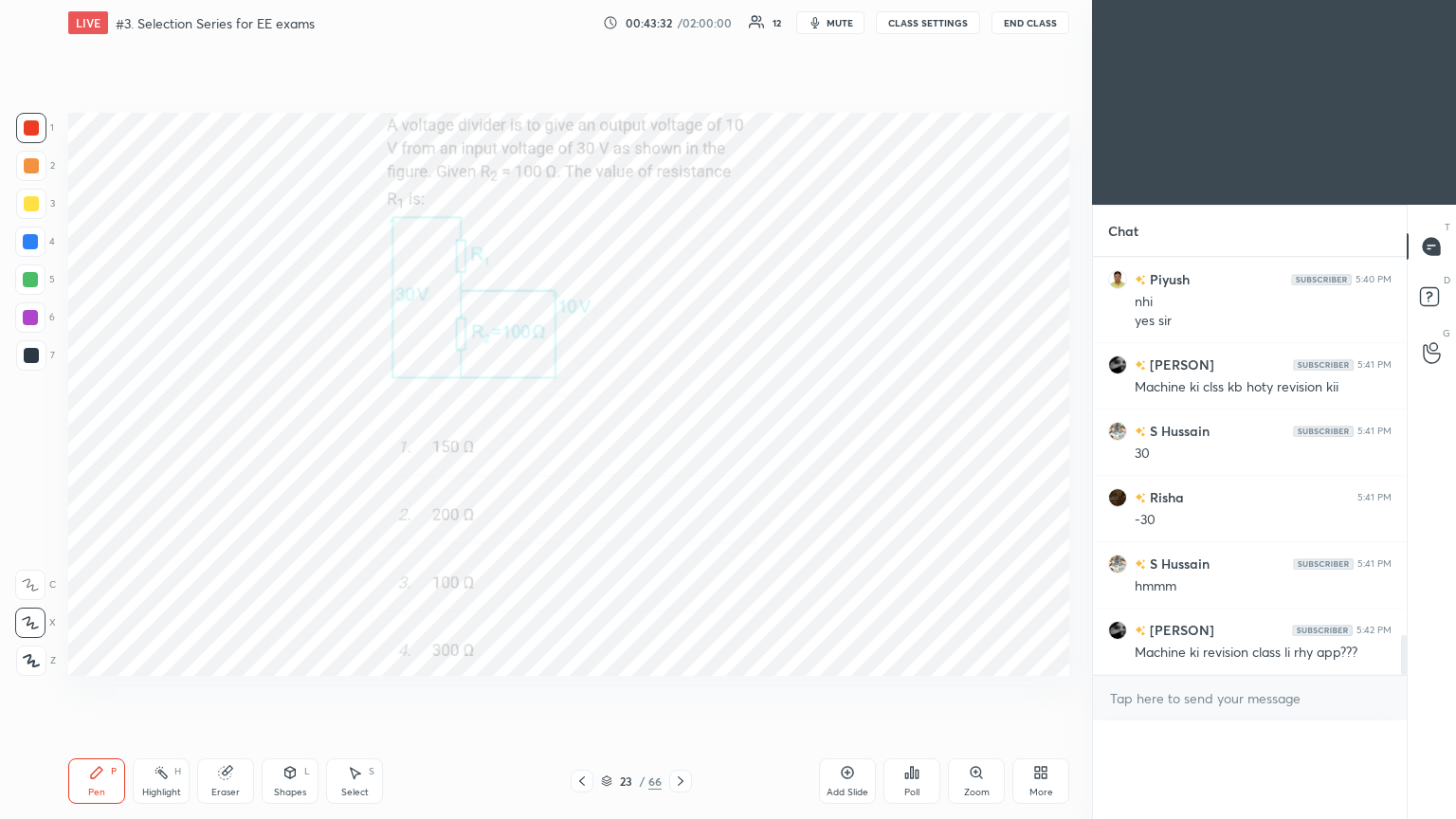 scroll, scrollTop: 84, scrollLeft: 278, axis: both 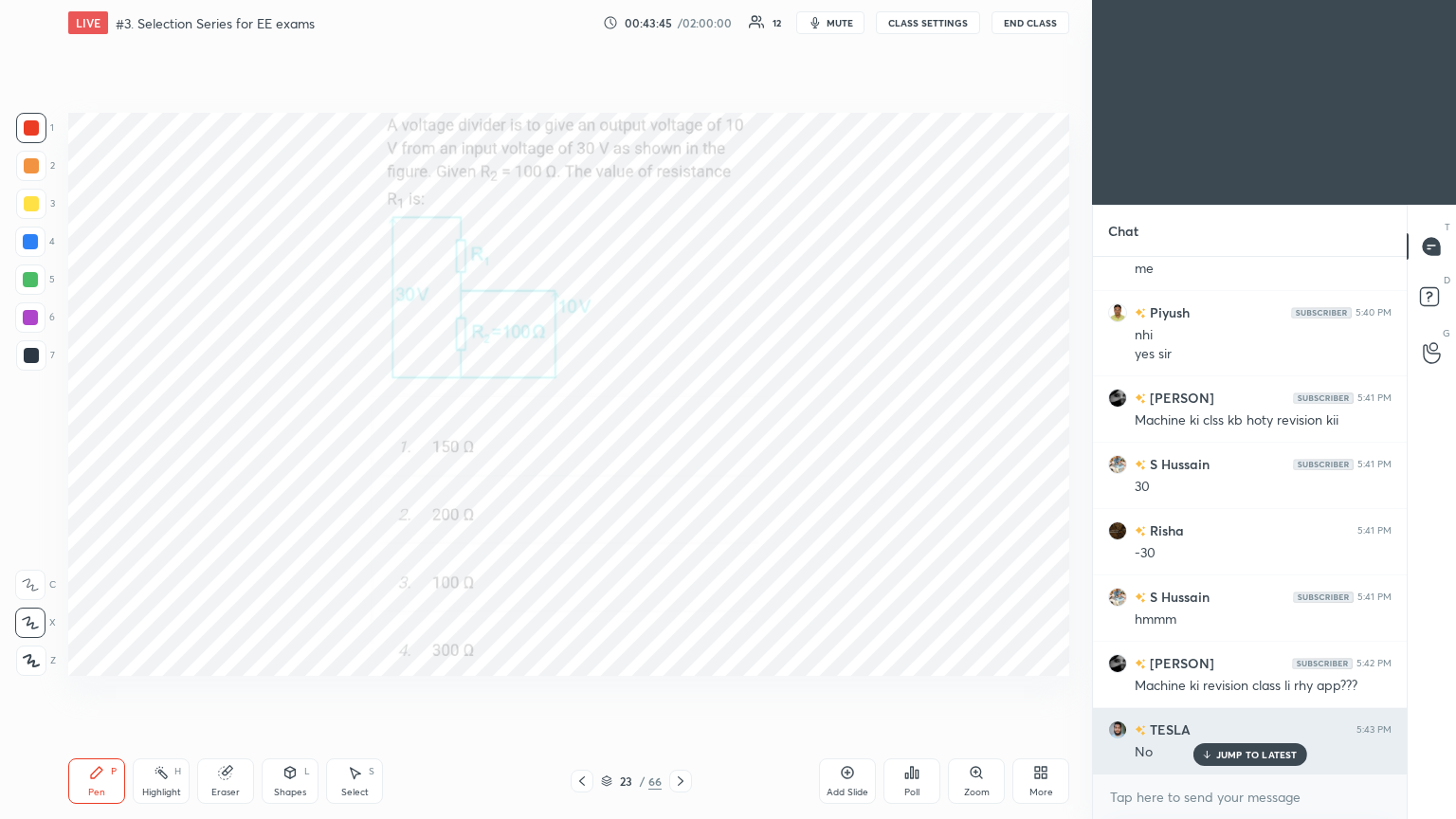 click on "JUMP TO LATEST" at bounding box center [1257, 755] 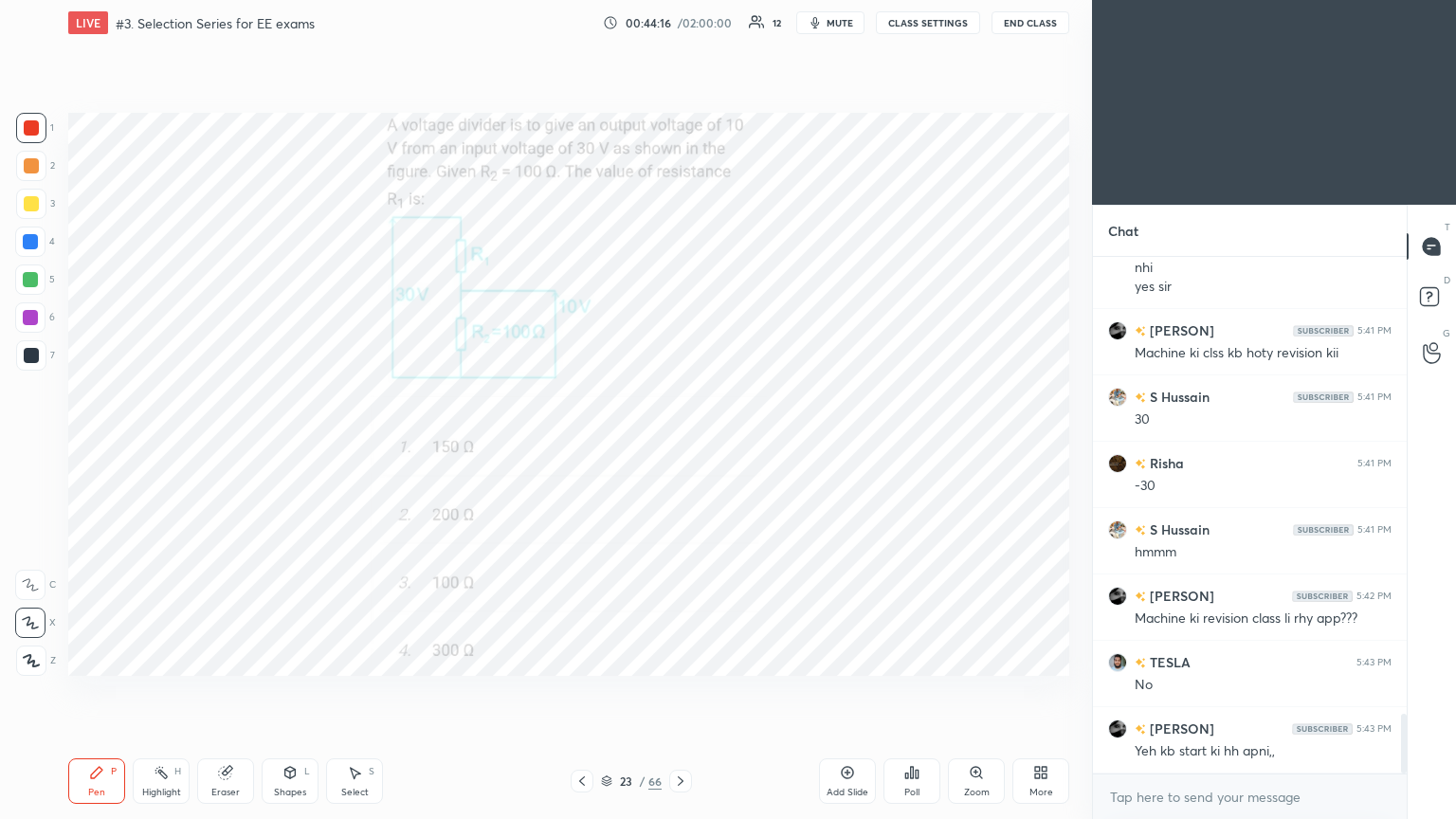 scroll, scrollTop: 4038, scrollLeft: 0, axis: vertical 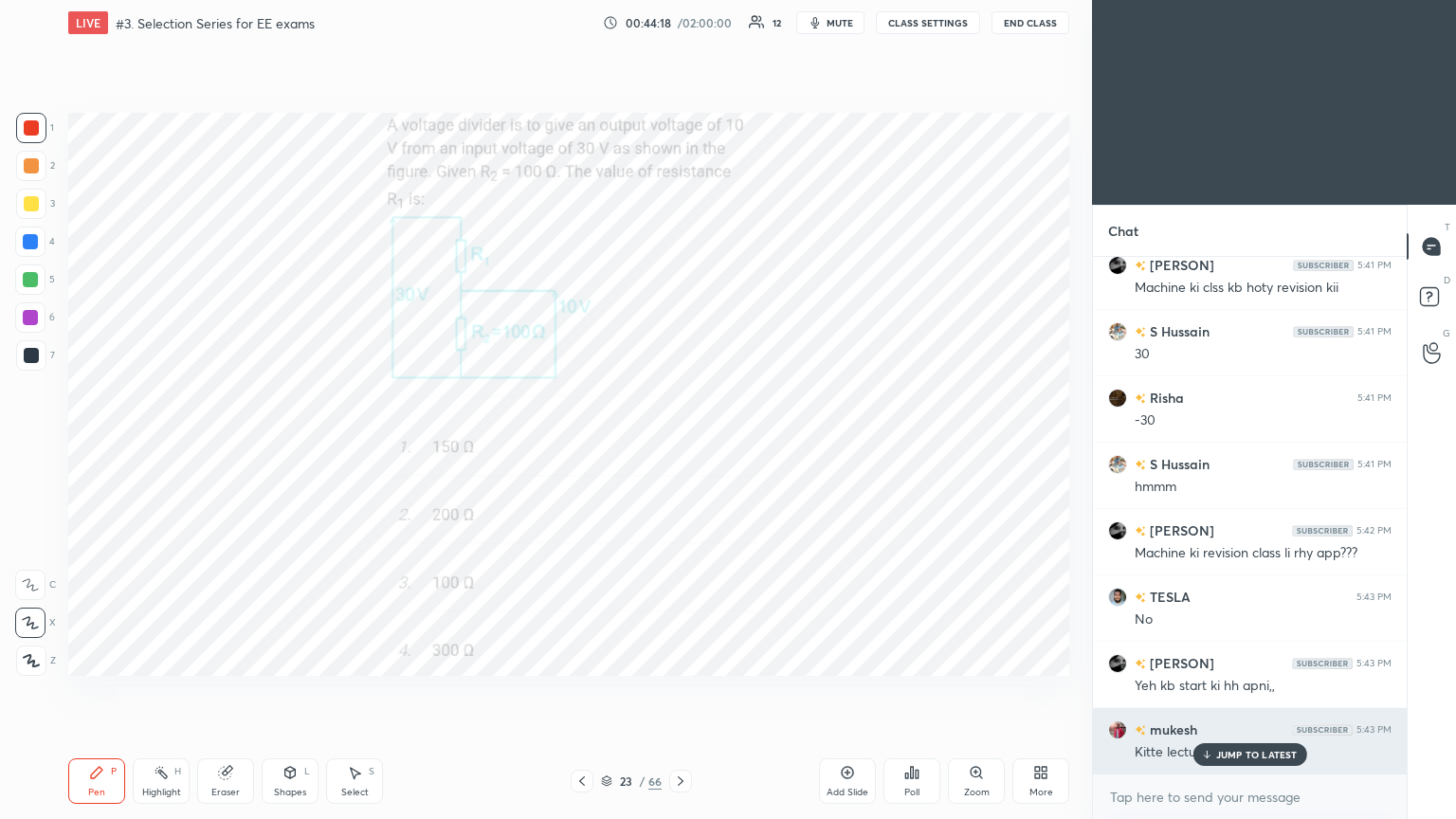 click on "JUMP TO LATEST" at bounding box center (1257, 755) 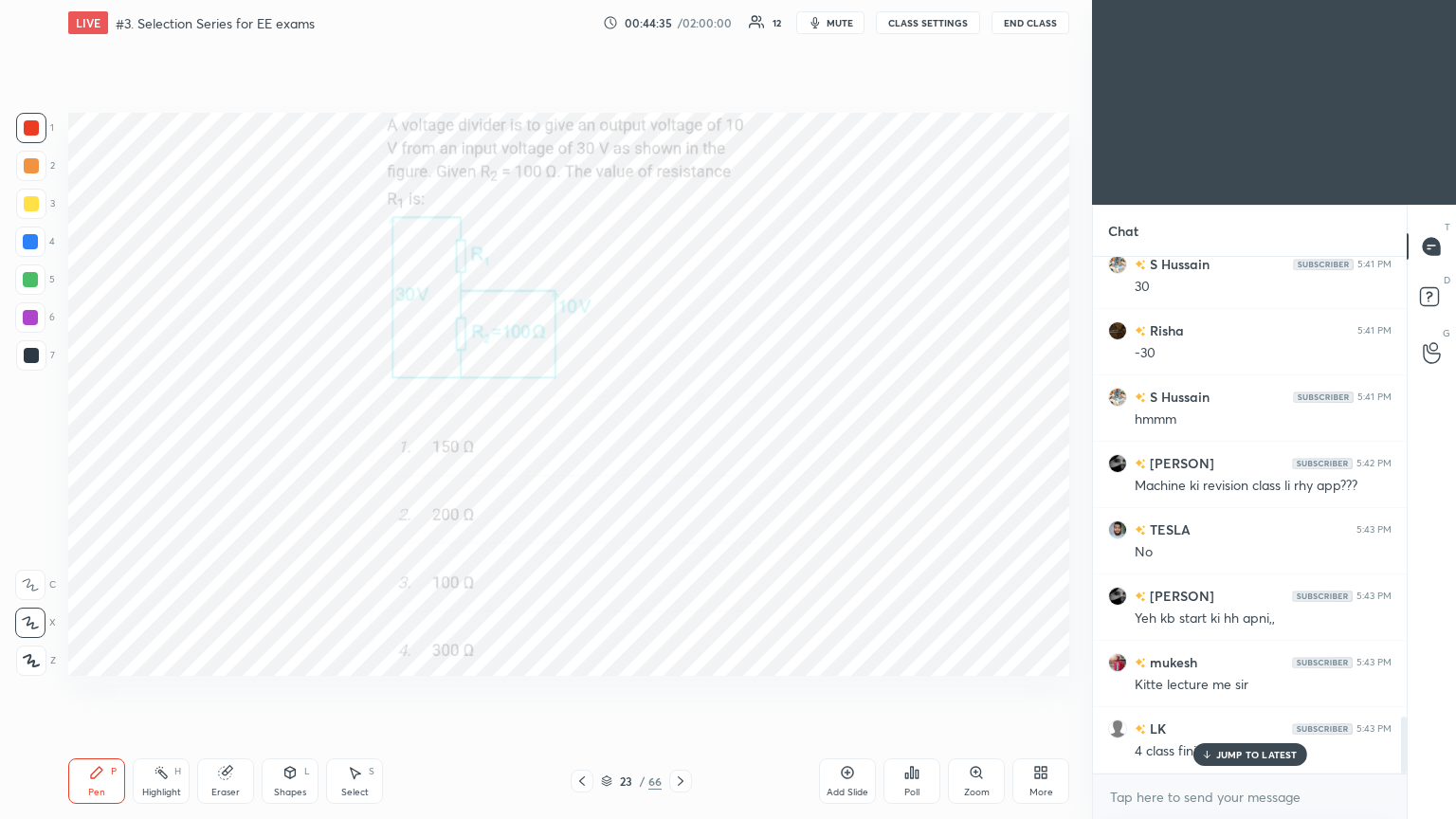 scroll, scrollTop: 4171, scrollLeft: 0, axis: vertical 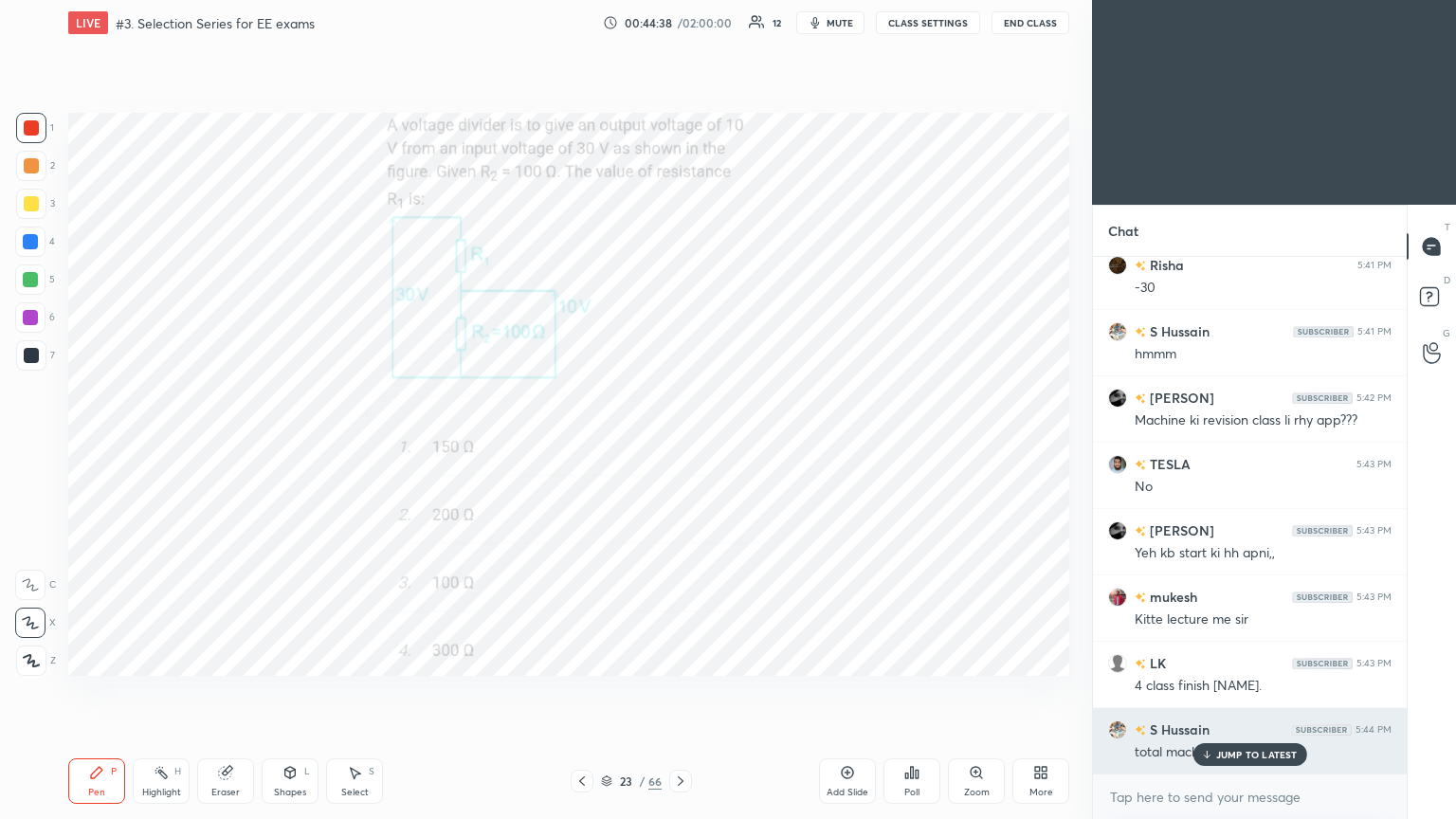 drag, startPoint x: 1218, startPoint y: 746, endPoint x: 1216, endPoint y: 759, distance: 13.152946 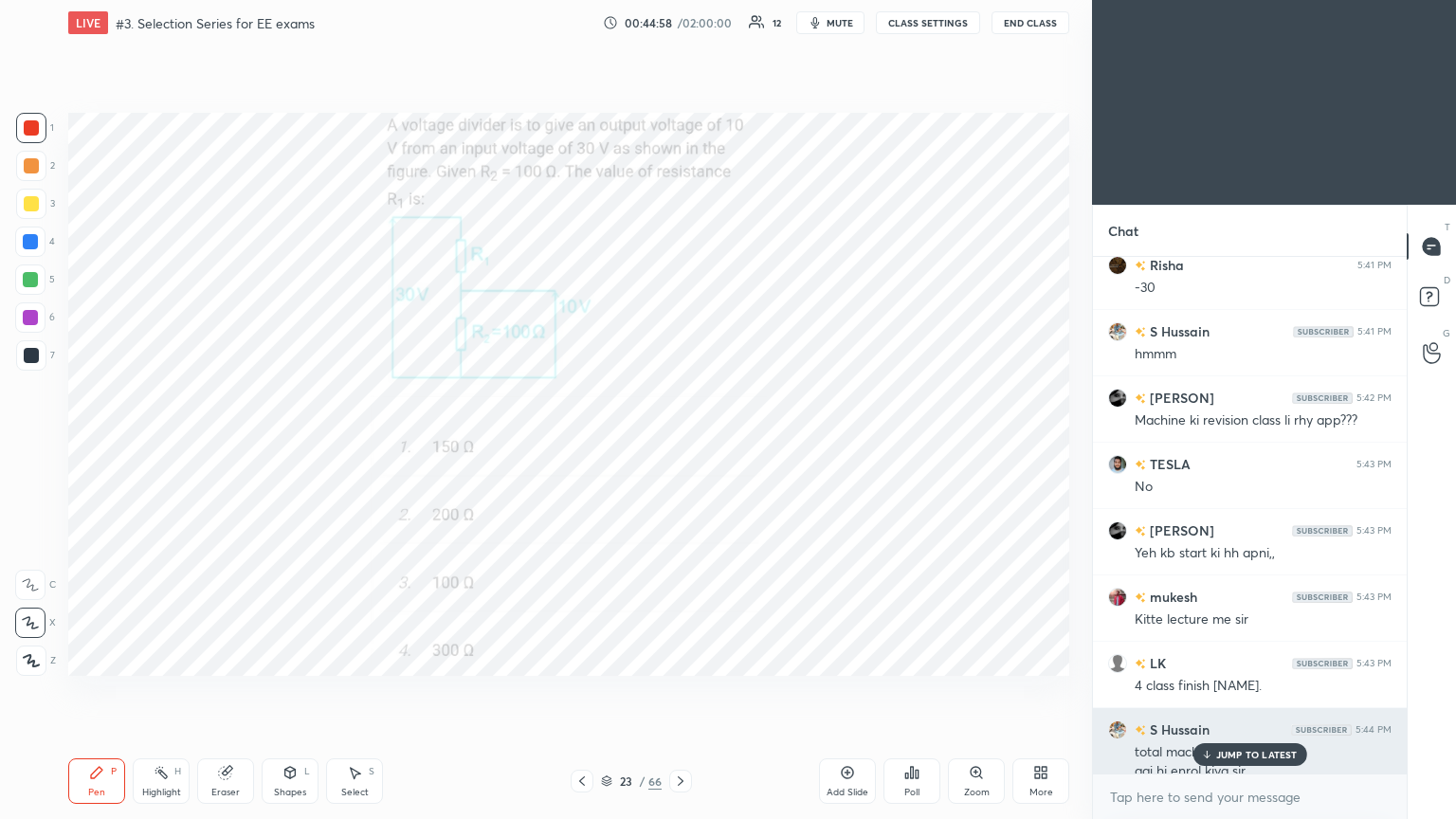 scroll, scrollTop: 4190, scrollLeft: 0, axis: vertical 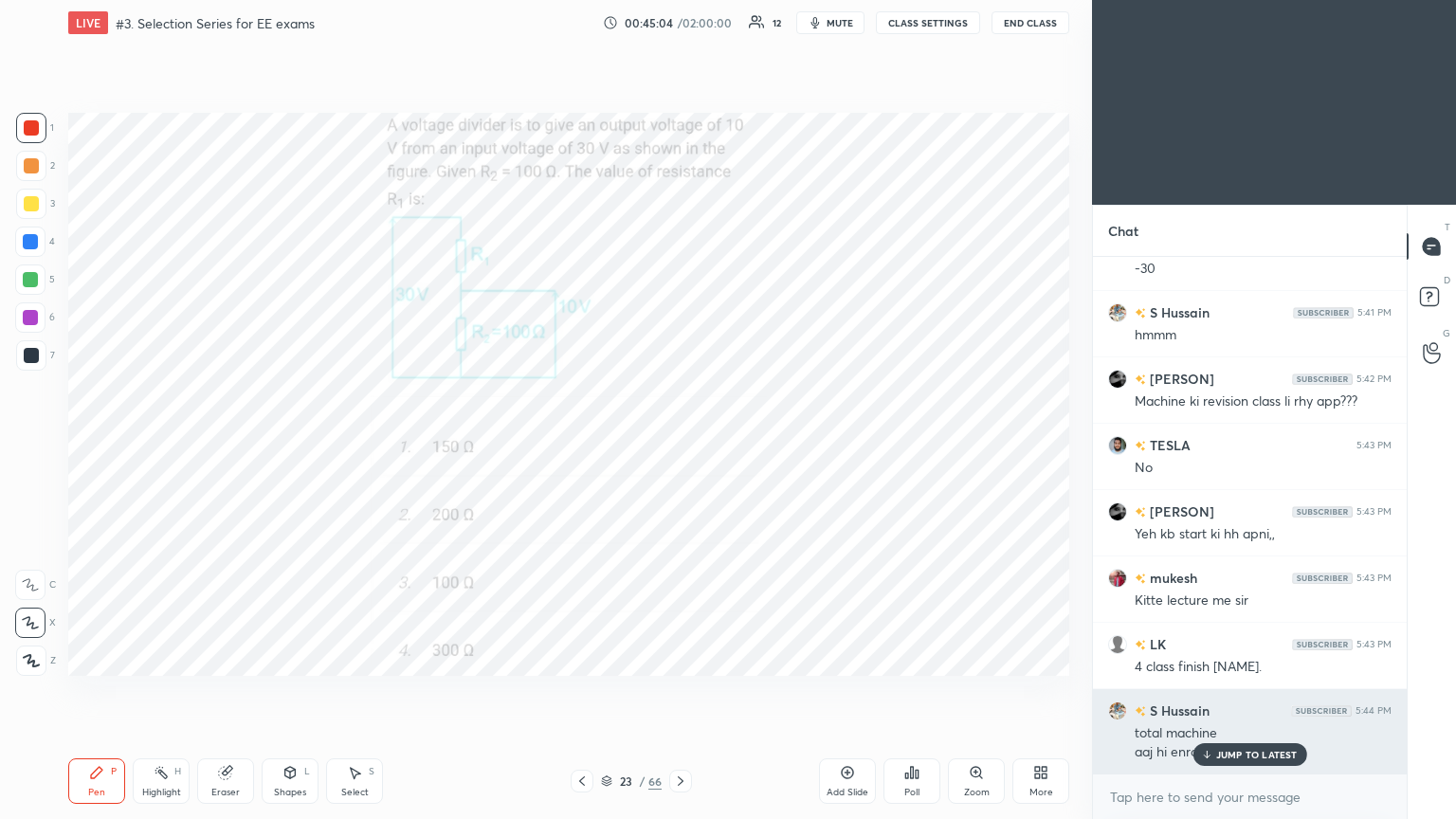 click on "JUMP TO LATEST" at bounding box center [1249, 755] 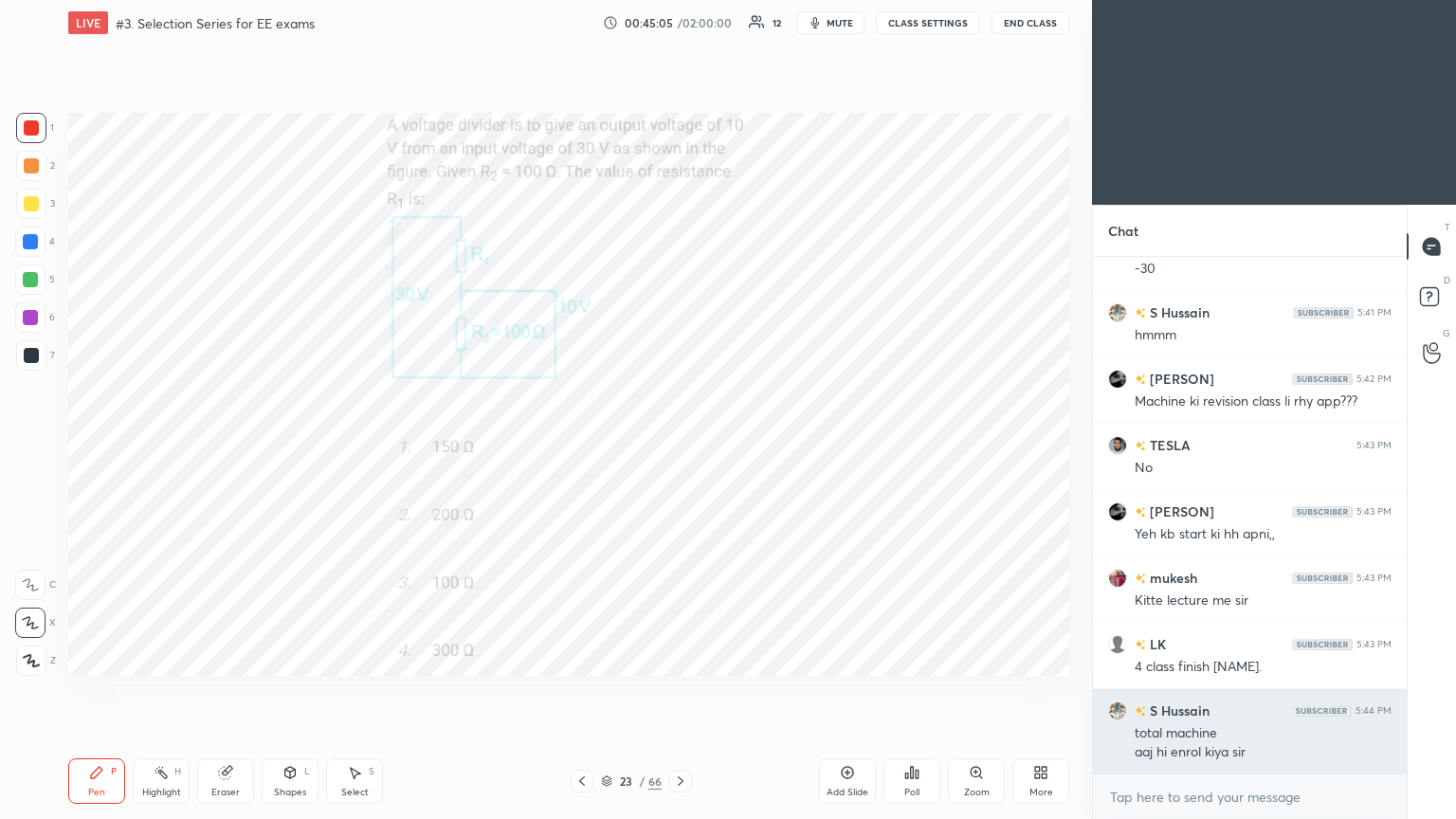 click on "aaj hi enrol kiya sir" at bounding box center (1263, 753) 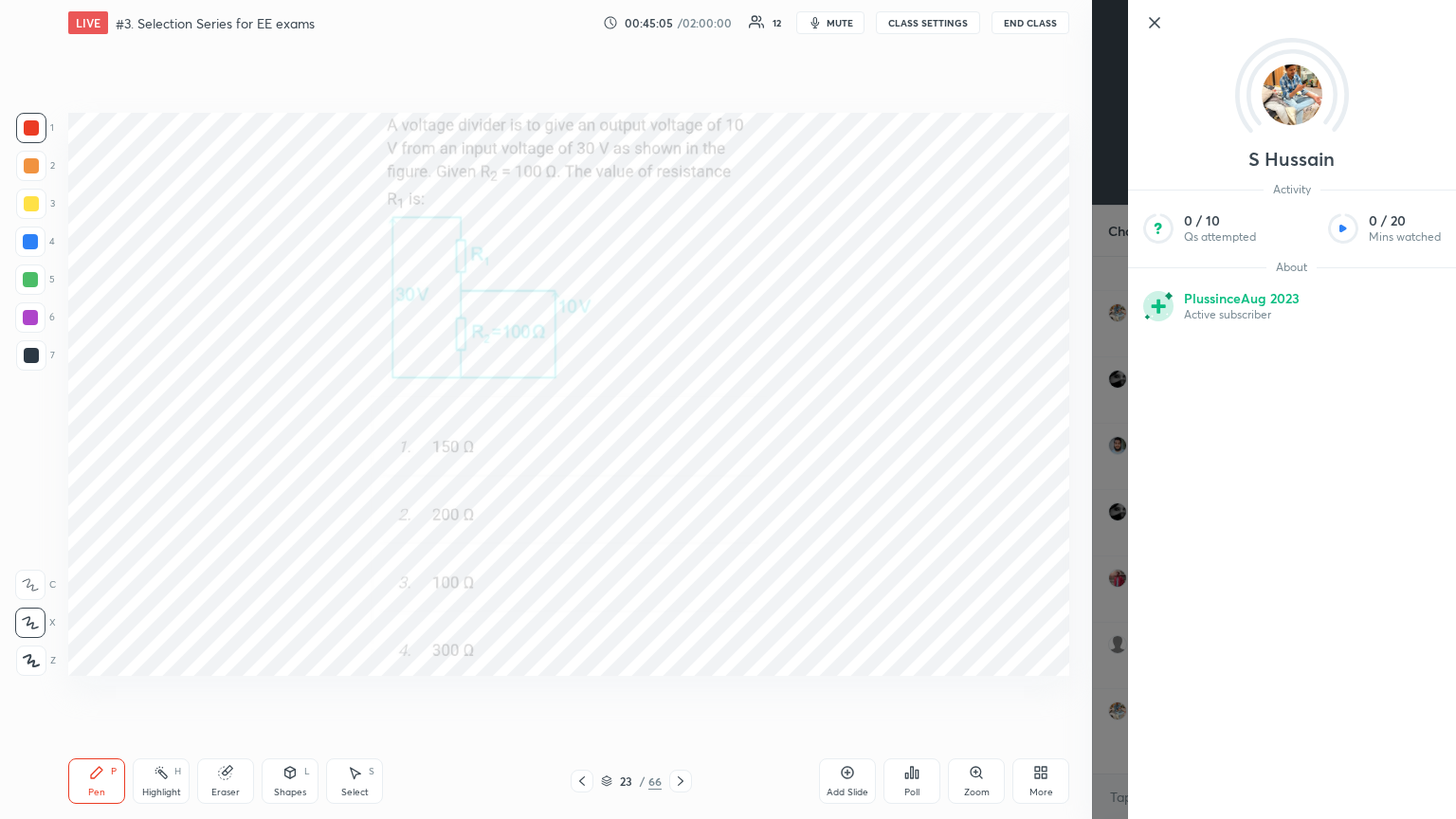 scroll, scrollTop: 4273, scrollLeft: 0, axis: vertical 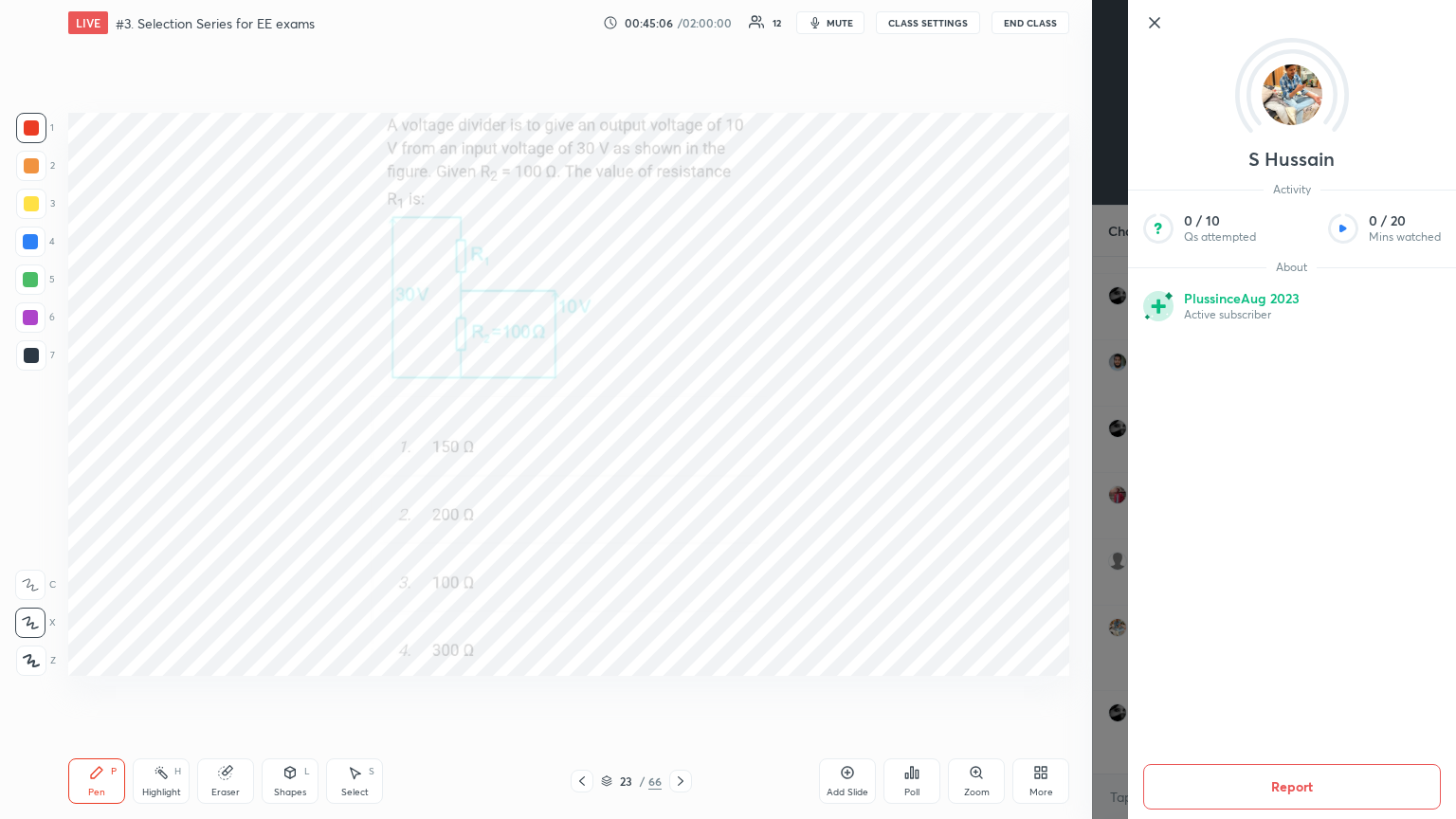 drag, startPoint x: 1161, startPoint y: 24, endPoint x: 1195, endPoint y: 31, distance: 34.71311 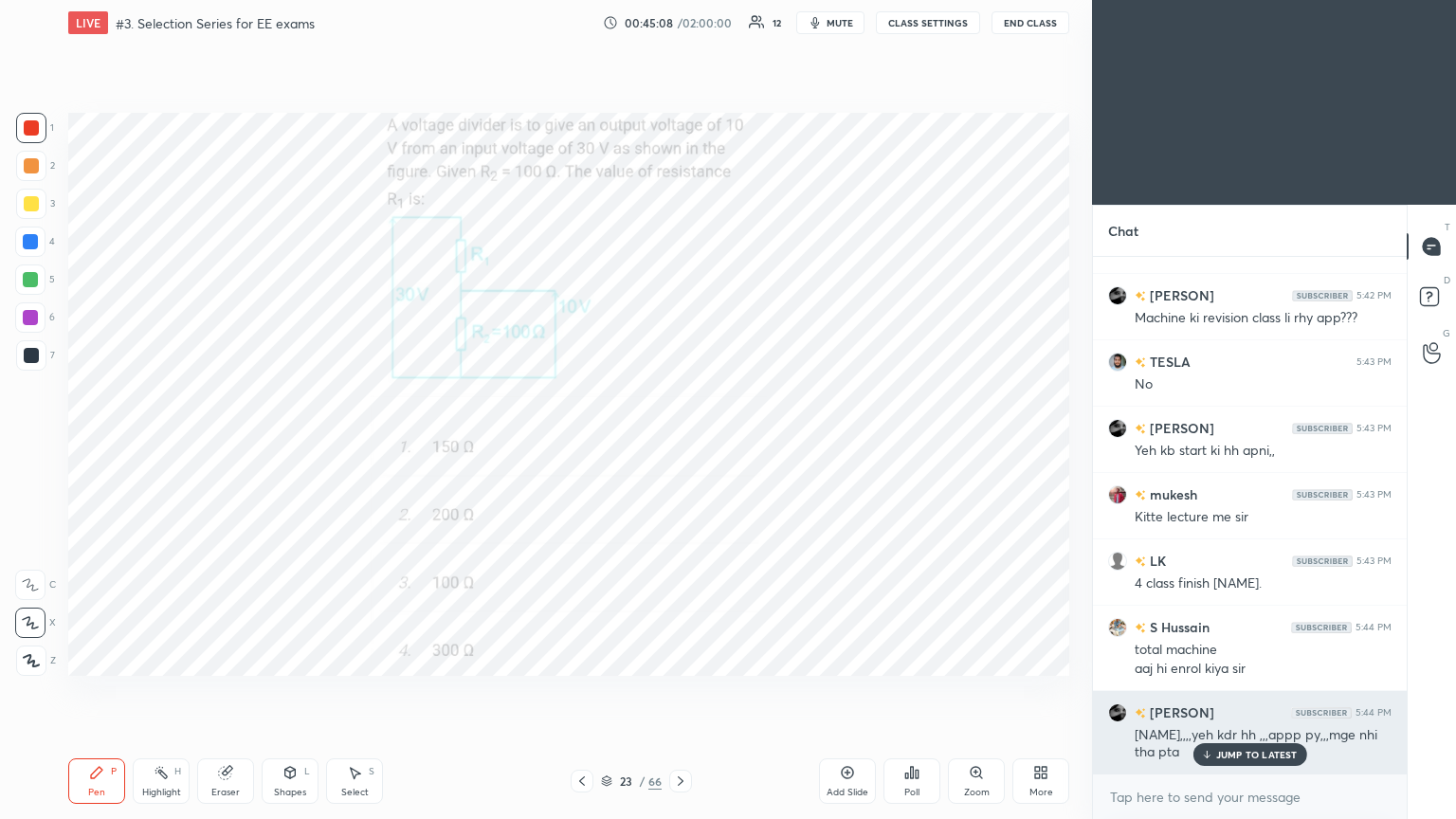 click on "JUMP TO LATEST" at bounding box center (1257, 755) 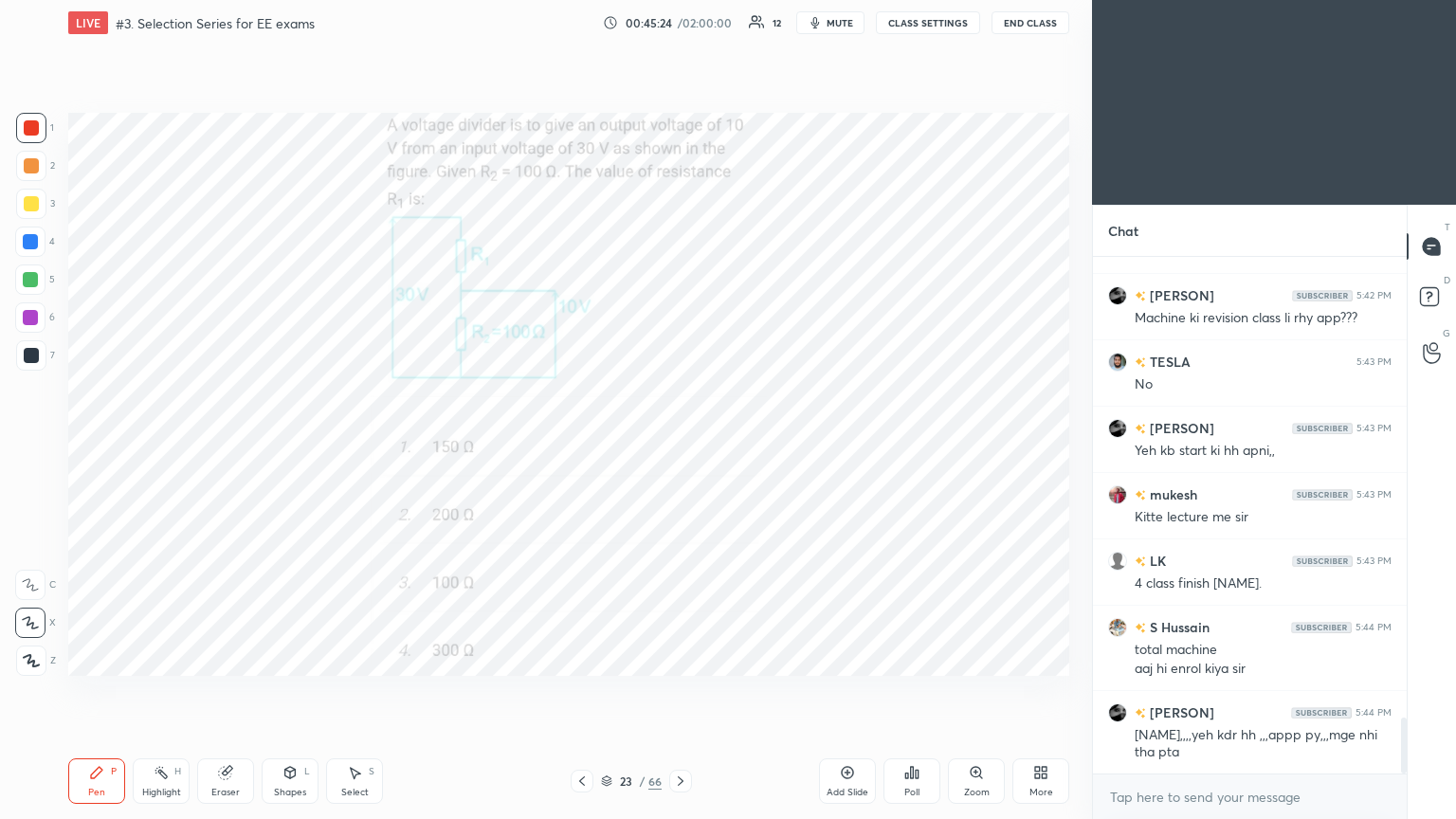 click 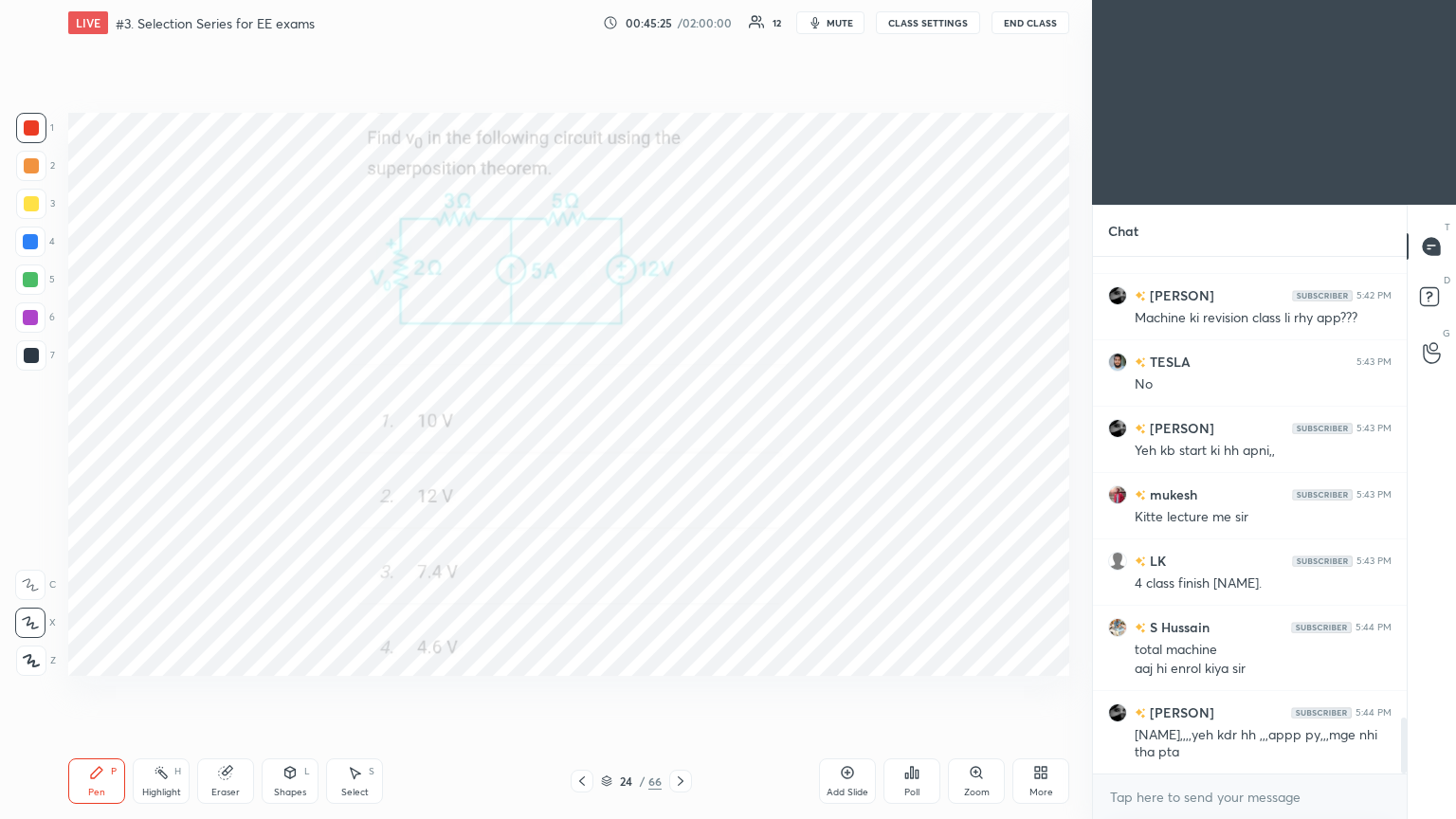 click on "Poll" at bounding box center [912, 792] 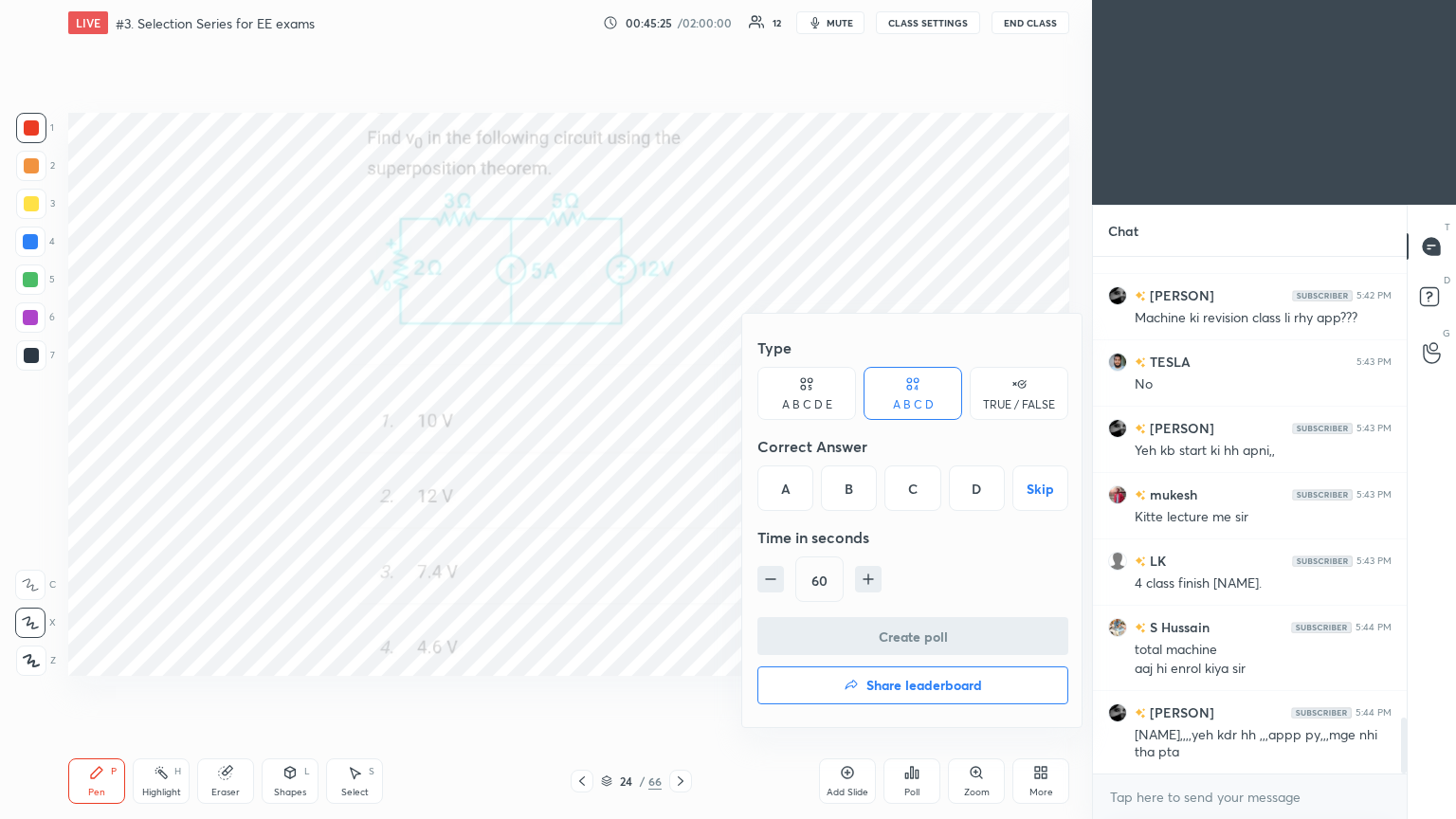 click on "C" at bounding box center (912, 488) 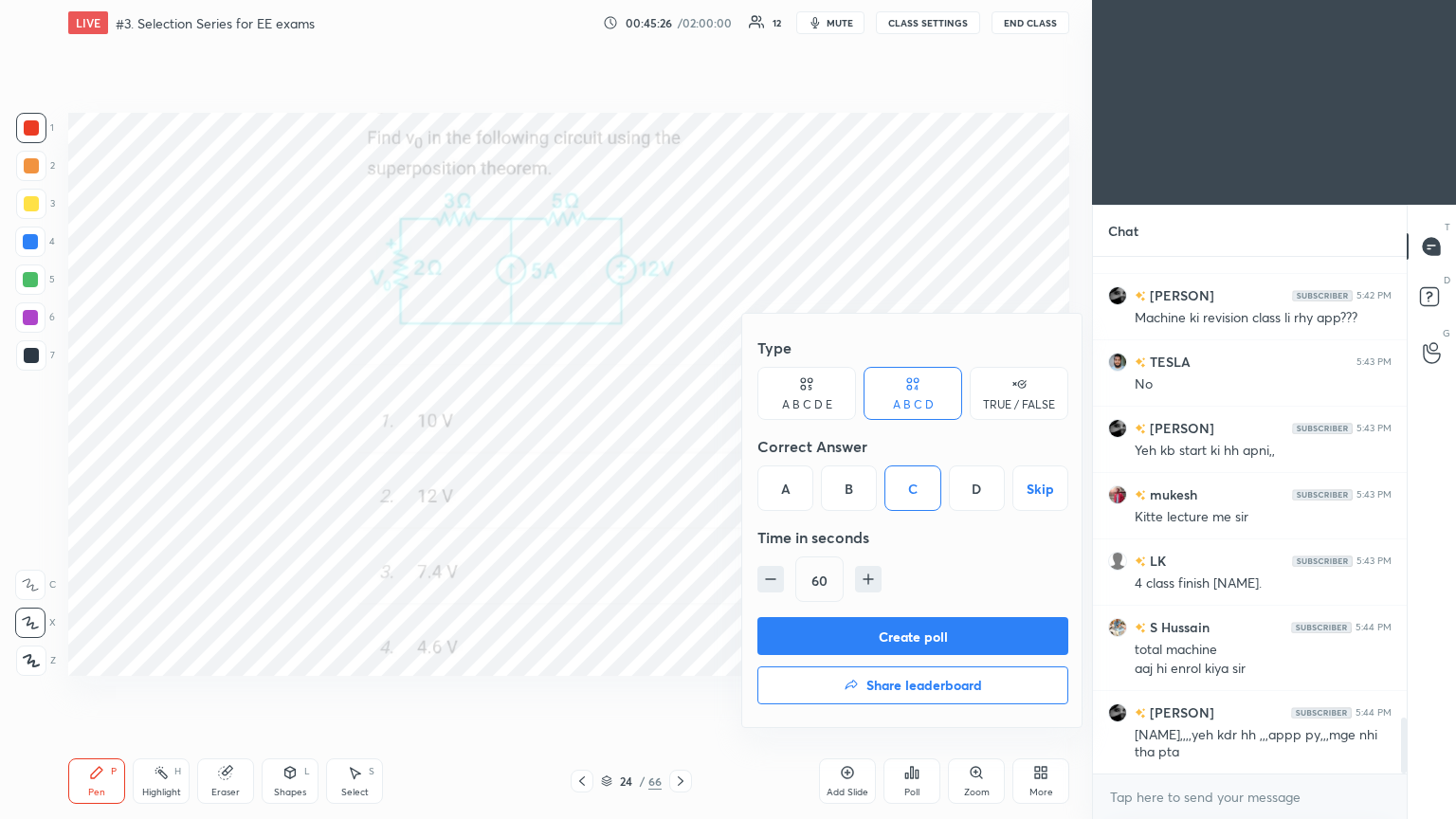 click on "Create poll" at bounding box center [913, 636] 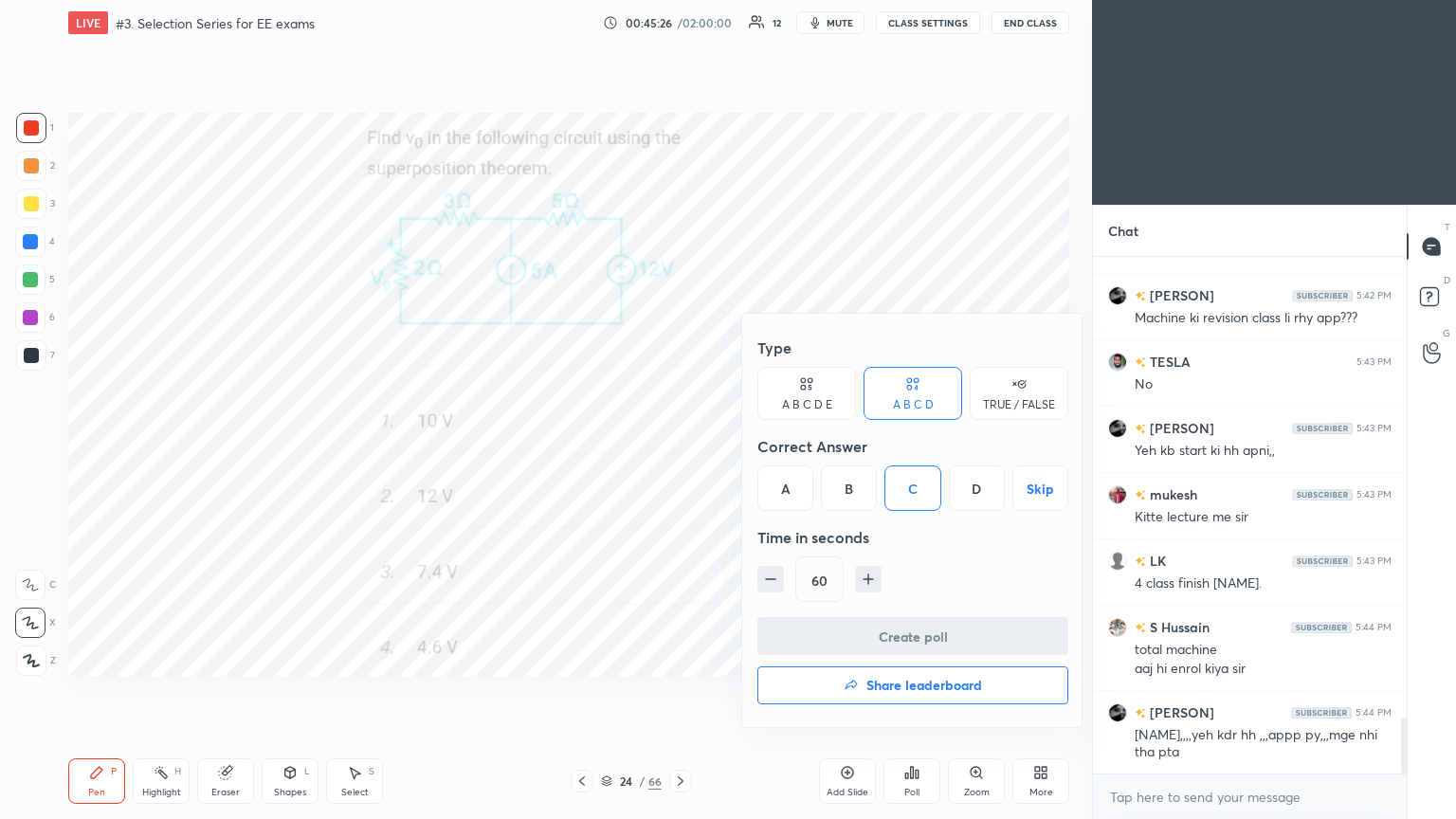 scroll, scrollTop: 481, scrollLeft: 308, axis: both 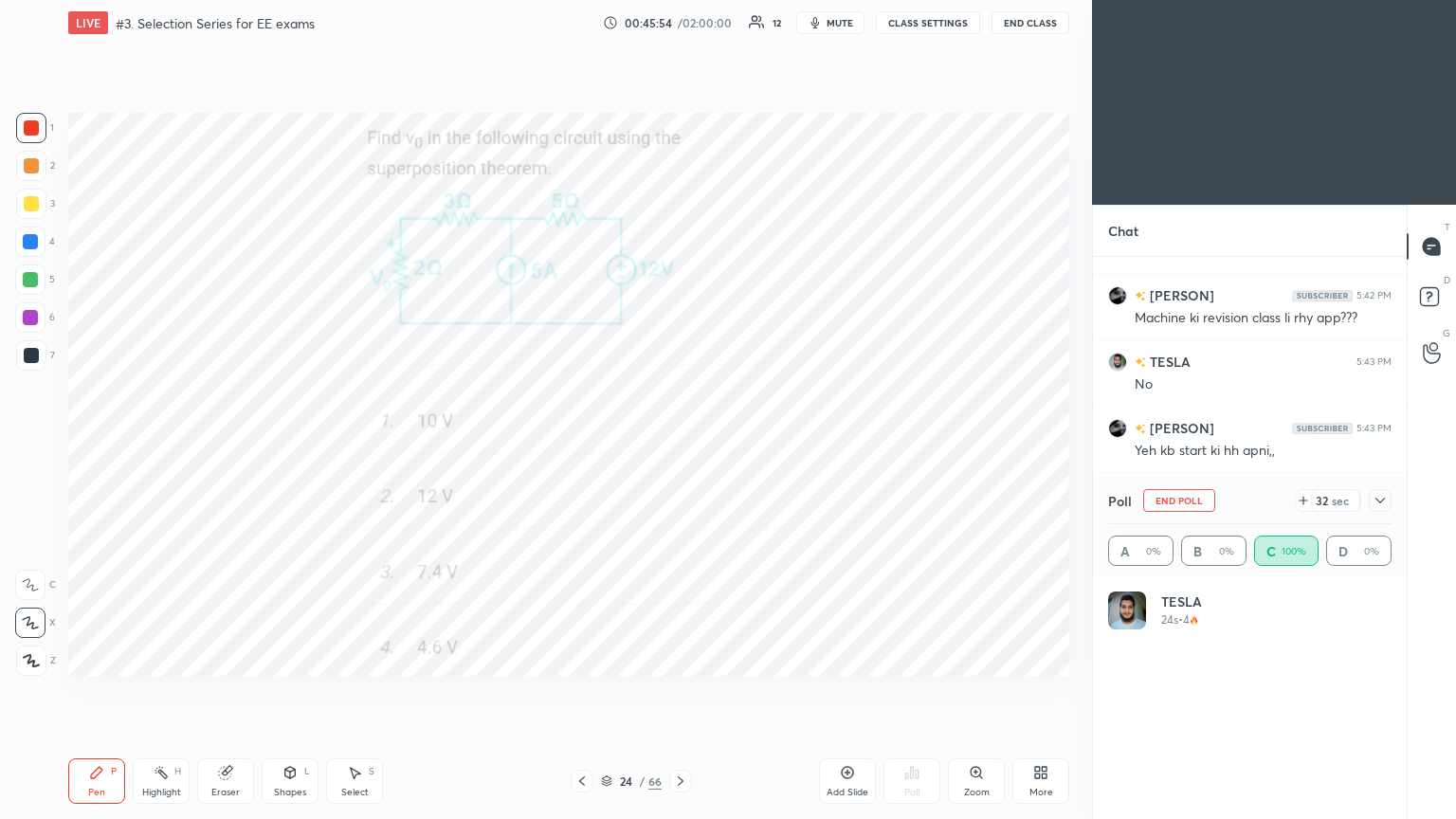 click 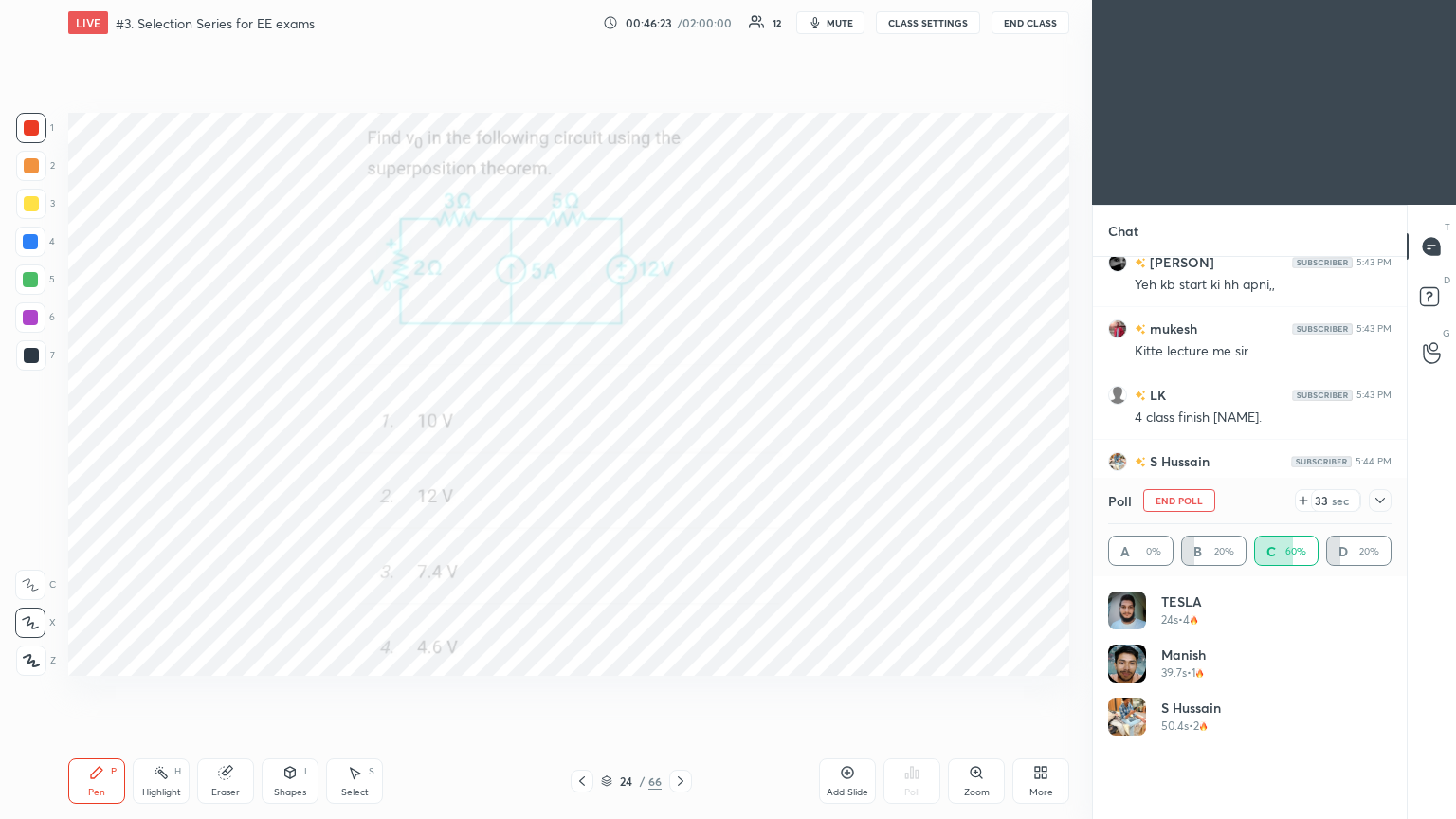 scroll, scrollTop: 4504, scrollLeft: 0, axis: vertical 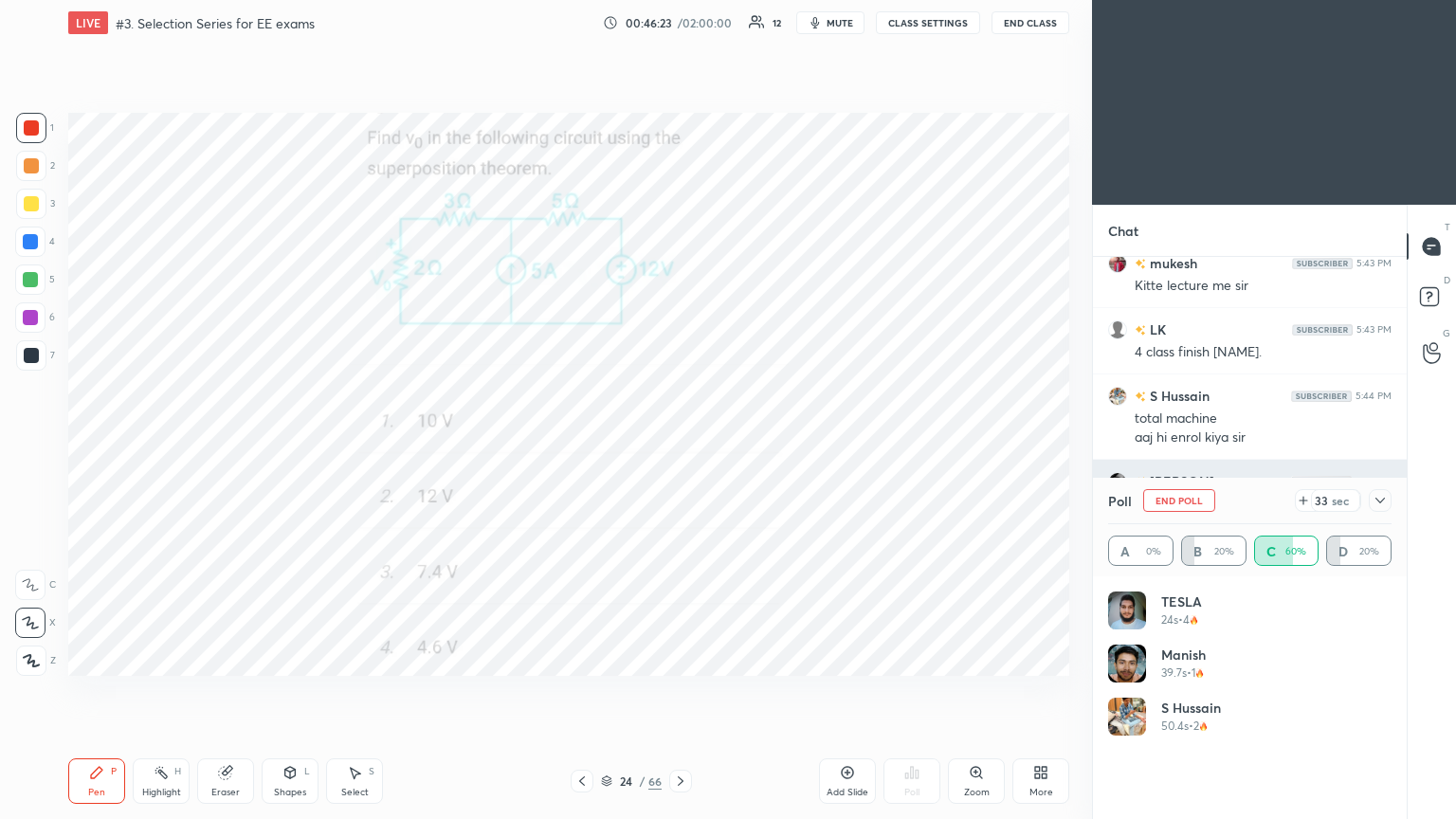 click at bounding box center (1380, 500) 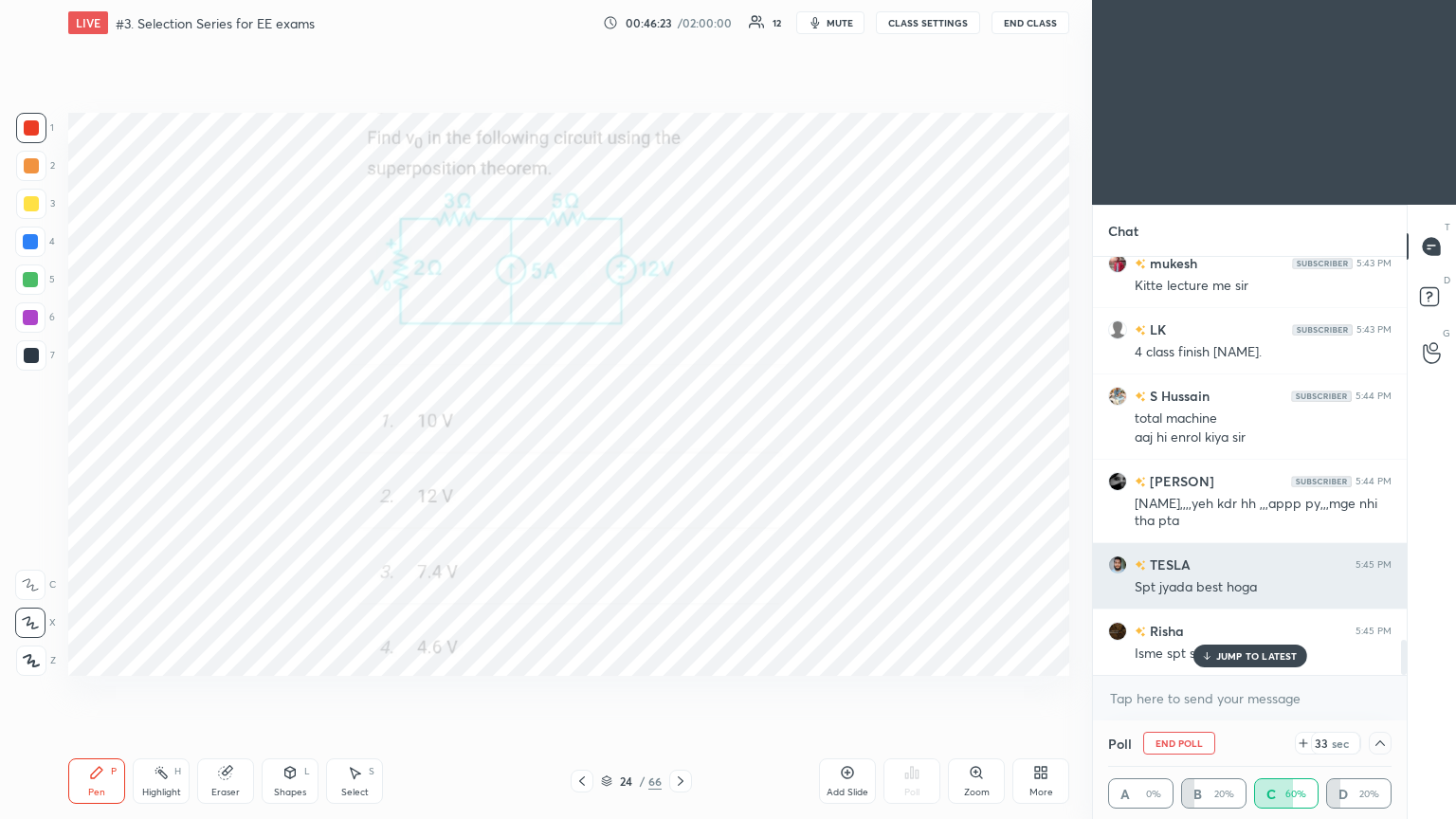 scroll, scrollTop: 6, scrollLeft: 6, axis: both 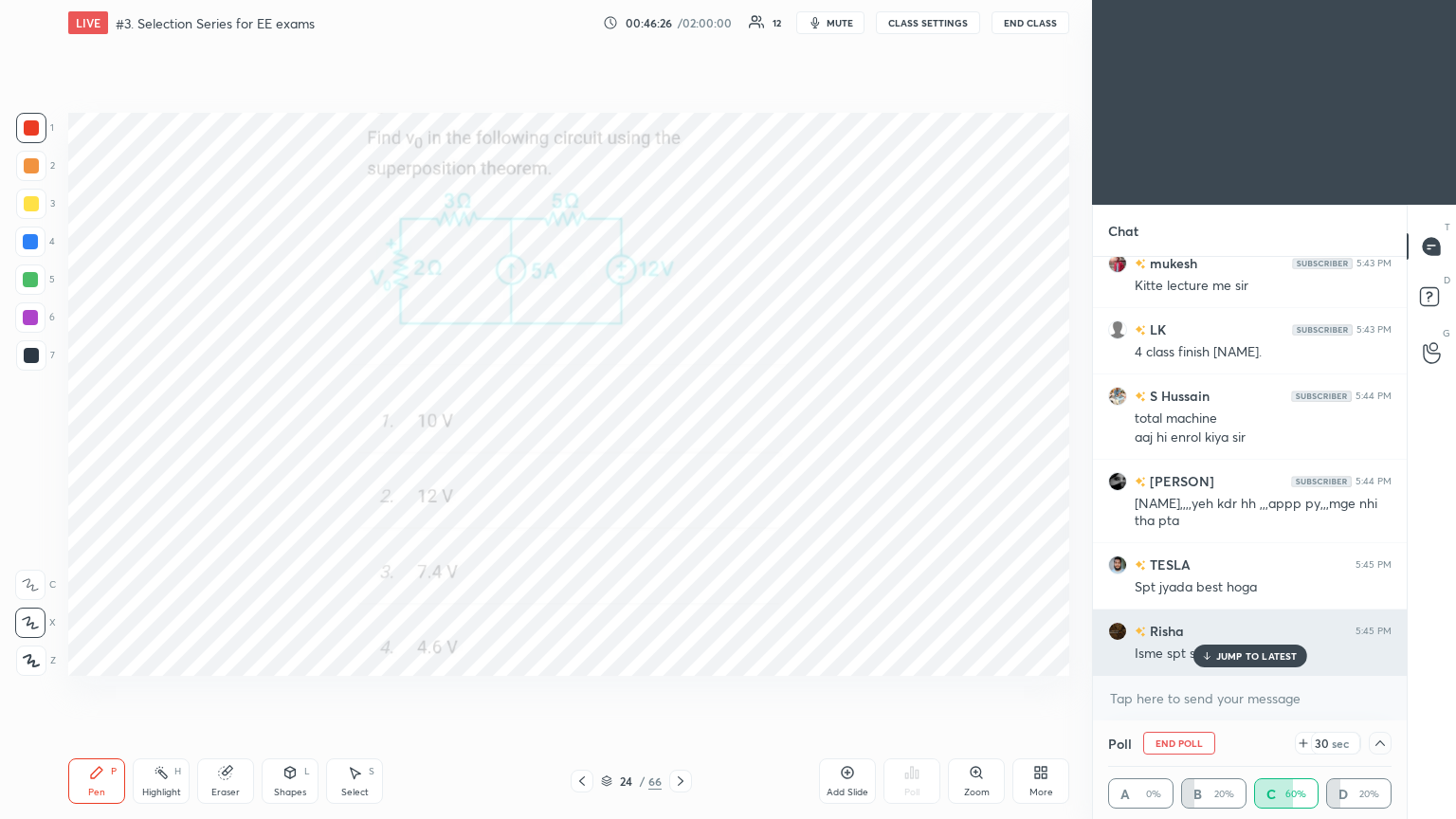 click on "JUMP TO LATEST" at bounding box center [1257, 656] 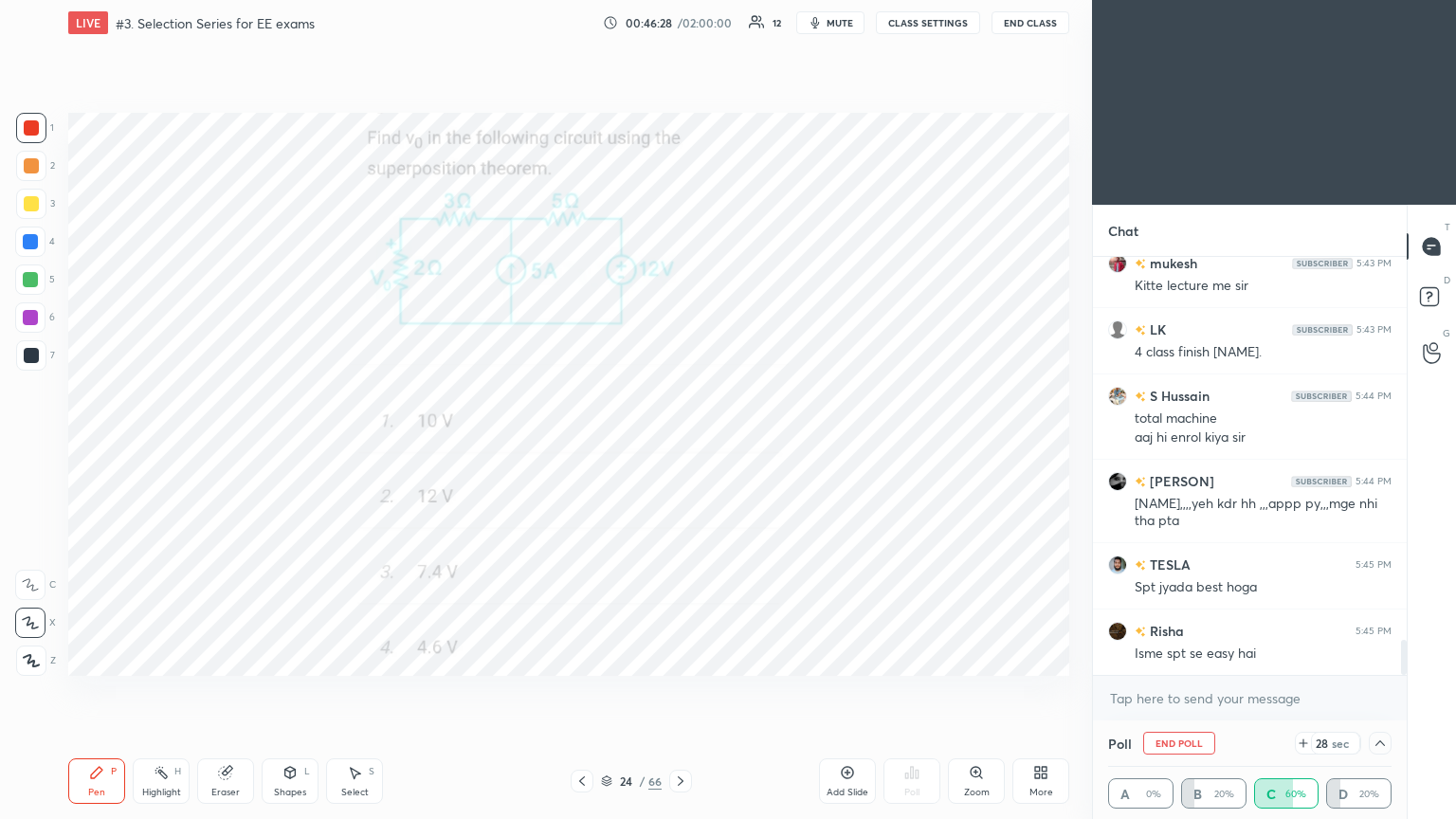 scroll, scrollTop: 4572, scrollLeft: 0, axis: vertical 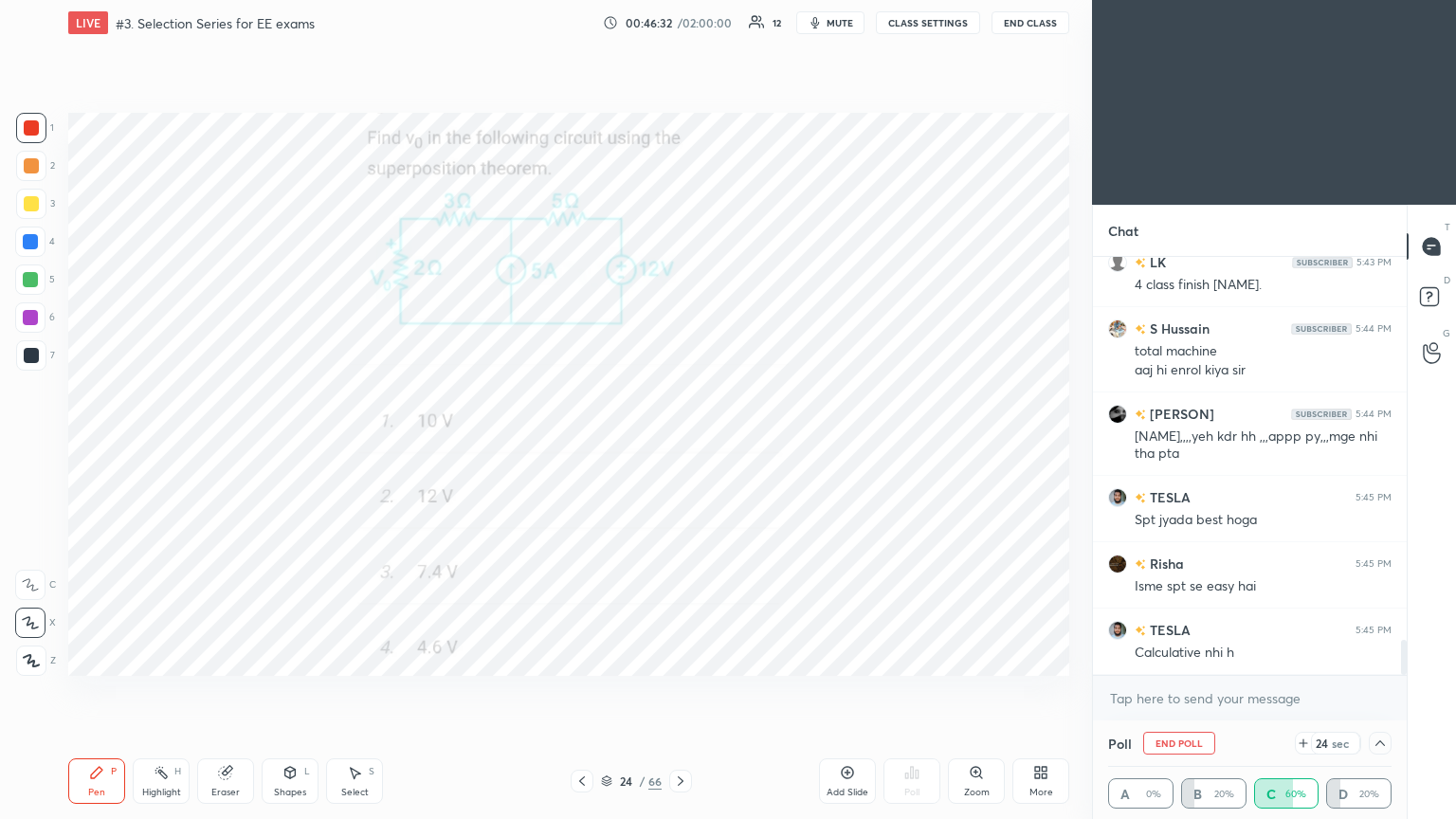 click 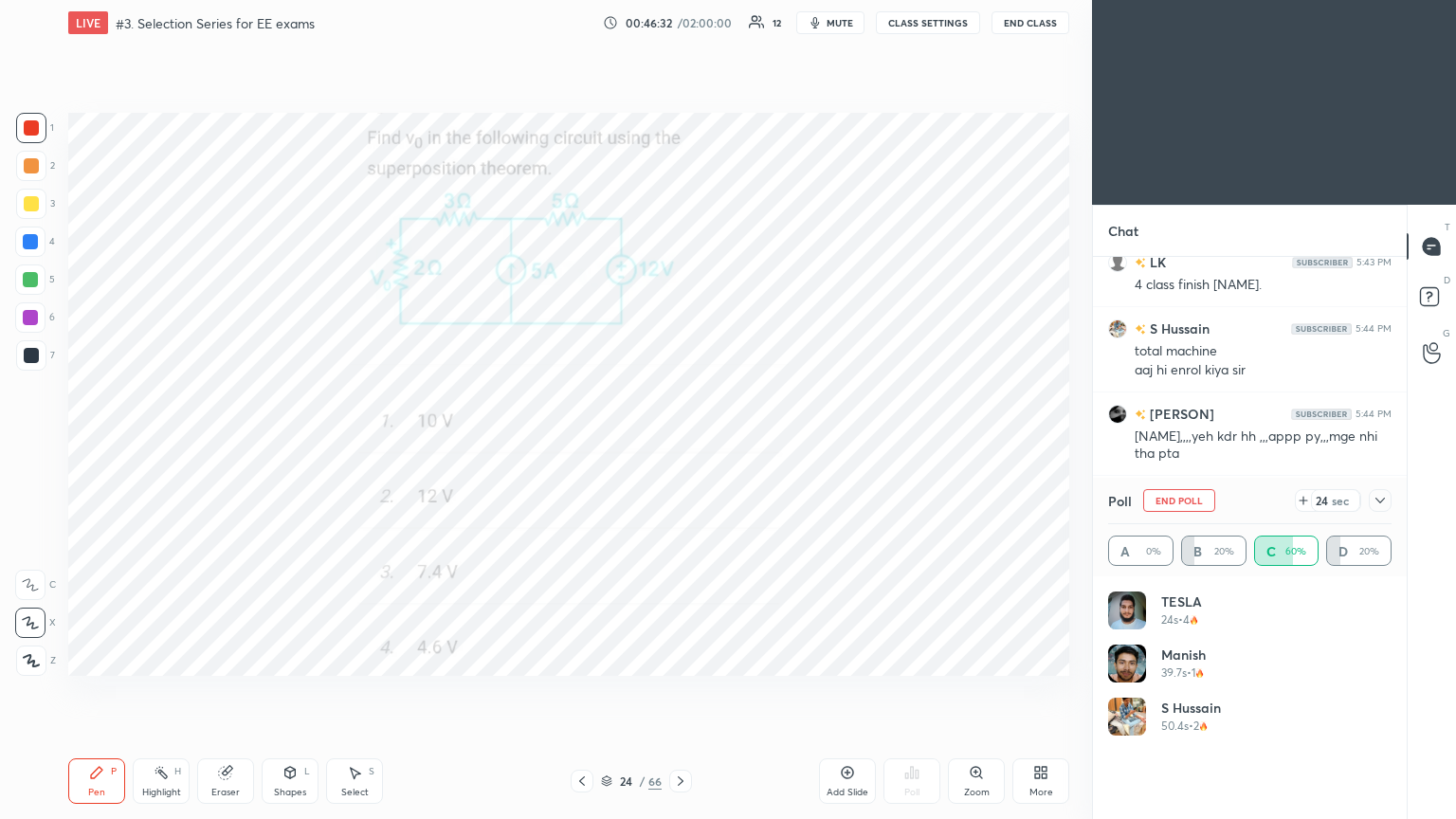 scroll, scrollTop: 6, scrollLeft: 6, axis: both 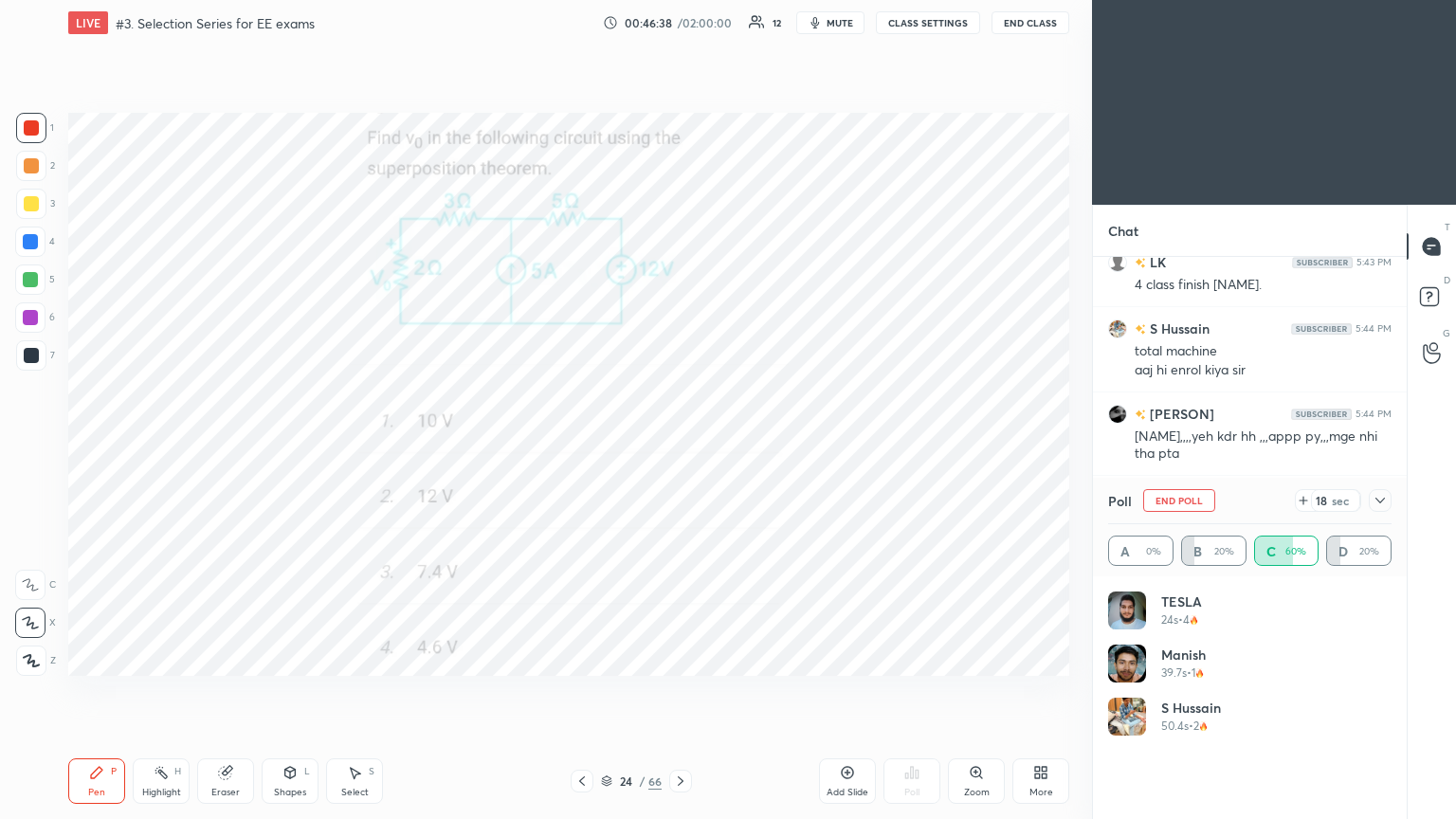 click 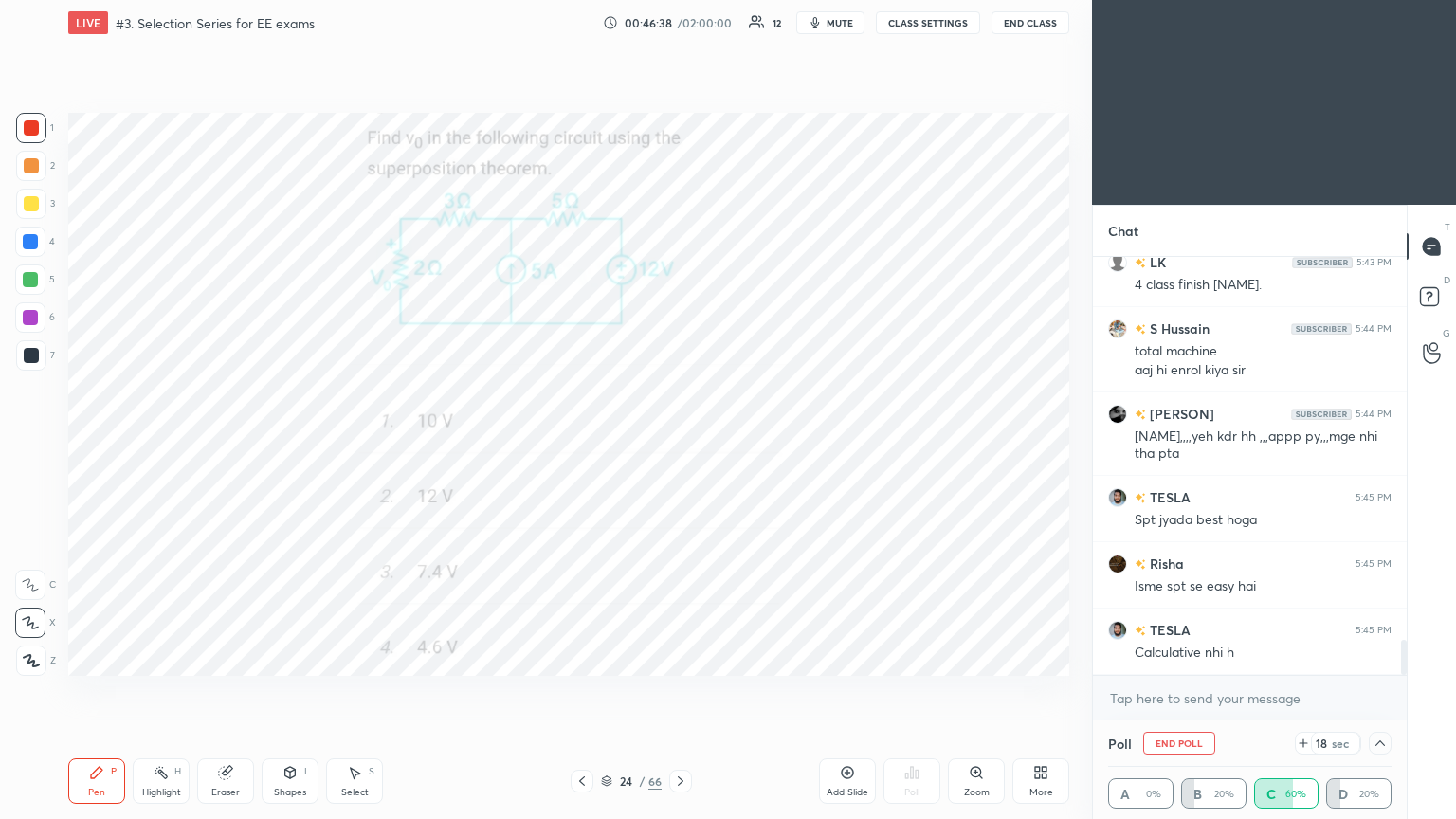 scroll, scrollTop: 4, scrollLeft: 278, axis: both 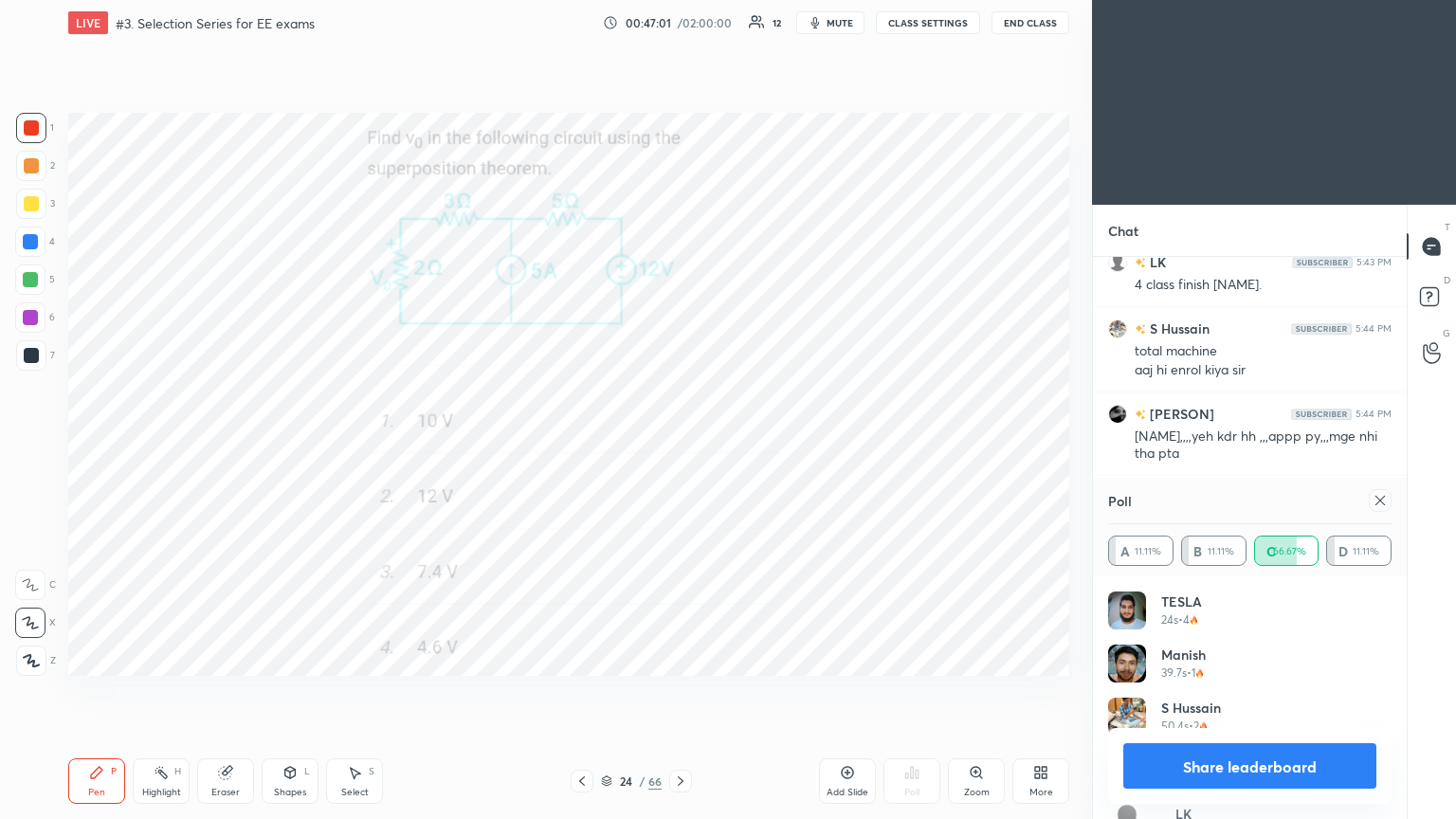 click at bounding box center [1380, 500] 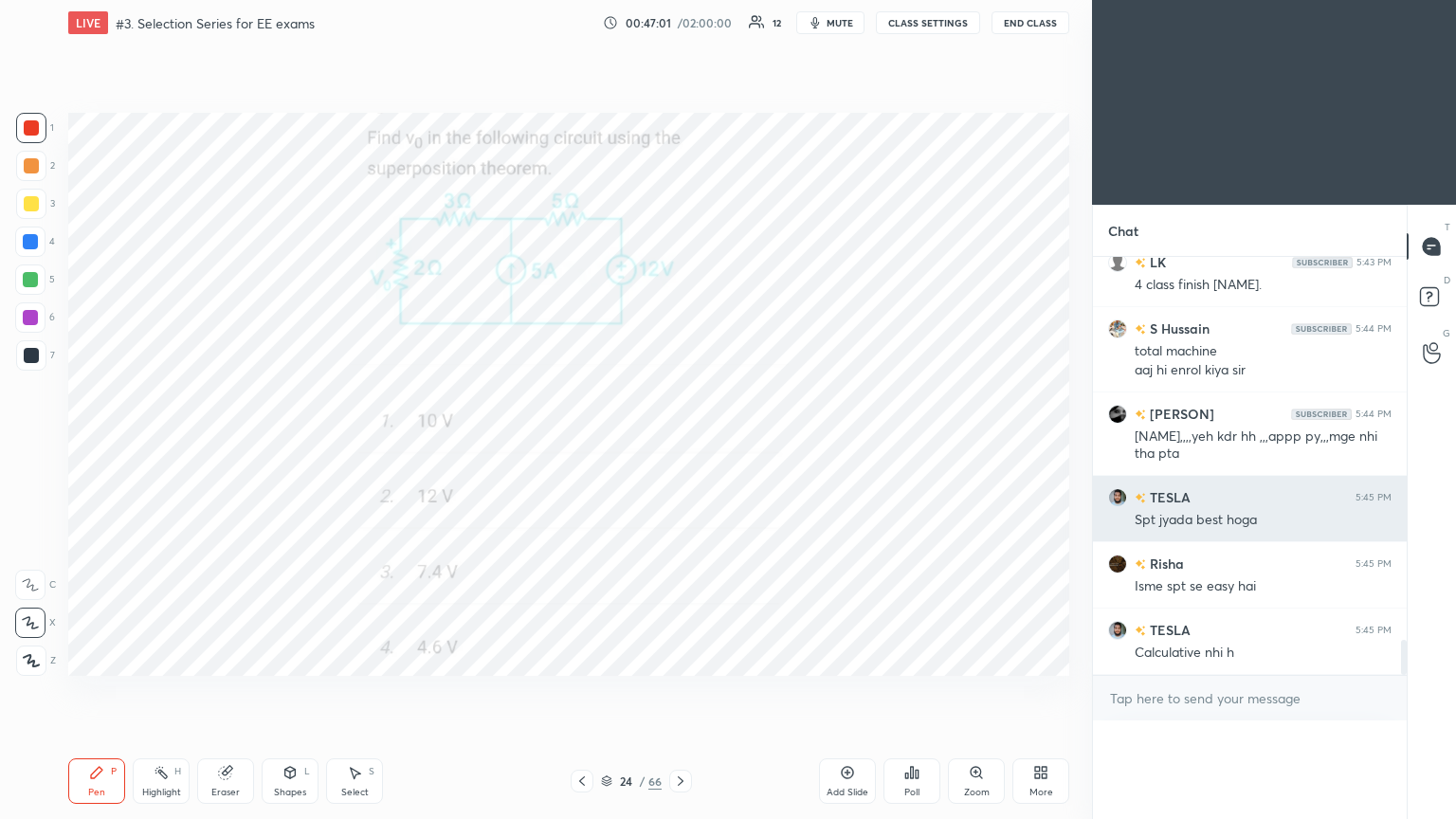 scroll, scrollTop: 84, scrollLeft: 278, axis: both 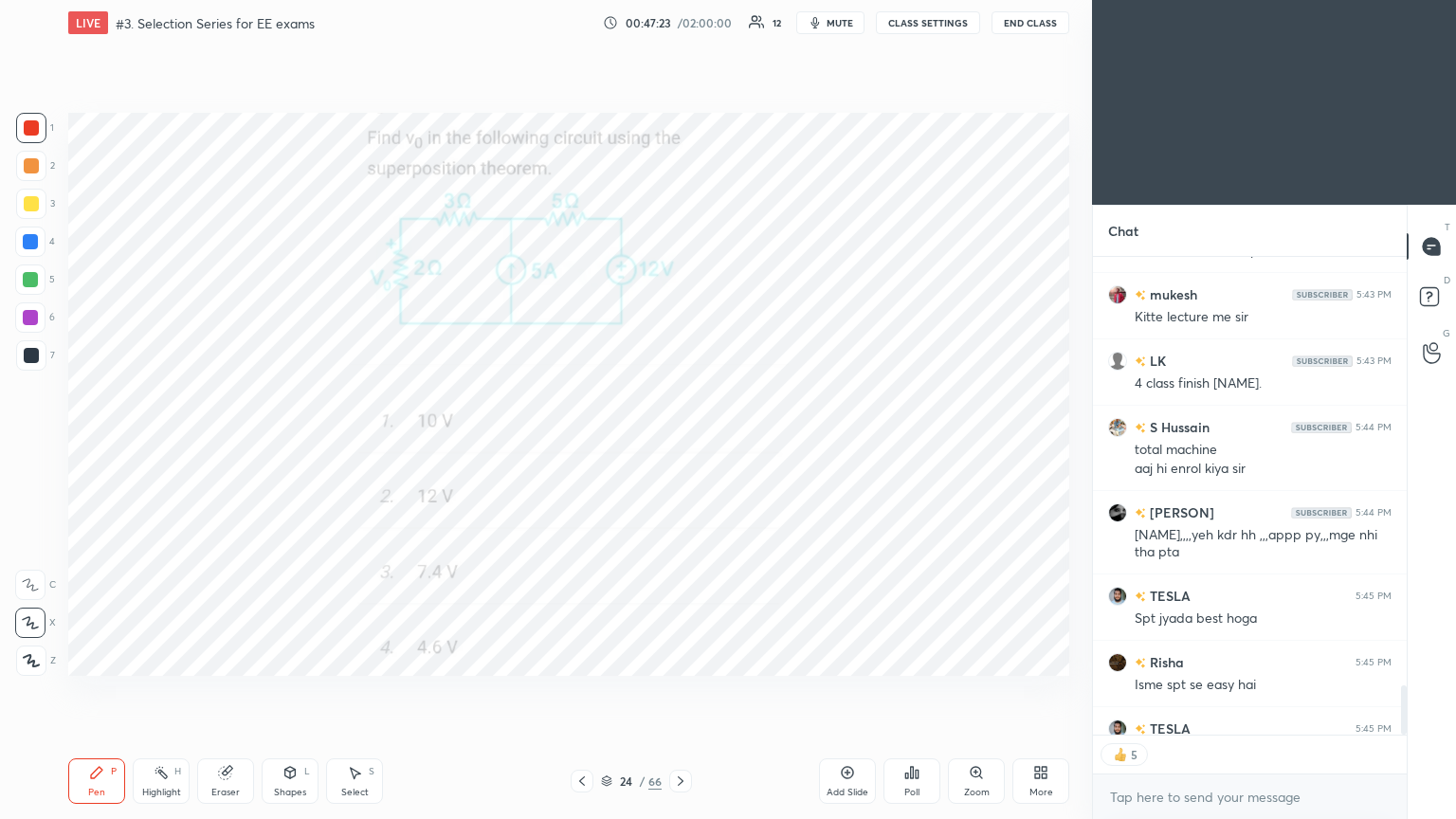 click on "Eraser" at bounding box center (226, 781) 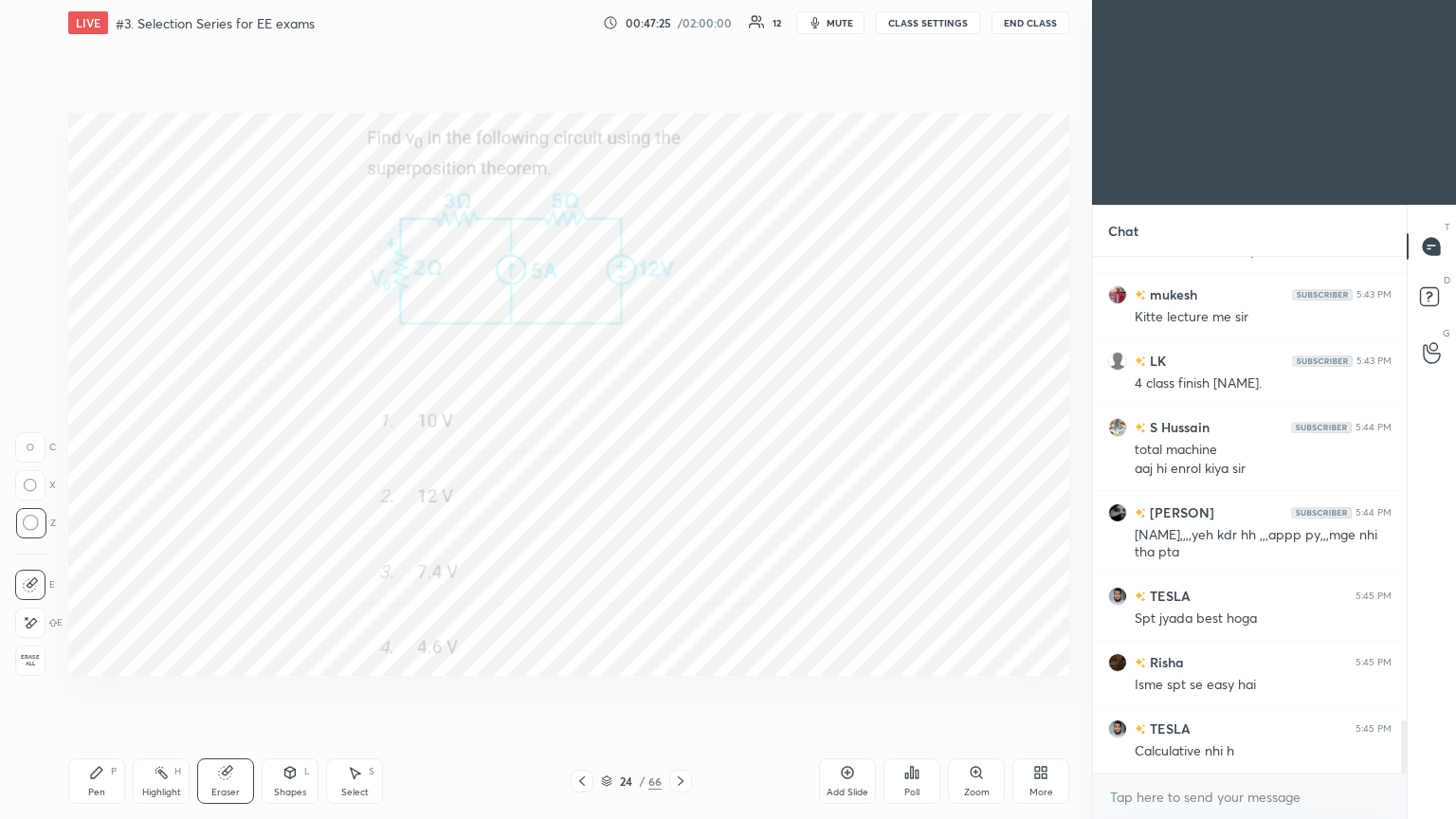 click on "Pen P" at bounding box center (97, 781) 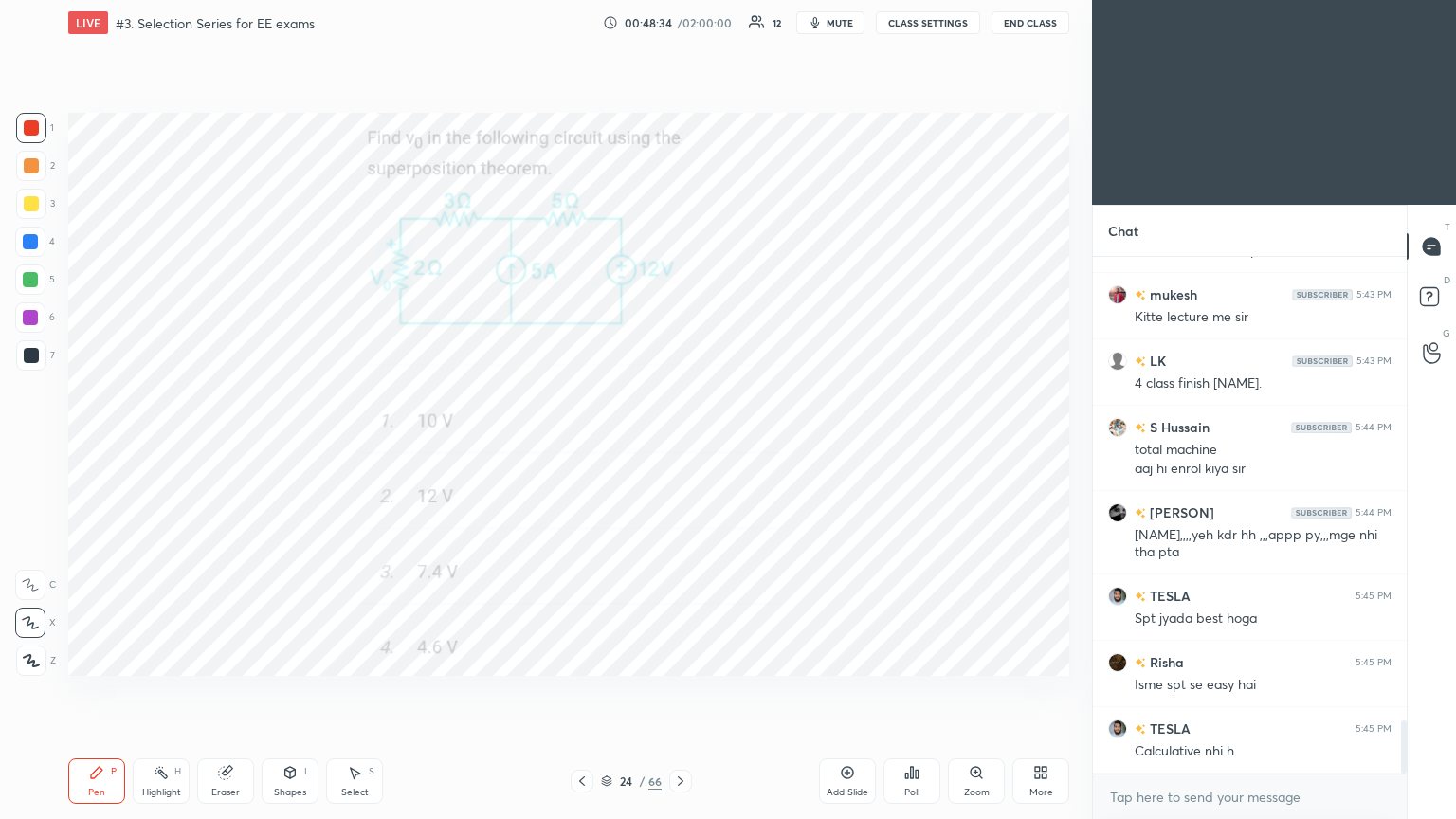 click 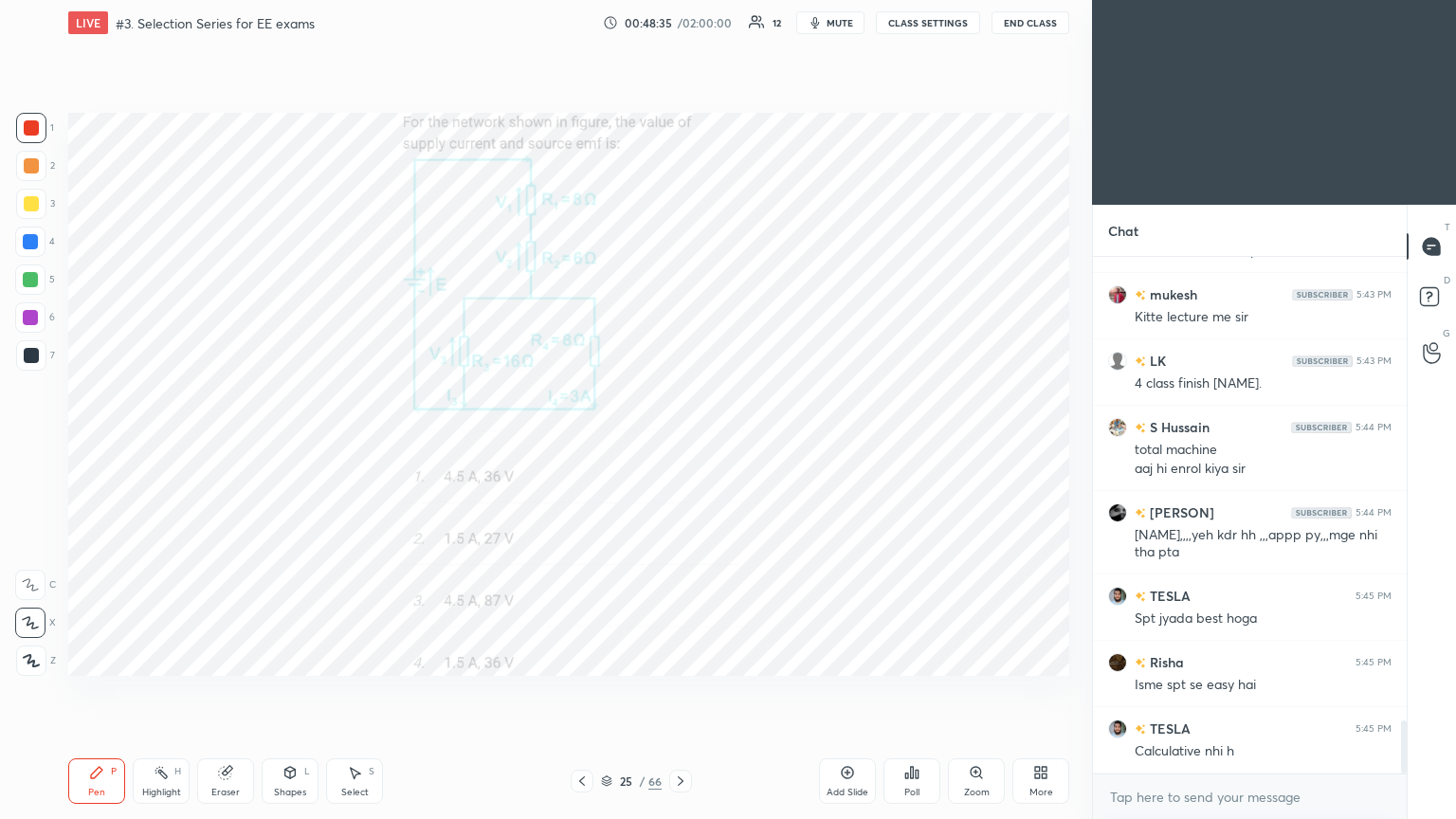 click on "Poll" at bounding box center (912, 781) 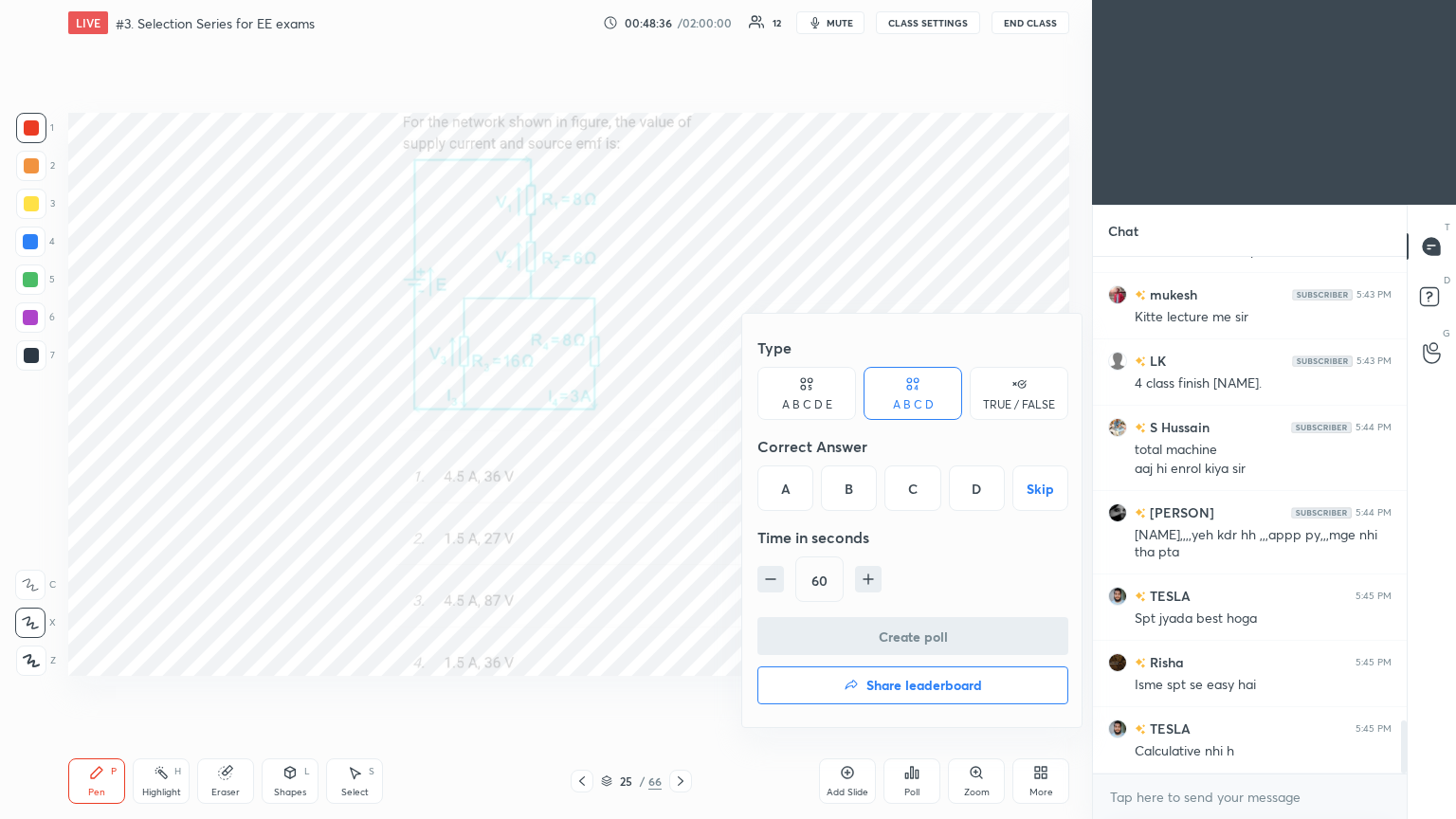 click on "C" at bounding box center (912, 488) 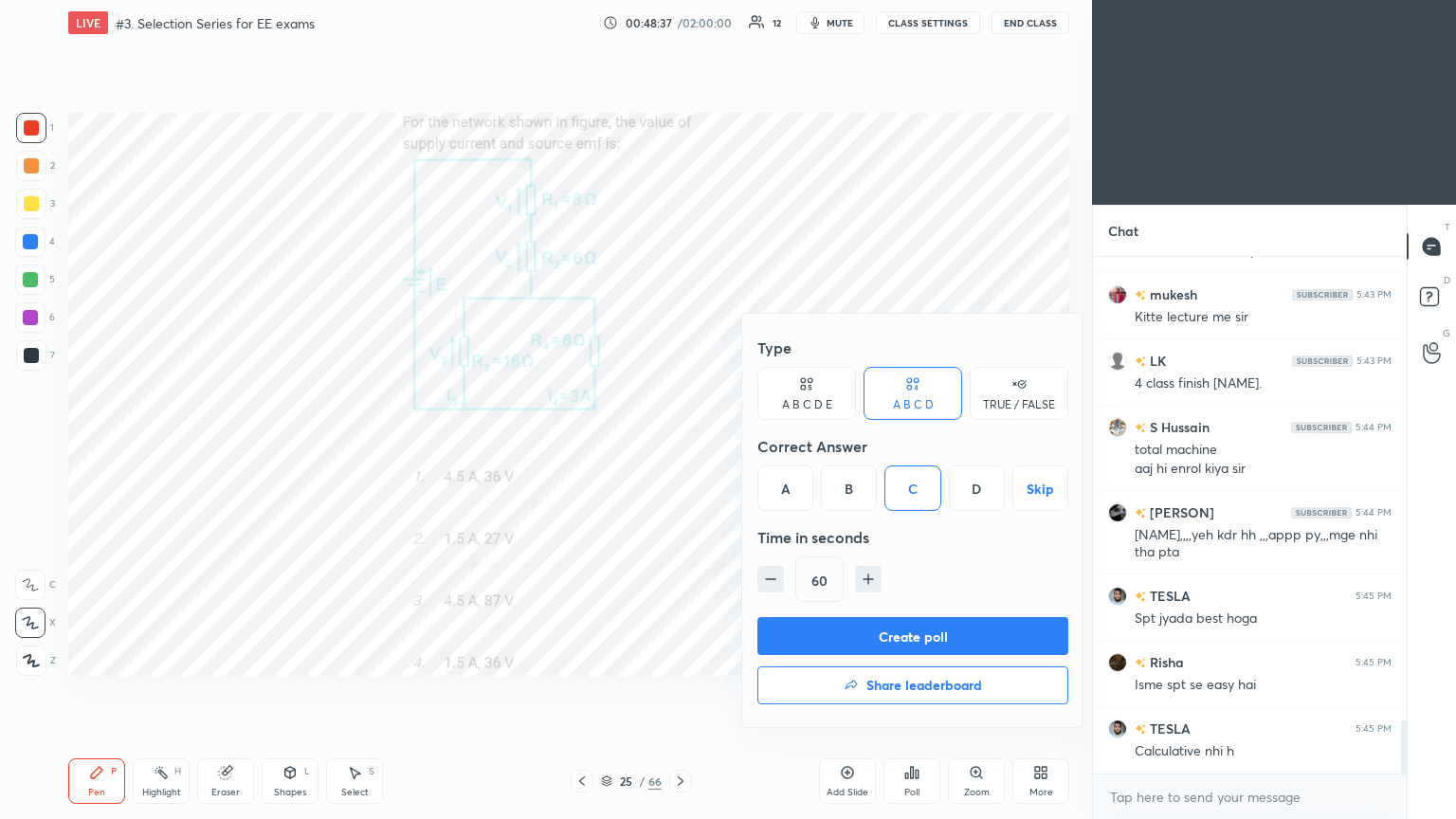 click on "Create poll" at bounding box center (913, 636) 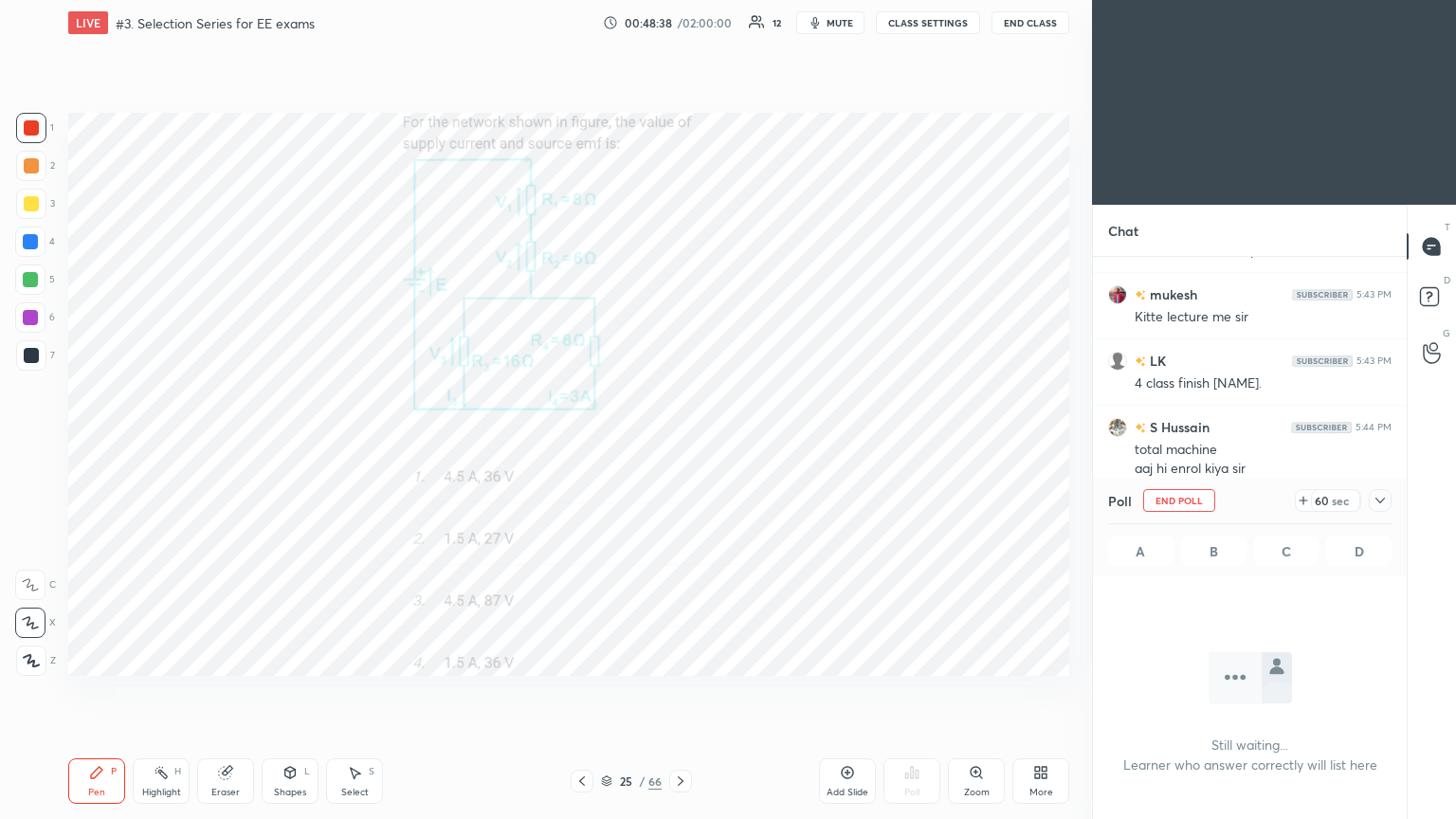 scroll, scrollTop: 418, scrollLeft: 308, axis: both 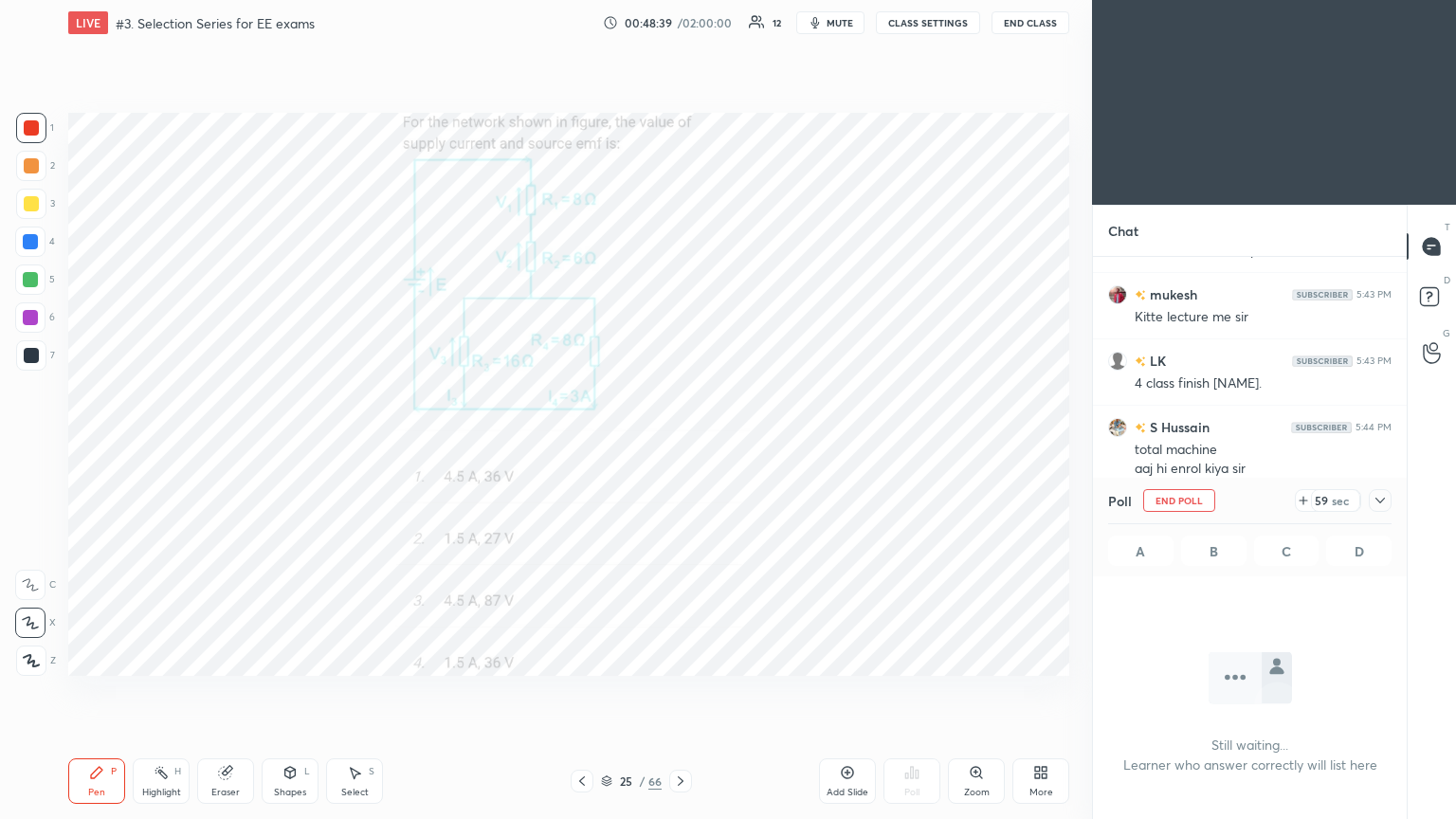 click on "Poll End Poll 59  sec" at bounding box center (1249, 500) 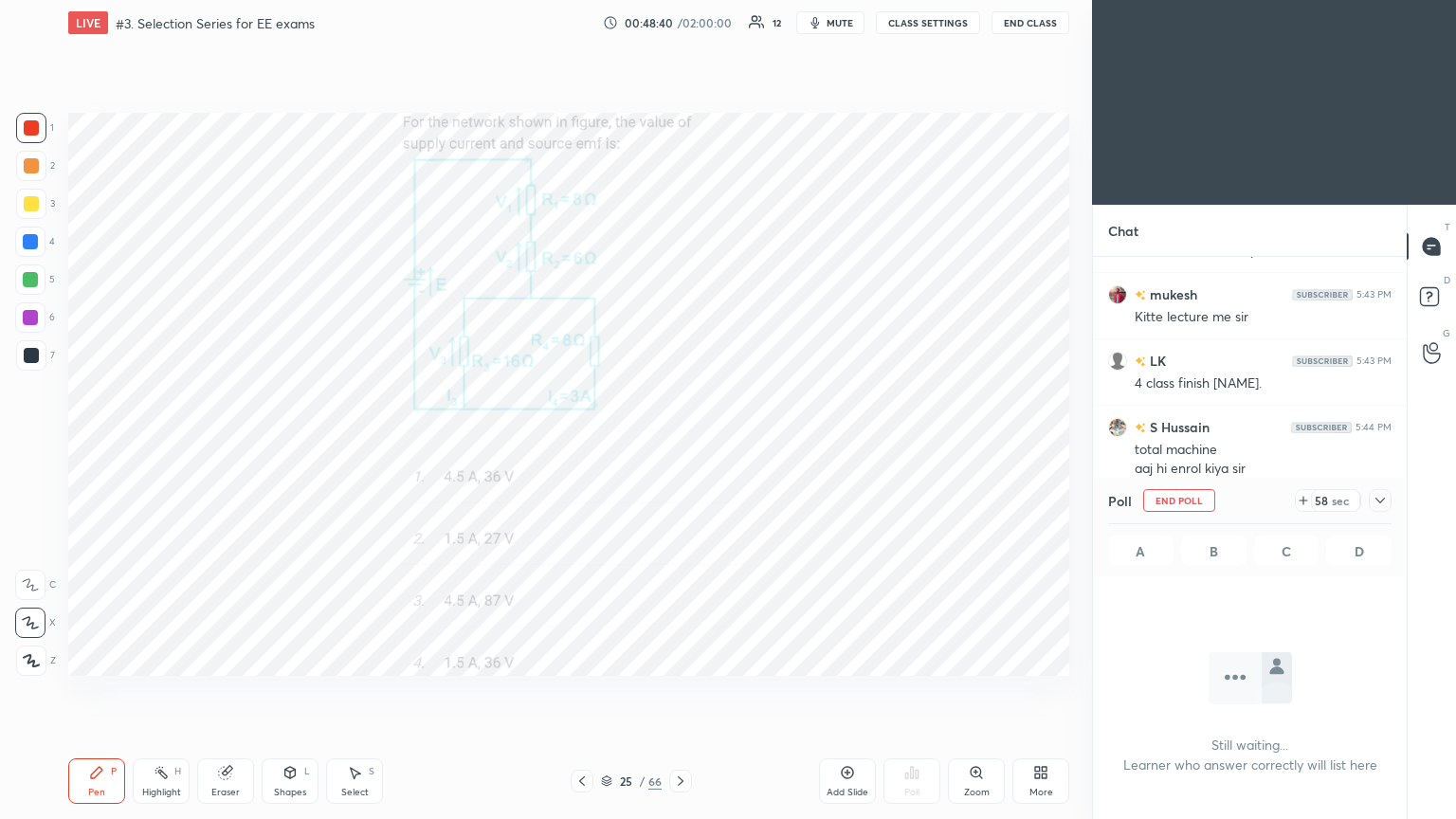 click 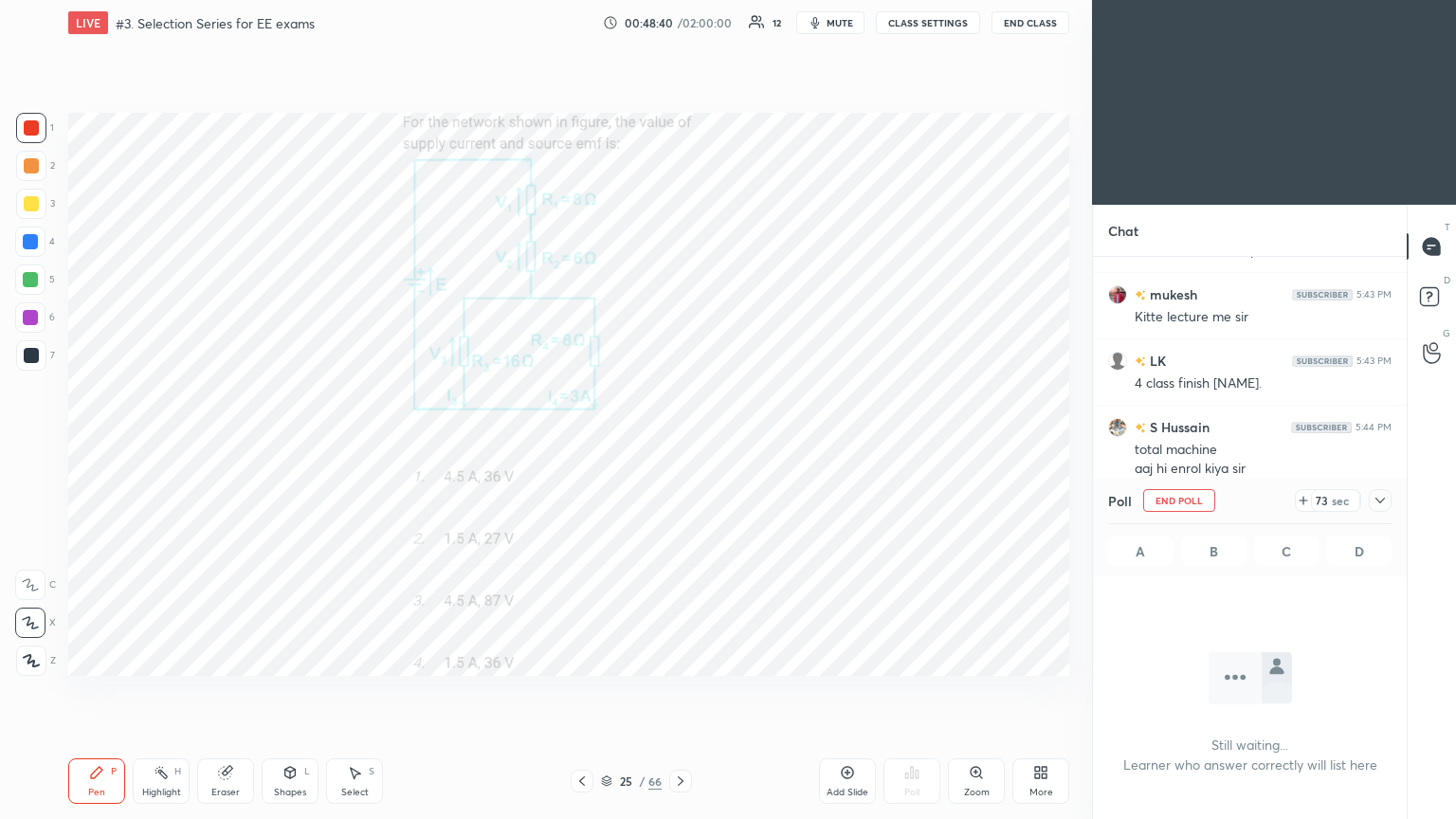 click 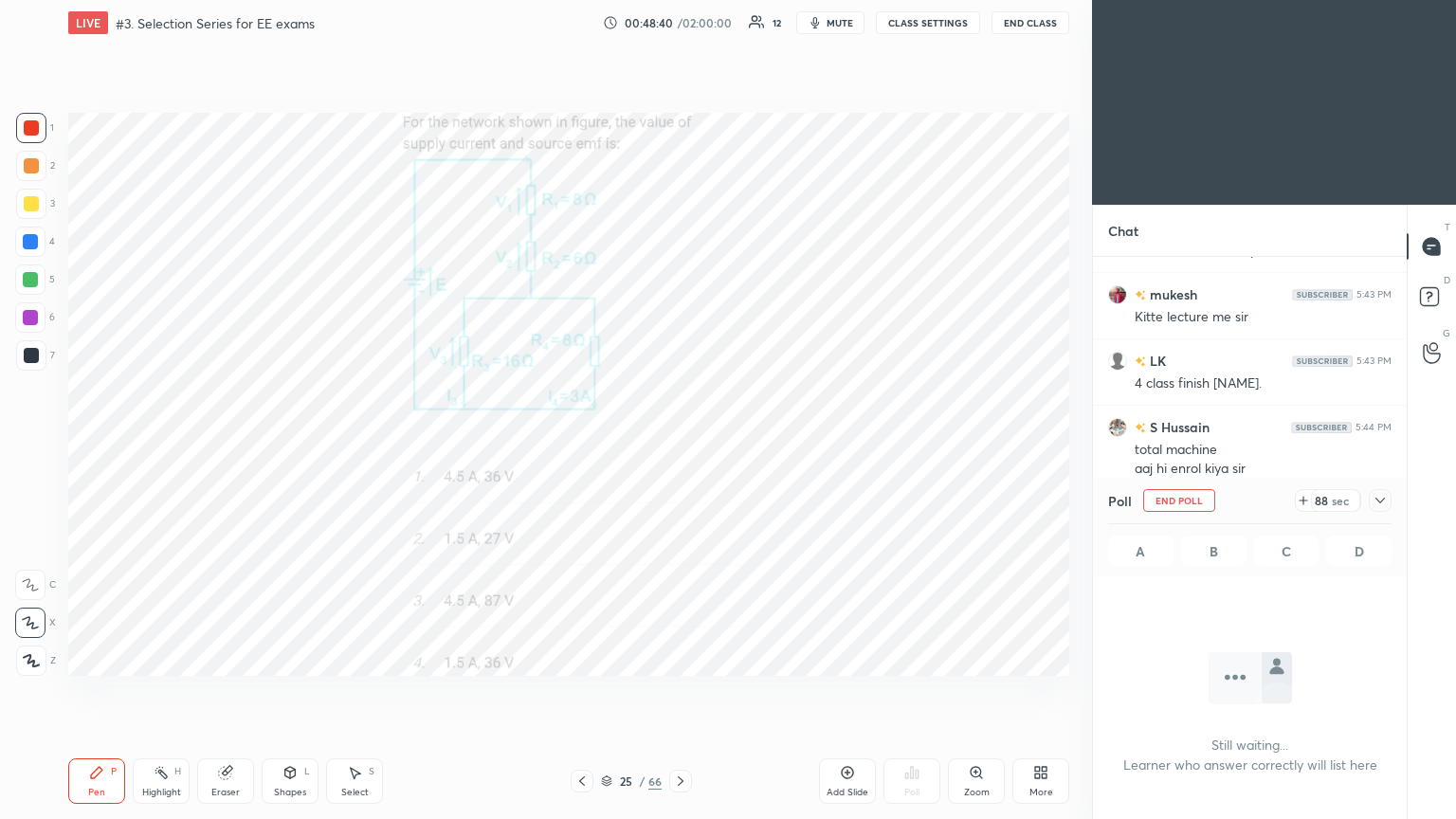 click 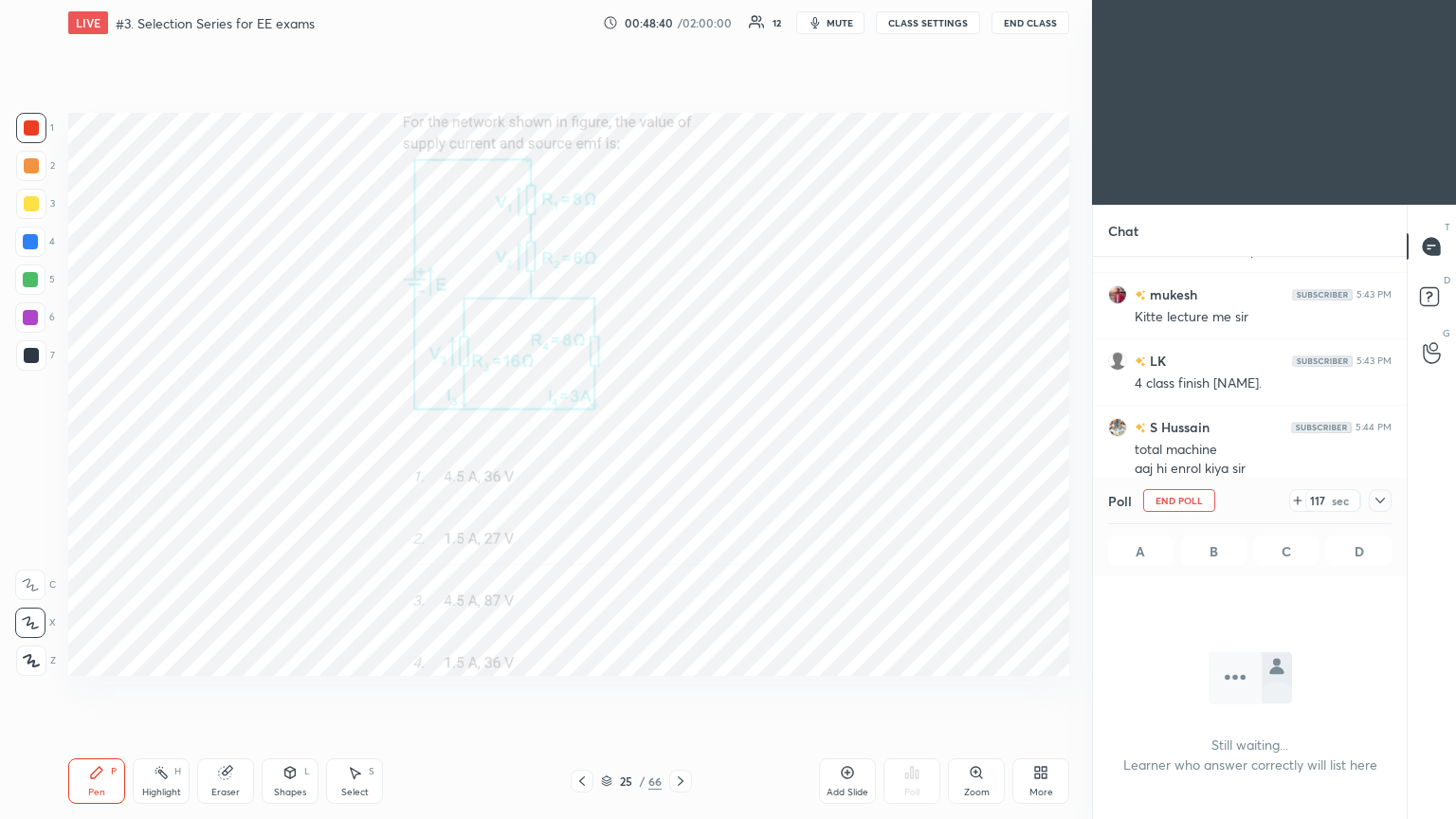 click 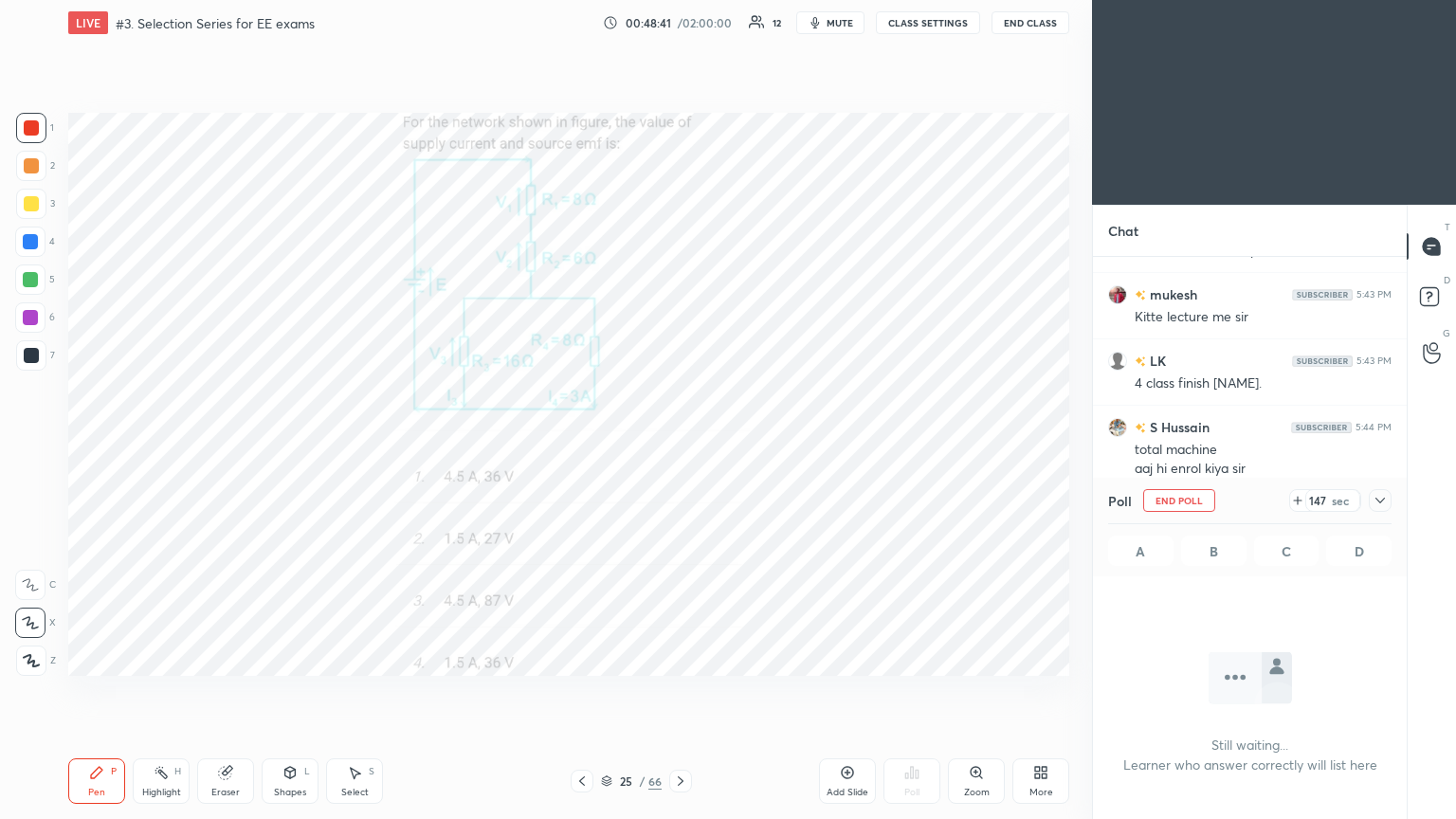 click 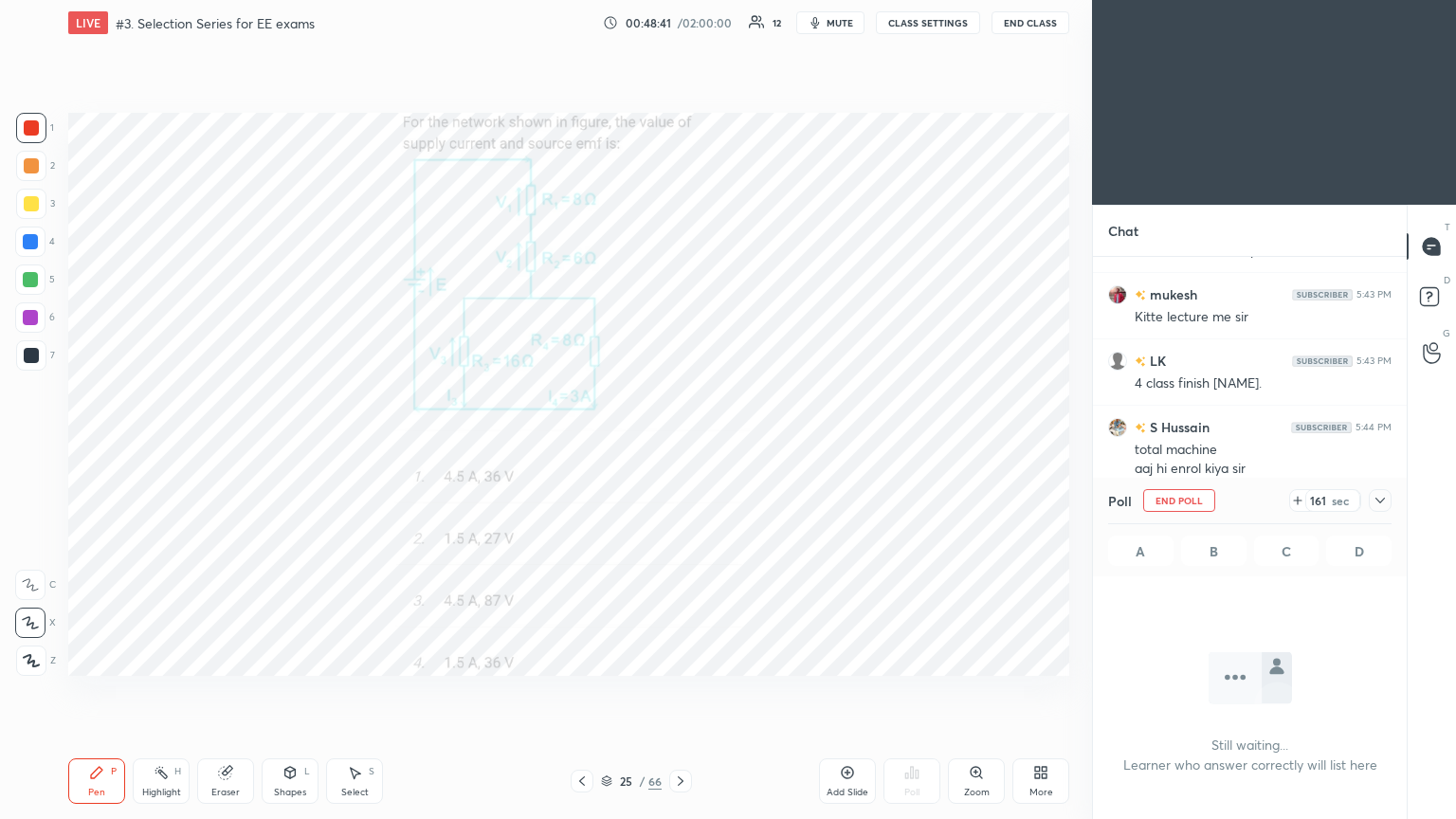 click 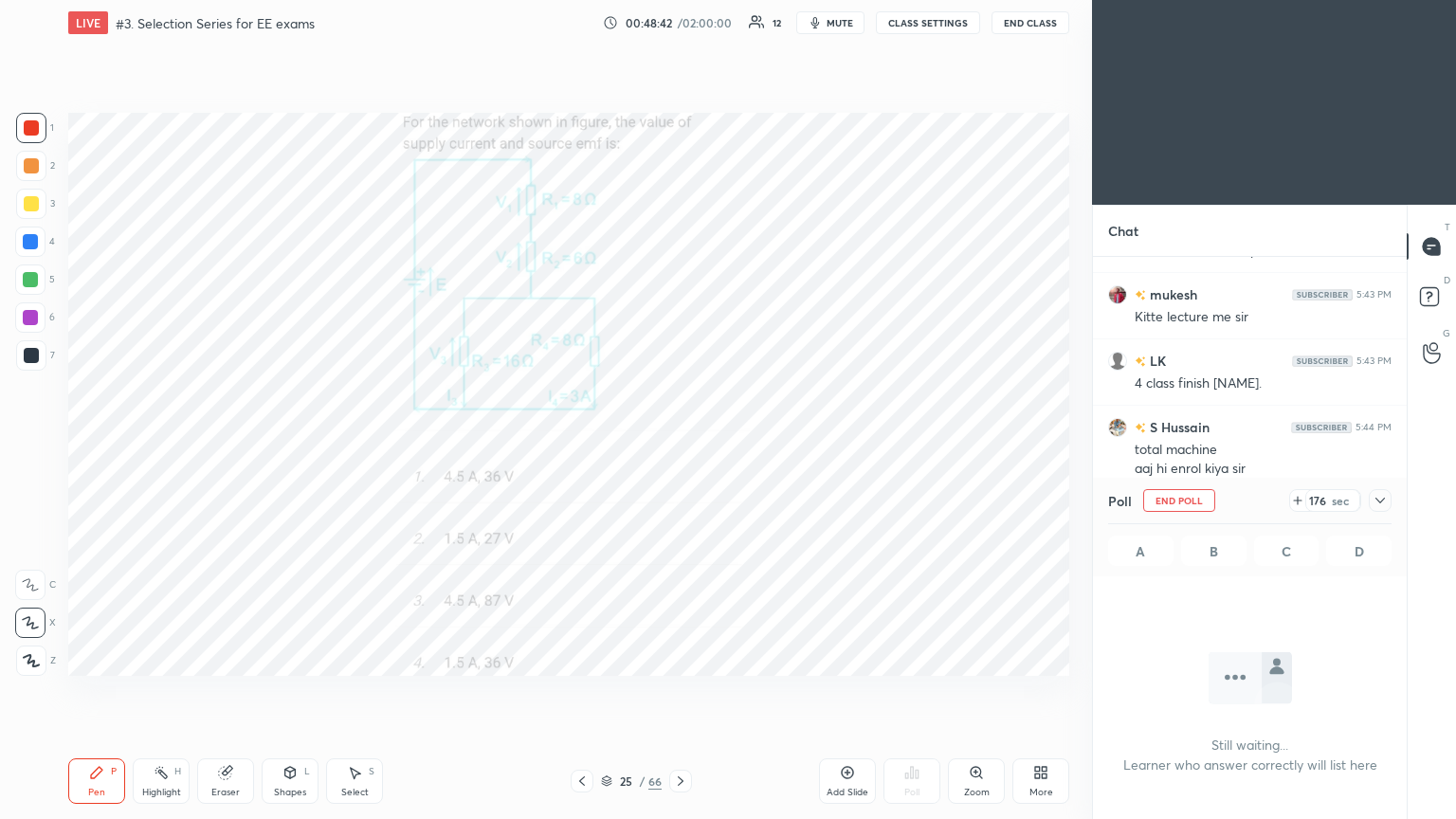 click 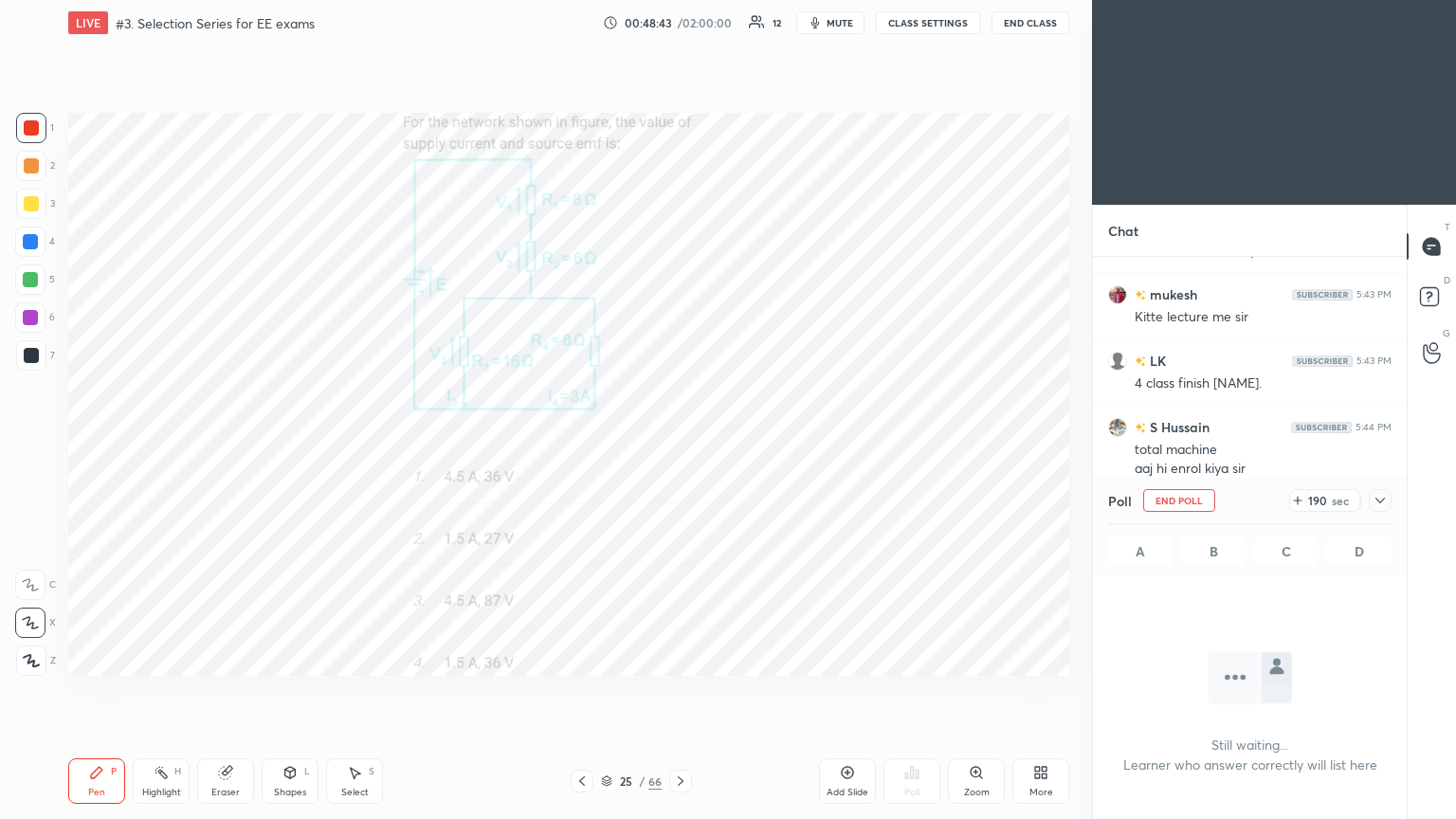 click 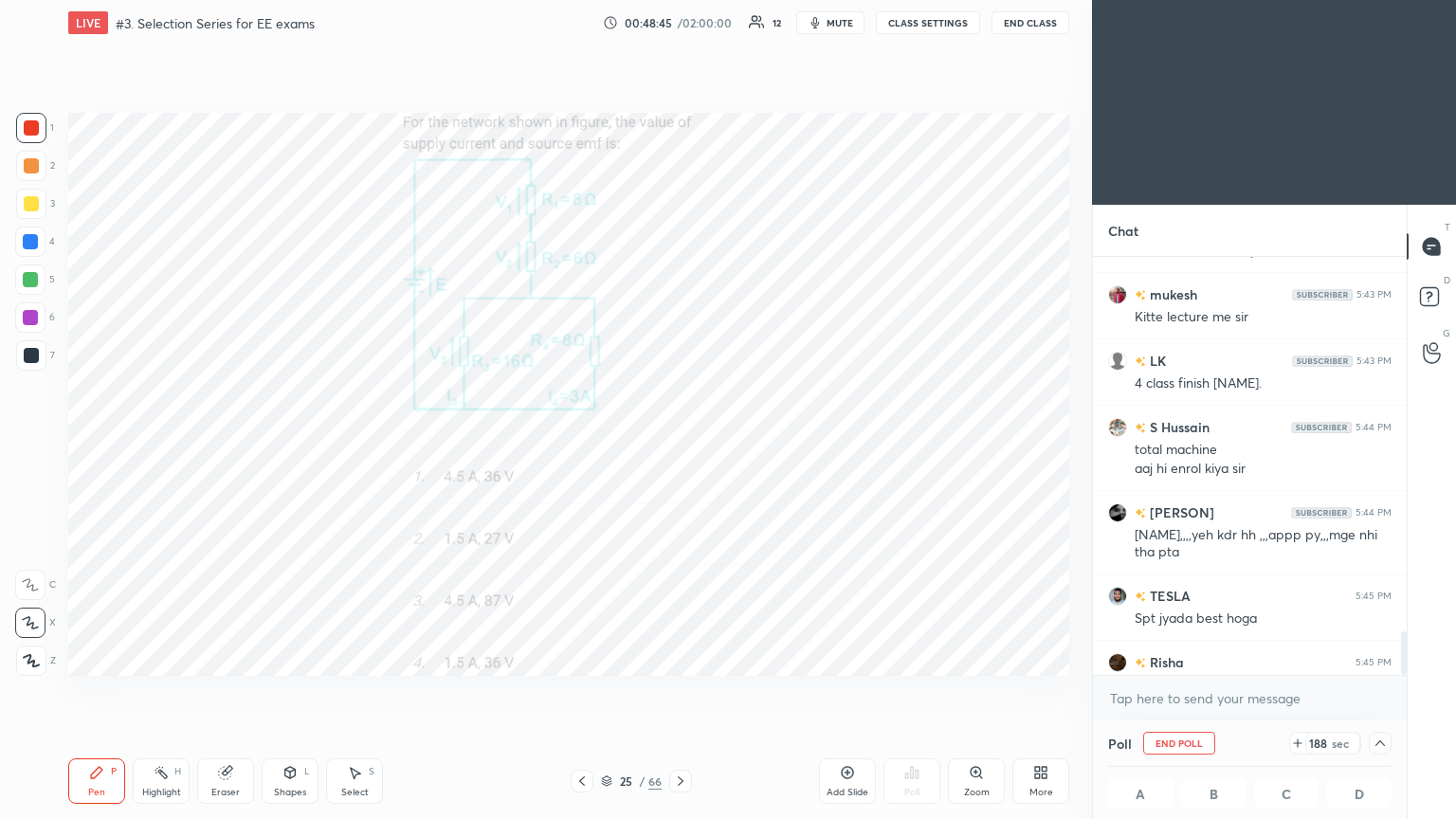 scroll, scrollTop: 4572, scrollLeft: 0, axis: vertical 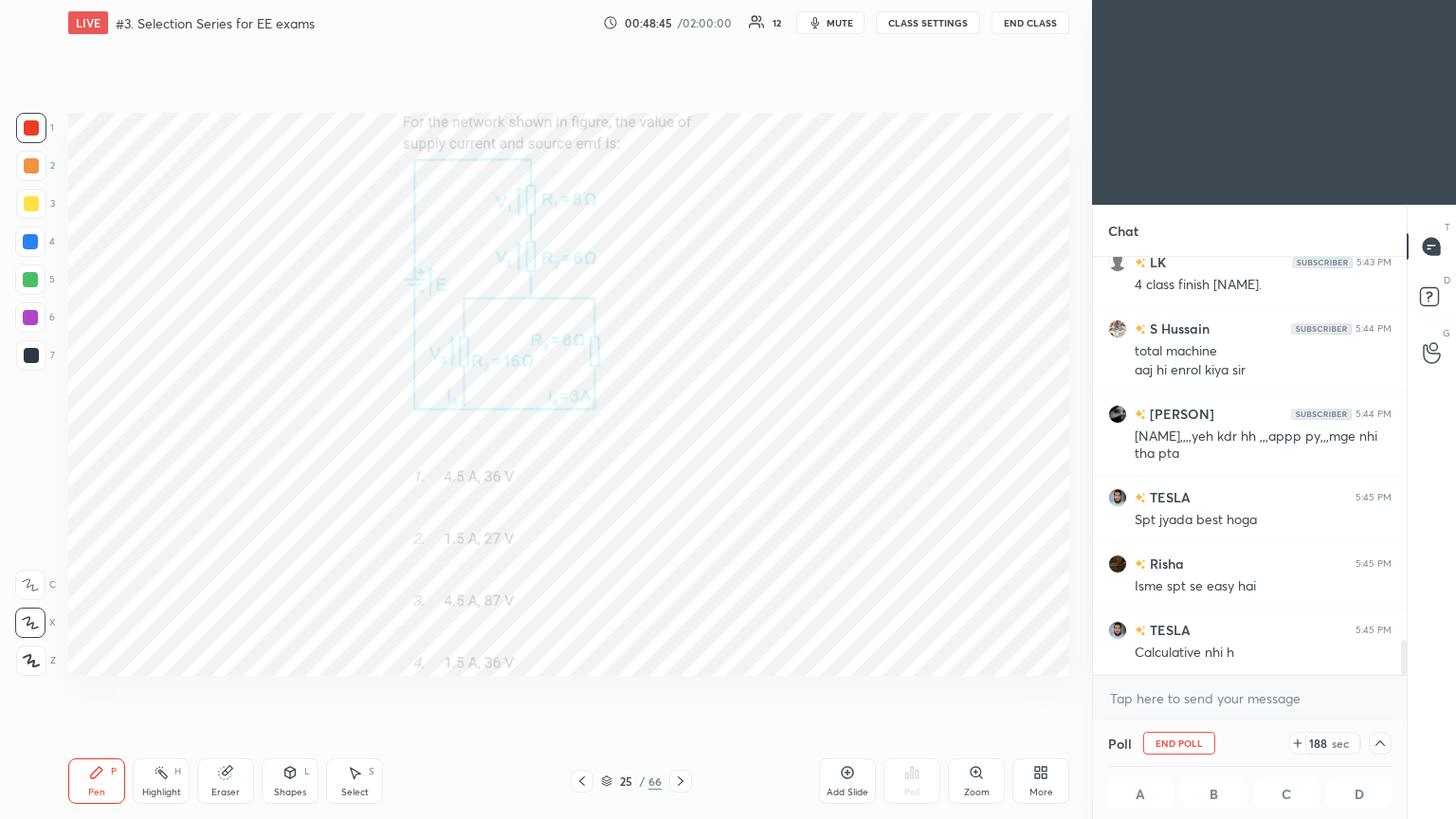 click on "[PERSON] 5:43 PM Kitte lecture me sir LK 5:43 PM 4 class finish [PERSON]. S [PERSON] 5:44 PM total machine aaj hi enrol kiya sir [PERSON] 5:44 PM Lk,,,,yeh kdr hh ,,,appp py,,,mge nhi tha pta TESLA 5:45 PM Spt jyada best hoga [PERSON] 5:45 PM Isme spt se easy hai TESLA 5:45 PM Calculative nhi h JUMP TO LATEST Enable hand raising Enable raise hand to speak to learners. Once enabled, chat will be turned off temporarily. Enable x" at bounding box center (1249, 488) 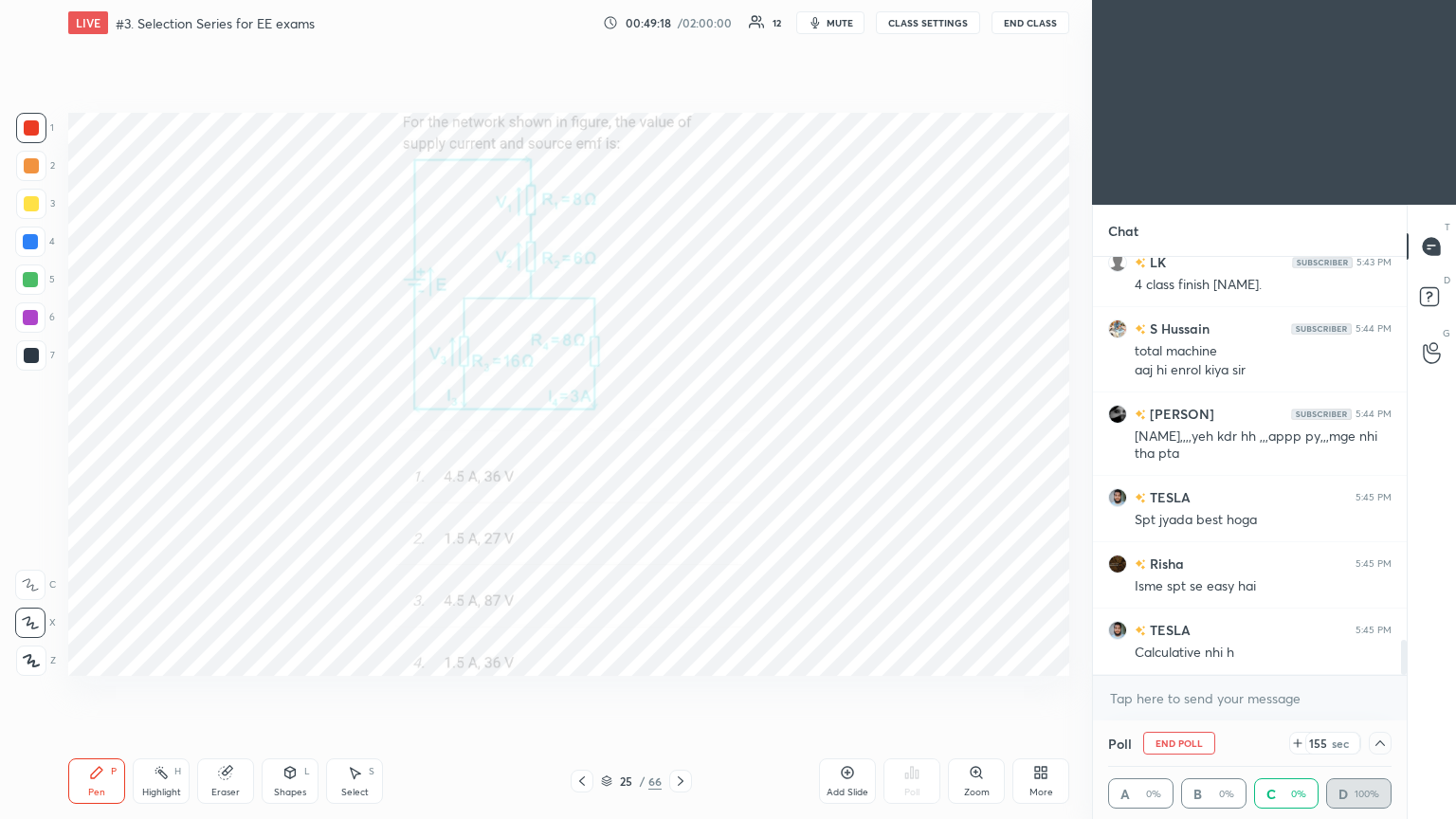 scroll, scrollTop: 4637, scrollLeft: 0, axis: vertical 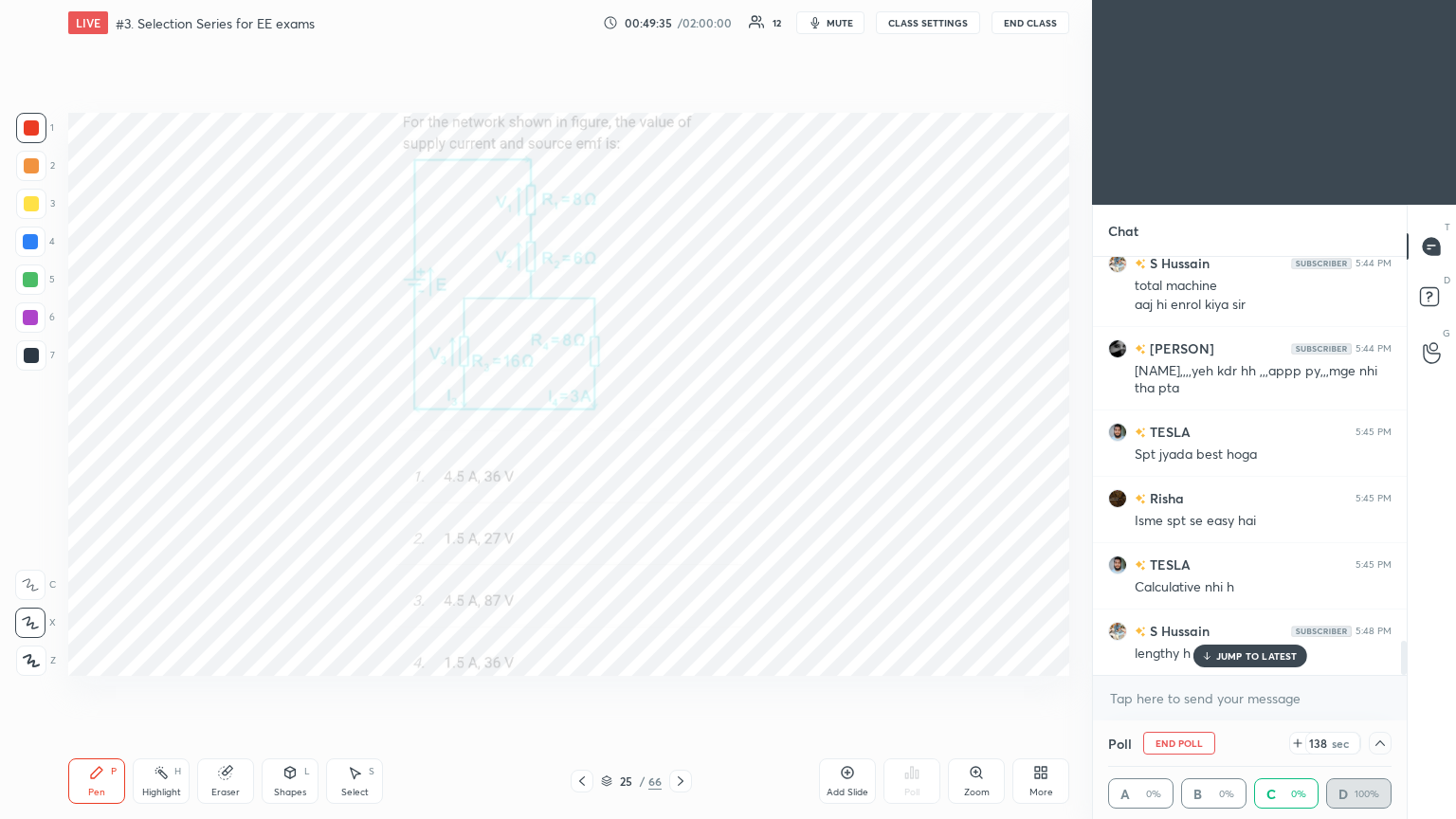 click 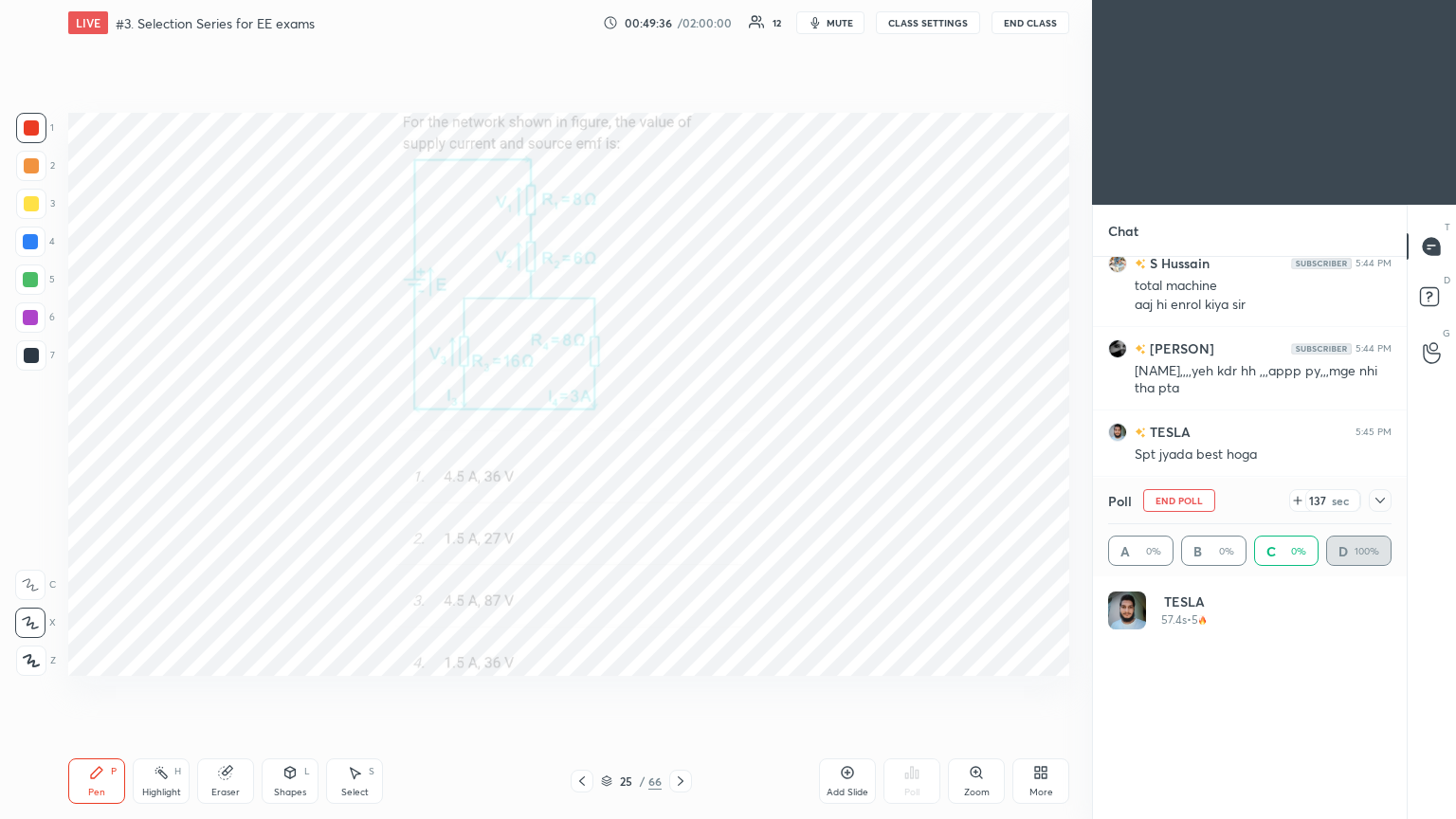 scroll, scrollTop: 6, scrollLeft: 6, axis: both 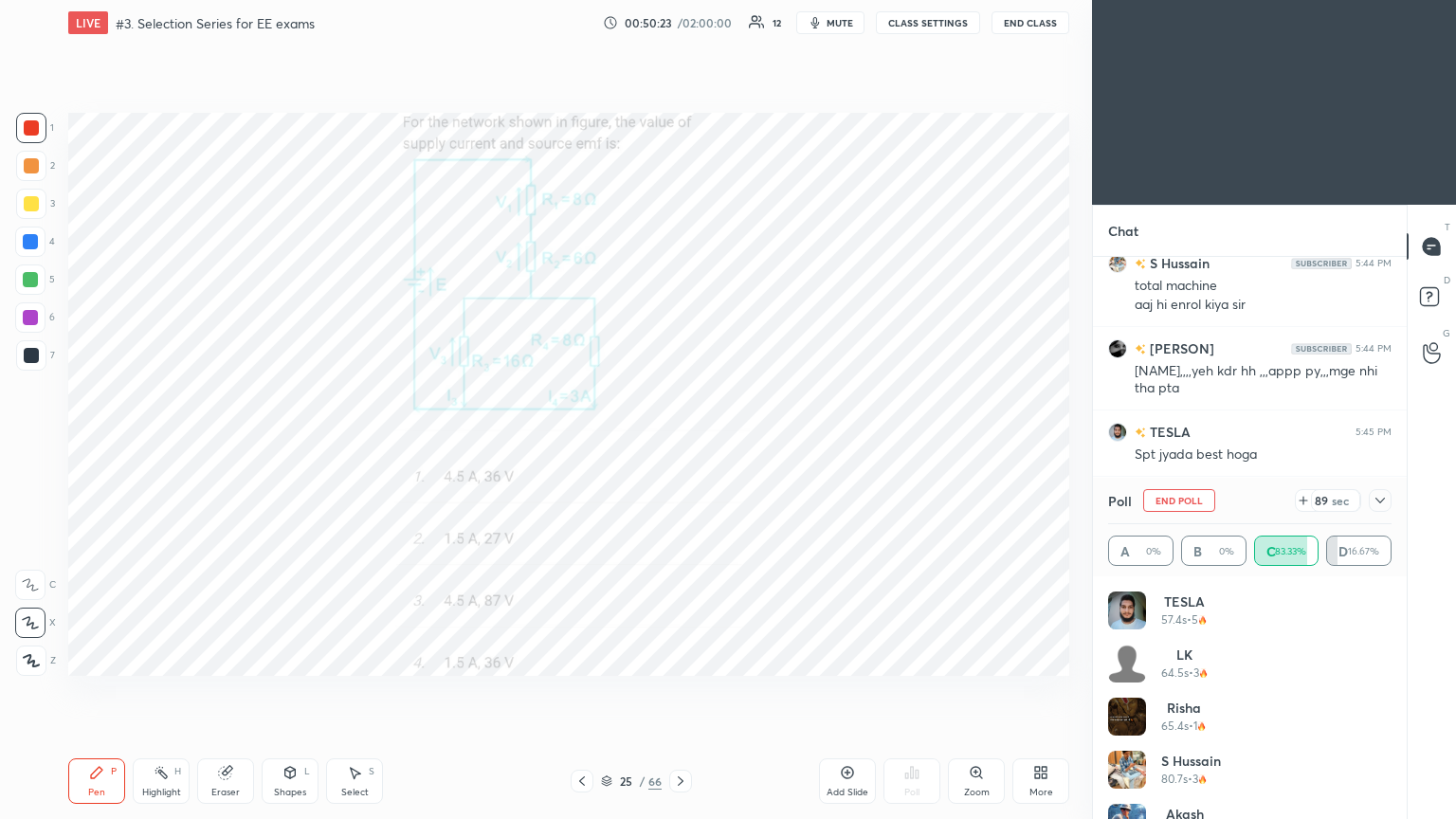 click 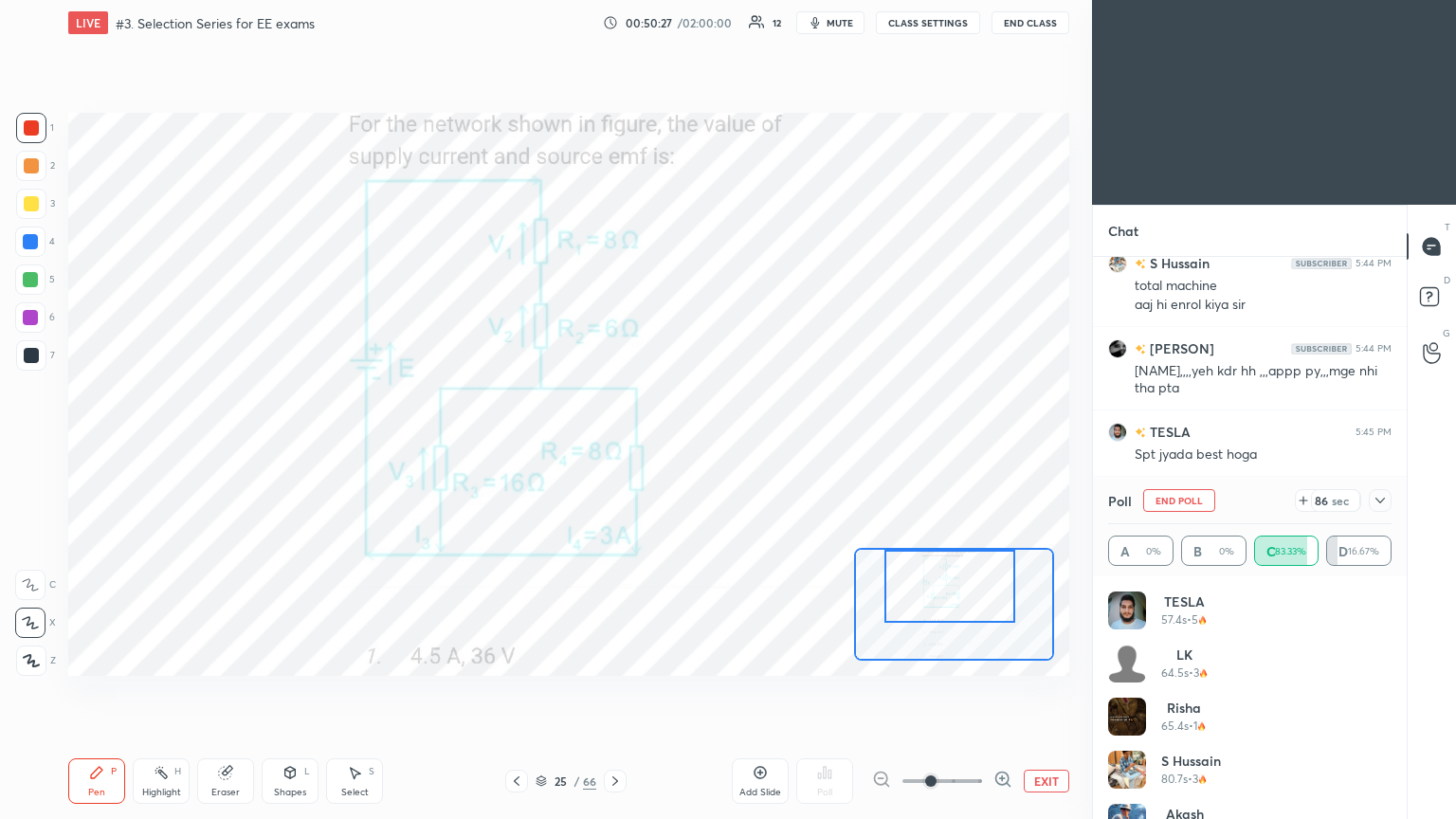 drag, startPoint x: 963, startPoint y: 585, endPoint x: 977, endPoint y: 598, distance: 19.104973 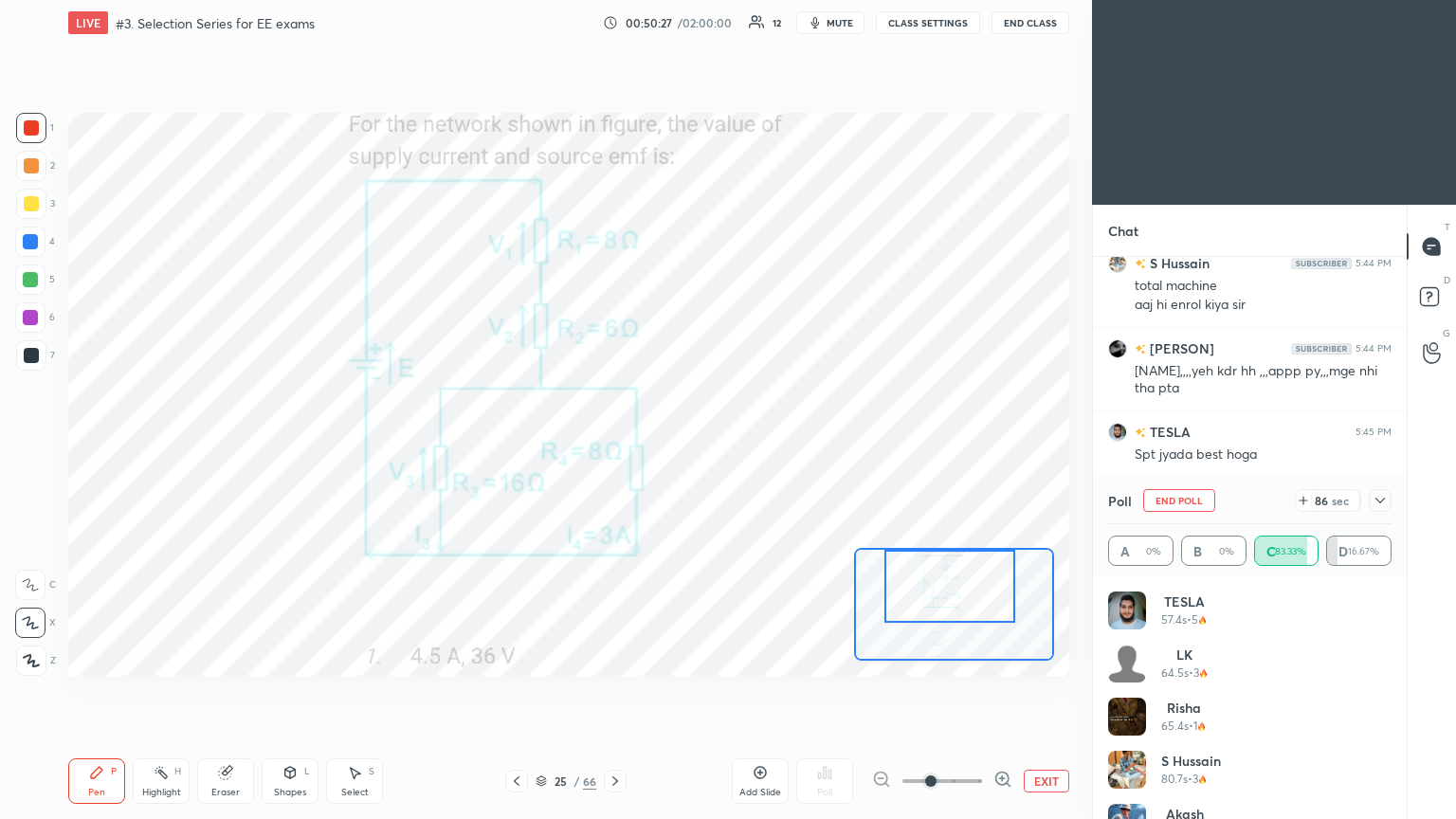 click at bounding box center [950, 586] 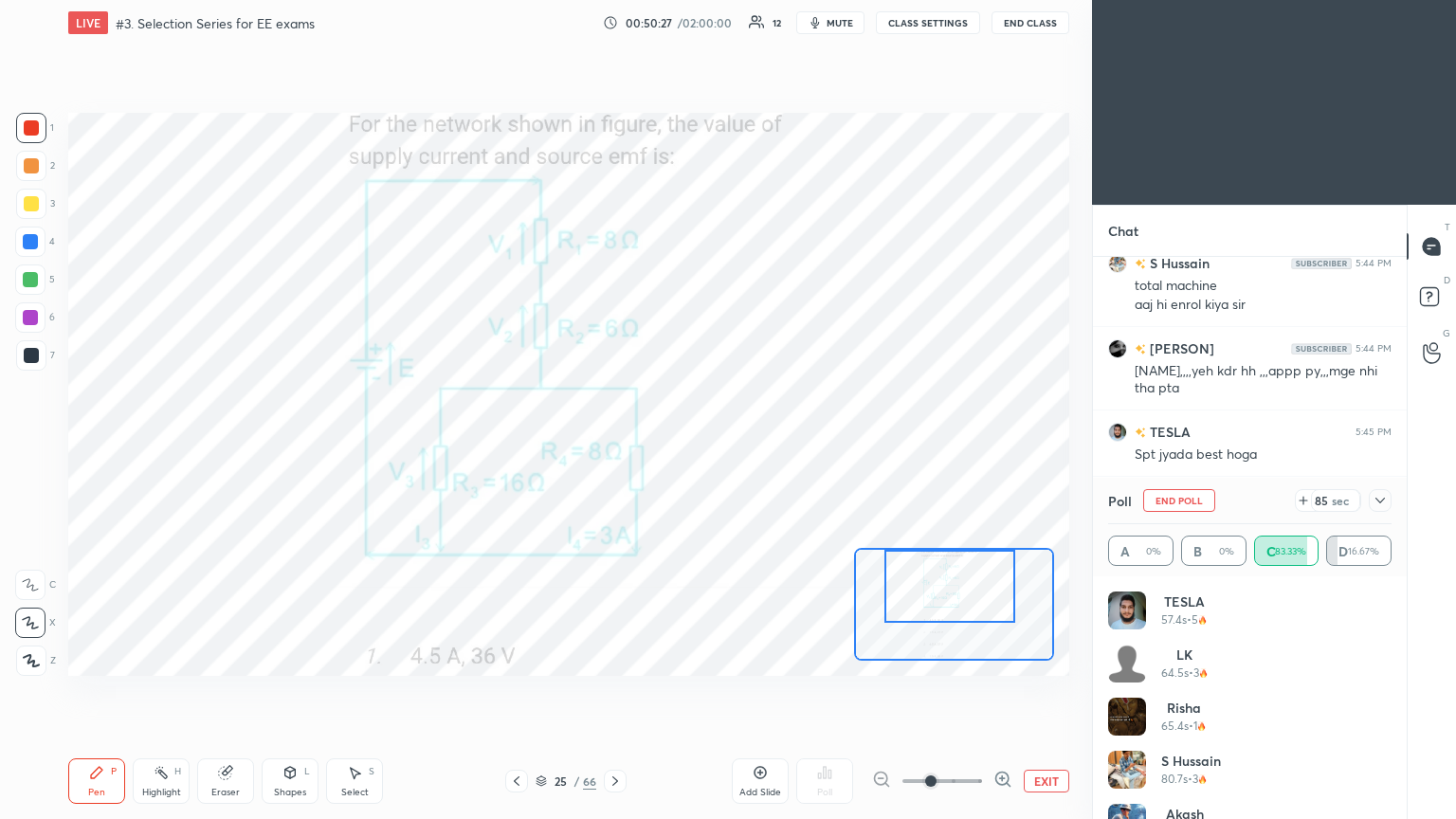click at bounding box center (931, 781) 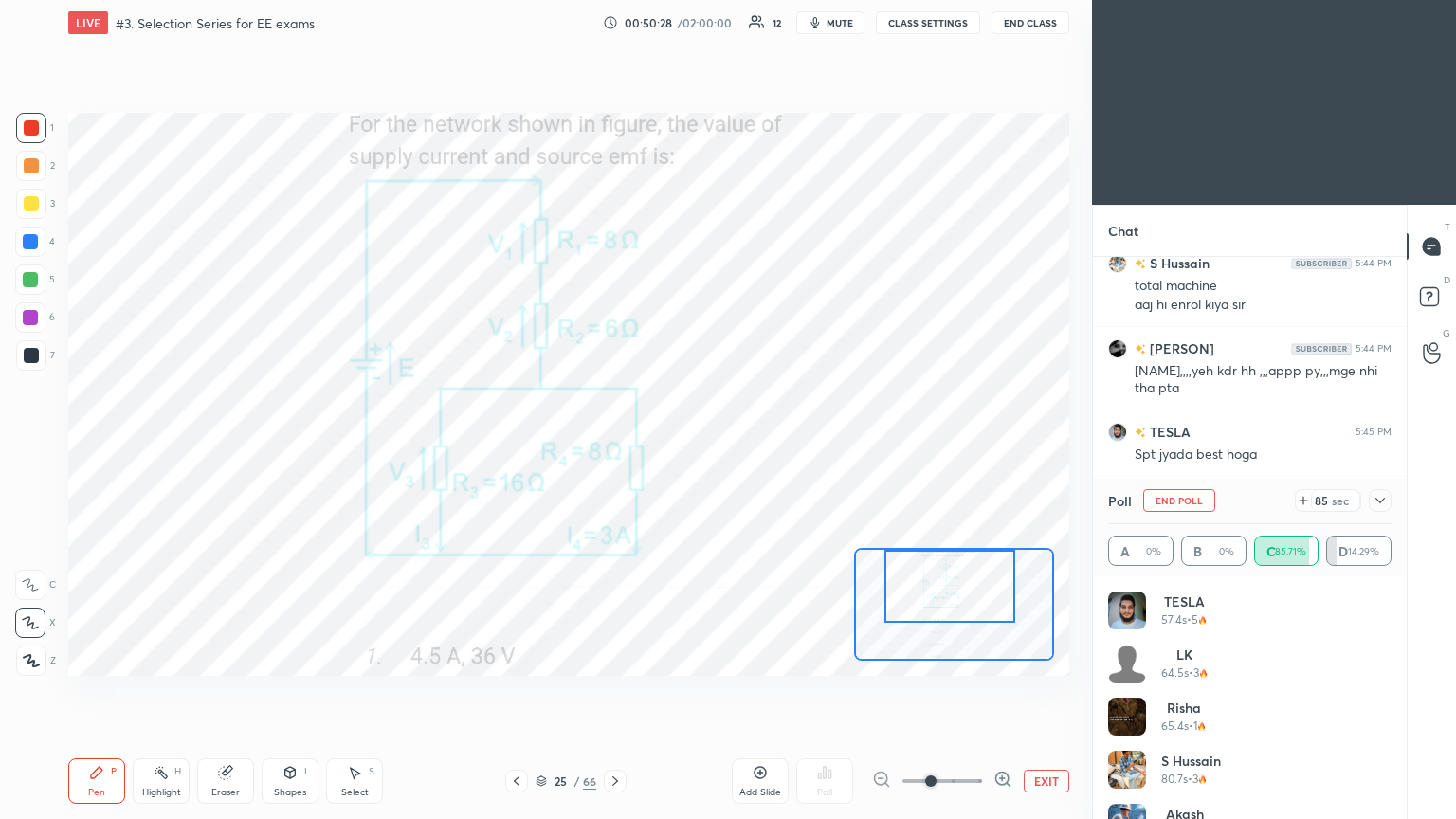 click at bounding box center [931, 781] 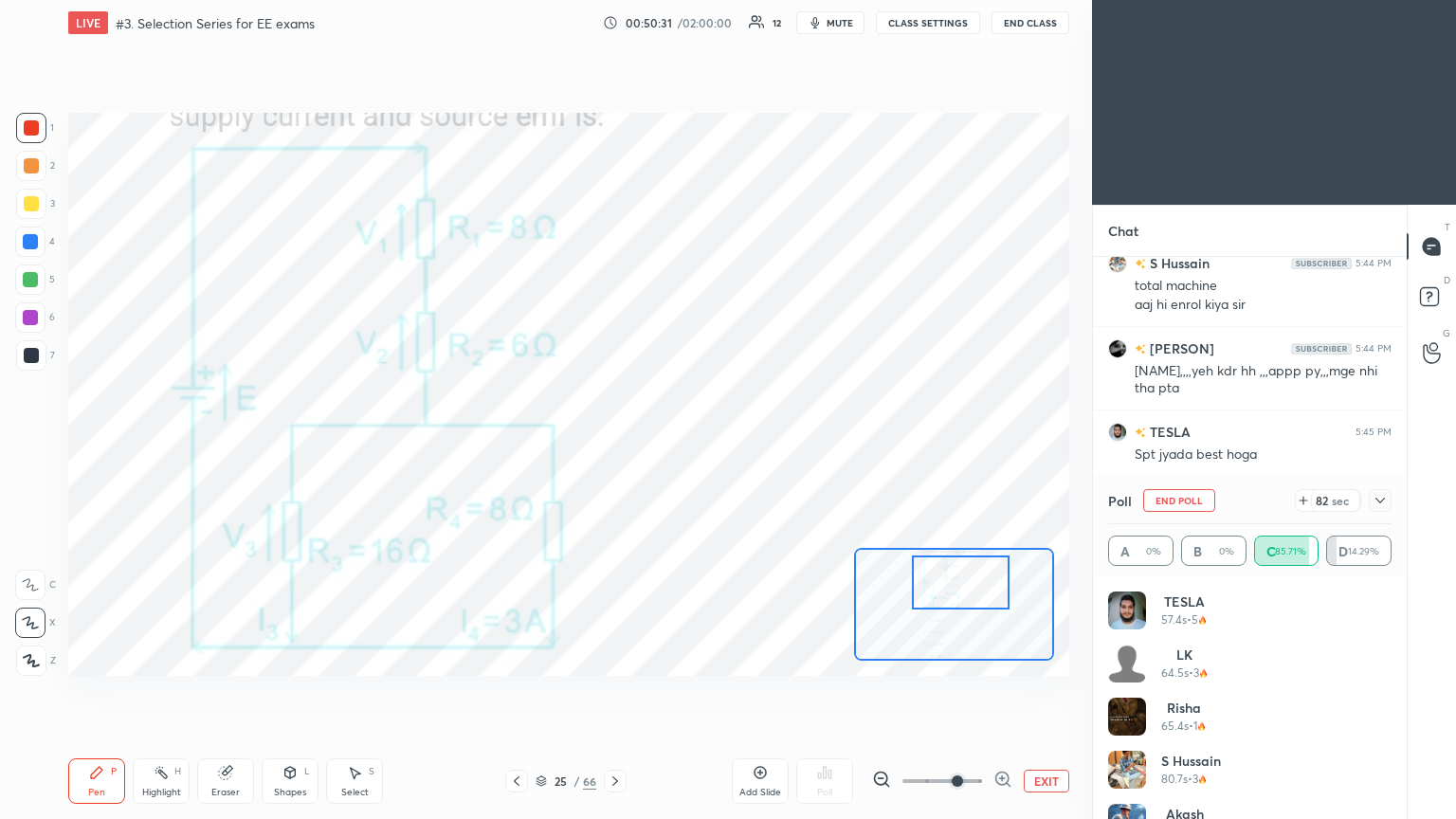 scroll, scrollTop: 4705, scrollLeft: 0, axis: vertical 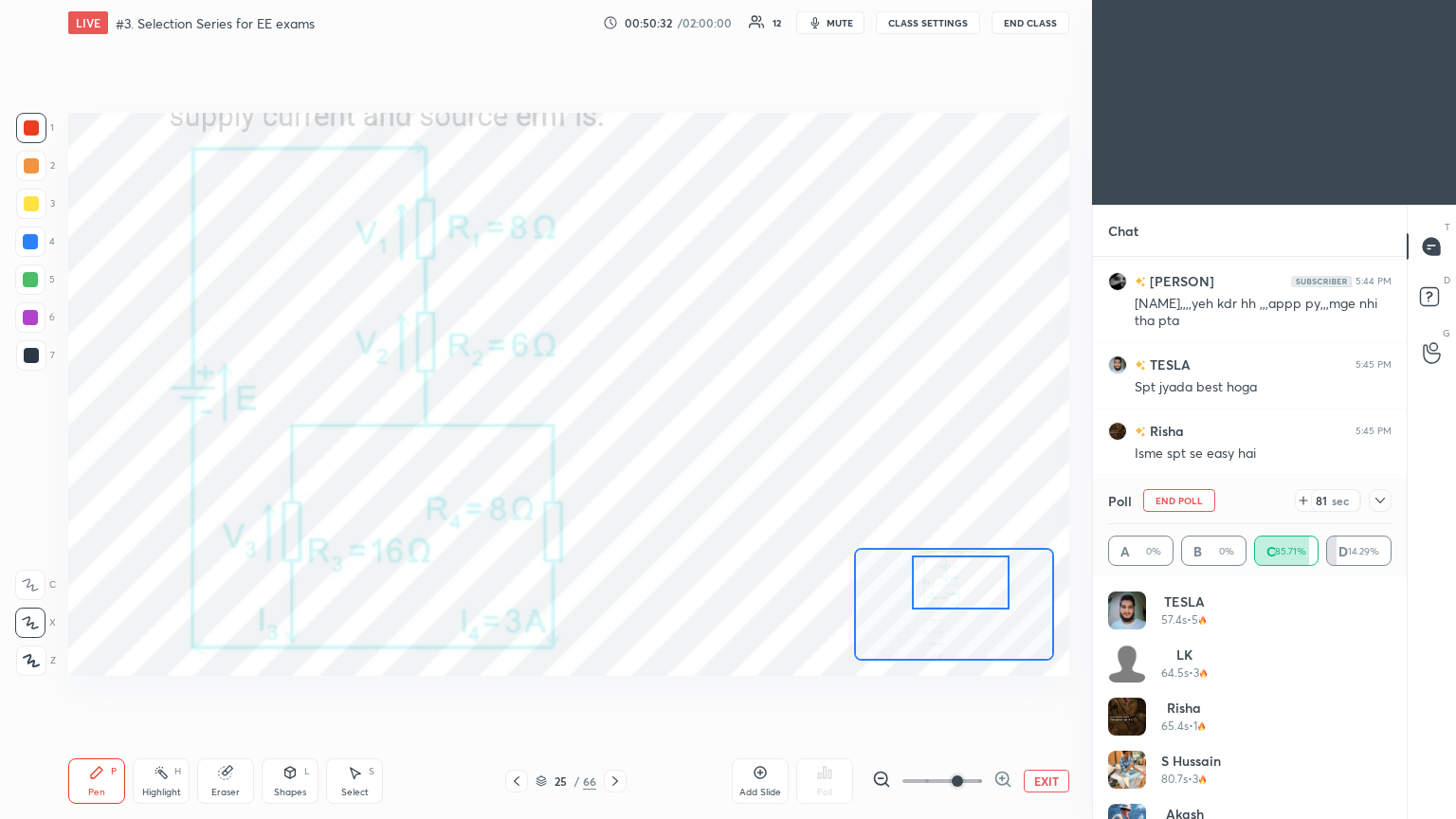 drag, startPoint x: 951, startPoint y: 604, endPoint x: 972, endPoint y: 606, distance: 21.095023 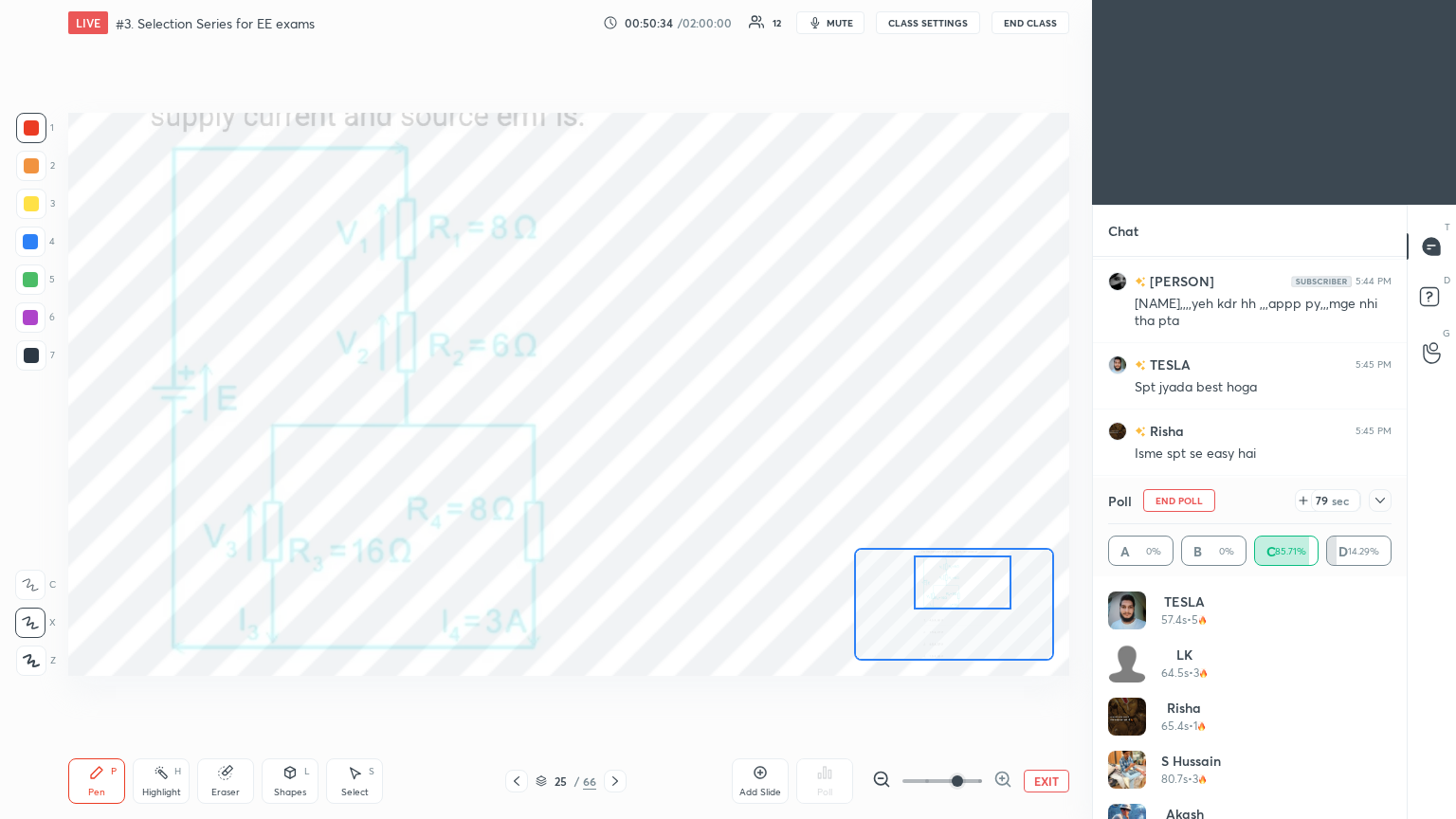 click at bounding box center [31, 128] 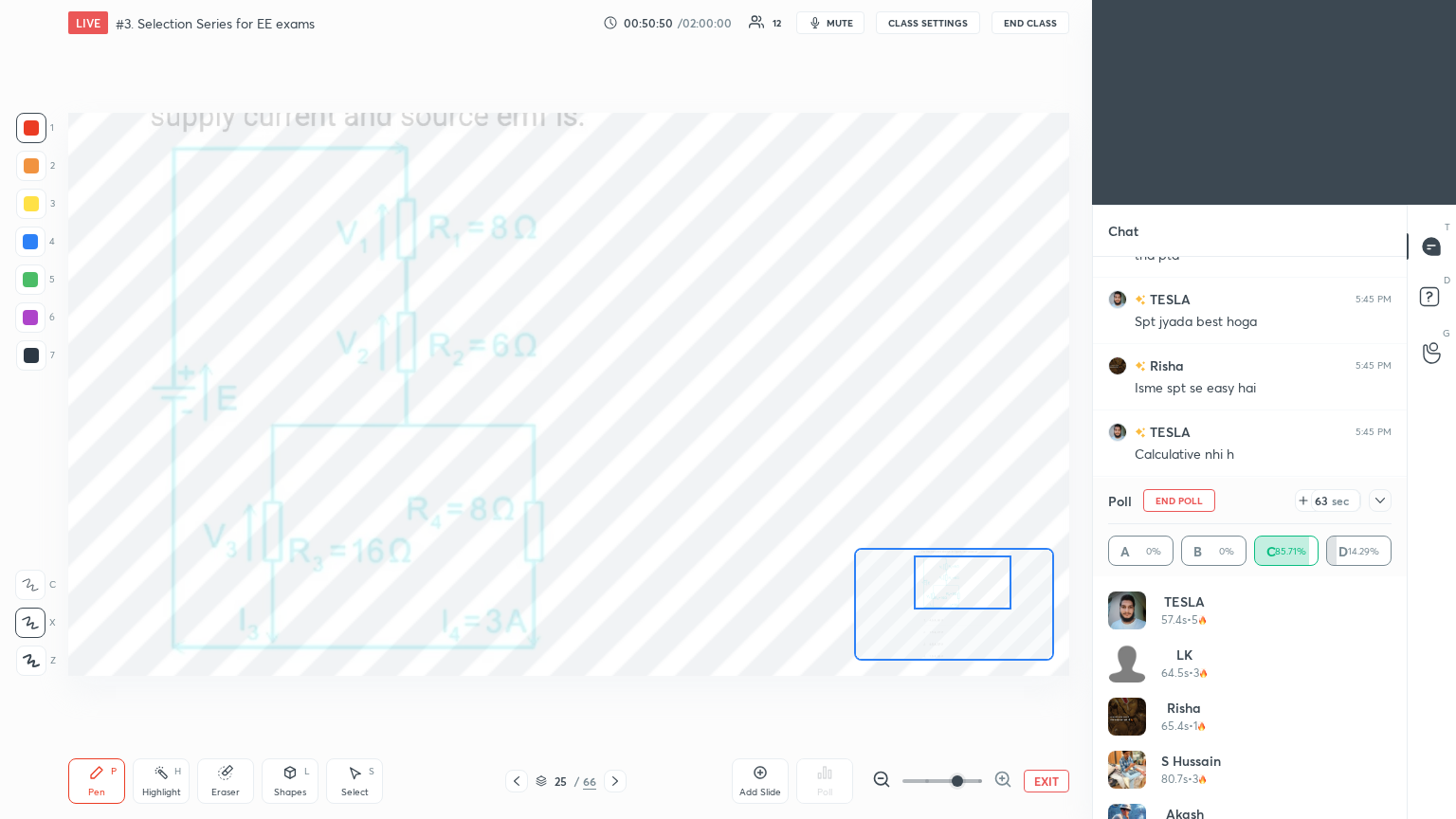 scroll, scrollTop: 4837, scrollLeft: 0, axis: vertical 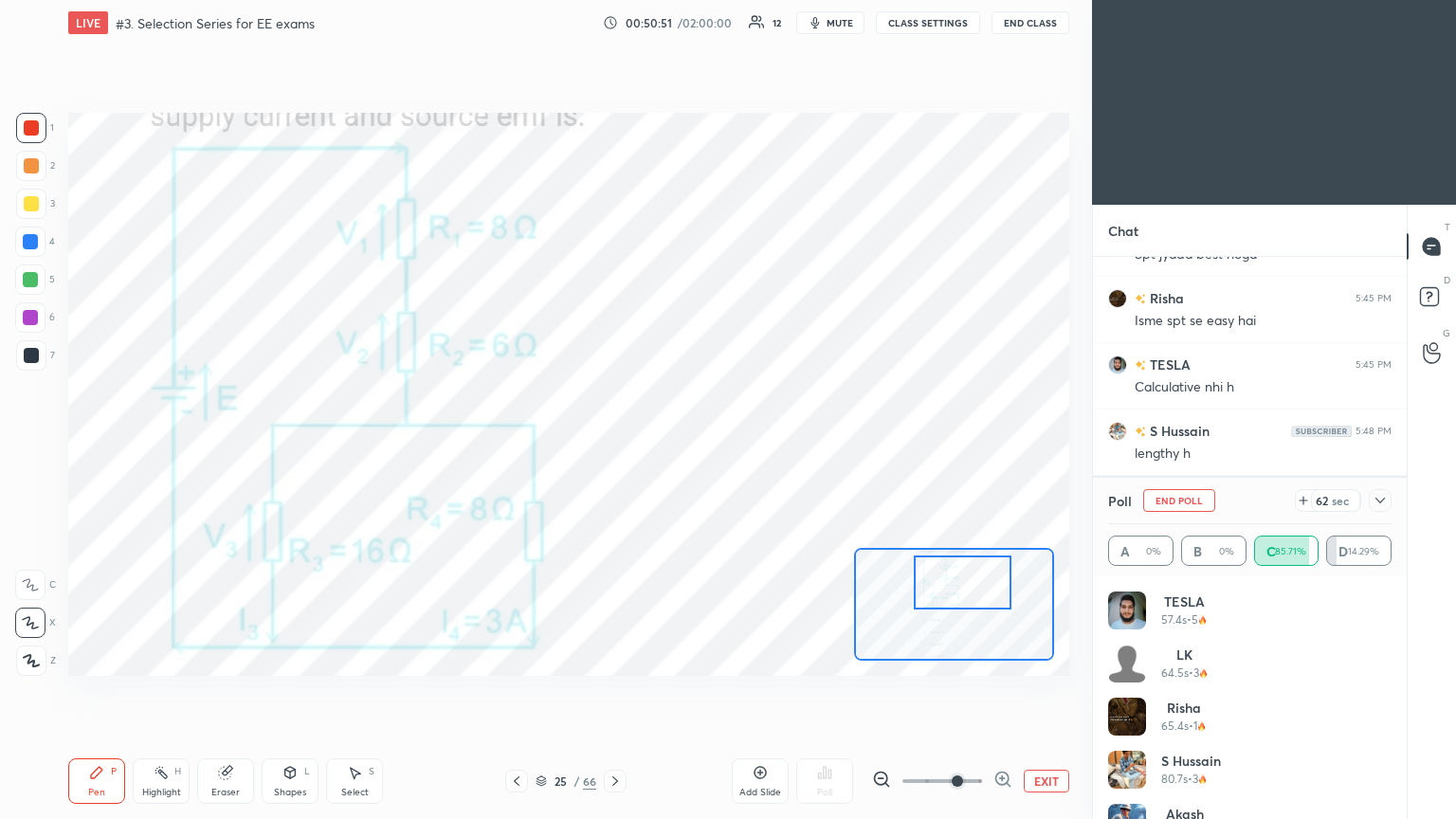 click 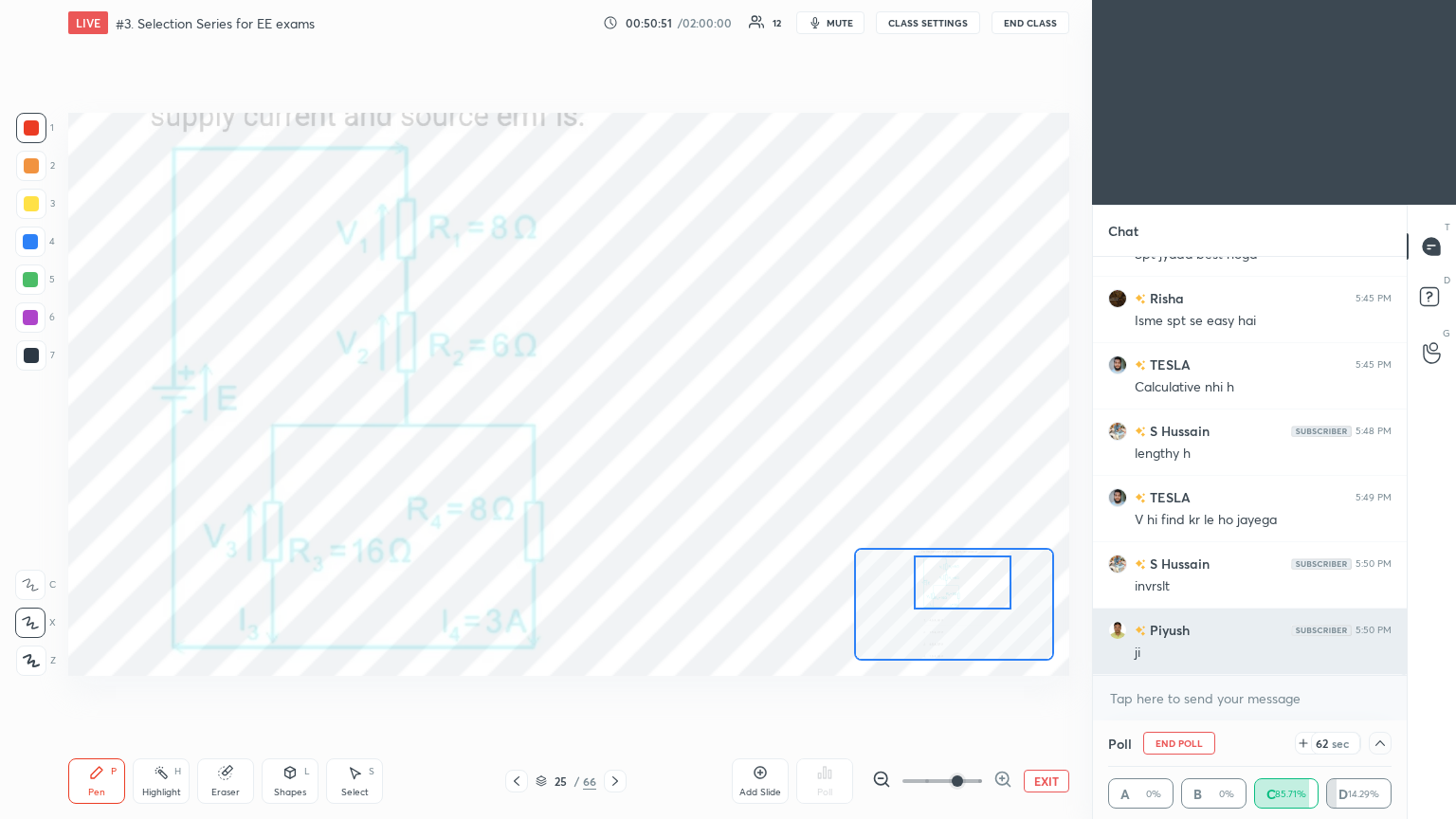 scroll, scrollTop: 100, scrollLeft: 278, axis: both 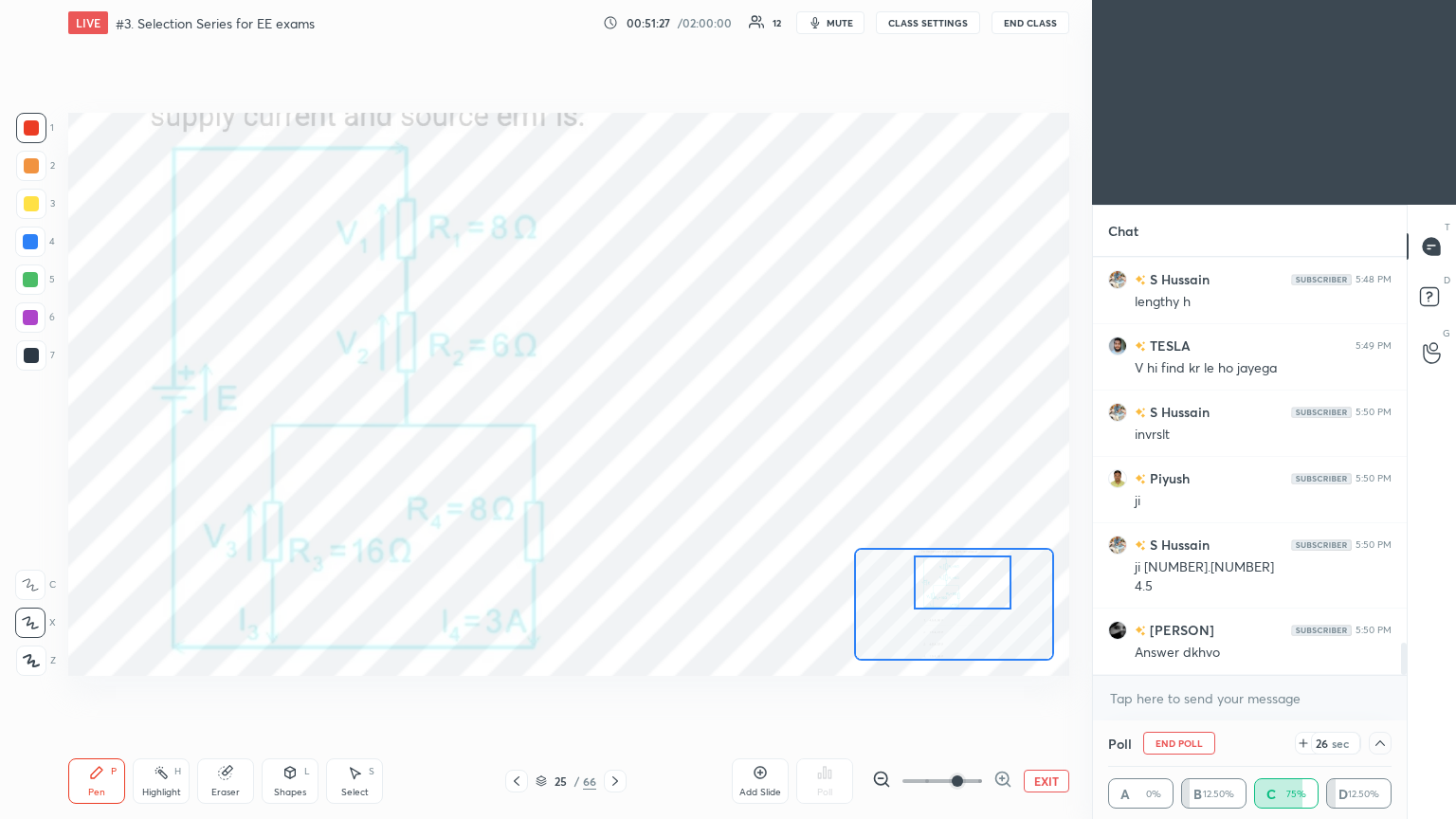 drag, startPoint x: 1021, startPoint y: 781, endPoint x: 1030, endPoint y: 778, distance: 9.486833 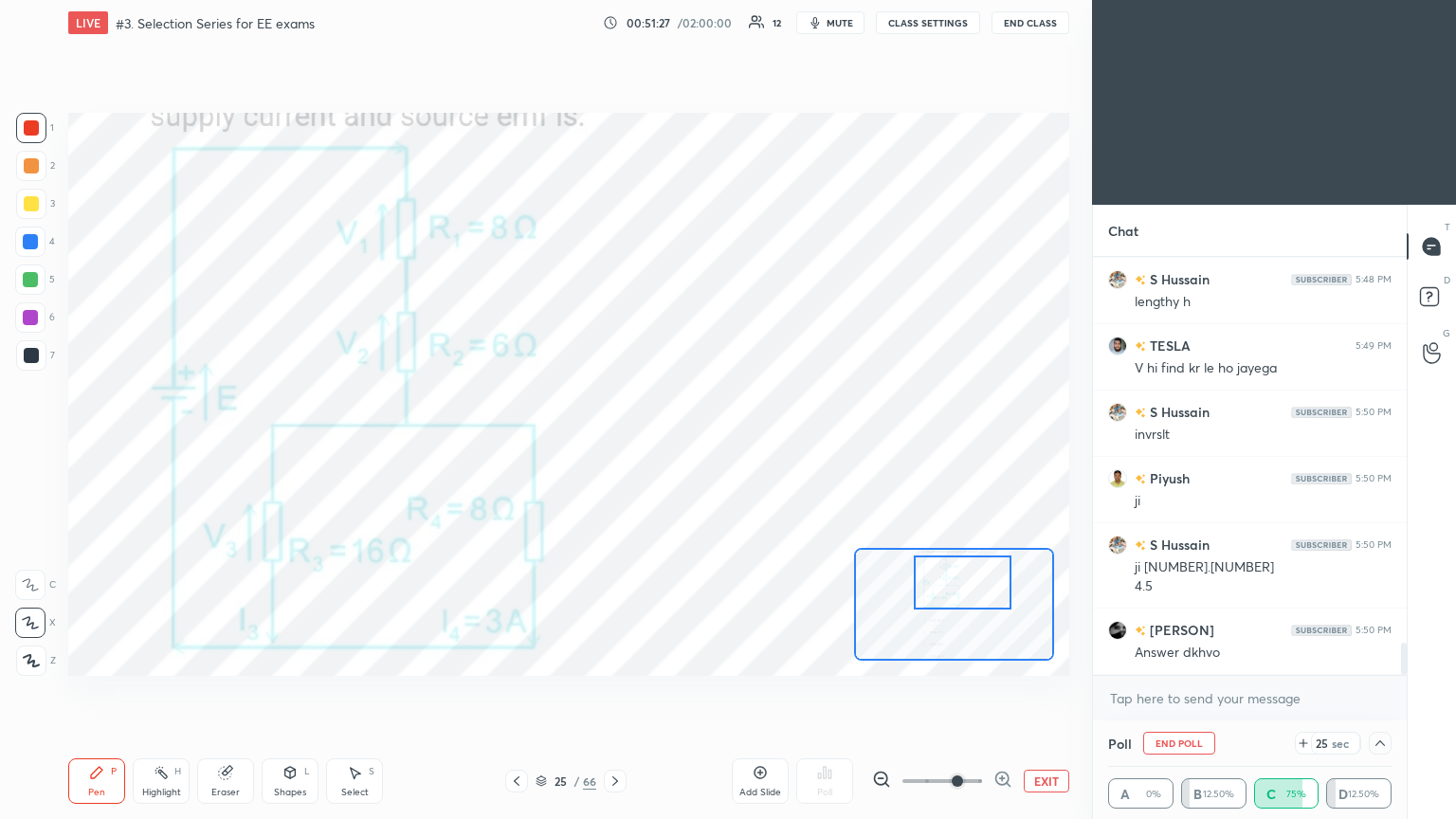 click on "EXIT" at bounding box center [1046, 781] 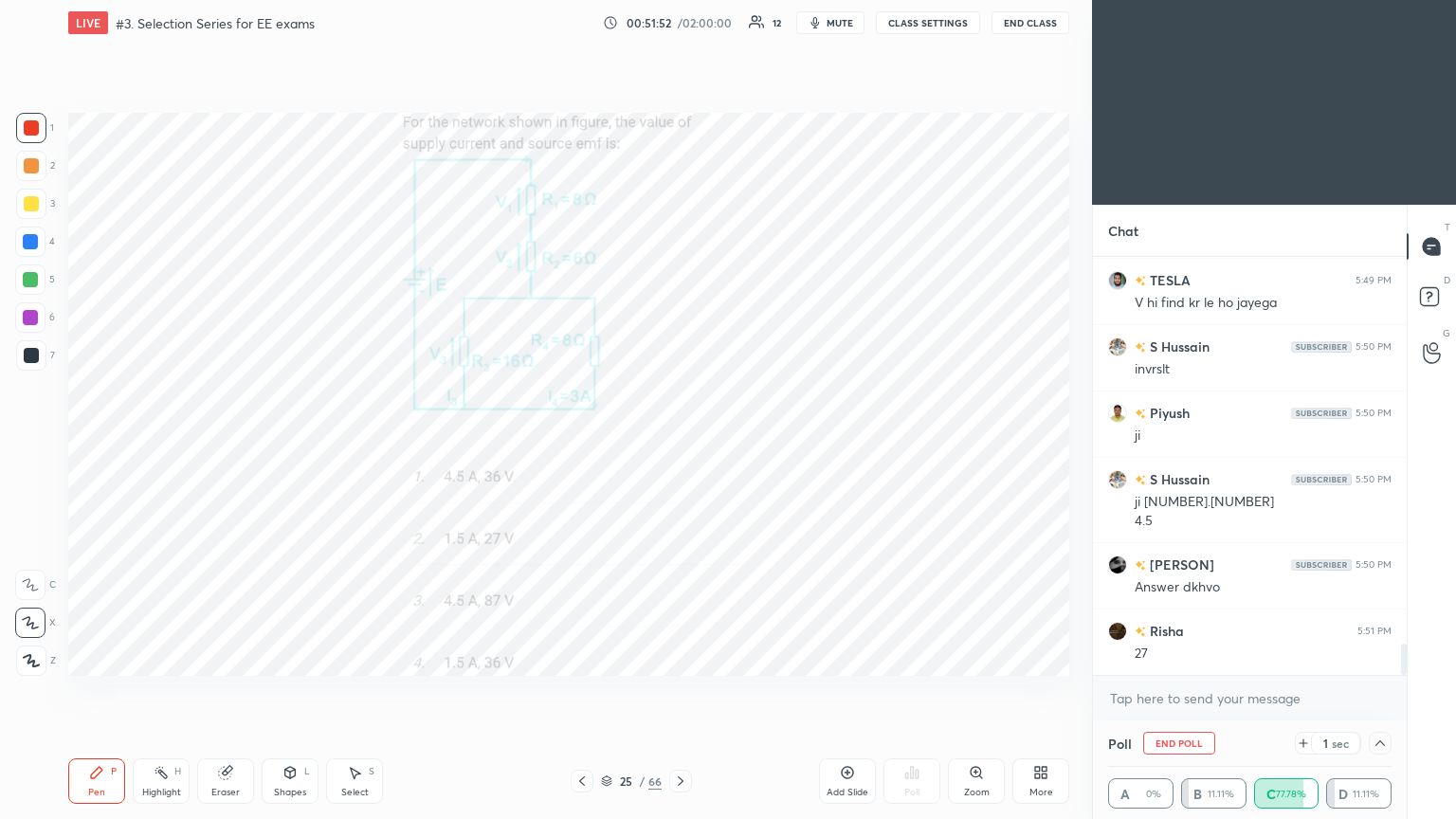 scroll, scrollTop: 5122, scrollLeft: 0, axis: vertical 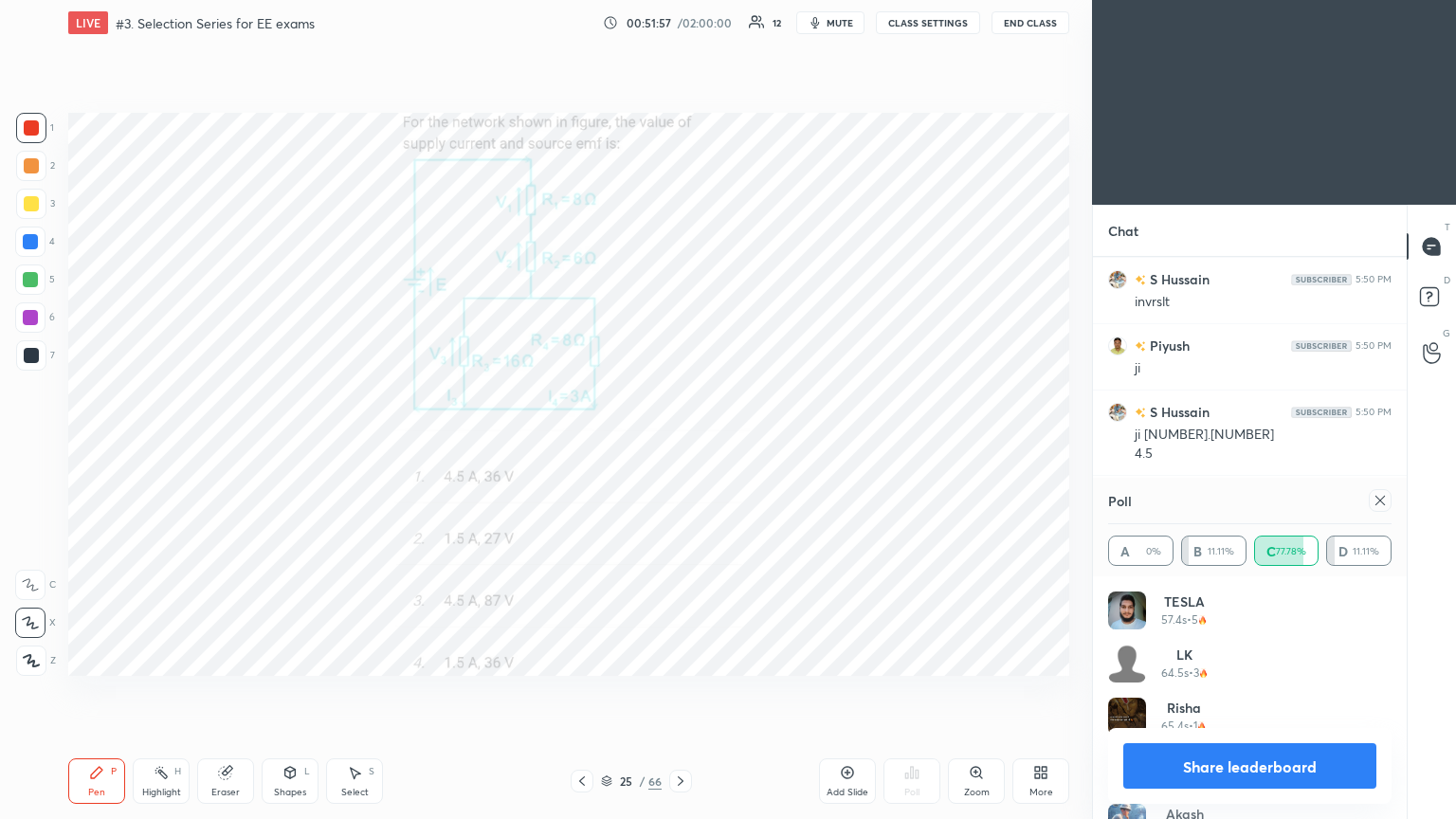 click 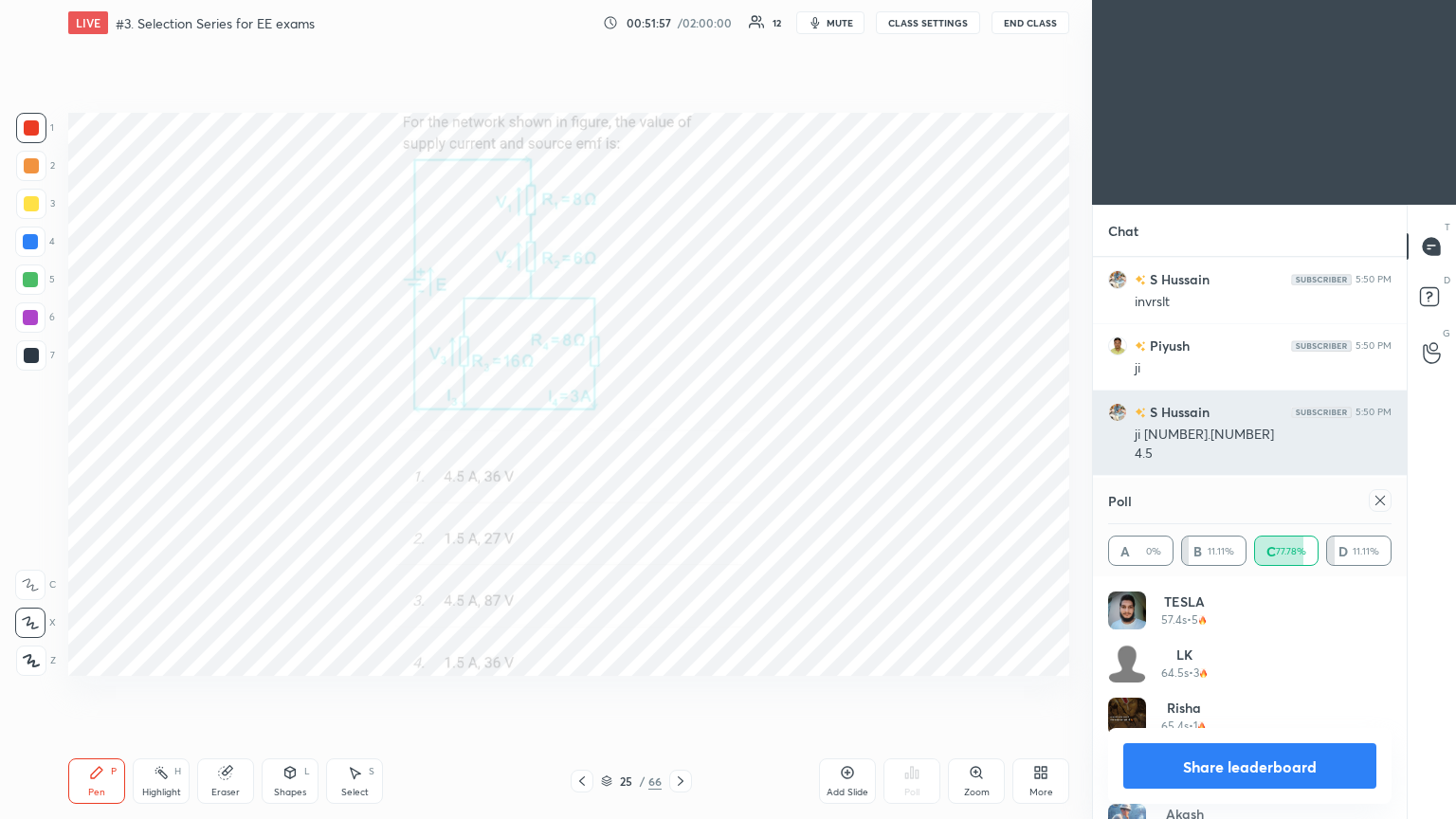 scroll, scrollTop: 114, scrollLeft: 278, axis: both 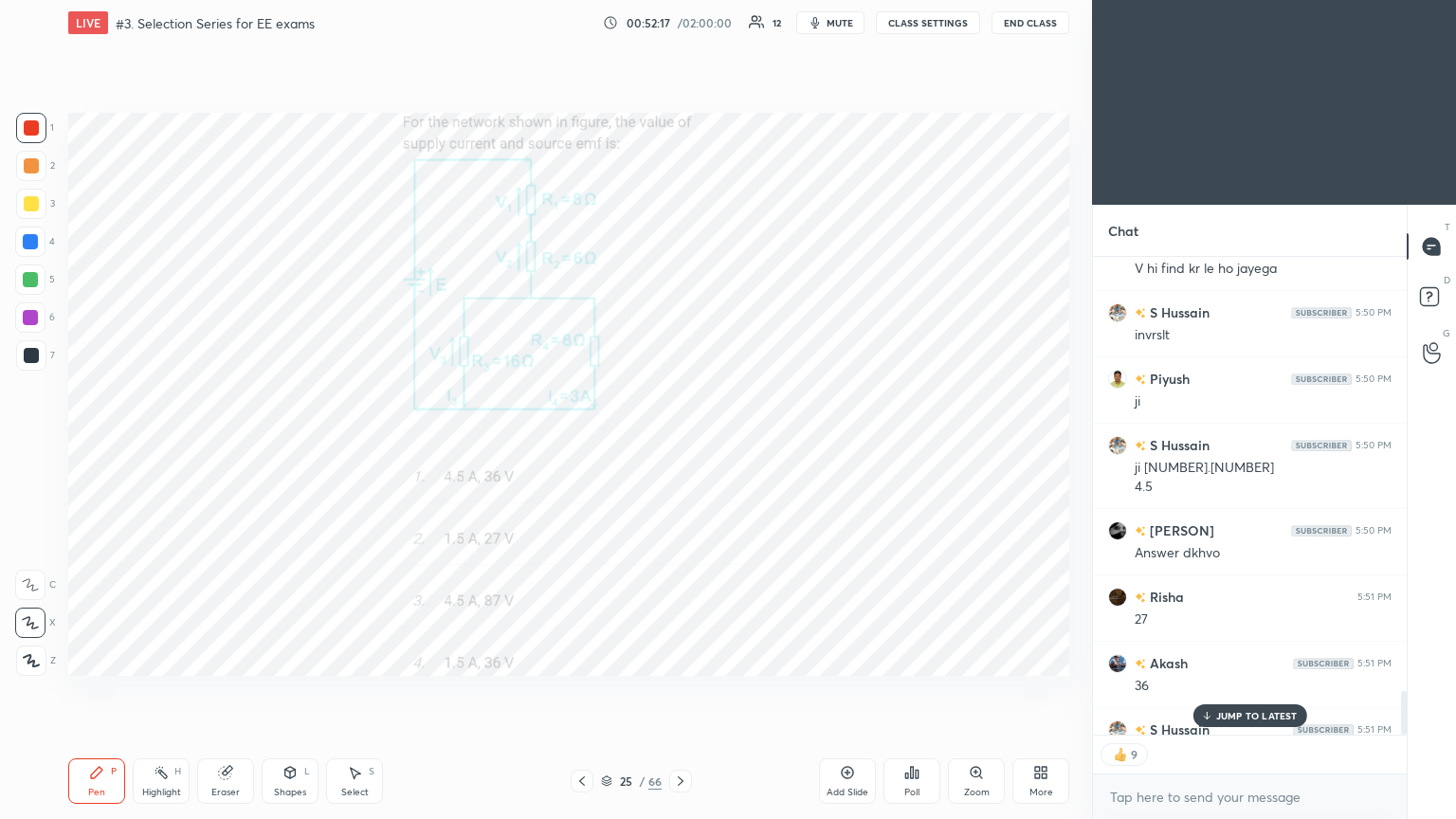 click 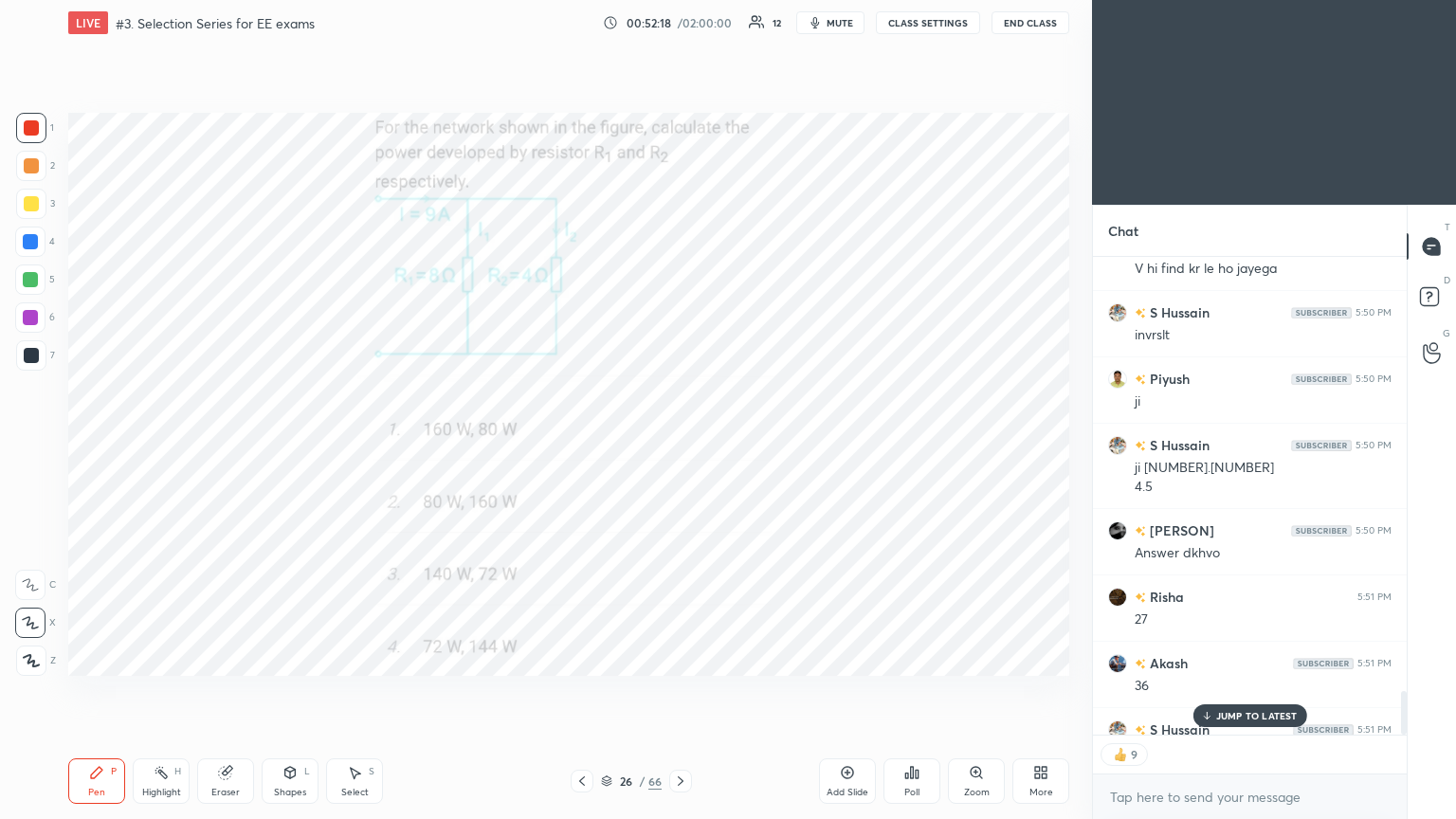 click on "Poll" at bounding box center (912, 792) 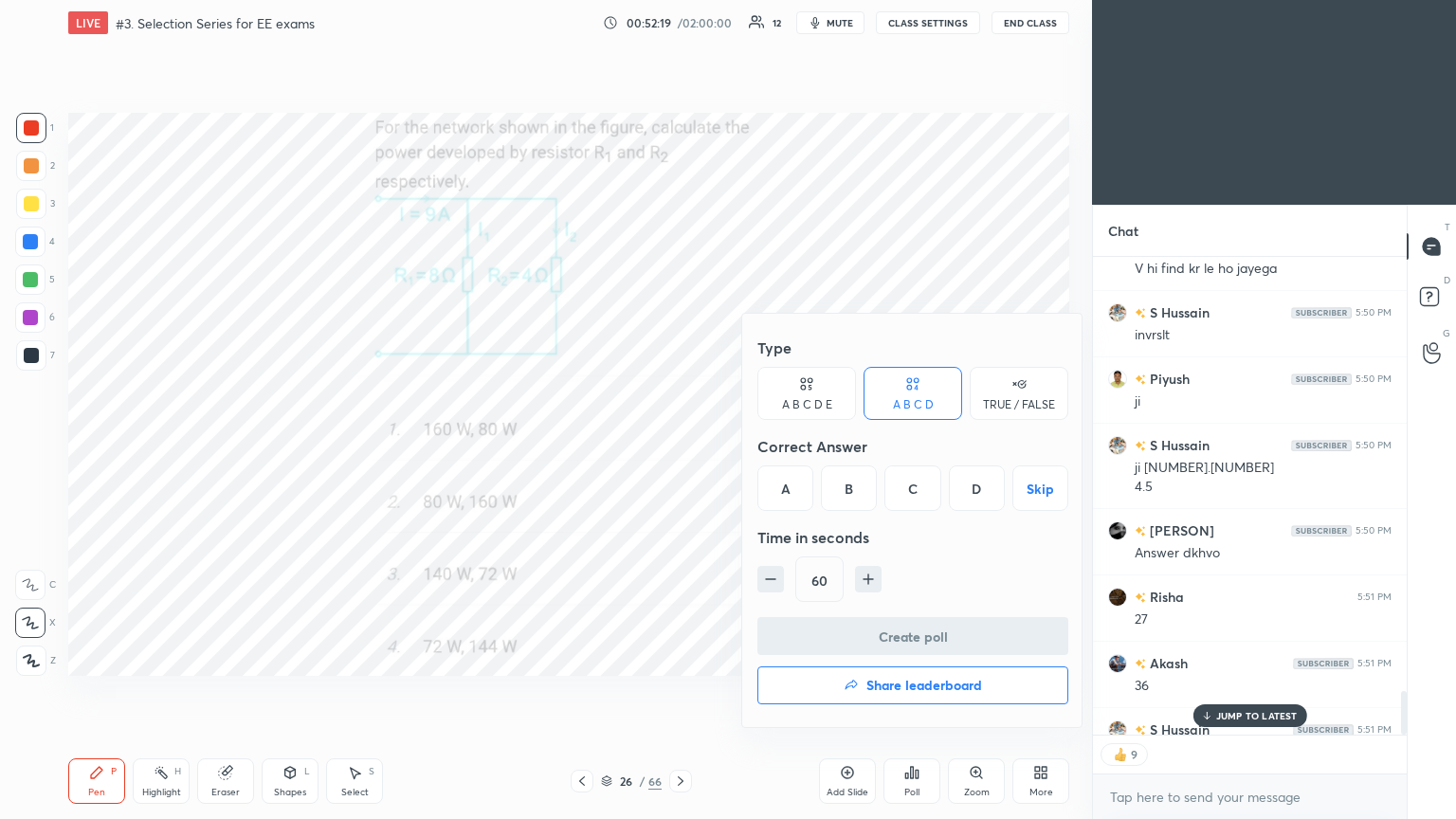 click on "D" at bounding box center (976, 488) 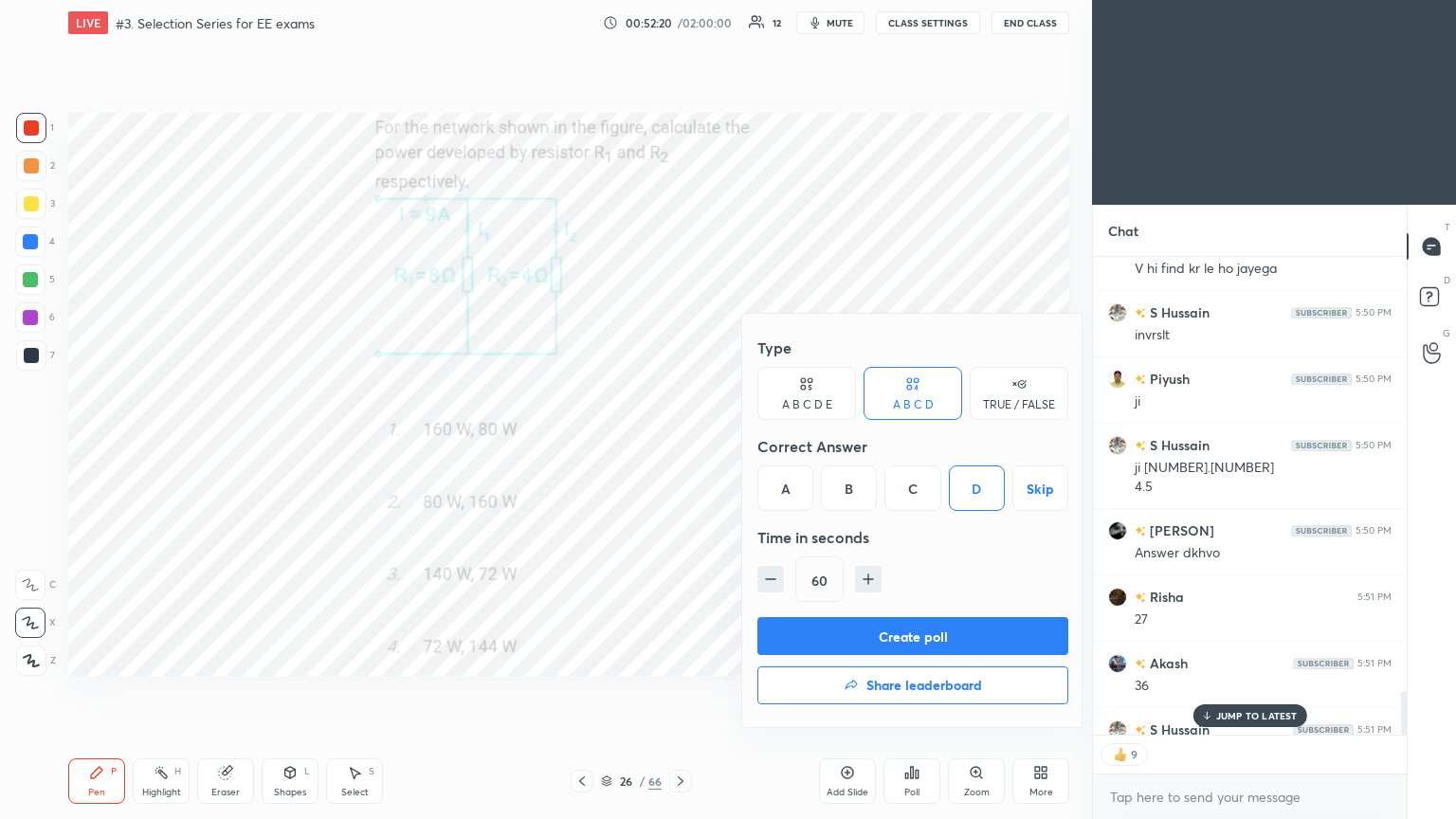 click on "Create poll" at bounding box center [913, 636] 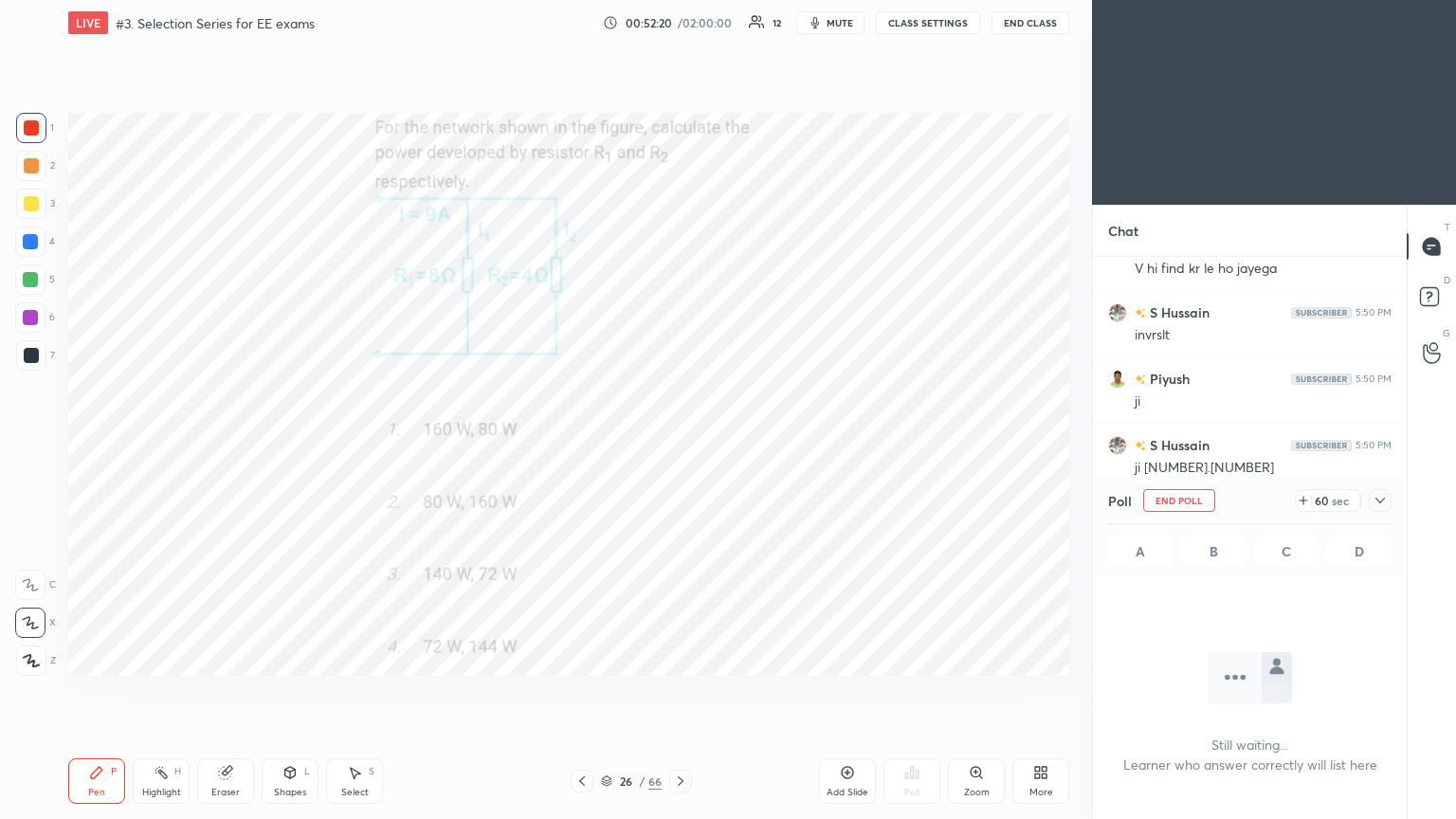 scroll, scrollTop: 374, scrollLeft: 308, axis: both 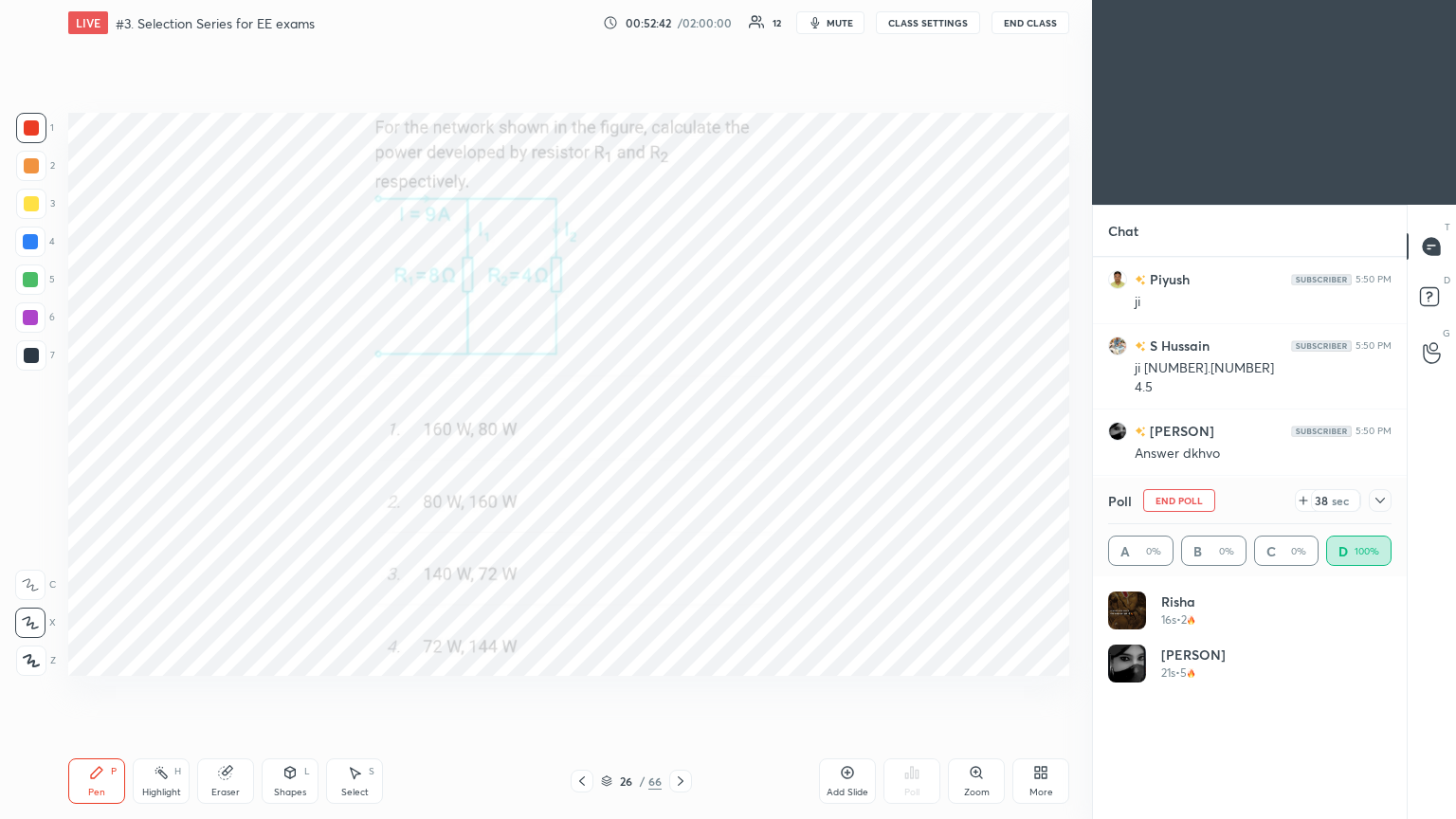 click 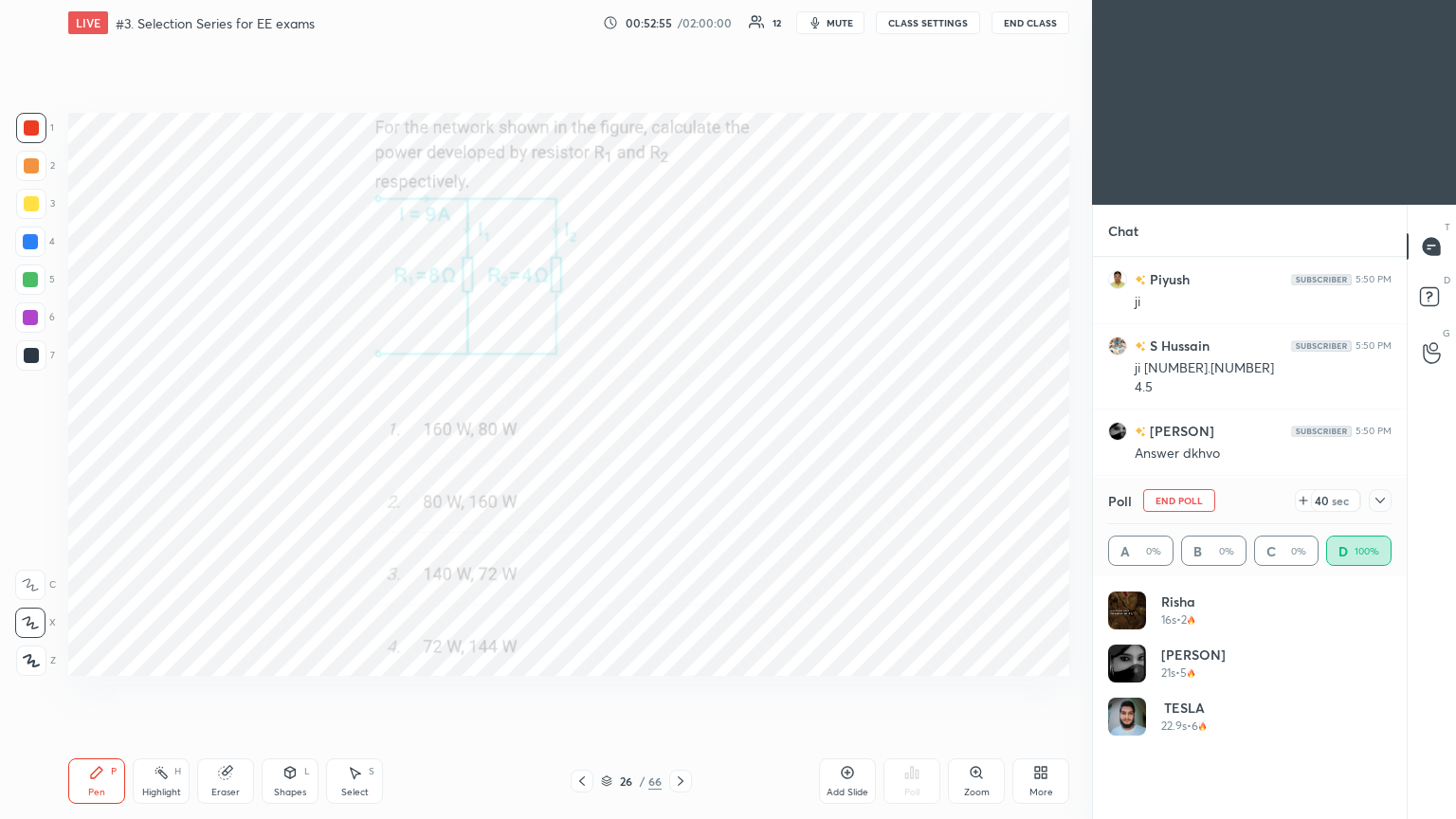 click 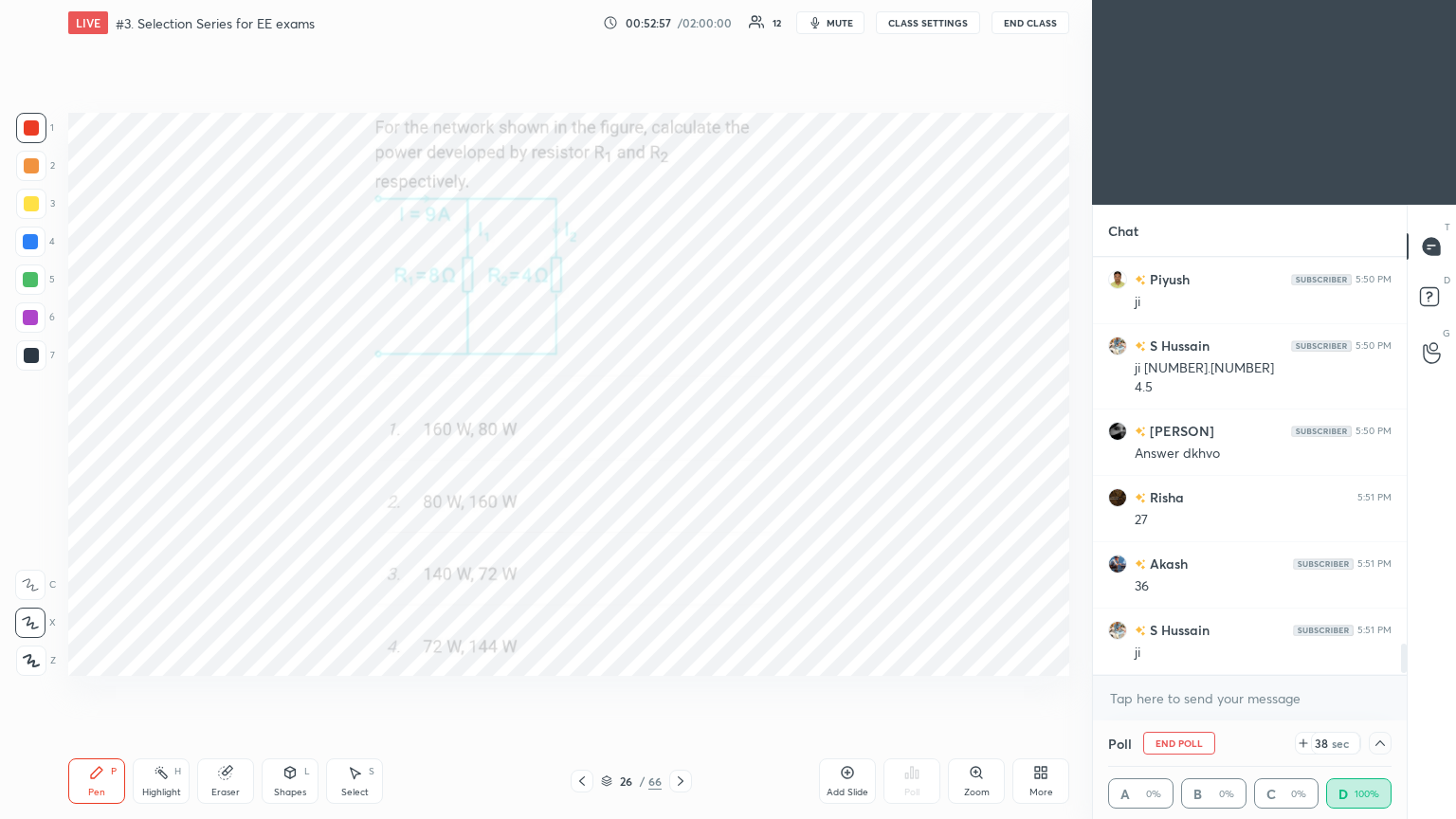 drag, startPoint x: 1403, startPoint y: 638, endPoint x: 1404, endPoint y: 678, distance: 40.0125 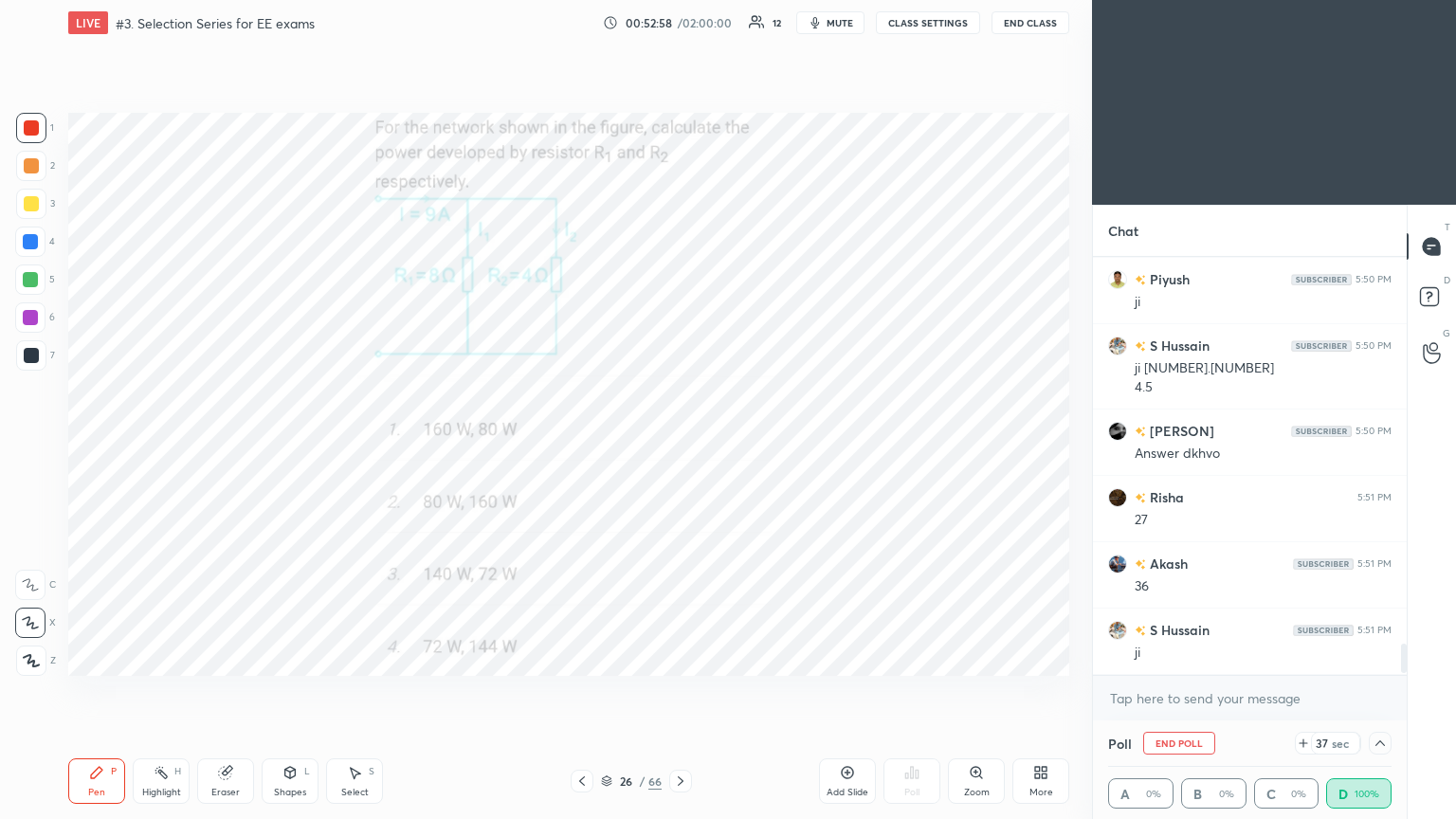 drag, startPoint x: 1404, startPoint y: 648, endPoint x: 1404, endPoint y: 606, distance: 42 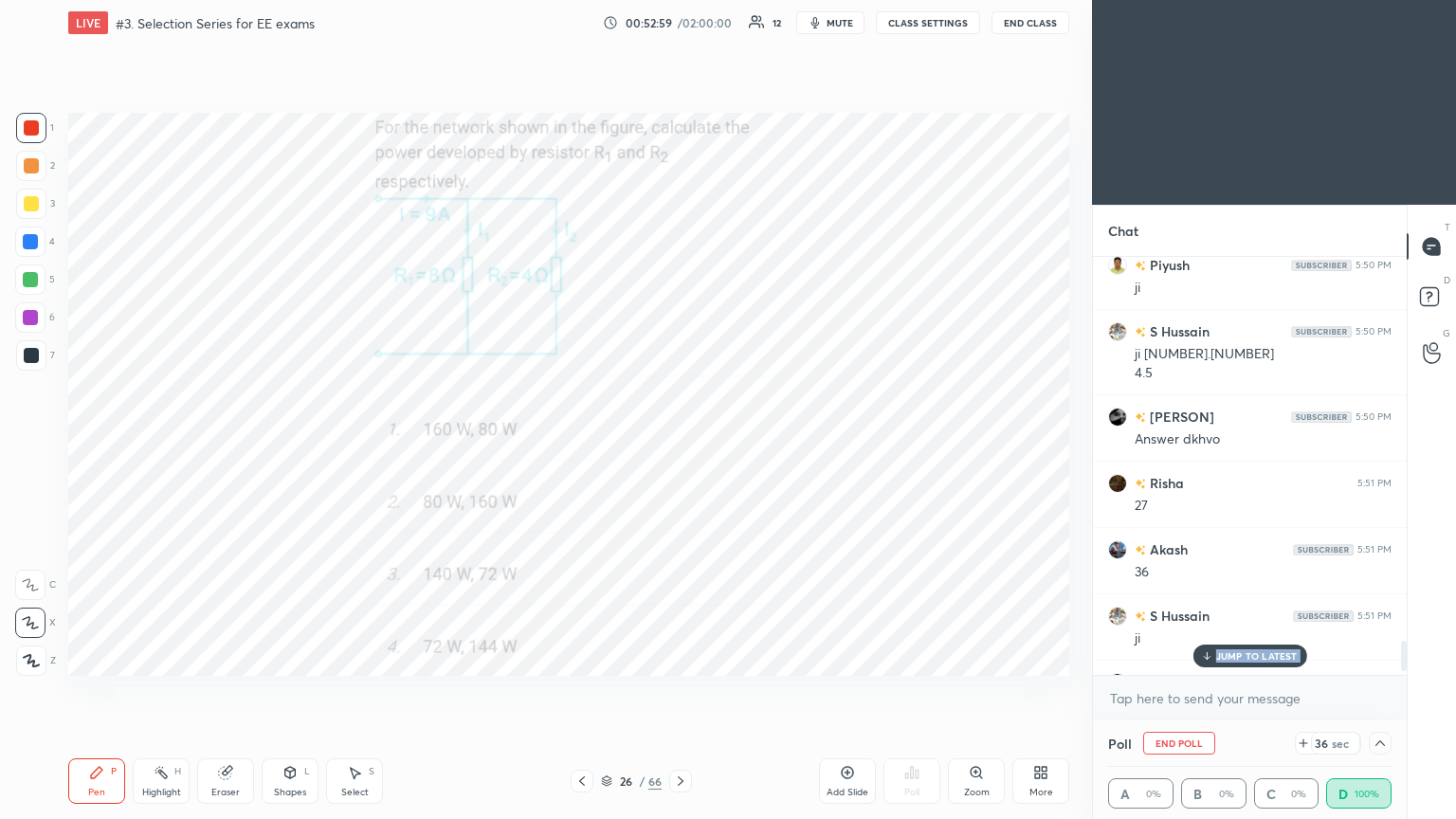 scroll, scrollTop: 5254, scrollLeft: 0, axis: vertical 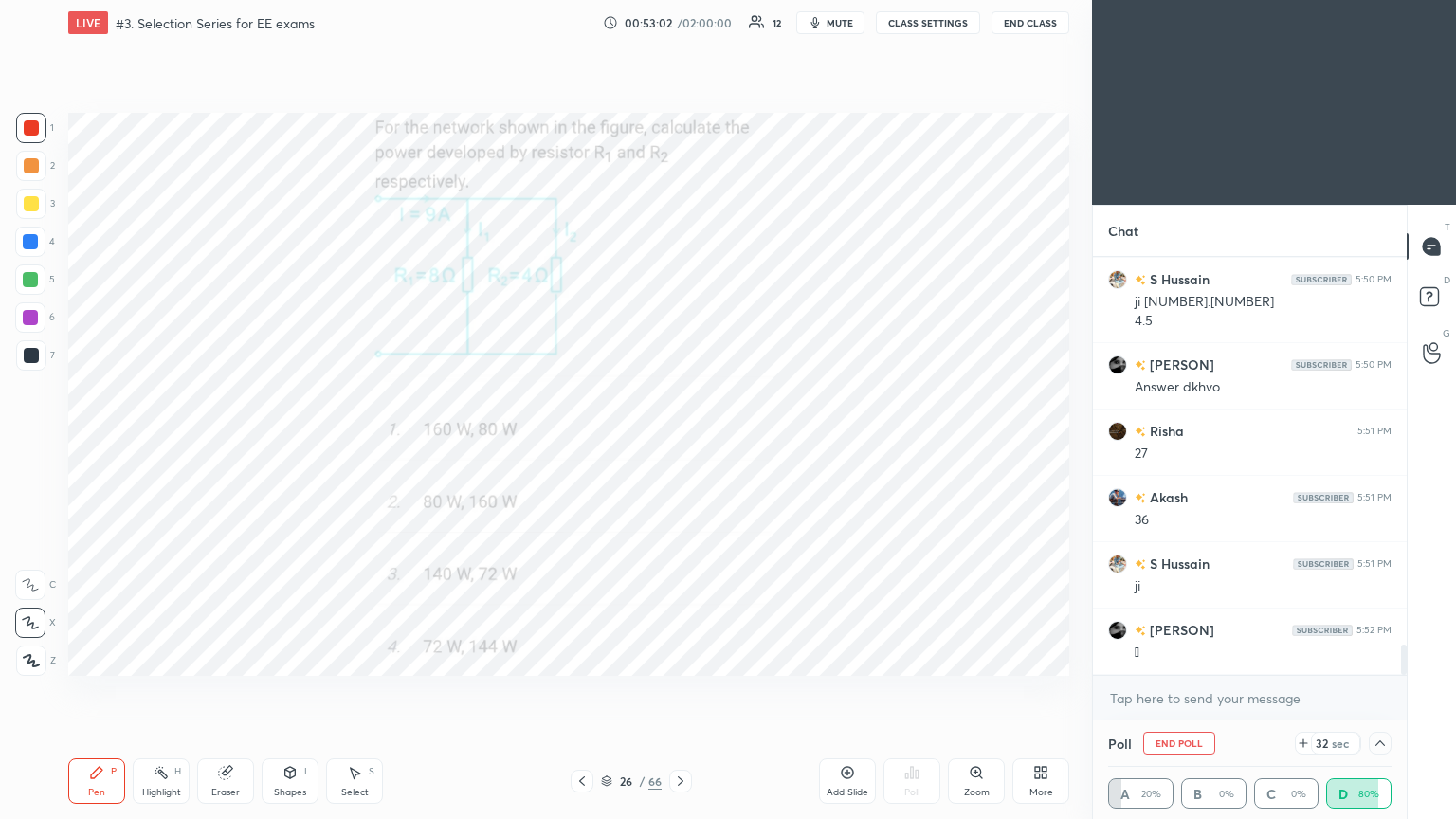 click 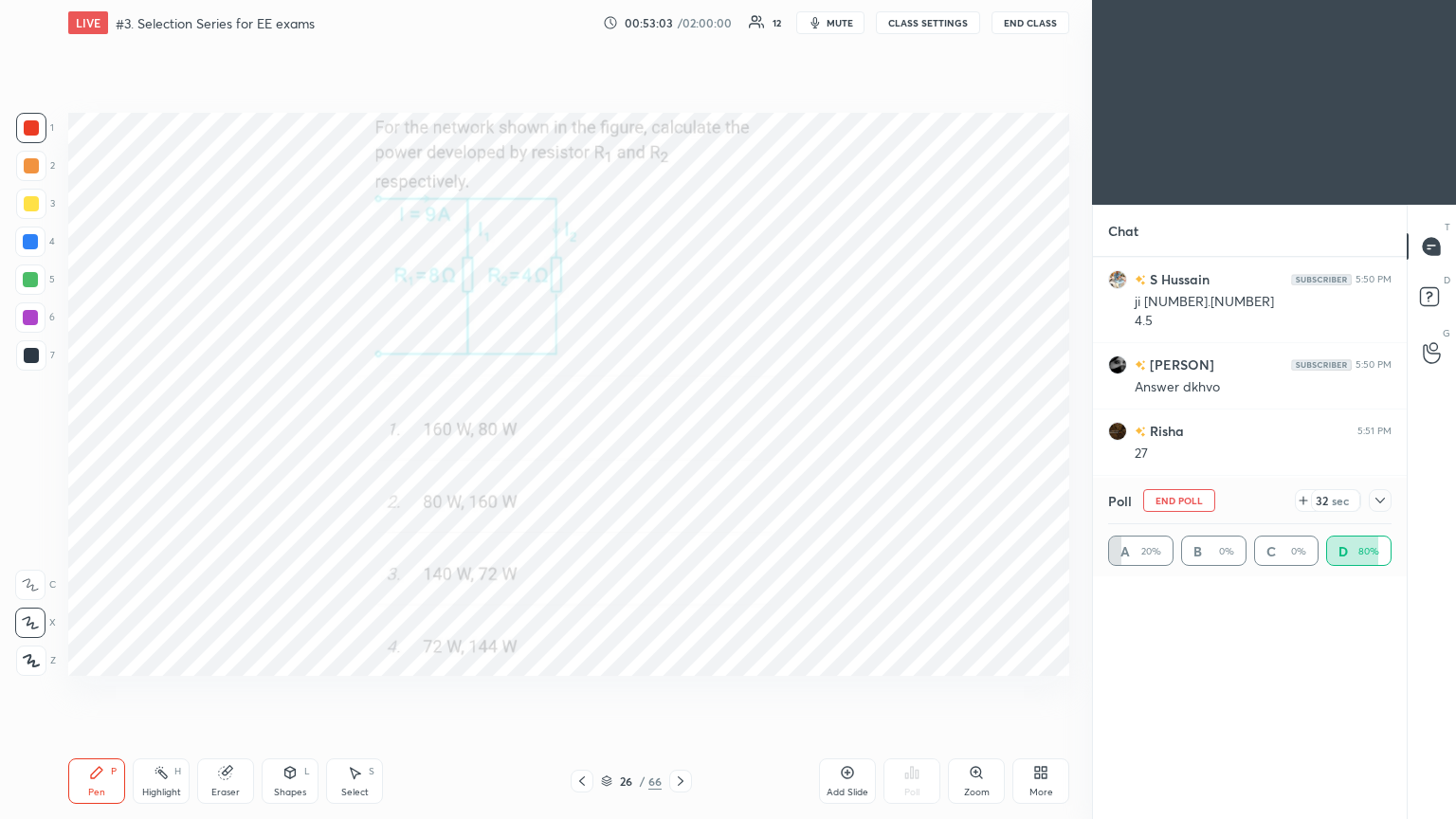 scroll, scrollTop: 6, scrollLeft: 6, axis: both 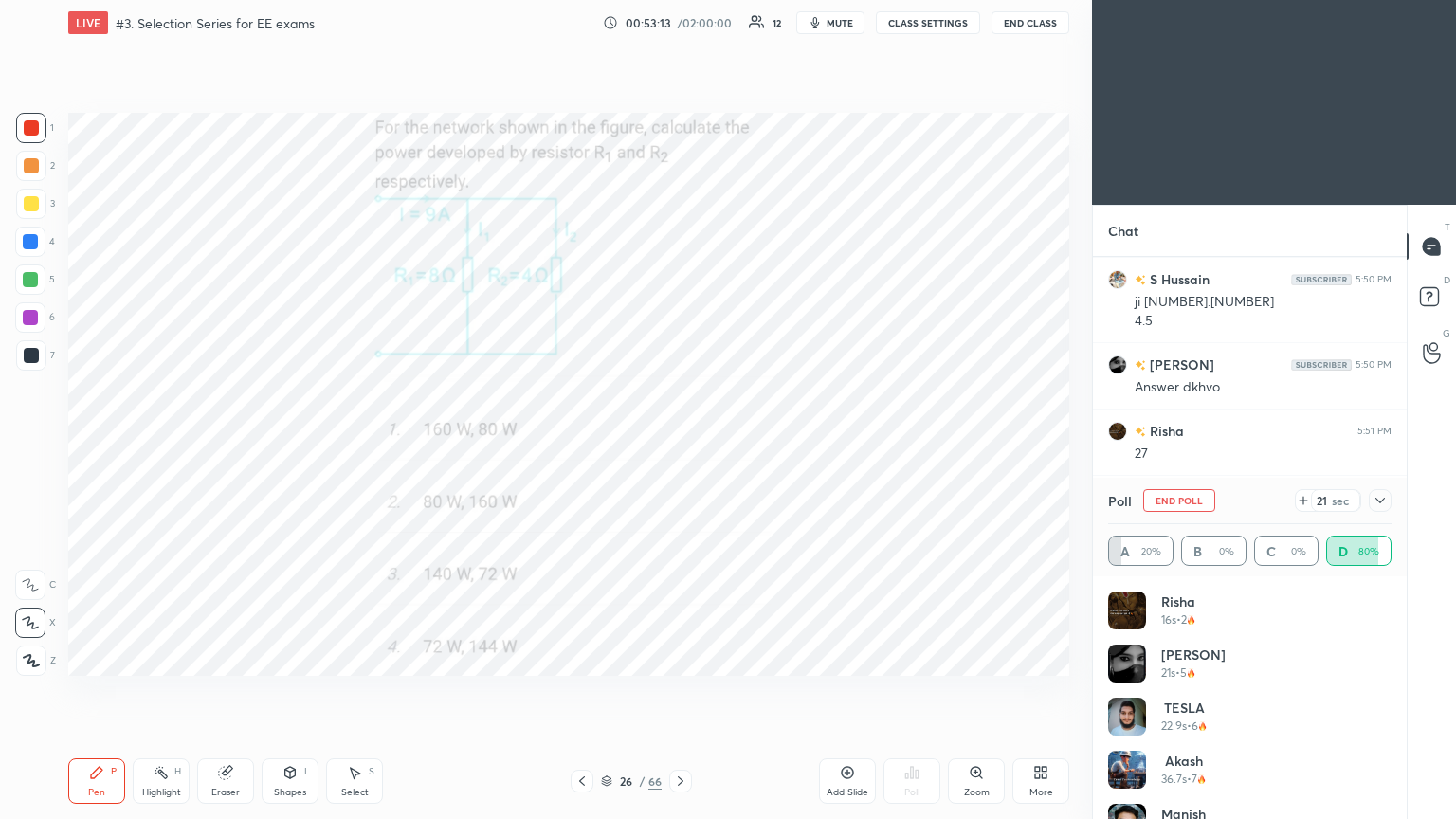 drag, startPoint x: 1385, startPoint y: 661, endPoint x: 1383, endPoint y: 682, distance: 21.095023 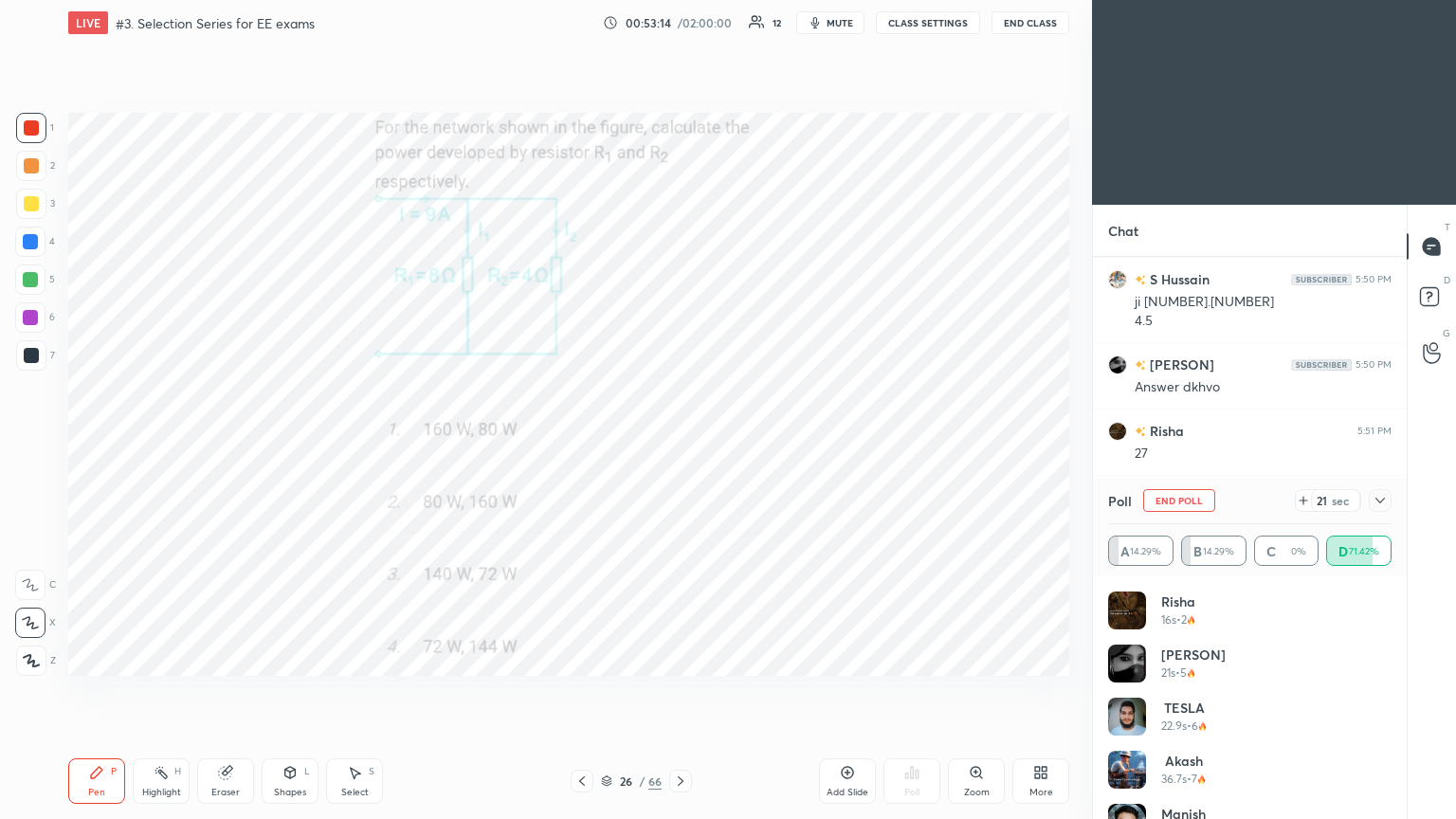 scroll, scrollTop: 38, scrollLeft: 0, axis: vertical 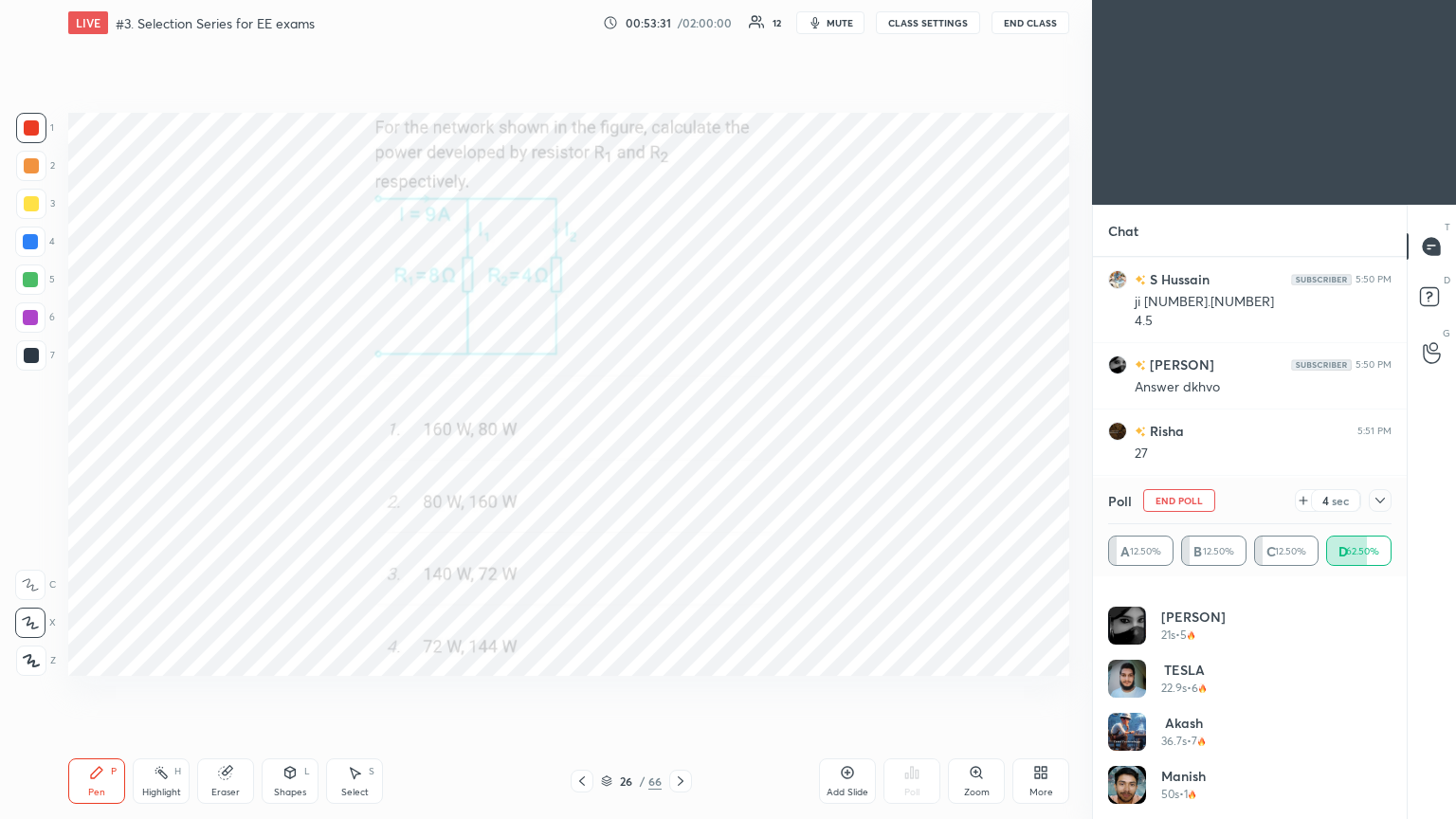 click 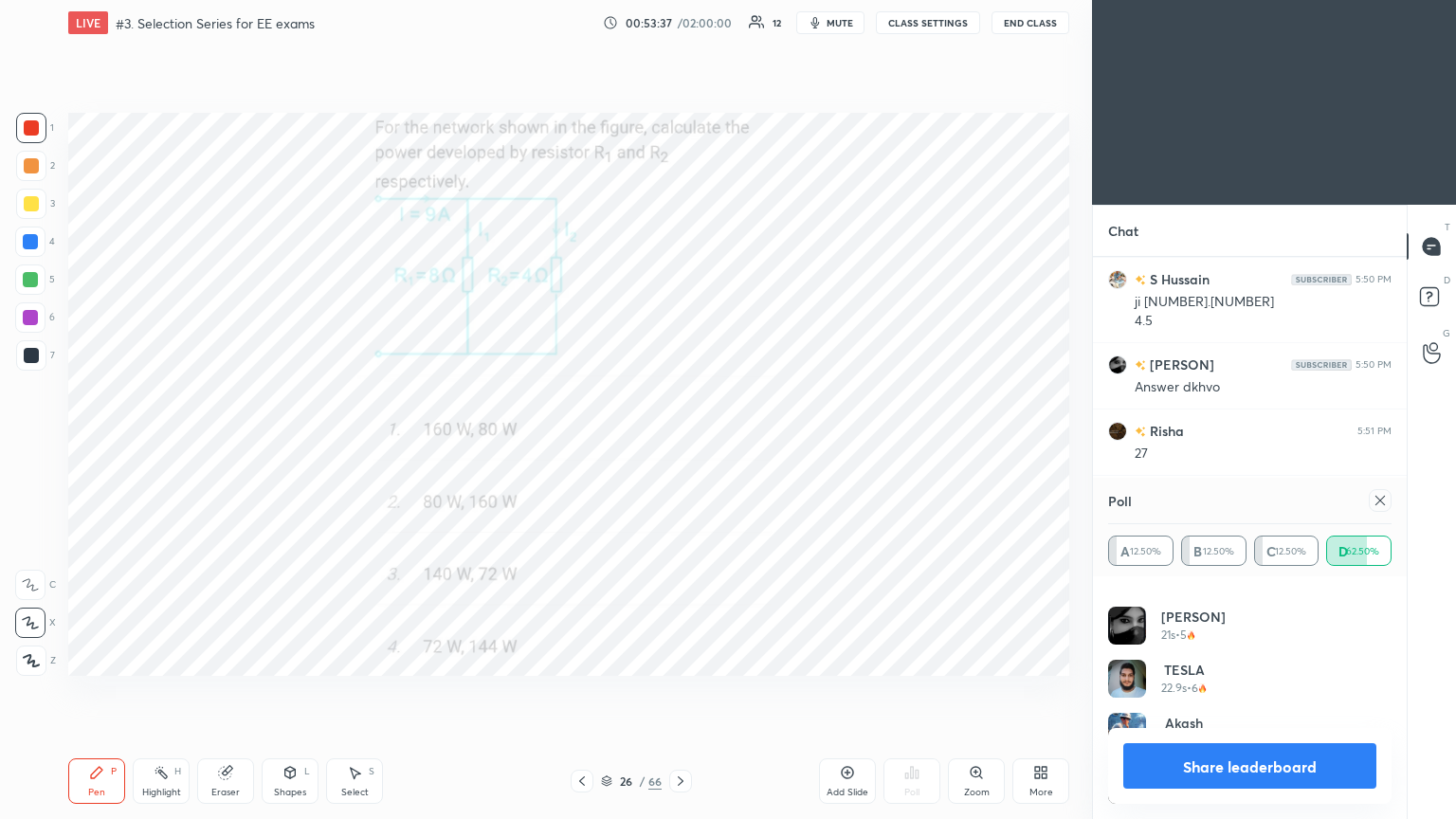 click 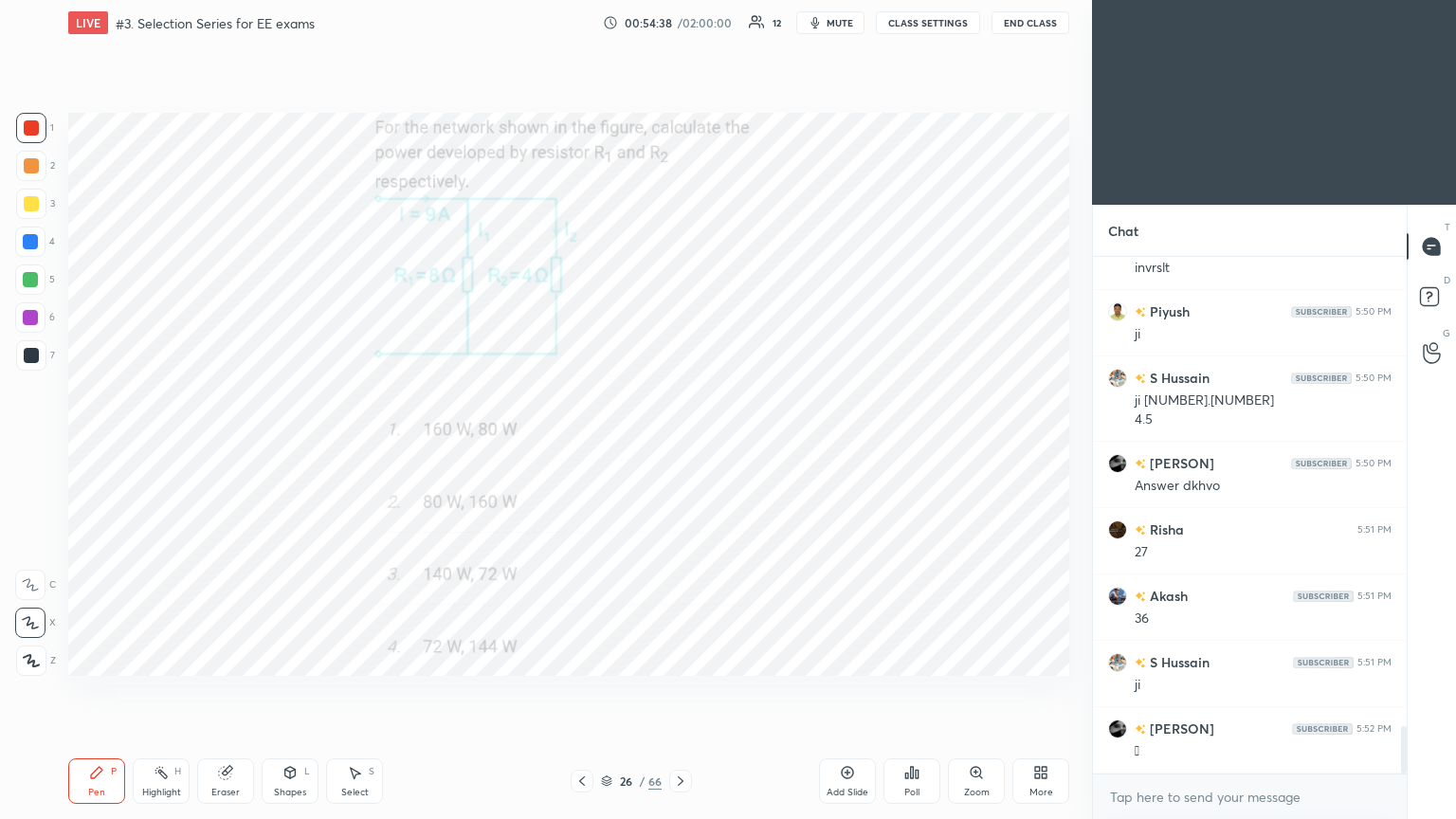 click 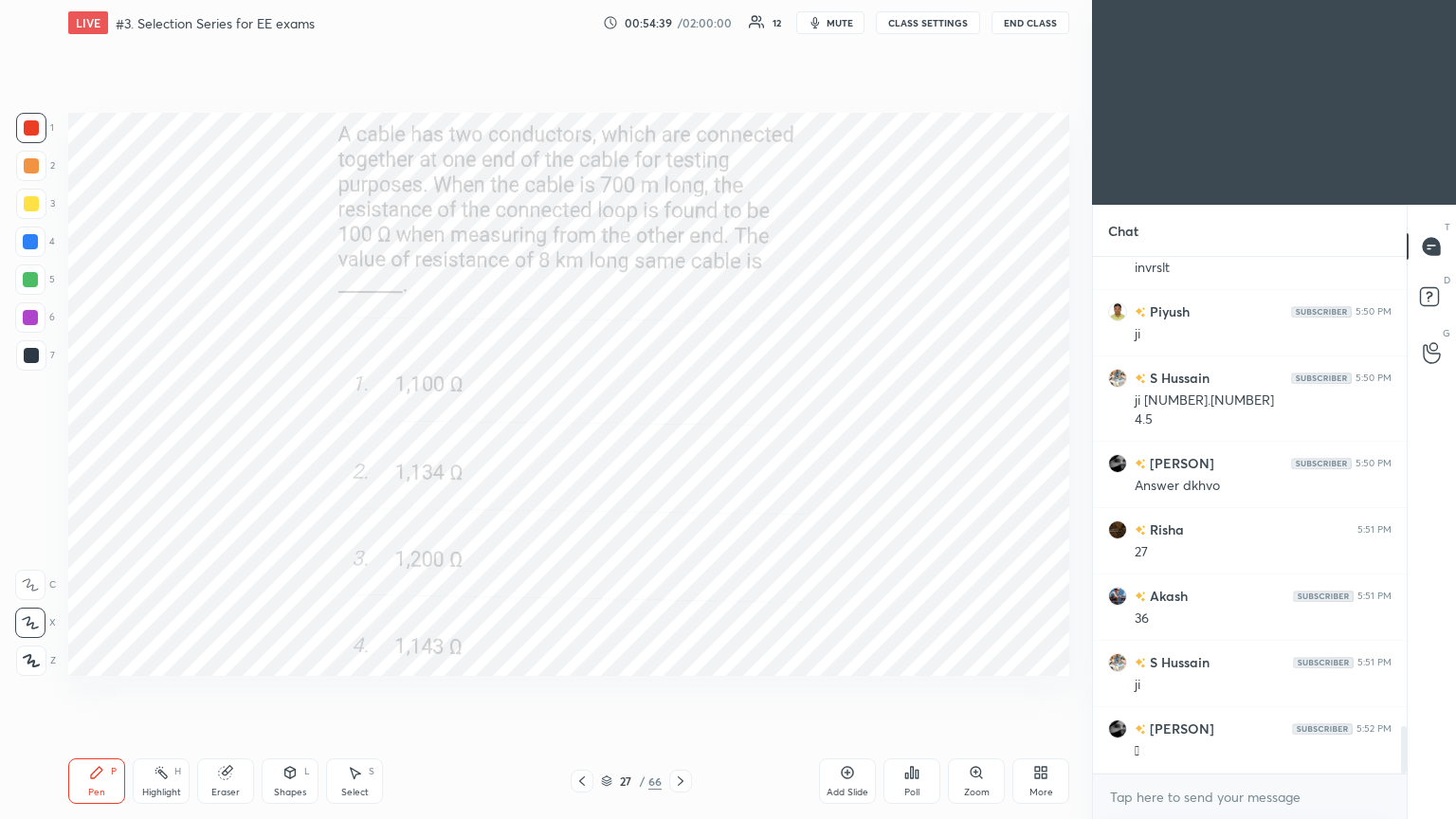 click on "Poll" at bounding box center [912, 792] 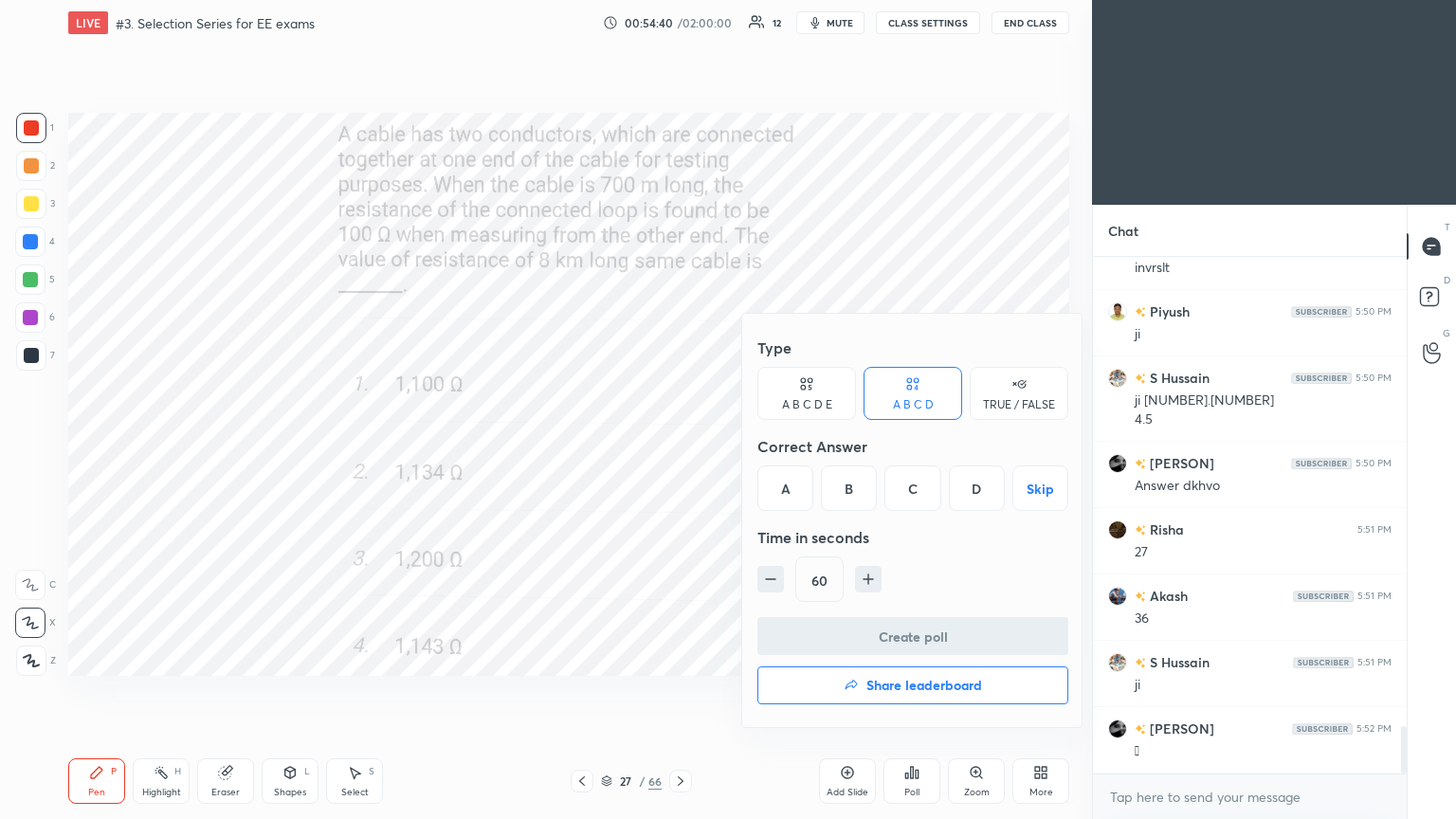 click on "D" at bounding box center (976, 488) 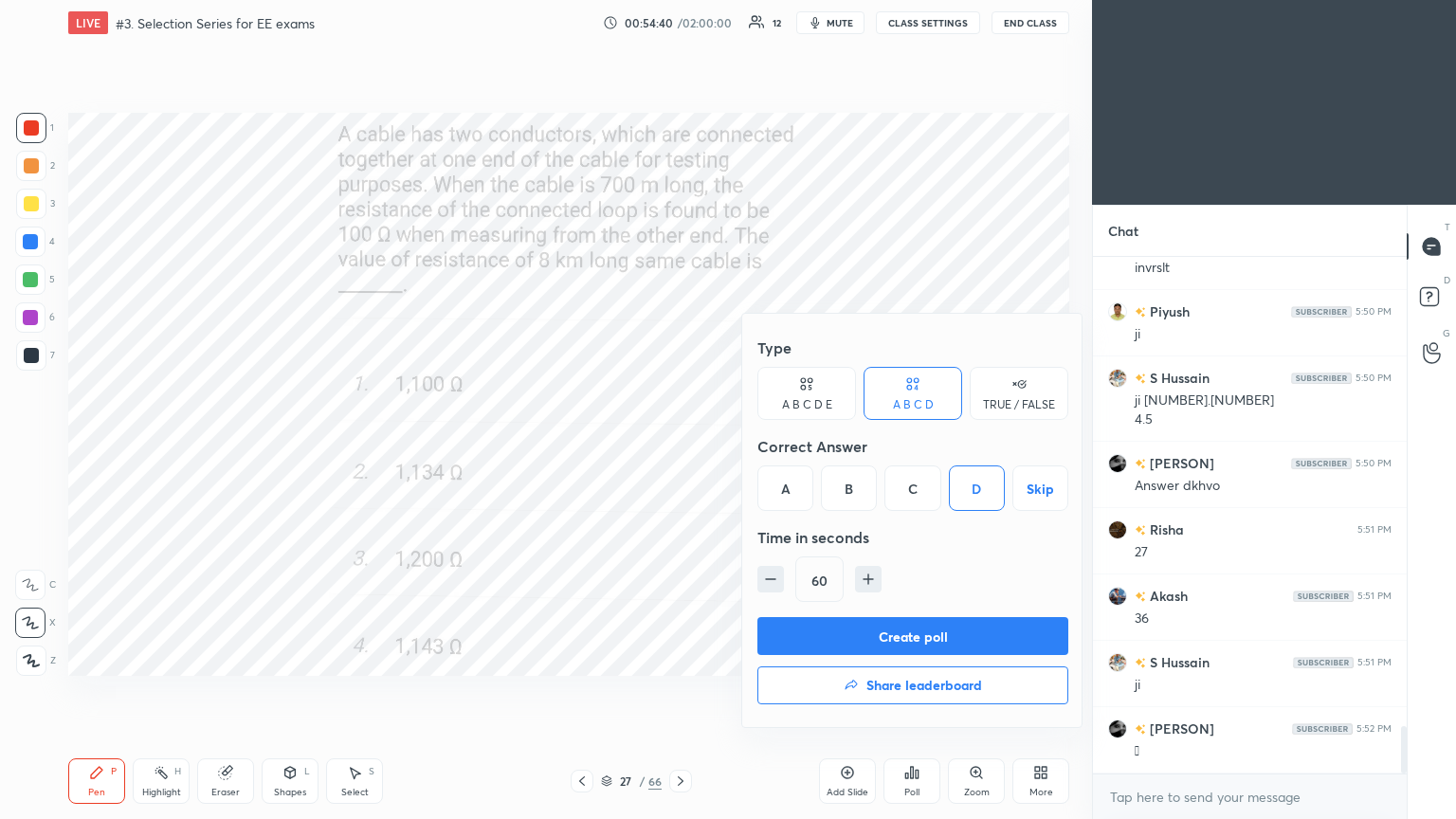 click on "Create poll" at bounding box center [913, 636] 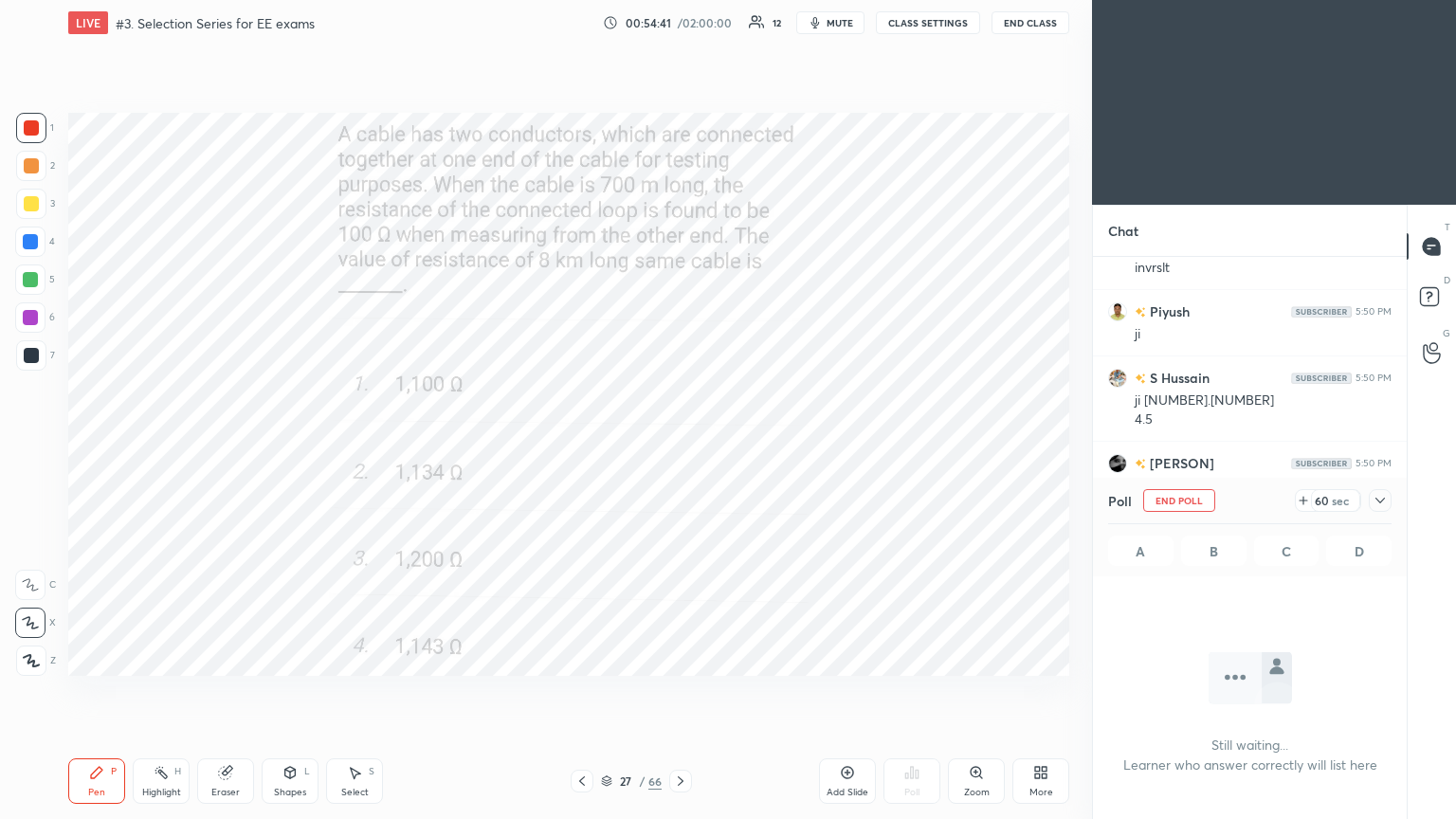 scroll, scrollTop: 462, scrollLeft: 308, axis: both 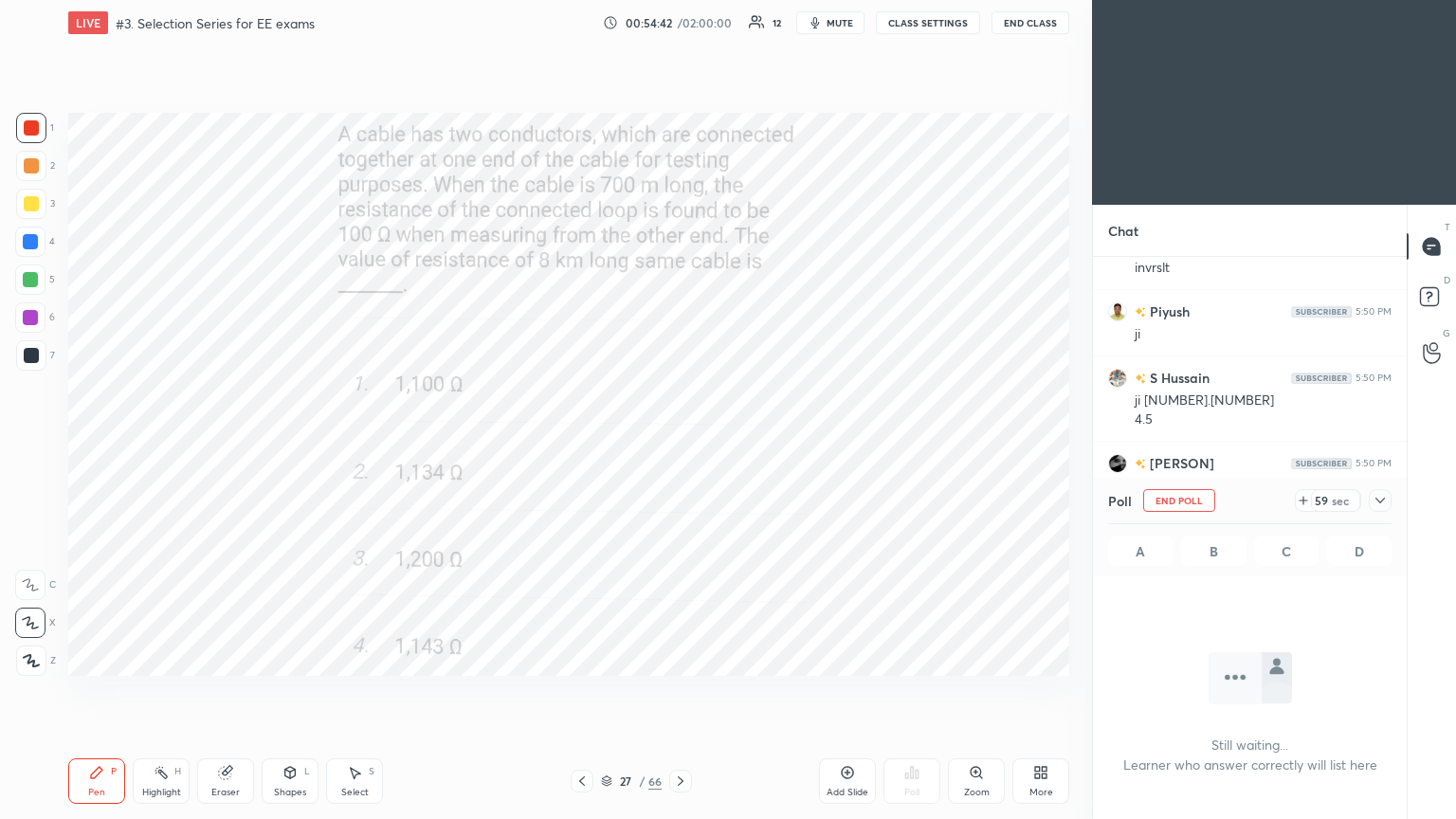 click 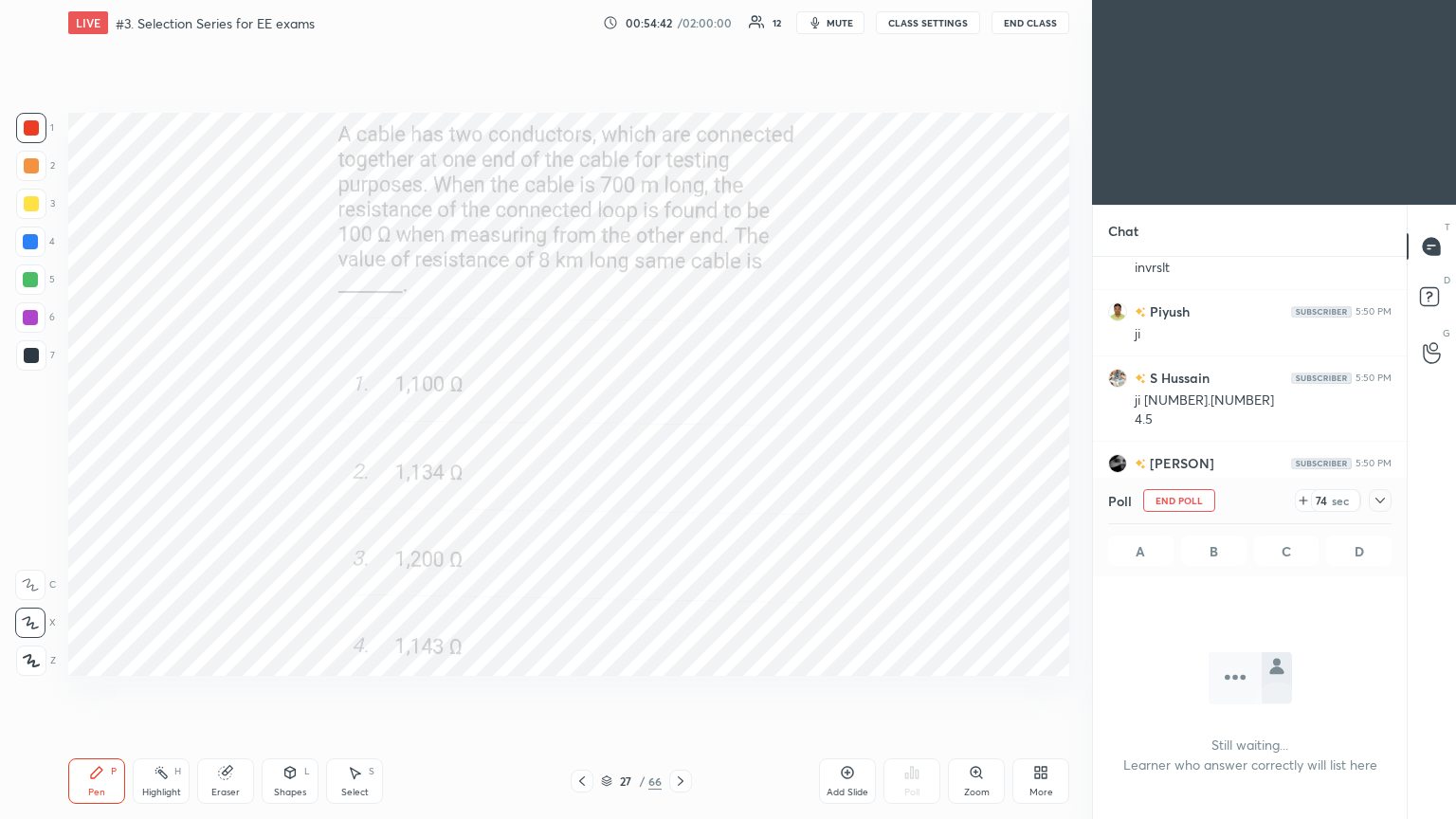 click 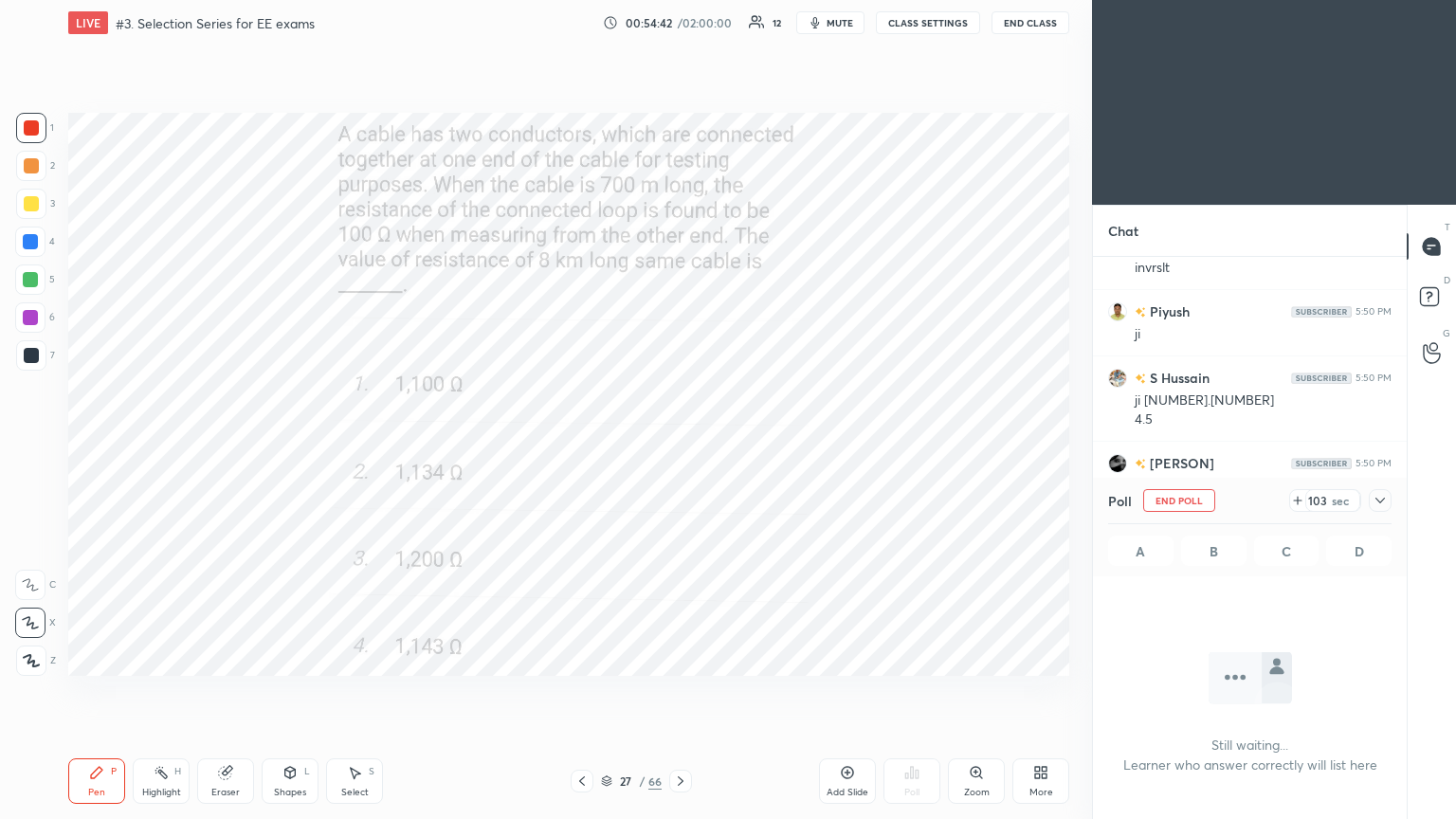 click 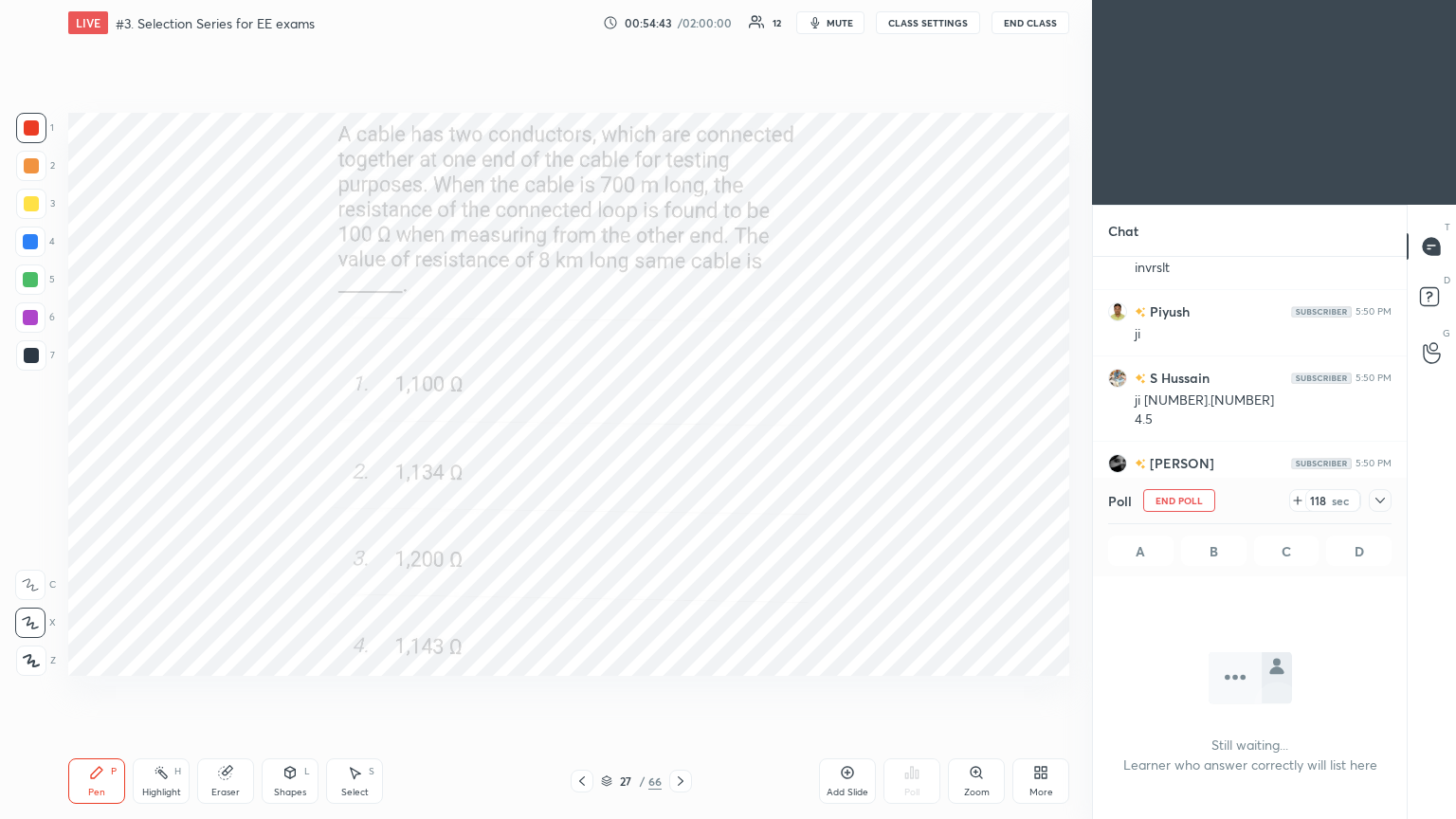 click 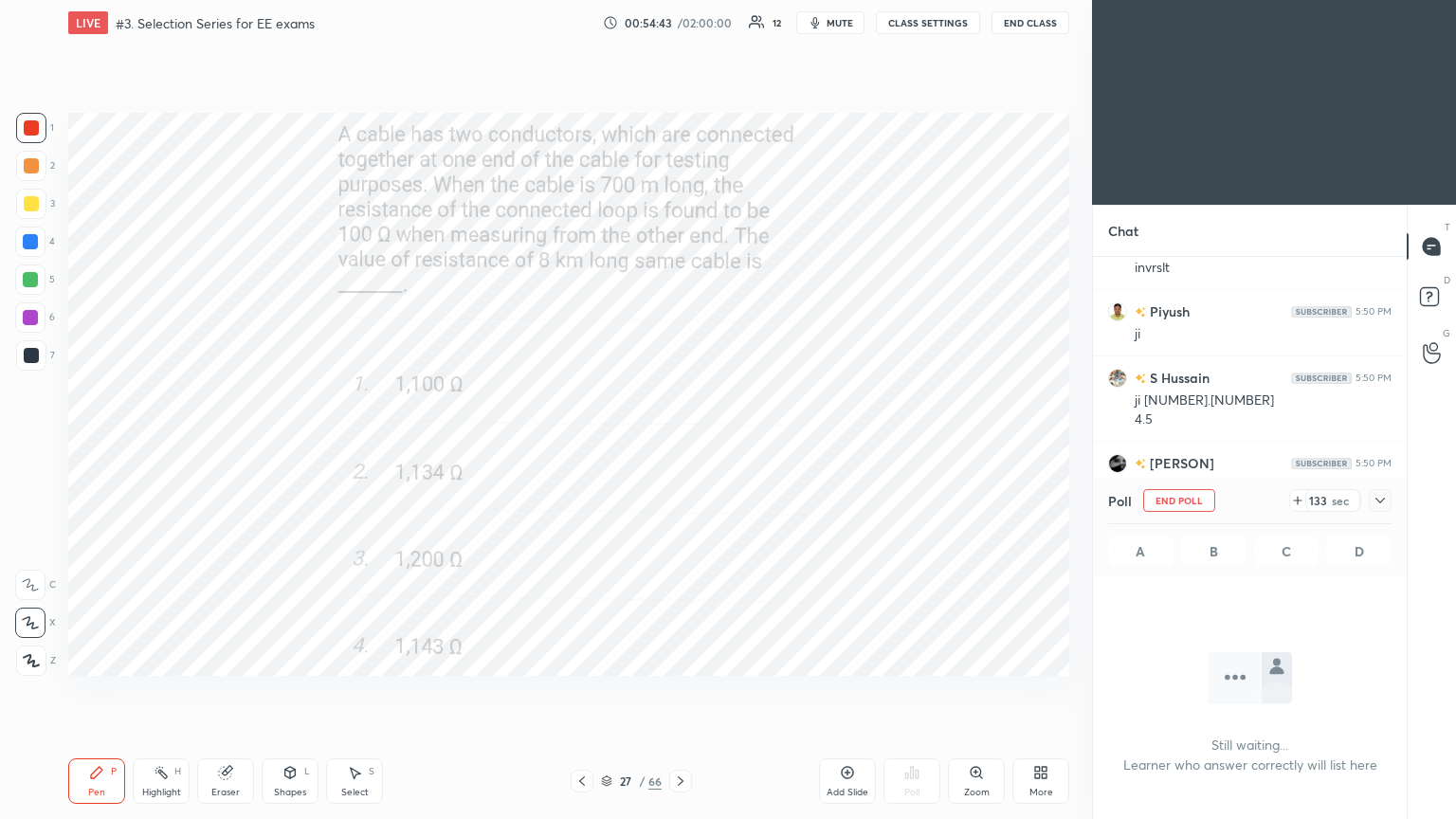click 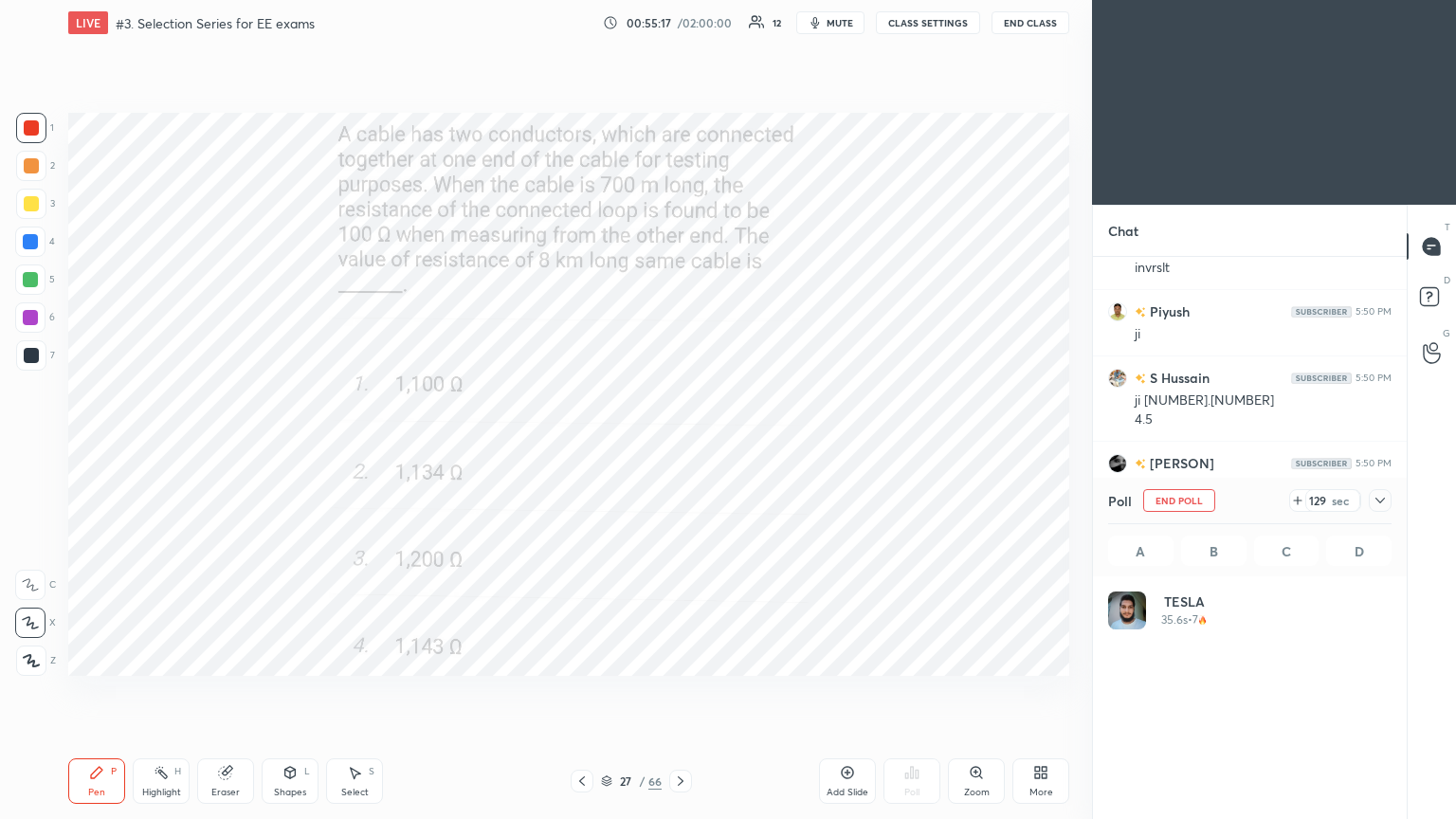 scroll, scrollTop: 6, scrollLeft: 6, axis: both 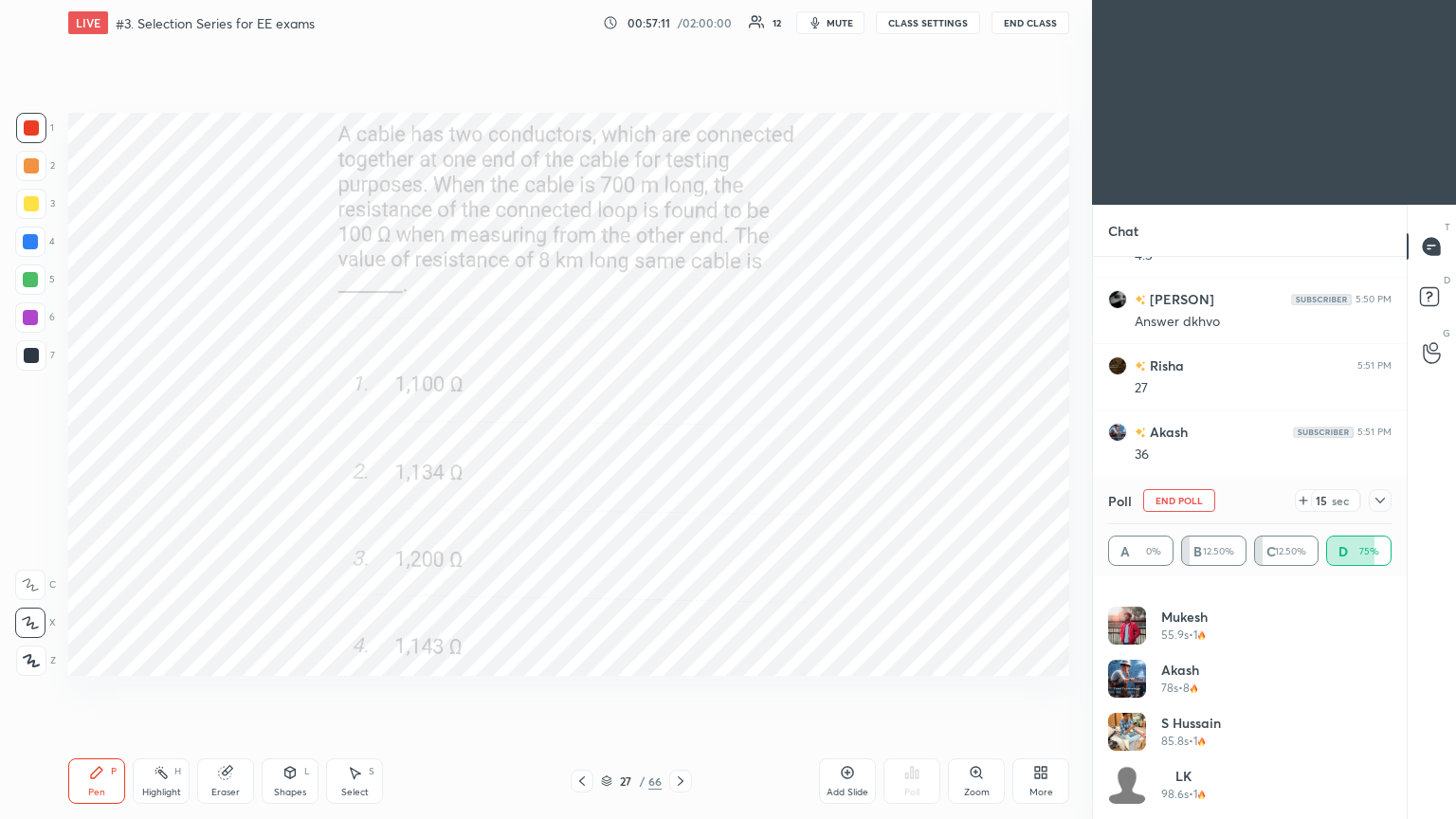 click 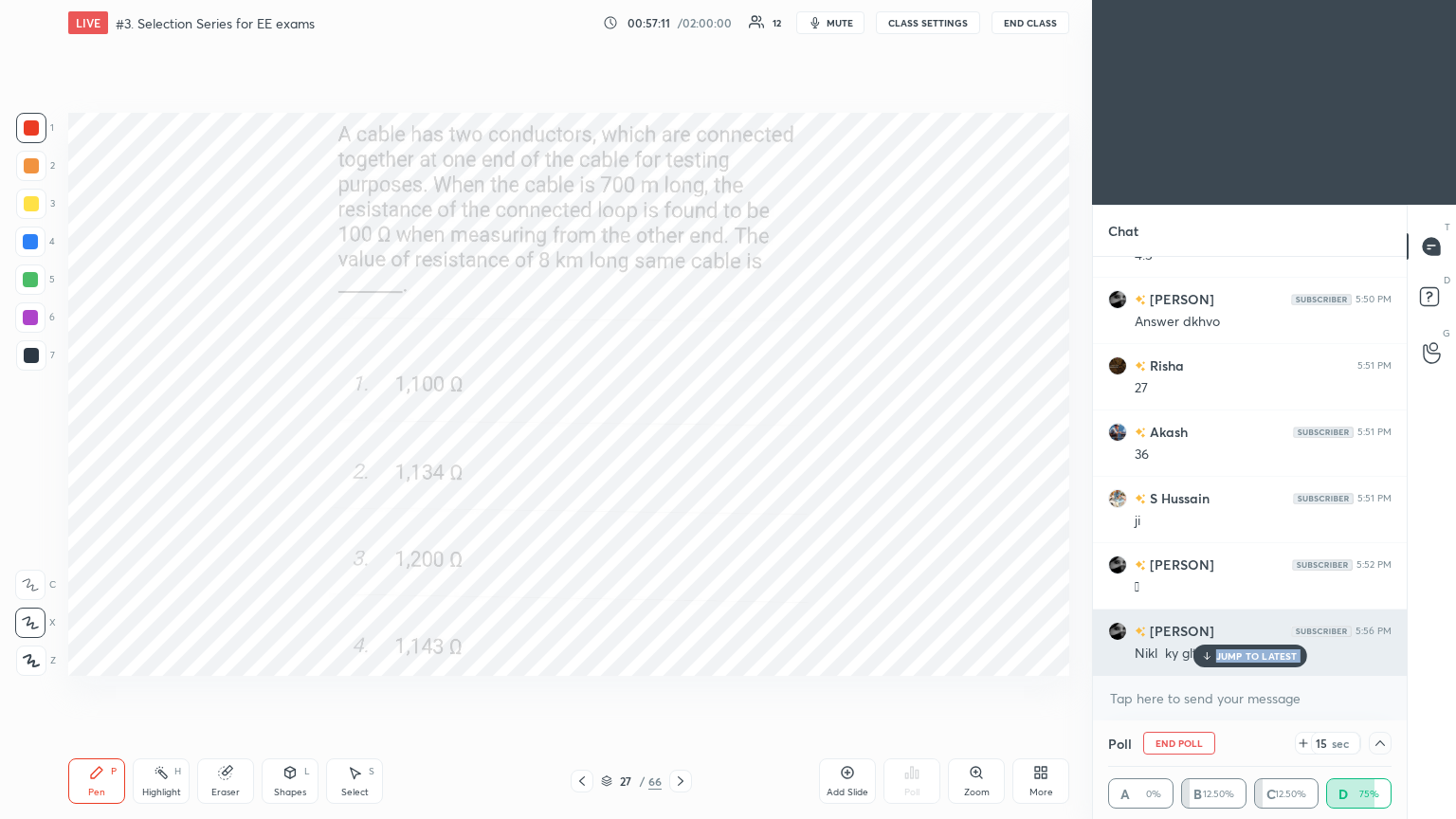 scroll, scrollTop: 0, scrollLeft: 0, axis: both 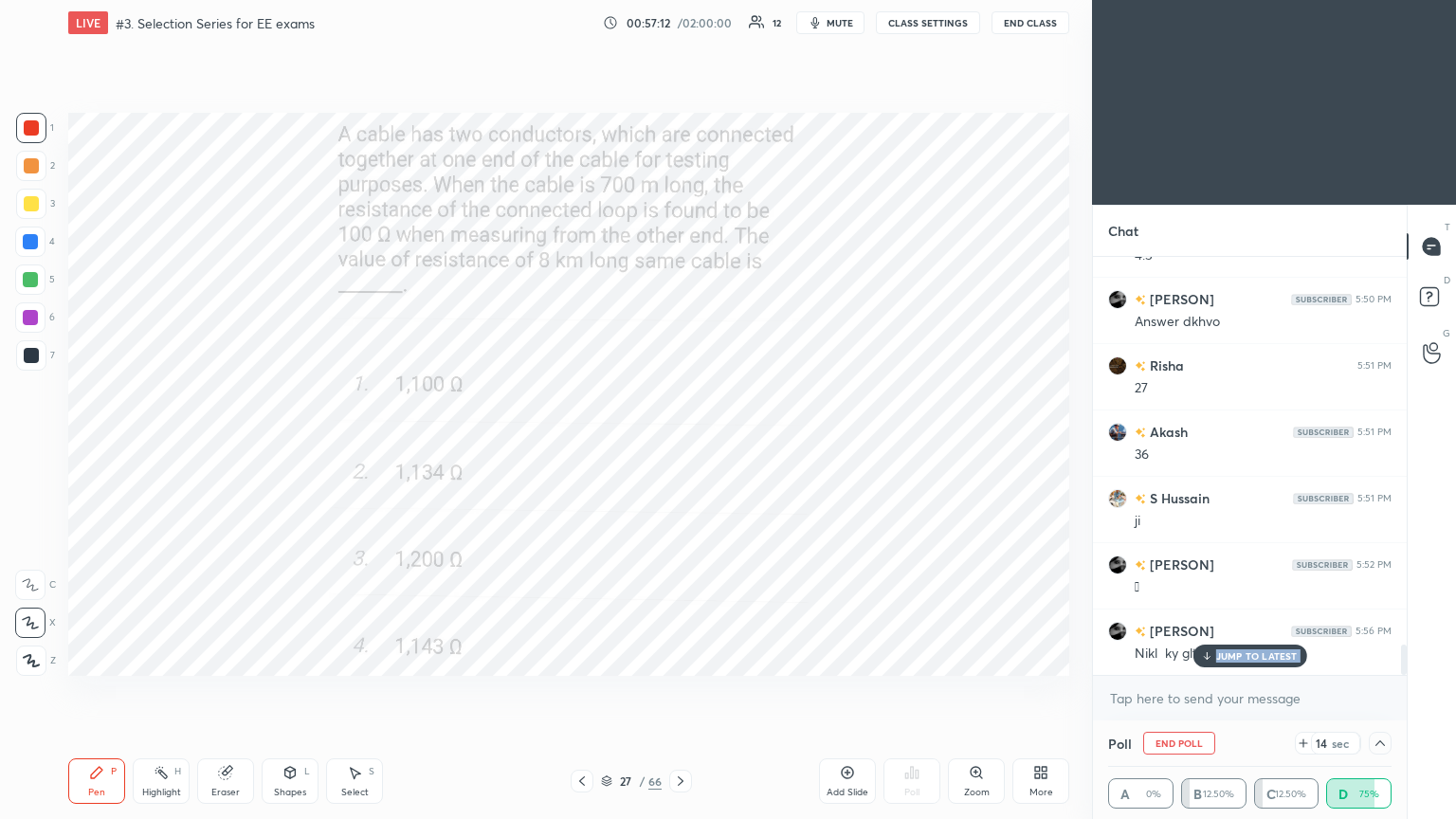 click on "JUMP TO LATEST" at bounding box center [1257, 656] 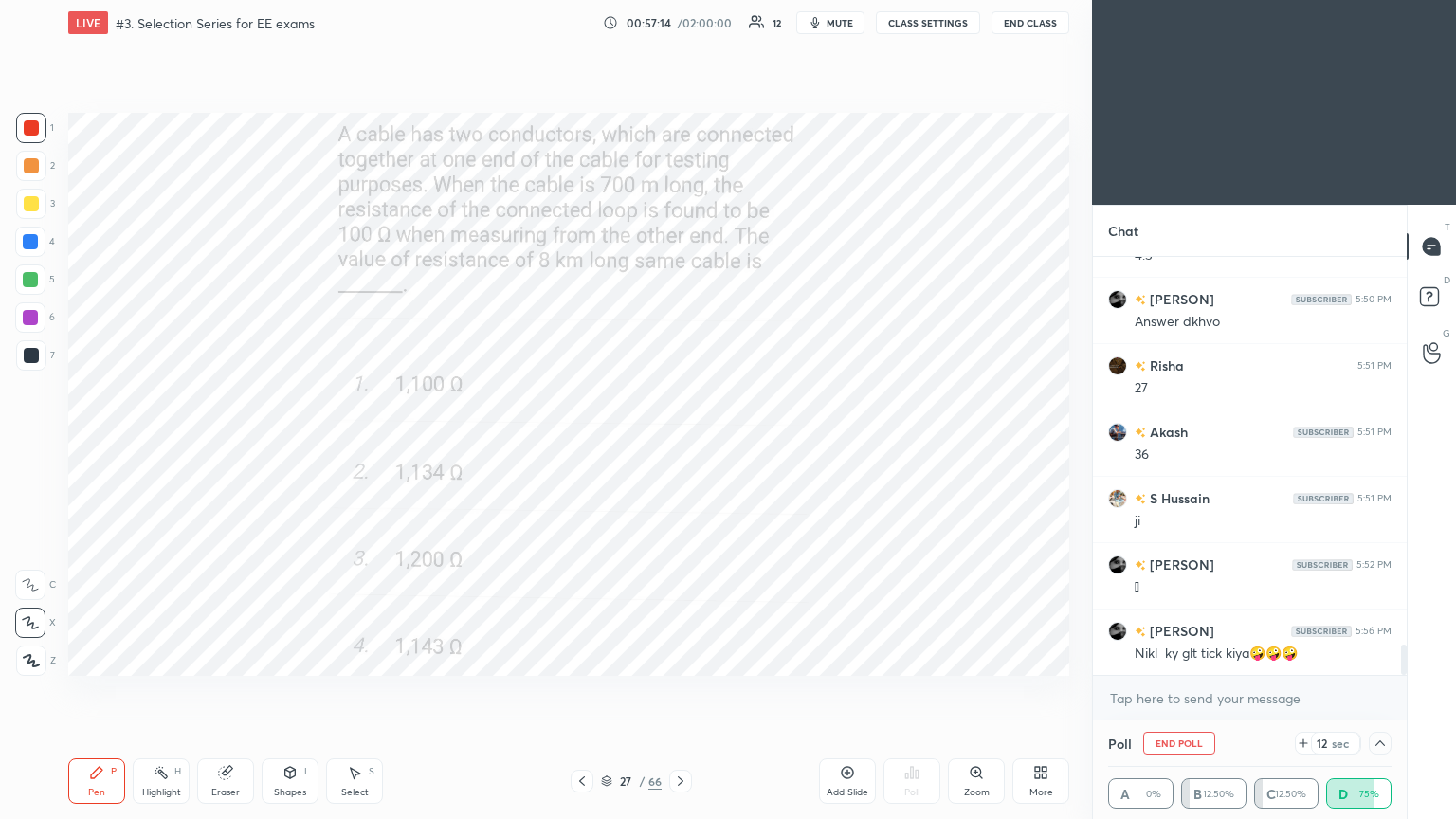 click on "End Poll" at bounding box center (1179, 743) 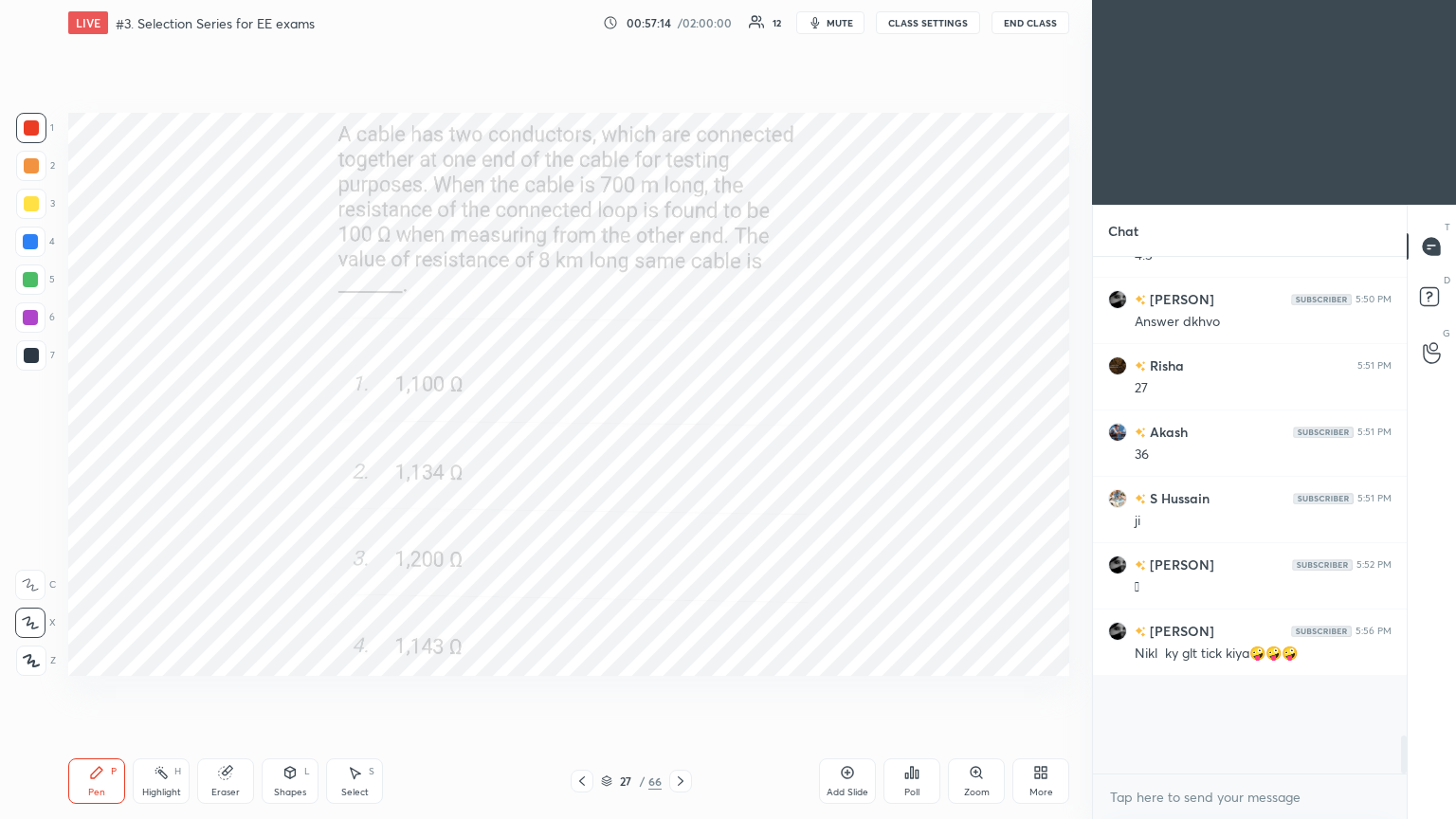 scroll, scrollTop: 7, scrollLeft: 6, axis: both 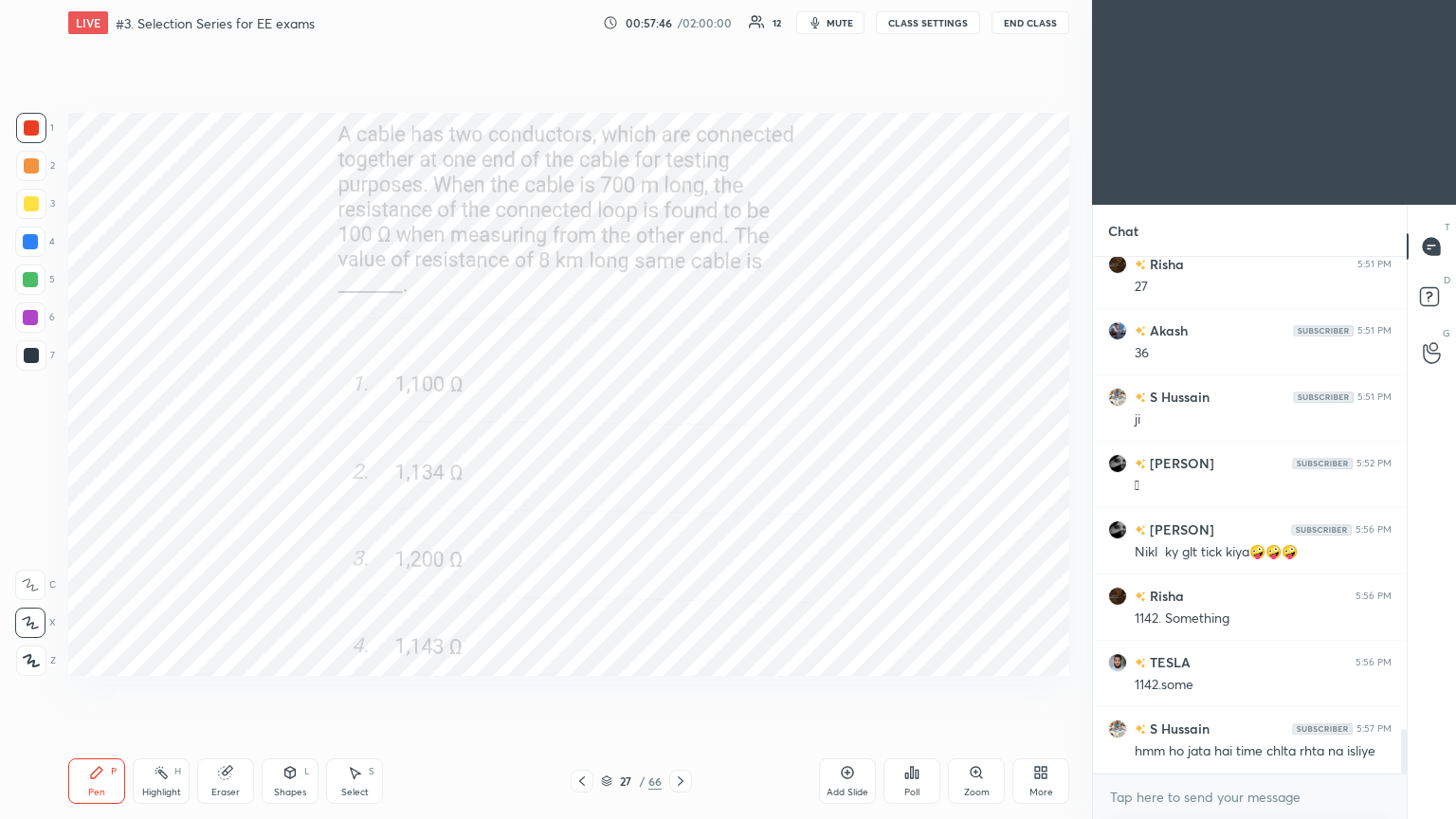 click 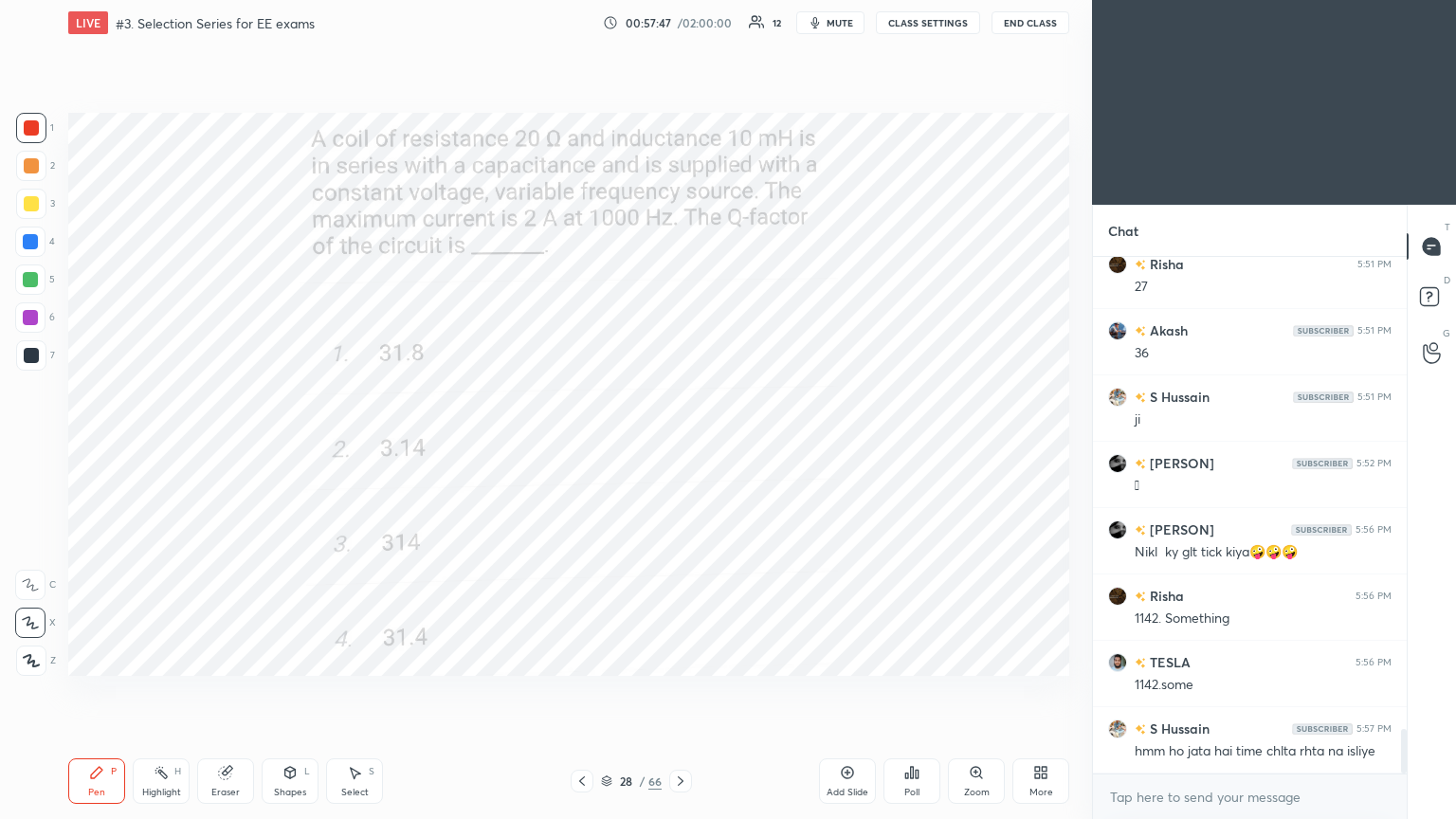click on "Poll" at bounding box center (912, 792) 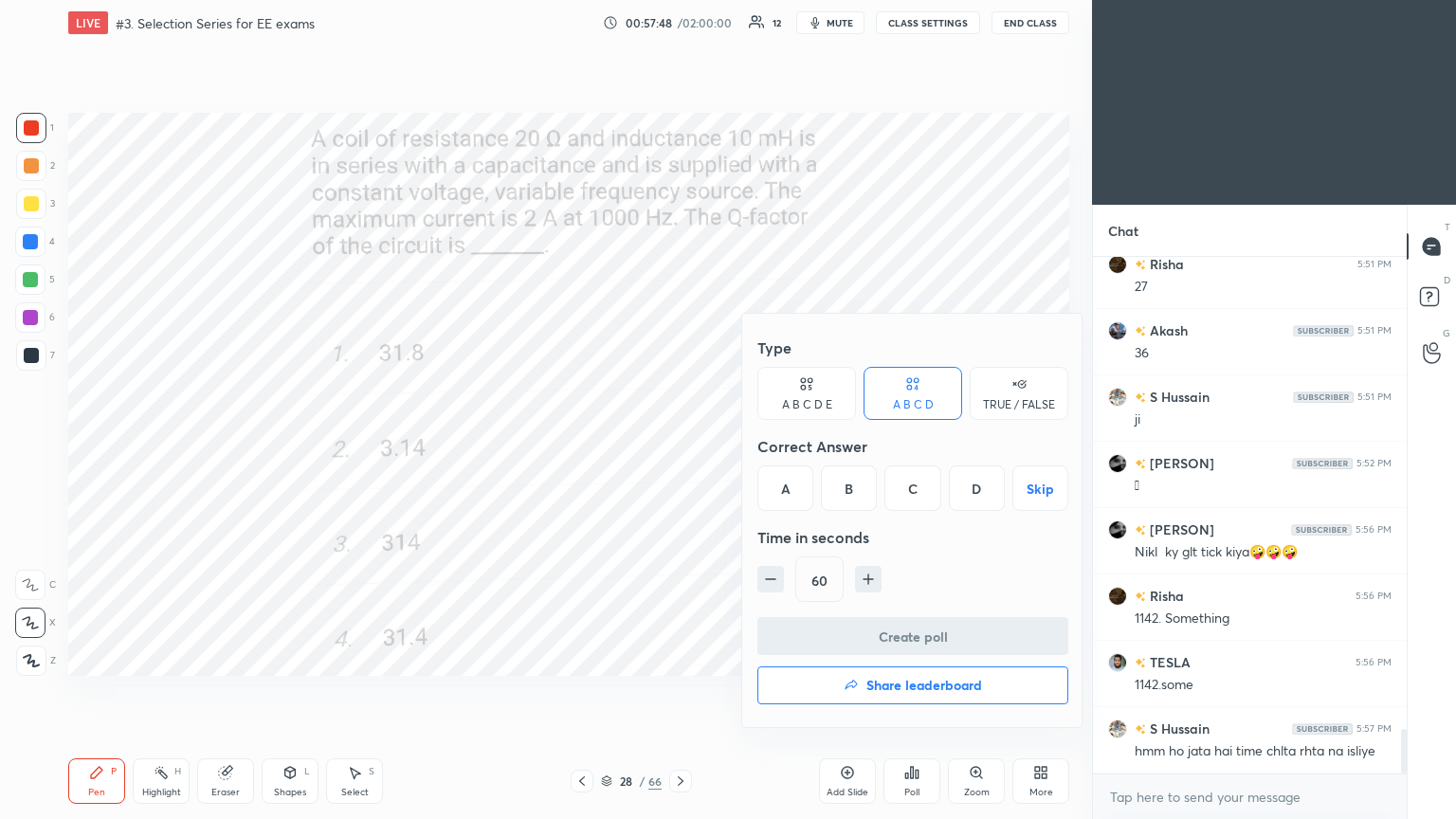 click on "Type A B C D E A B C D TRUE / FALSE Correct Answer A B C D Skip Time in seconds 60" at bounding box center (913, 473) 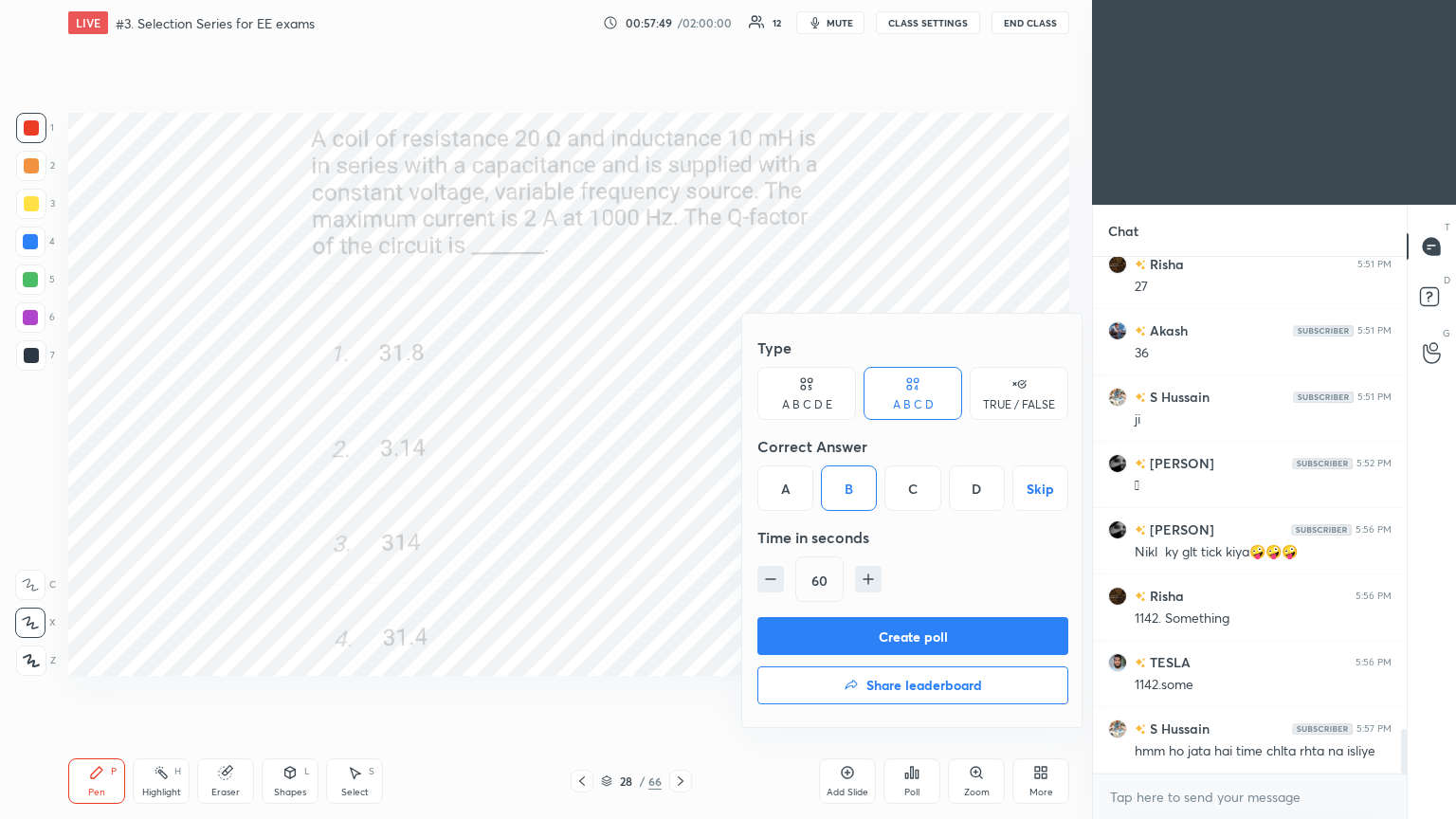 click on "Create poll" at bounding box center (913, 636) 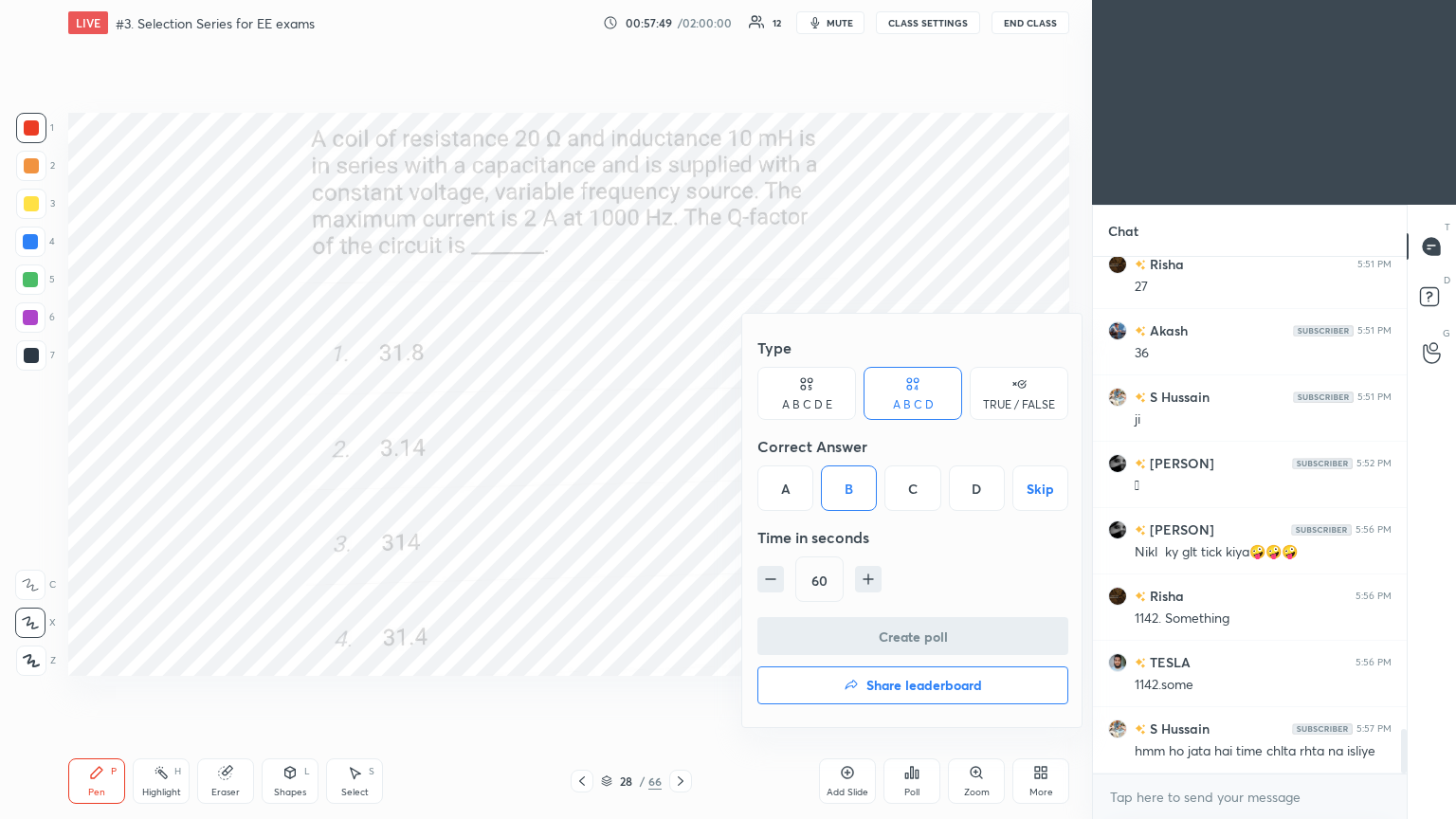 scroll, scrollTop: 471, scrollLeft: 308, axis: both 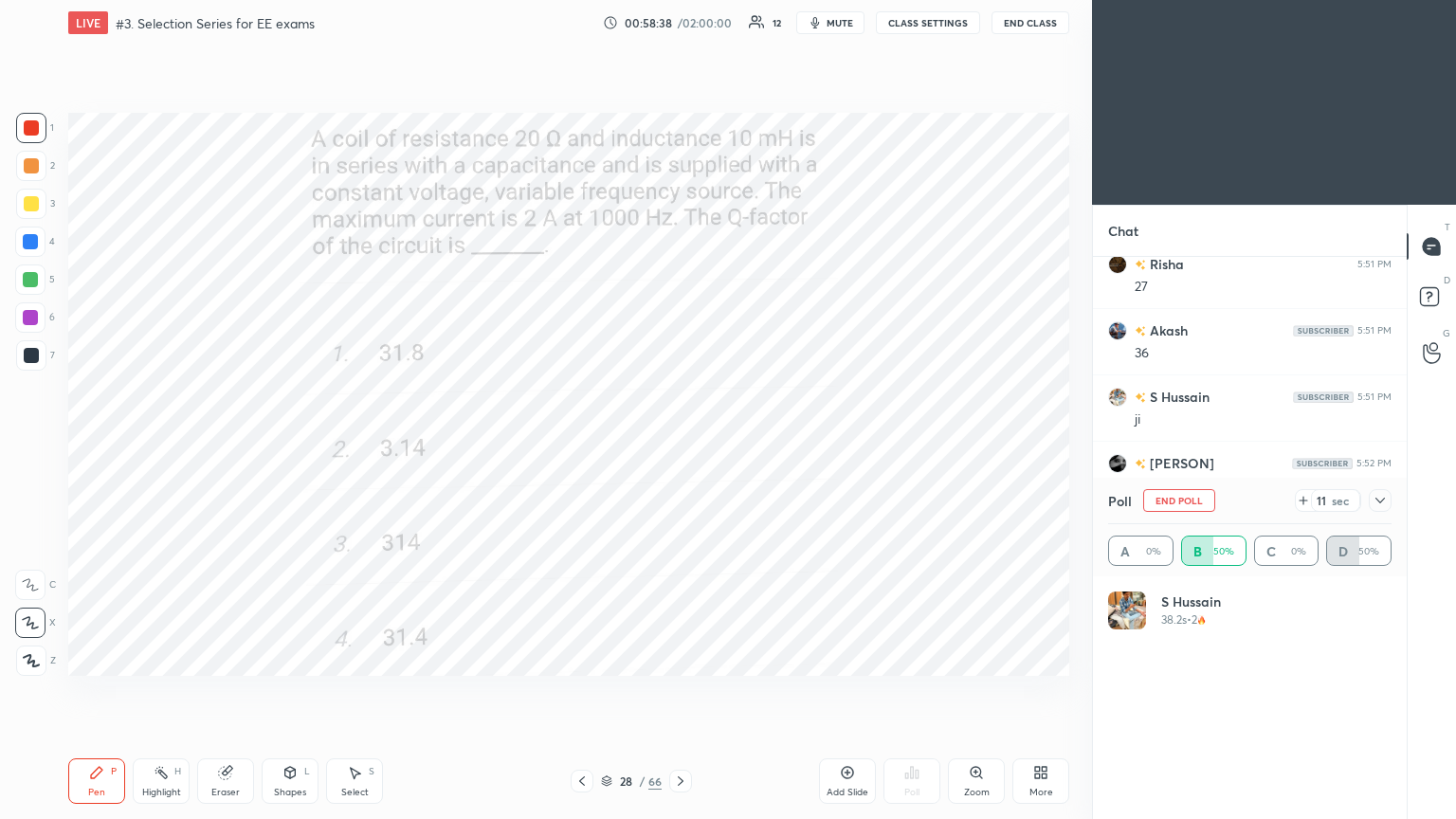 click 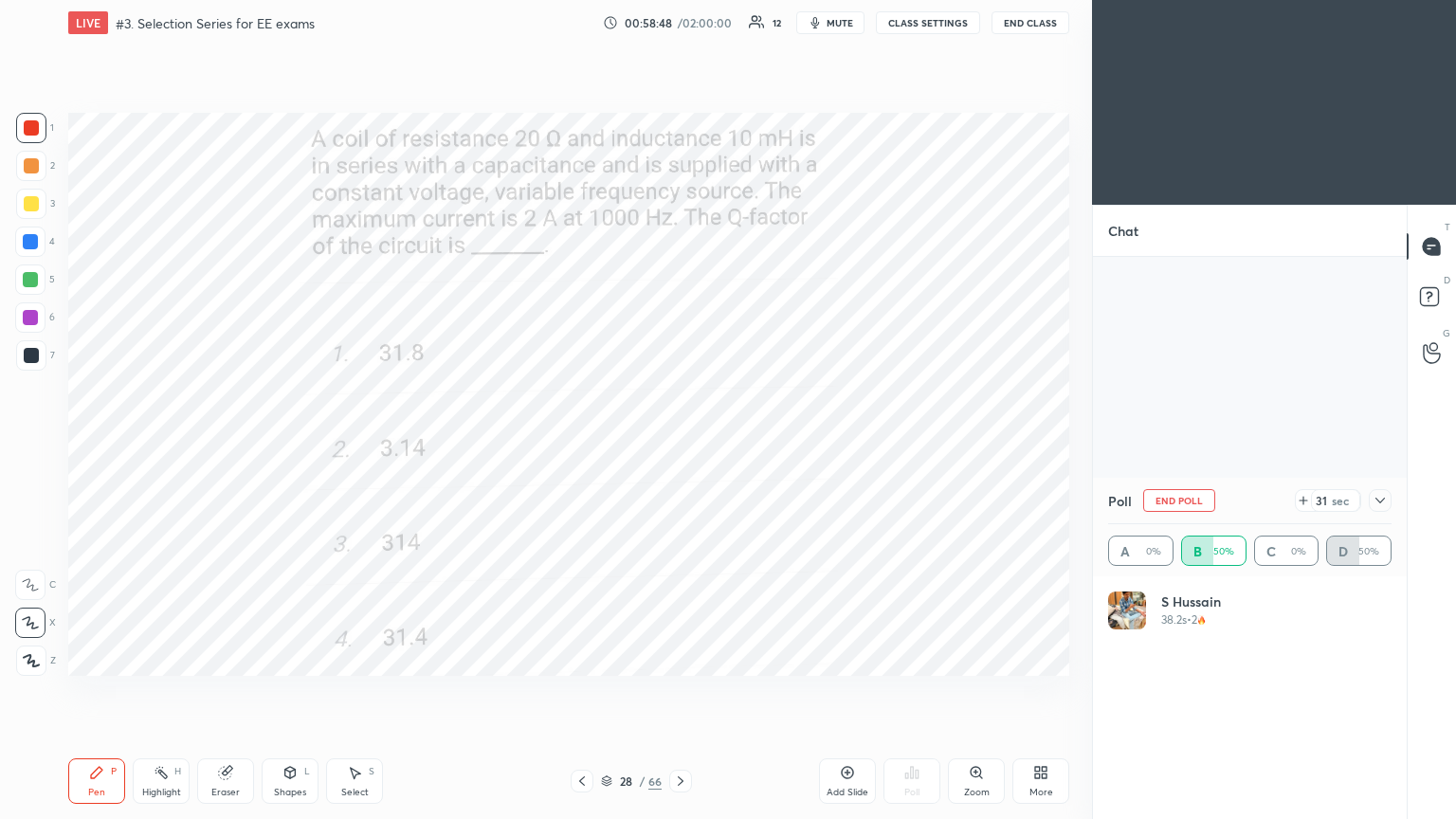 scroll, scrollTop: 4326, scrollLeft: 0, axis: vertical 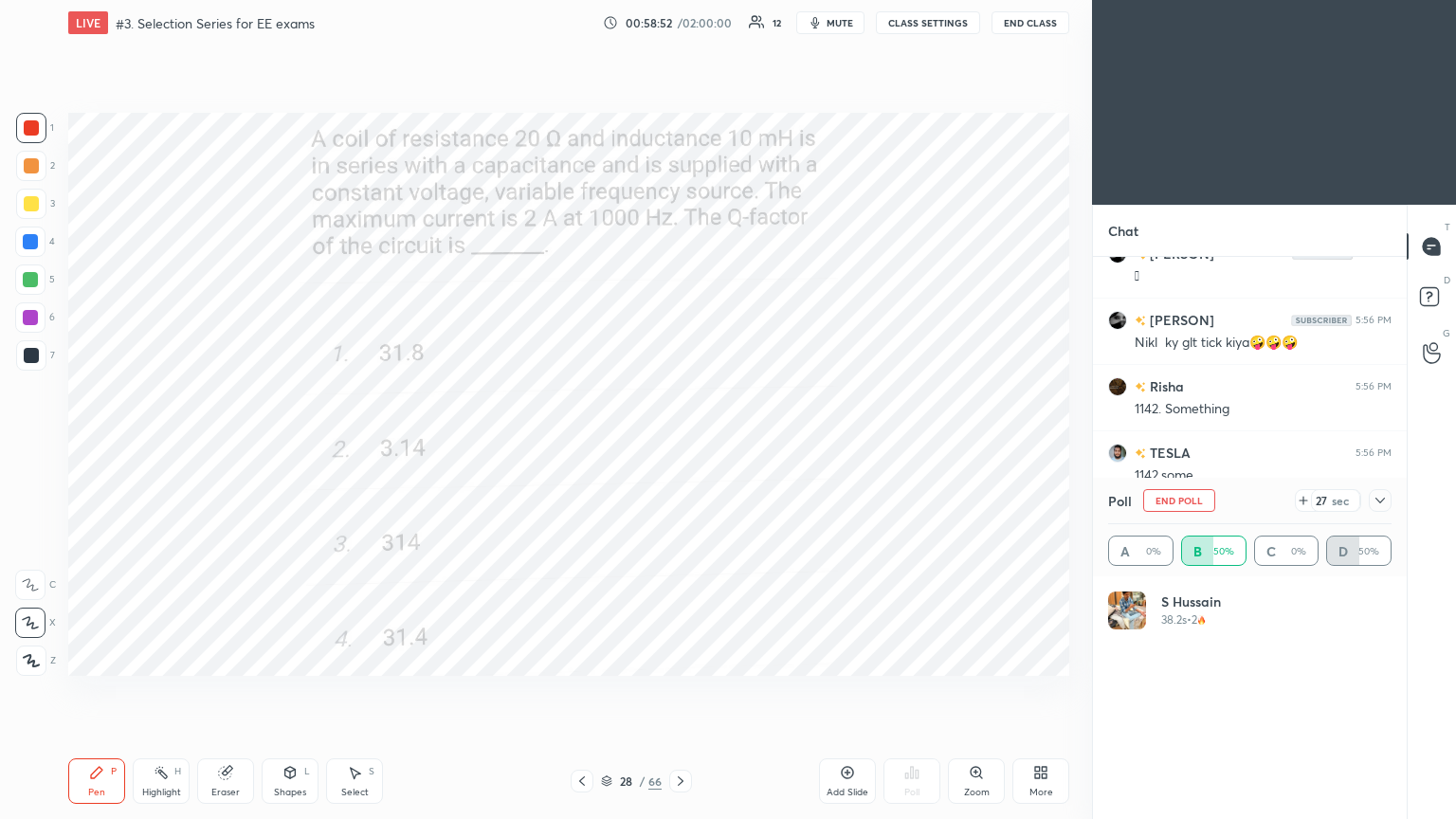 click at bounding box center (1380, 500) 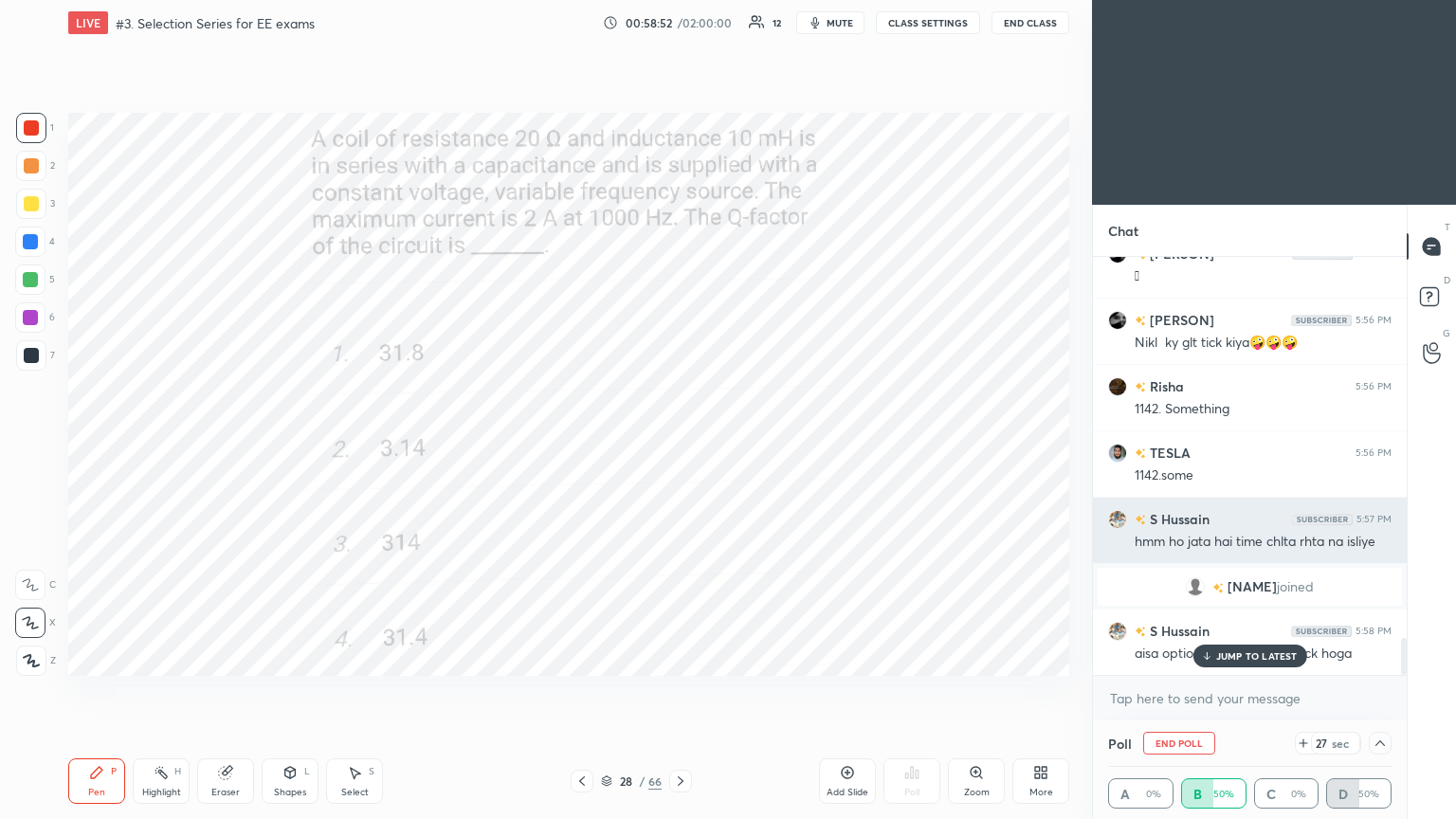 scroll, scrollTop: 123, scrollLeft: 278, axis: both 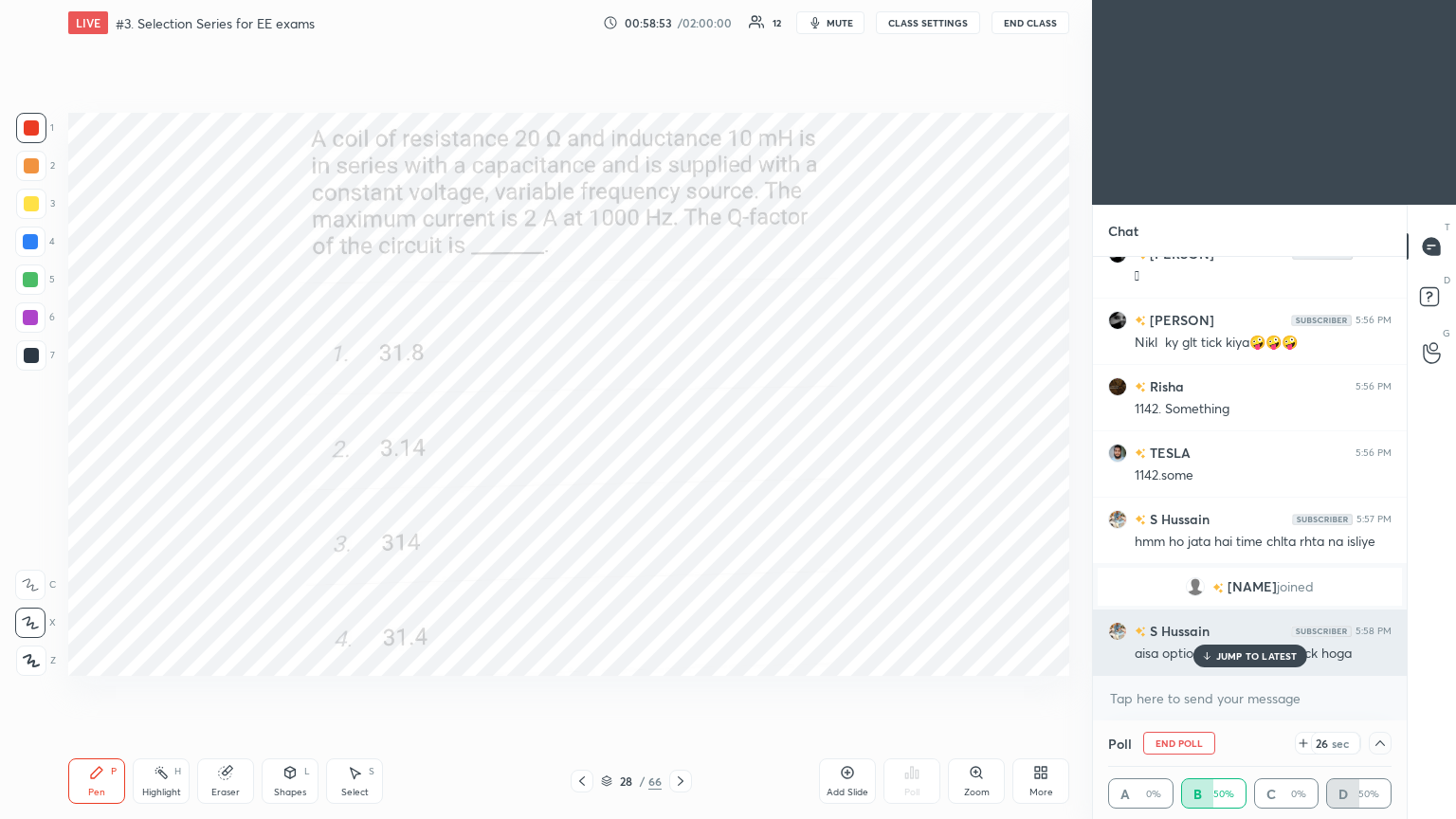 click on "JUMP TO LATEST" at bounding box center (1257, 656) 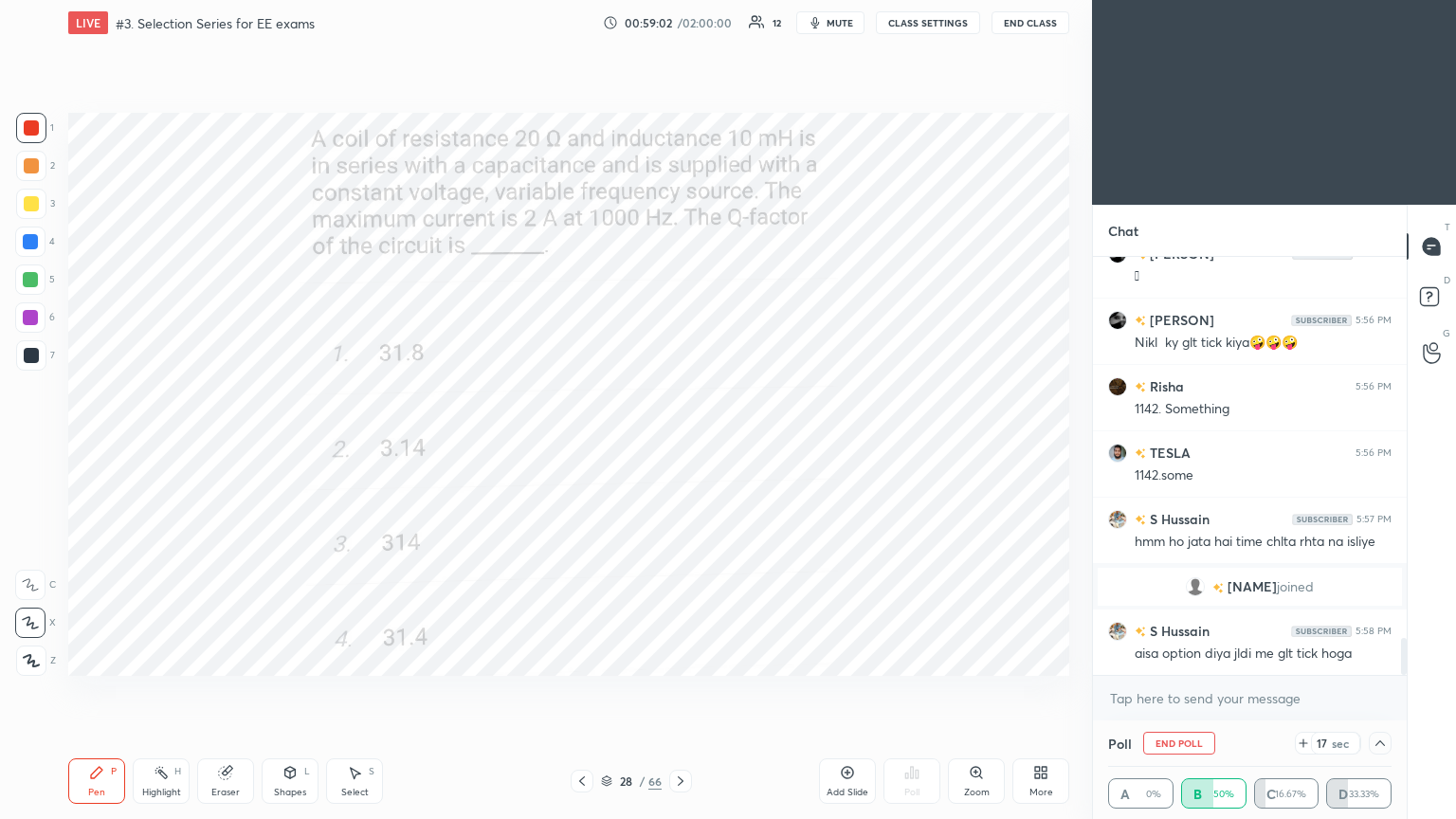 click 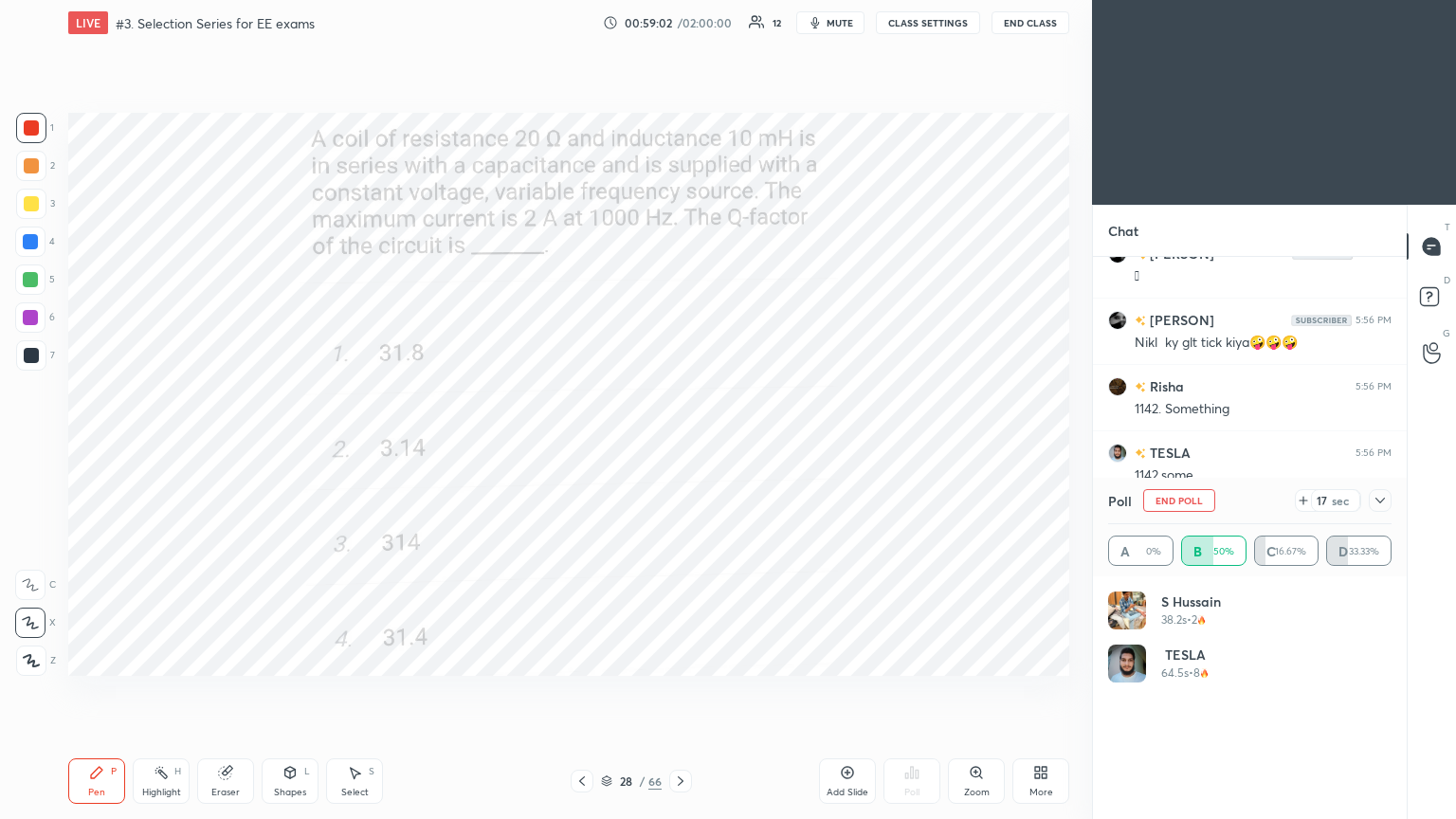 scroll, scrollTop: 6, scrollLeft: 6, axis: both 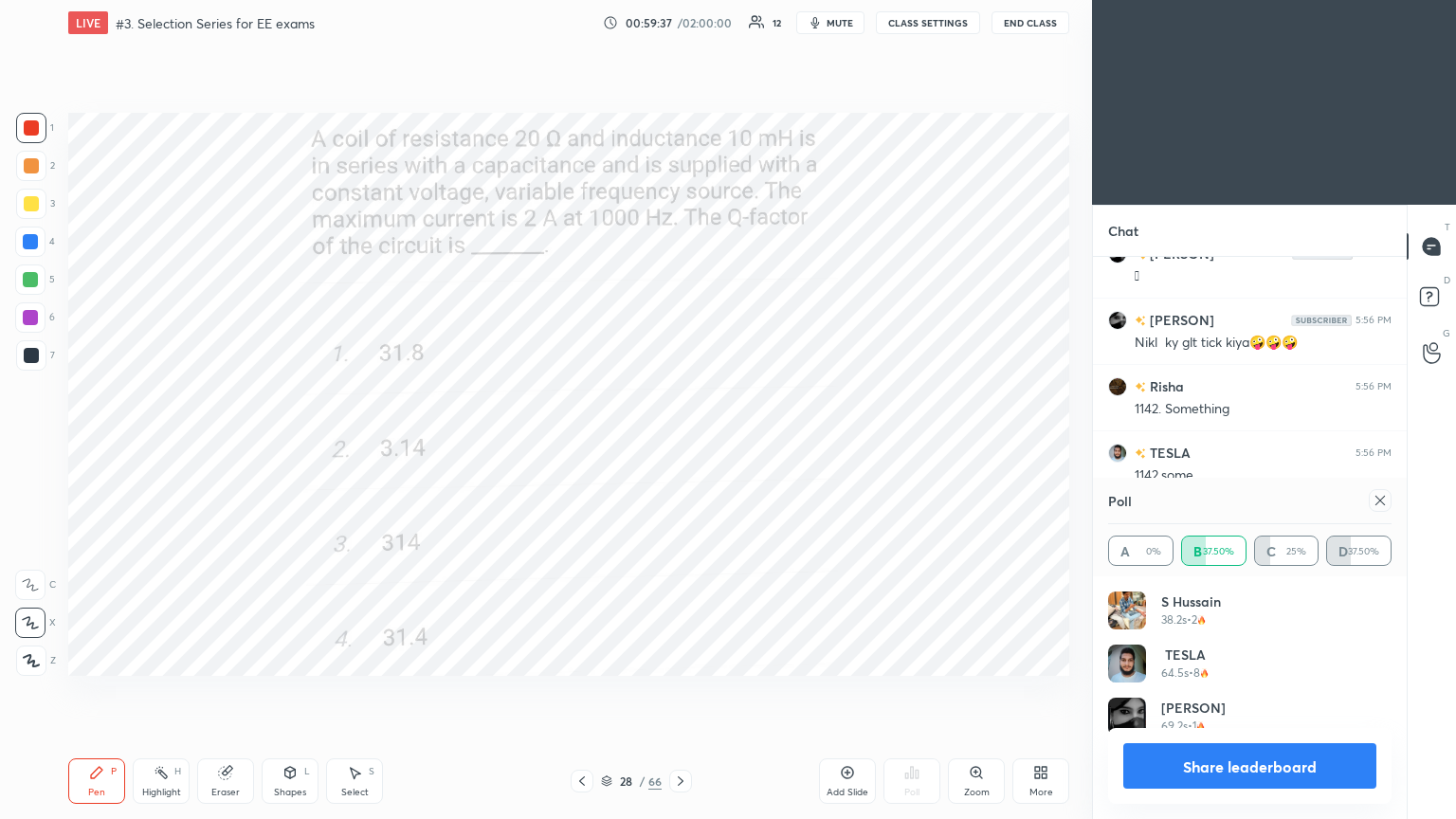 click on "Setting up your live class Poll for   secs No correct answer Start poll" at bounding box center (569, 394) 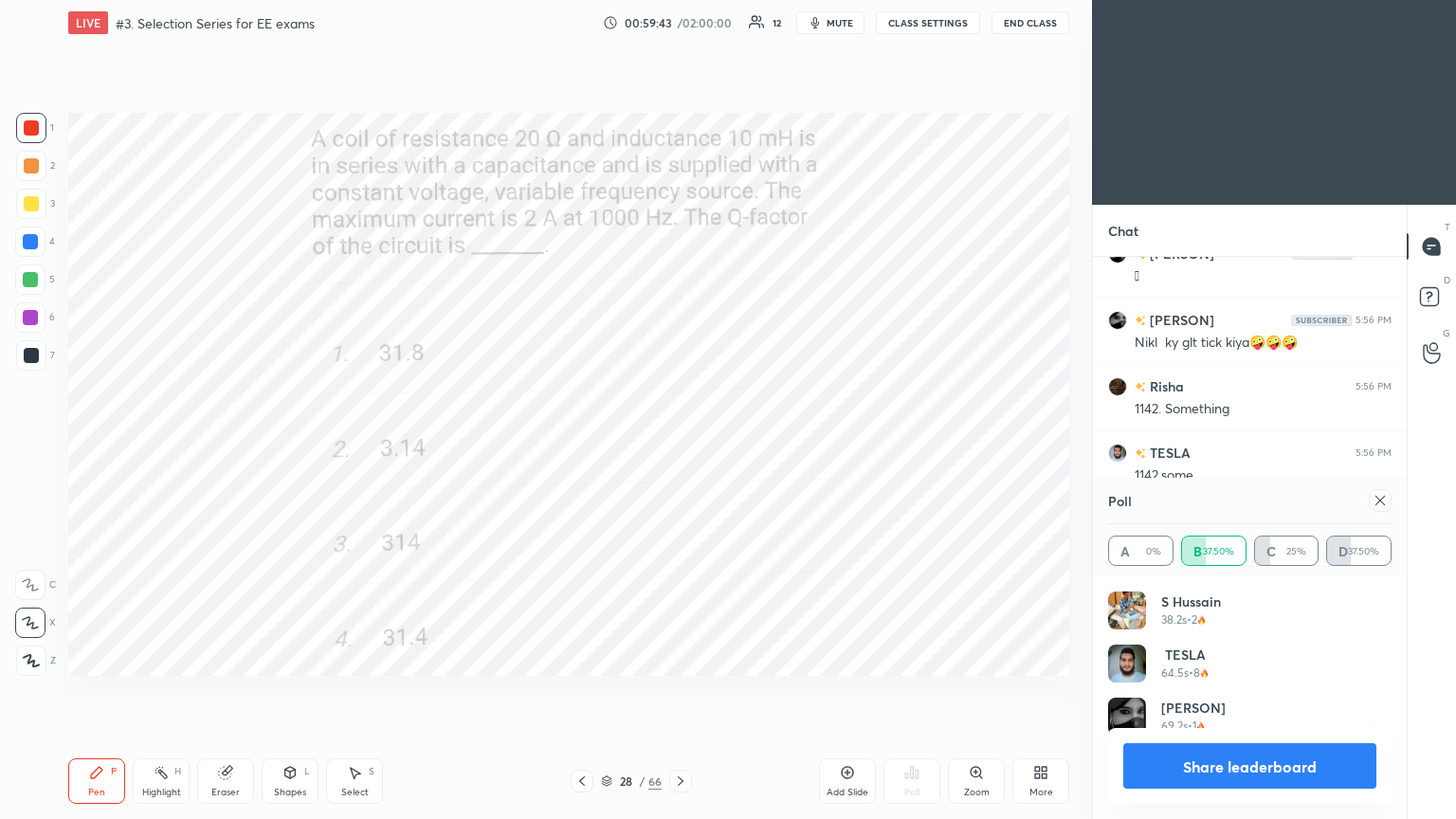 click 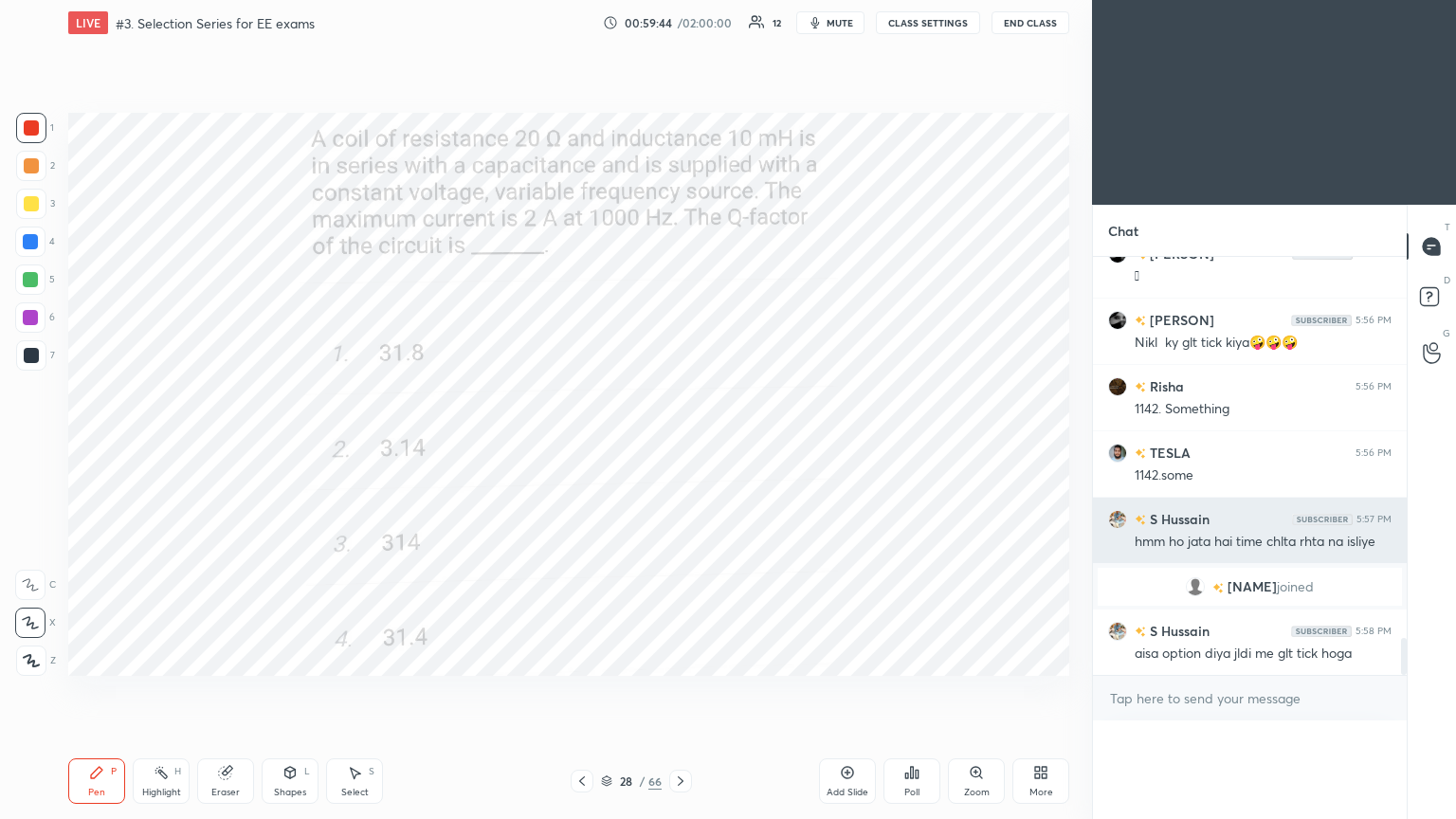 scroll, scrollTop: 0, scrollLeft: 0, axis: both 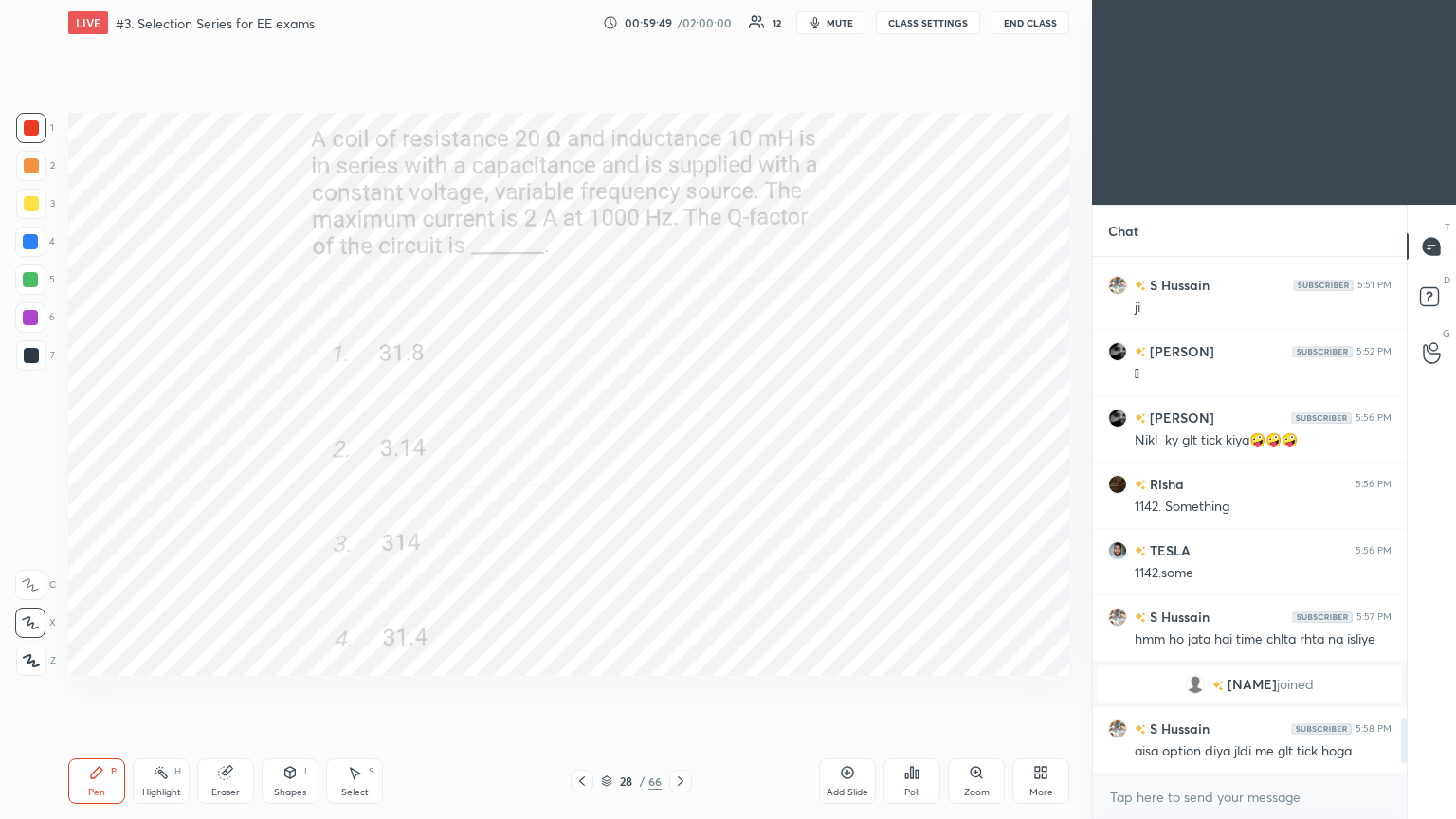 click 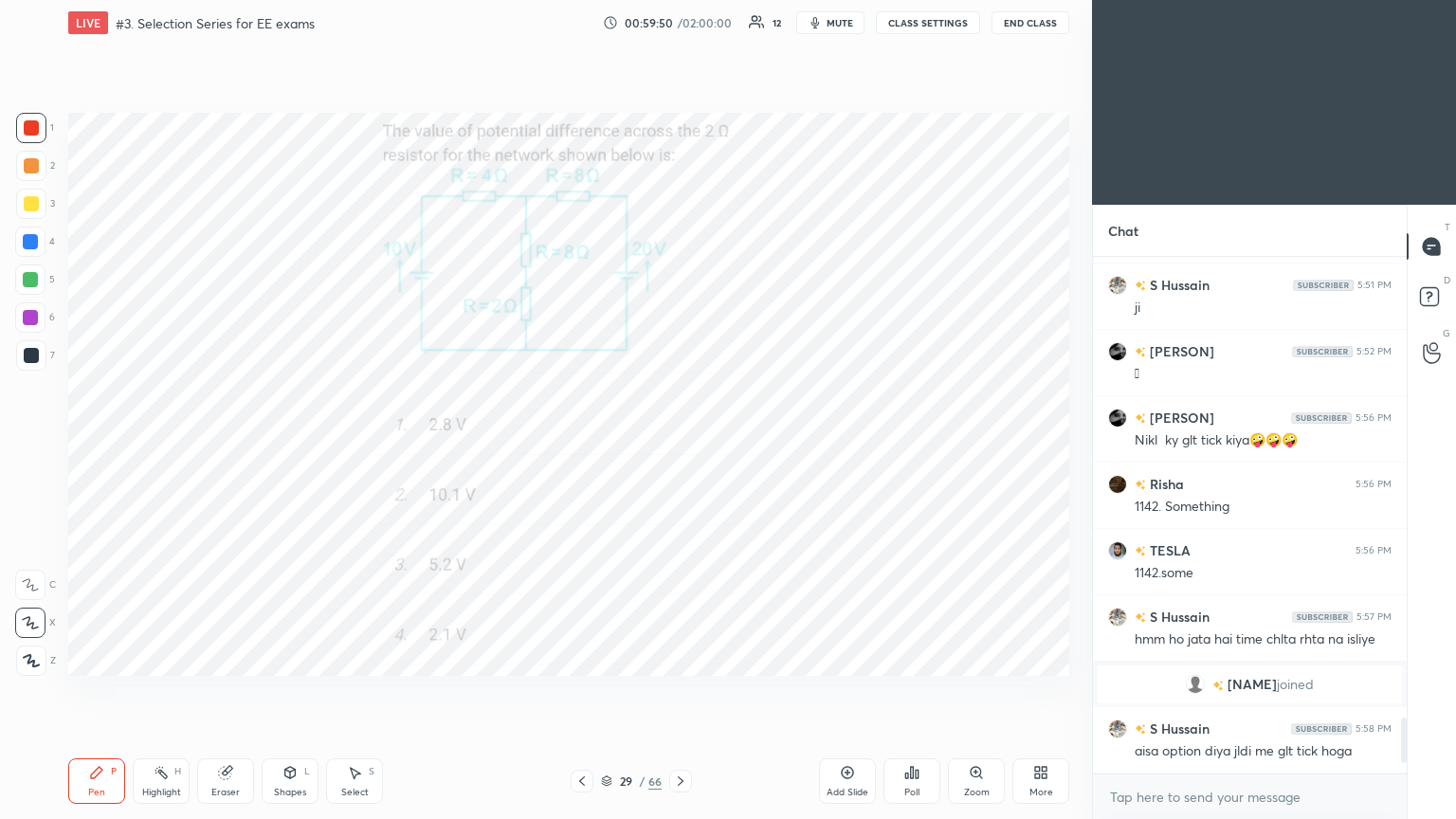 click on "Poll" at bounding box center [912, 781] 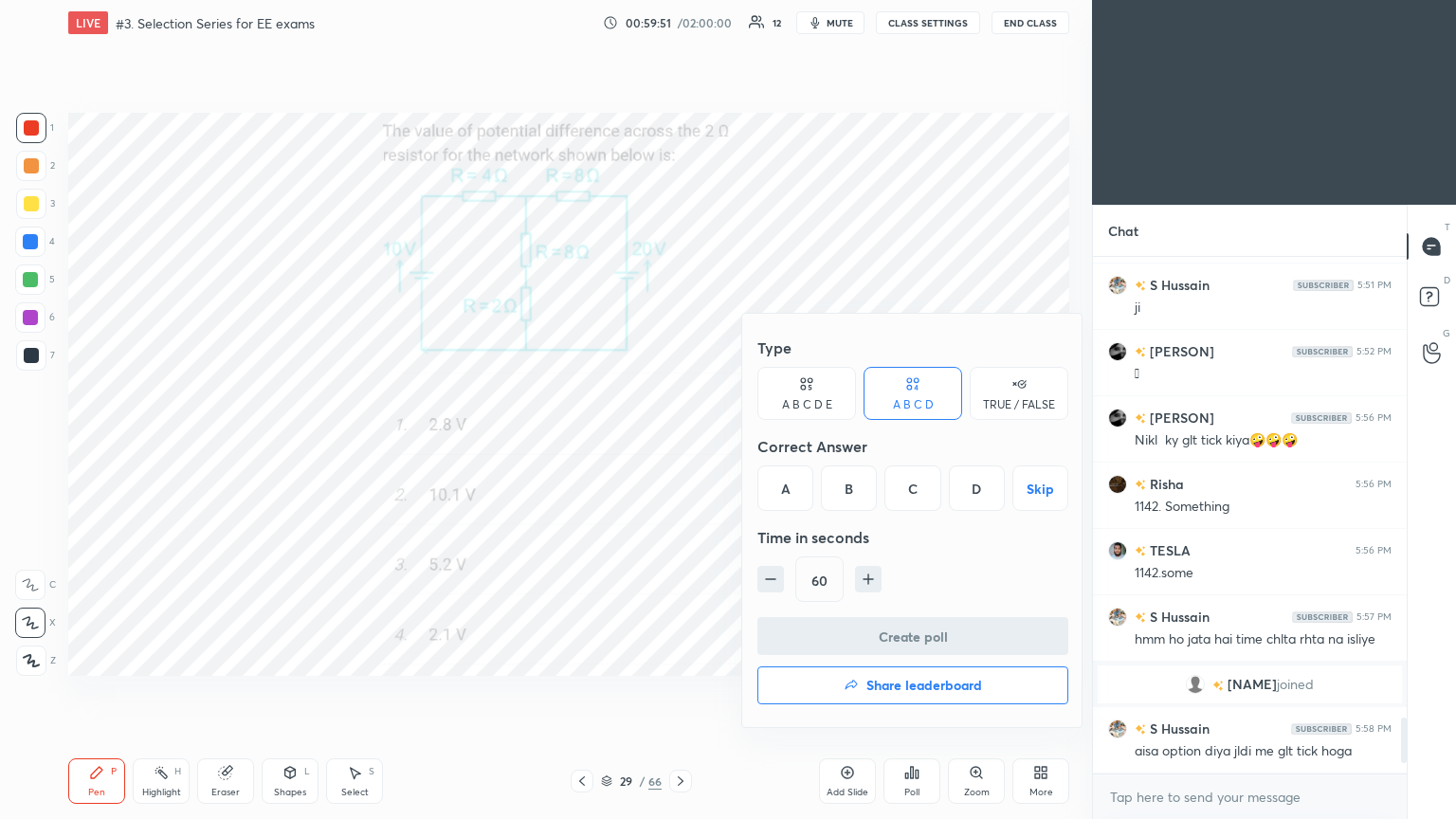 click on "D" at bounding box center [976, 488] 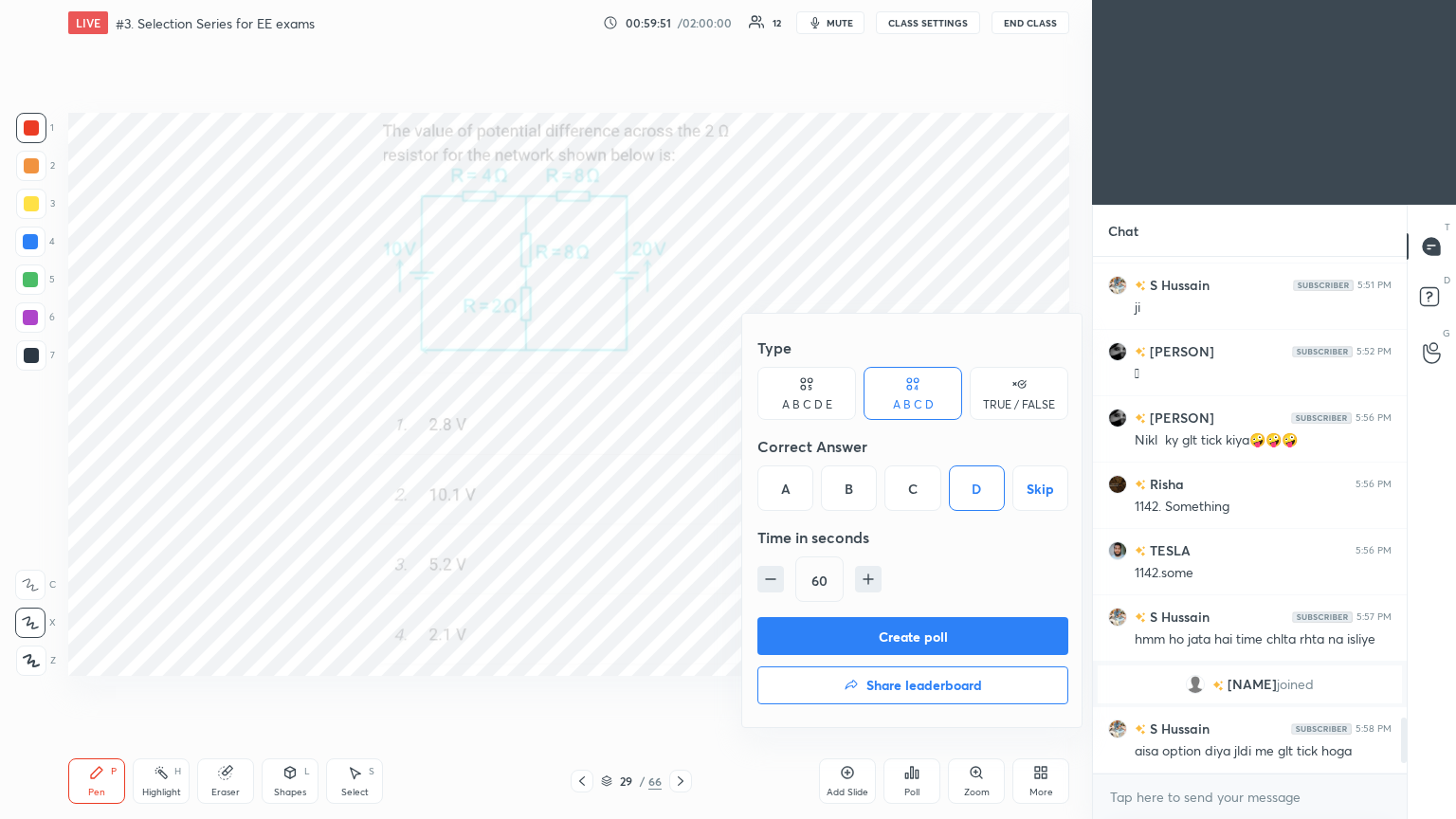 click on "Create poll" at bounding box center [913, 636] 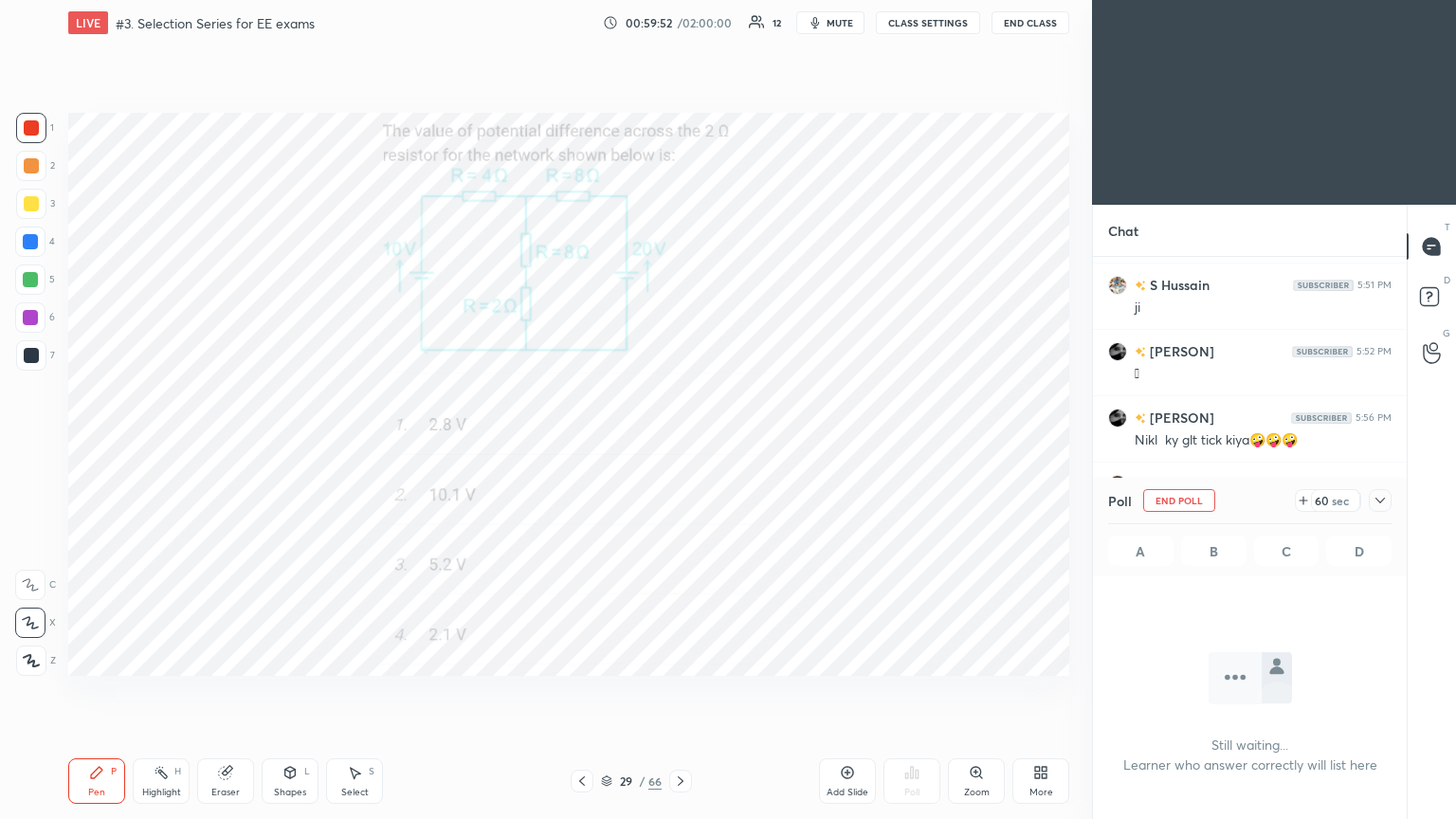 scroll, scrollTop: 418, scrollLeft: 308, axis: both 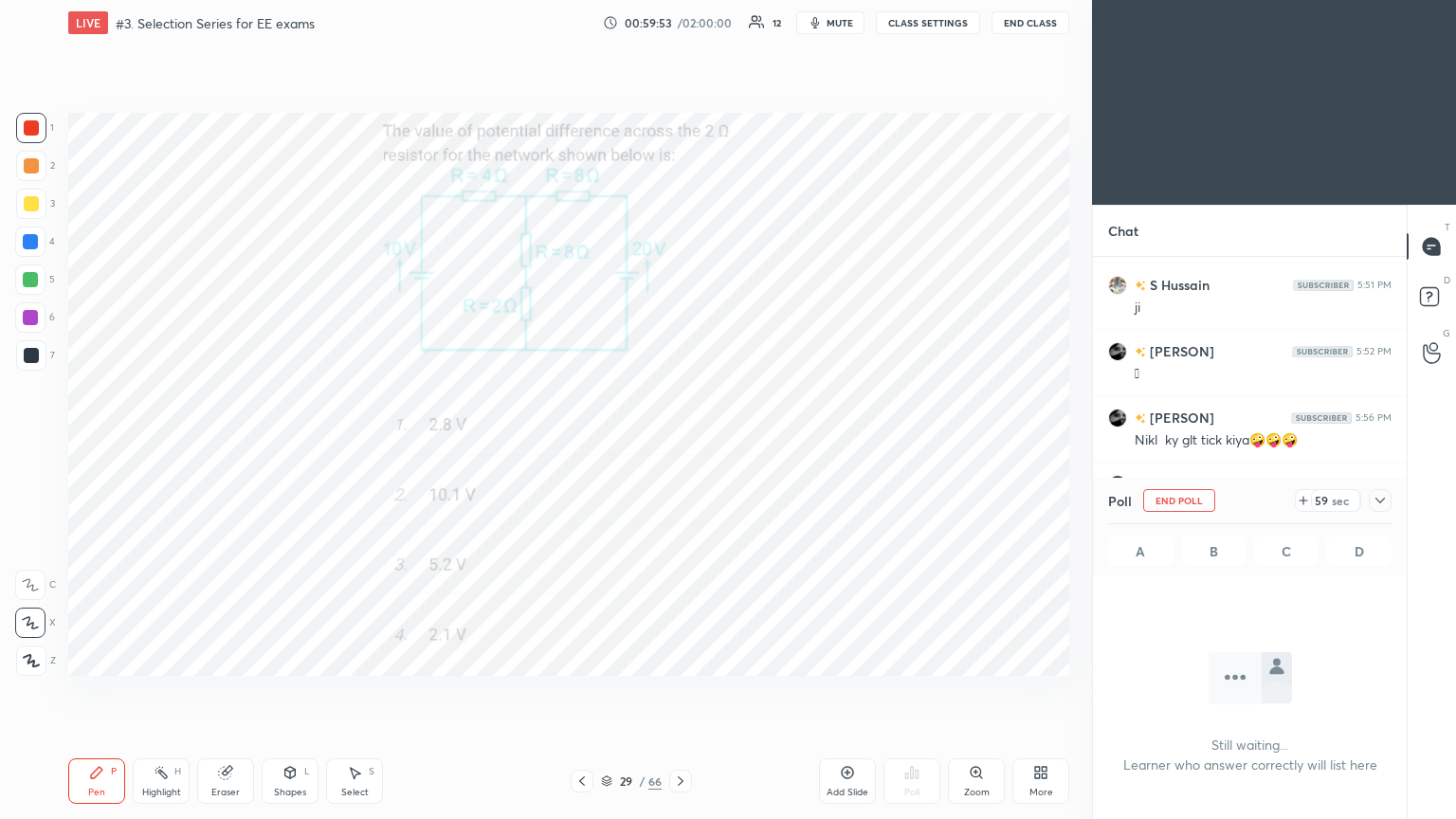 click 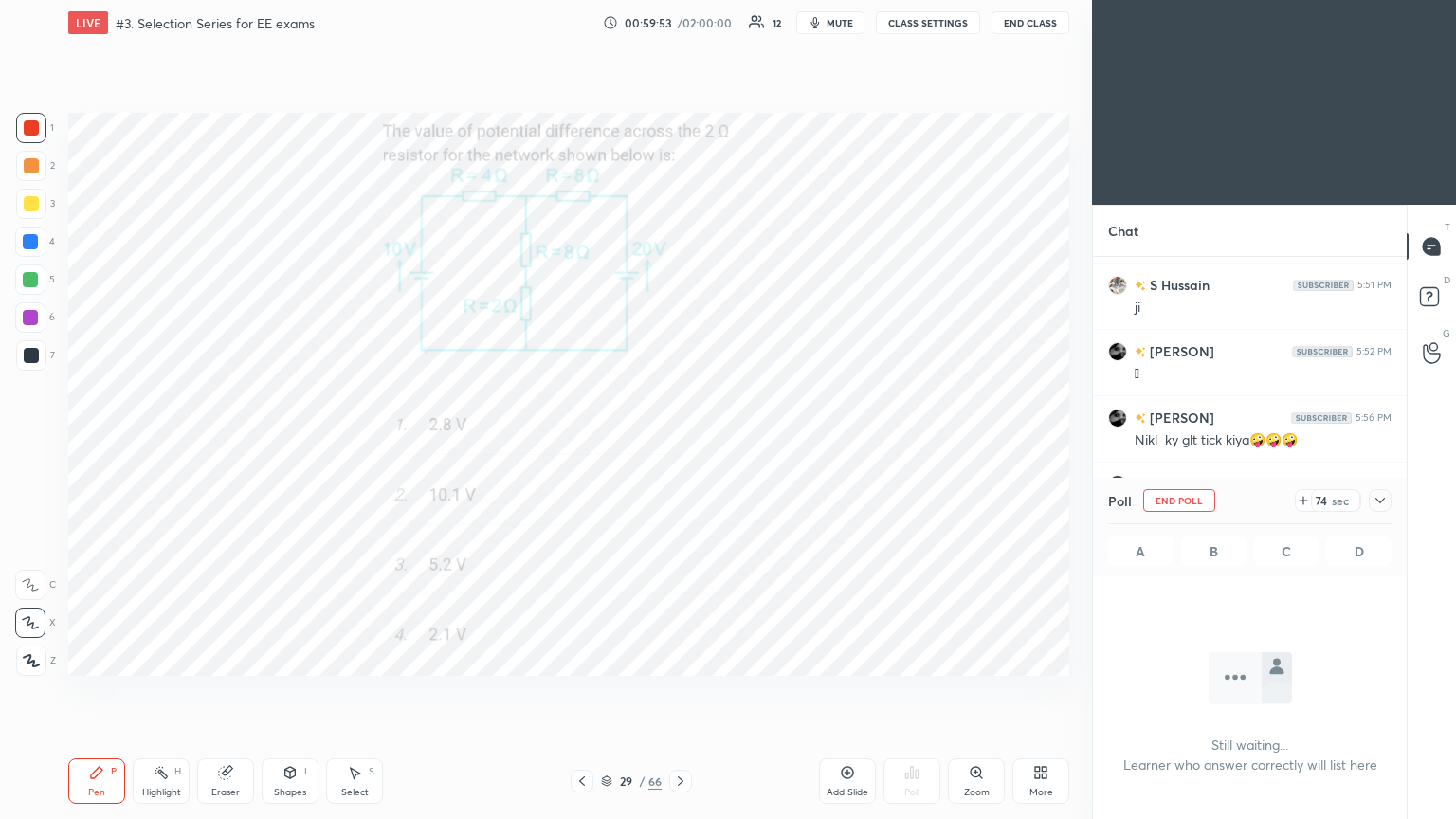 click 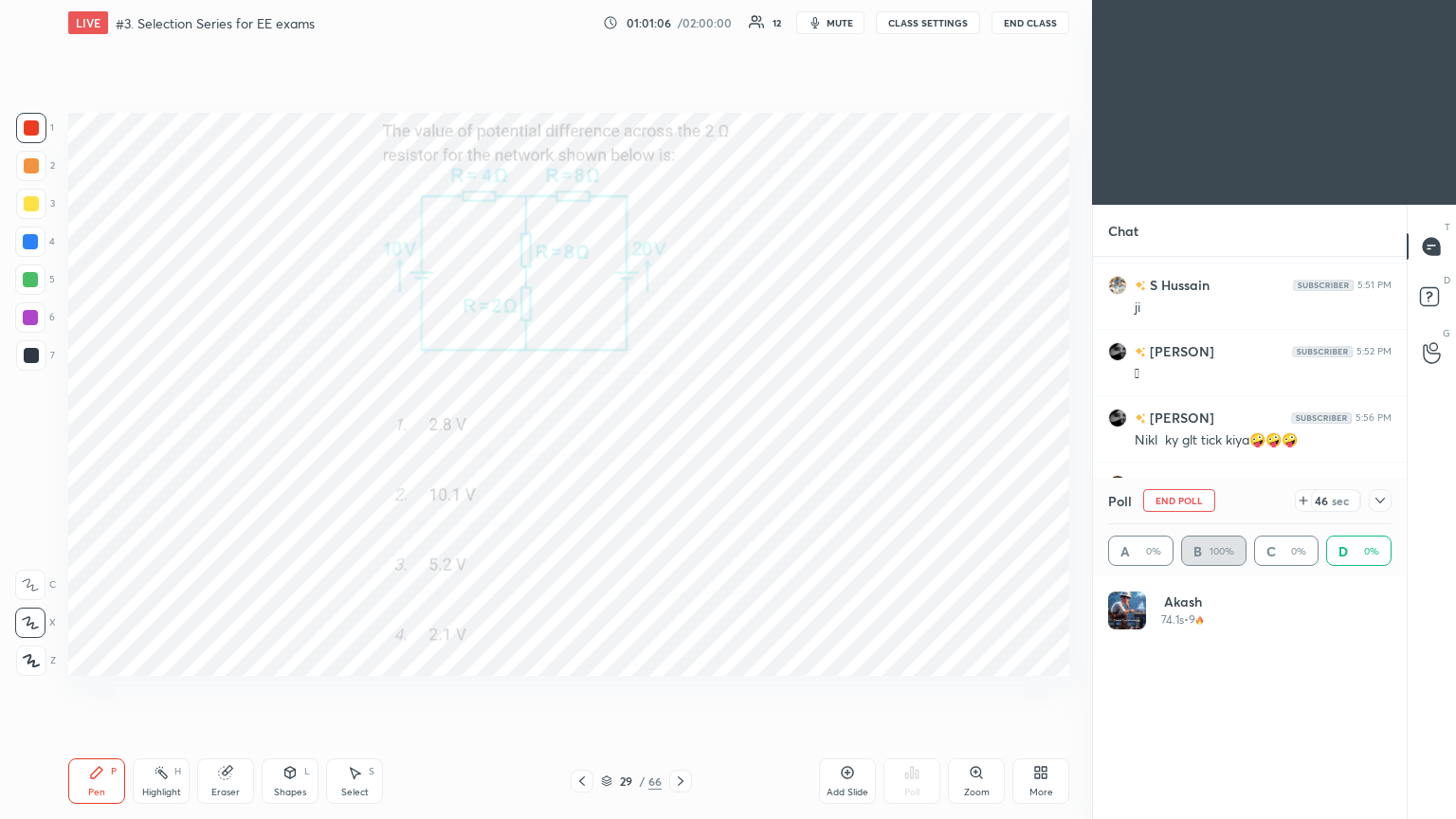 scroll, scrollTop: 6, scrollLeft: 6, axis: both 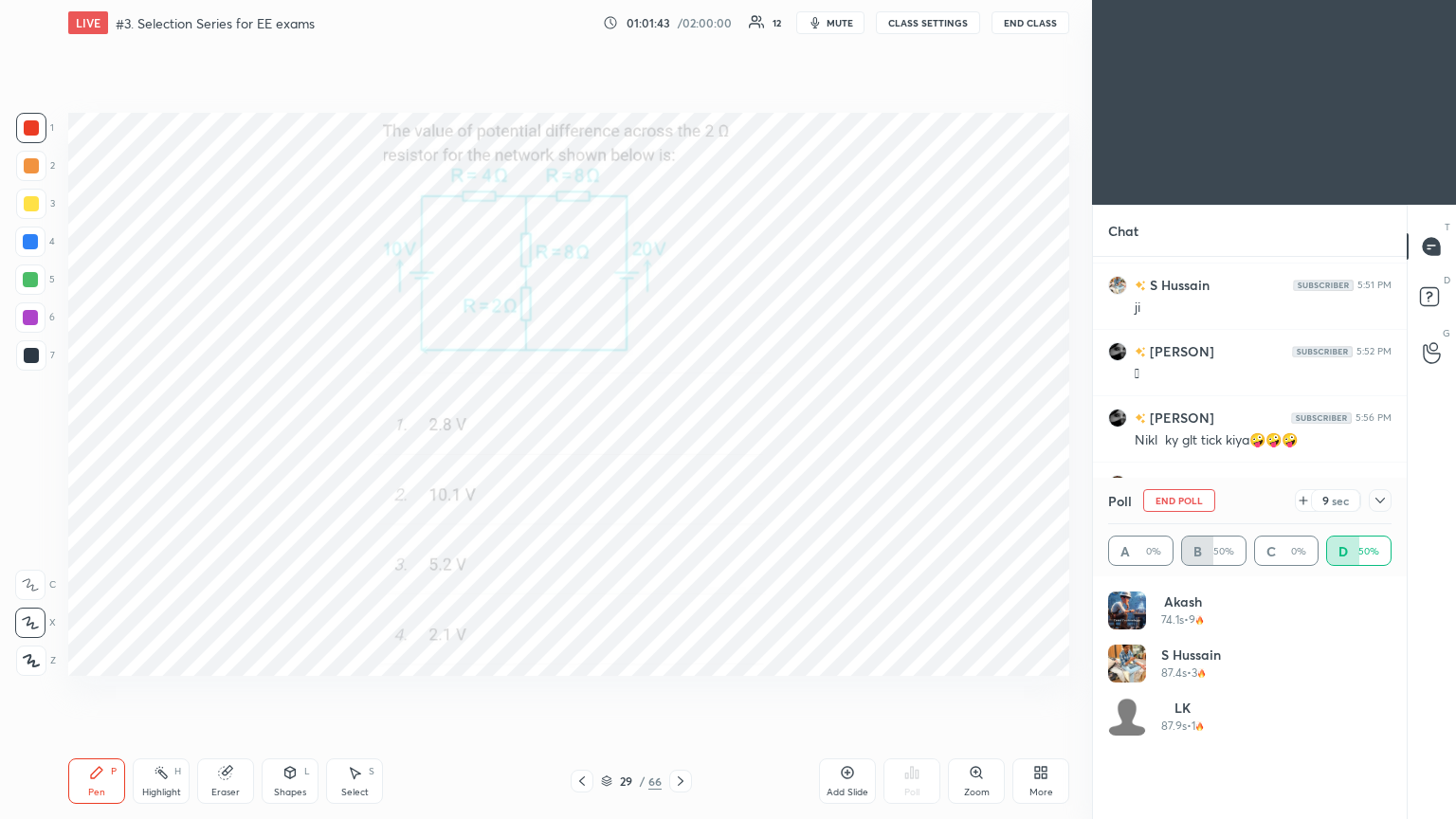 drag, startPoint x: 1308, startPoint y: 498, endPoint x: 1297, endPoint y: 505, distance: 13.038405 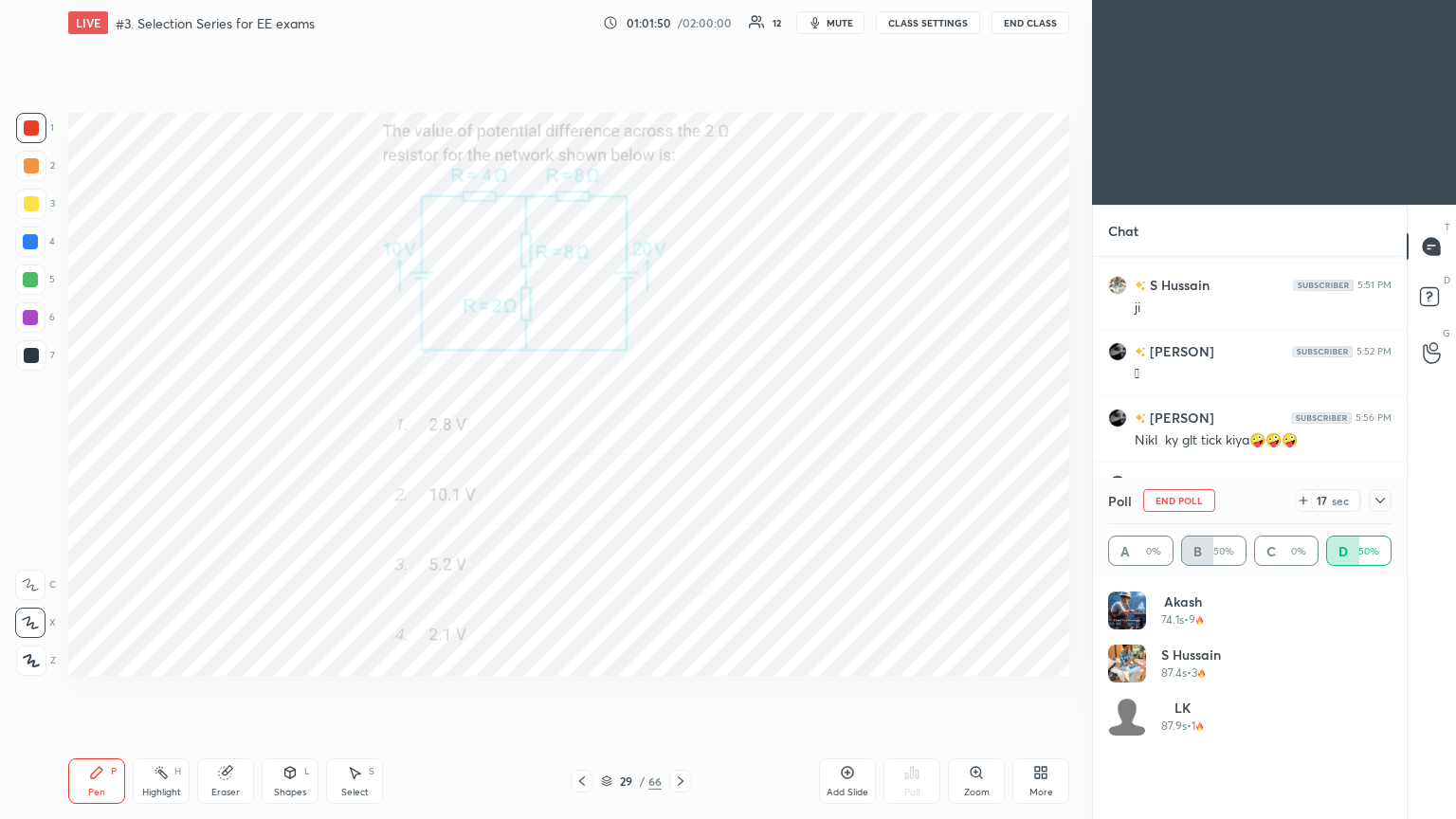 click 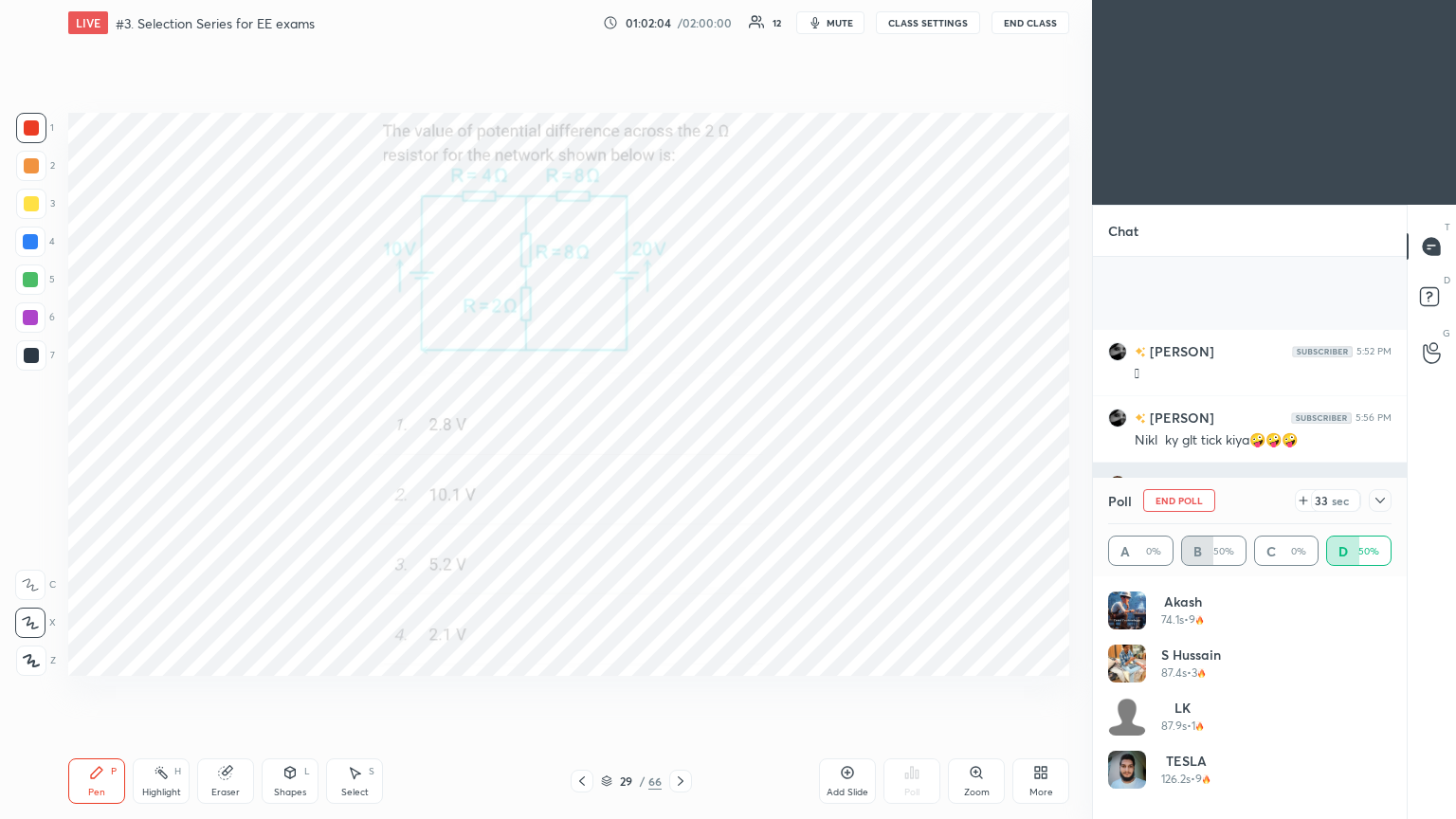 scroll, scrollTop: 4394, scrollLeft: 0, axis: vertical 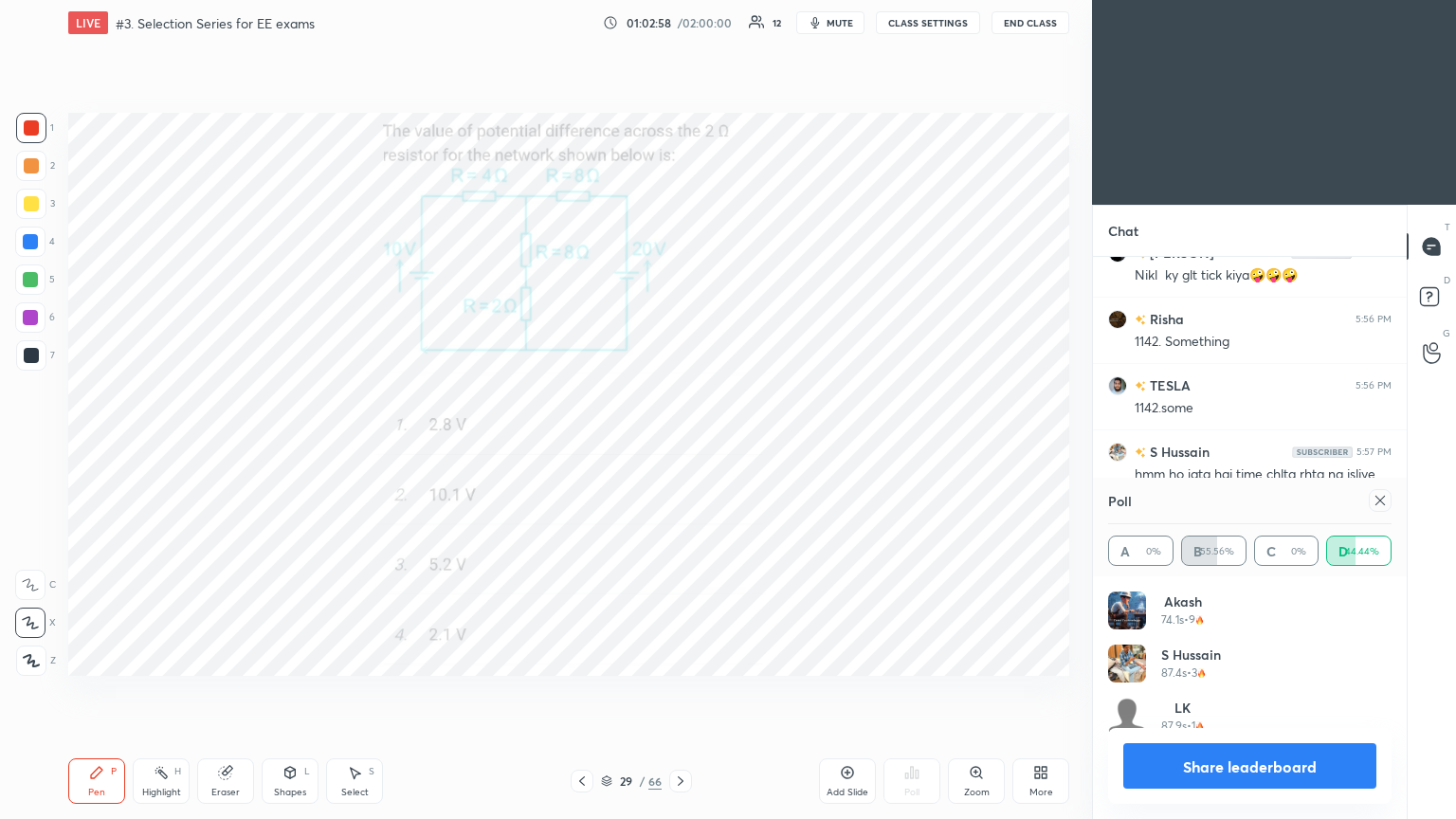 click 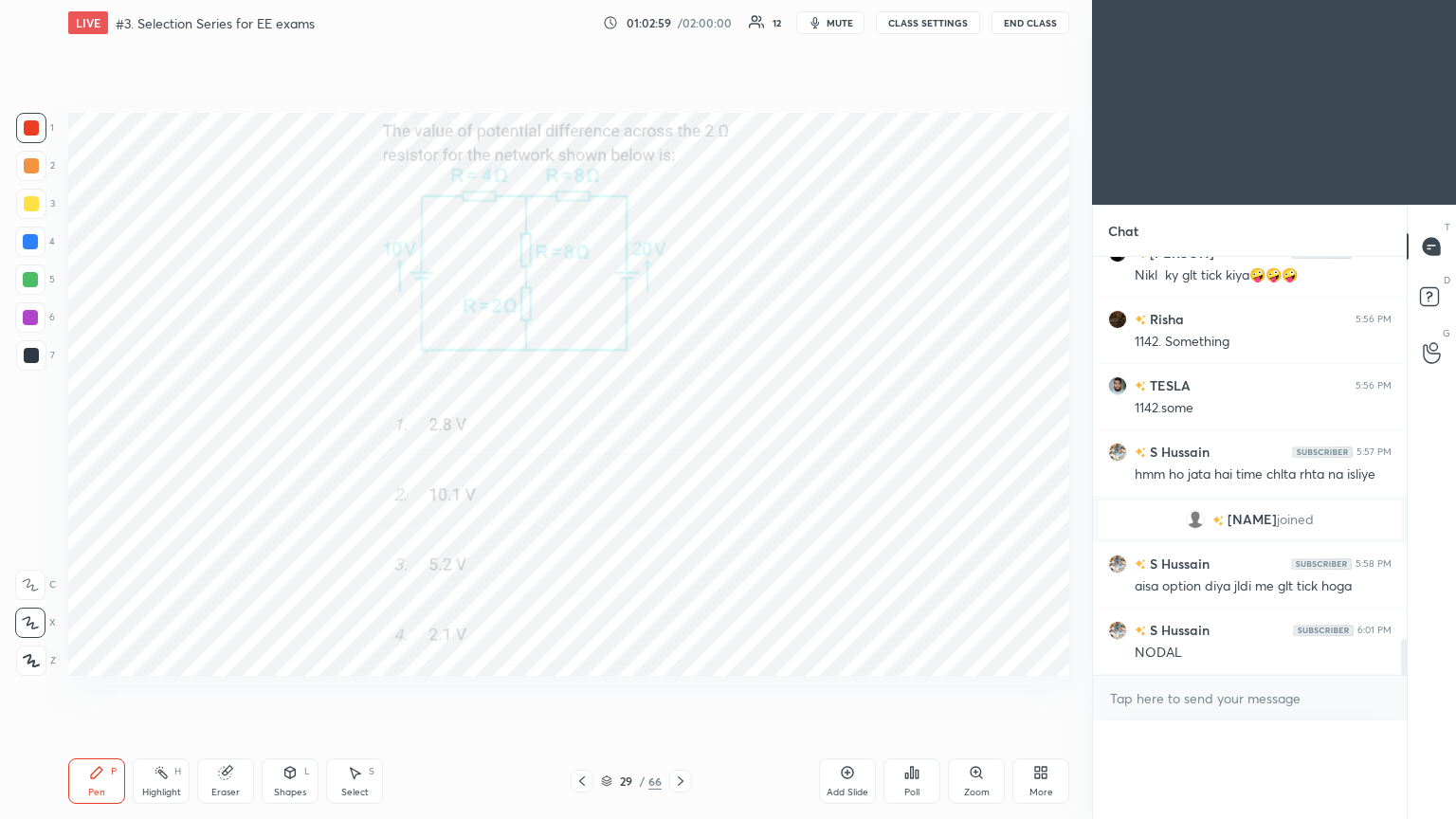 scroll, scrollTop: 143, scrollLeft: 278, axis: both 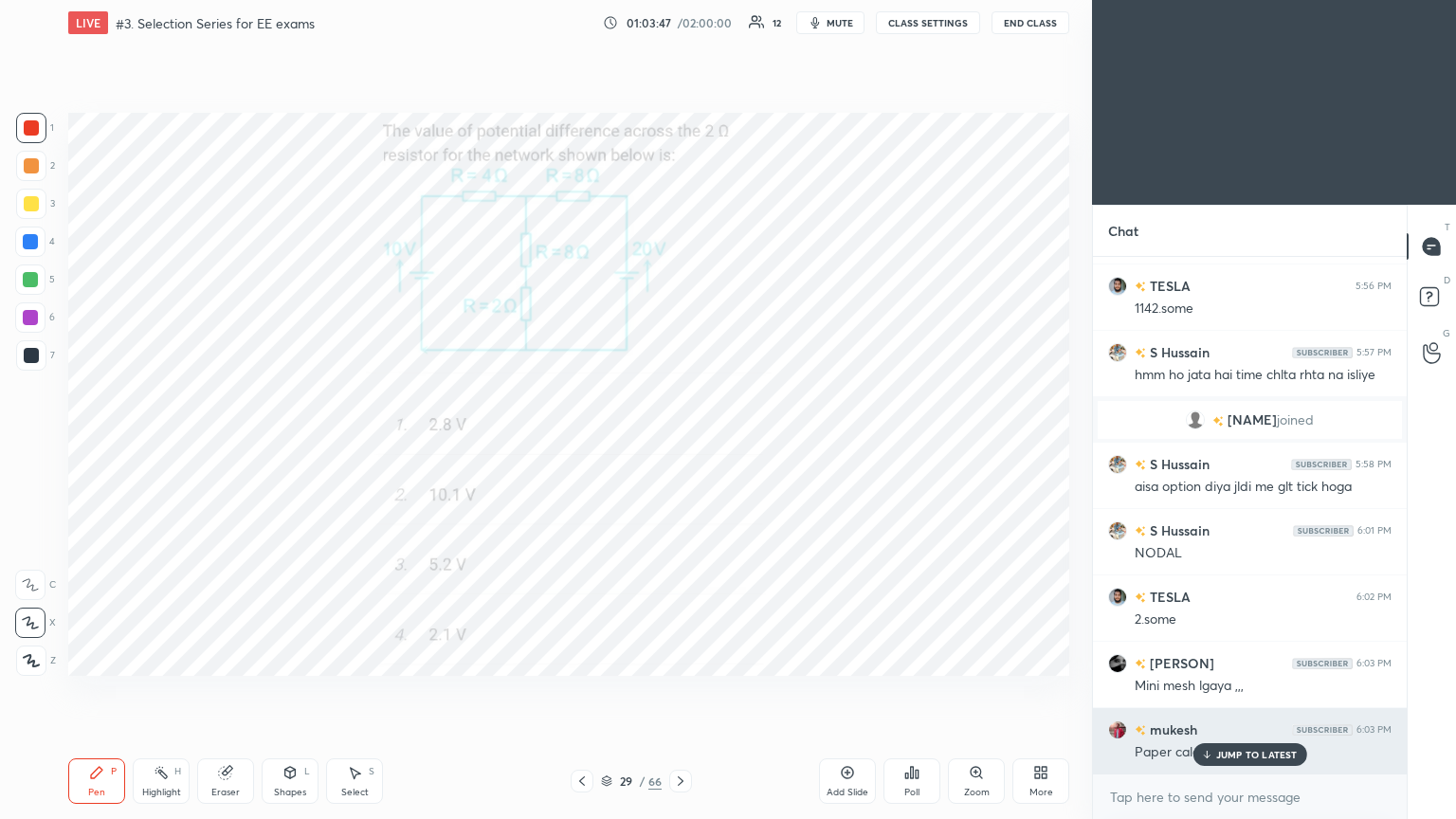 click on "JUMP TO LATEST" at bounding box center [1249, 755] 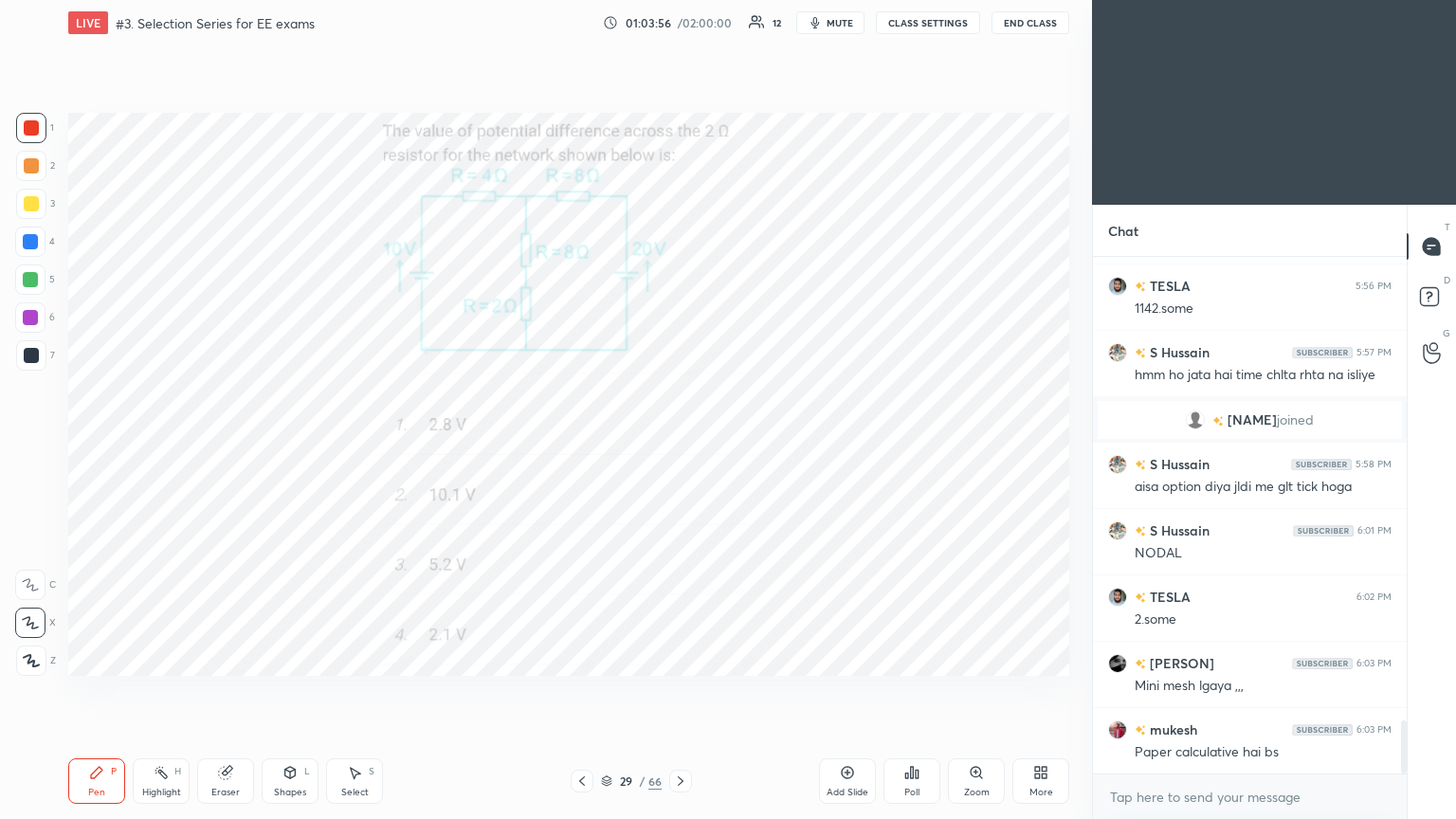 click on "Eraser" at bounding box center [226, 792] 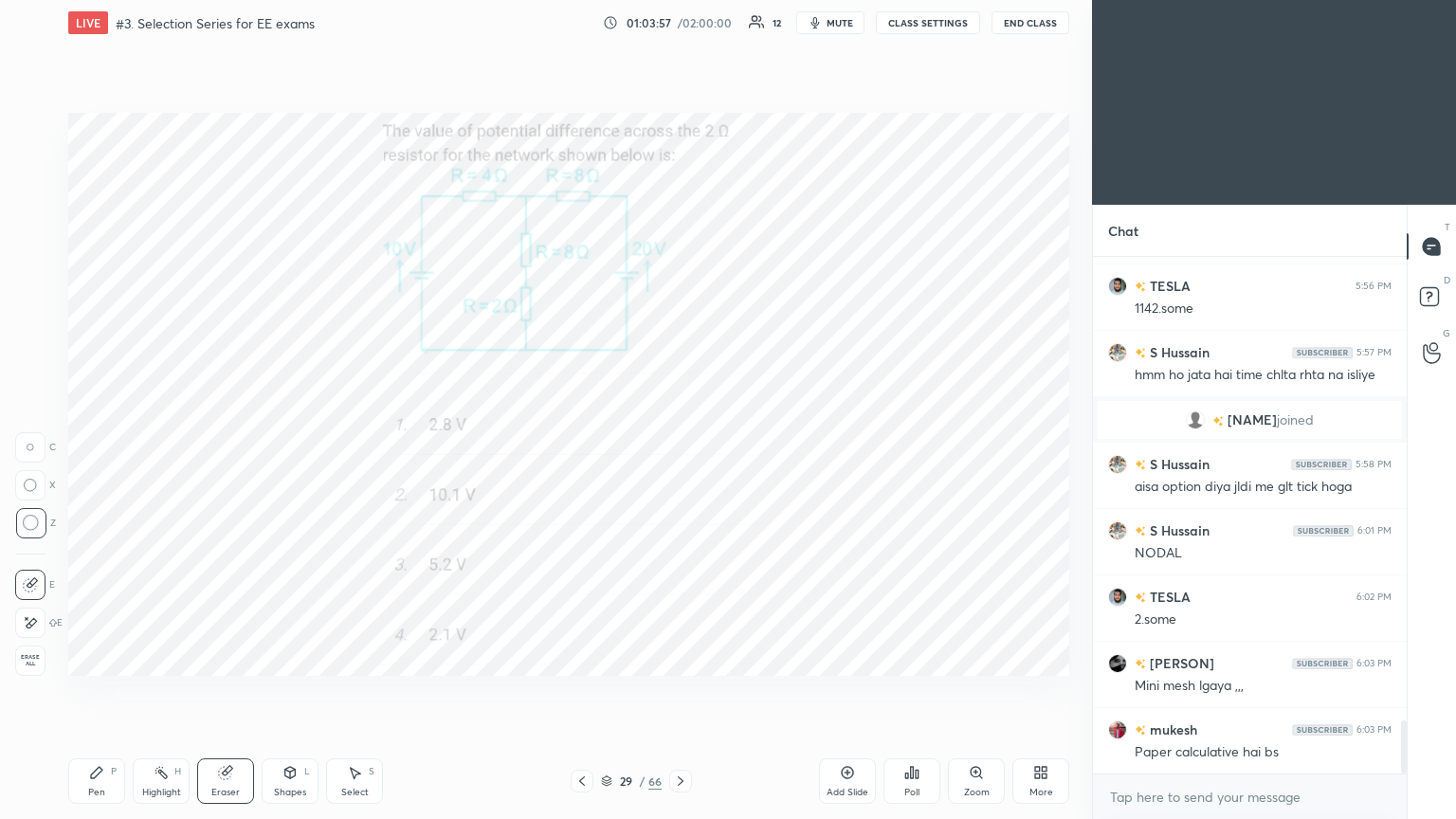 click on "1 2 3 4 5 6 7 C X Z C X Z E E Erase all   H H" at bounding box center (30, 394) 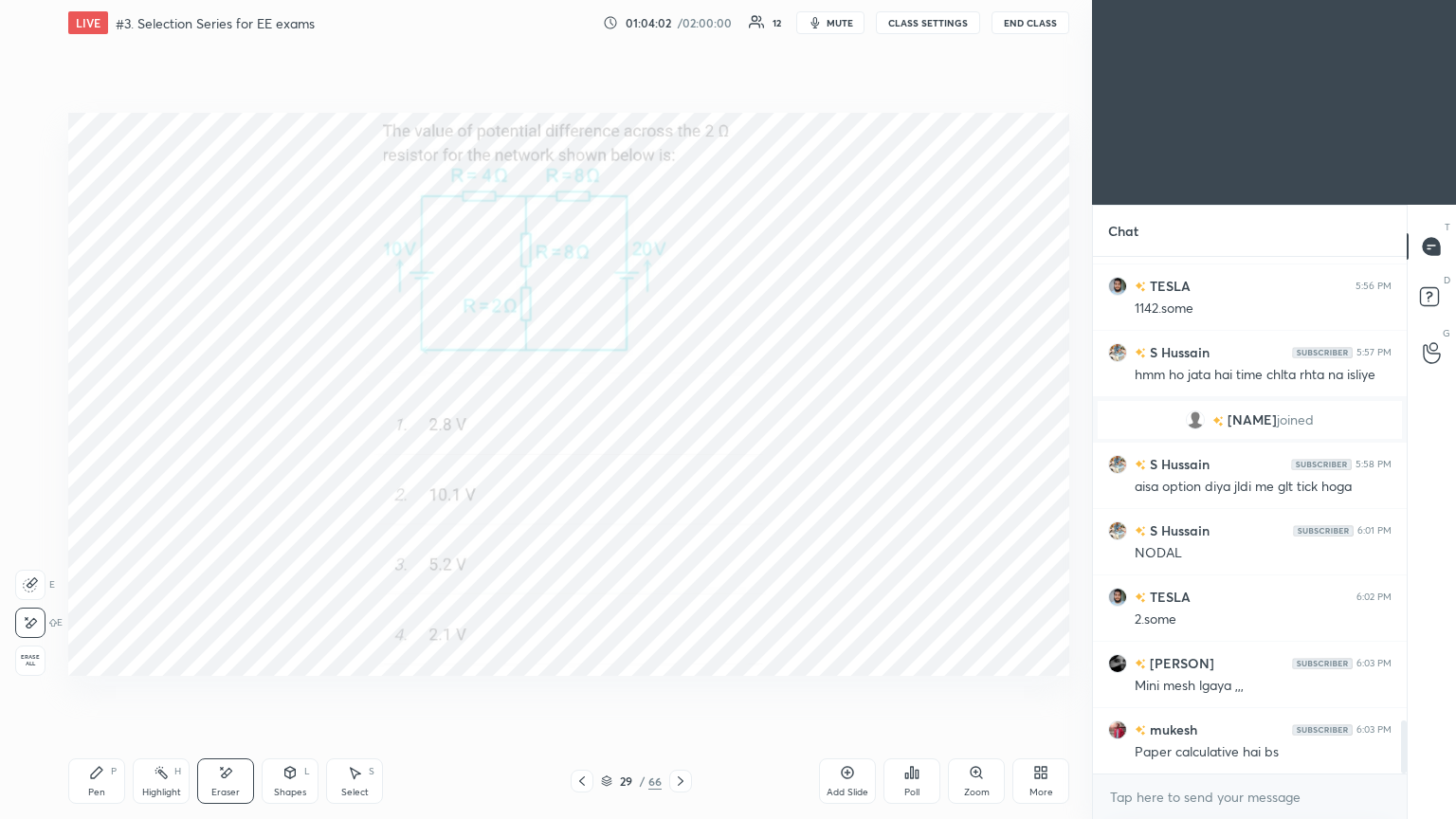 click 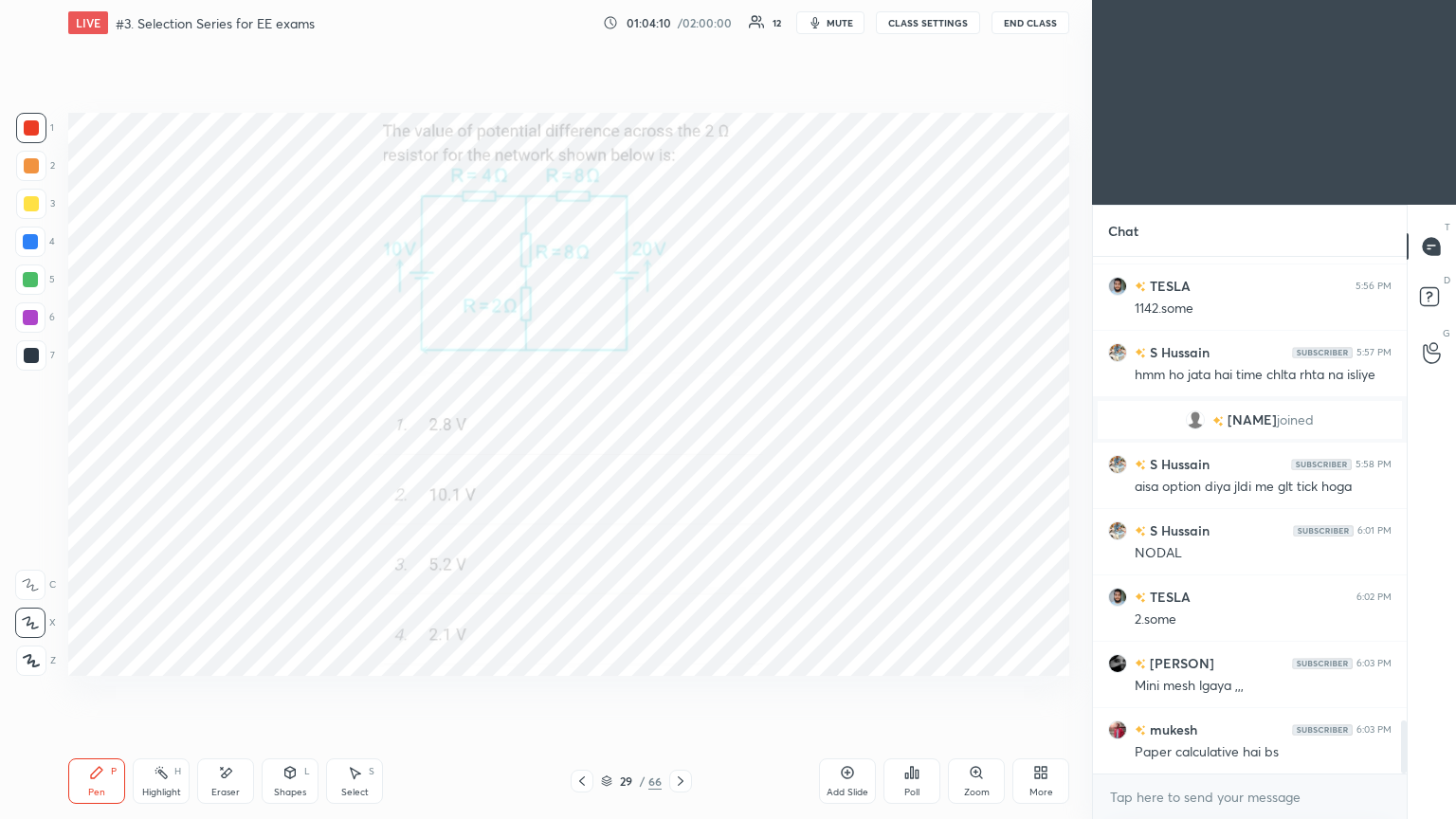 click 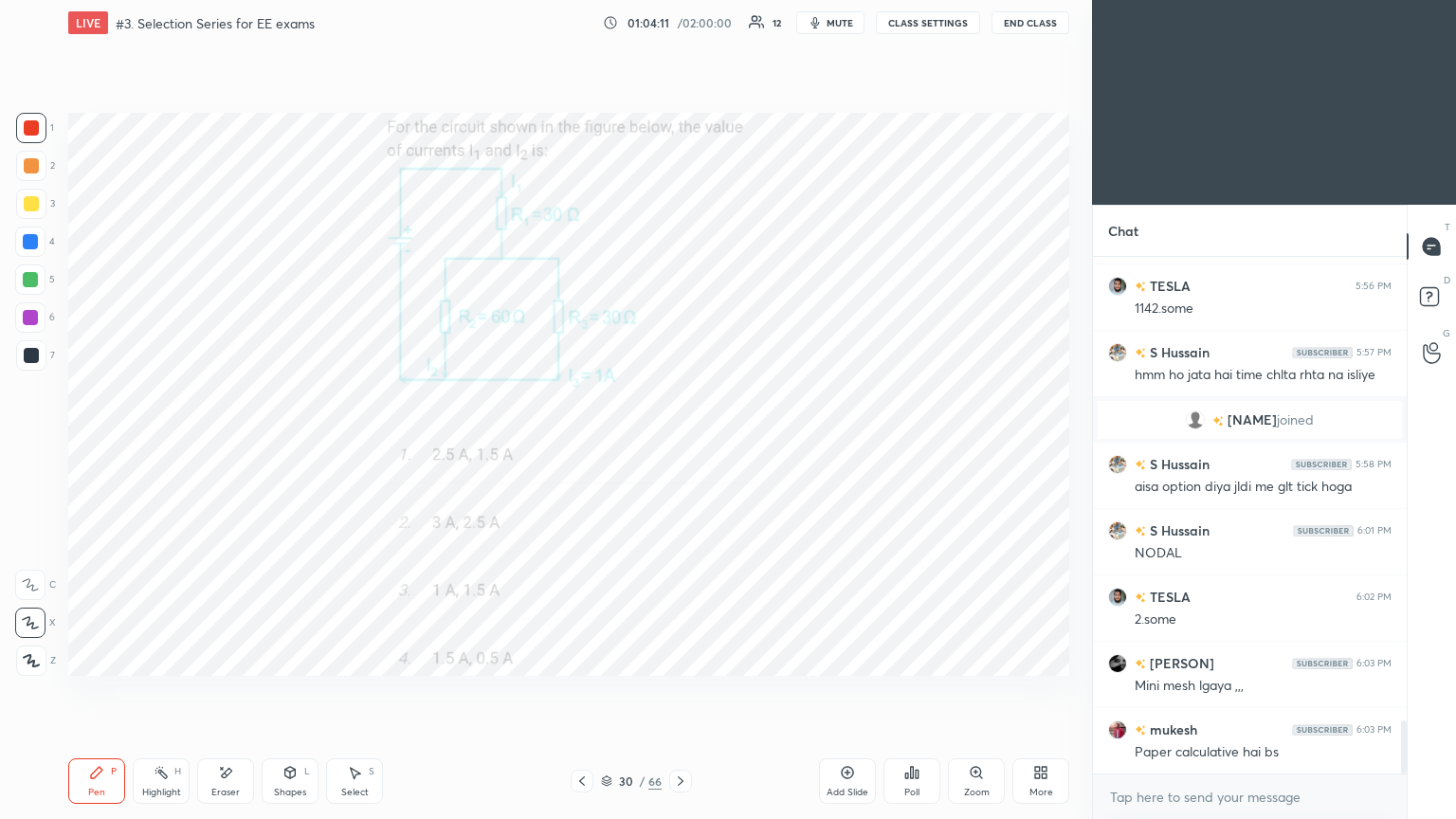 click on "Poll" at bounding box center [912, 792] 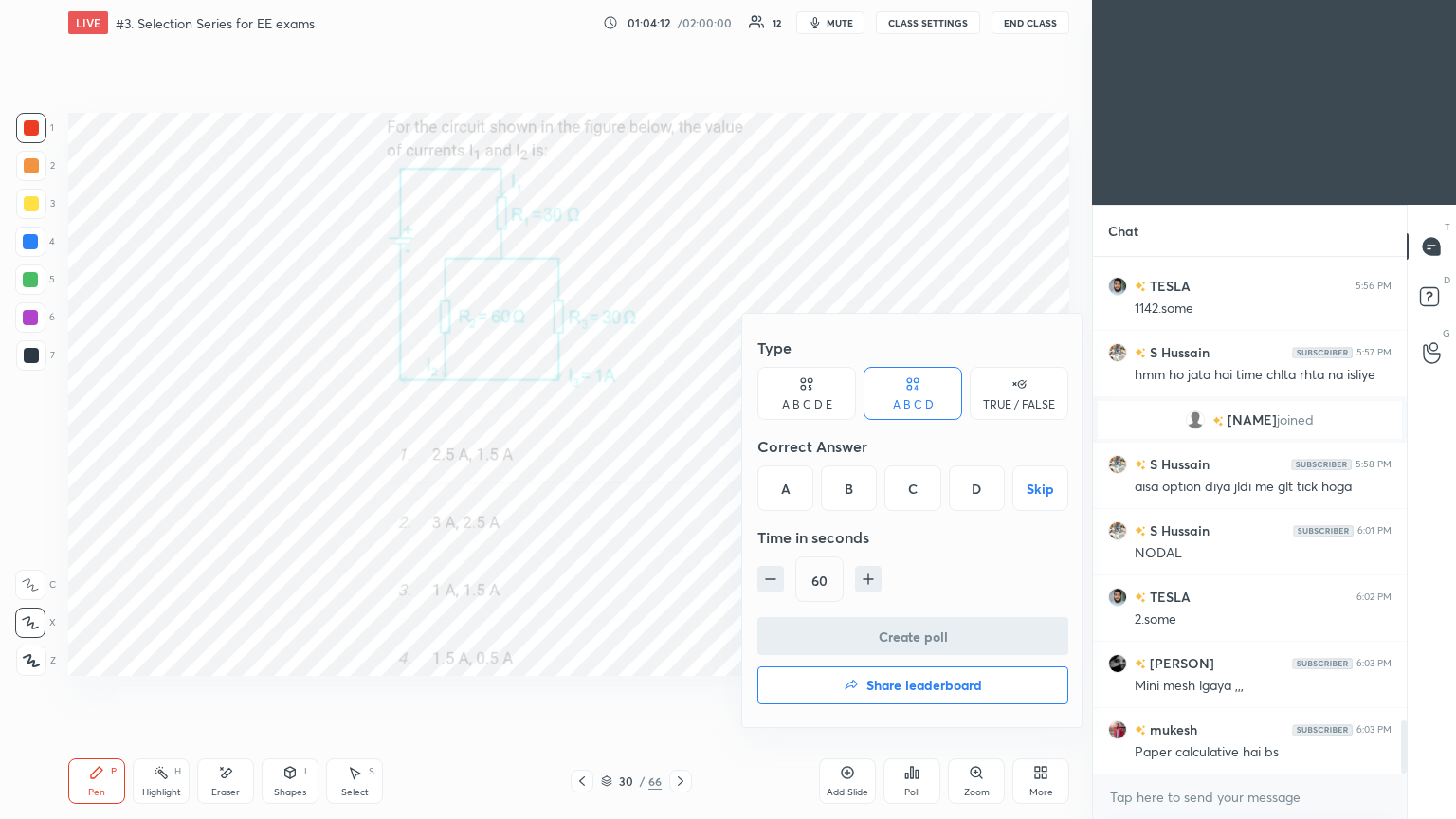 click on "D" at bounding box center (976, 488) 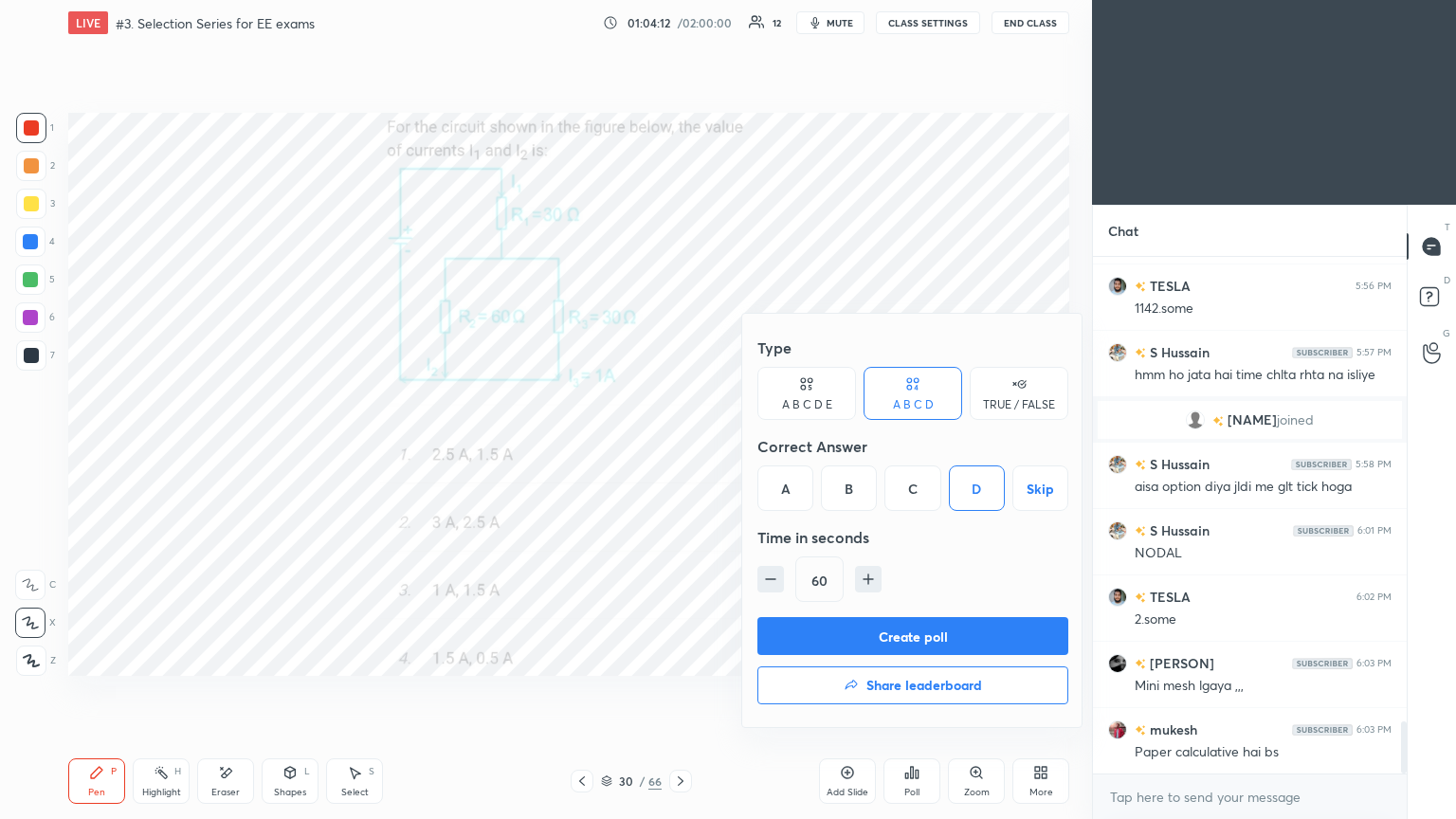scroll, scrollTop: 4560, scrollLeft: 0, axis: vertical 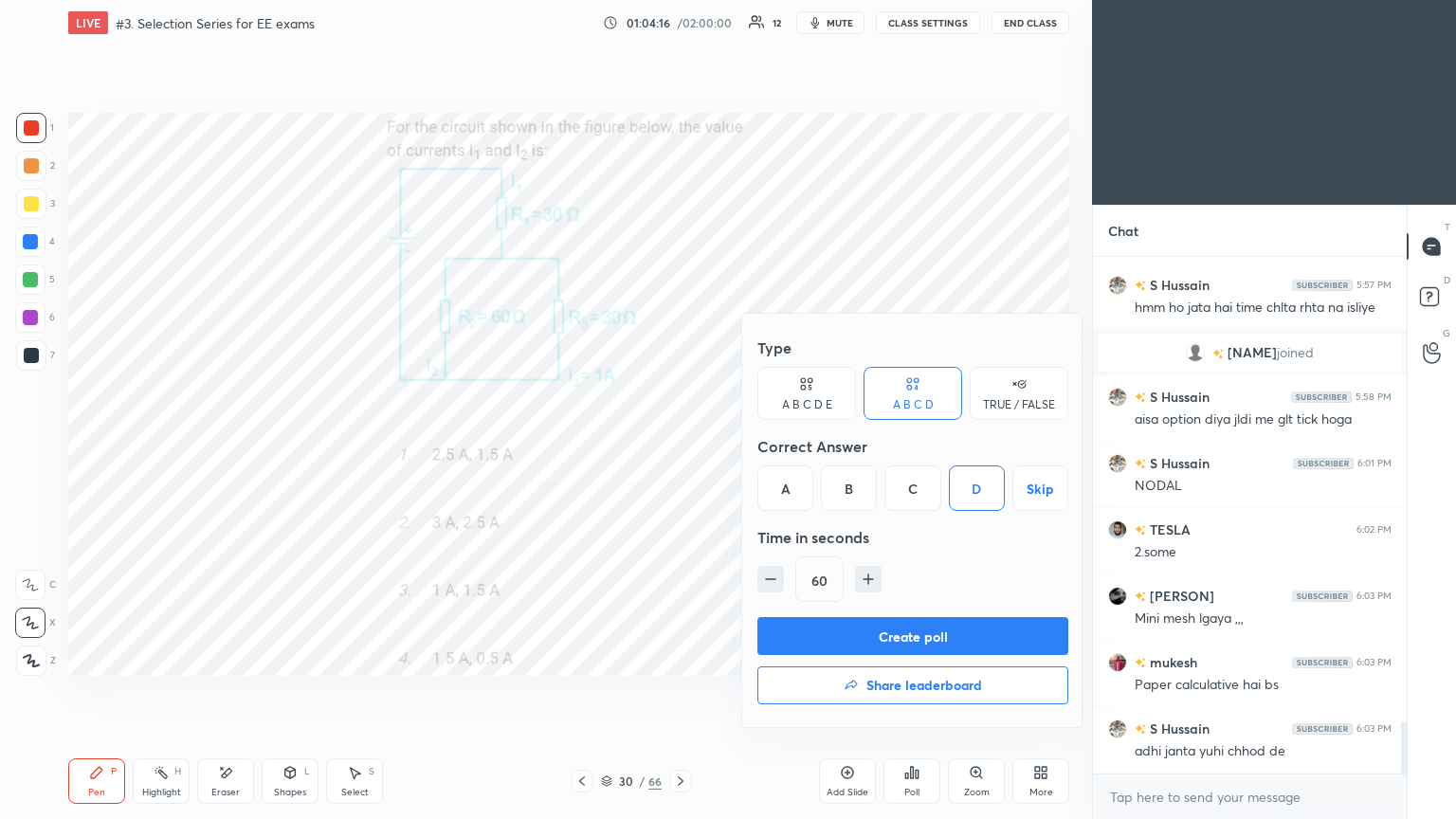 click on "Create poll" at bounding box center (913, 636) 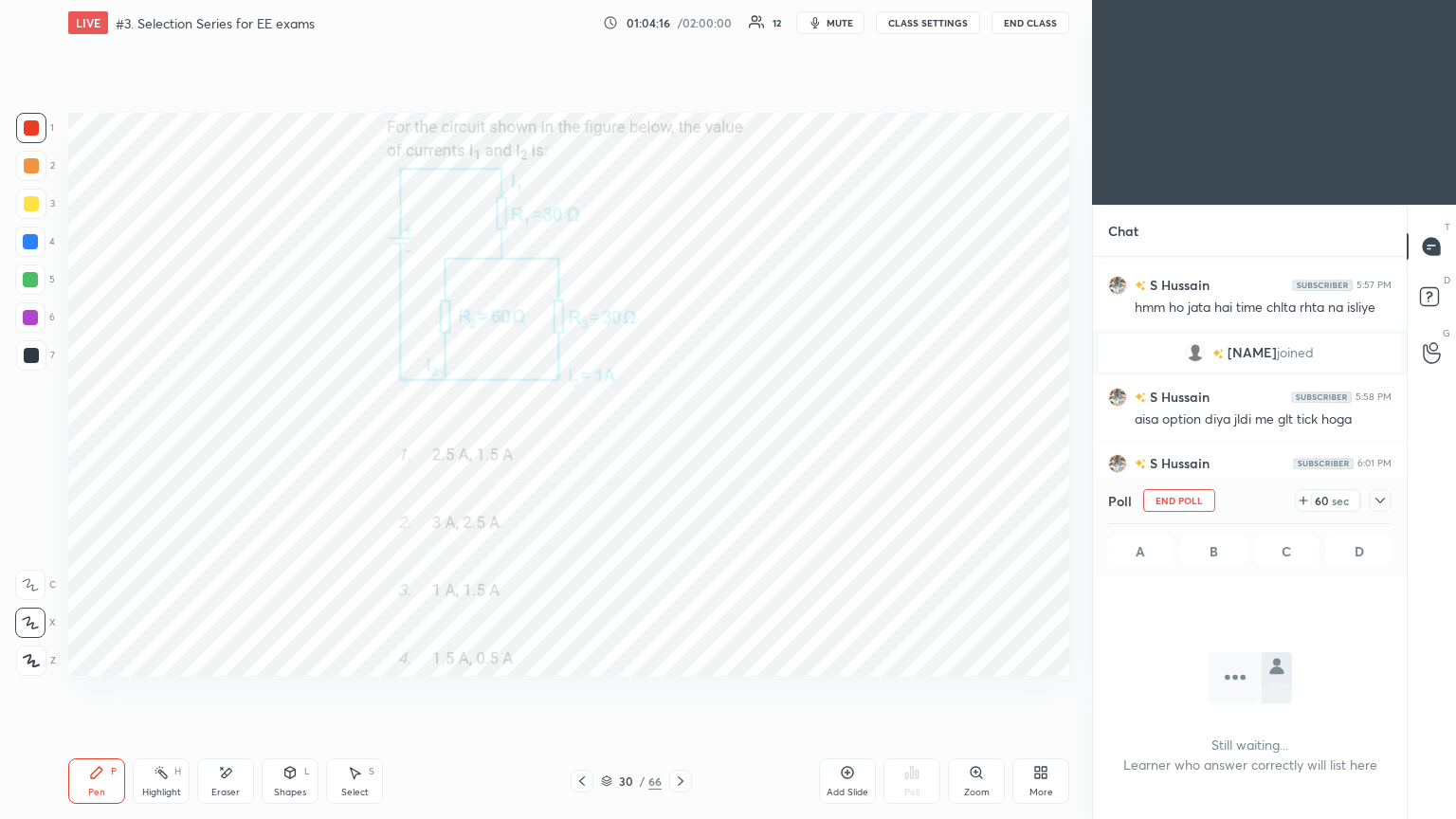 scroll, scrollTop: 488, scrollLeft: 308, axis: both 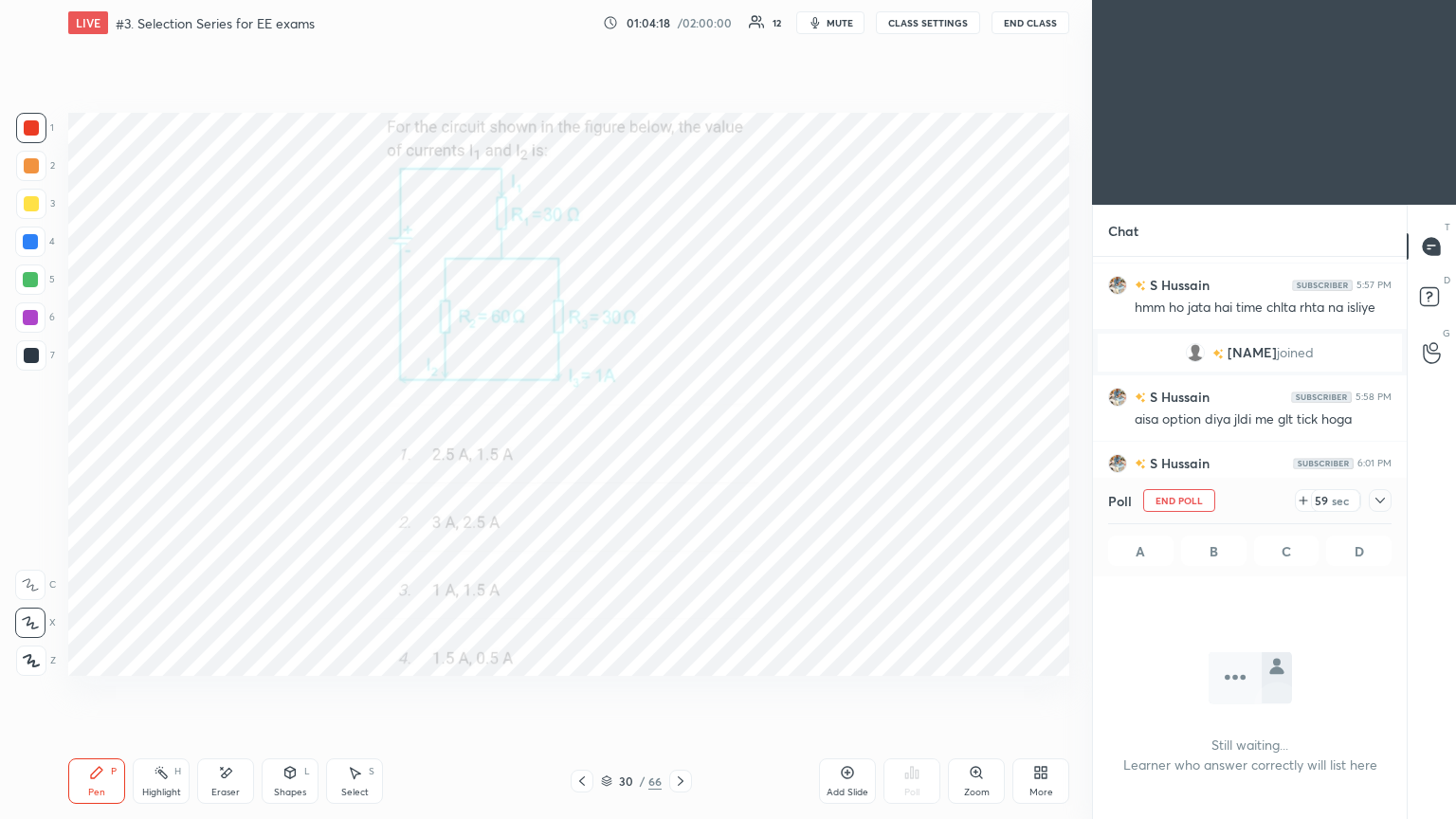 click 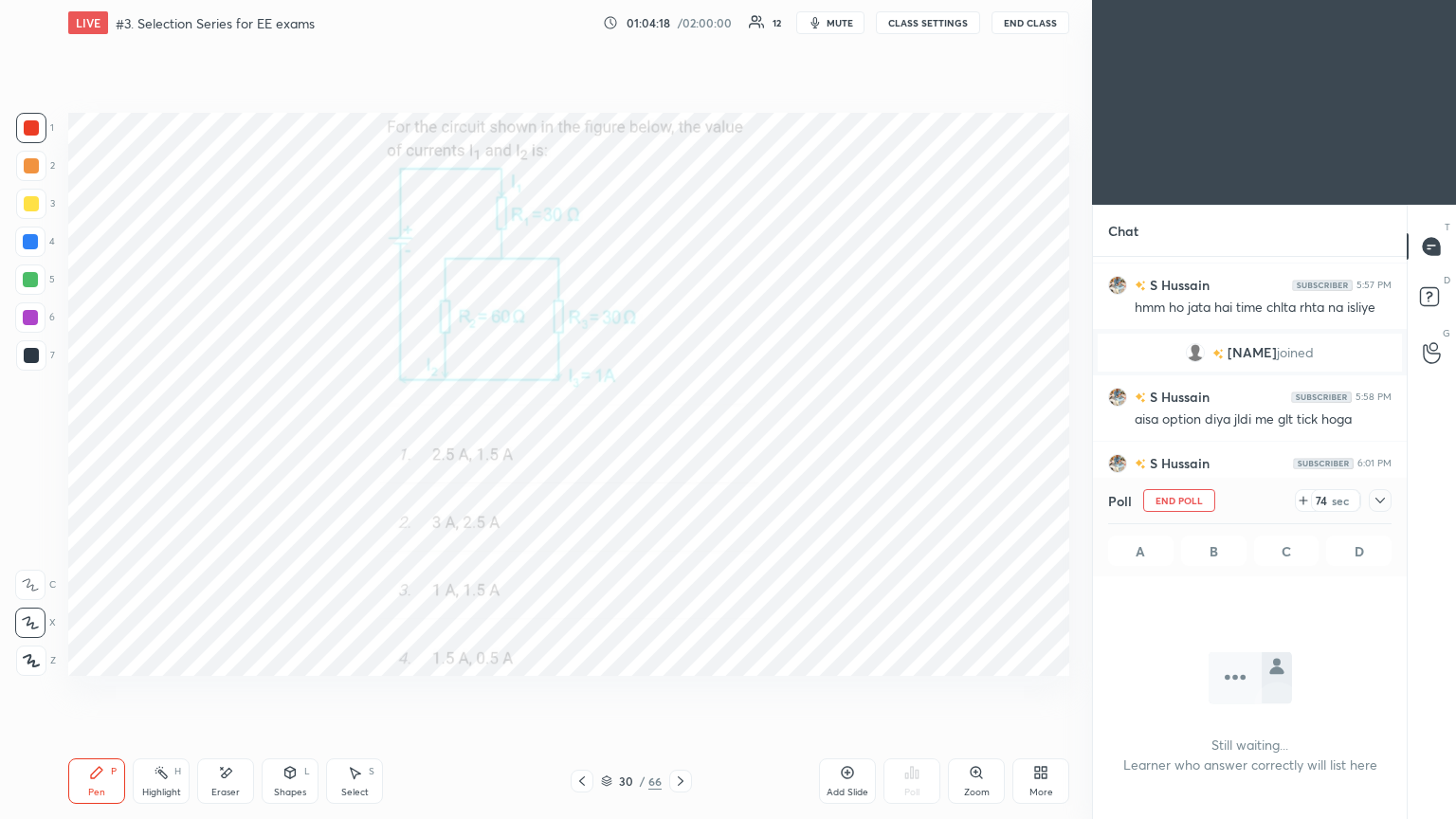 click 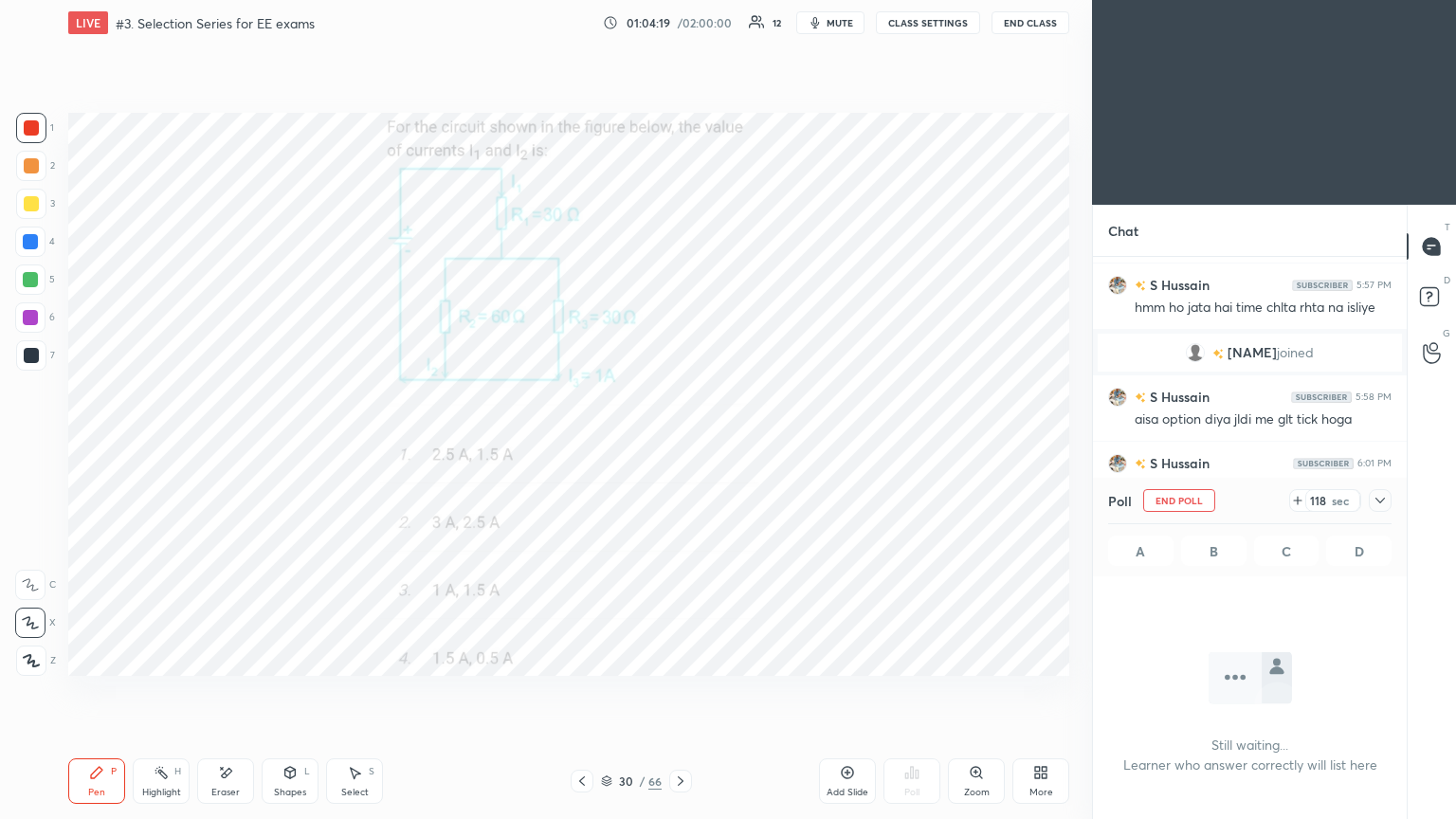 click 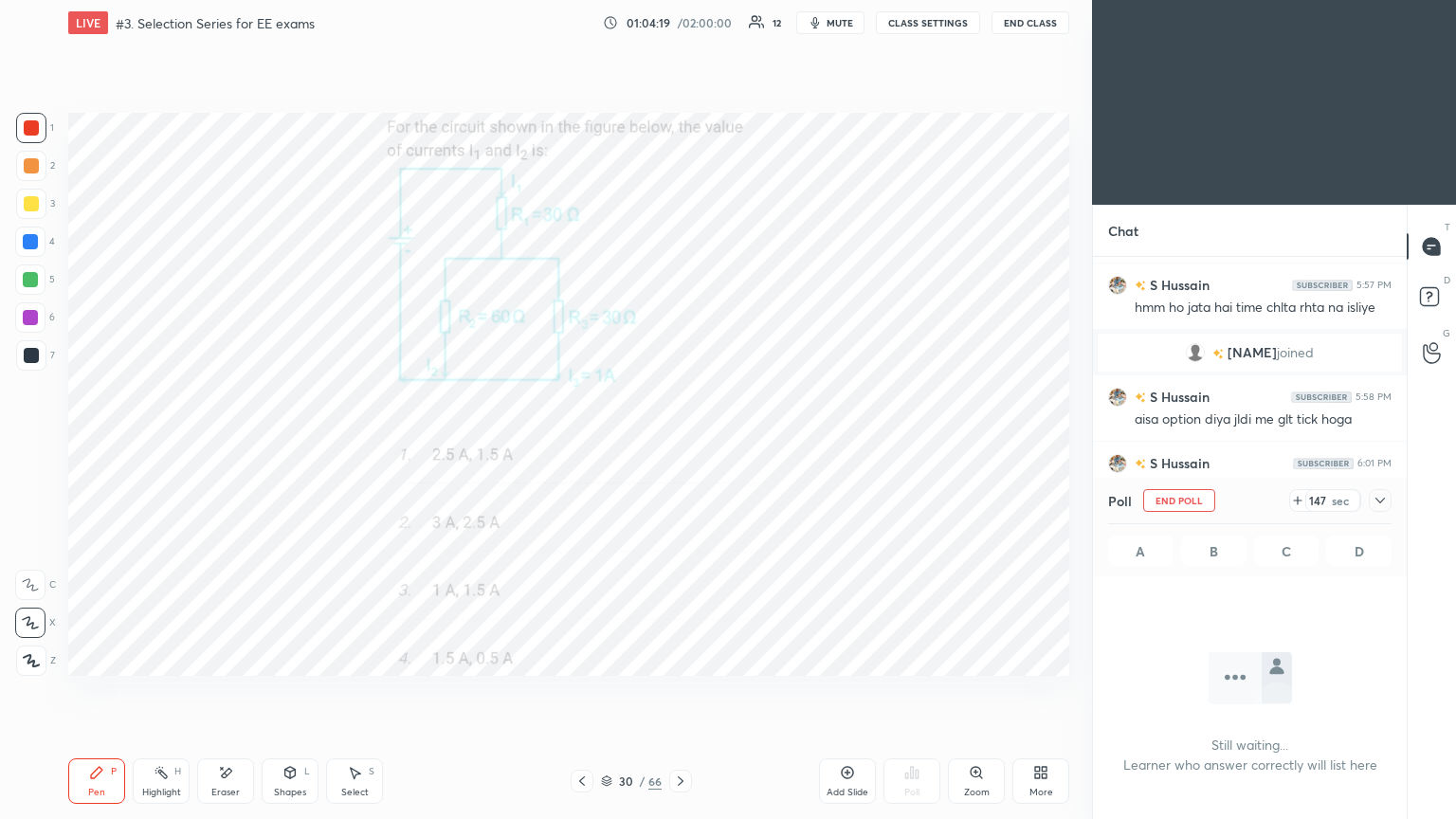 click 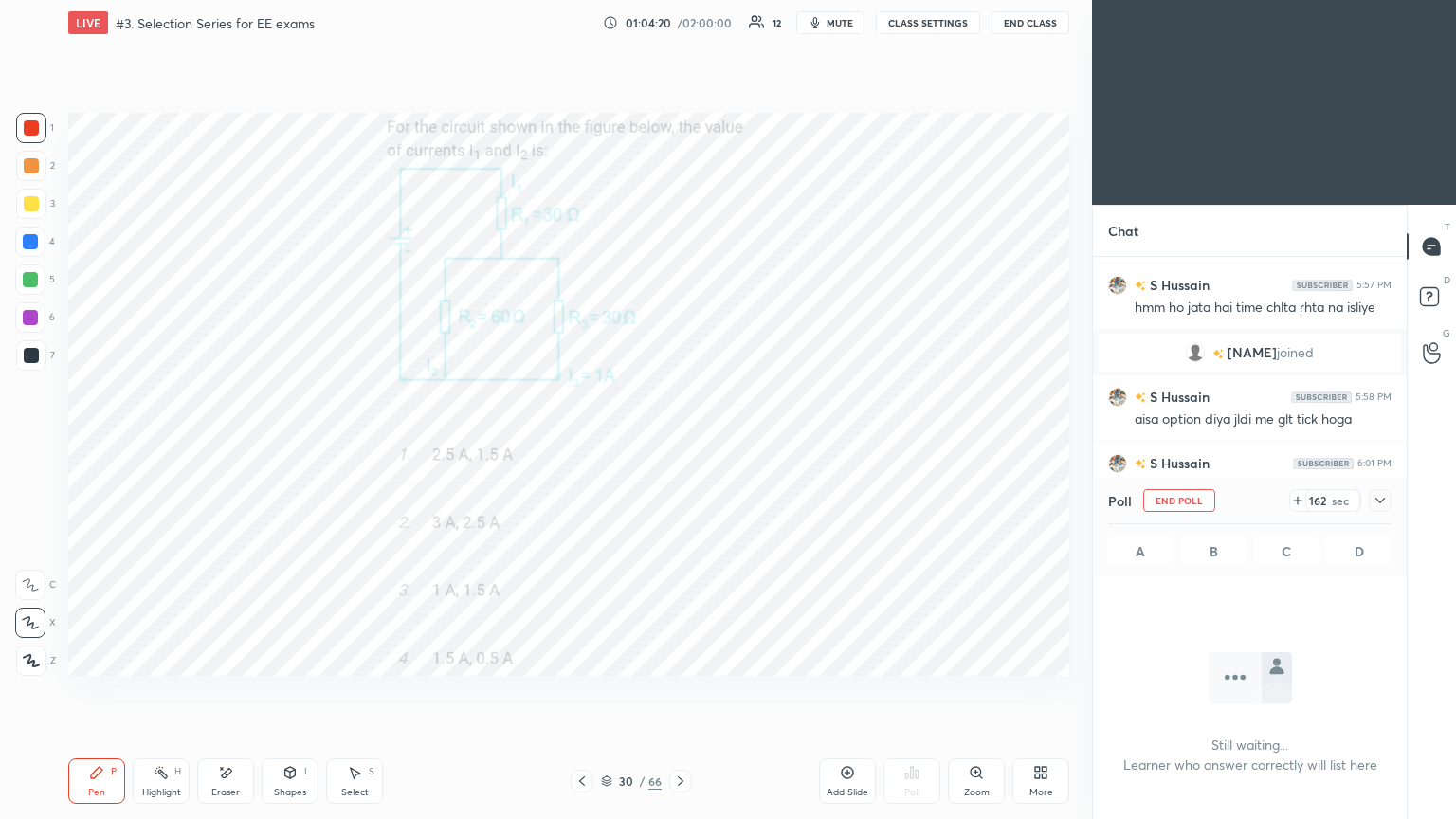 click 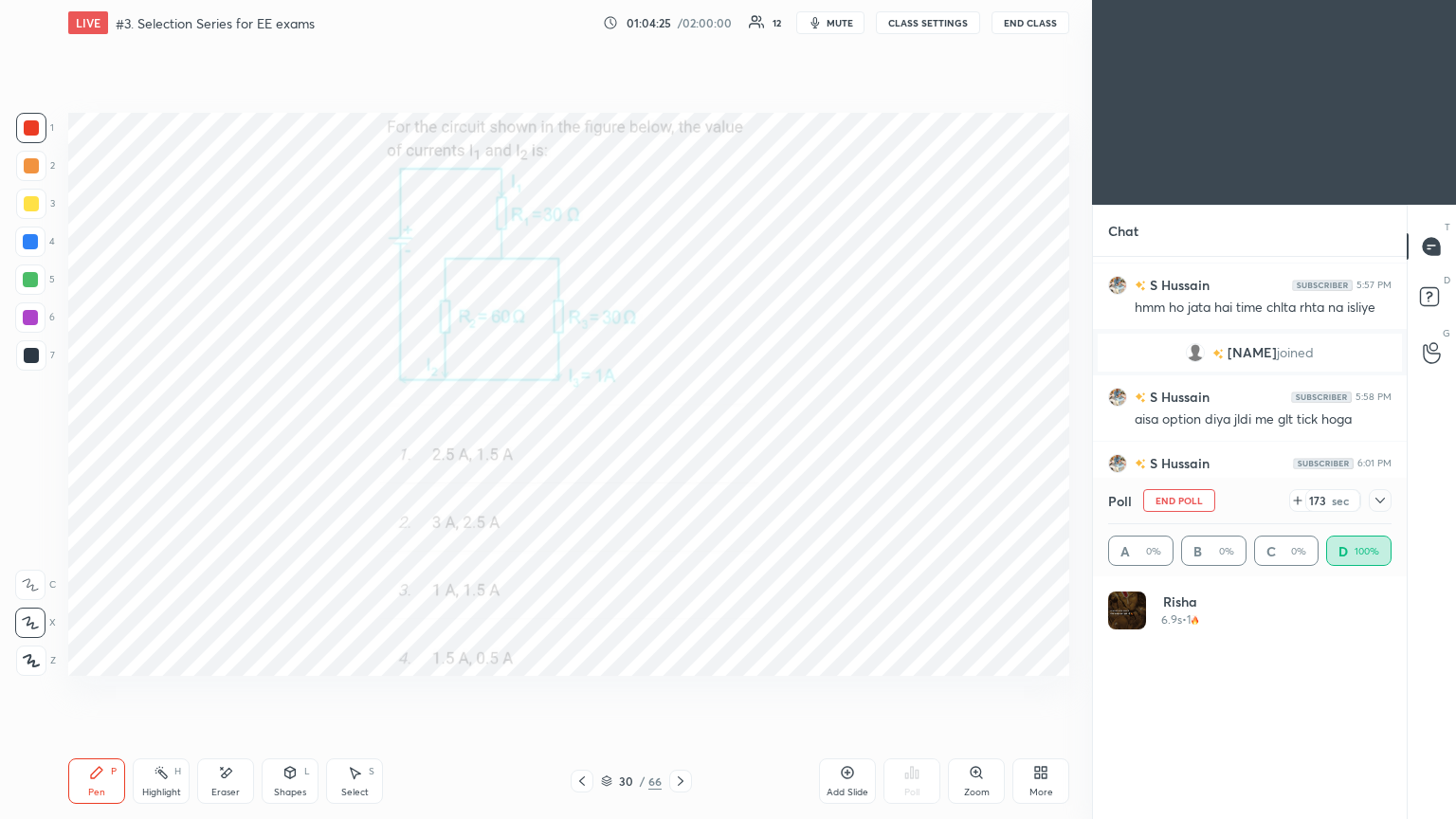 scroll, scrollTop: 6, scrollLeft: 6, axis: both 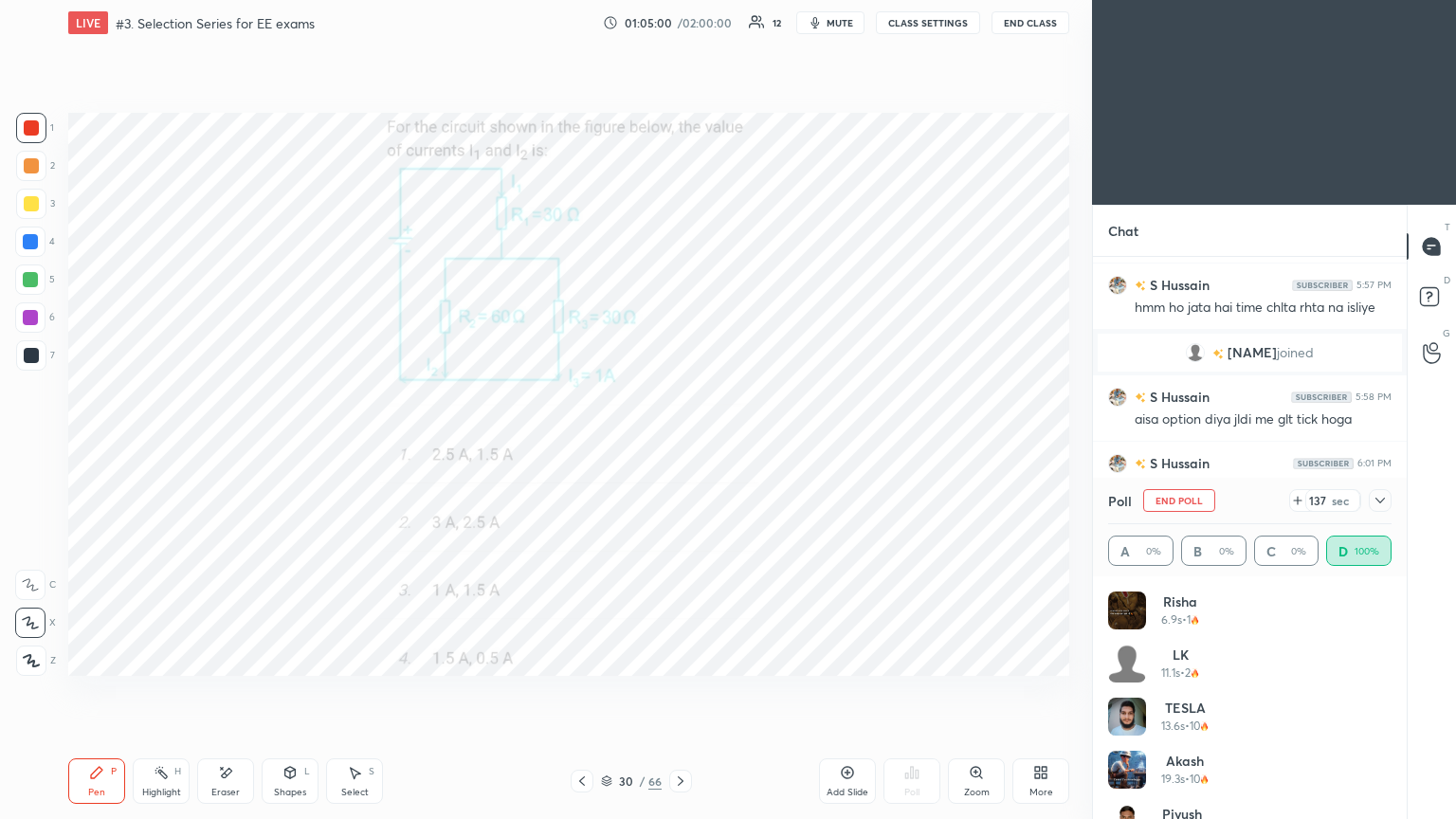click on "Poll End Poll [NUMBER]  sec" at bounding box center [1249, 500] 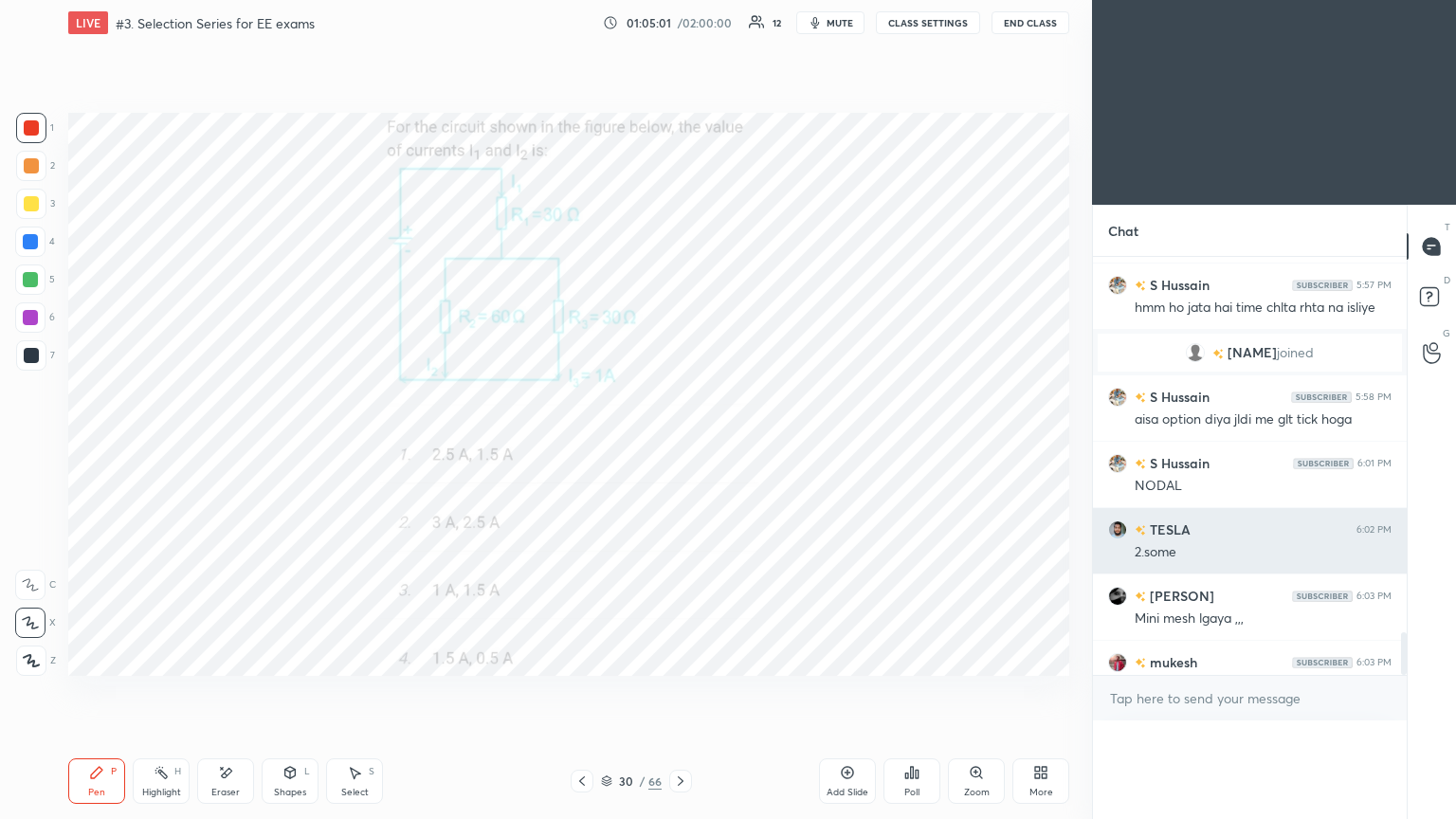 scroll, scrollTop: 116, scrollLeft: 278, axis: both 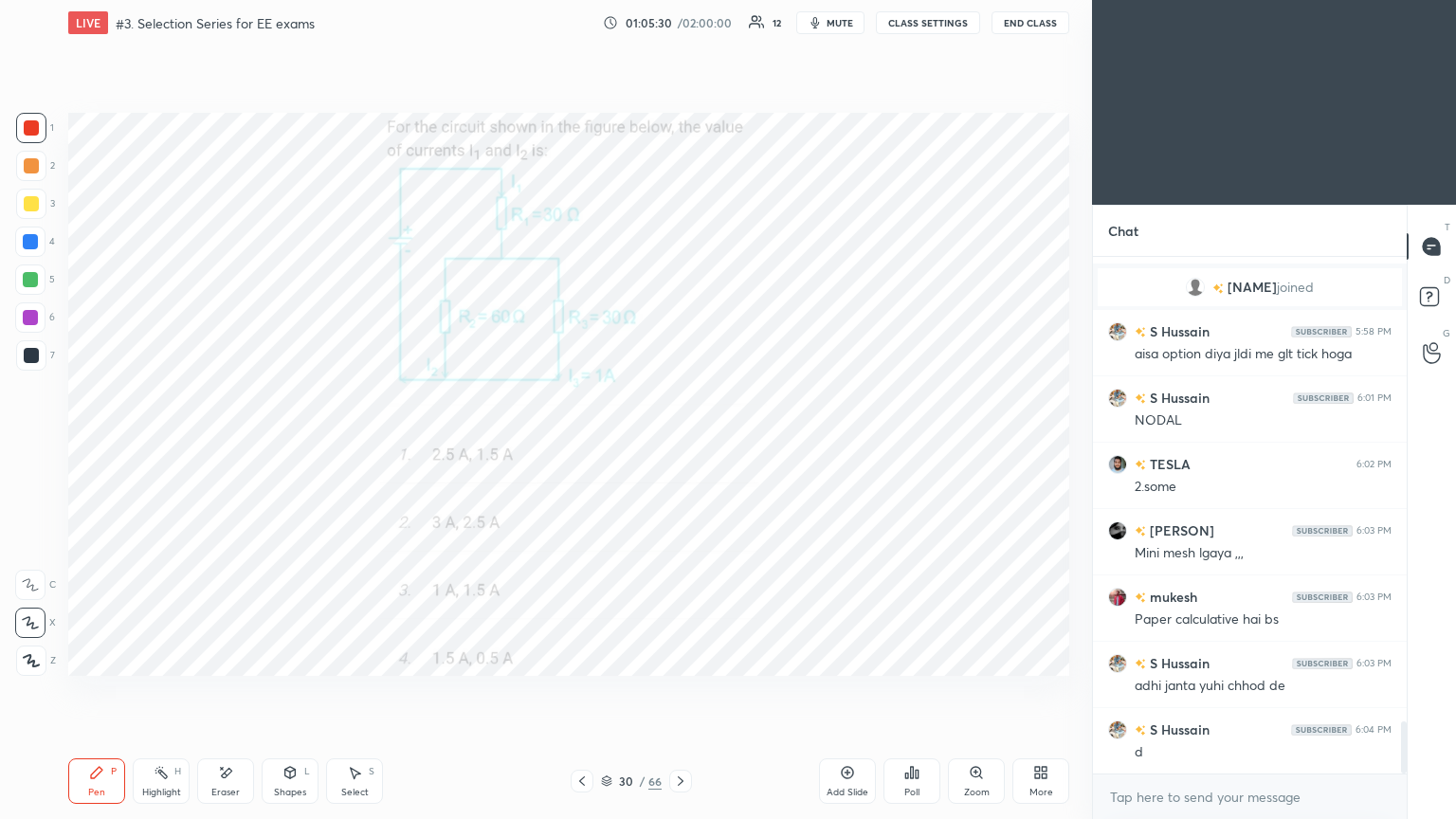 click at bounding box center (681, 781) 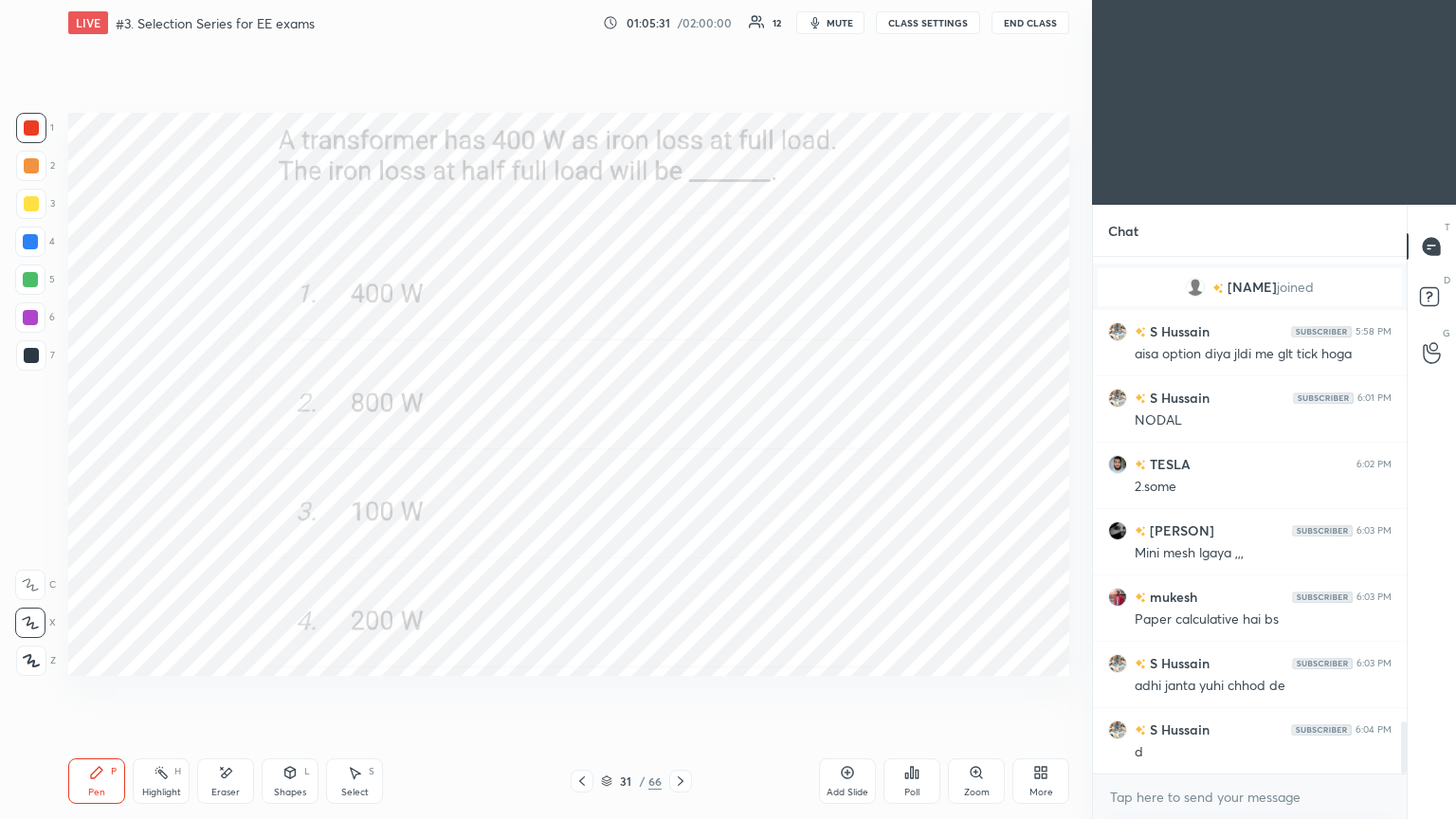 click on "Poll" at bounding box center [912, 781] 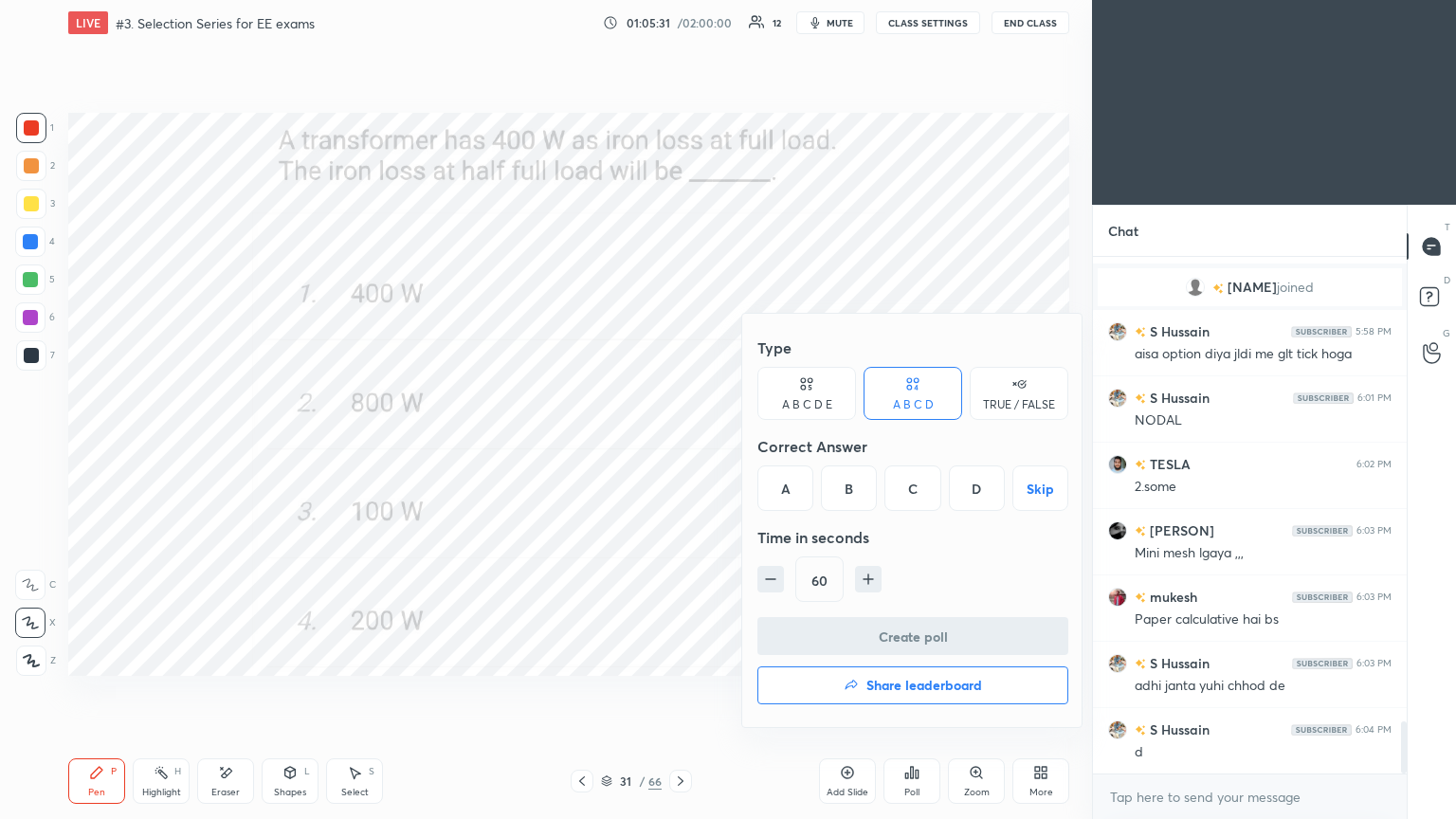 click on "A" at bounding box center (785, 488) 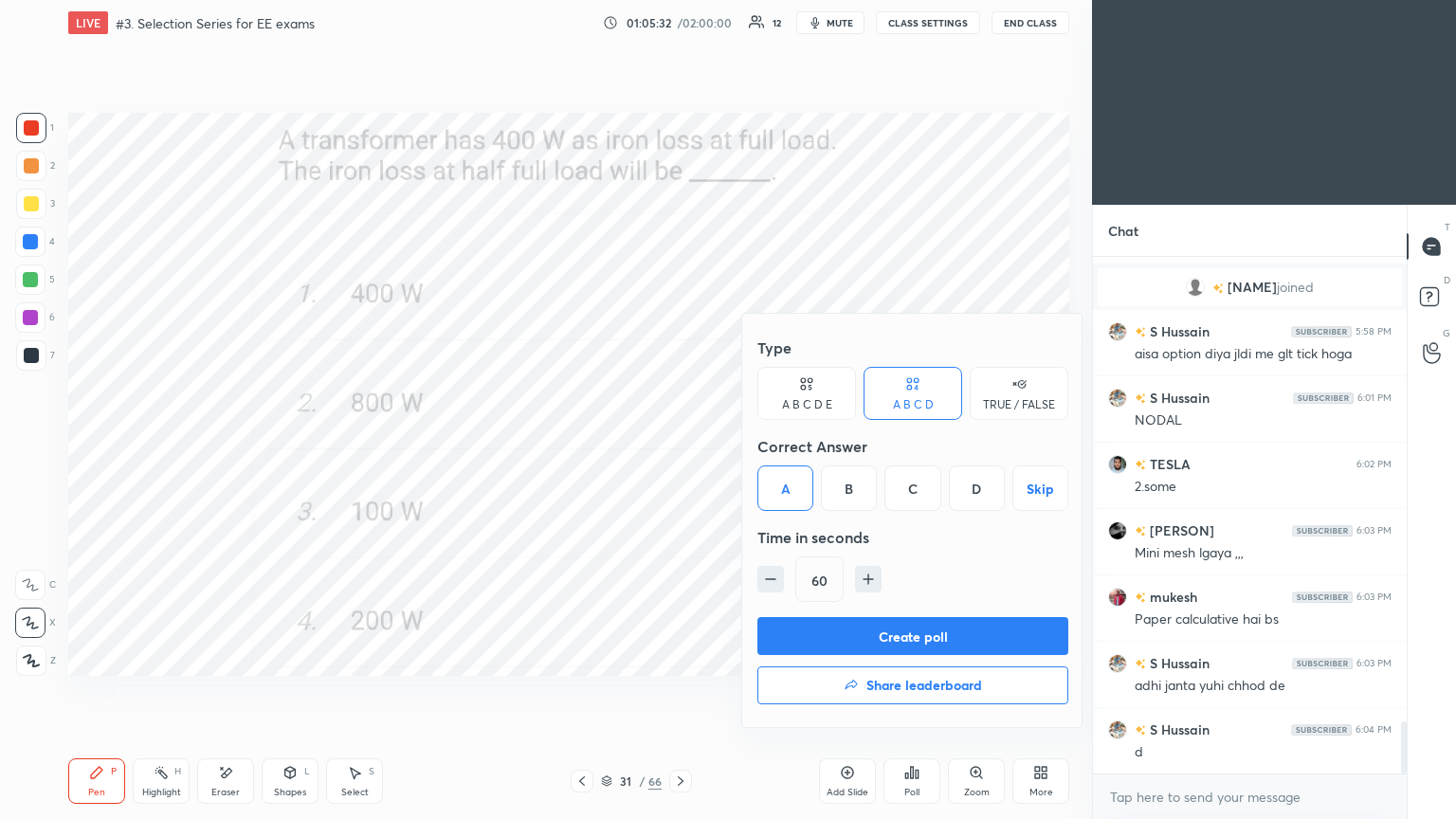 click on "Type A B C D E A B C D TRUE / FALSE Correct Answer A B C D Skip Time in seconds 60" at bounding box center [913, 473] 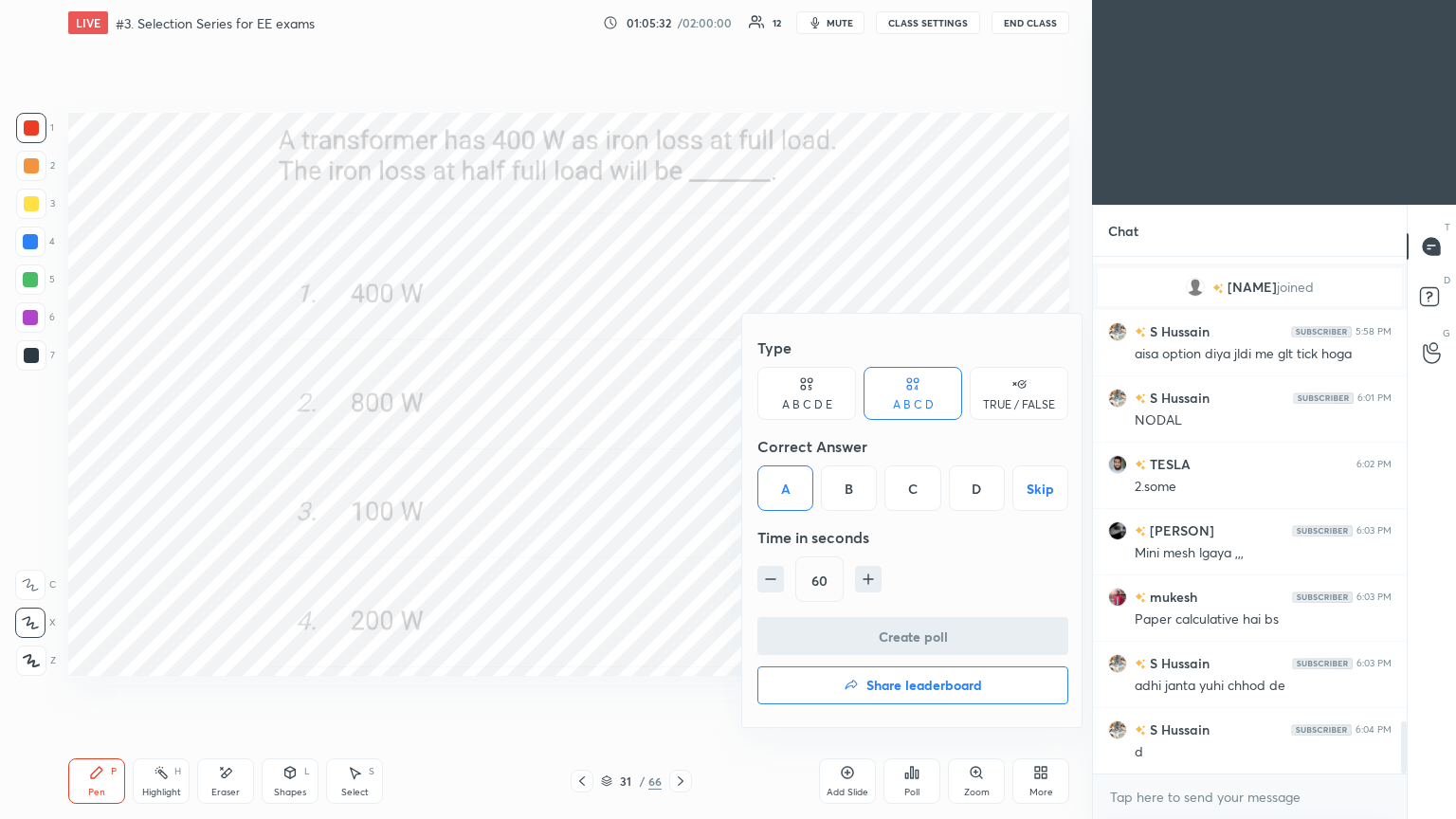 scroll, scrollTop: 481, scrollLeft: 308, axis: both 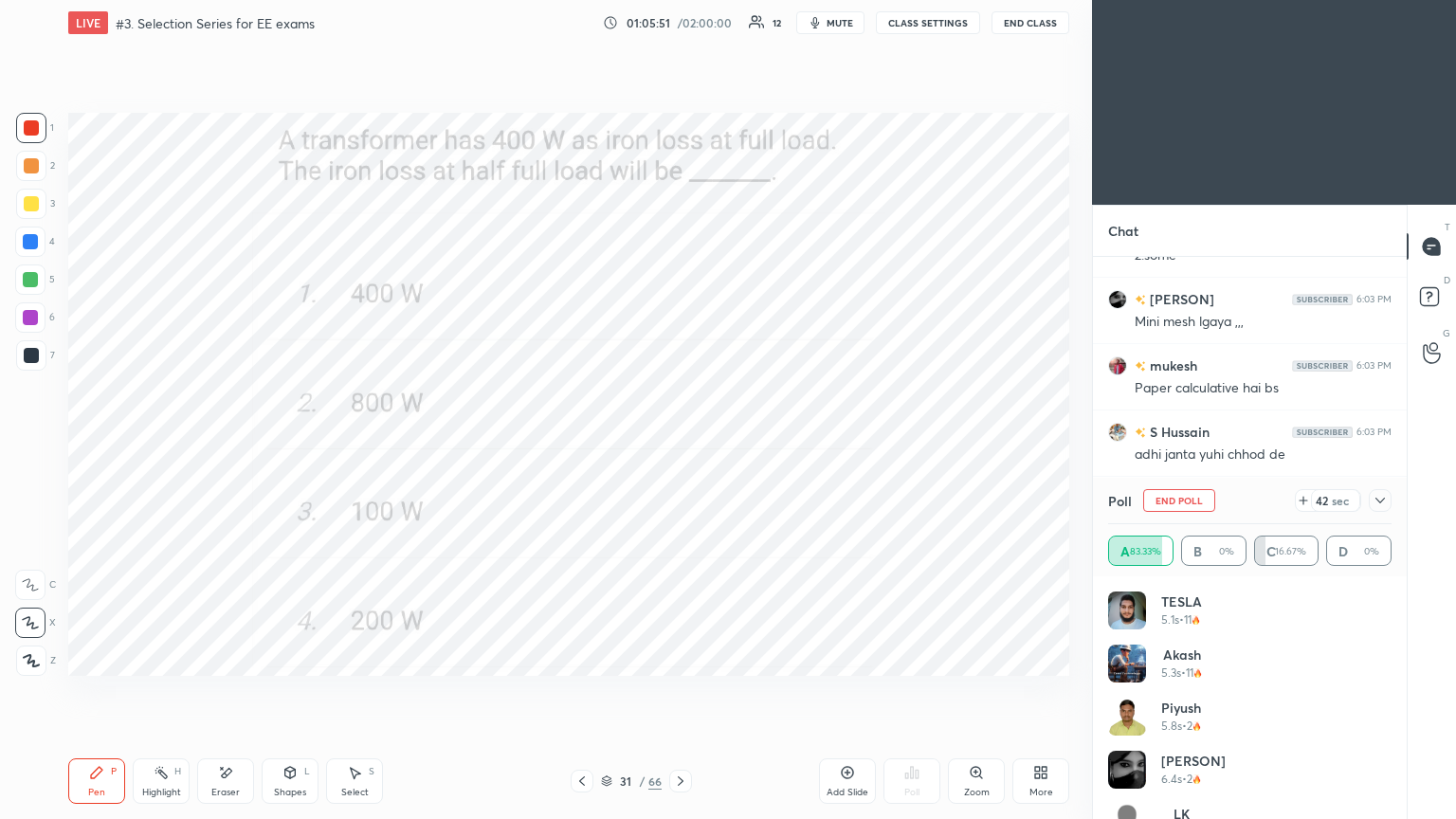 click 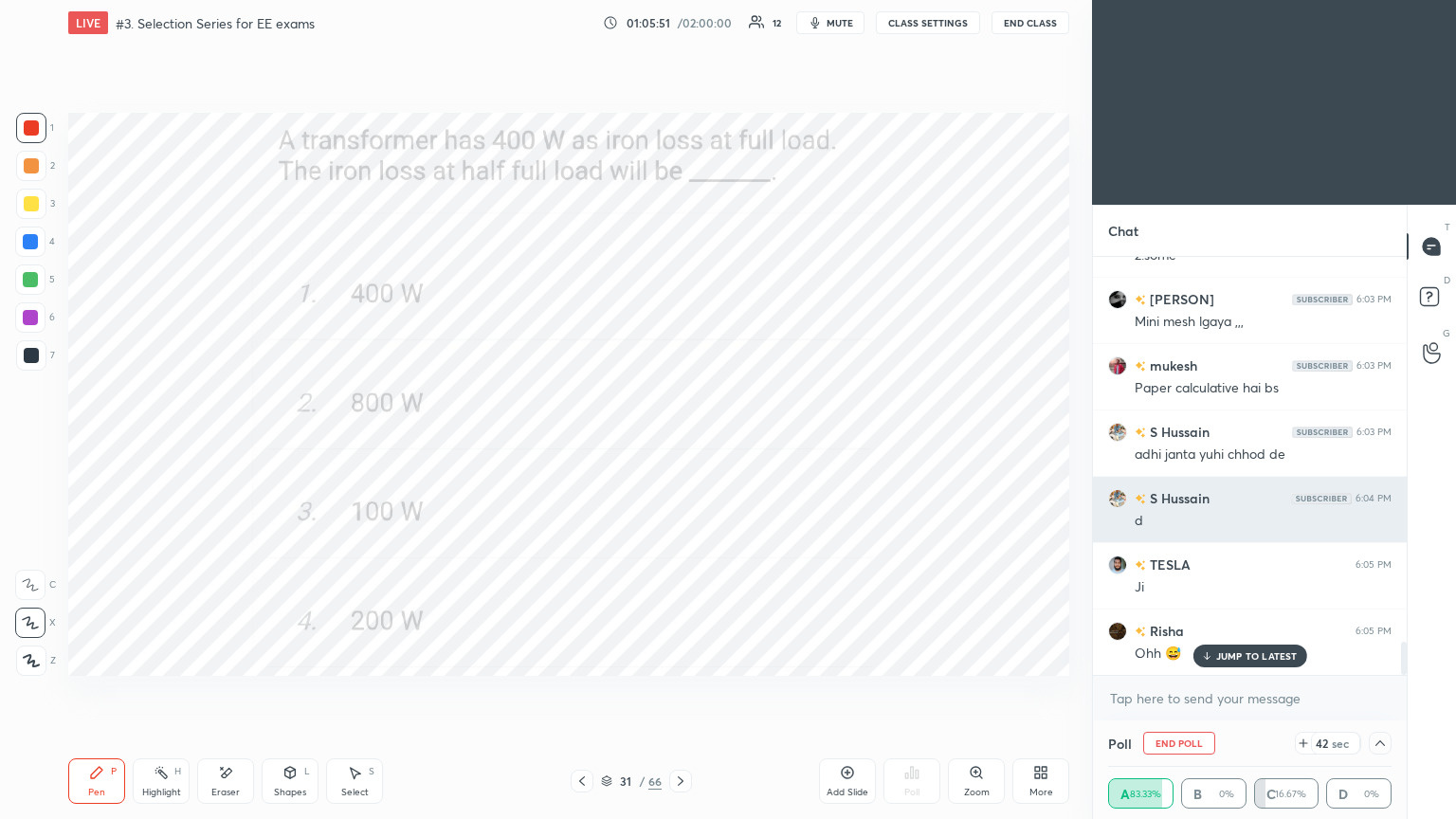 scroll, scrollTop: 145, scrollLeft: 278, axis: both 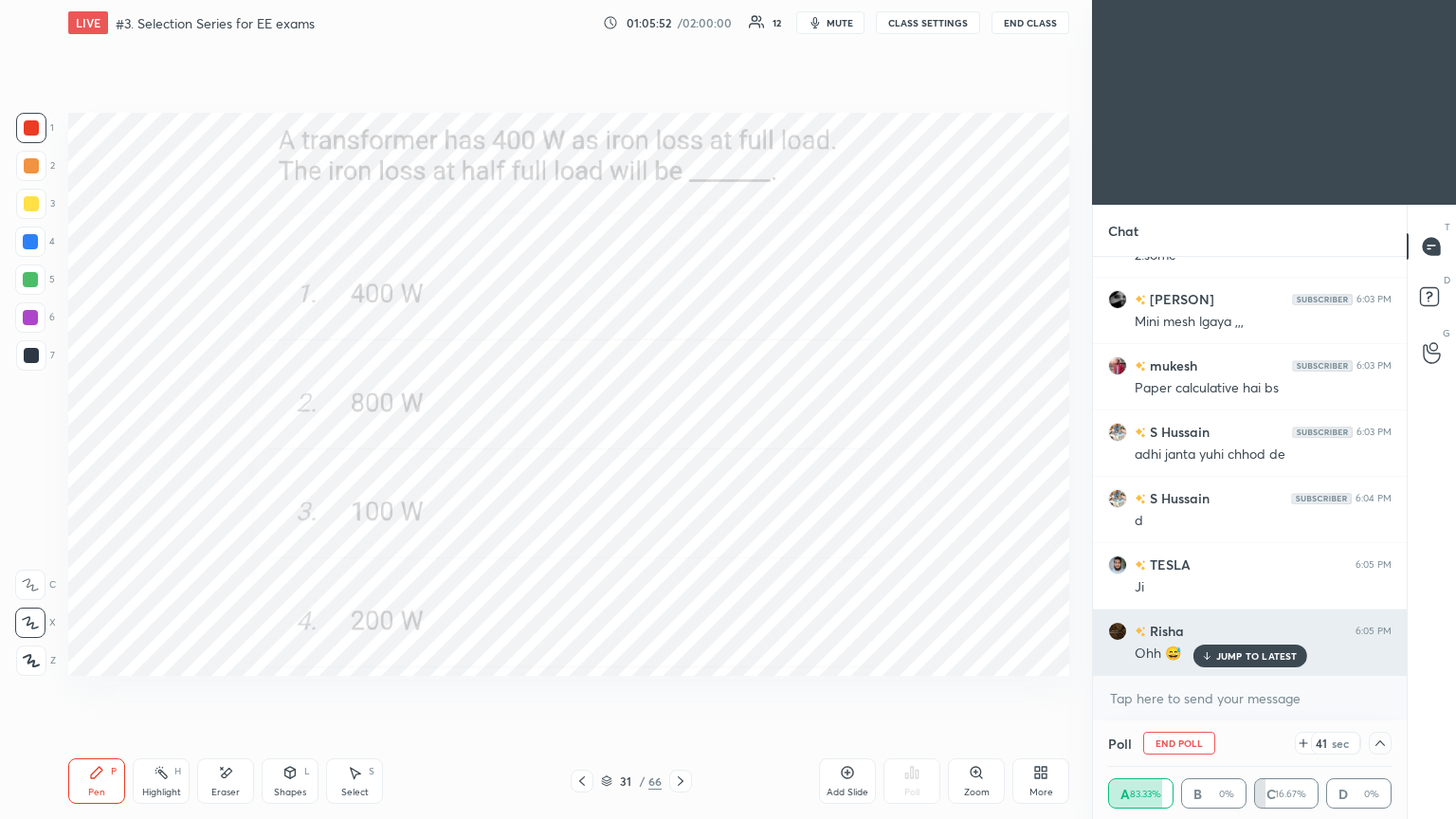 click on "JUMP TO LATEST" at bounding box center [1257, 656] 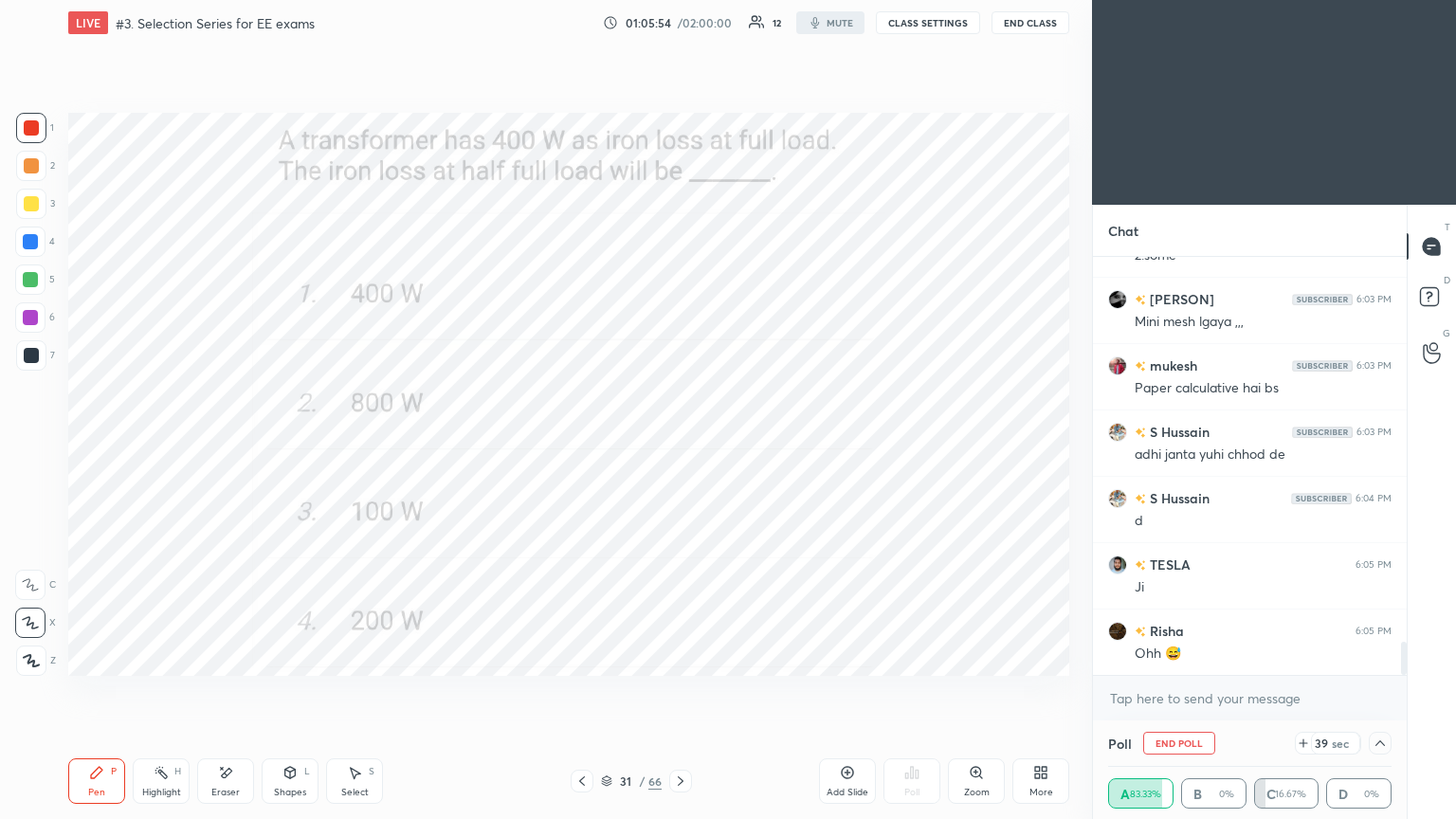 click 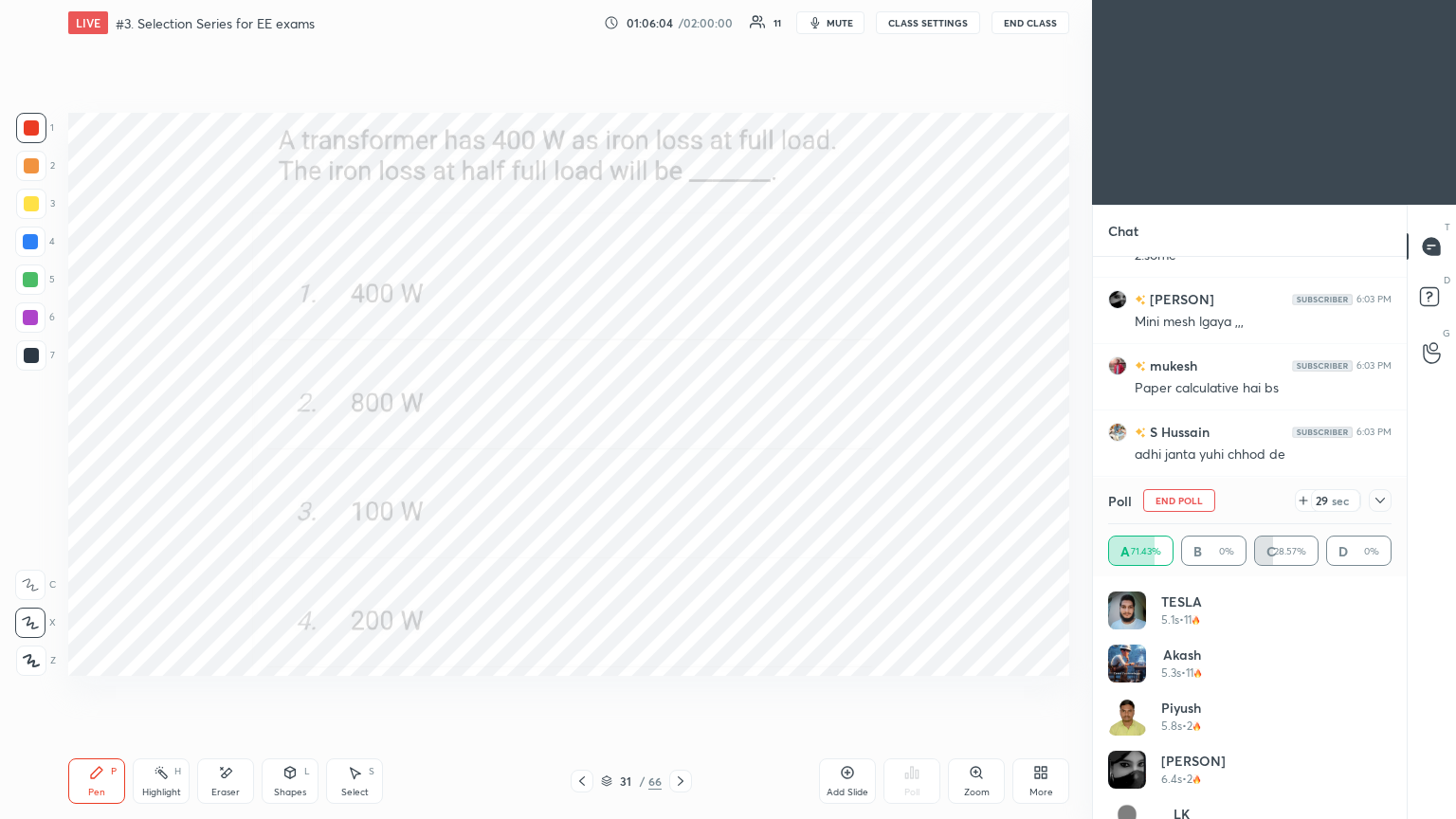 scroll, scrollTop: 38, scrollLeft: 0, axis: vertical 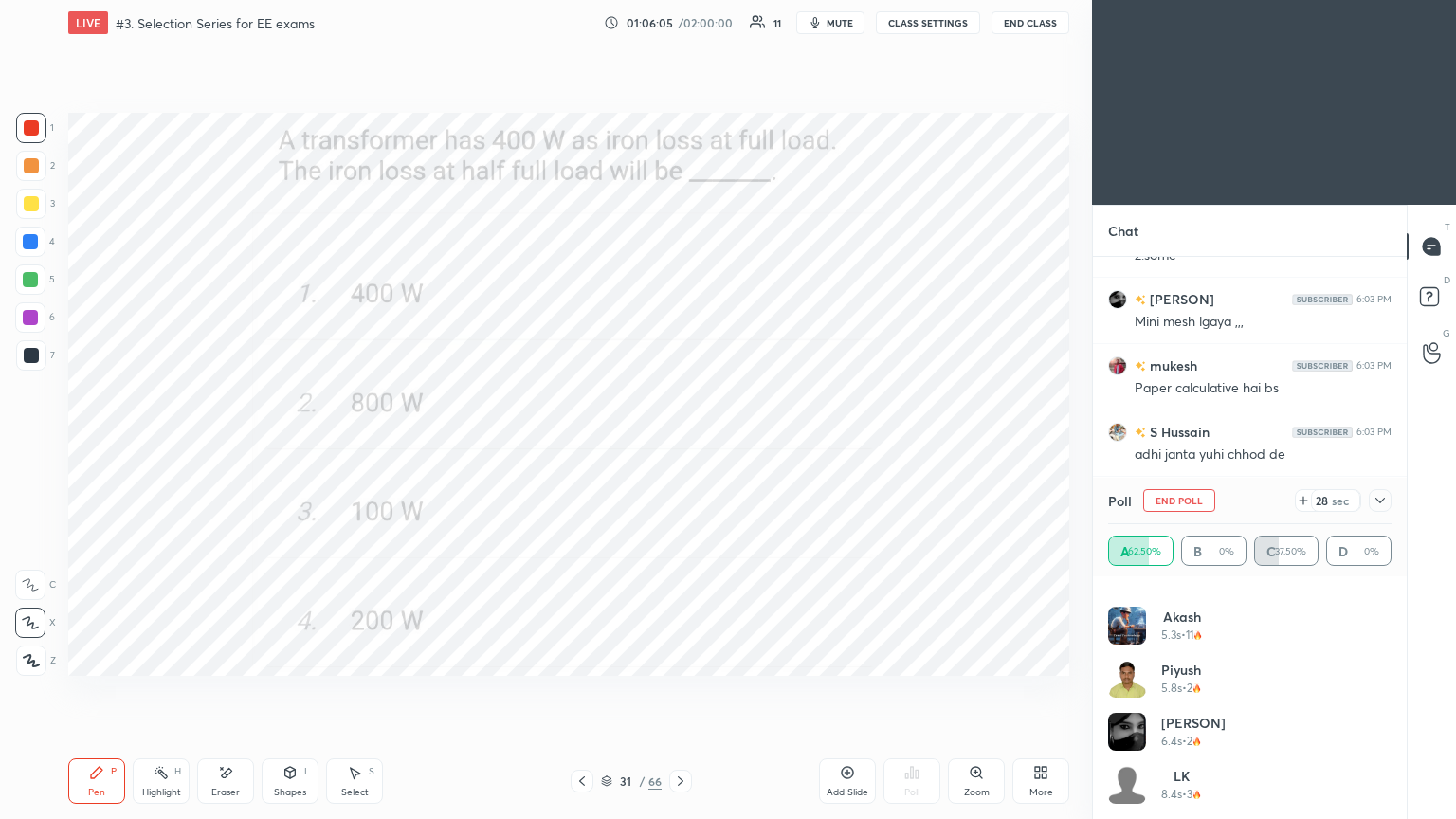 click on "End Poll" at bounding box center (1179, 500) 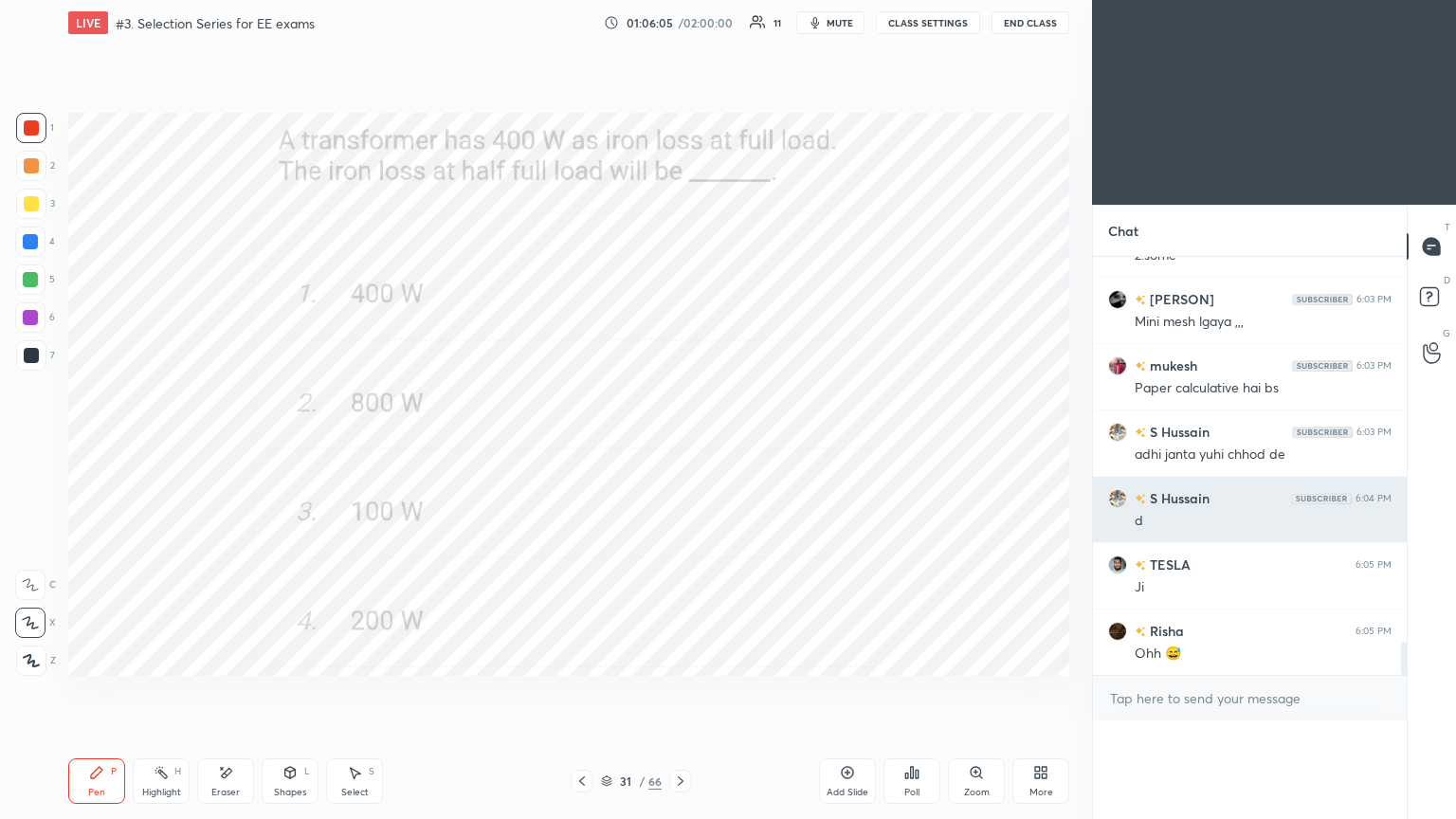 scroll, scrollTop: 0, scrollLeft: 6, axis: horizontal 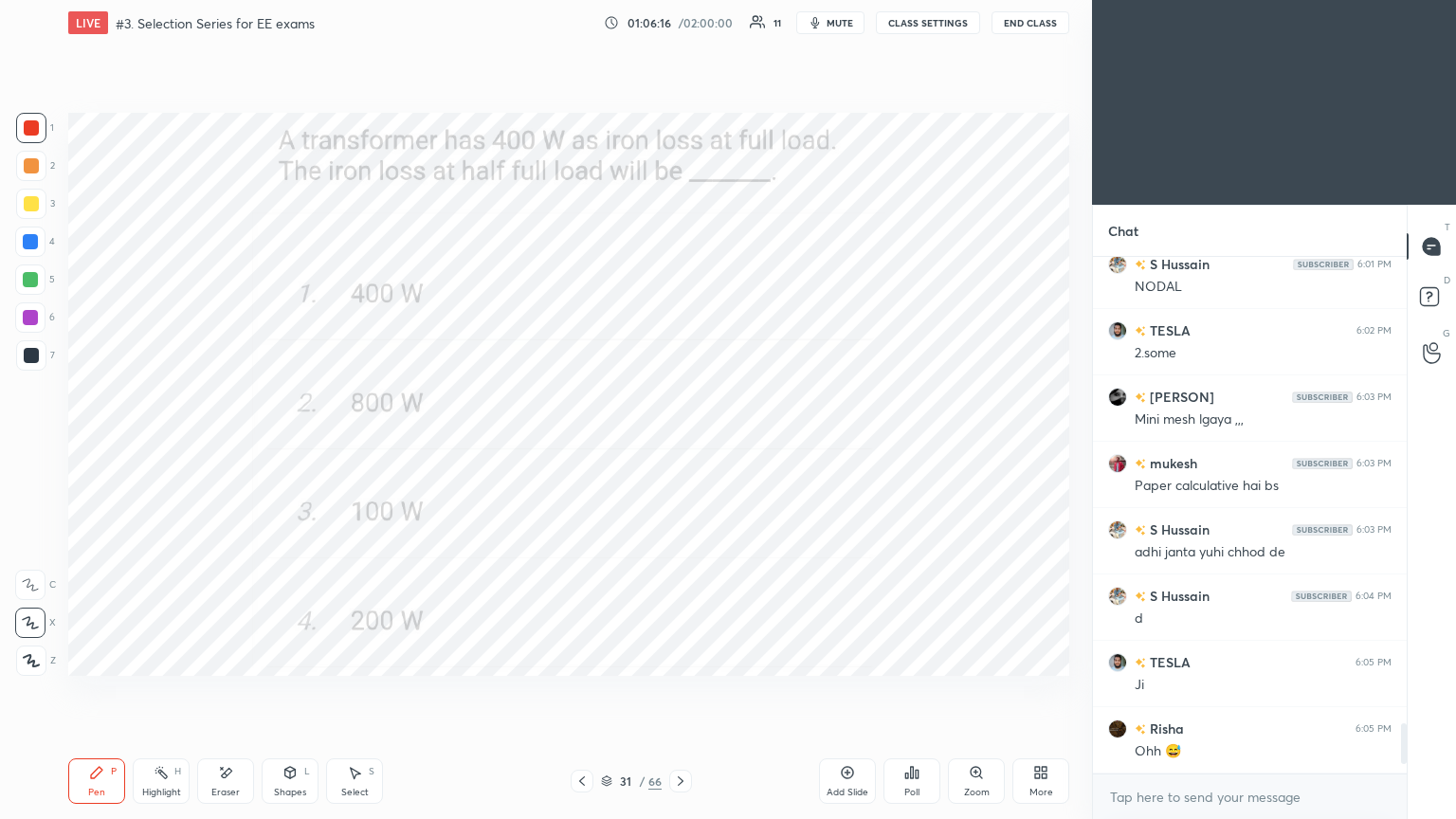 click at bounding box center (681, 781) 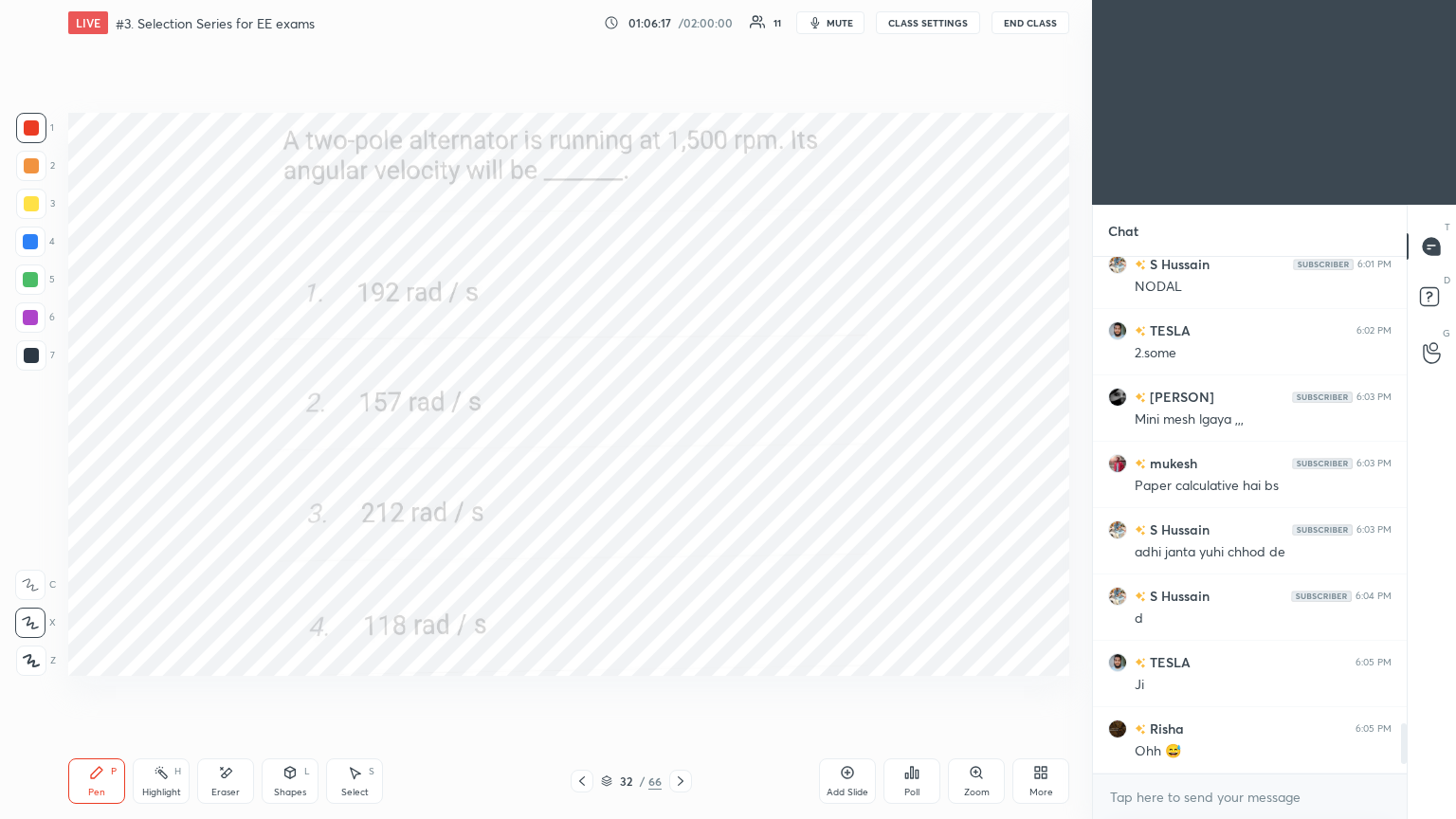 click on "Poll" at bounding box center [912, 781] 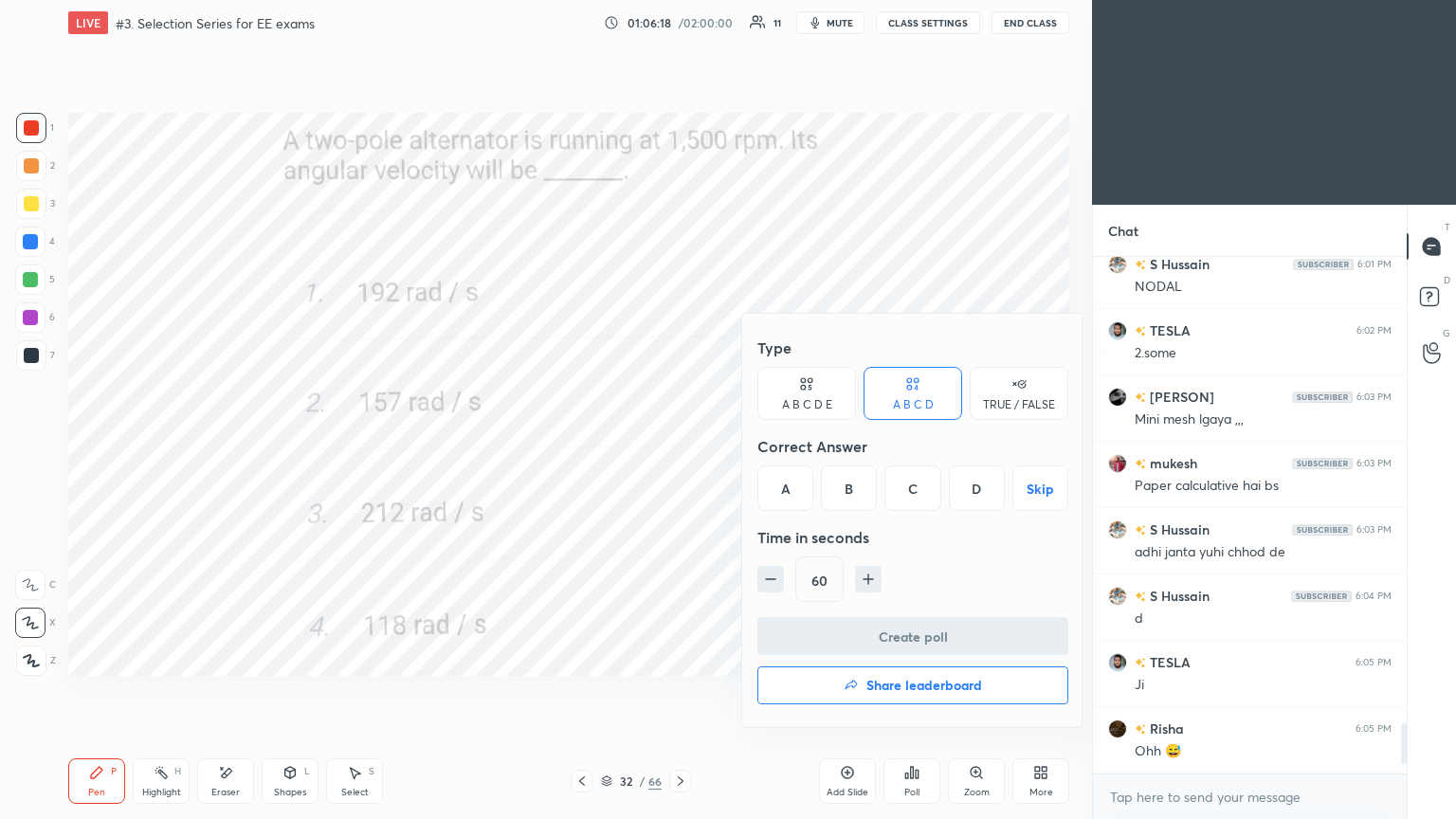 drag, startPoint x: 846, startPoint y: 493, endPoint x: 858, endPoint y: 519, distance: 28.635642 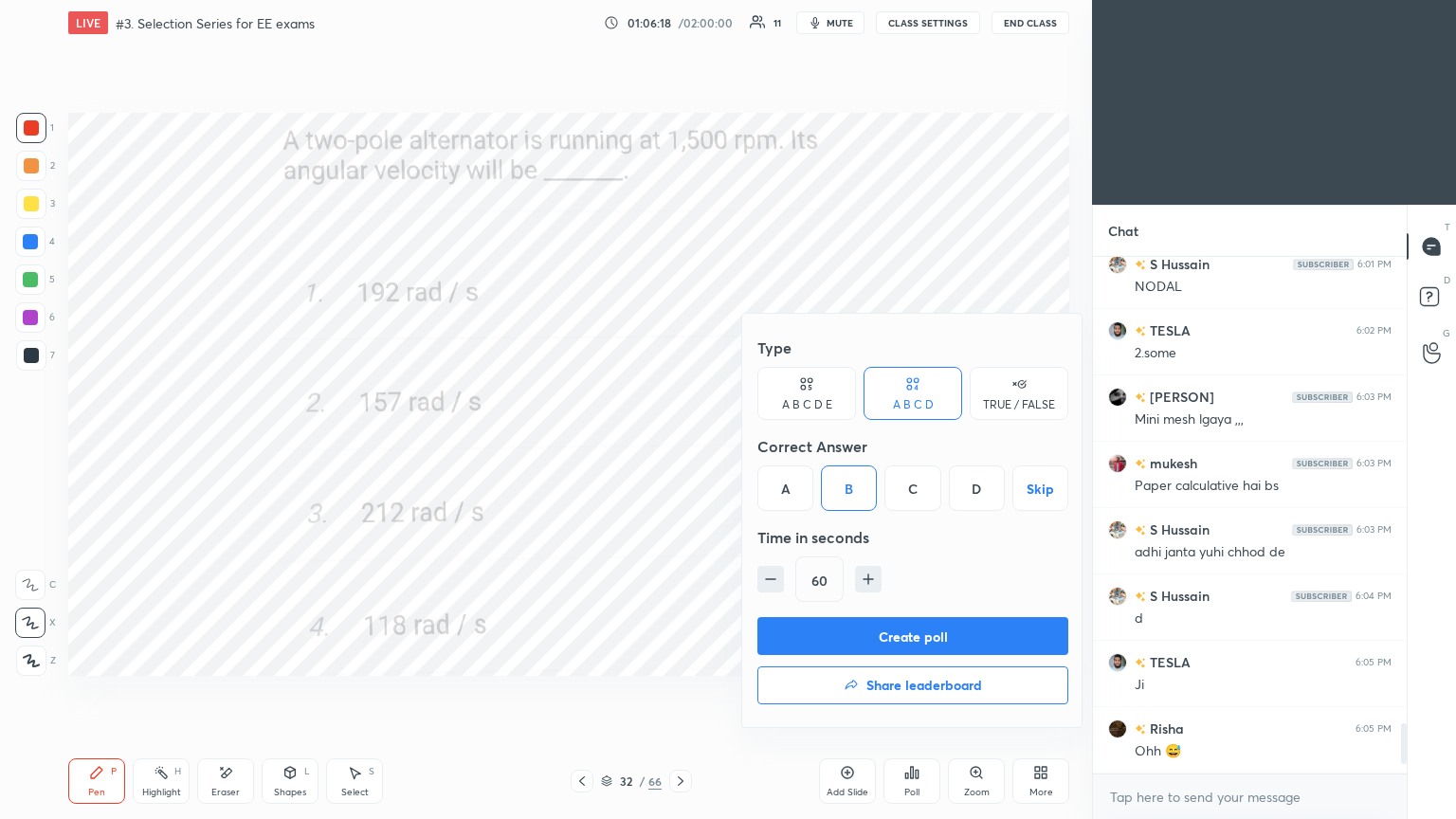 click on "Create poll" at bounding box center [913, 636] 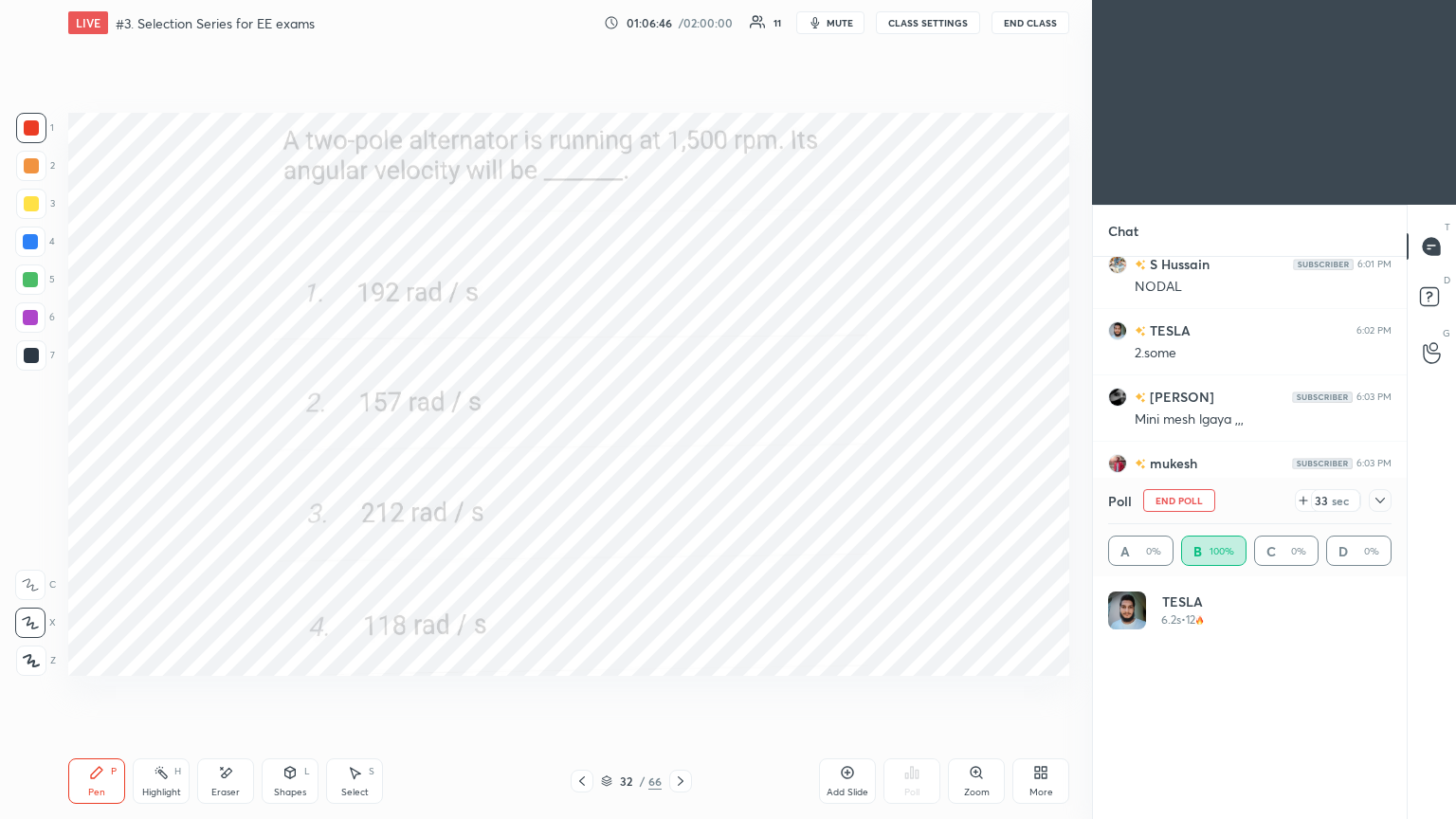 click on "mute" at bounding box center [830, 23] 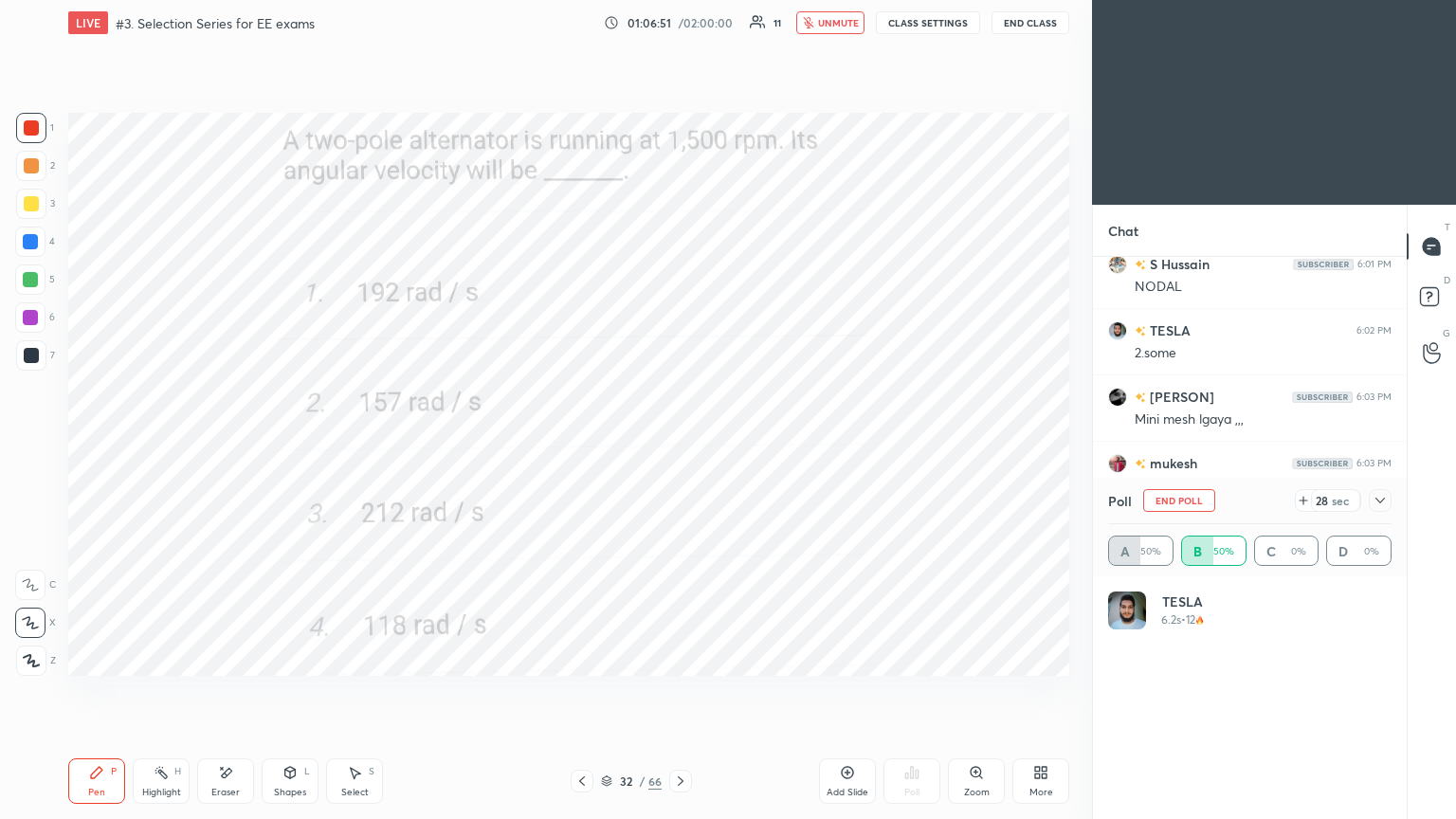 click on "unmute" at bounding box center [830, 23] 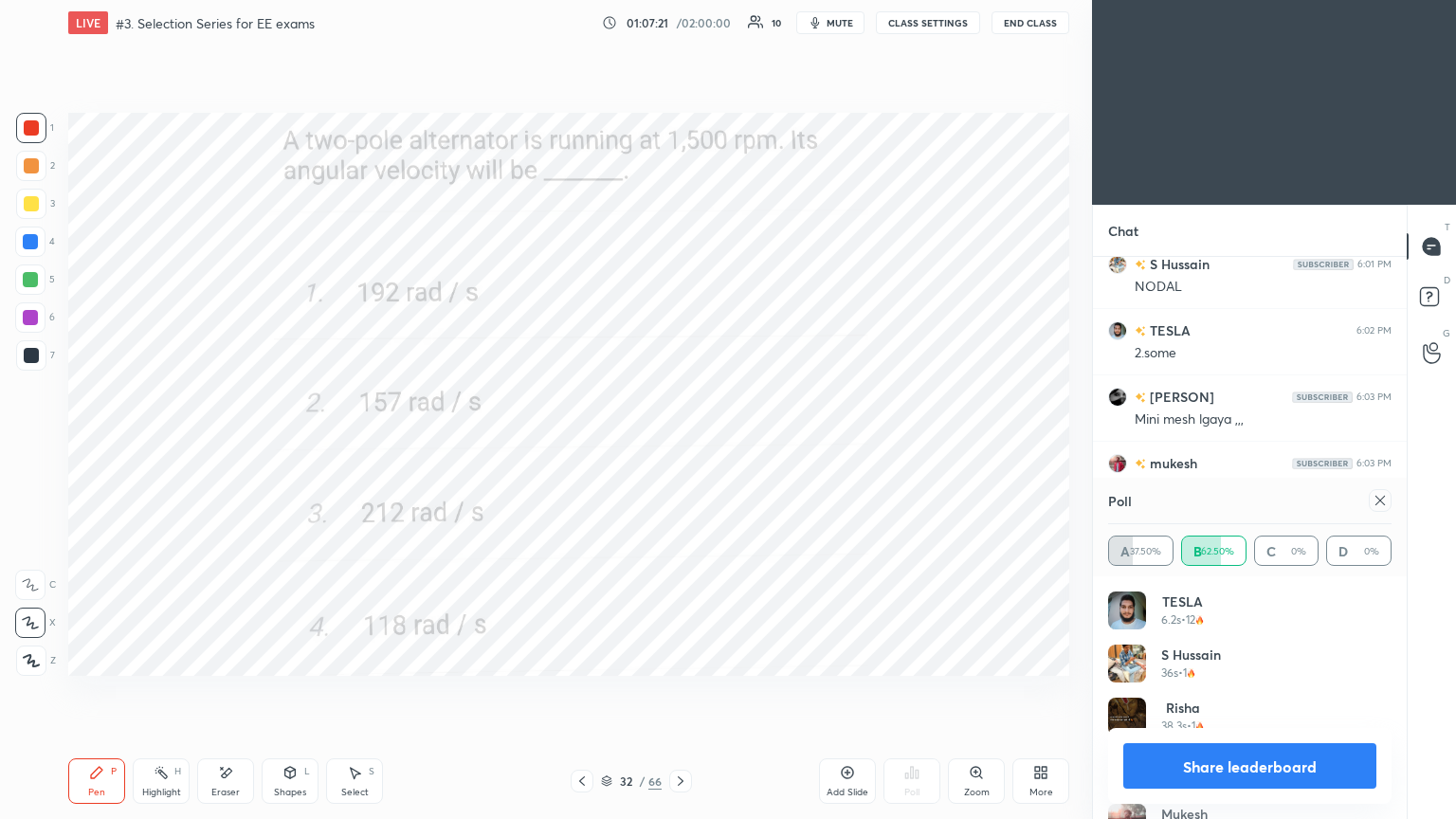 click 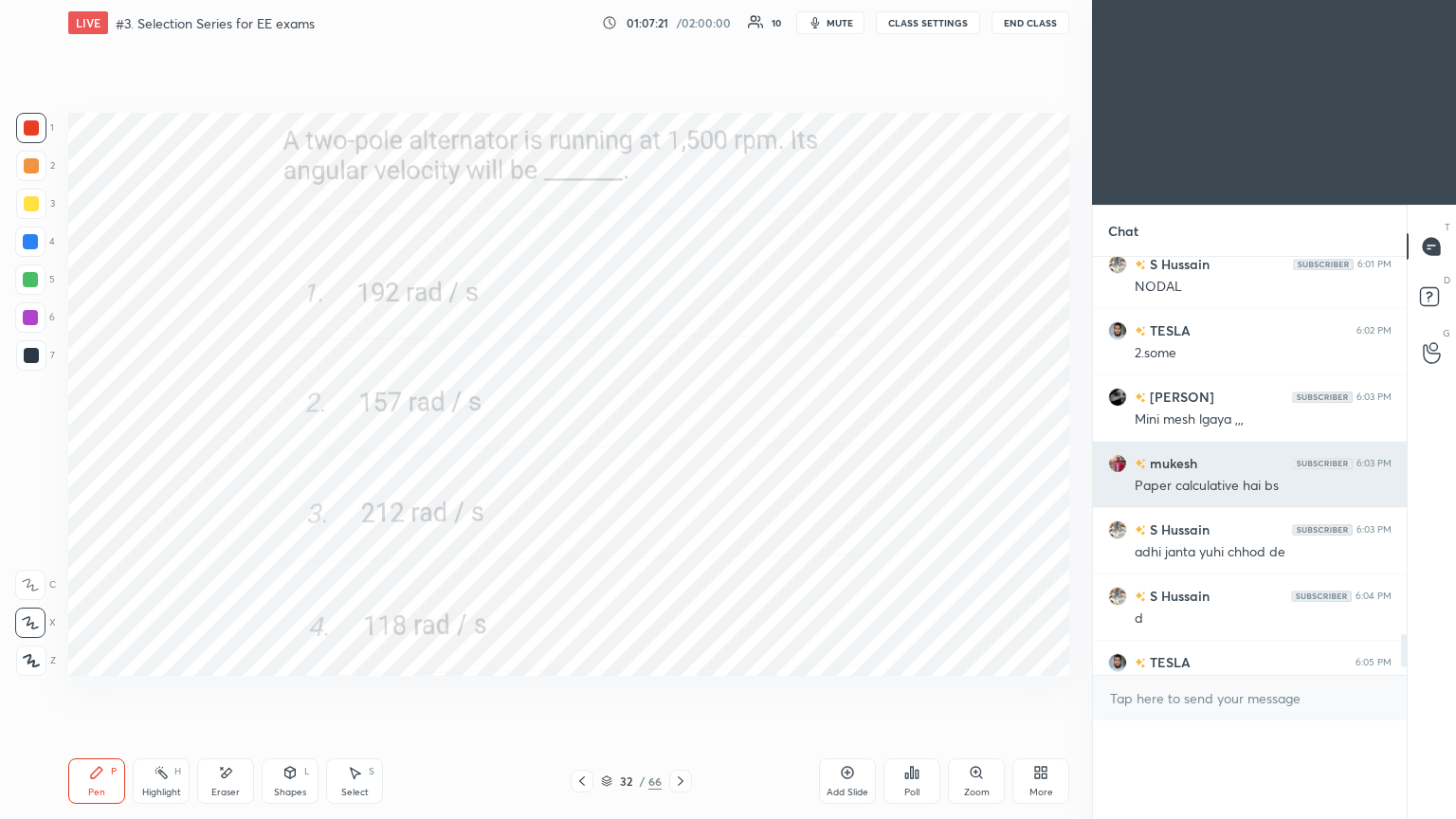 scroll, scrollTop: 84, scrollLeft: 278, axis: both 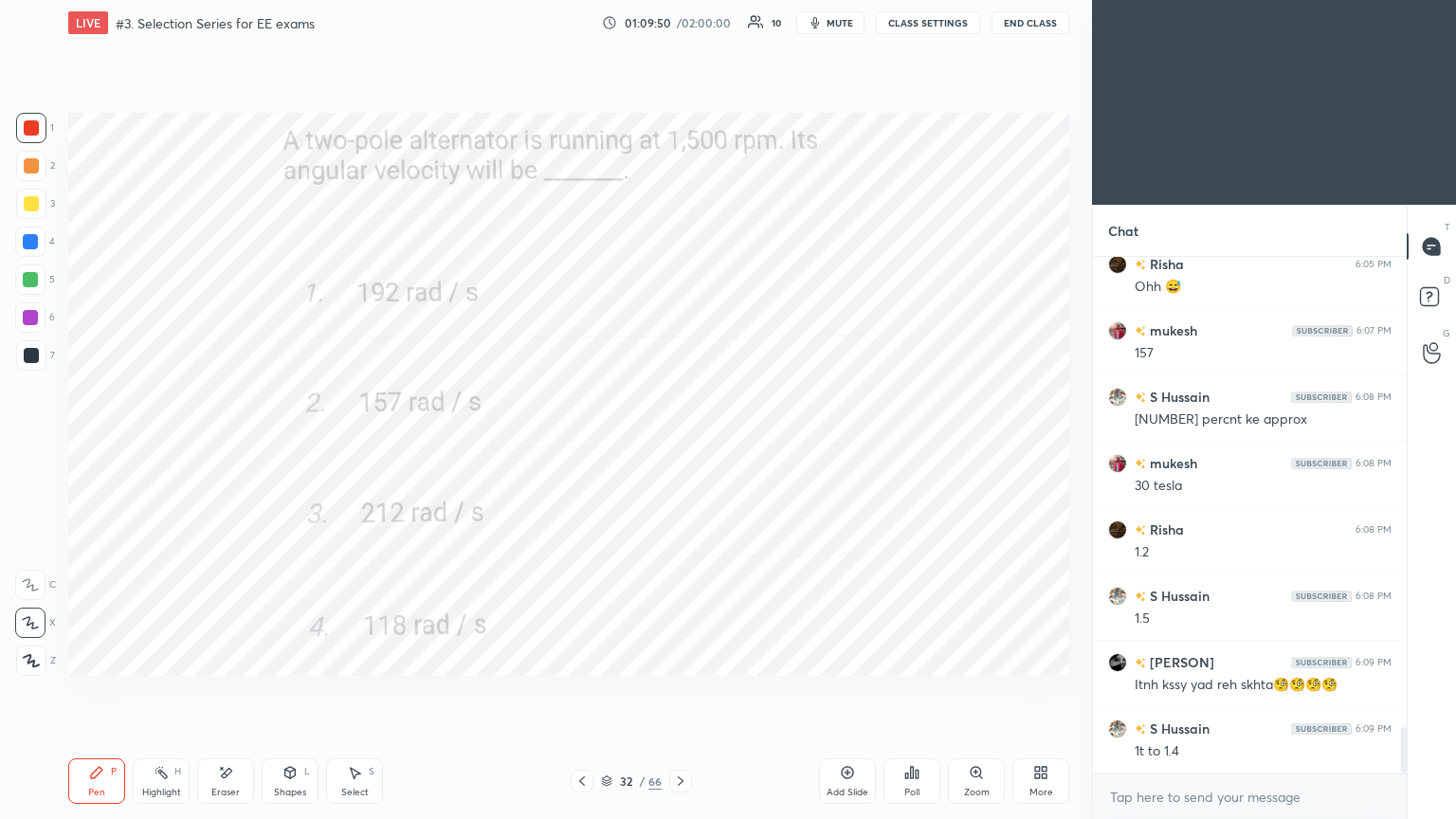 click 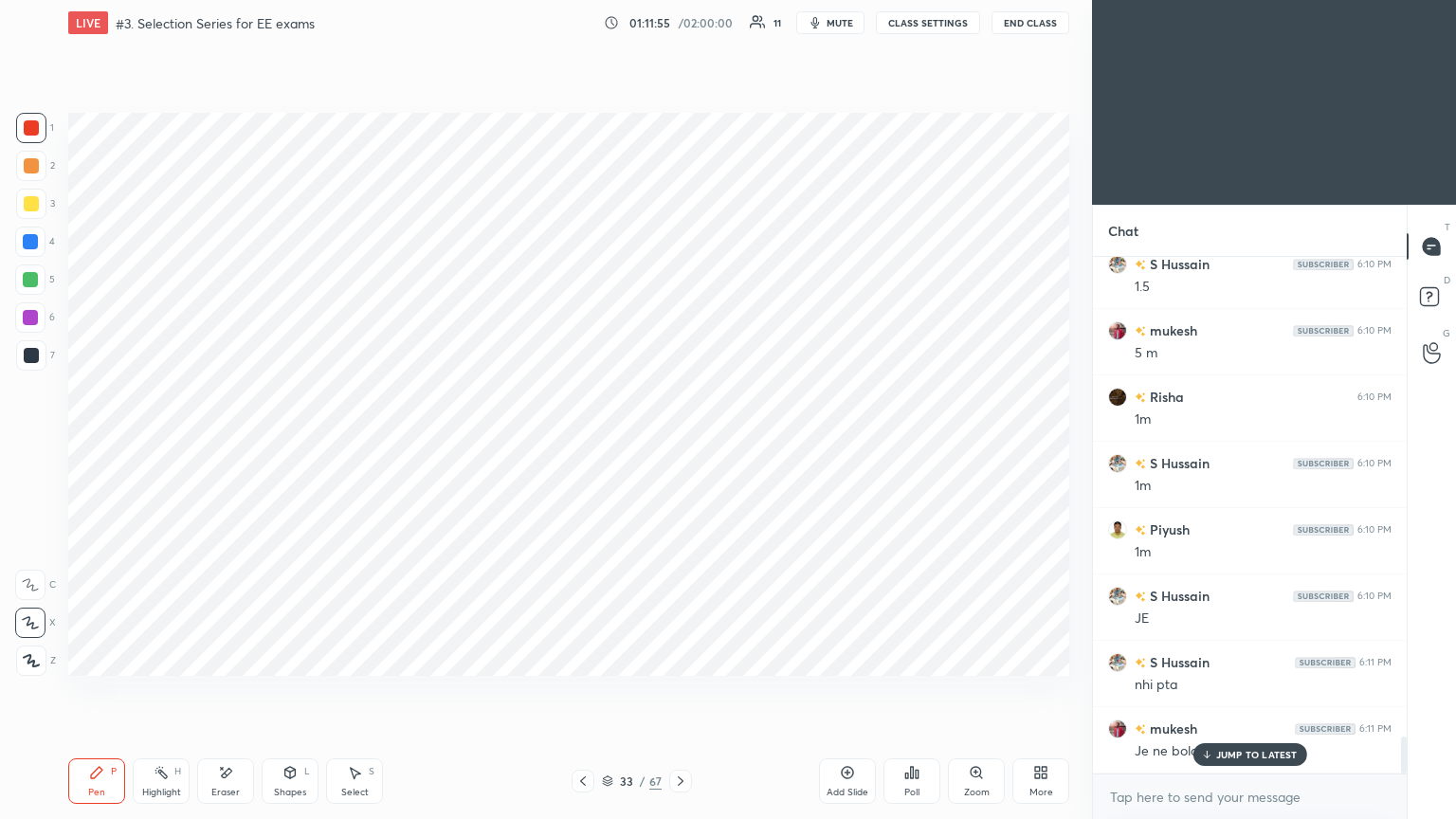 scroll, scrollTop: 6616, scrollLeft: 0, axis: vertical 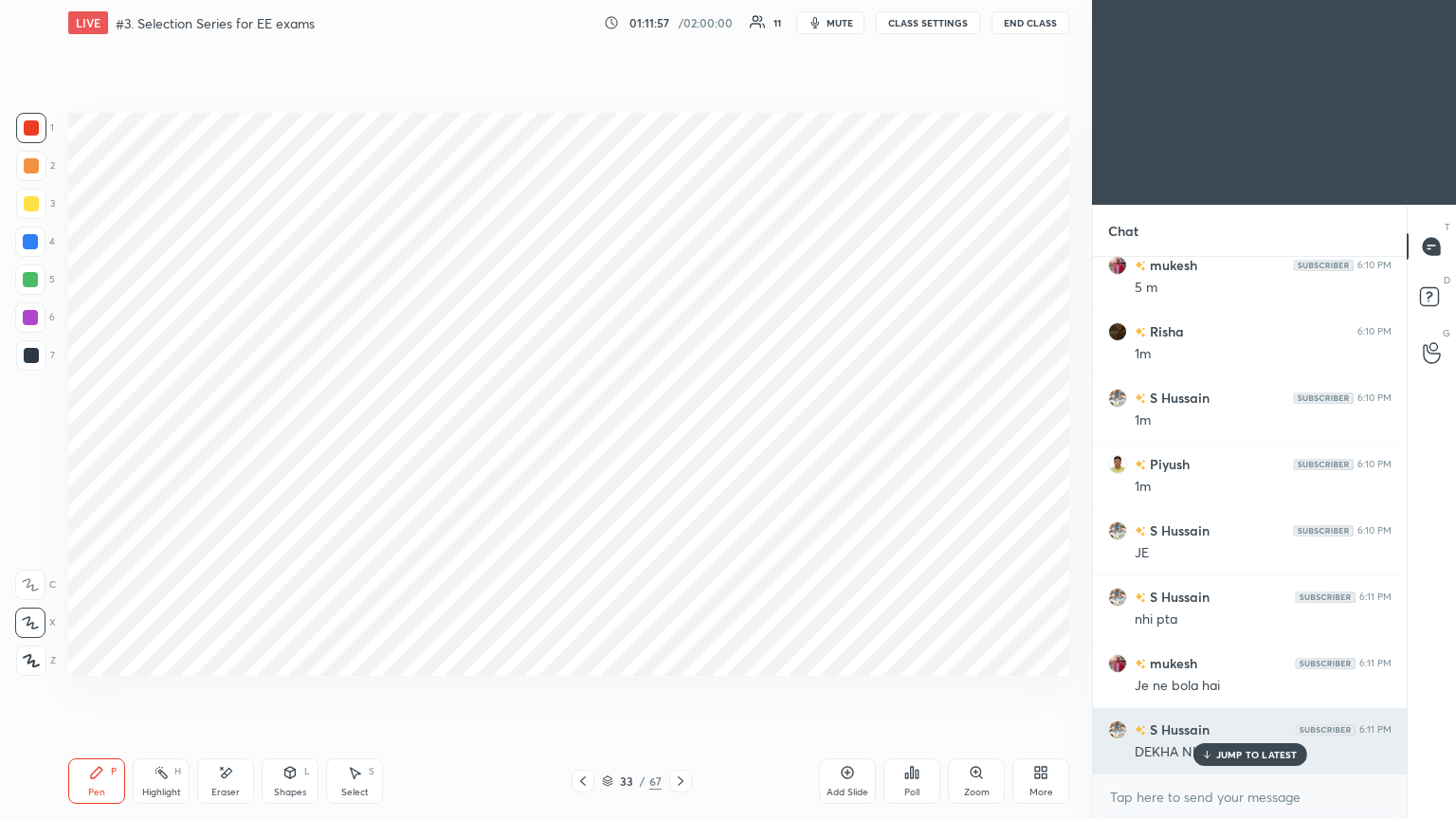 click on "JUMP TO LATEST" at bounding box center (1257, 755) 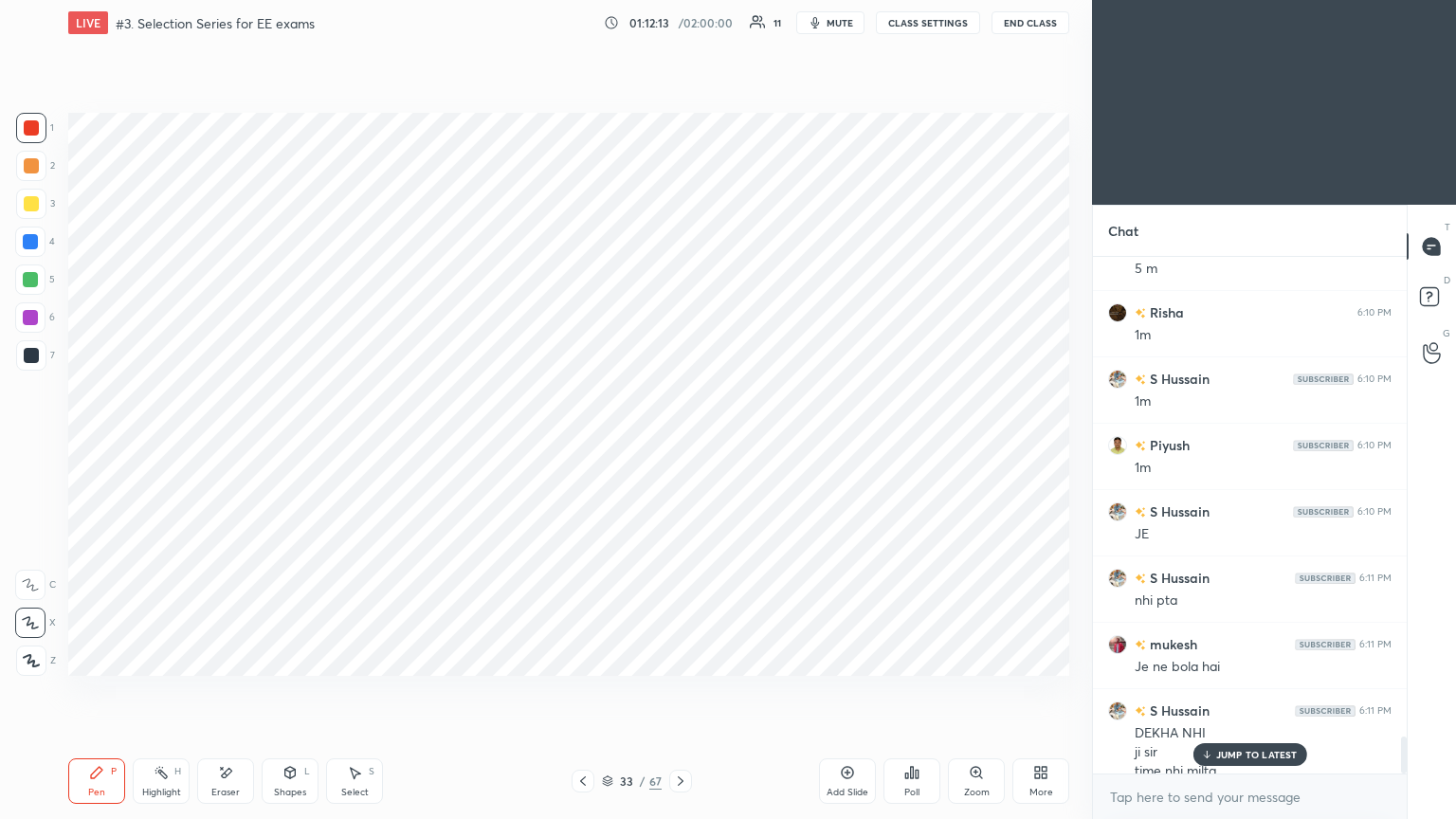 scroll, scrollTop: 6654, scrollLeft: 0, axis: vertical 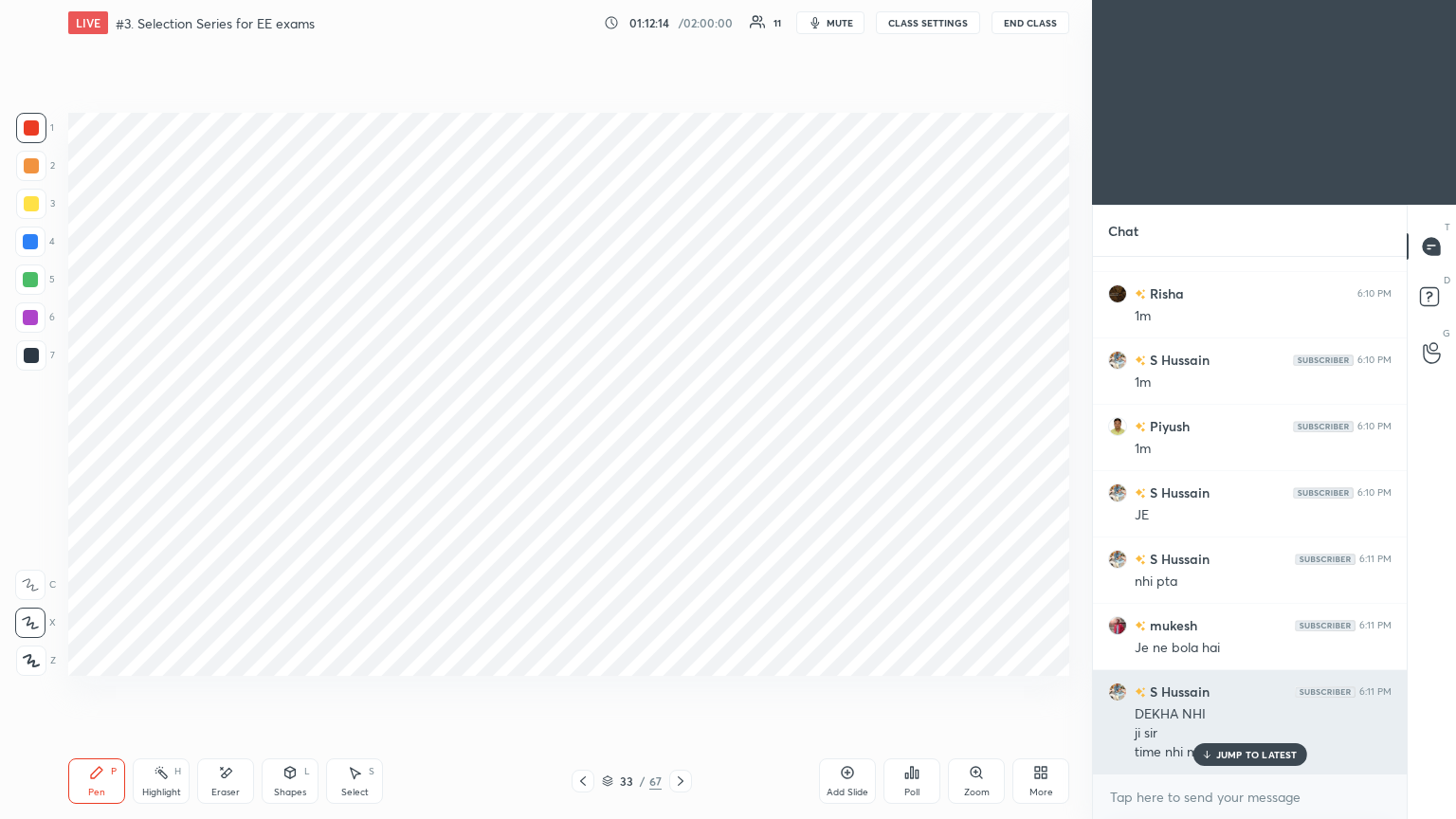 click on "JUMP TO LATEST" at bounding box center [1257, 755] 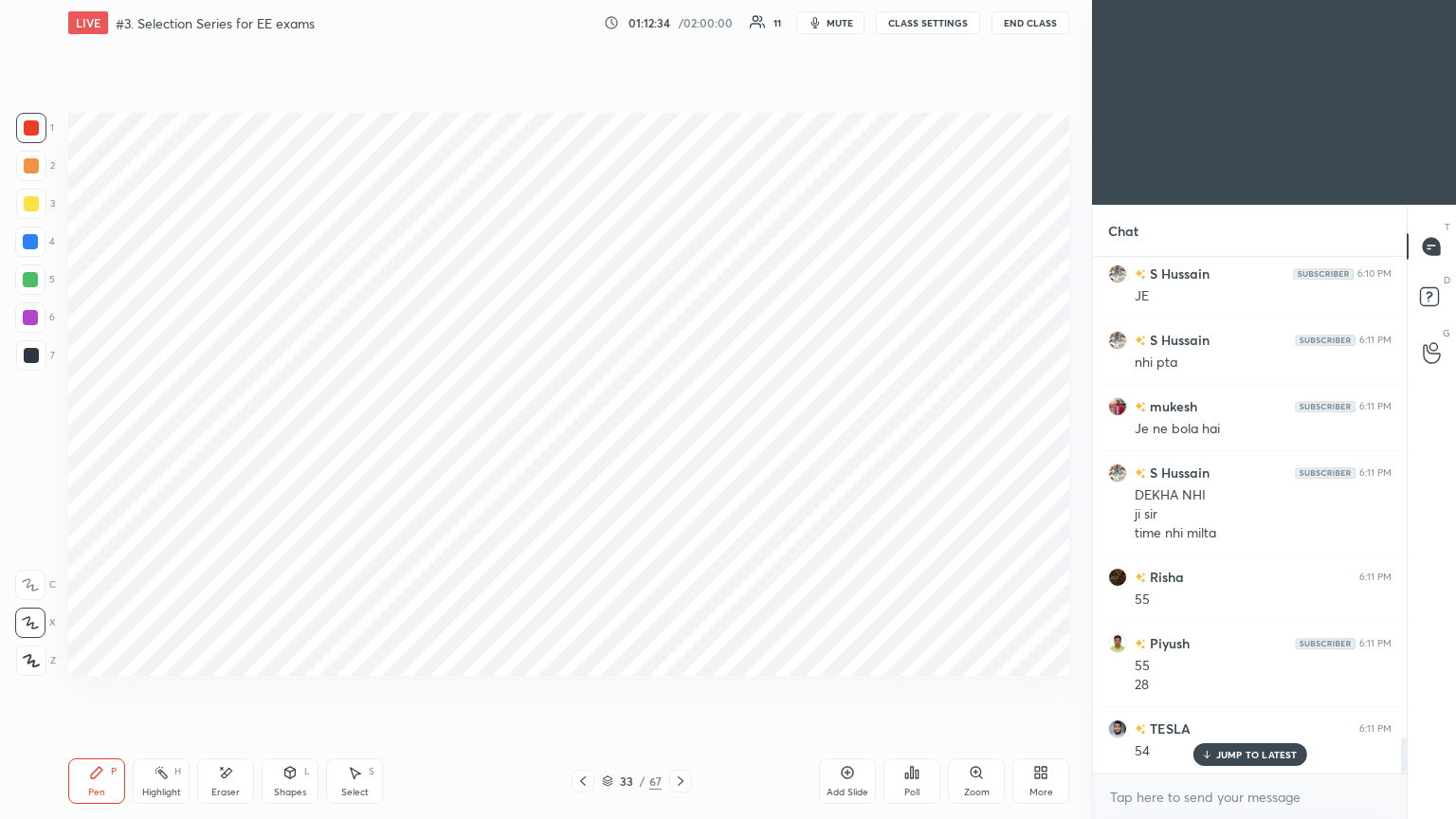 scroll, scrollTop: 6939, scrollLeft: 0, axis: vertical 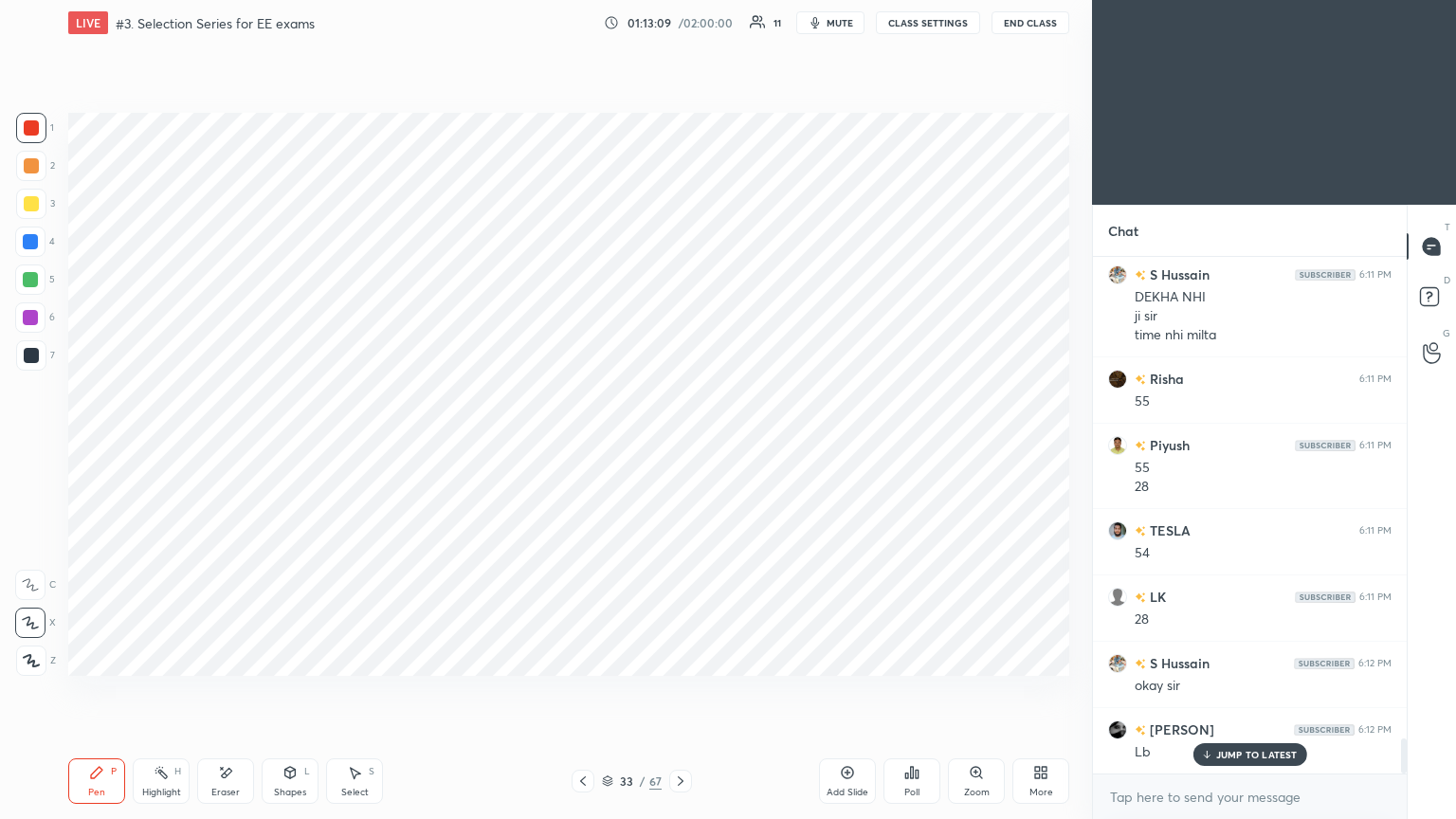 click on "Poll" at bounding box center [912, 781] 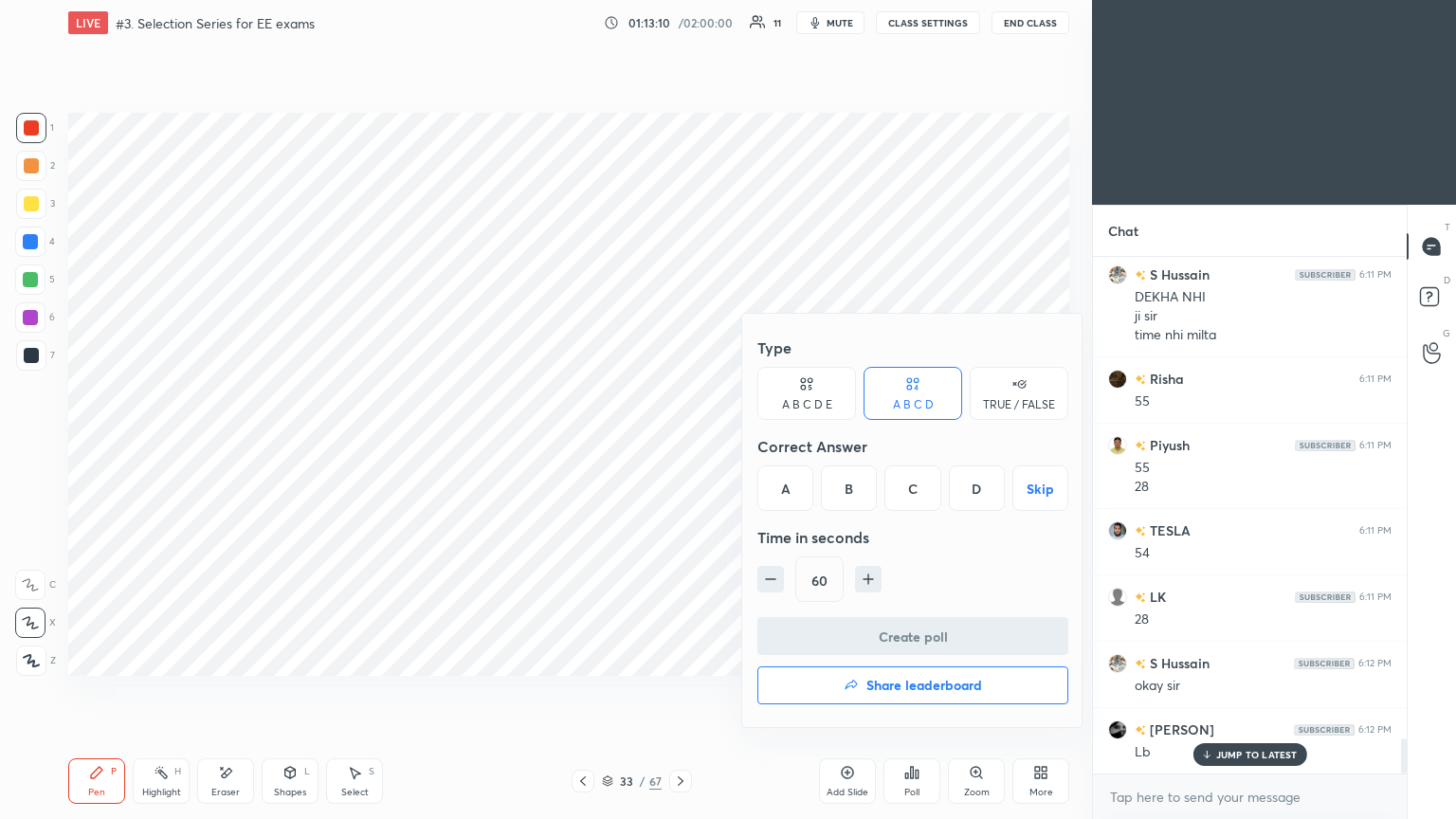 click on "Share leaderboard" at bounding box center [924, 685] 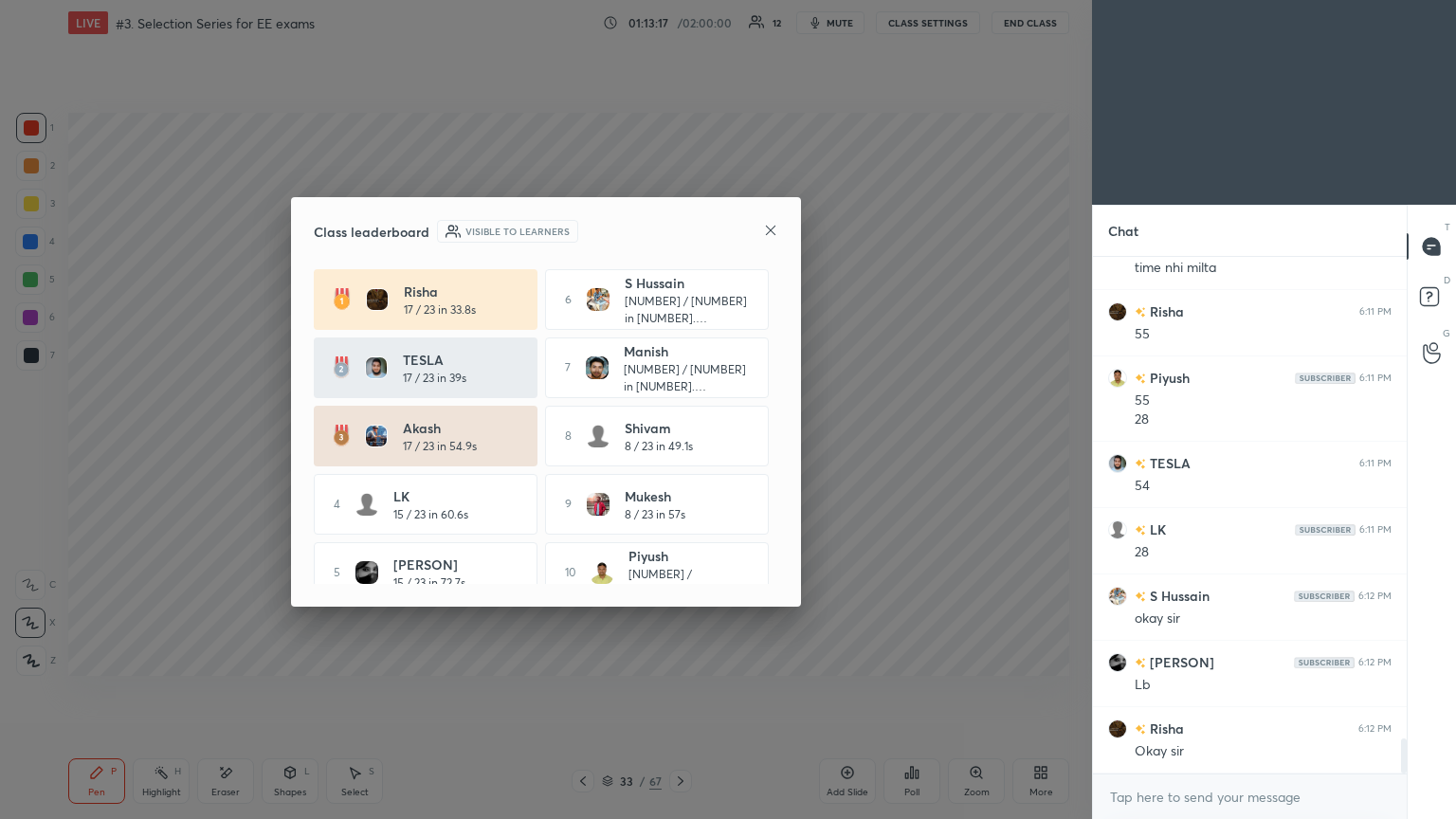 scroll, scrollTop: 7204, scrollLeft: 0, axis: vertical 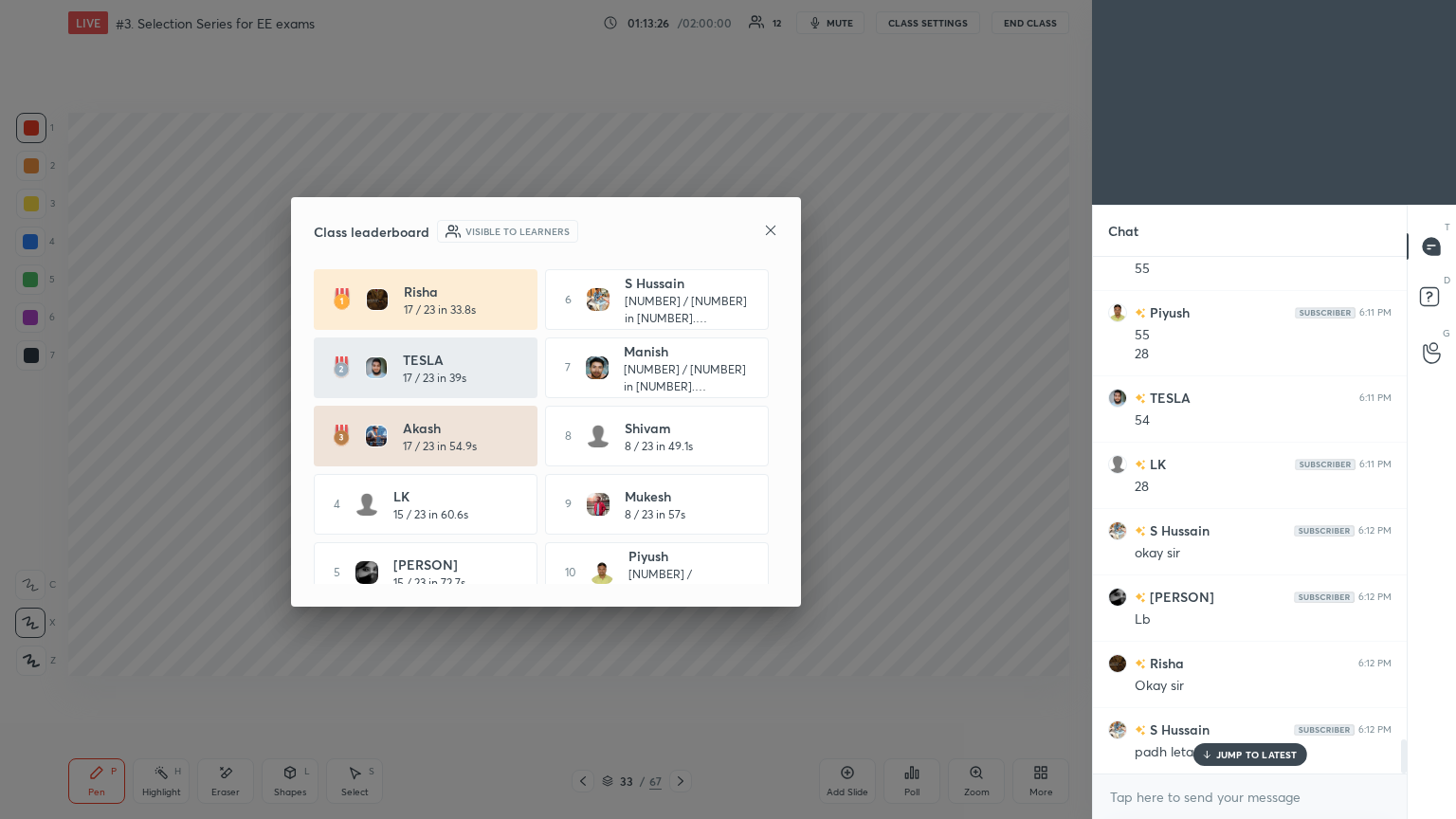 click on "JUMP TO LATEST" at bounding box center [1257, 755] 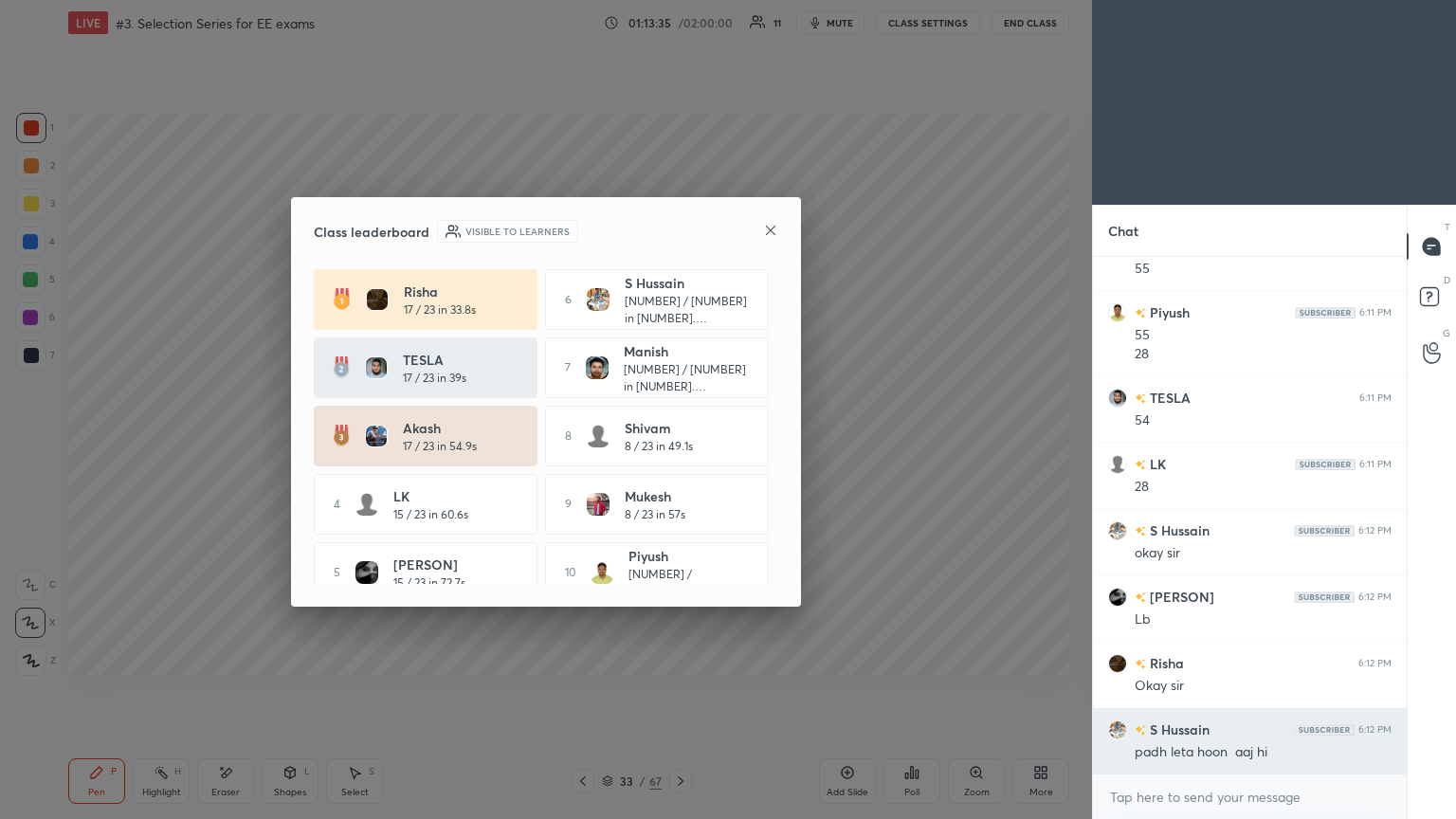 scroll, scrollTop: 7271, scrollLeft: 0, axis: vertical 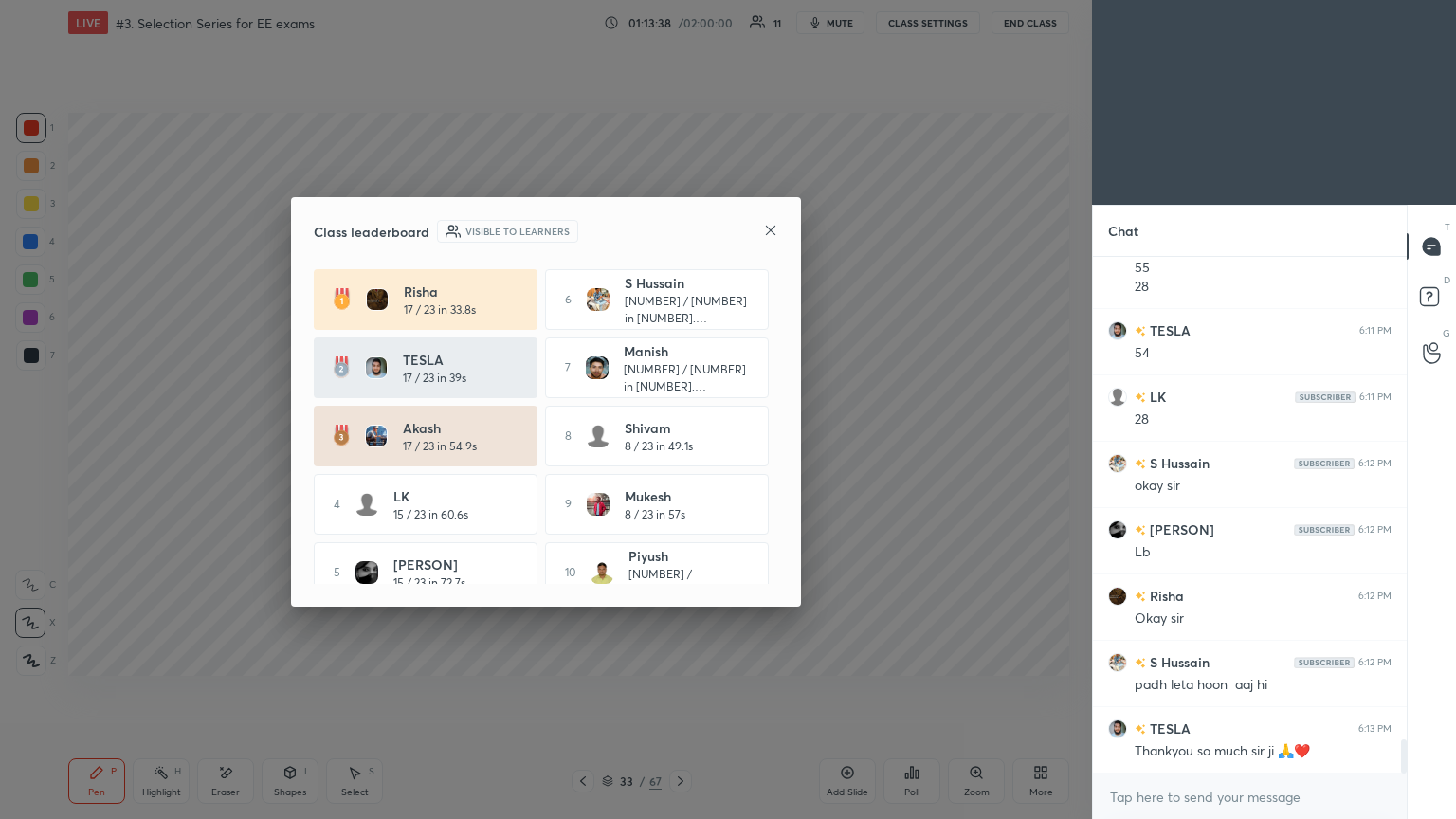 click 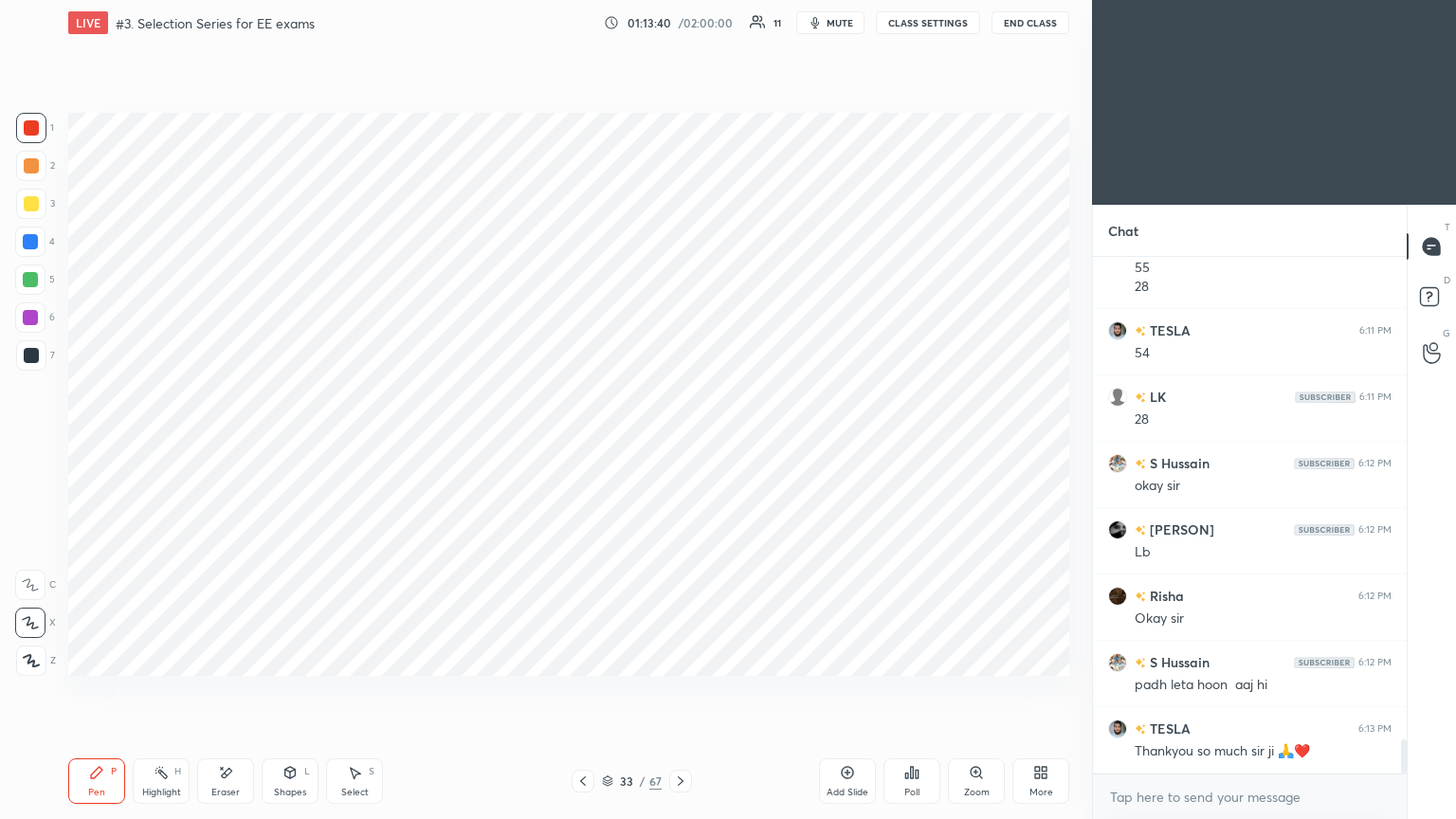 scroll, scrollTop: 7337, scrollLeft: 0, axis: vertical 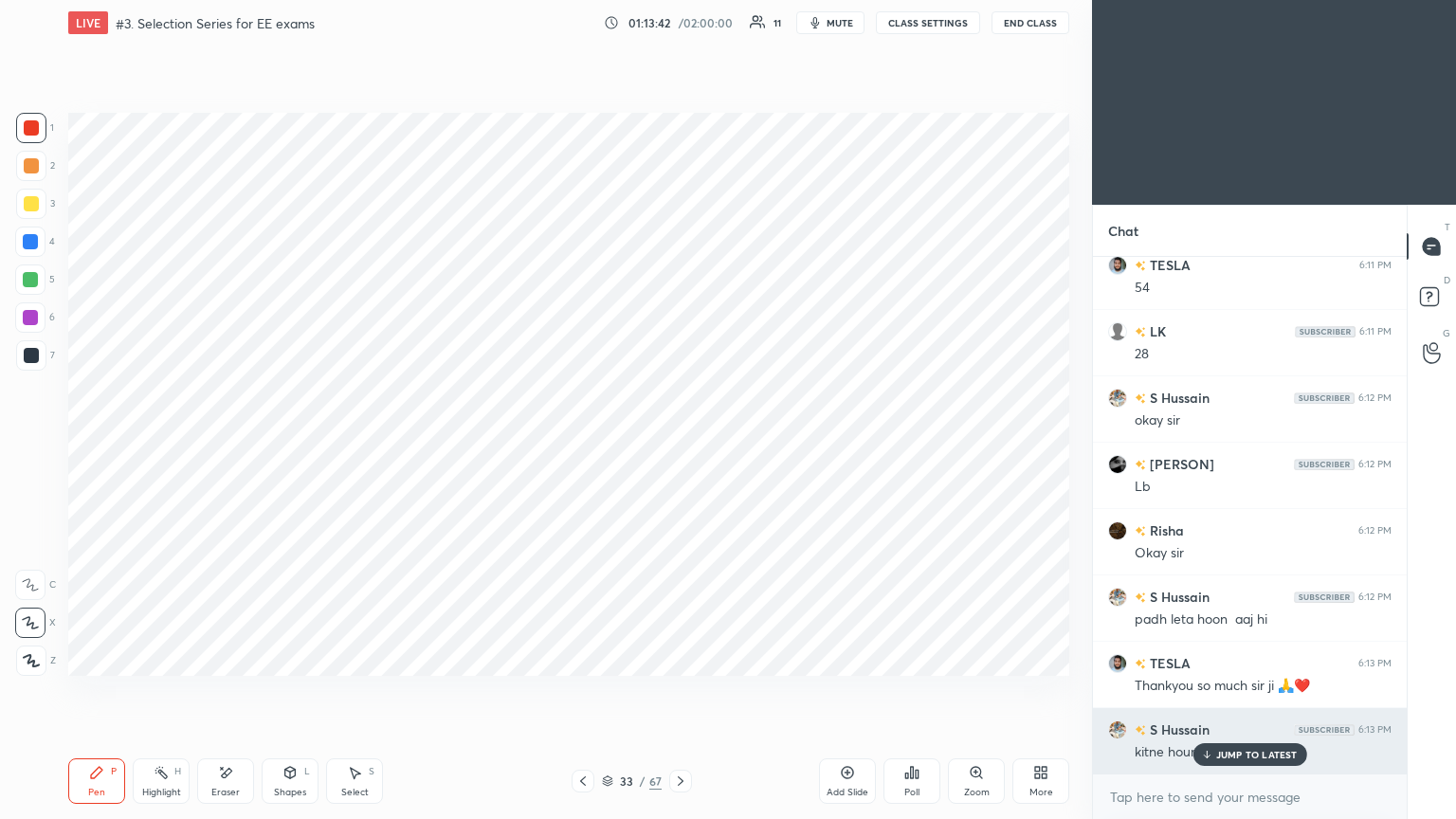 click on "JUMP TO LATEST" at bounding box center (1257, 755) 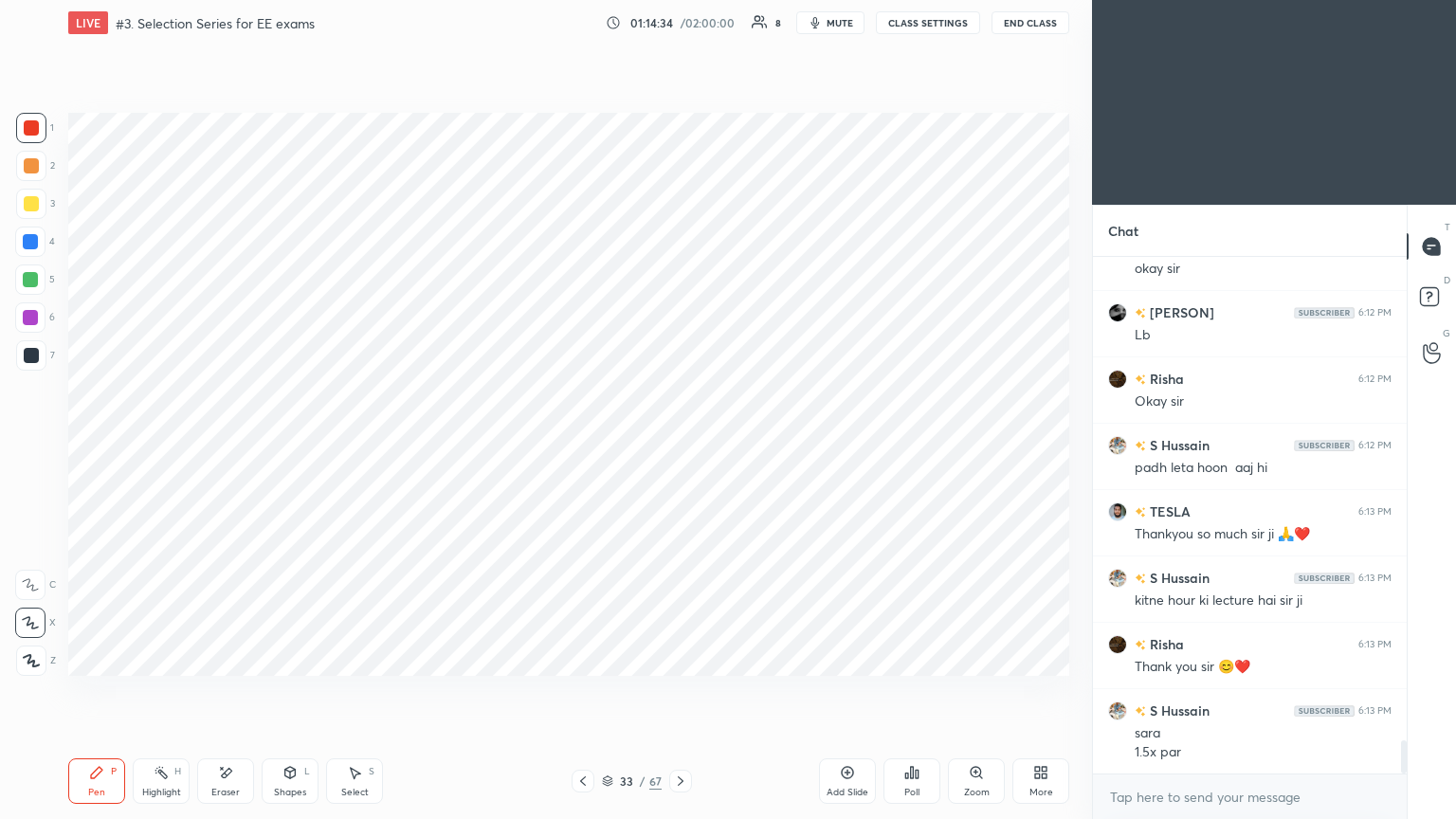 scroll, scrollTop: 7556, scrollLeft: 0, axis: vertical 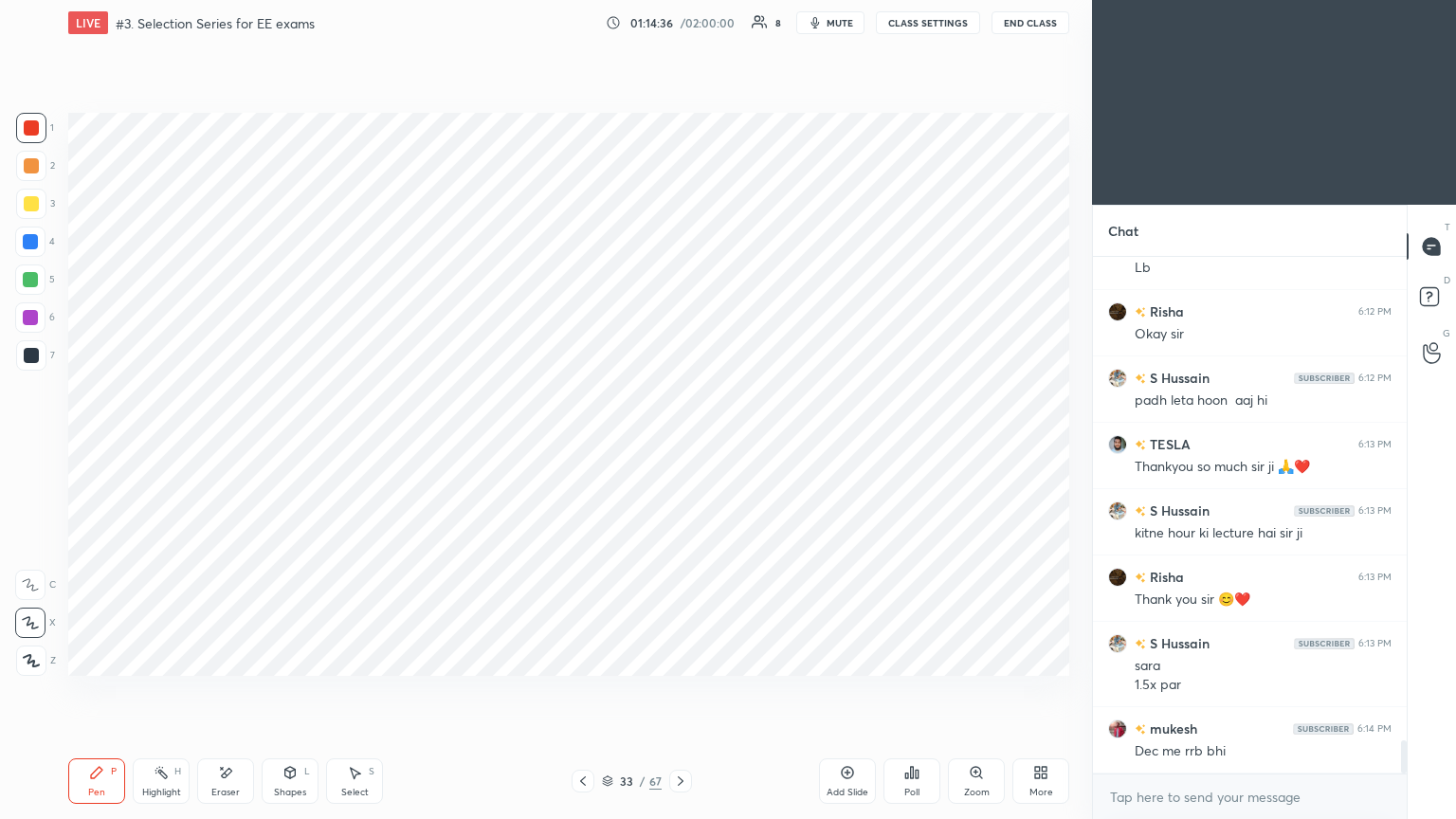 click on "End Class" at bounding box center (1030, 23) 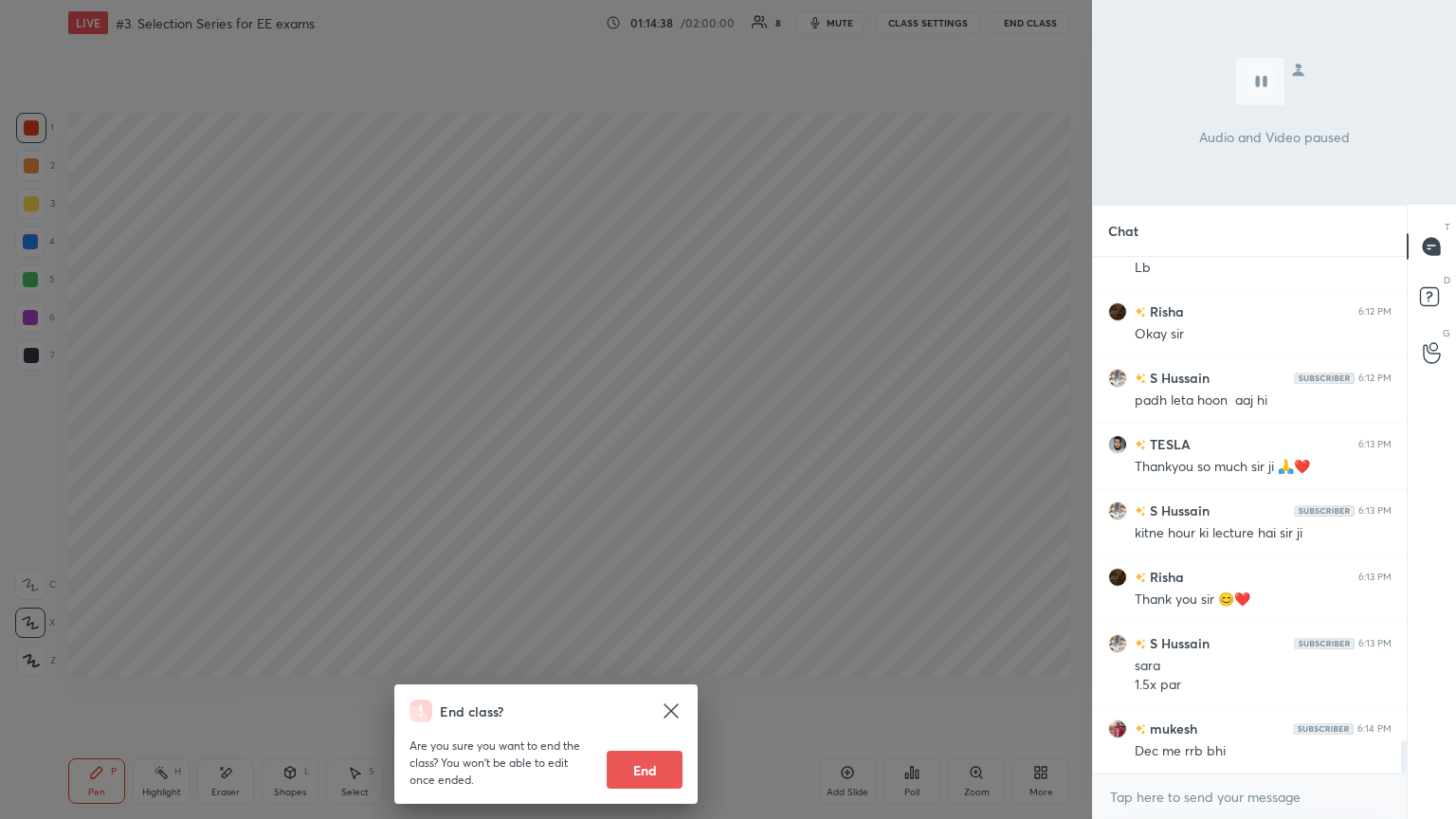 click on "End" at bounding box center [645, 770] 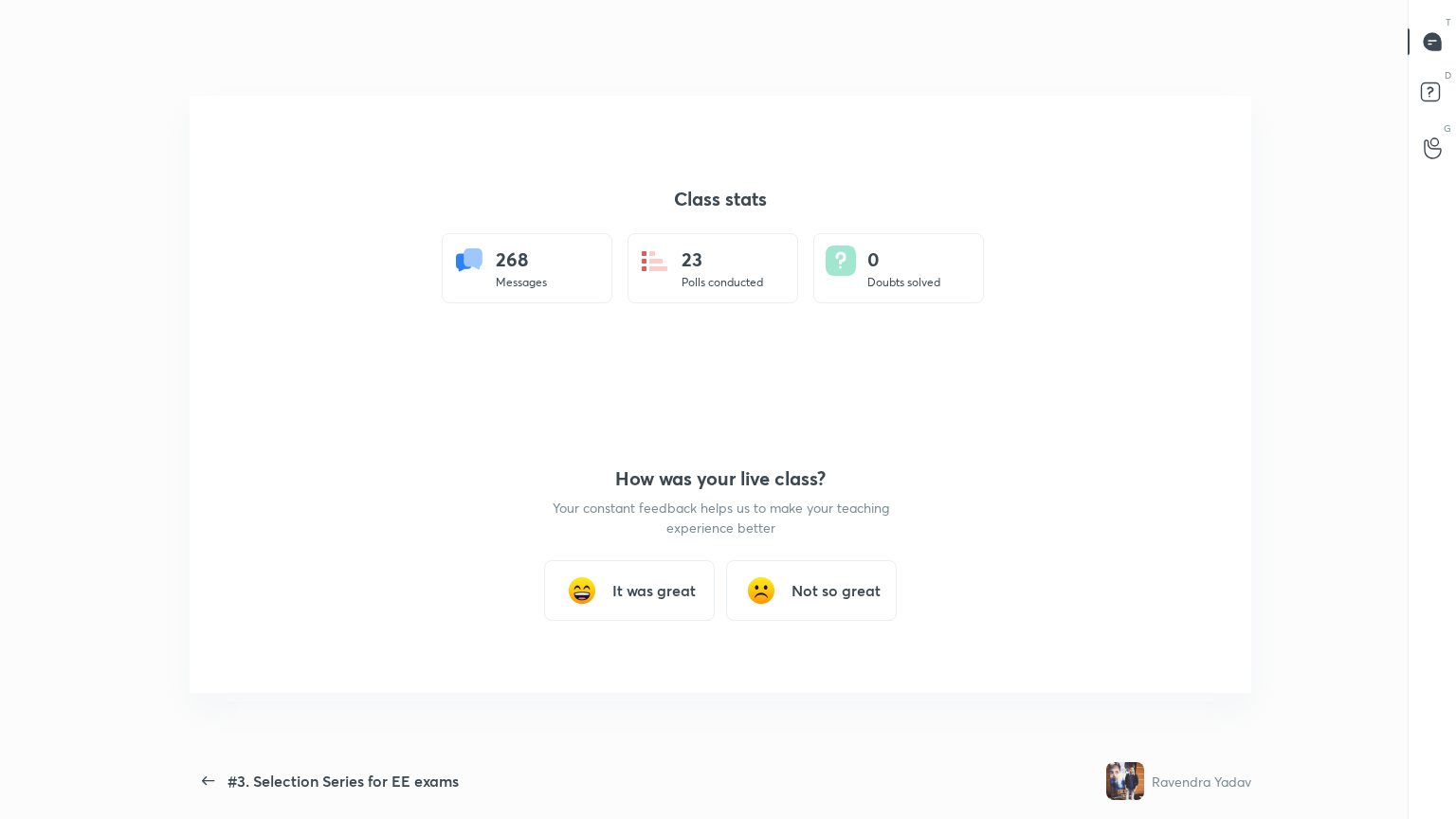 scroll, scrollTop: 94094, scrollLeft: 93707, axis: both 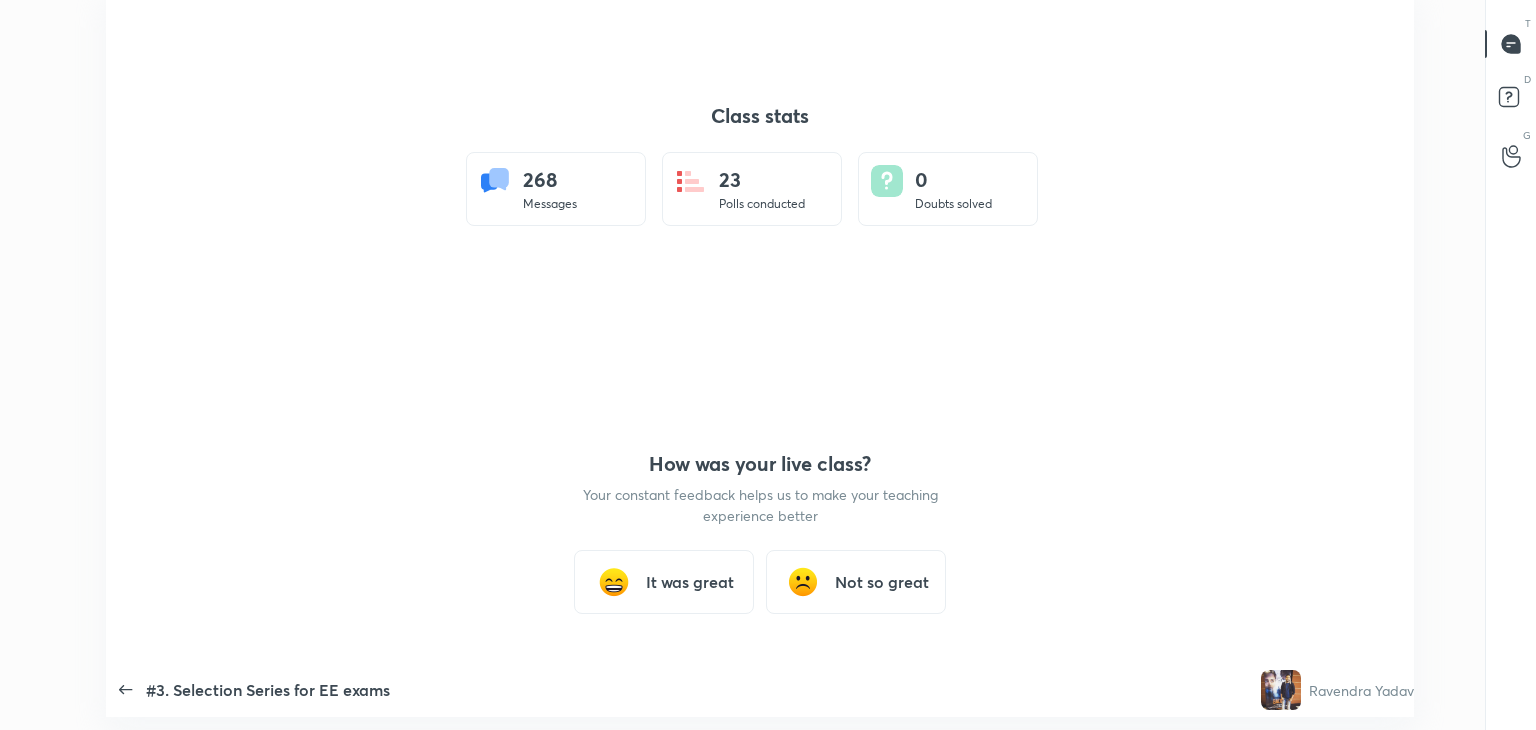 type on "x" 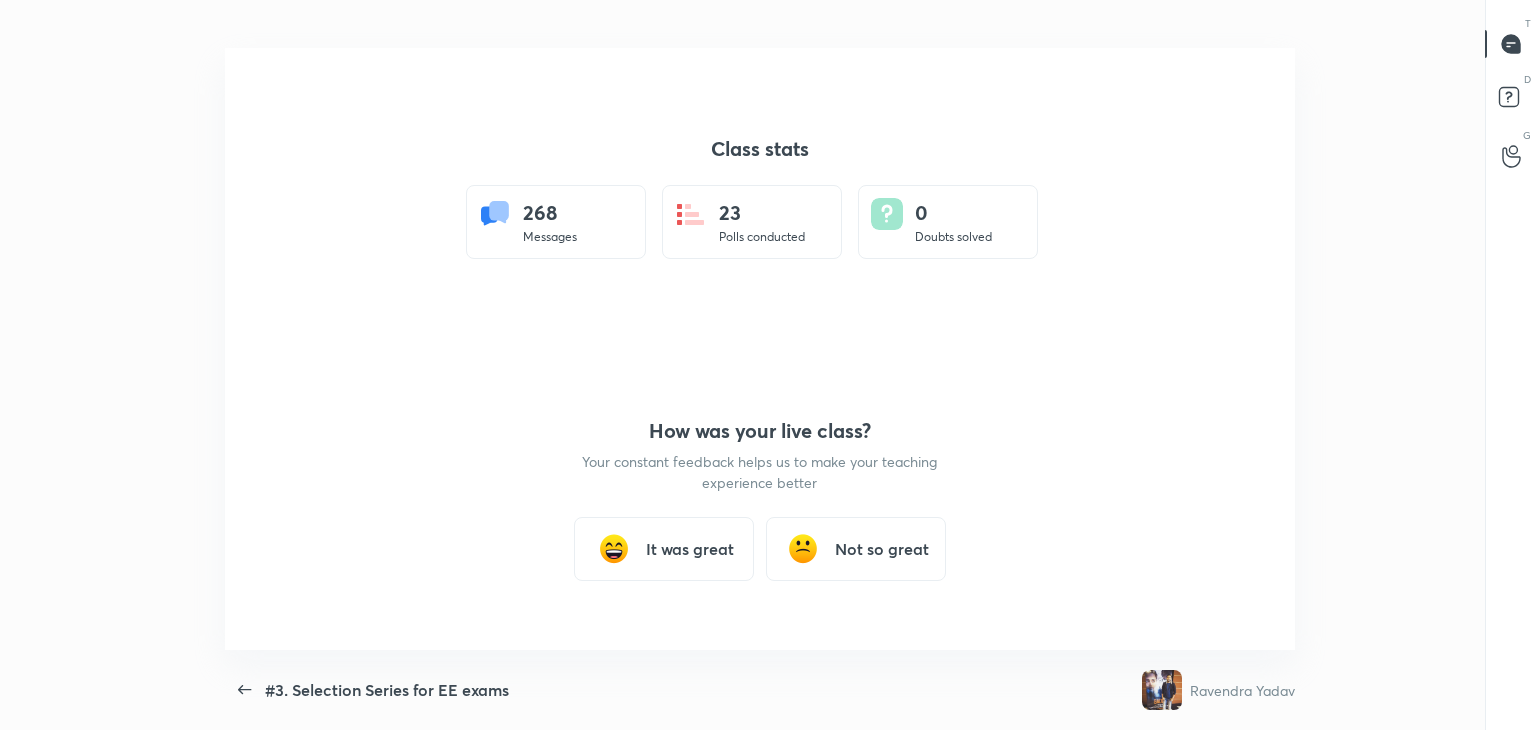 scroll, scrollTop: 602, scrollLeft: 1520, axis: both 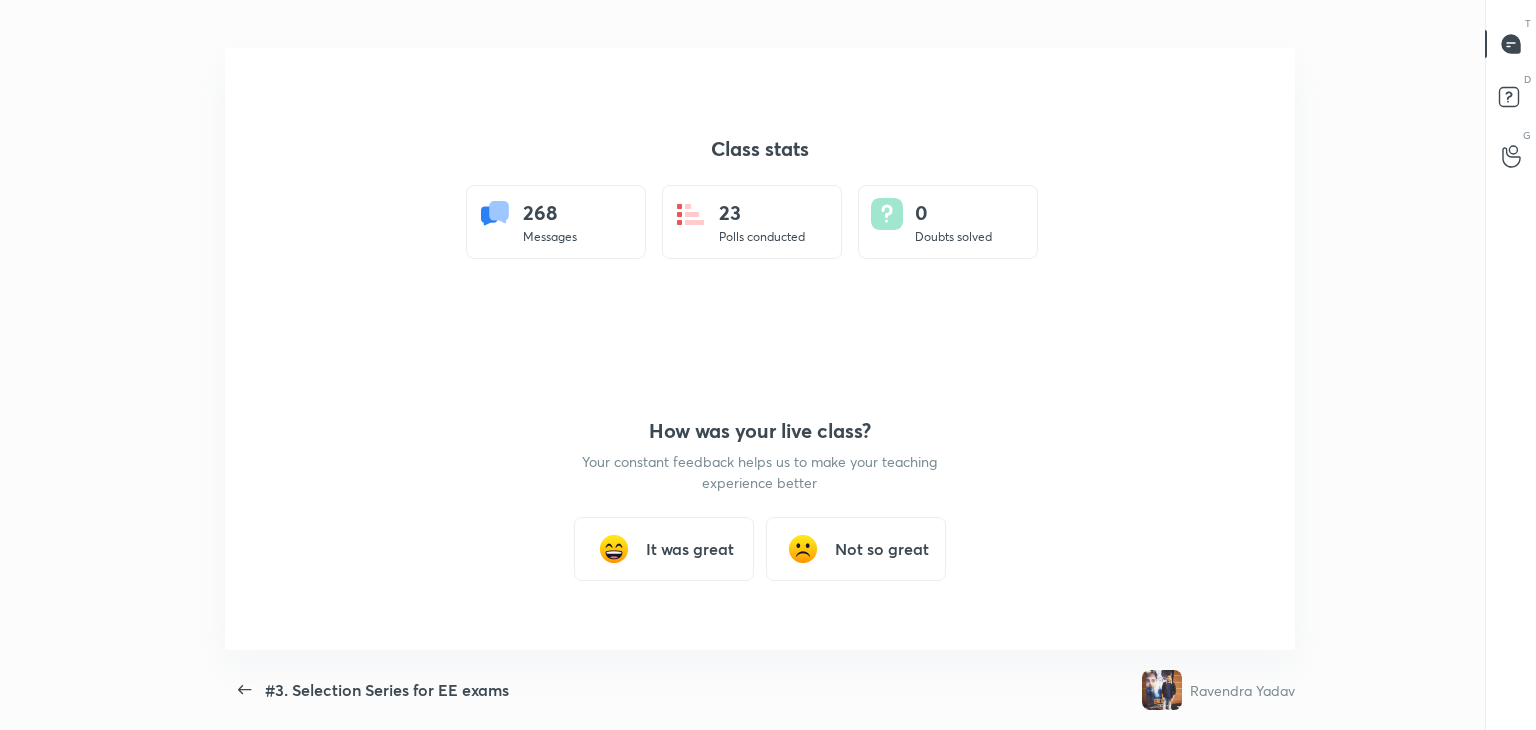 click on "It was great" at bounding box center (690, 549) 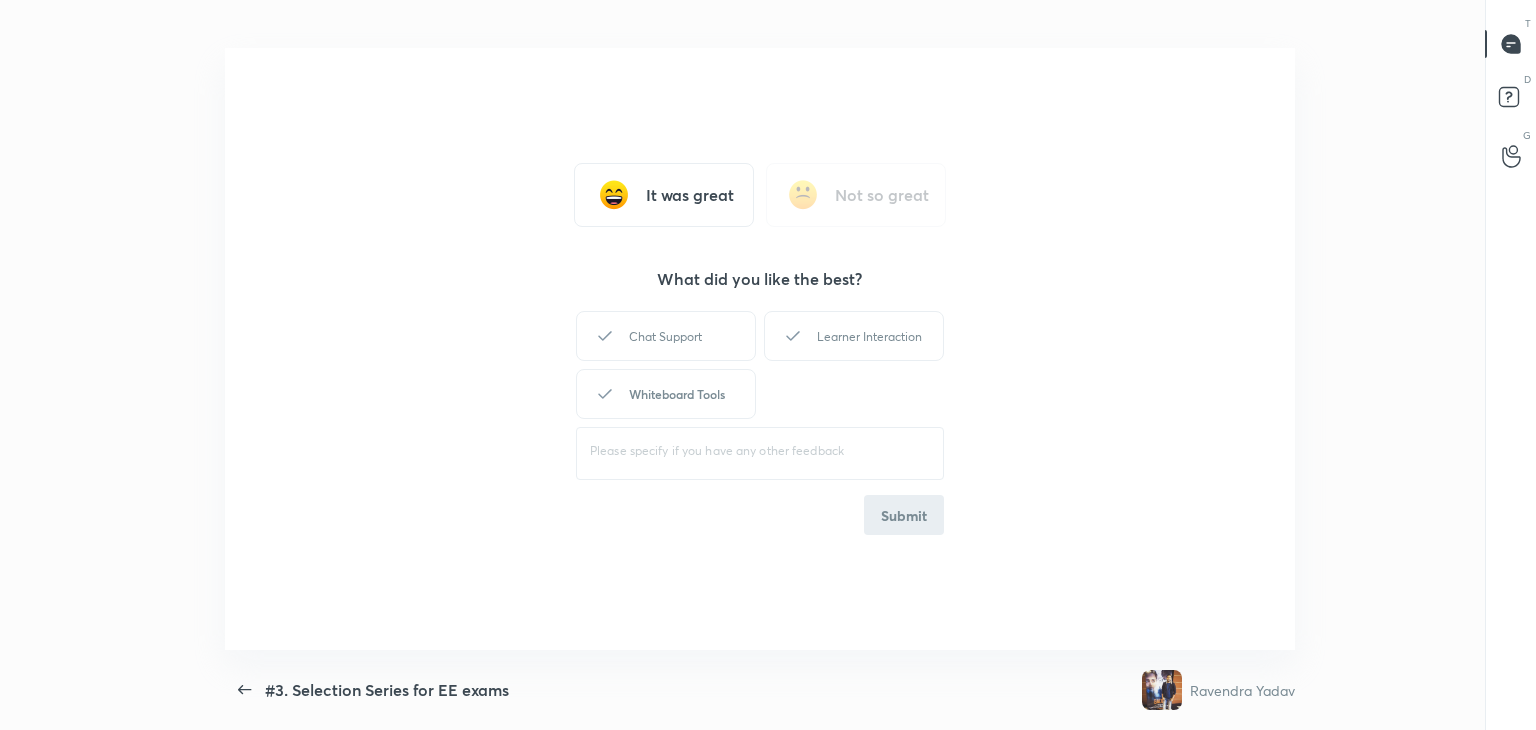 click on "Whiteboard Tools" at bounding box center (666, 394) 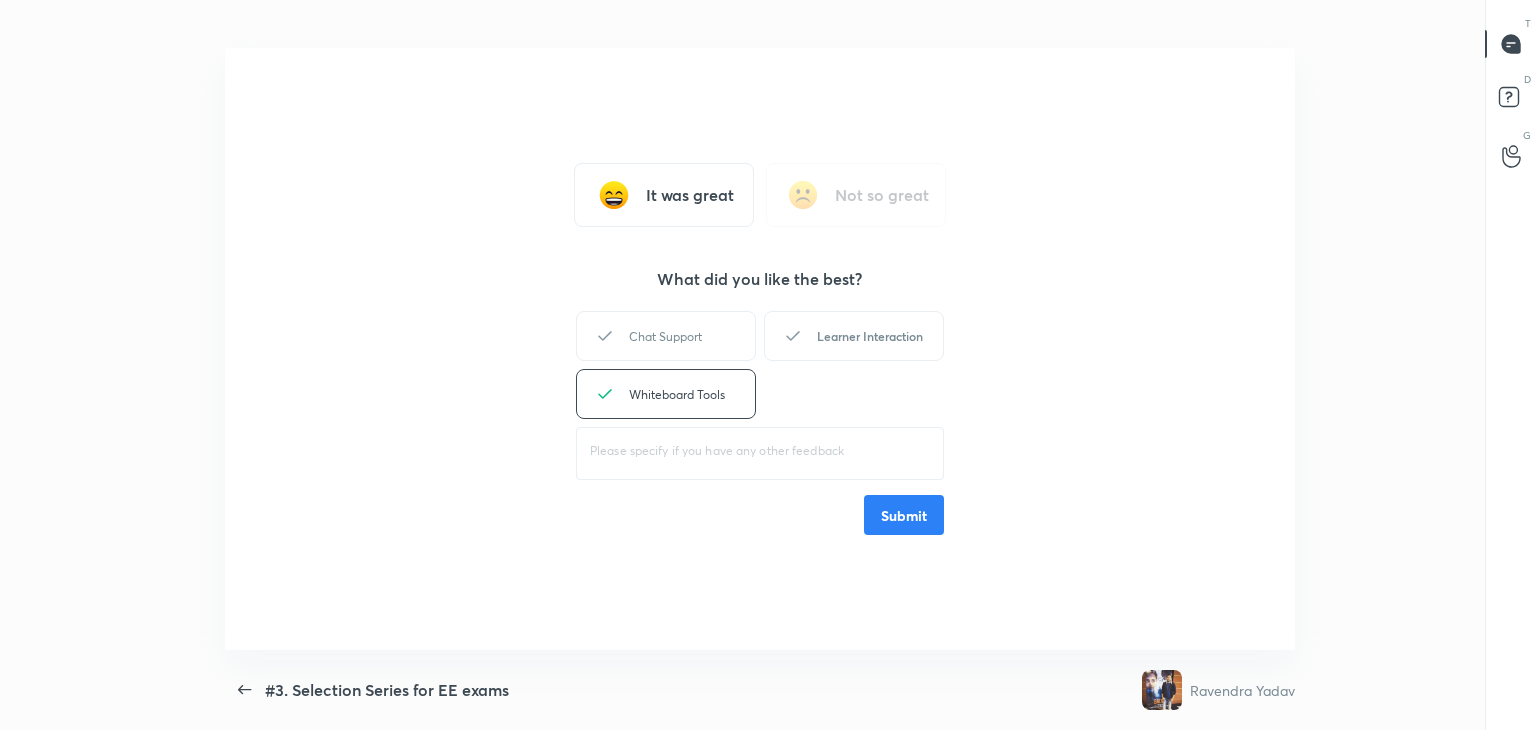 drag, startPoint x: 871, startPoint y: 335, endPoint x: 877, endPoint y: 361, distance: 26.683329 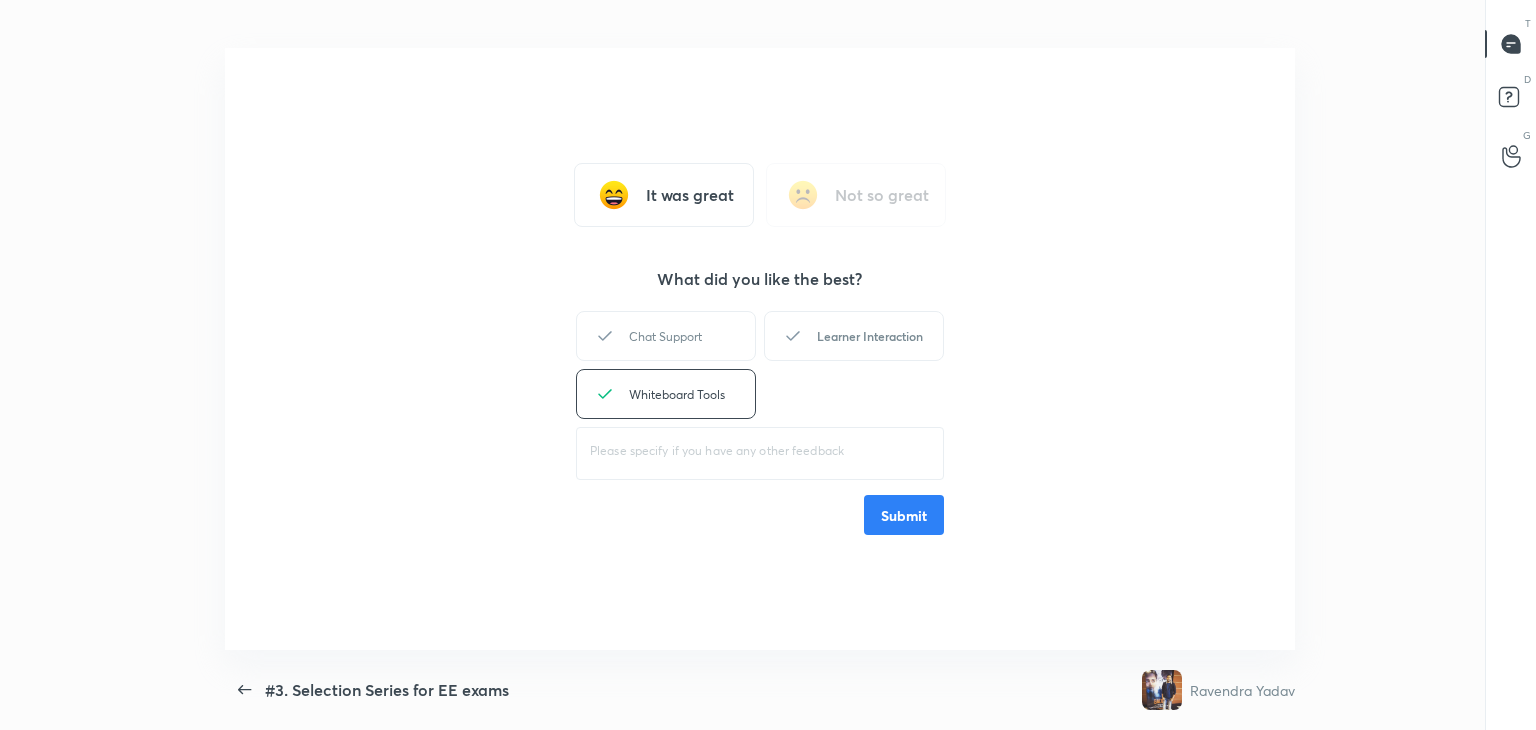 click on "Learner Interaction" at bounding box center (854, 336) 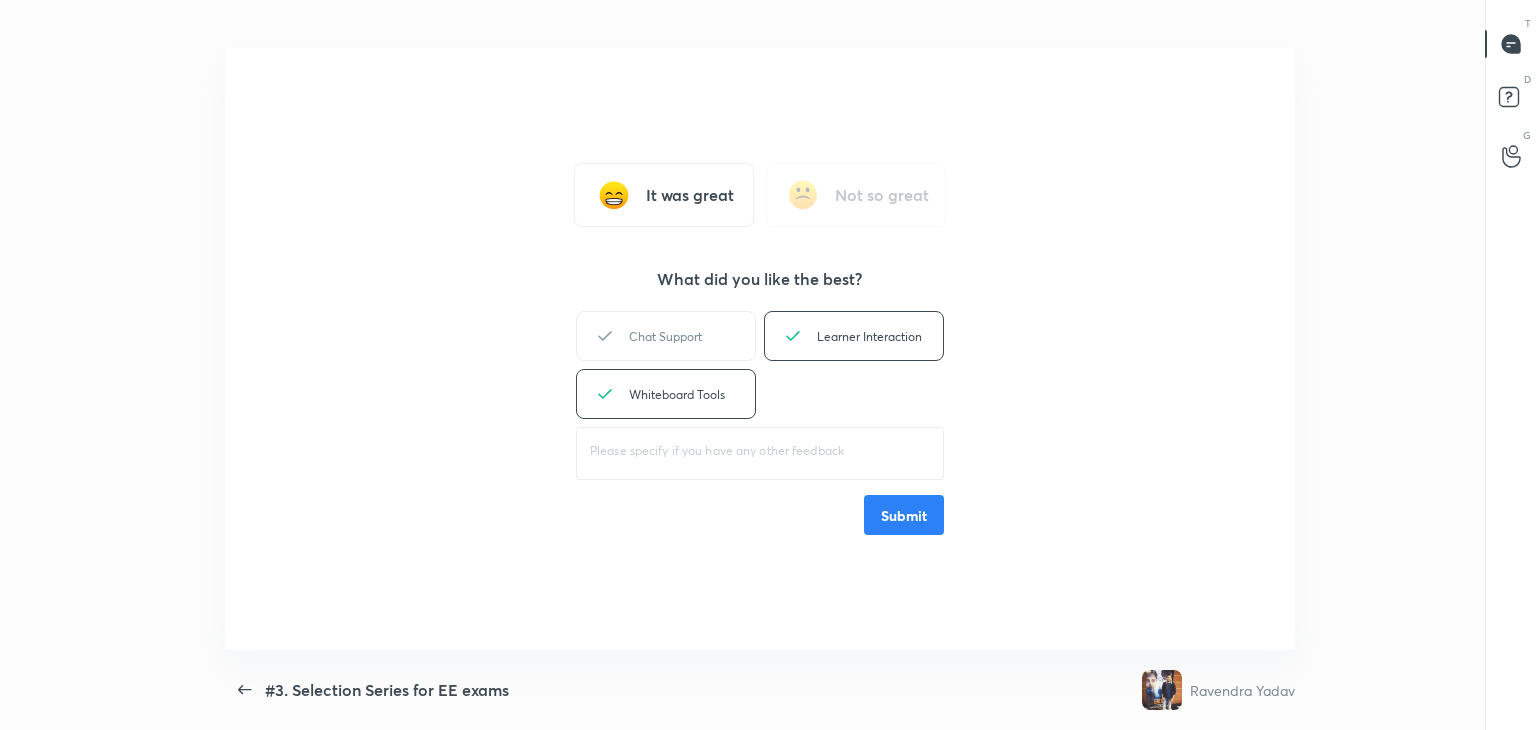 click on "Submit" at bounding box center [904, 515] 